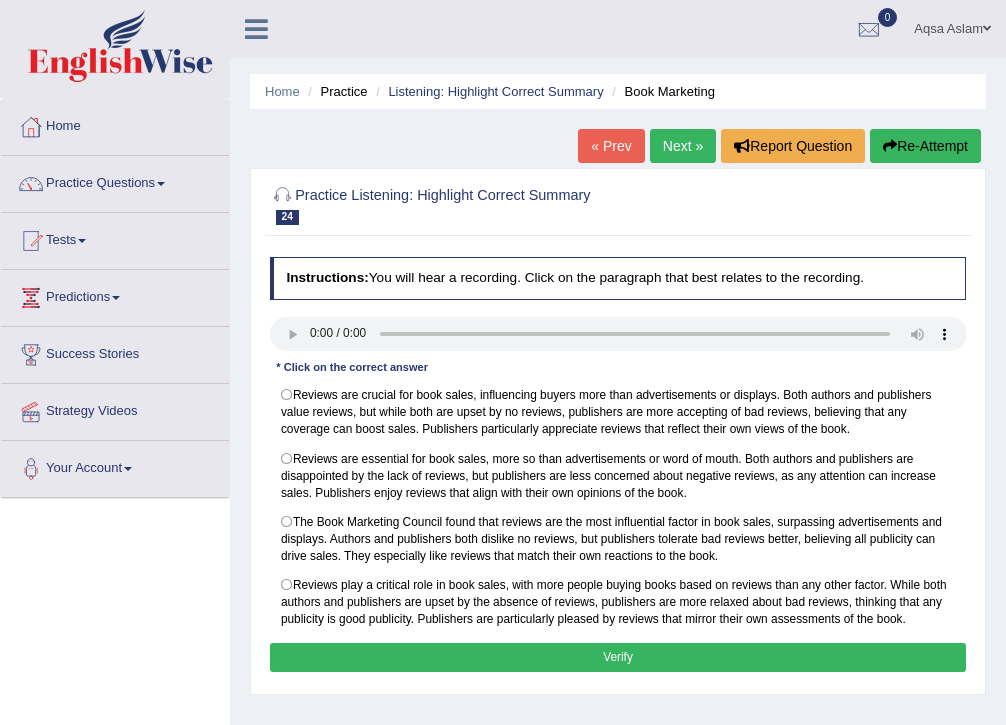 scroll, scrollTop: 0, scrollLeft: 0, axis: both 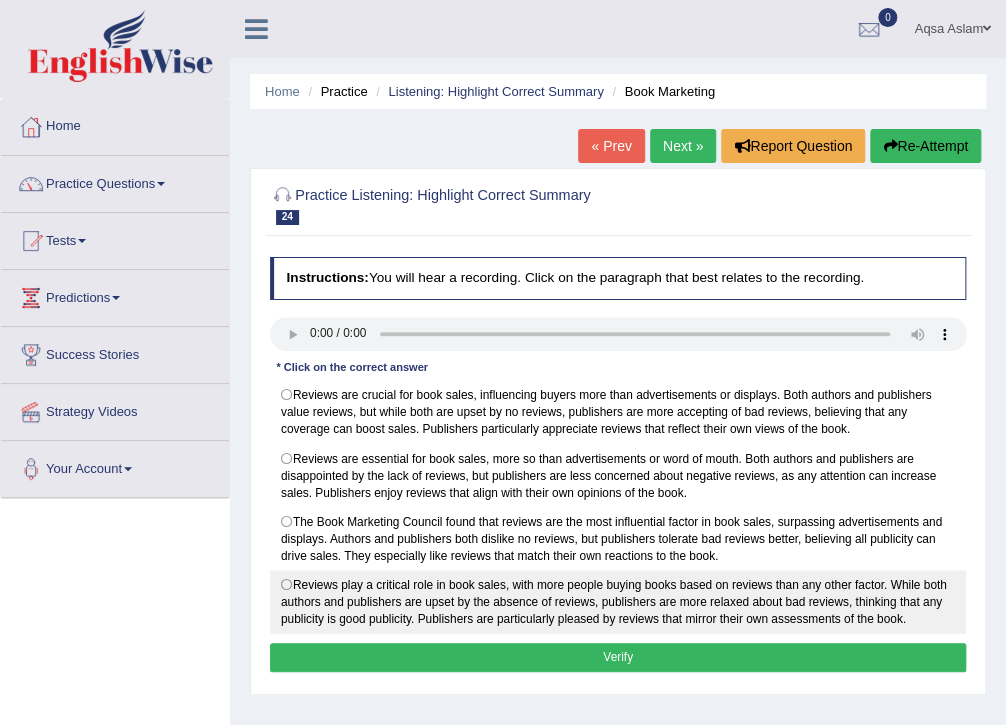 click on "Reviews play a critical role in book sales, with more people buying books based on reviews than any other factor. While both authors and publishers are upset by the absence of reviews, publishers are more relaxed about bad reviews, thinking that any publicity is good publicity. Publishers are particularly pleased by reviews that mirror their own assessments of the book." at bounding box center [618, 602] 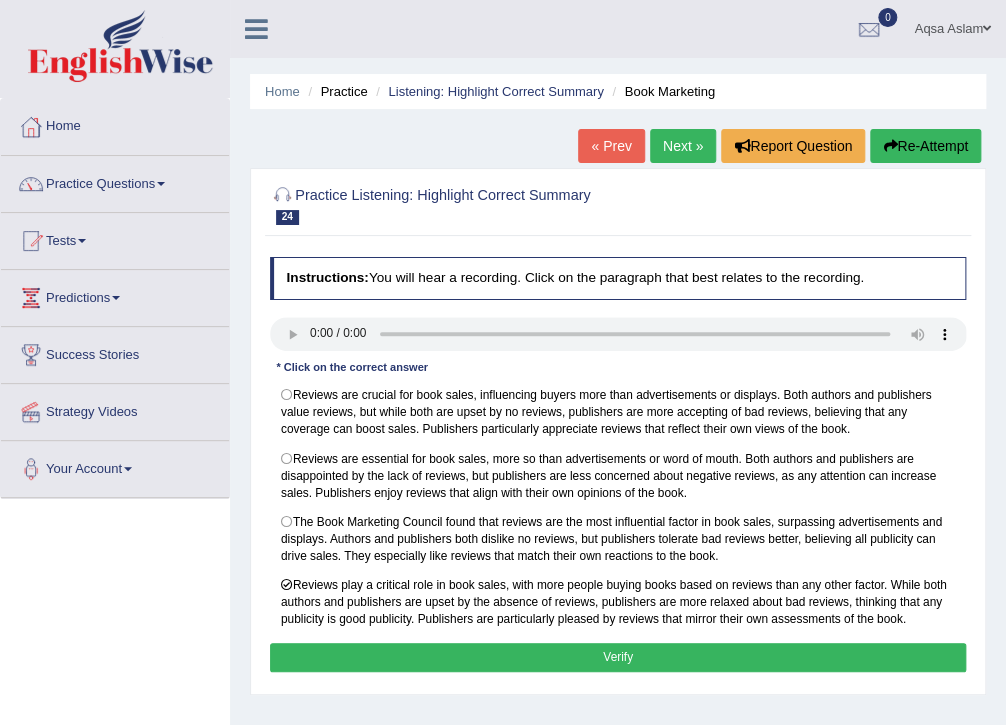 click on "Verify" at bounding box center [618, 657] 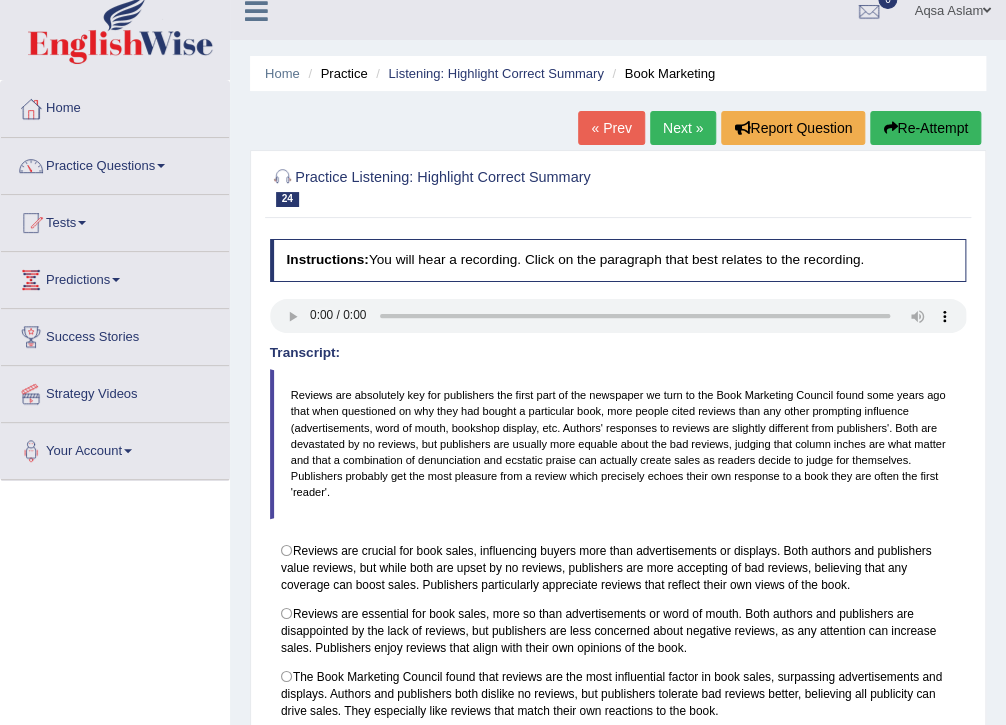 scroll, scrollTop: 0, scrollLeft: 0, axis: both 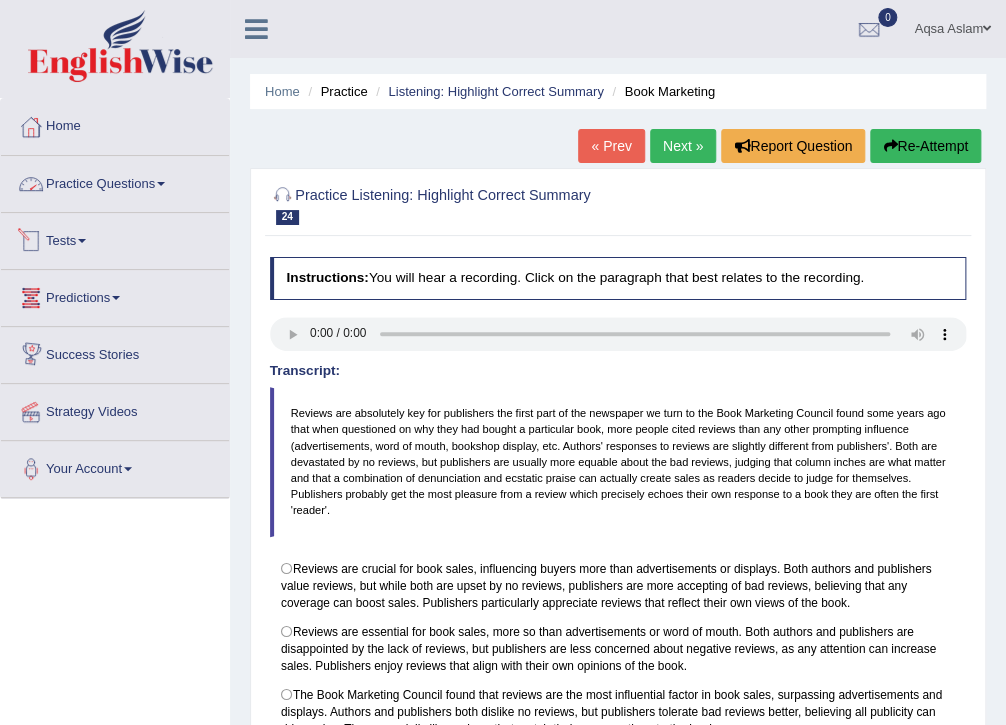 click on "Practice Questions" at bounding box center (115, 181) 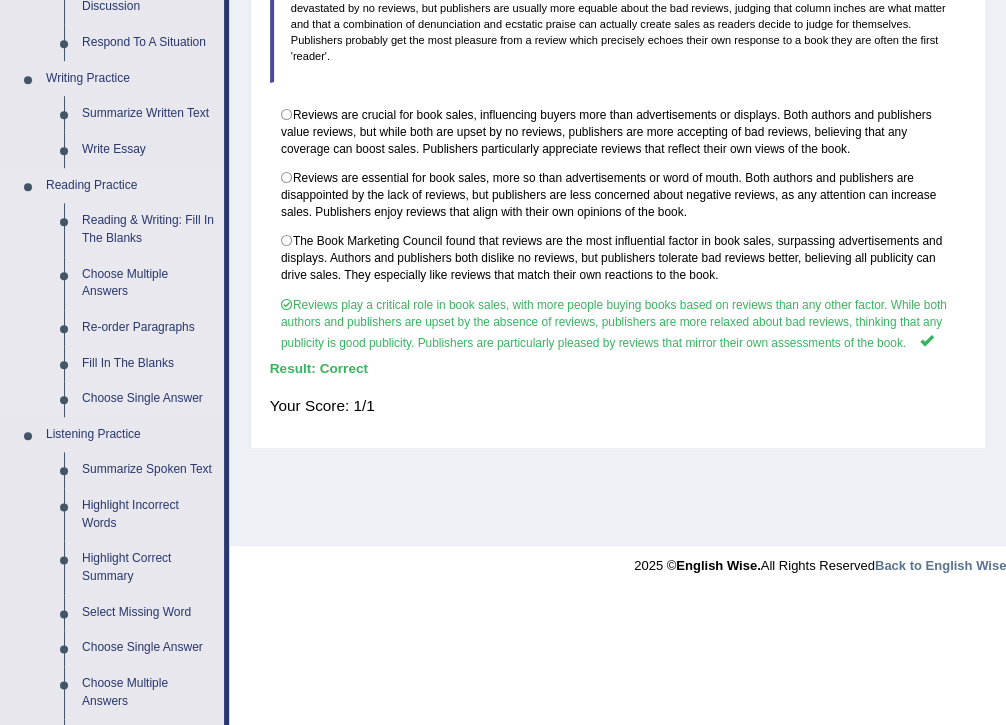 scroll, scrollTop: 480, scrollLeft: 0, axis: vertical 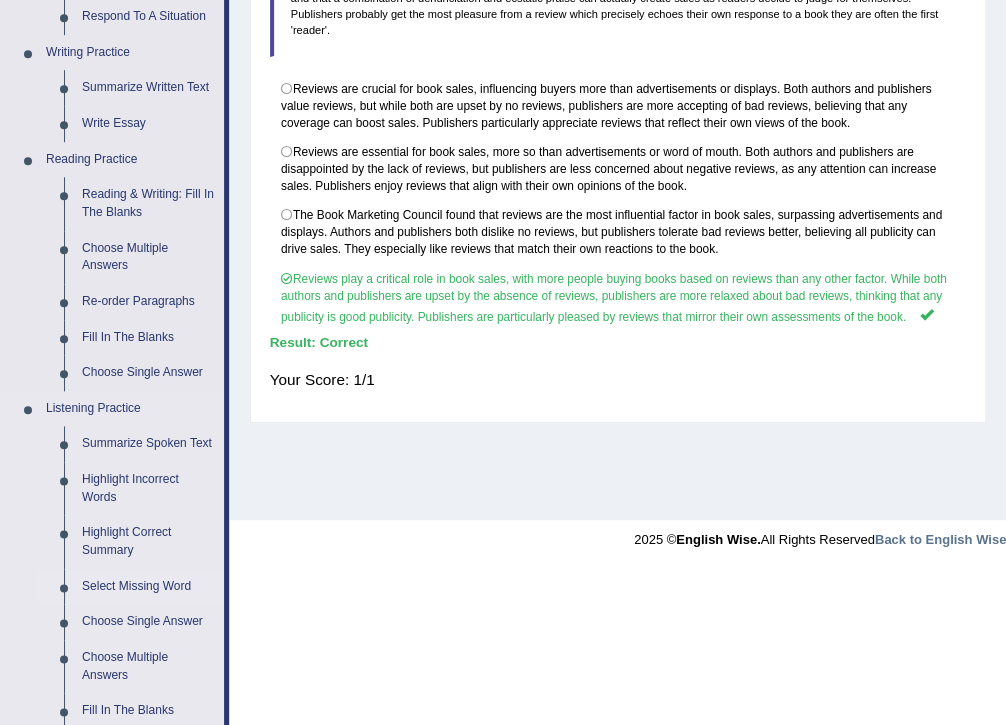 click on "Select Missing Word" at bounding box center [148, 587] 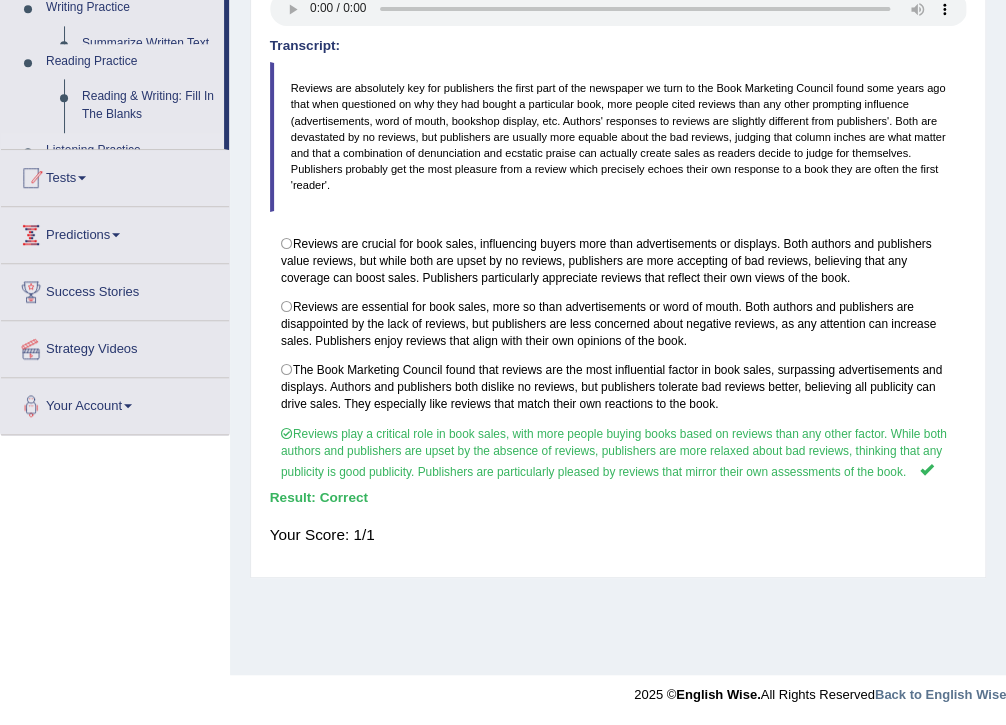 scroll, scrollTop: 325, scrollLeft: 0, axis: vertical 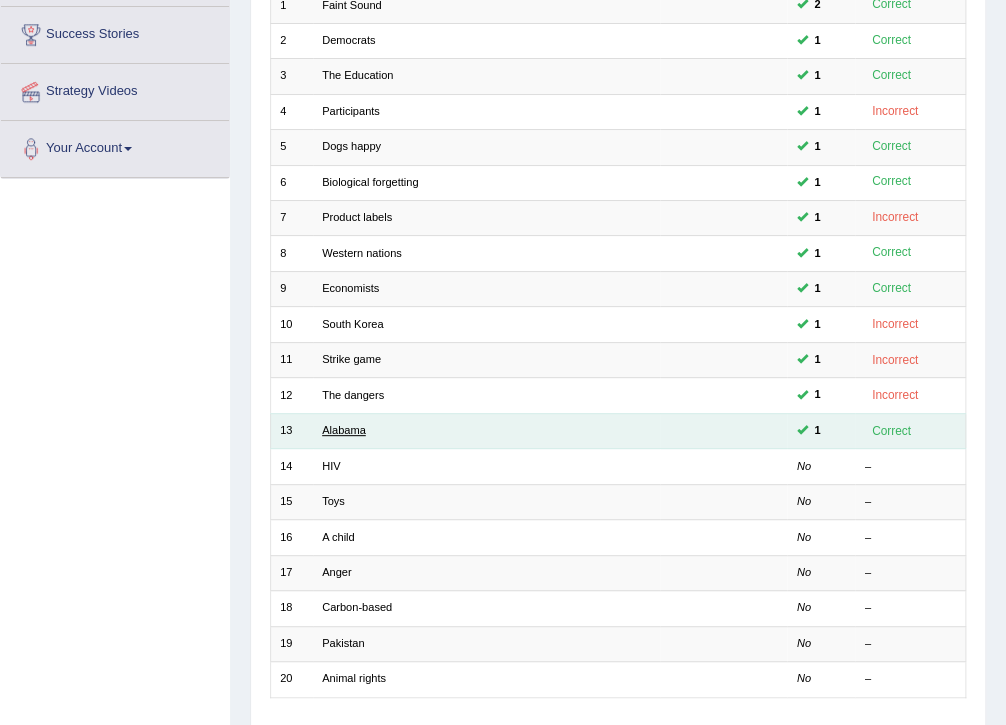 click on "Alabama" at bounding box center (344, 430) 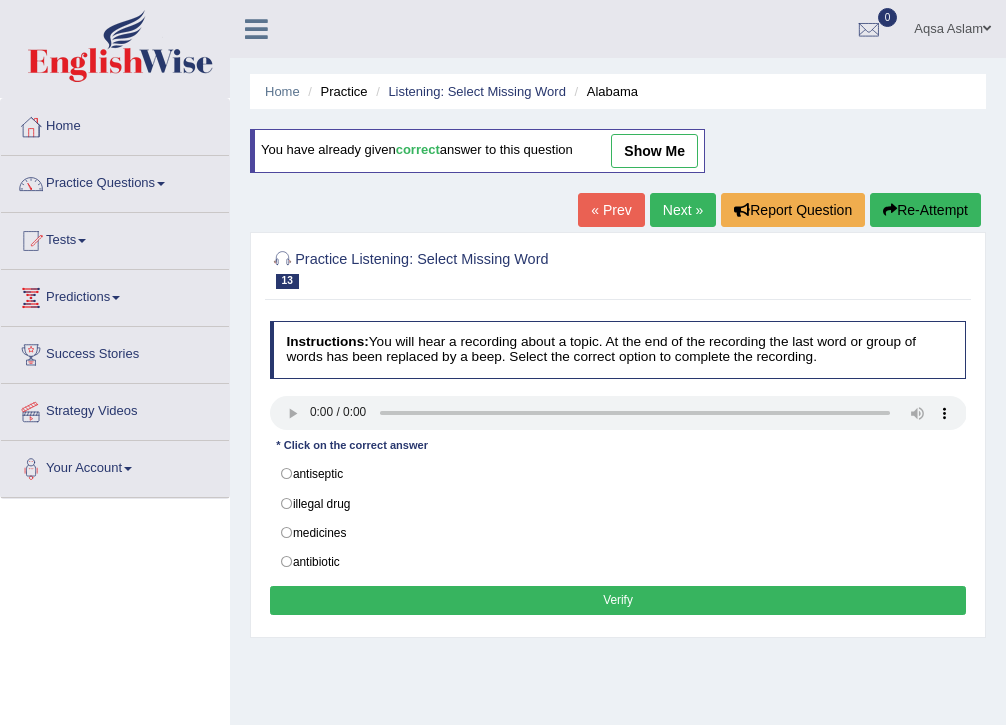 scroll, scrollTop: 0, scrollLeft: 0, axis: both 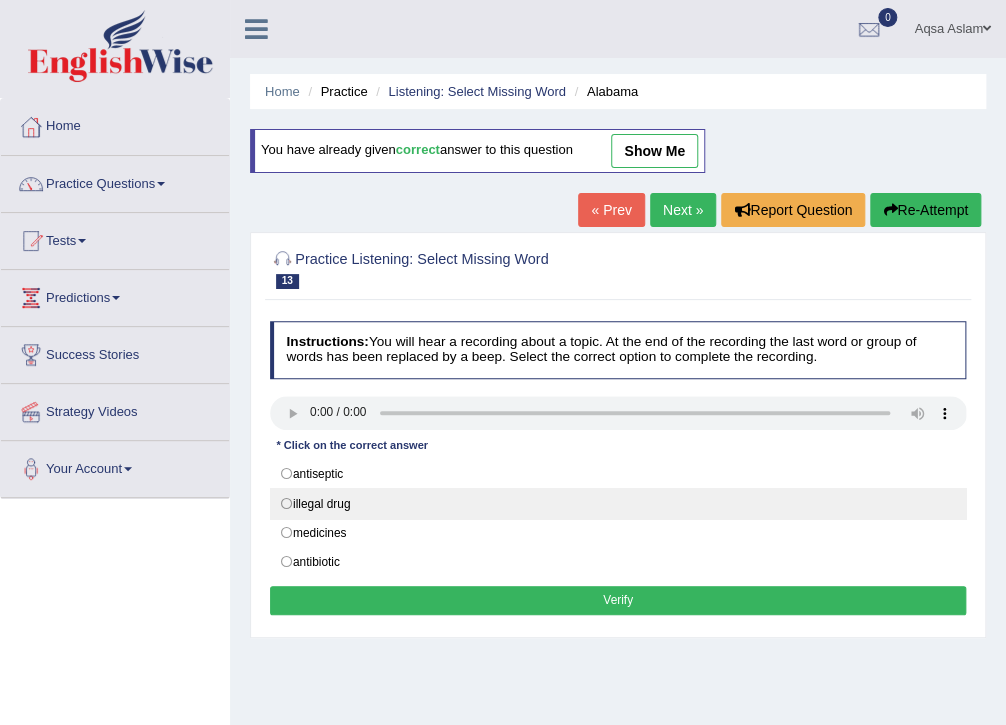 click on "illegal  drug" at bounding box center [618, 503] 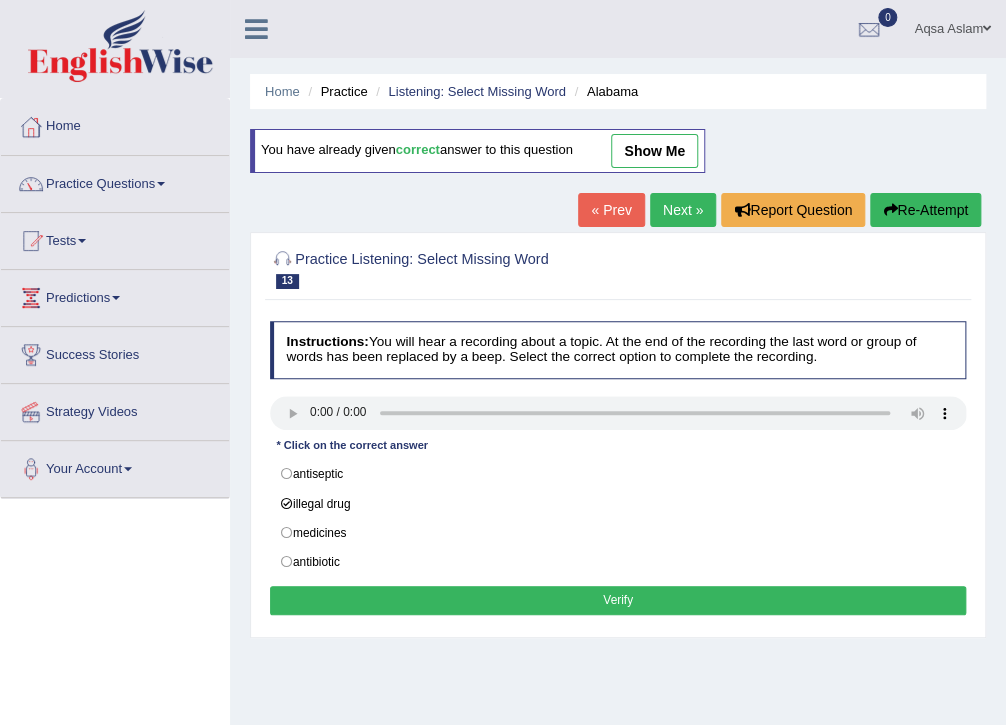 click on "Verify" at bounding box center (618, 600) 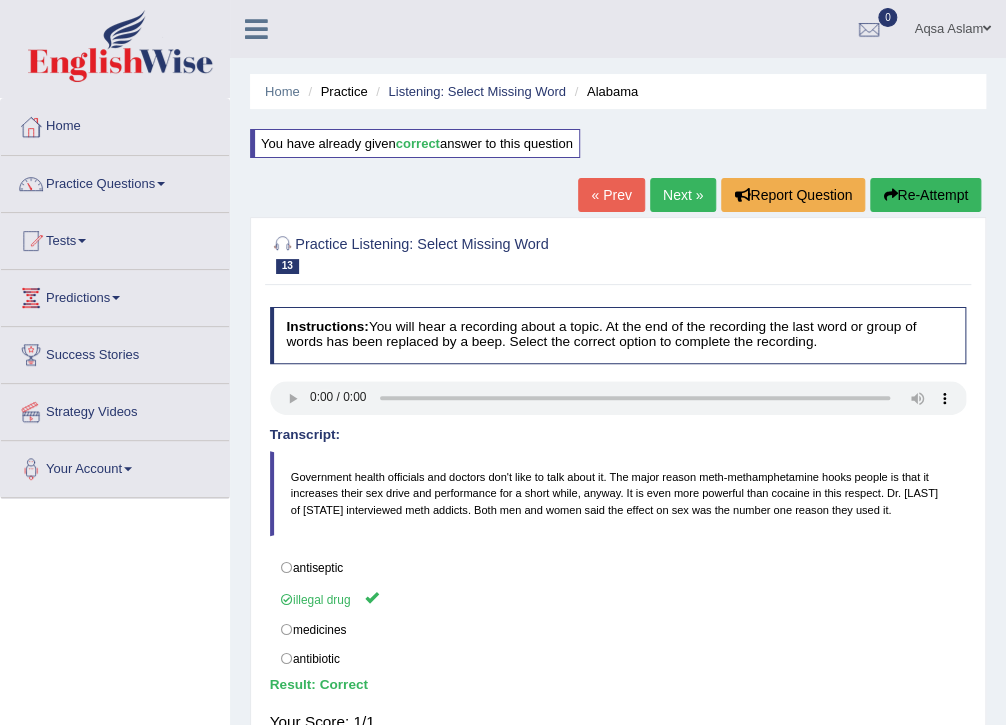 click on "Next »" at bounding box center [683, 195] 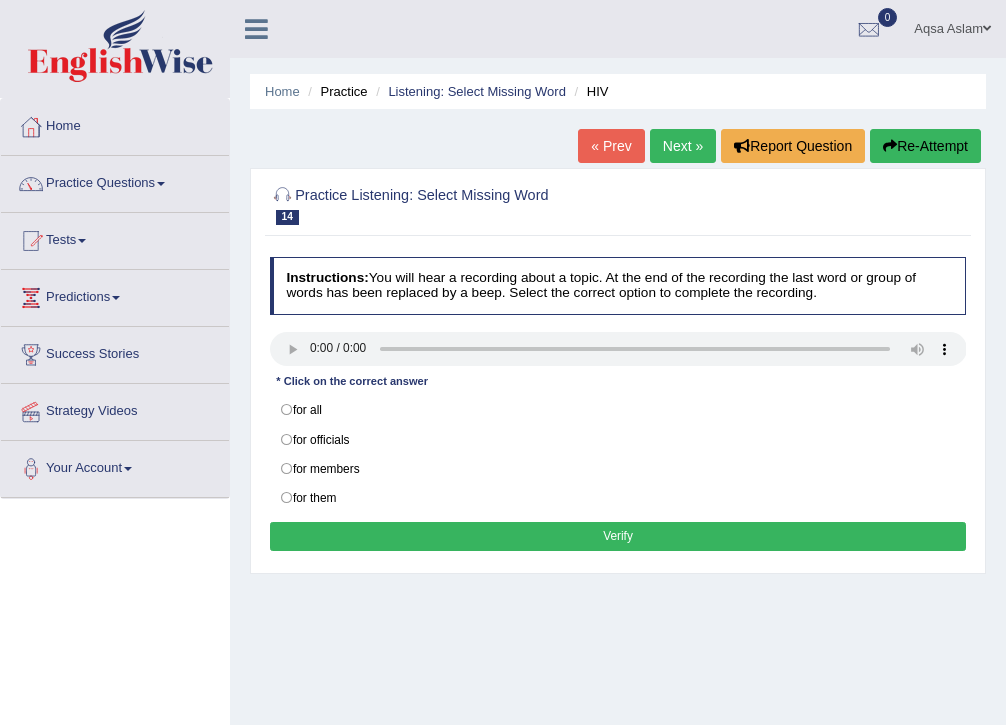 scroll, scrollTop: 0, scrollLeft: 0, axis: both 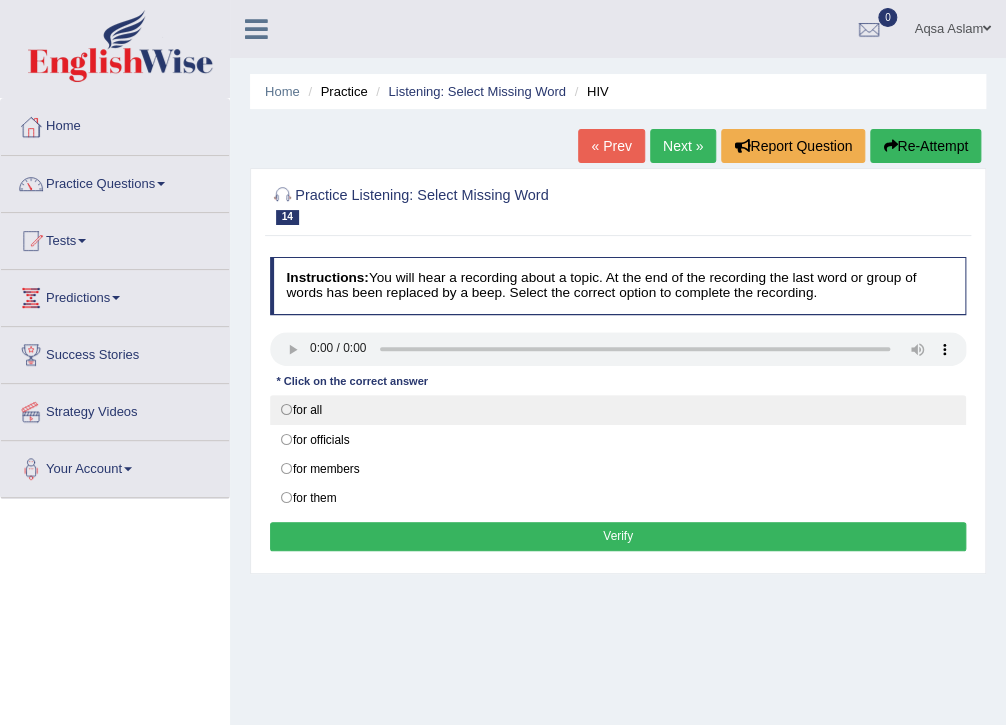 click on "for  all" at bounding box center (618, 410) 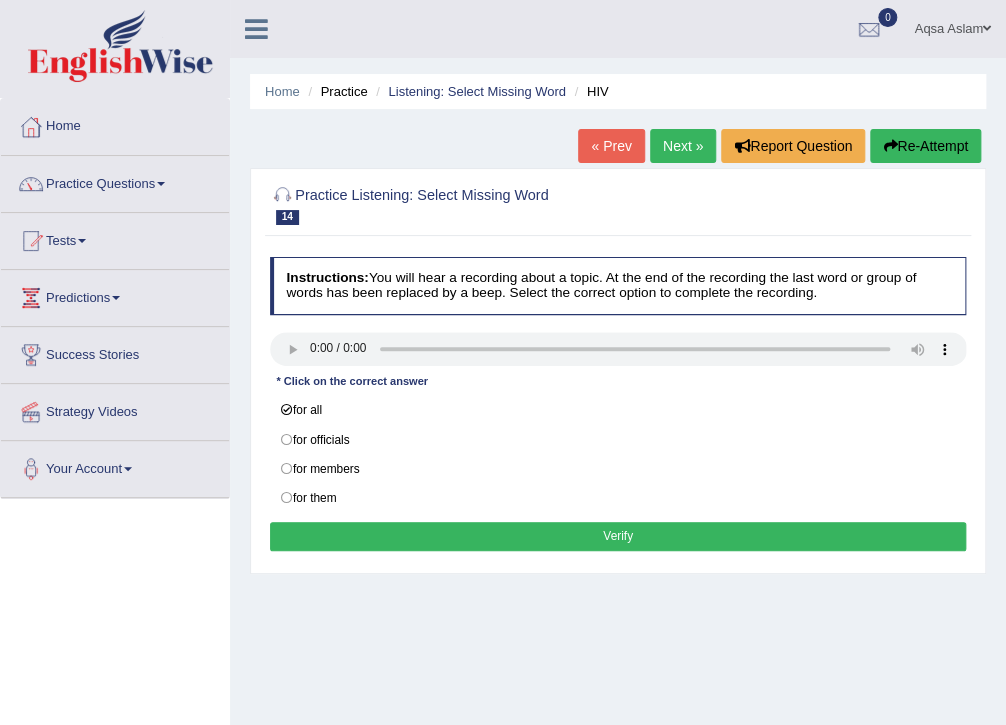 click on "Verify" at bounding box center [618, 536] 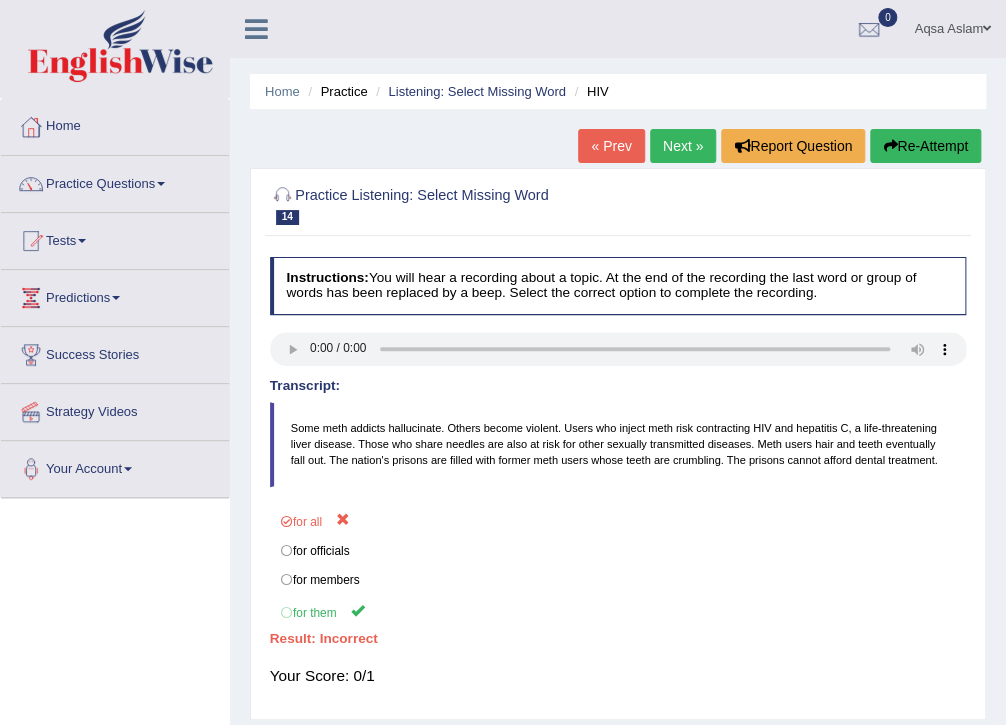 click on "Re-Attempt" at bounding box center (925, 146) 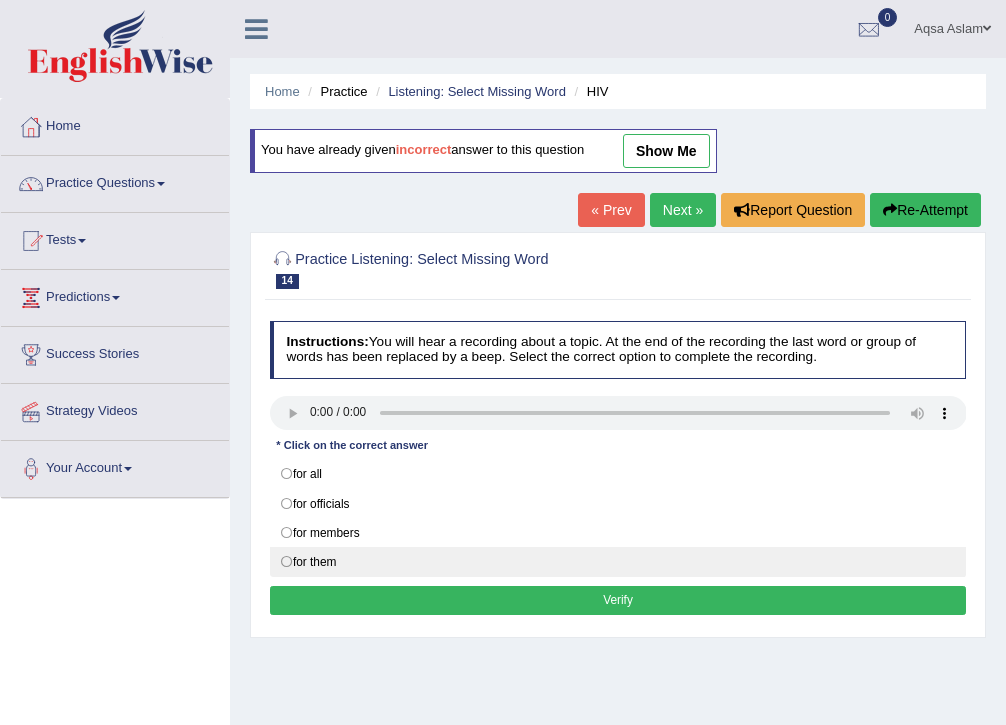 scroll, scrollTop: 0, scrollLeft: 0, axis: both 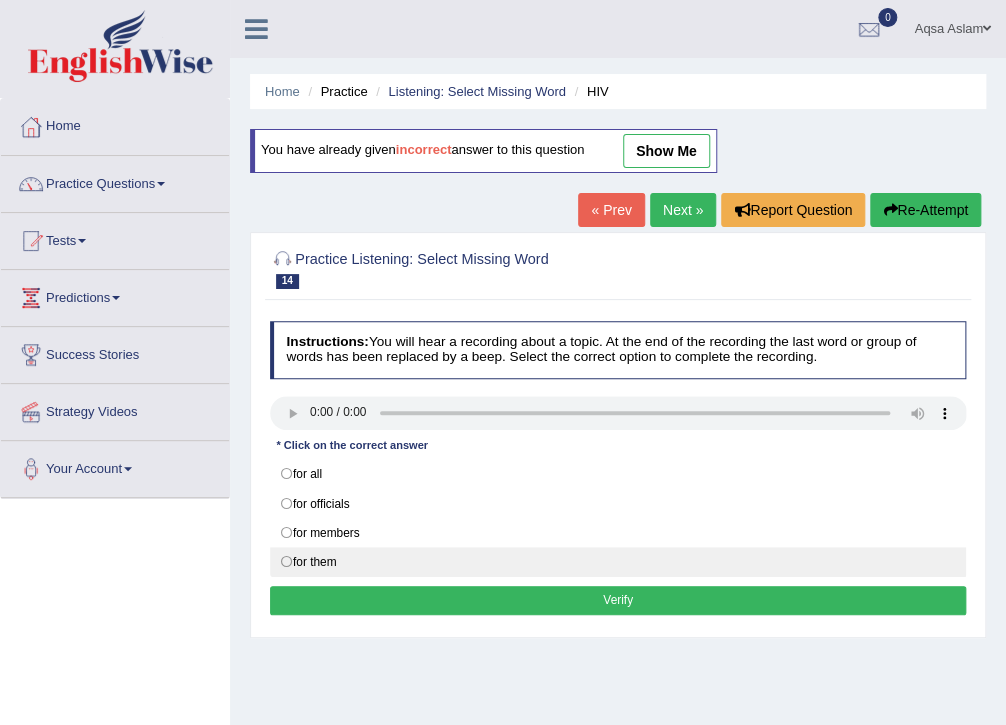 click on "for them" at bounding box center (618, 562) 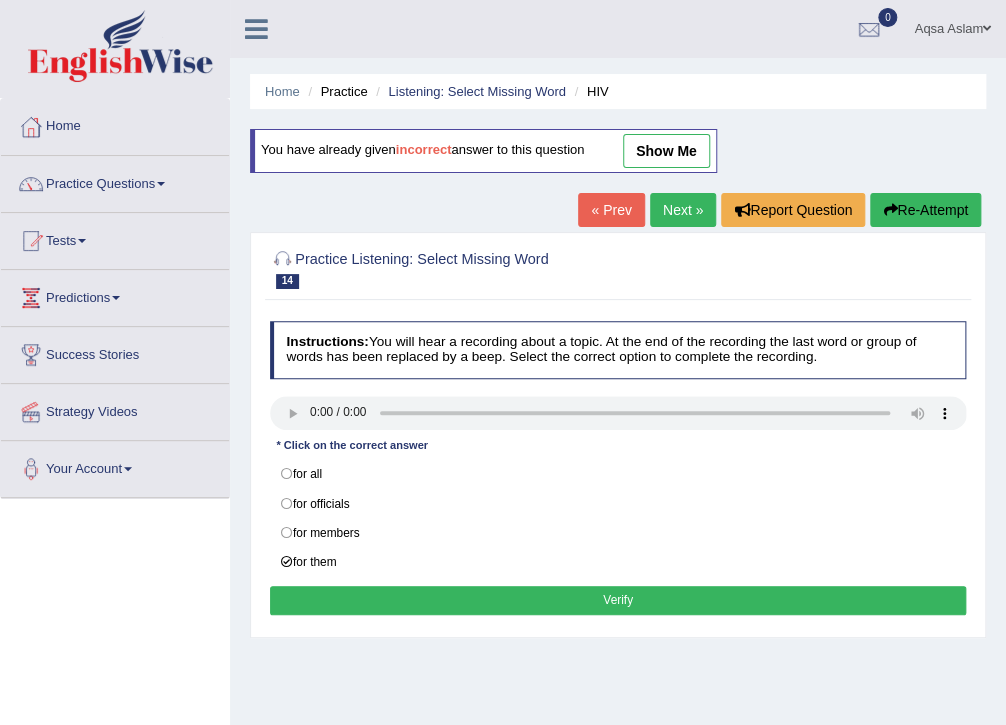 click on "Verify" at bounding box center (618, 600) 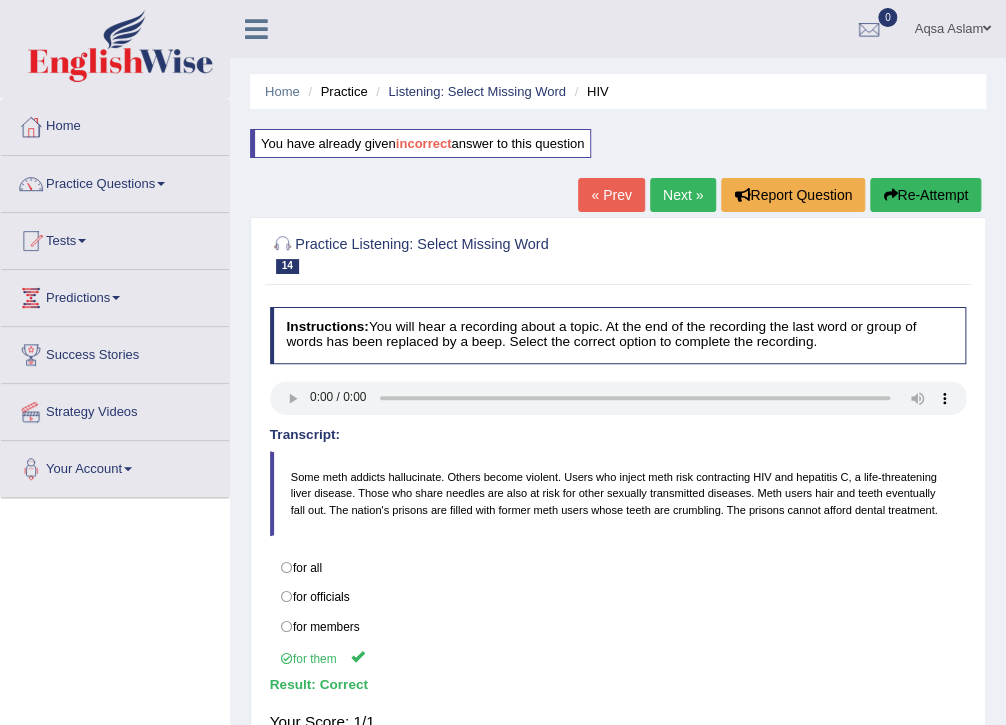 click on "Next »" at bounding box center (683, 195) 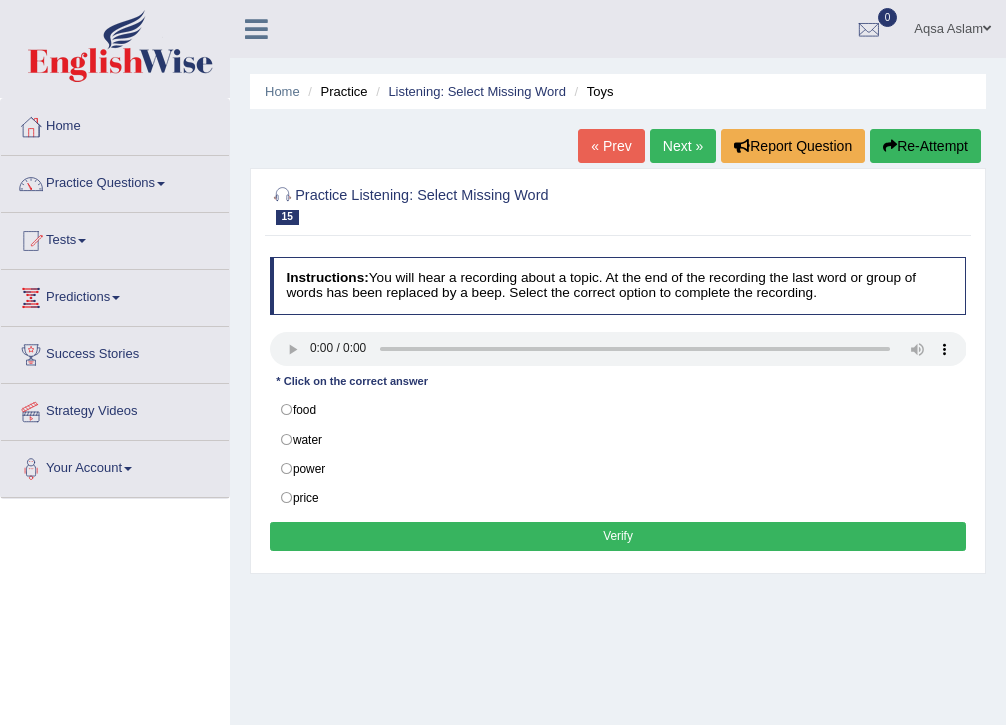 scroll, scrollTop: 0, scrollLeft: 0, axis: both 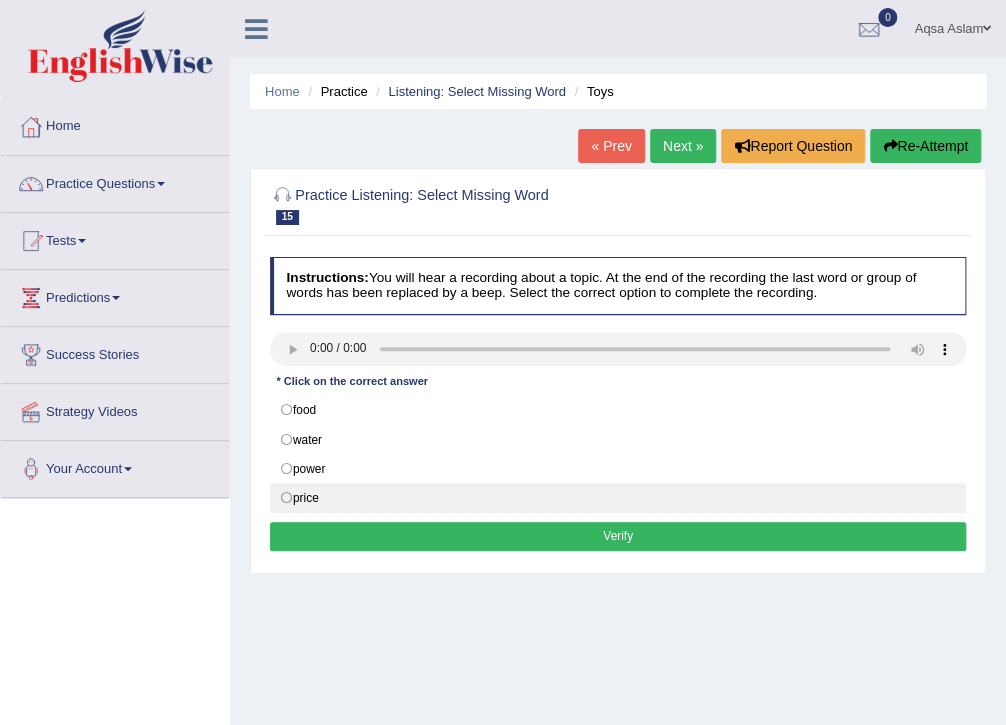 click on "price" at bounding box center (618, 498) 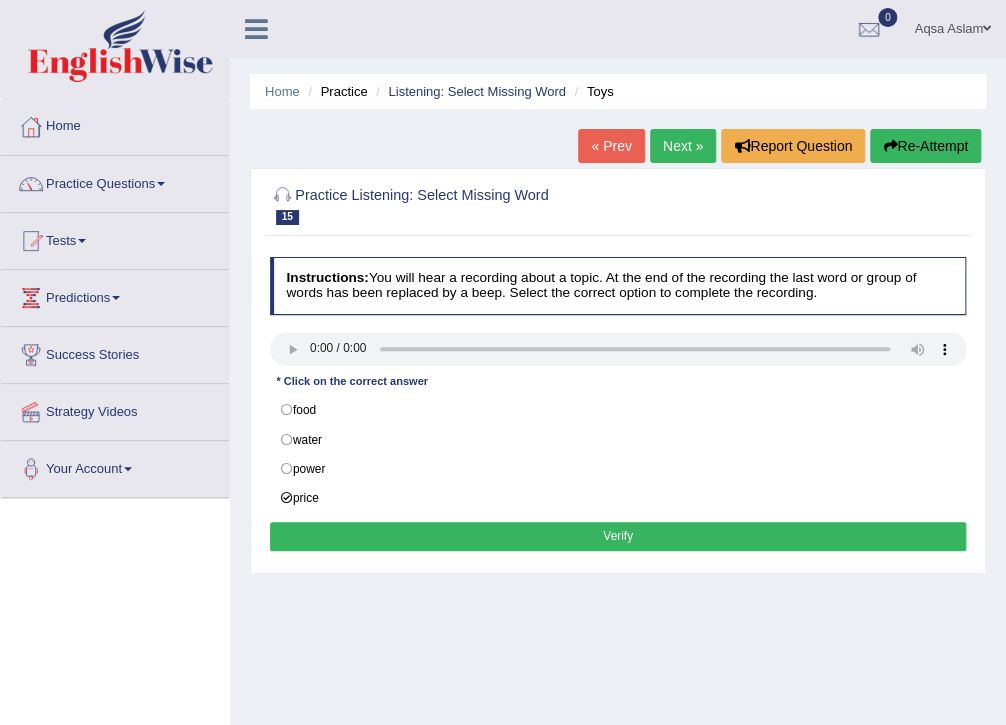 click on "Verify" at bounding box center [618, 536] 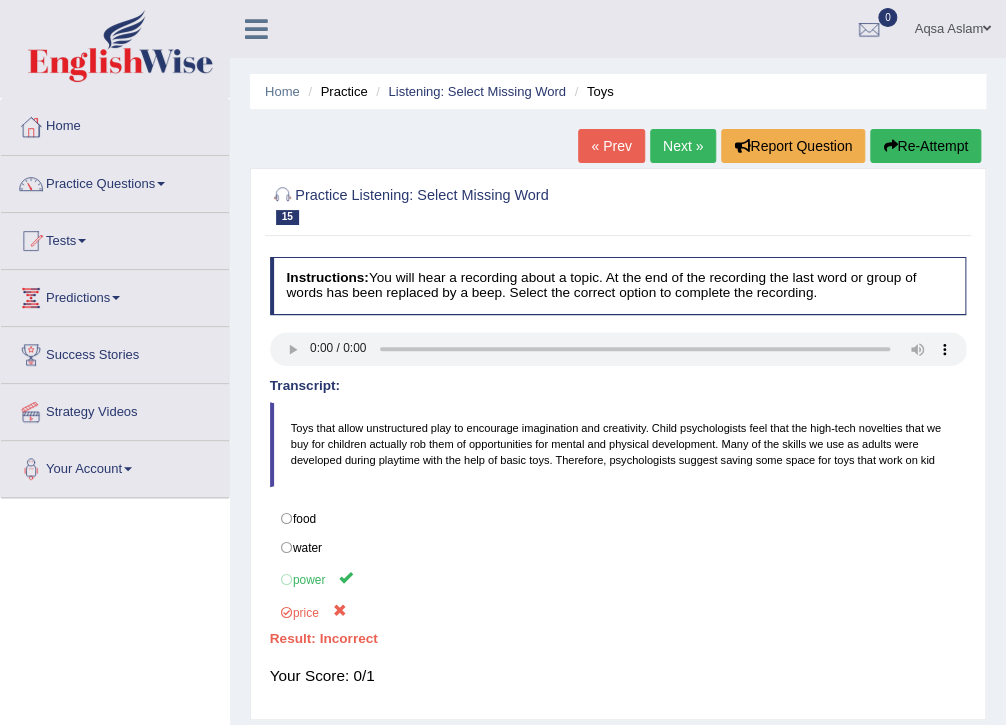 click on "Re-Attempt" at bounding box center [925, 146] 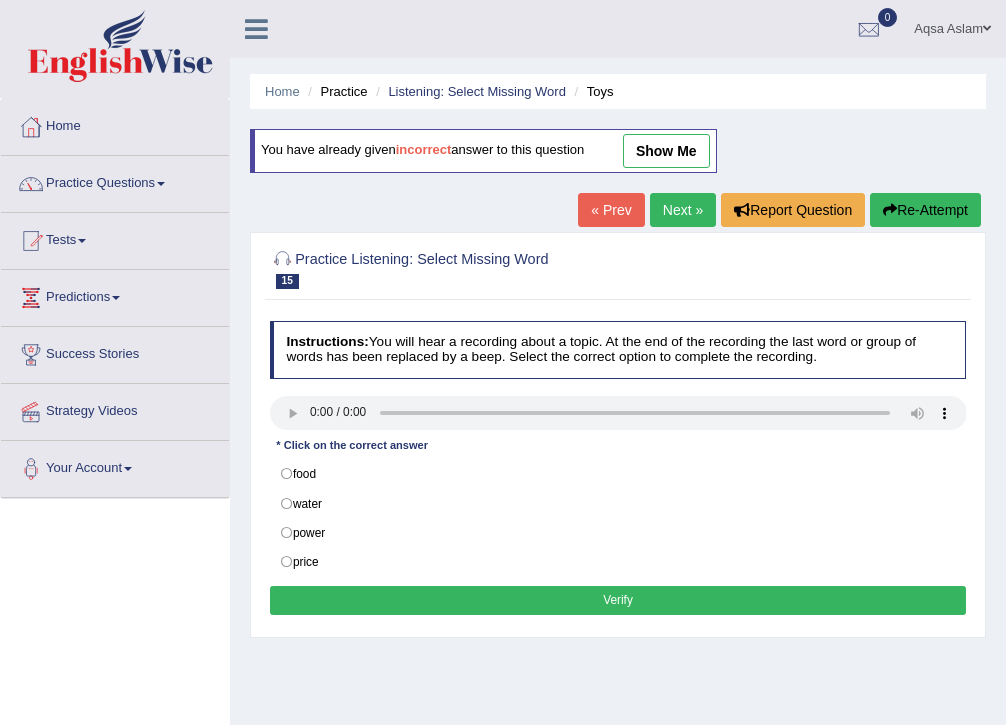 scroll, scrollTop: 0, scrollLeft: 0, axis: both 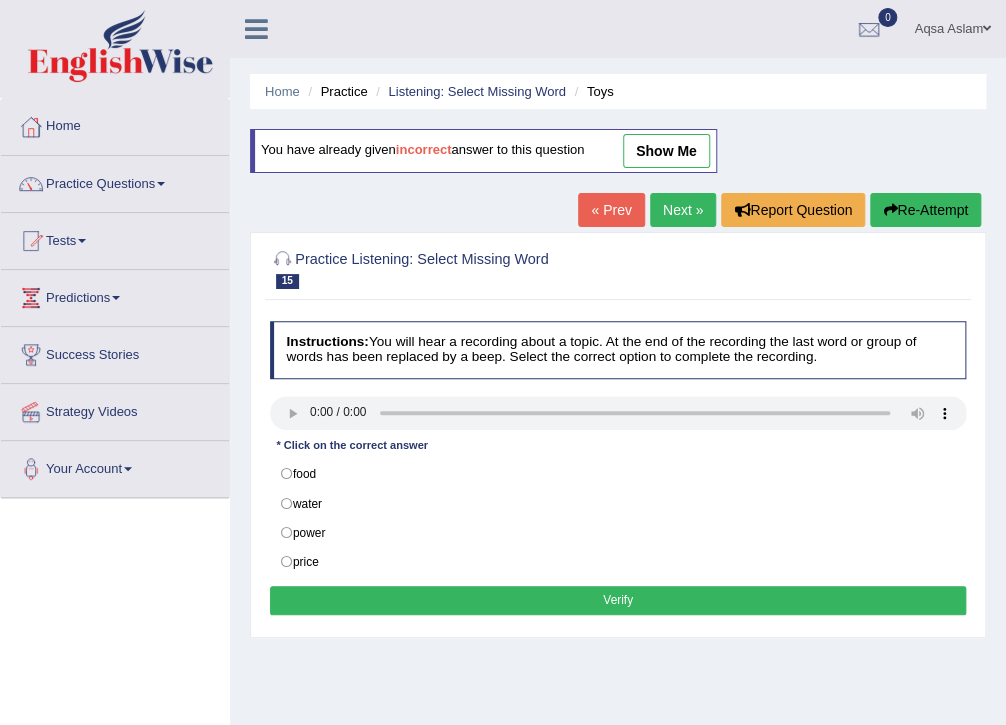 click on "power" at bounding box center [618, 533] 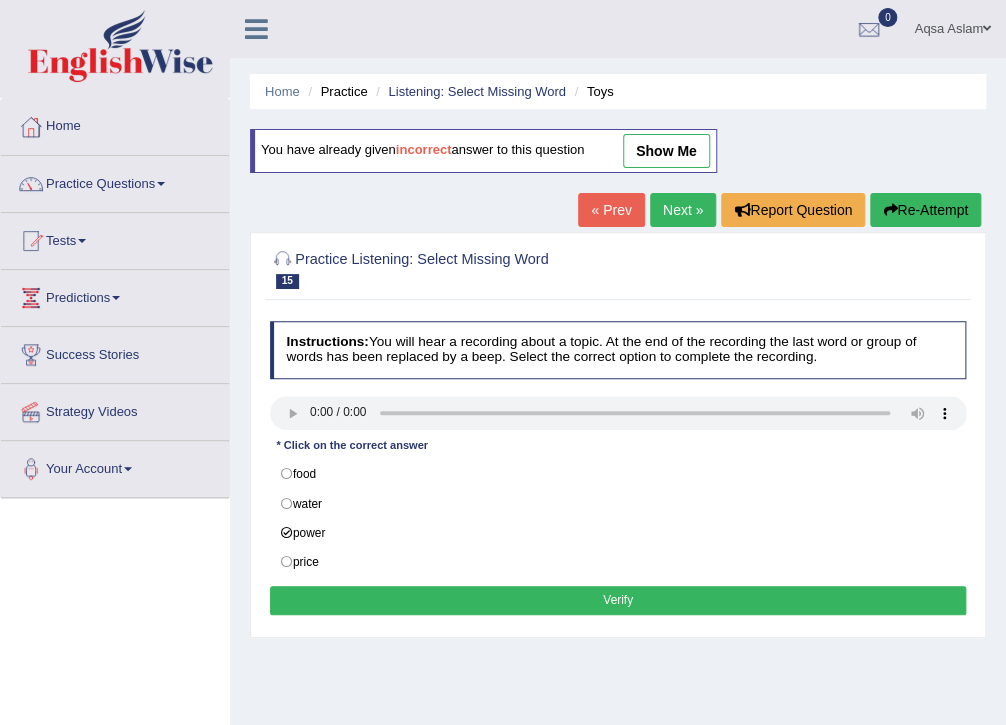 click on "Verify" at bounding box center [618, 600] 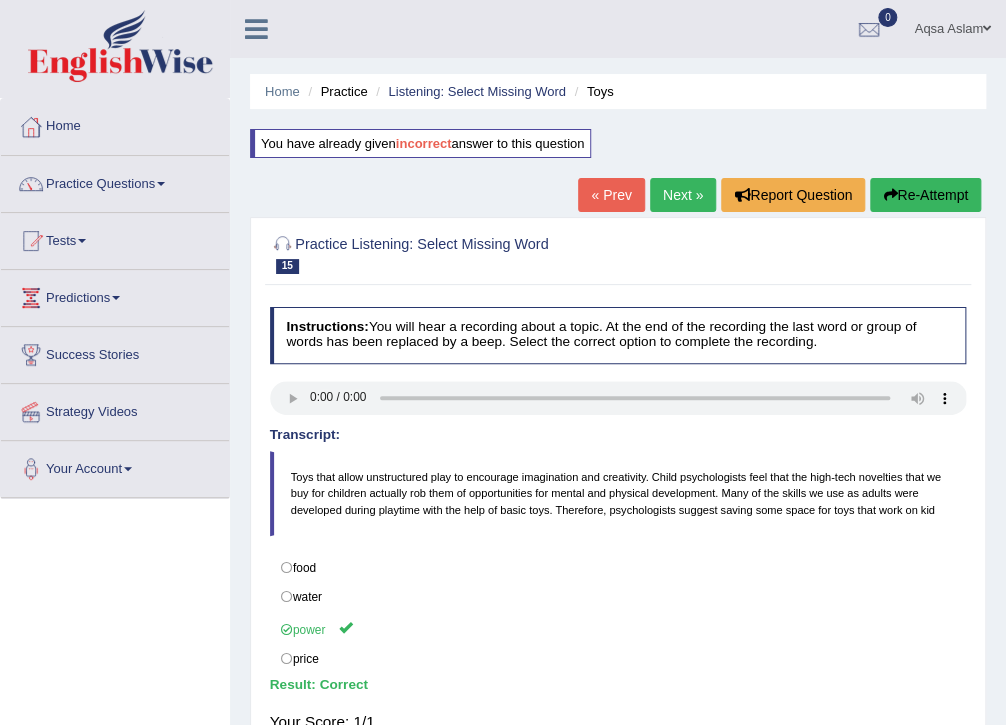 click on "Next »" at bounding box center [683, 195] 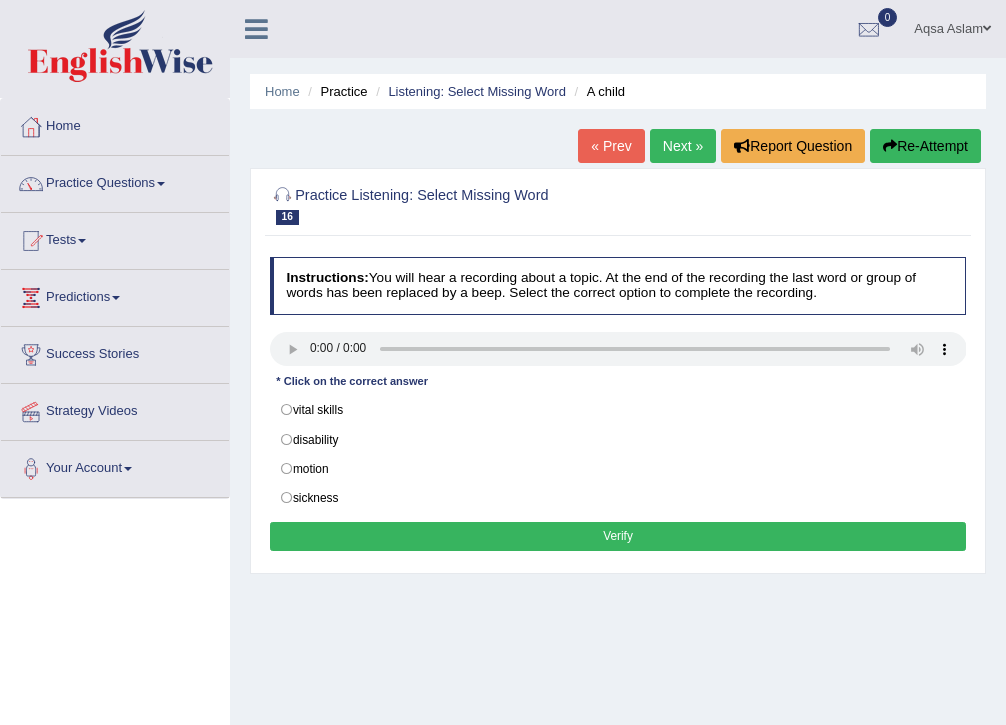 scroll, scrollTop: 0, scrollLeft: 0, axis: both 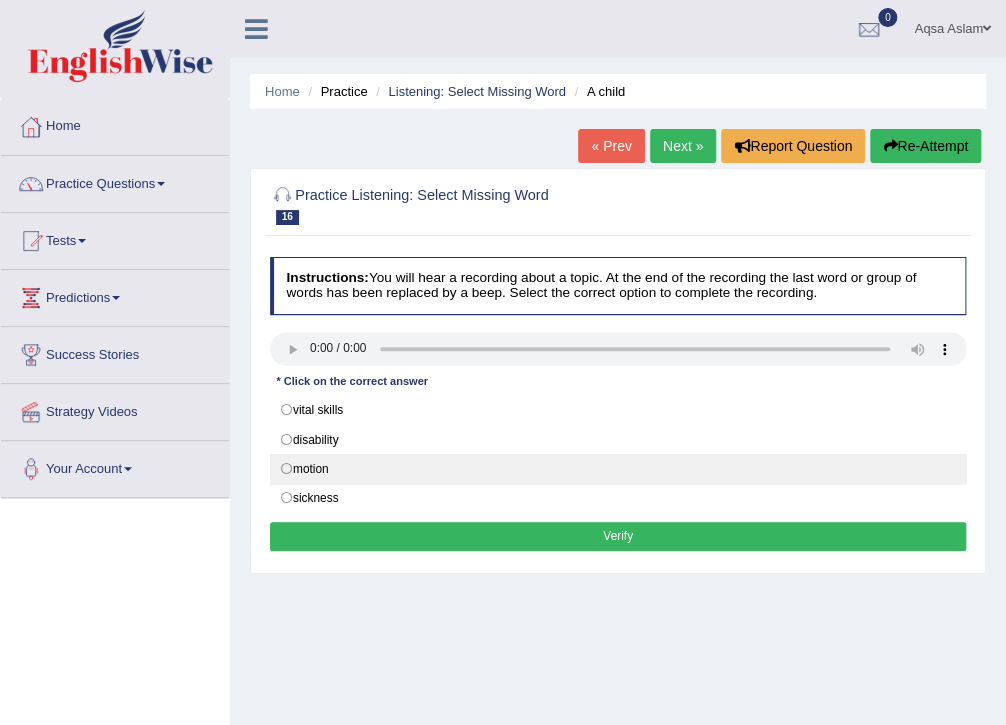 click on "motion" at bounding box center [618, 469] 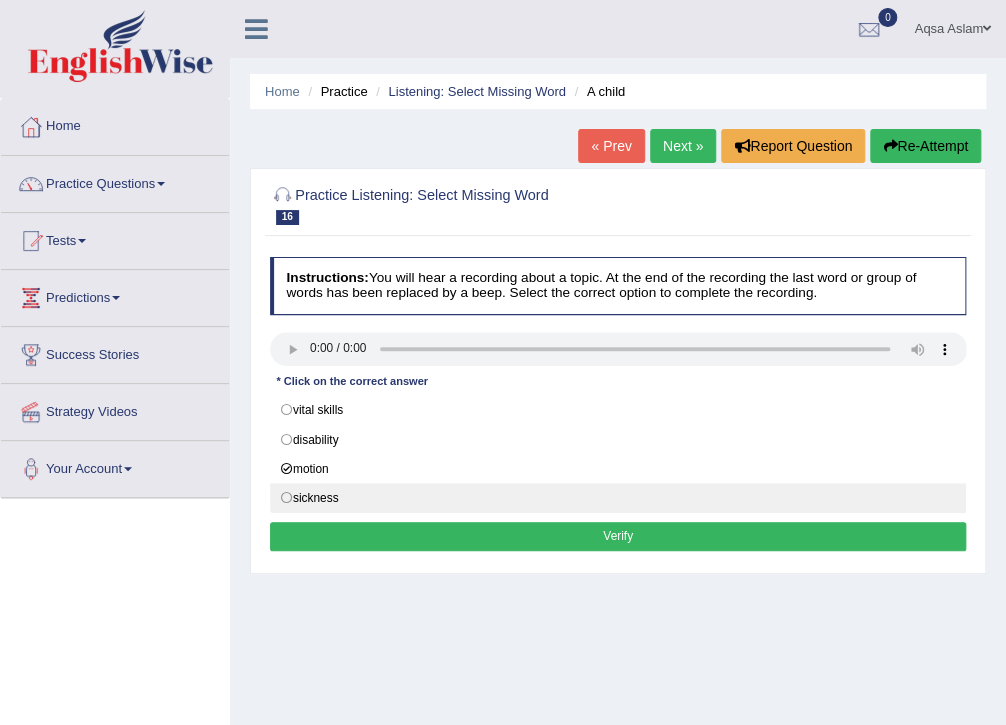 click on "sickness" at bounding box center [618, 498] 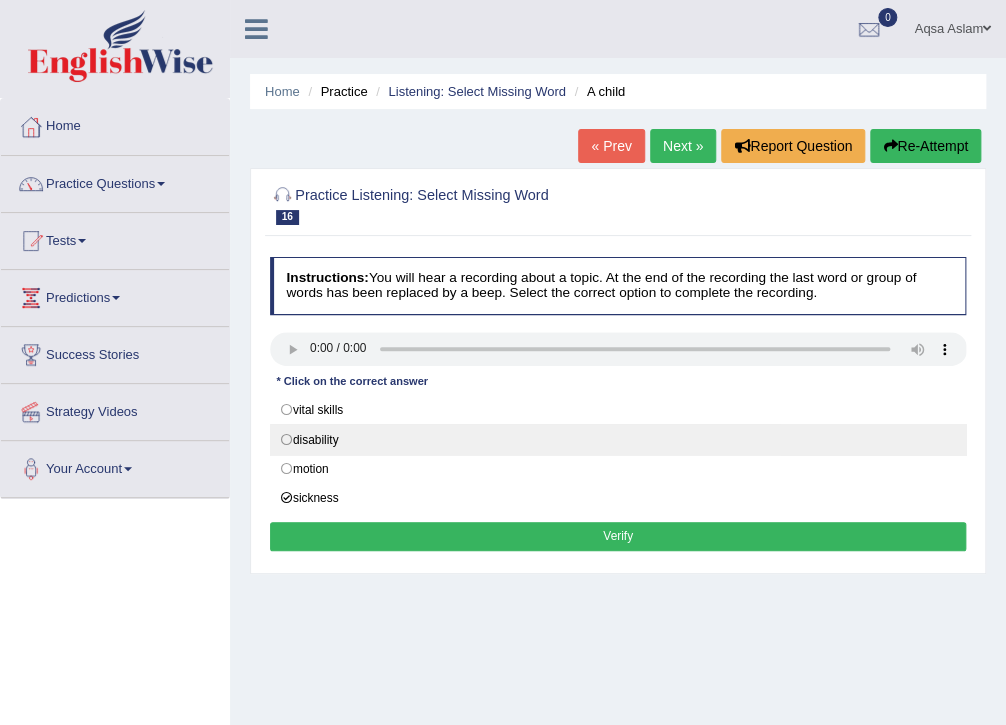 click on "disability" at bounding box center (618, 439) 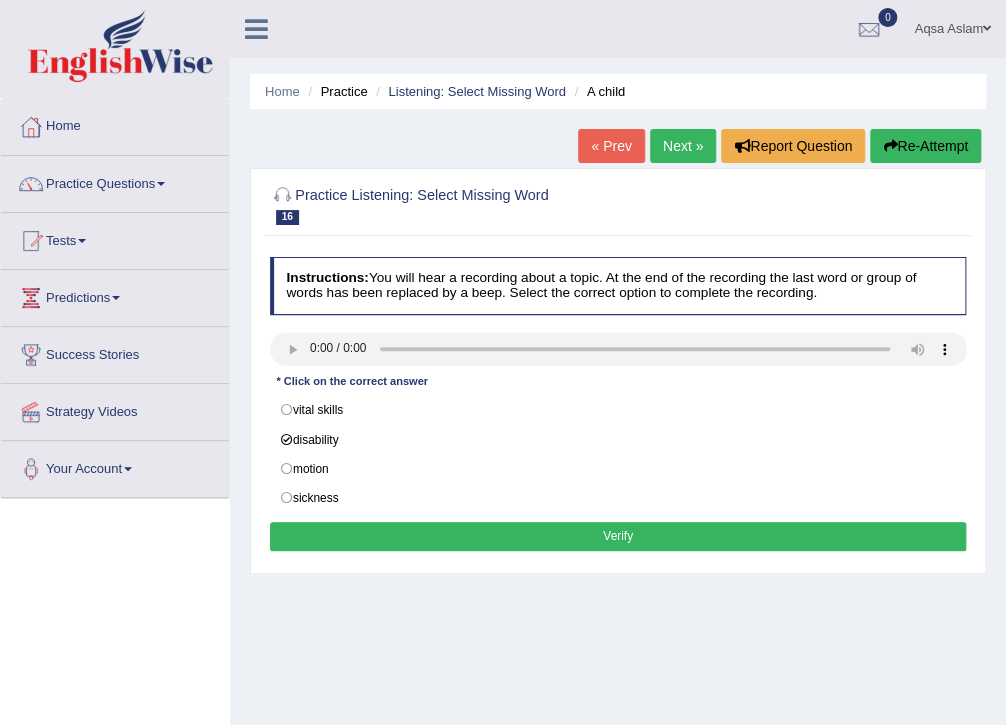 click on "Verify" at bounding box center [618, 536] 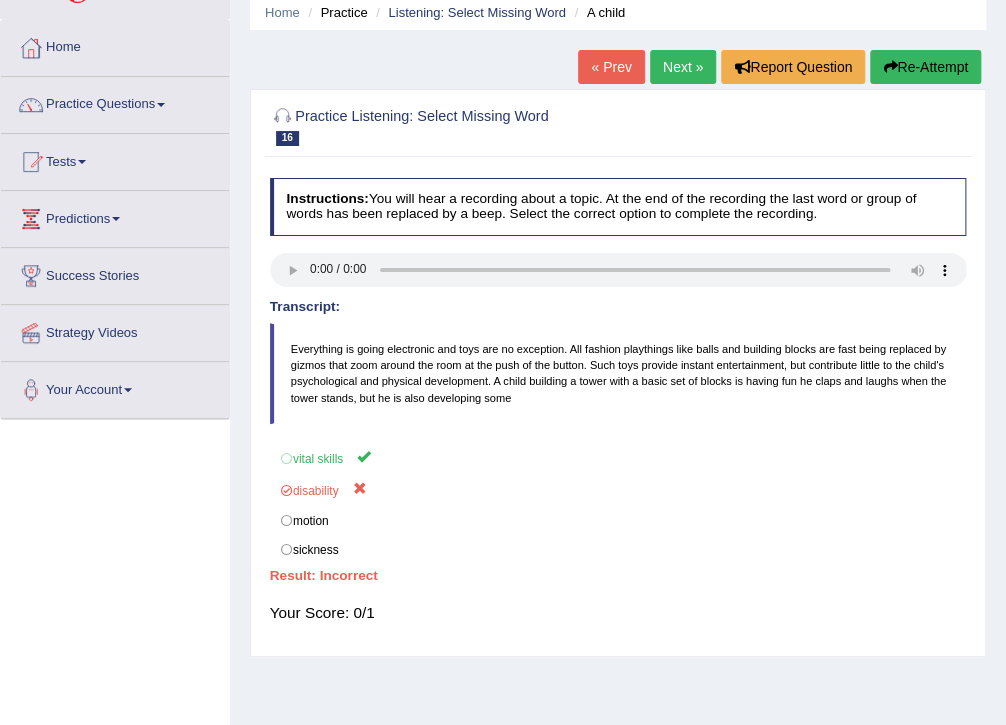 scroll, scrollTop: 80, scrollLeft: 0, axis: vertical 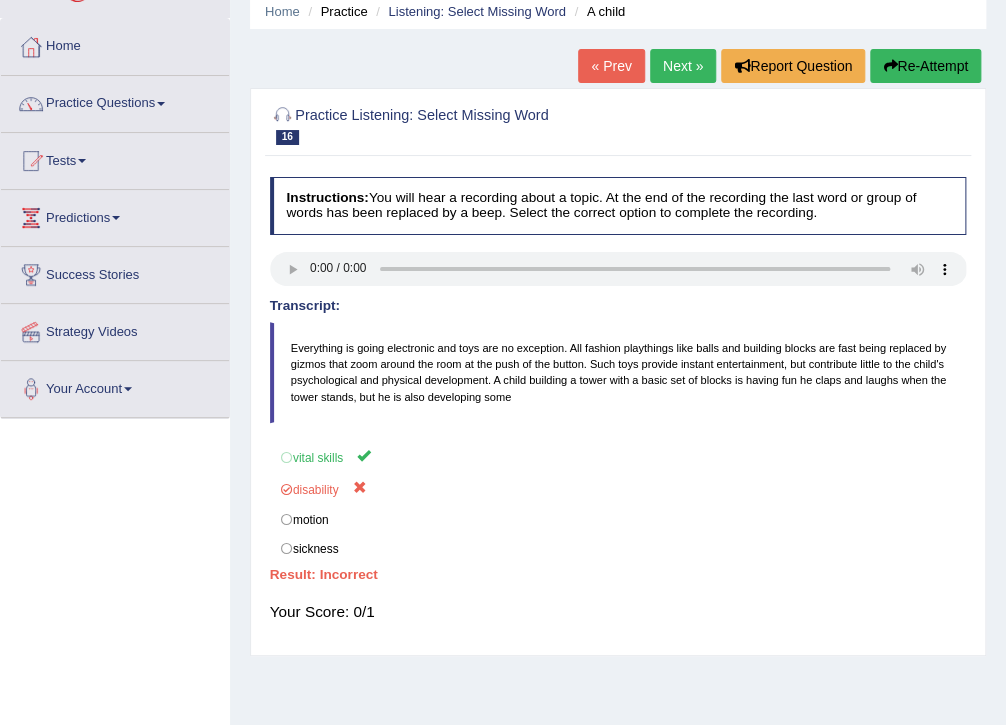 click on "Re-Attempt" at bounding box center (925, 66) 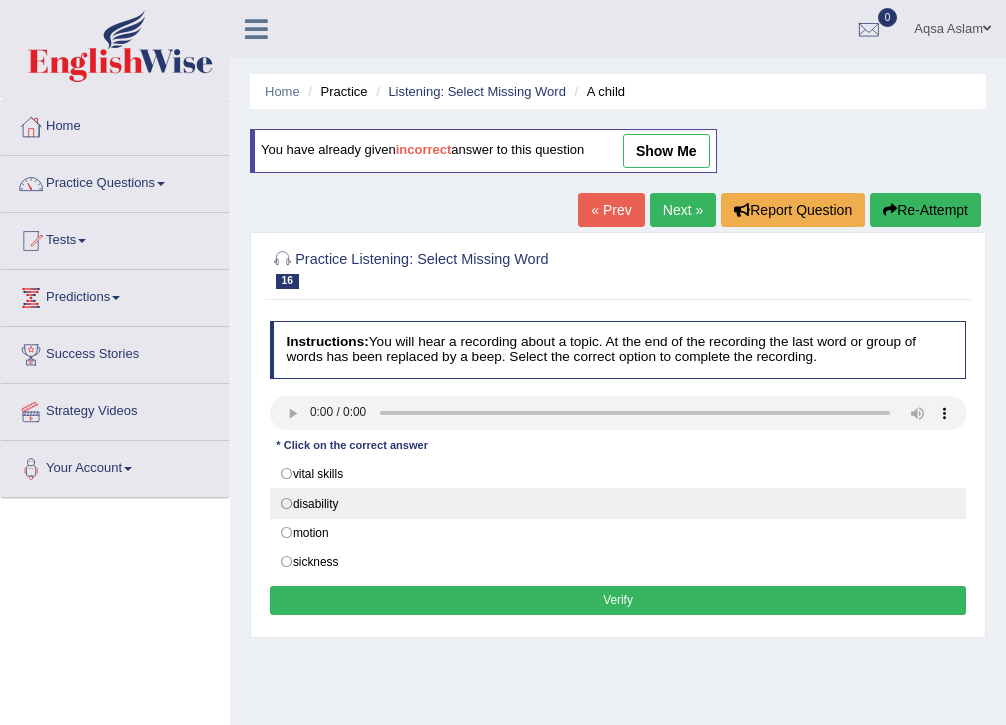 scroll, scrollTop: 80, scrollLeft: 0, axis: vertical 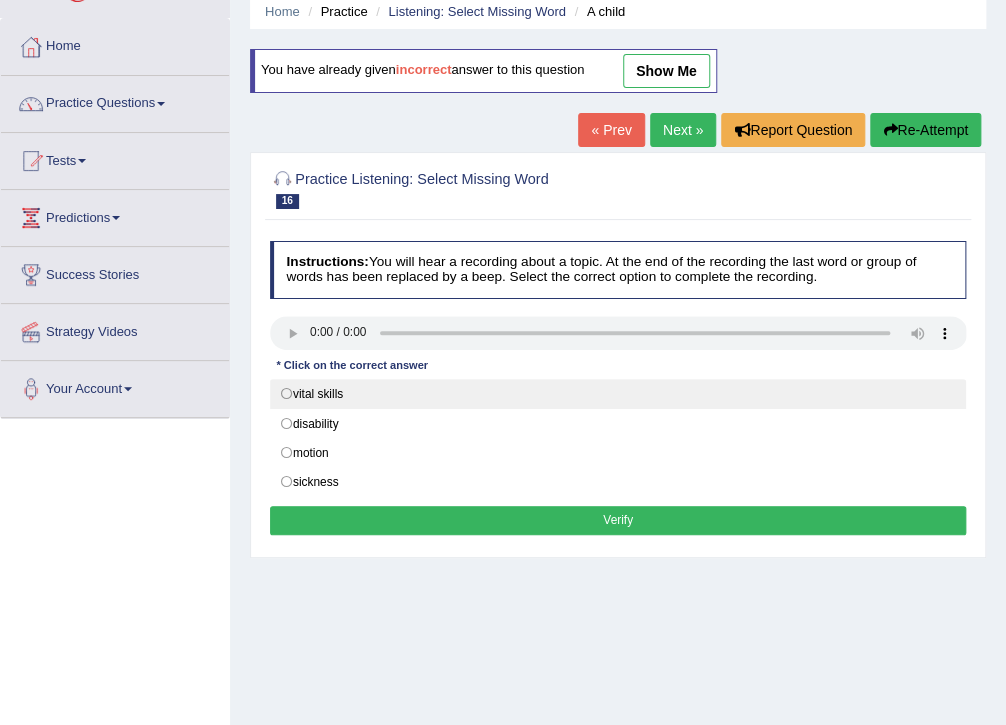 click on "vital  skills" at bounding box center [618, 394] 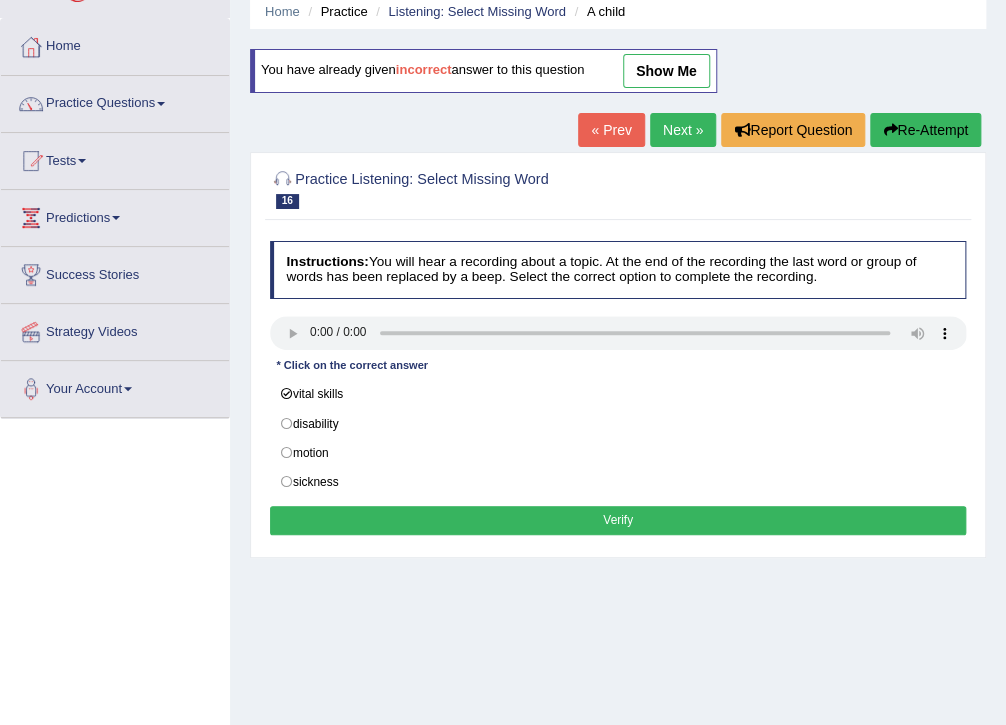 click on "Verify" at bounding box center [618, 520] 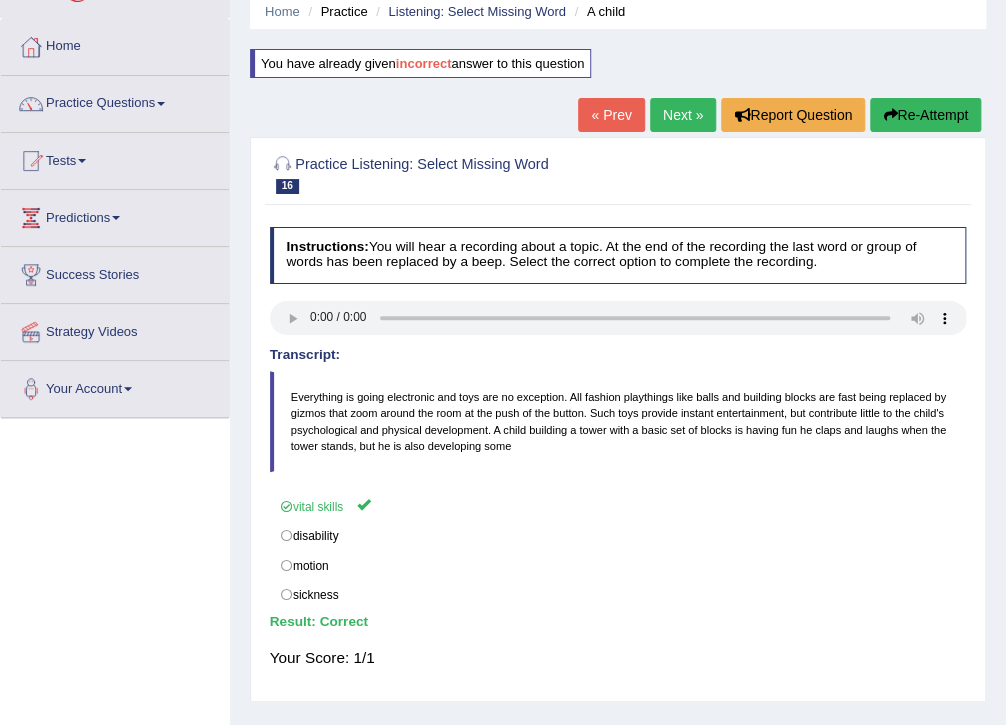 click on "Next »" at bounding box center [683, 115] 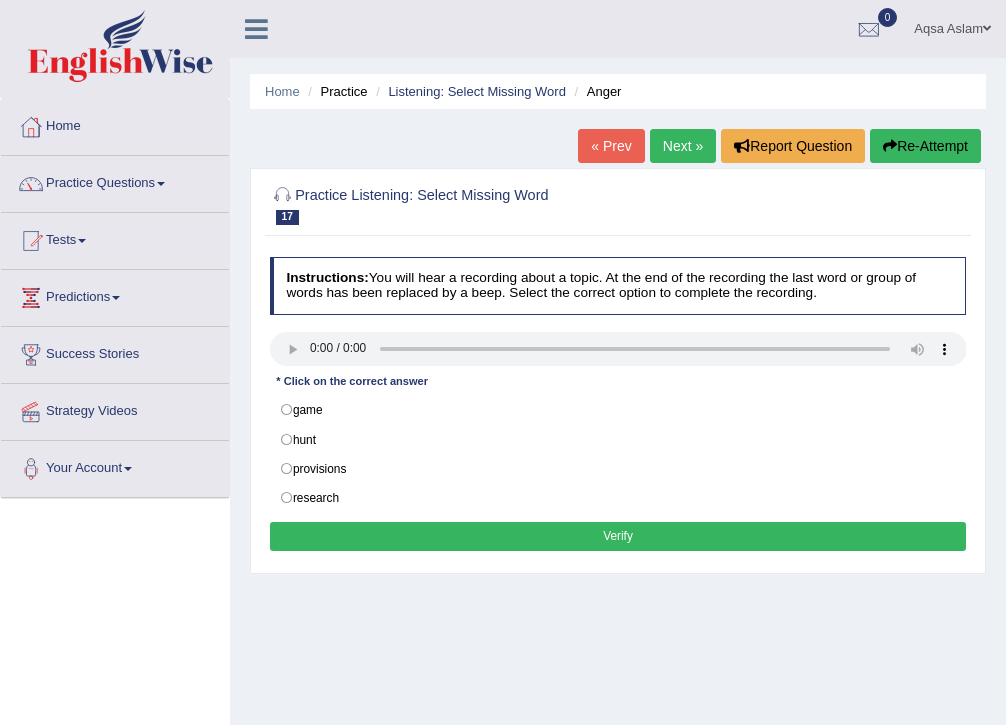 scroll, scrollTop: 0, scrollLeft: 0, axis: both 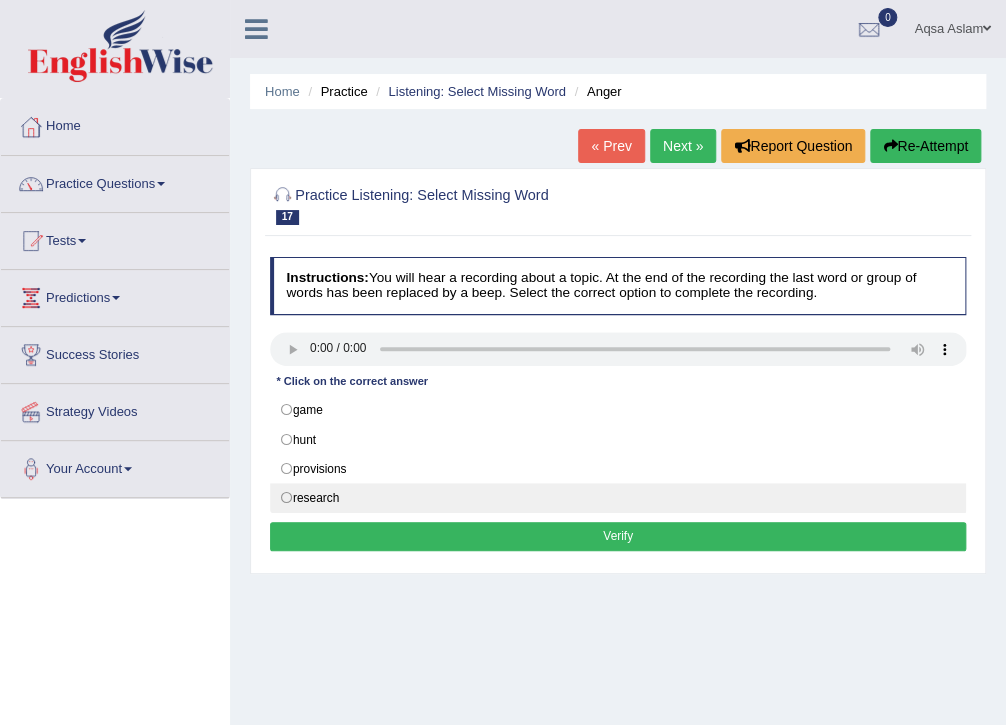 click on "research" at bounding box center (618, 498) 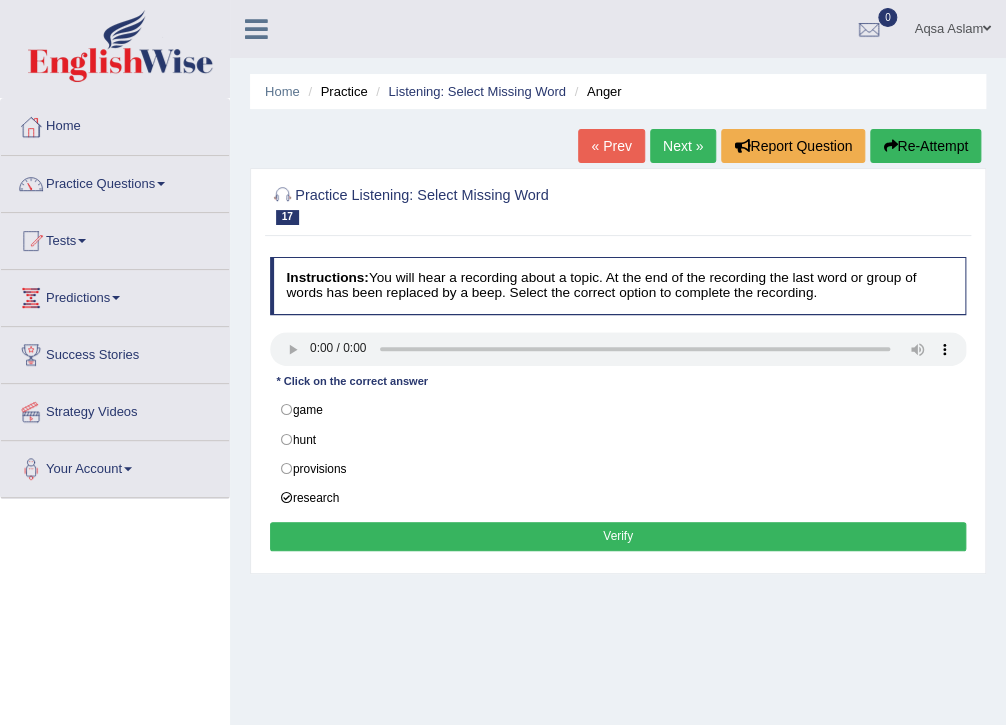 click on "Verify" at bounding box center (618, 536) 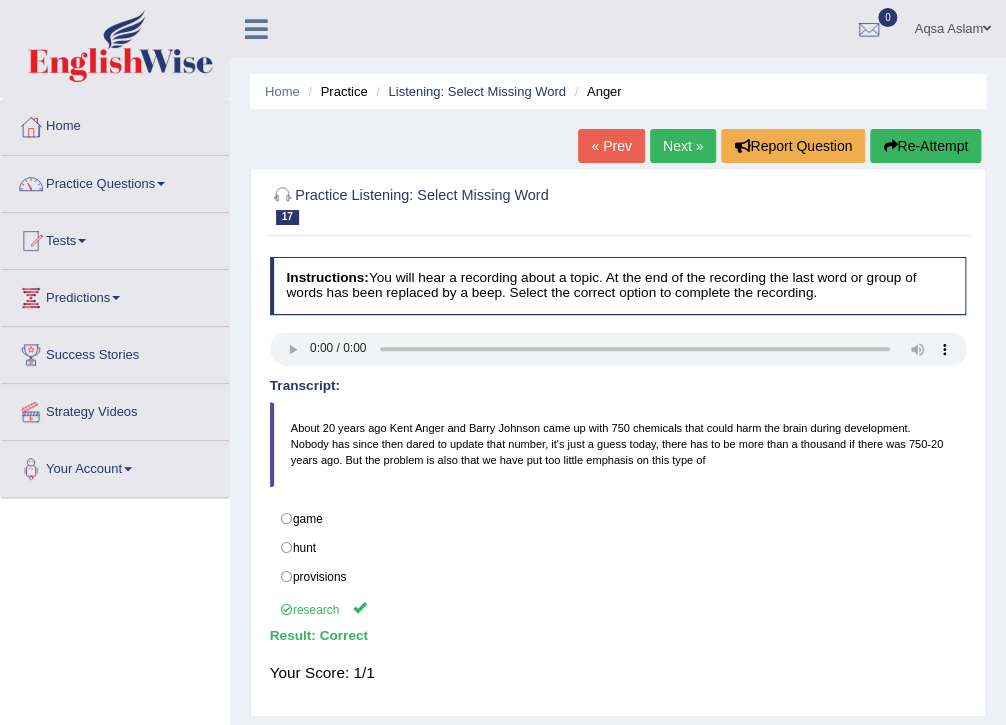 click on "Next »" at bounding box center (683, 146) 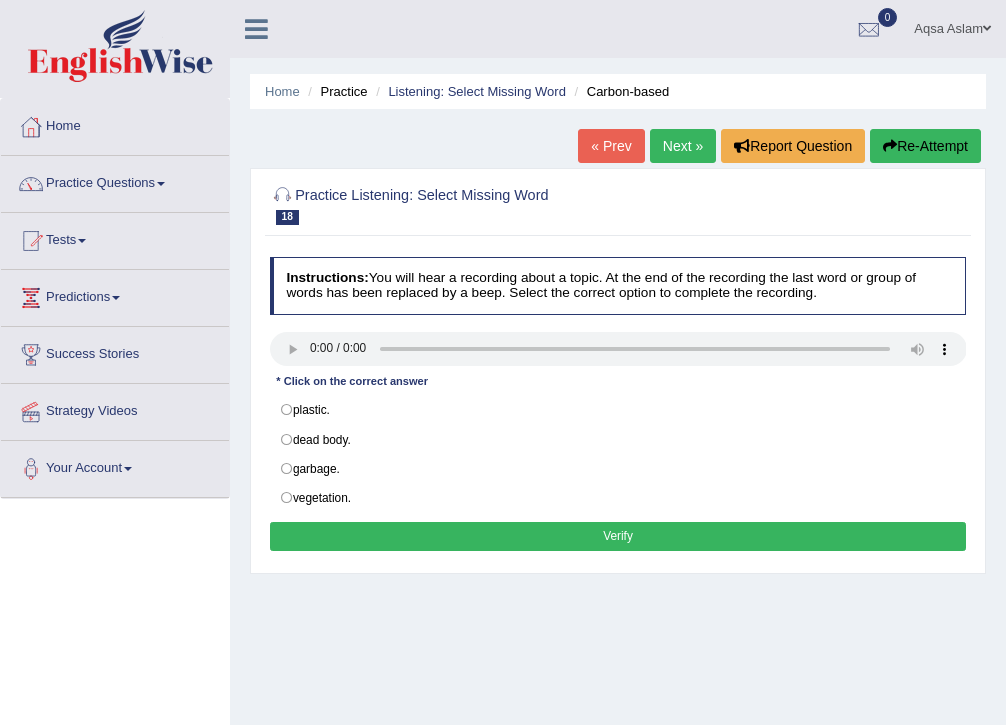 scroll, scrollTop: 0, scrollLeft: 0, axis: both 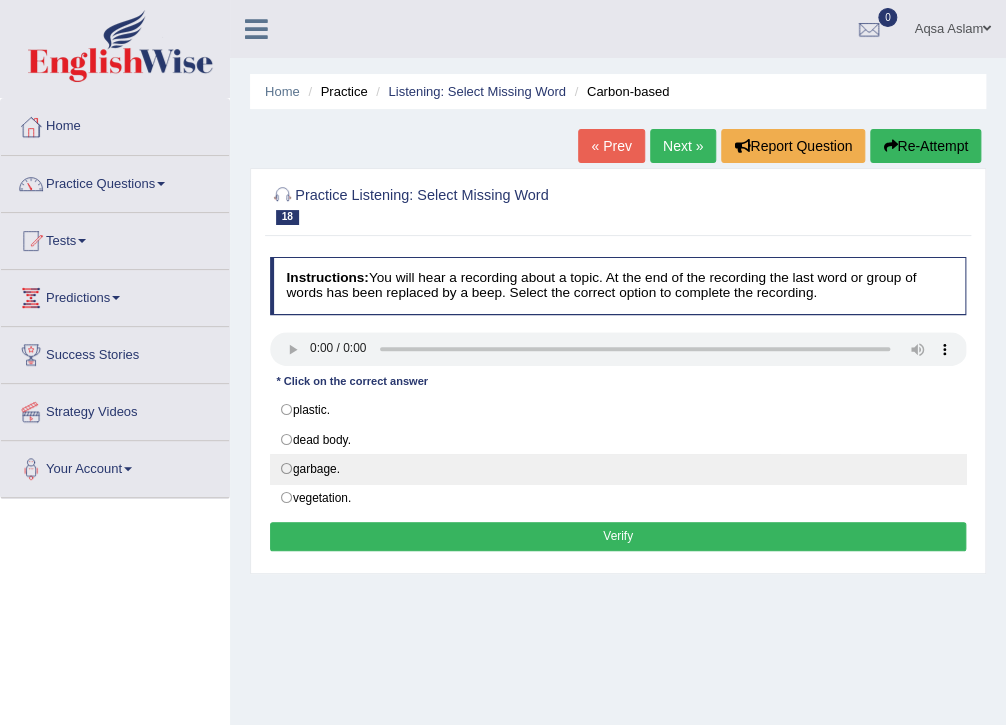 click on "garbage." at bounding box center [618, 469] 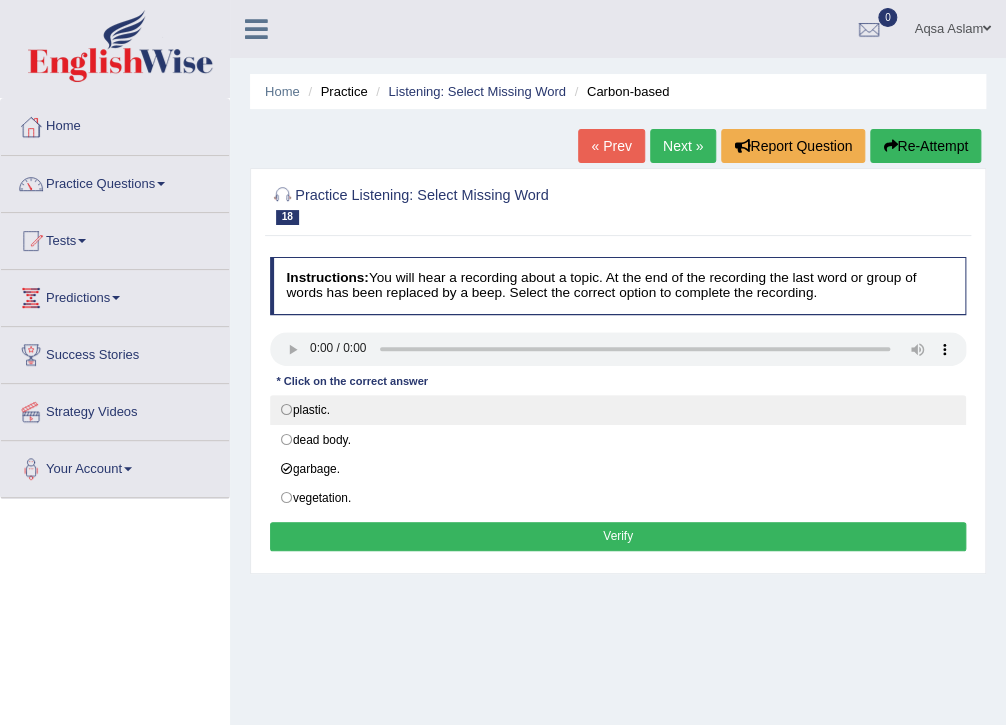 click on "plastic." at bounding box center [618, 410] 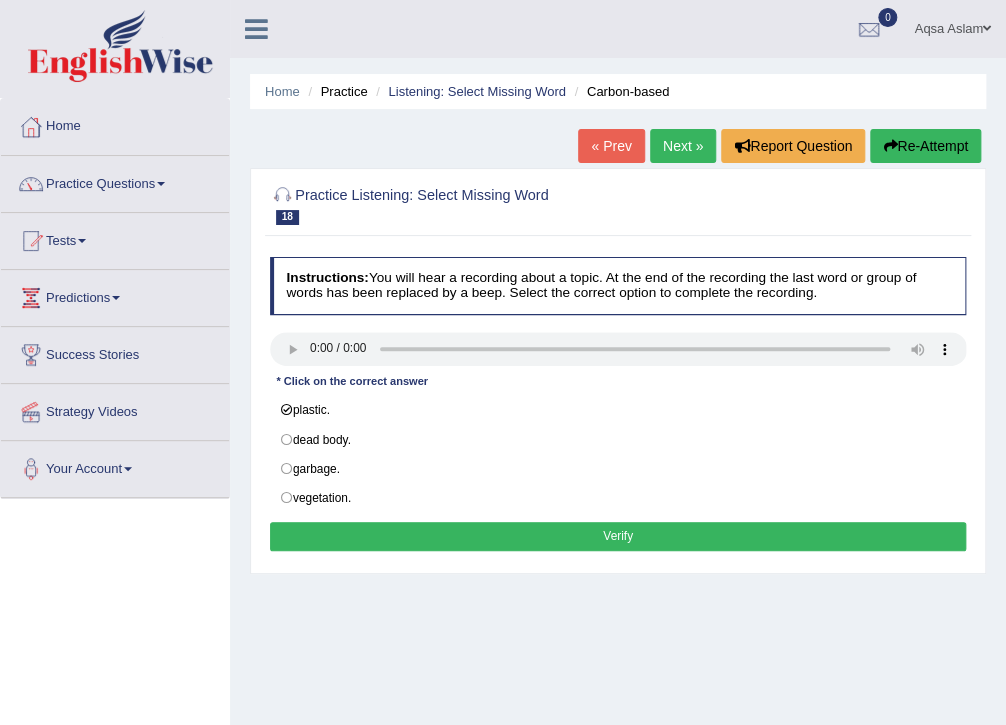 click on "Verify" at bounding box center (618, 536) 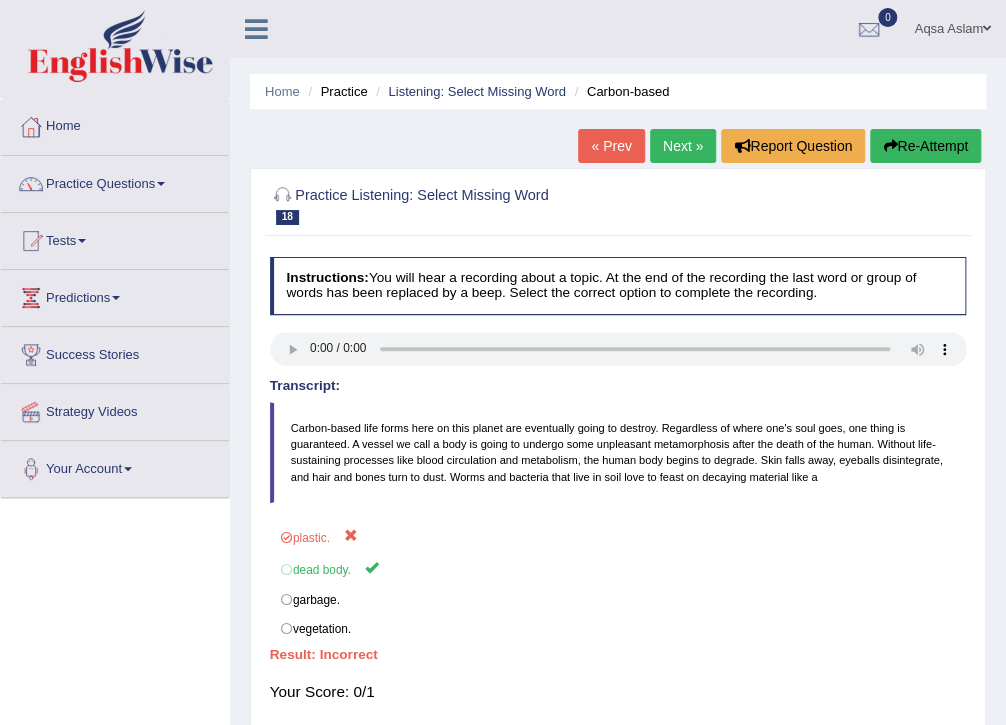 click on "Re-Attempt" at bounding box center [925, 146] 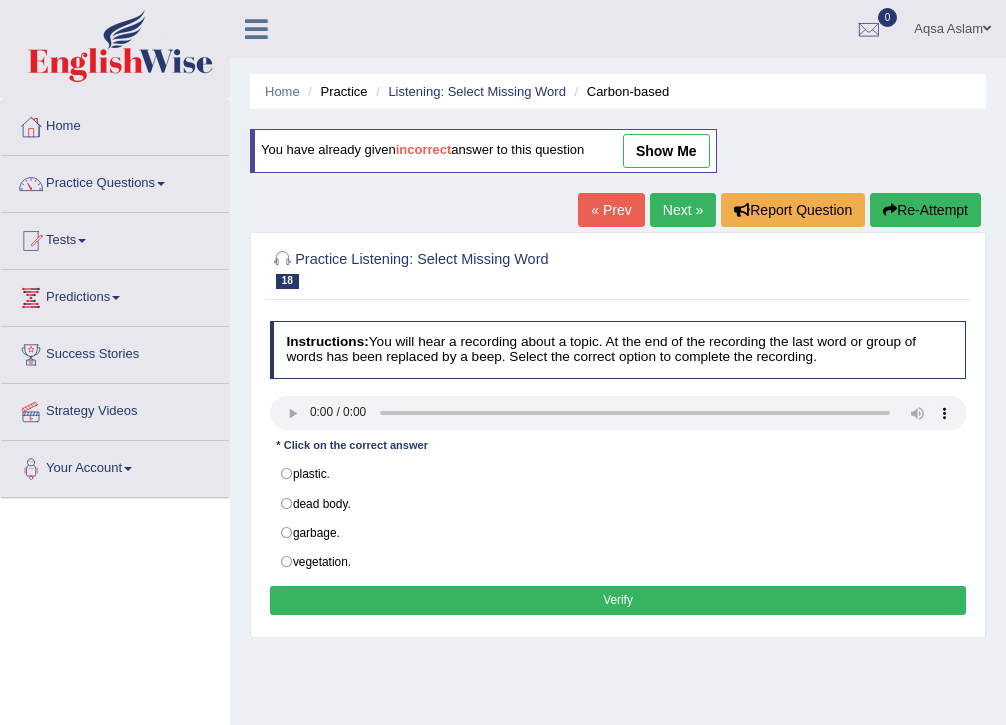 scroll, scrollTop: 0, scrollLeft: 0, axis: both 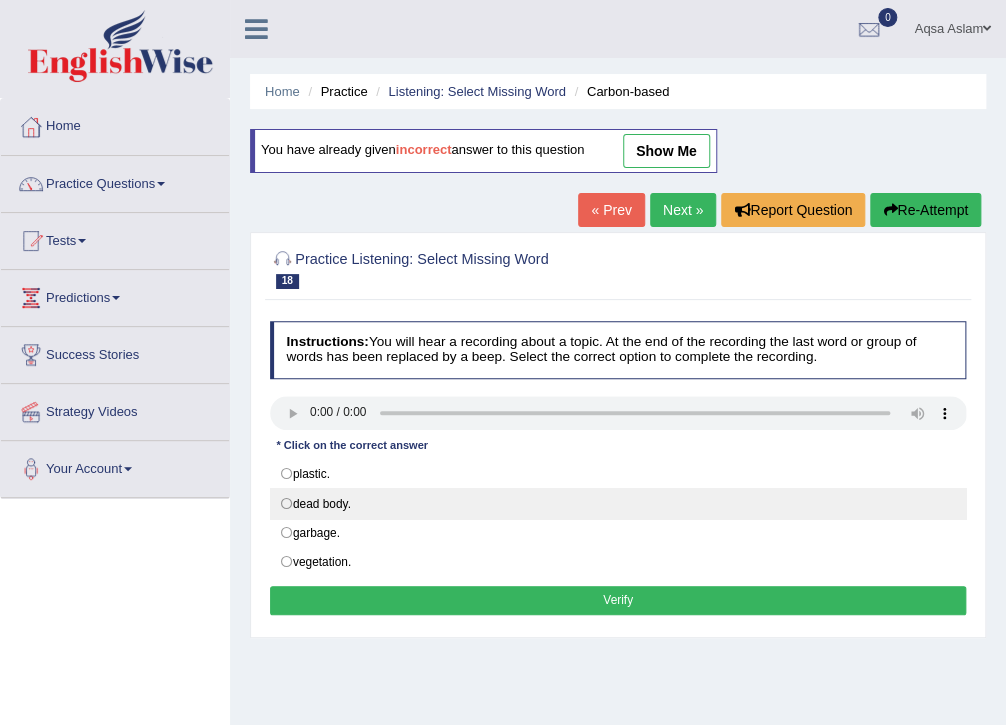 click on "dead  body." at bounding box center [618, 503] 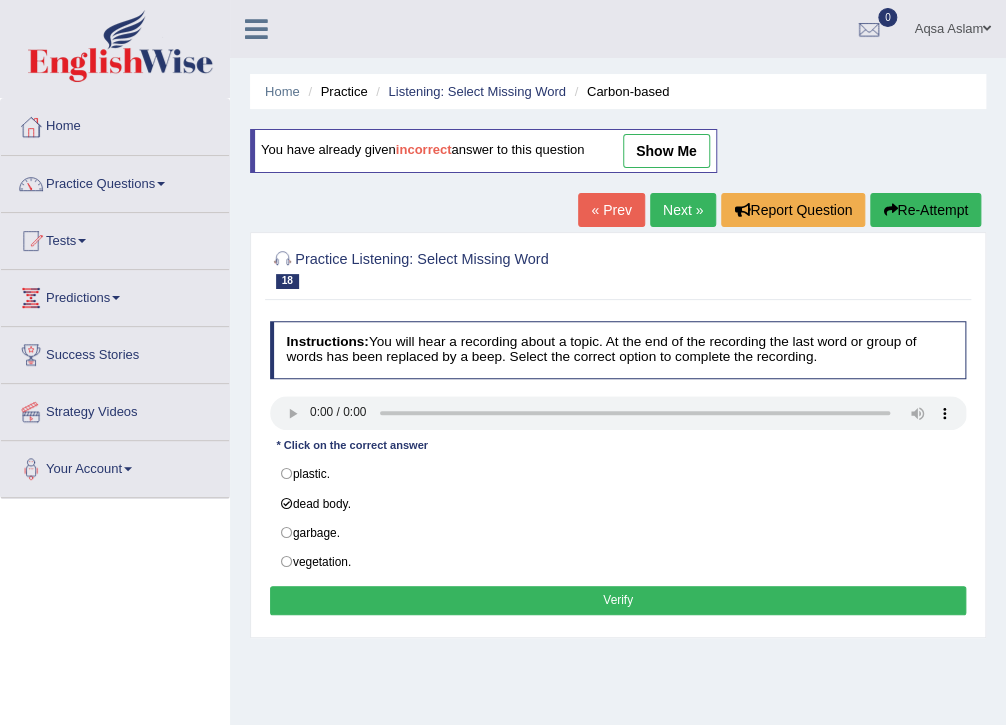 click on "Verify" at bounding box center (618, 600) 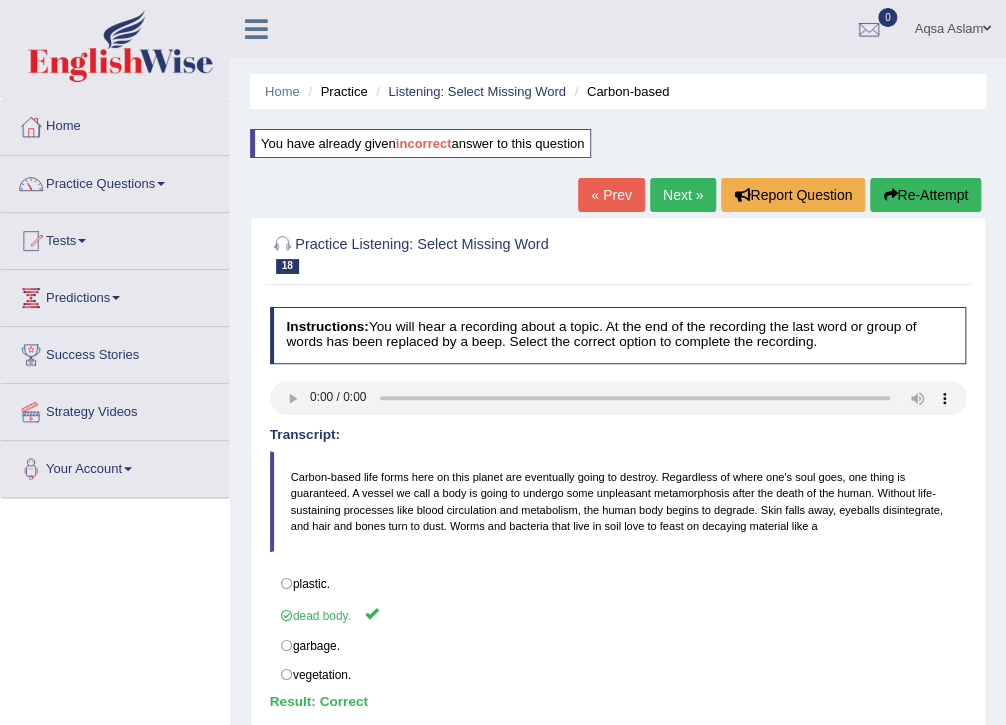 click on "Next »" at bounding box center (683, 195) 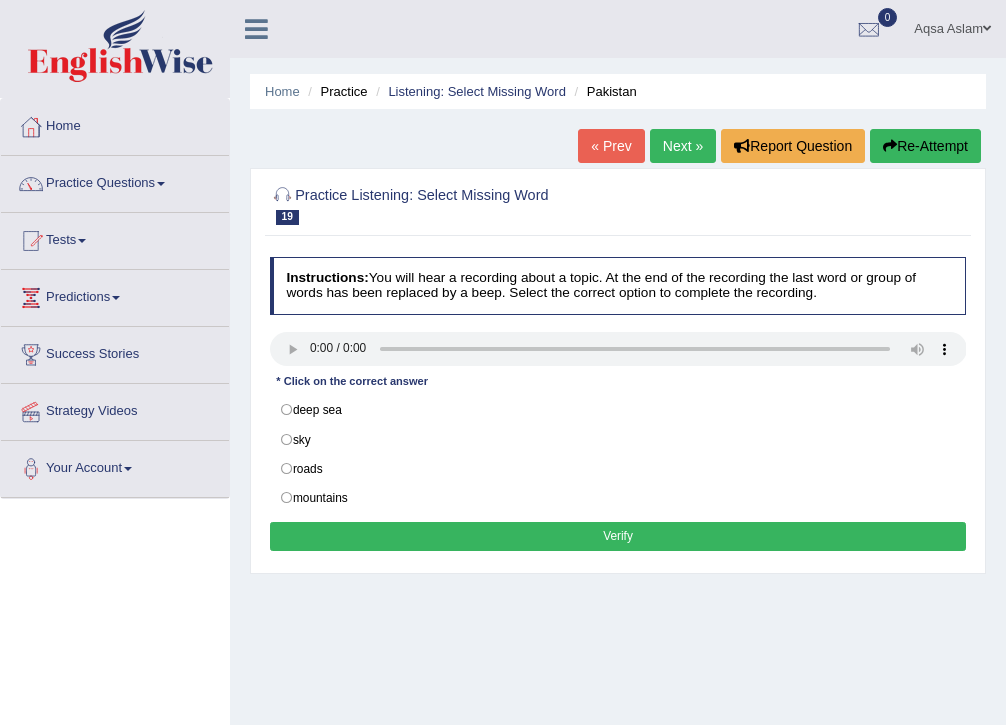 scroll, scrollTop: 0, scrollLeft: 0, axis: both 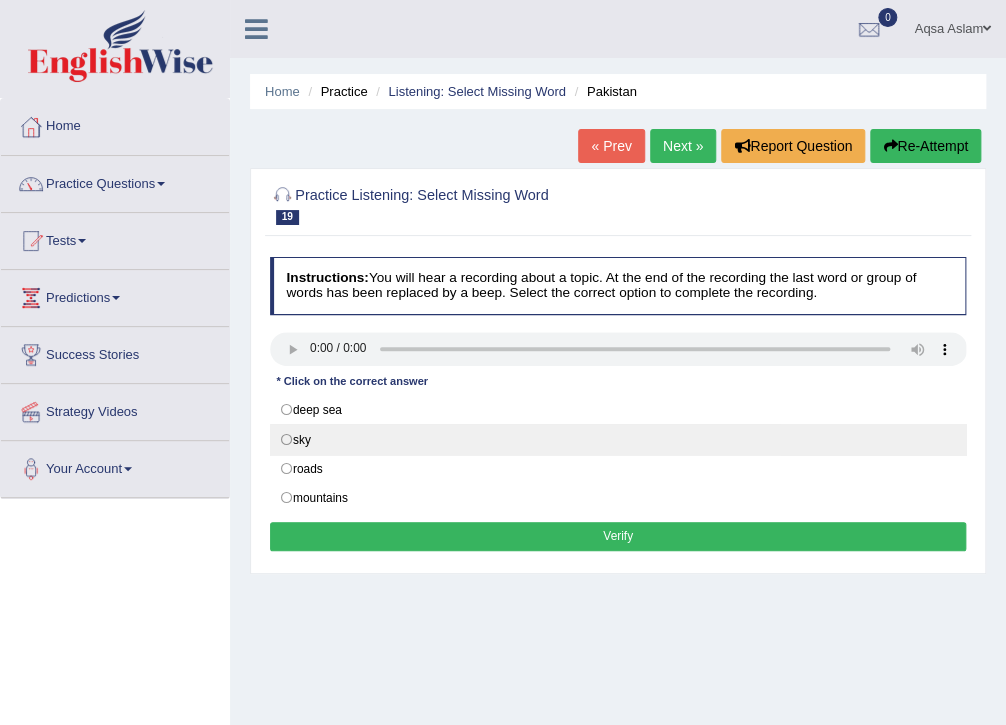 click on "sky" at bounding box center [618, 439] 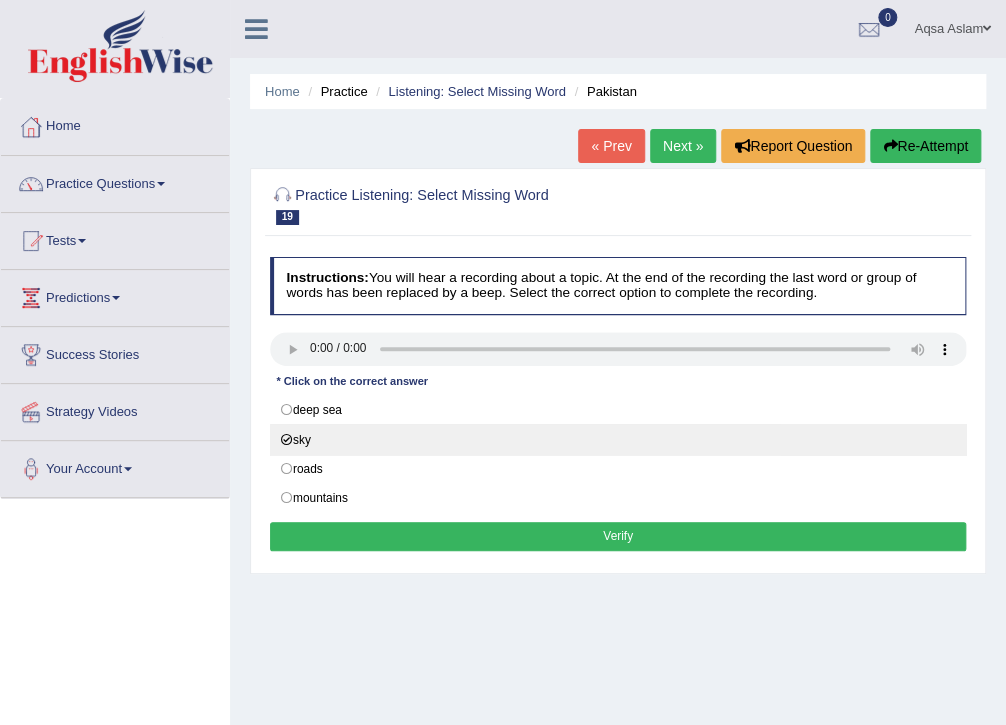 click on "sky" at bounding box center [618, 439] 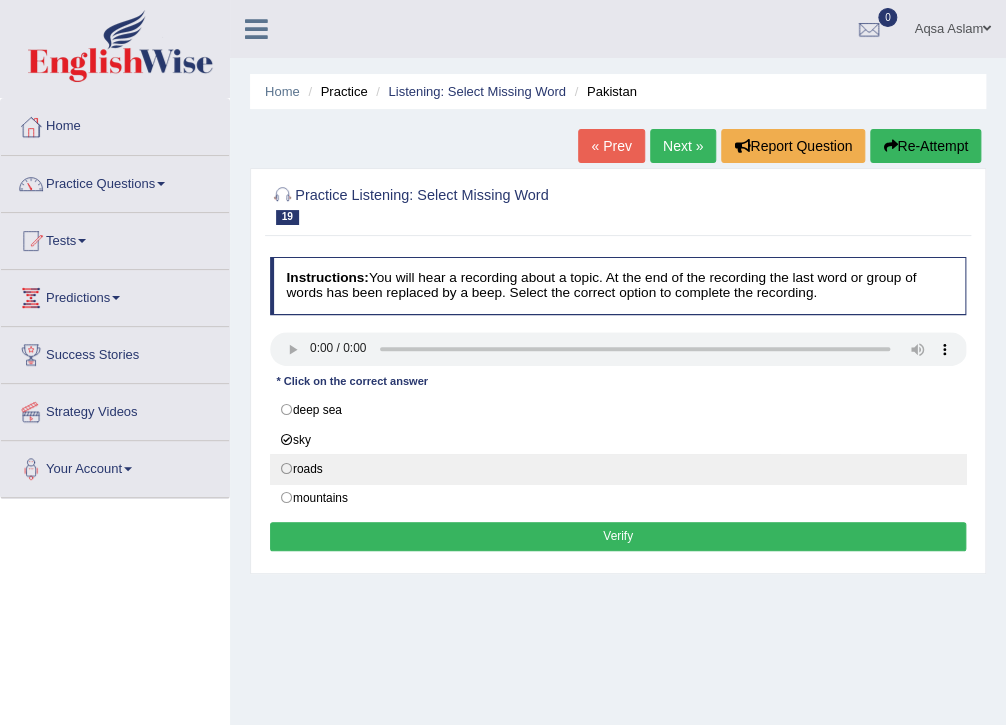 click on "roads" at bounding box center (618, 469) 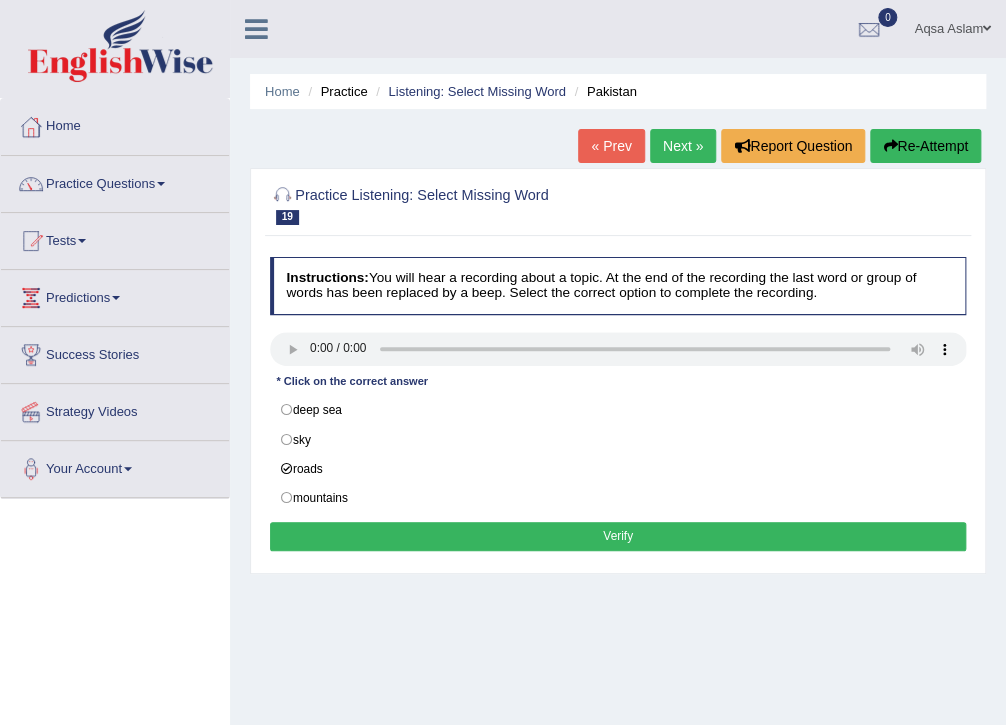 click on "Verify" at bounding box center (618, 536) 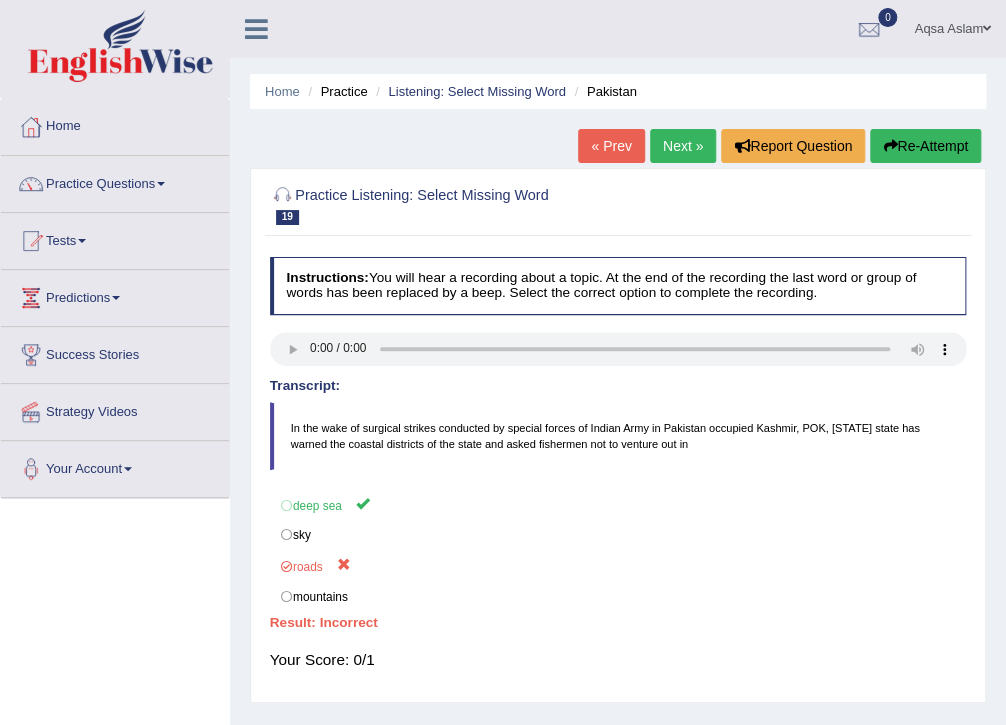 click on "Re-Attempt" at bounding box center [925, 146] 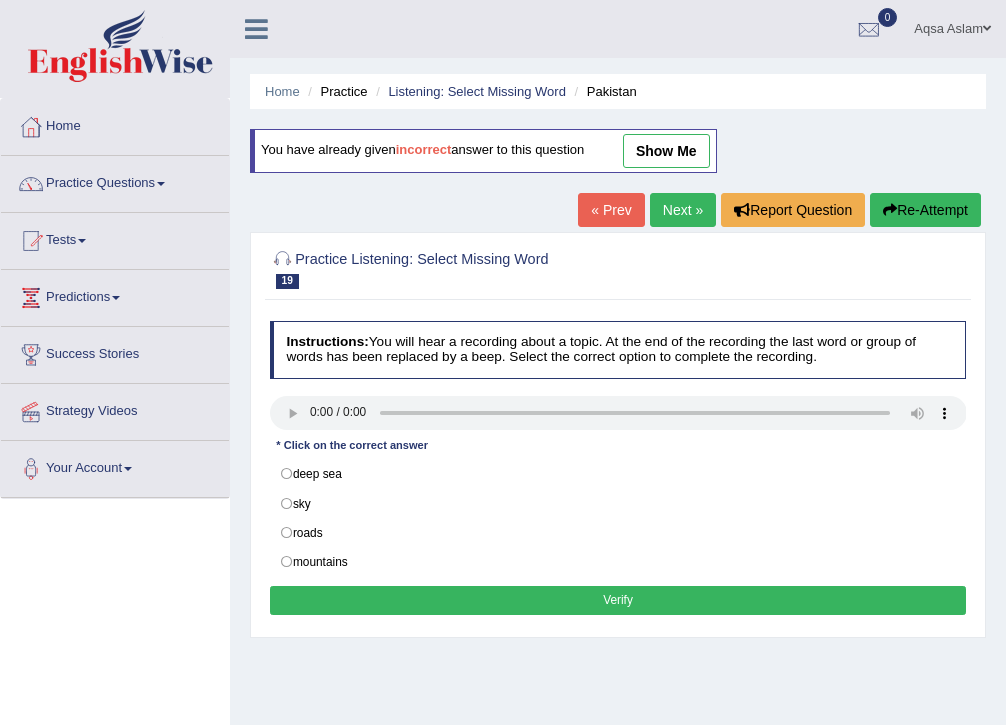 click on "deep  sea" at bounding box center [618, 474] 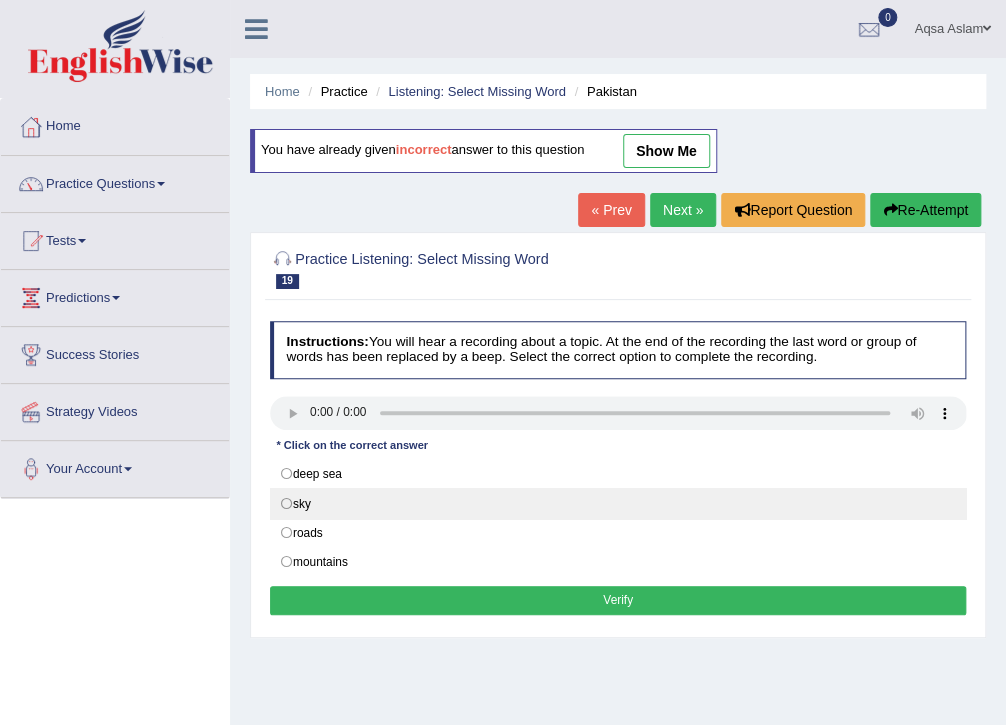 scroll, scrollTop: 0, scrollLeft: 0, axis: both 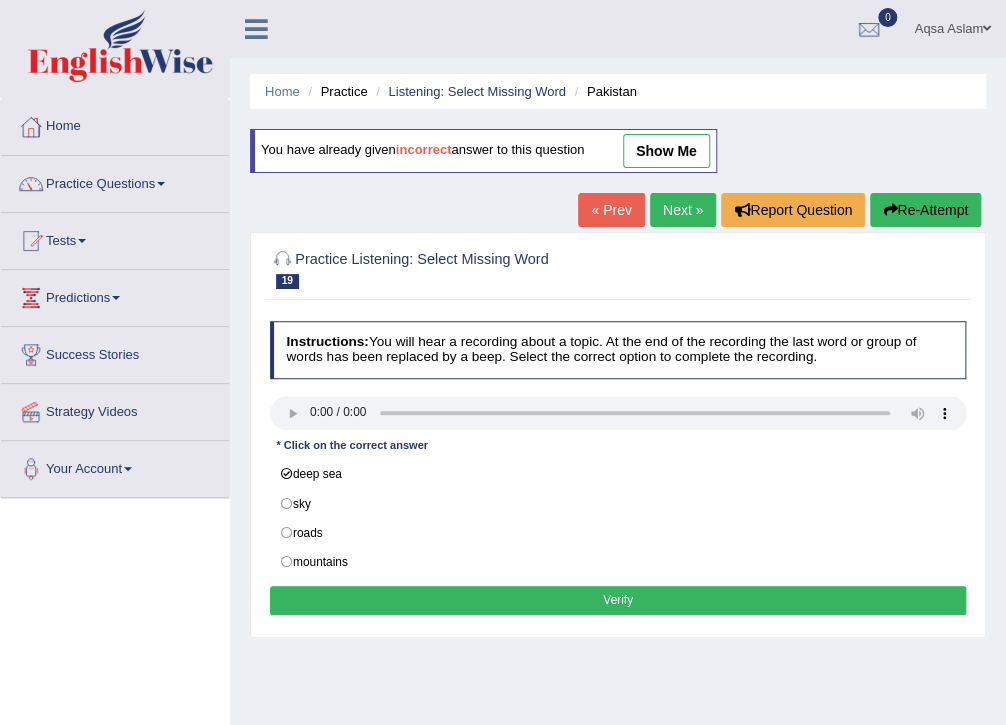 click on "Verify" at bounding box center [618, 600] 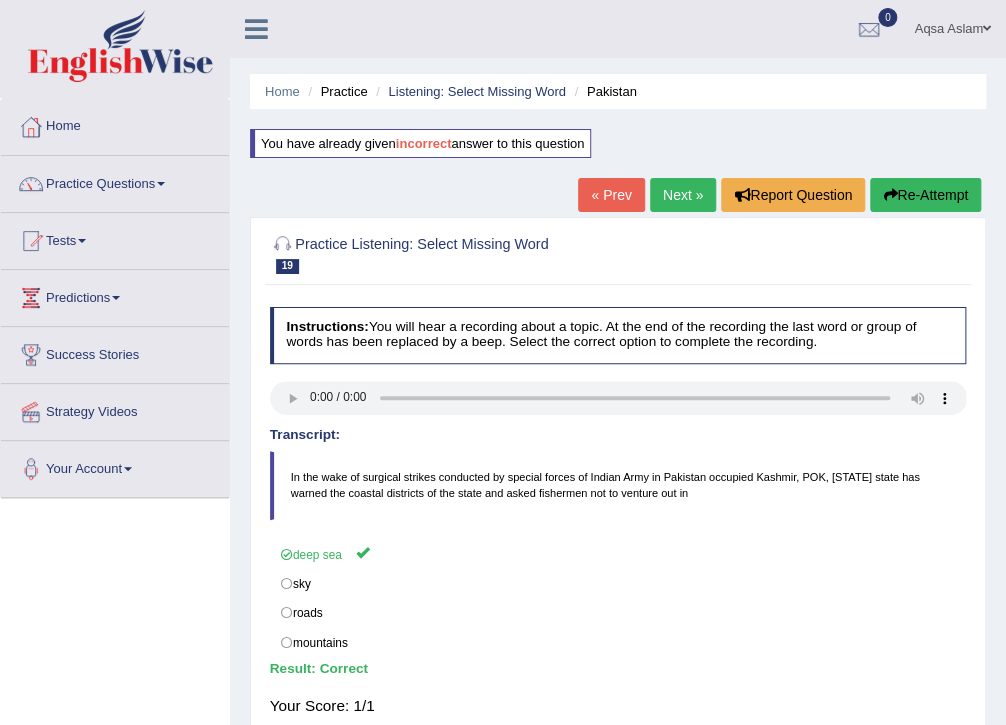 click on "Next »" at bounding box center (683, 195) 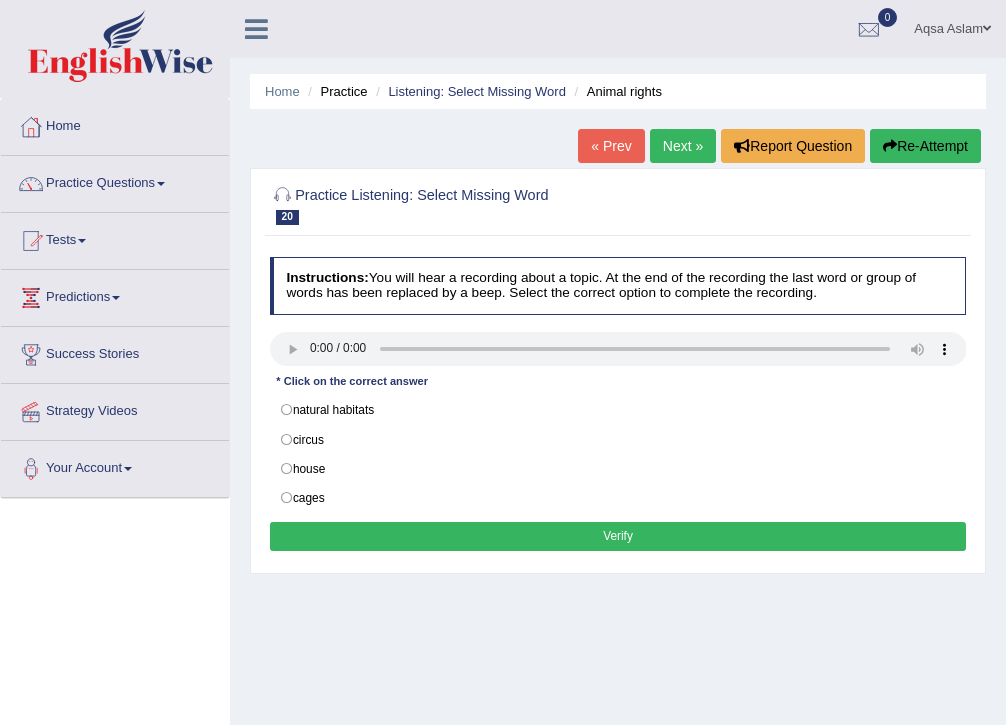 scroll, scrollTop: 0, scrollLeft: 0, axis: both 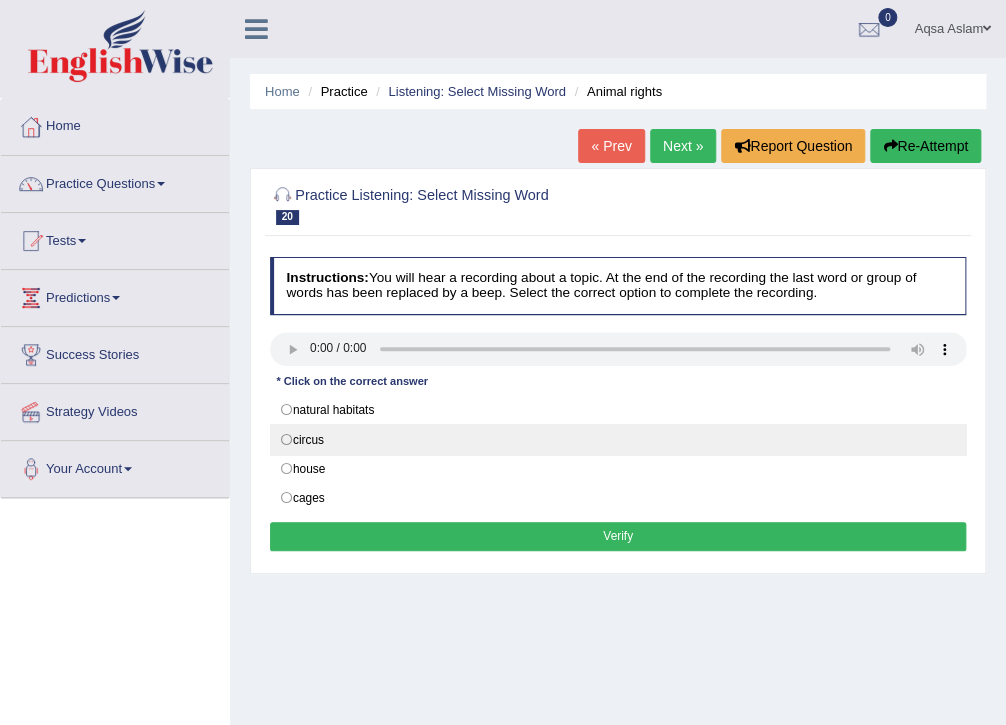 click on "circus" at bounding box center [618, 439] 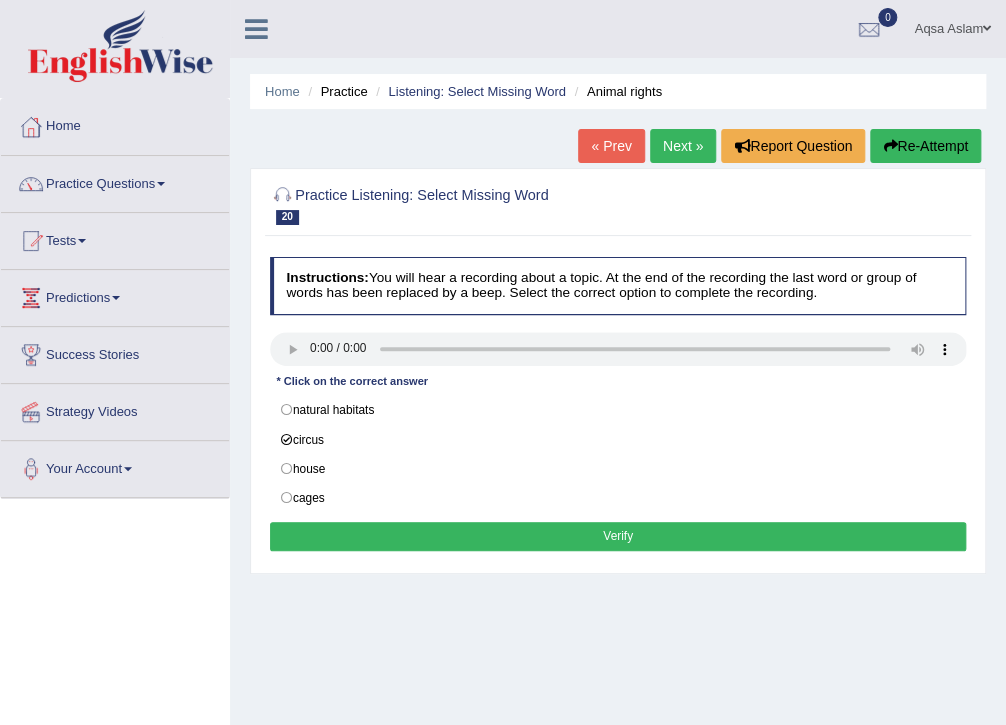 click on "Verify" at bounding box center [618, 536] 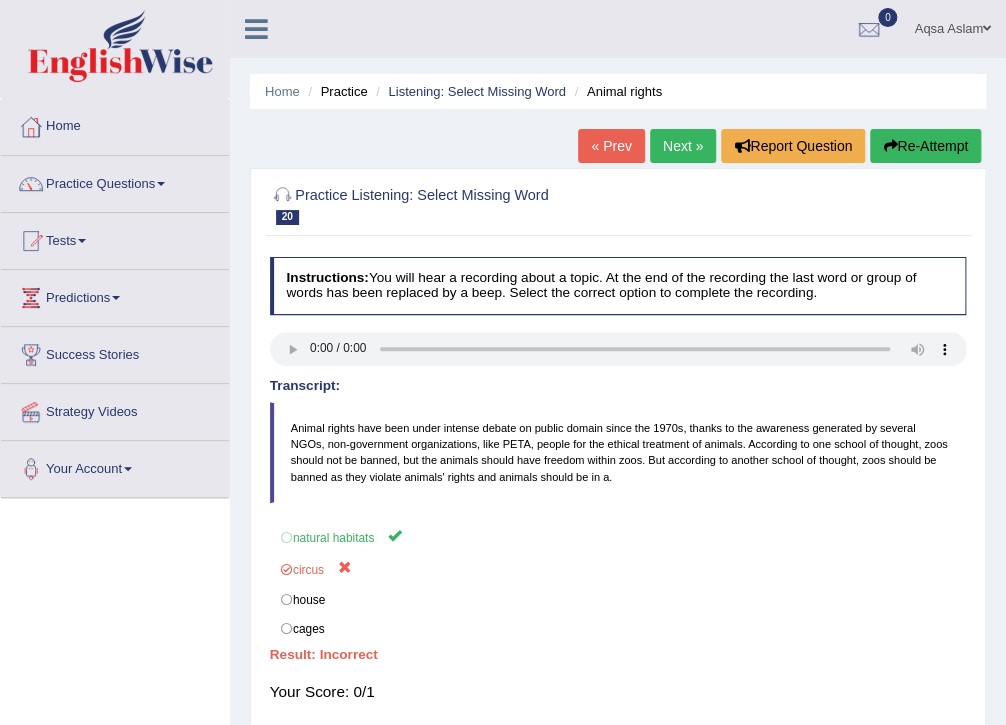 click on "Re-Attempt" at bounding box center (925, 146) 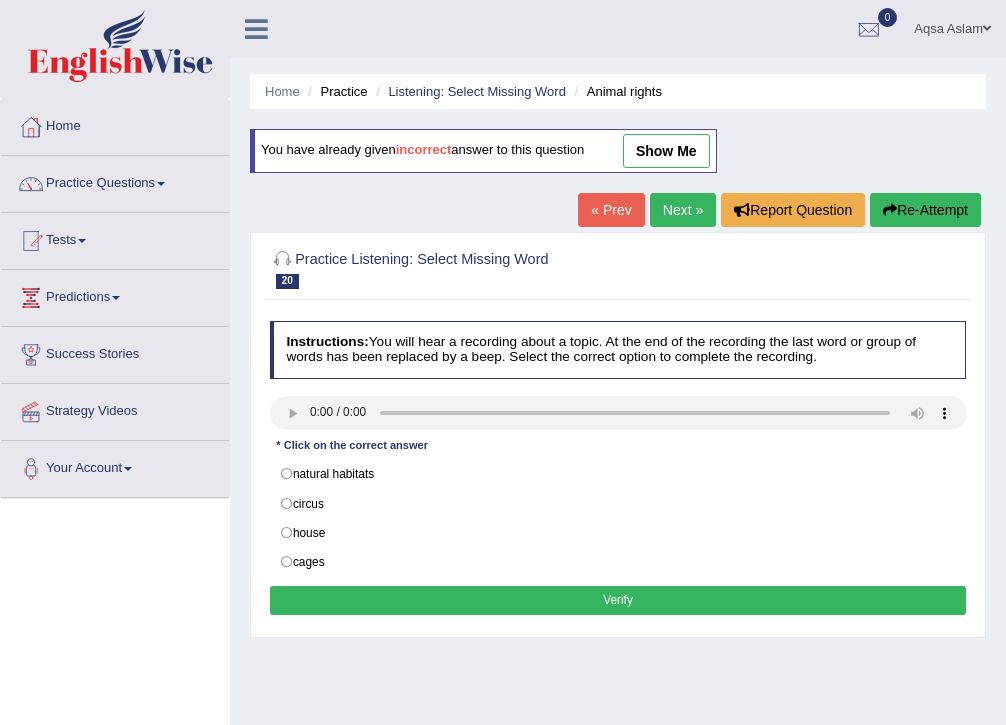 scroll, scrollTop: 0, scrollLeft: 0, axis: both 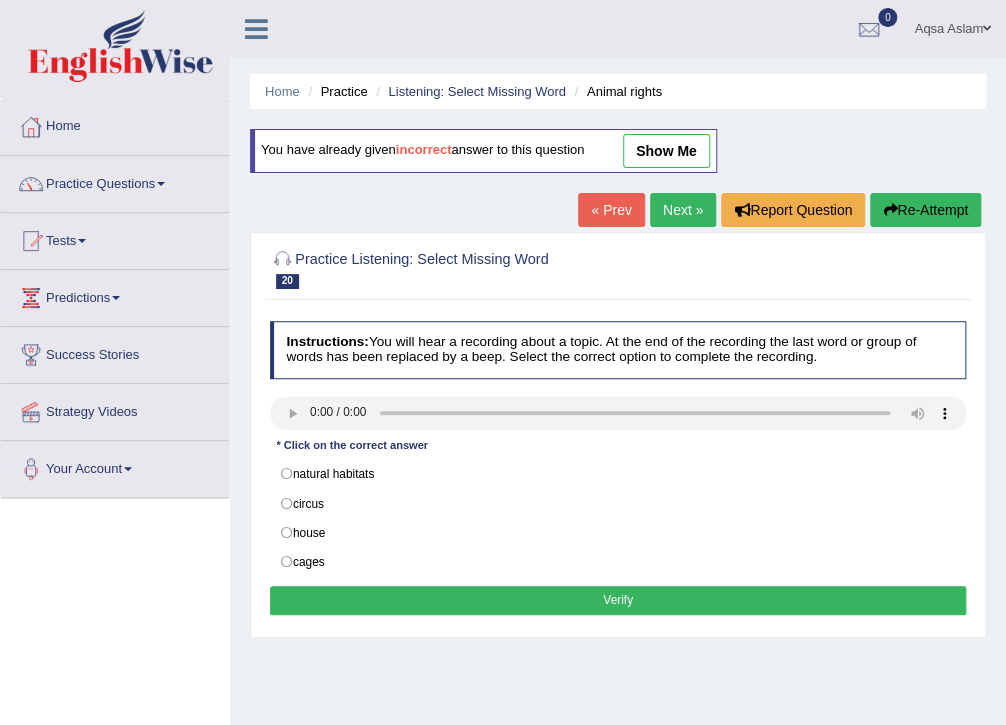 click on "natural  habitats" at bounding box center (618, 474) 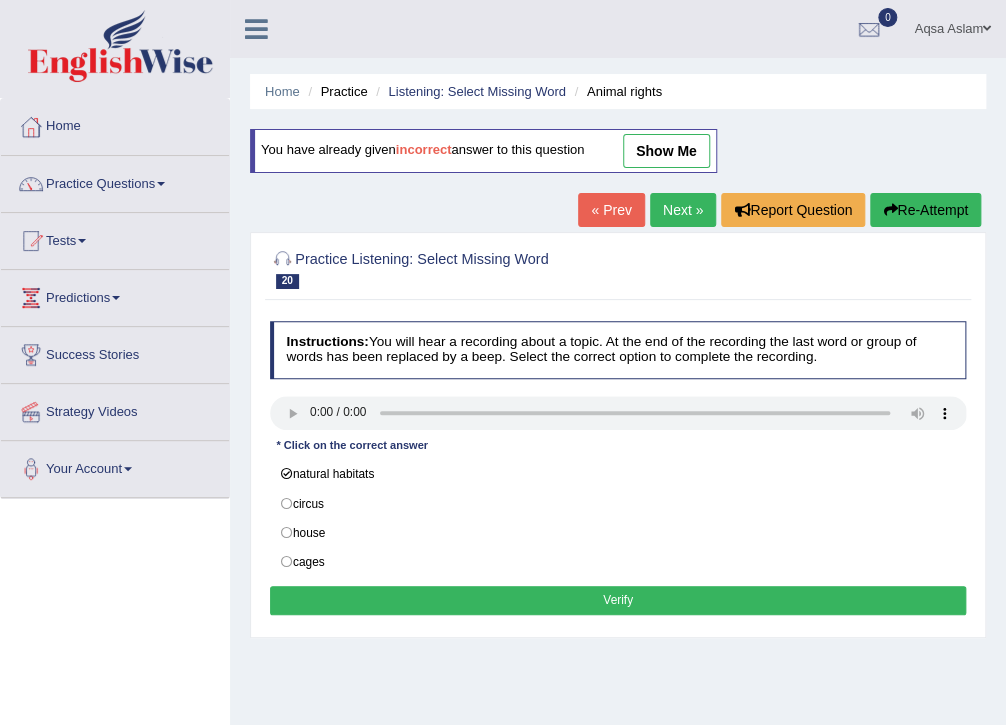 click on "Verify" at bounding box center [618, 600] 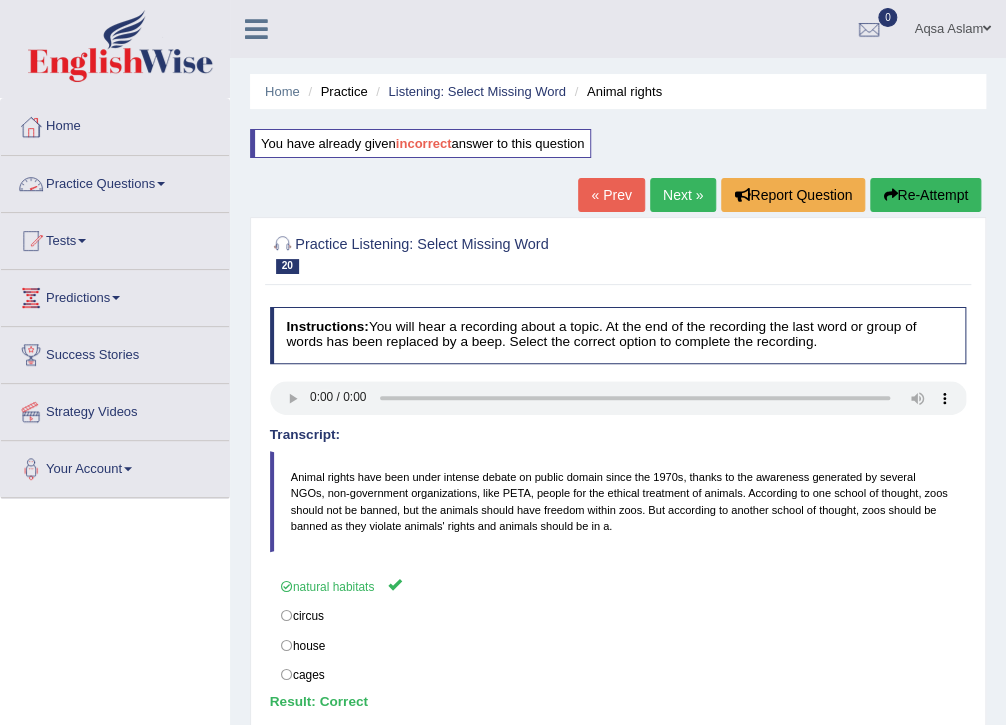 click on "Practice Questions" at bounding box center (115, 181) 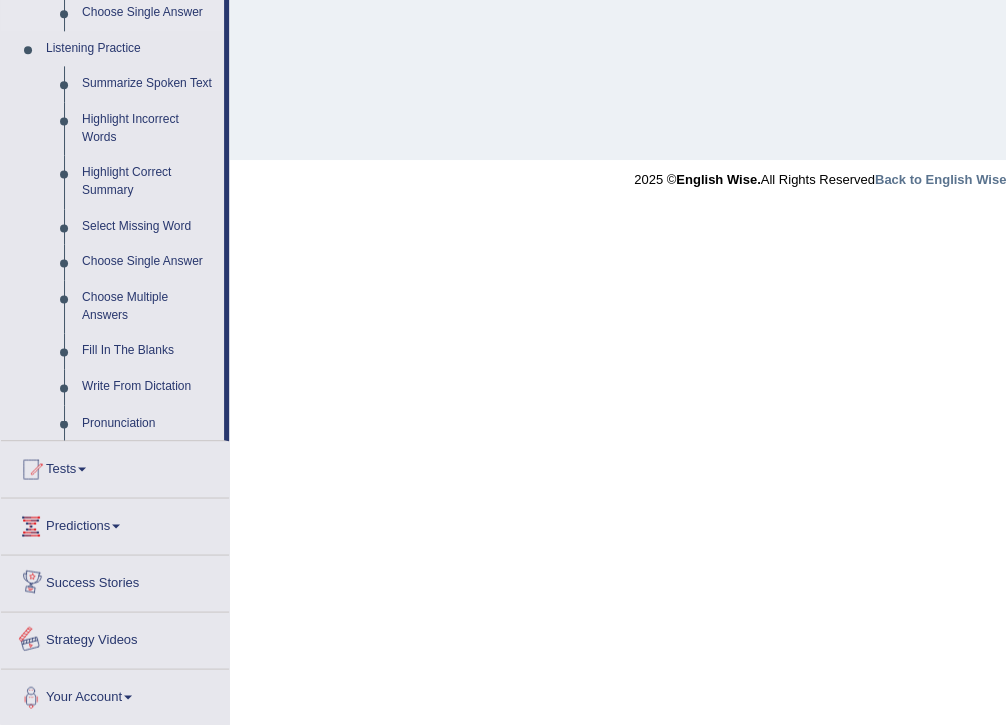 scroll, scrollTop: 600, scrollLeft: 0, axis: vertical 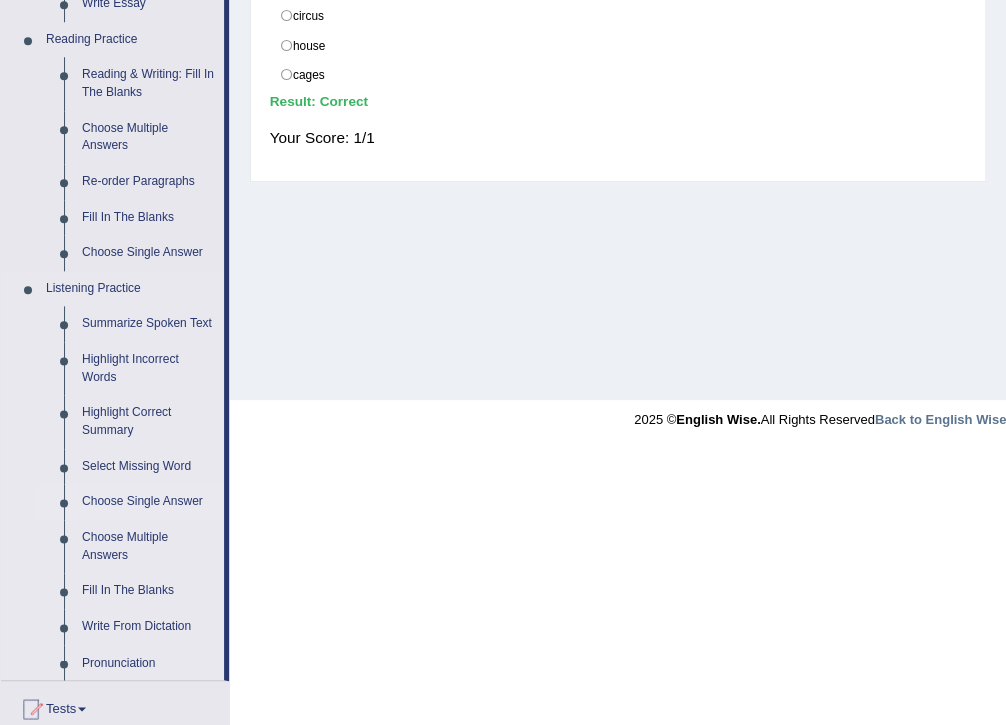 click on "Choose Single Answer" at bounding box center [148, 502] 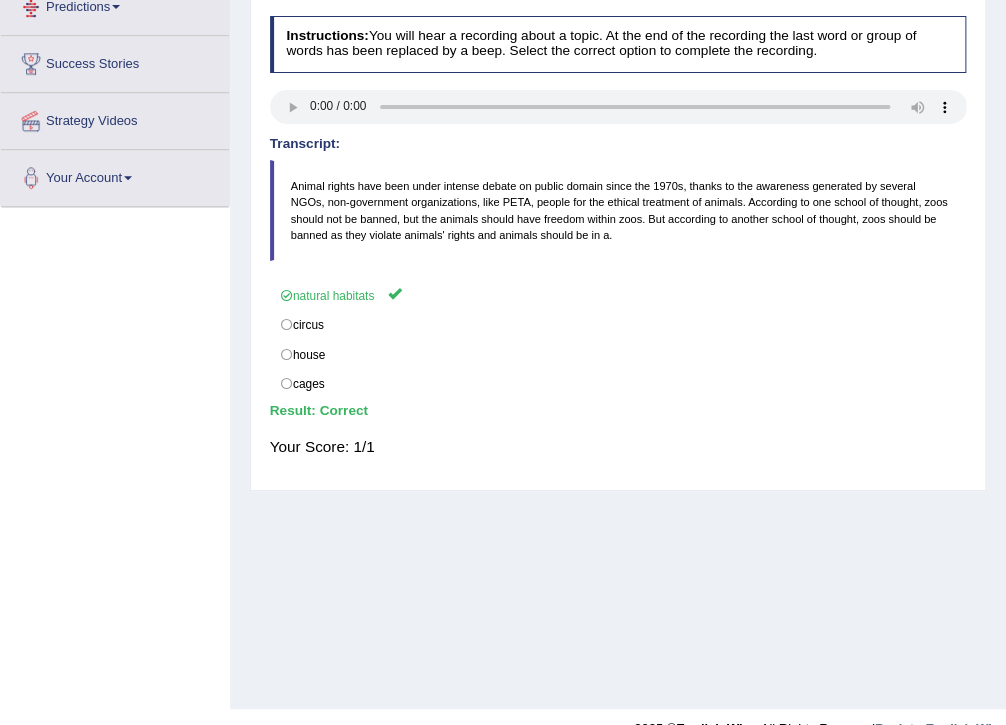scroll, scrollTop: 325, scrollLeft: 0, axis: vertical 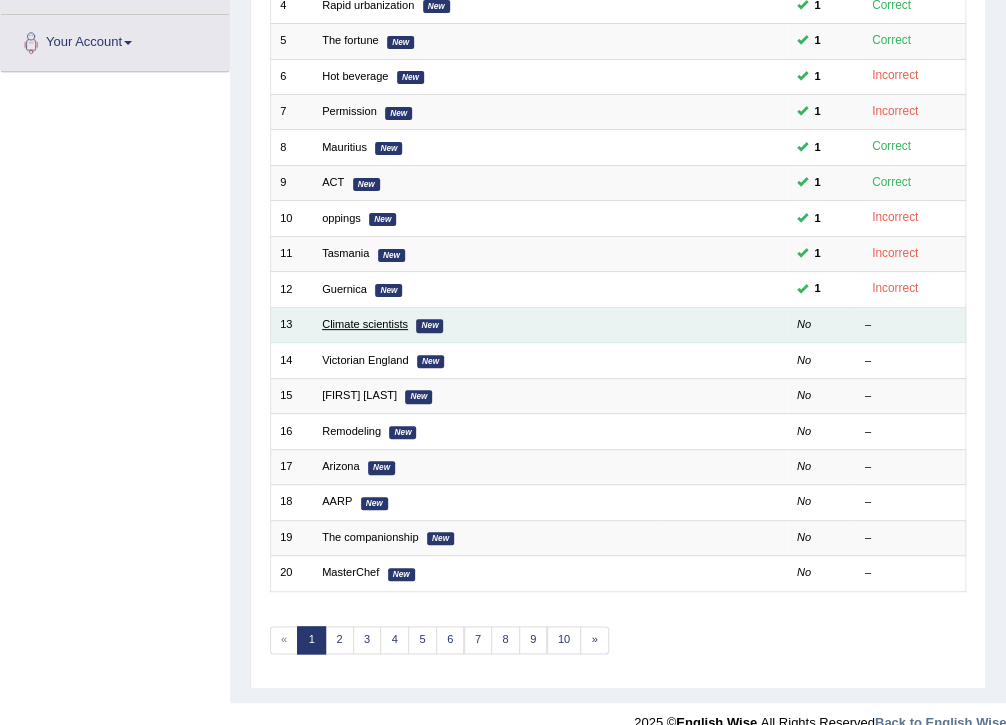 click on "Climate scientists" at bounding box center (365, 324) 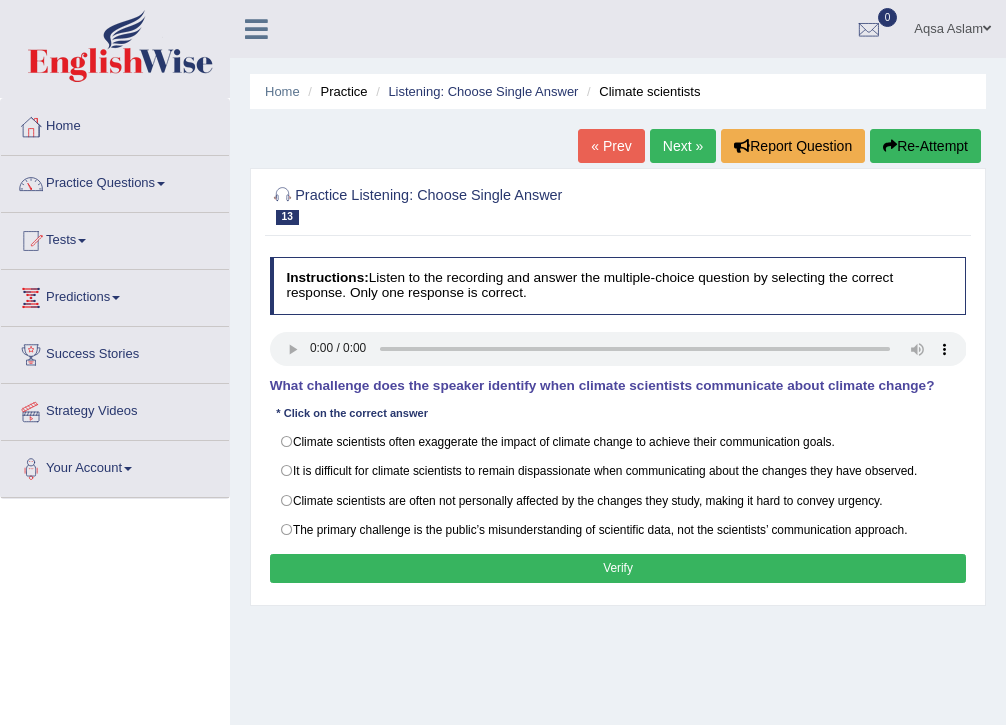 scroll, scrollTop: 0, scrollLeft: 0, axis: both 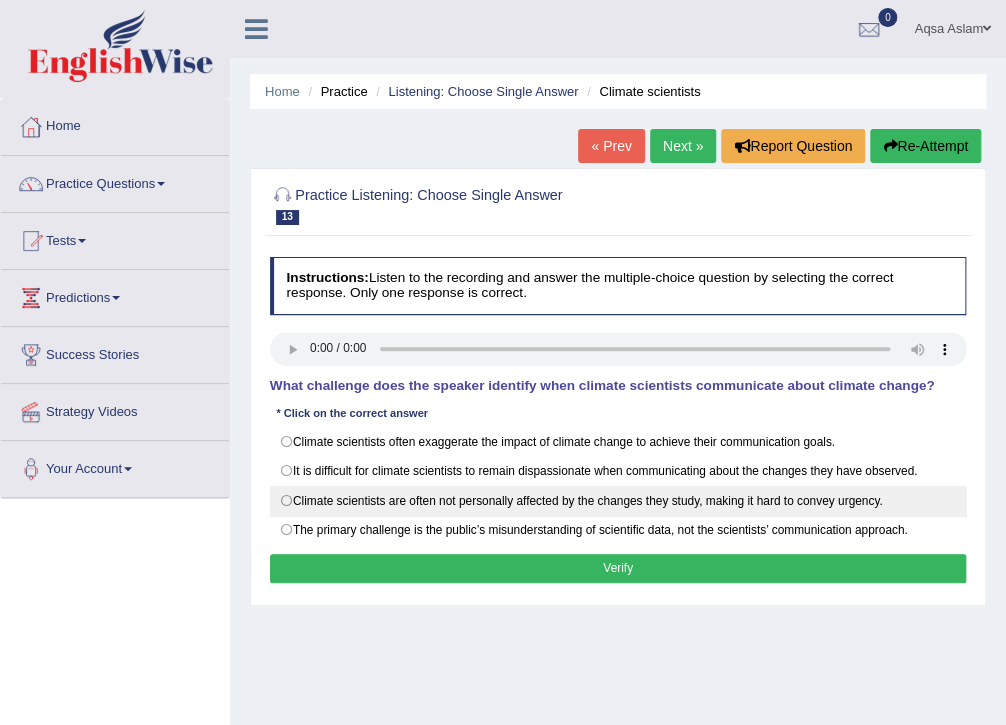 click on "Climate scientists are often not personally affected by the changes they study, making it hard to convey urgency." at bounding box center [618, 501] 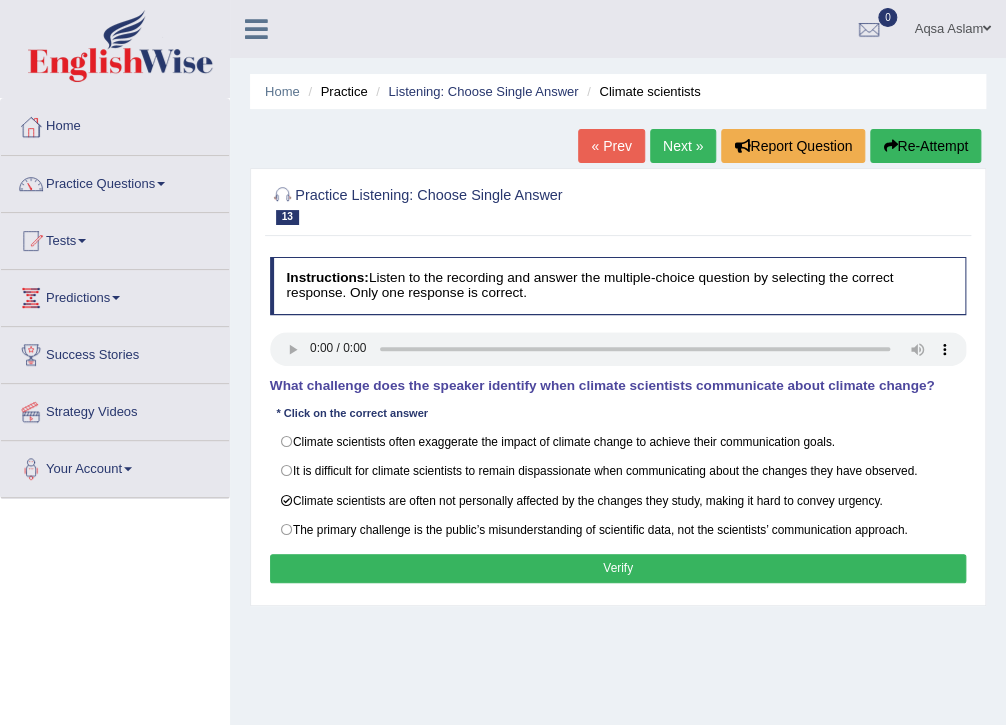 click on "Verify" at bounding box center (618, 568) 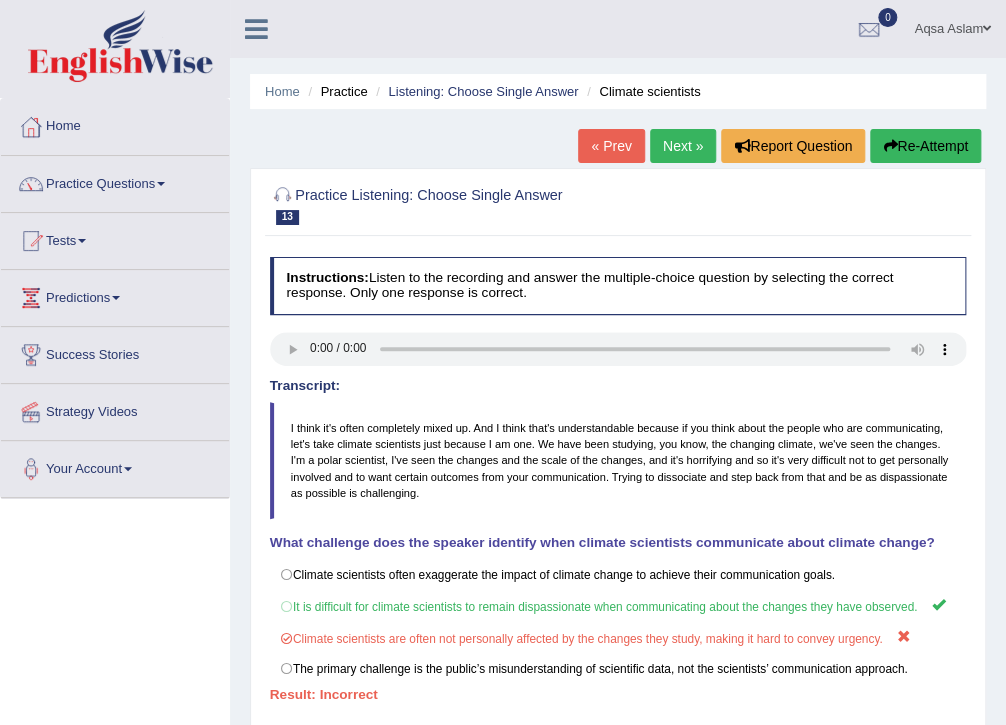 click on "Re-Attempt" at bounding box center [925, 146] 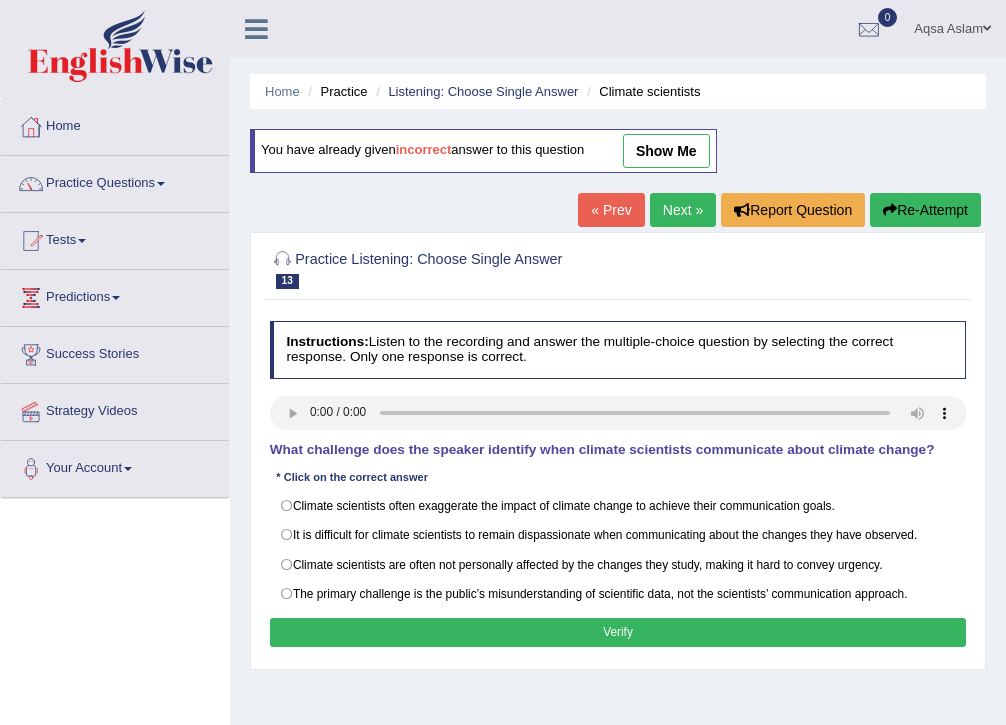 scroll, scrollTop: 0, scrollLeft: 0, axis: both 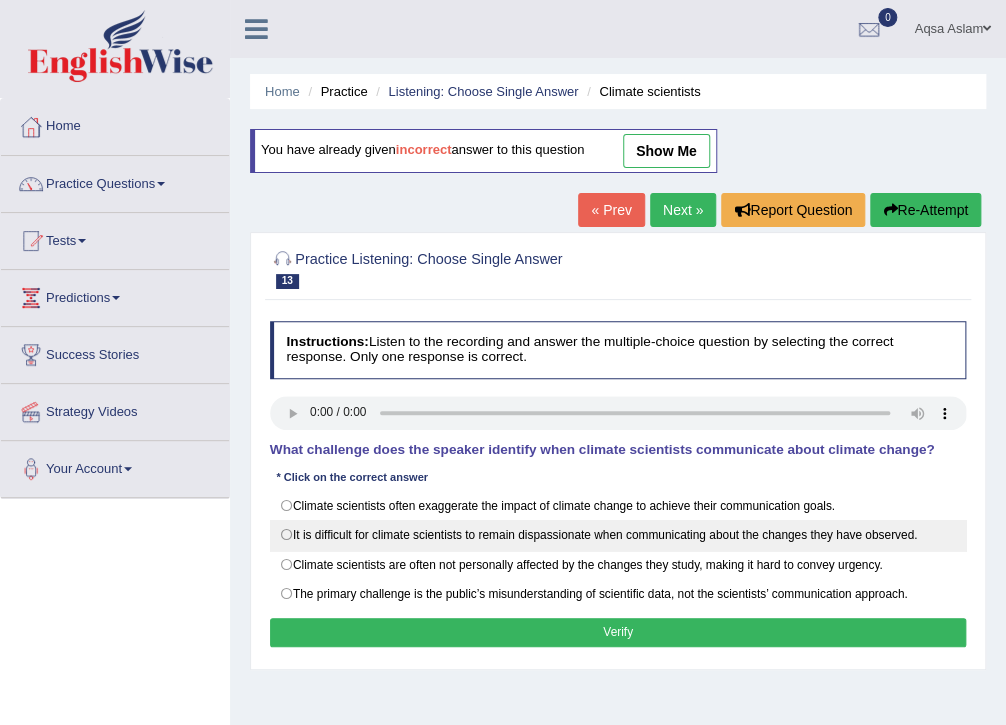 click on "It is difficult for climate scientists to remain dispassionate when communicating about the changes they have observed." at bounding box center [618, 535] 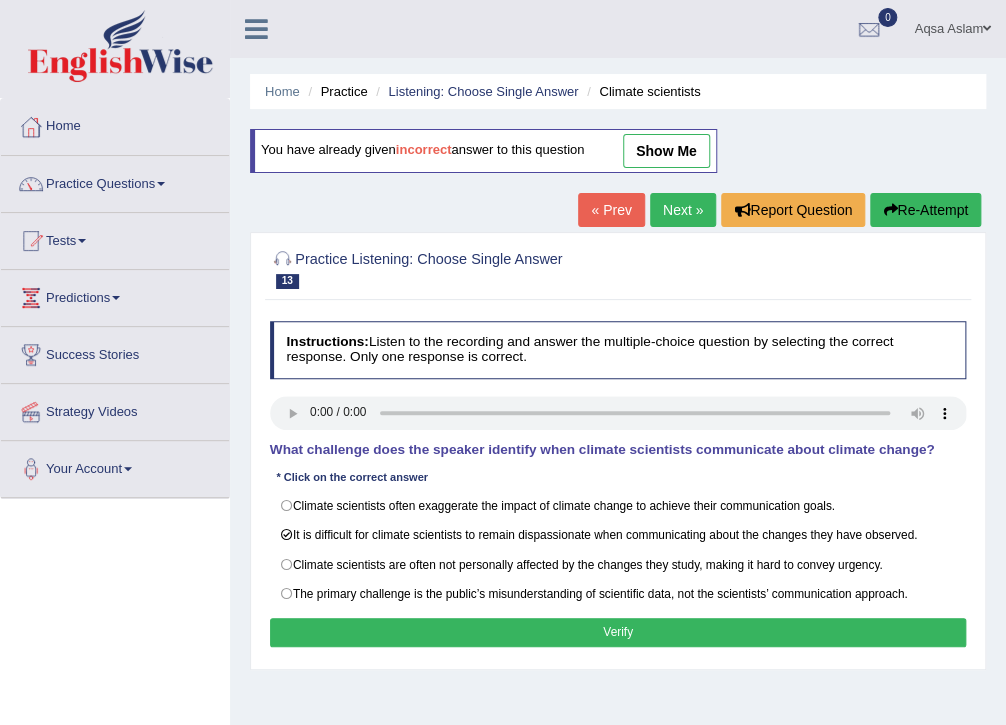 click on "Verify" at bounding box center [618, 632] 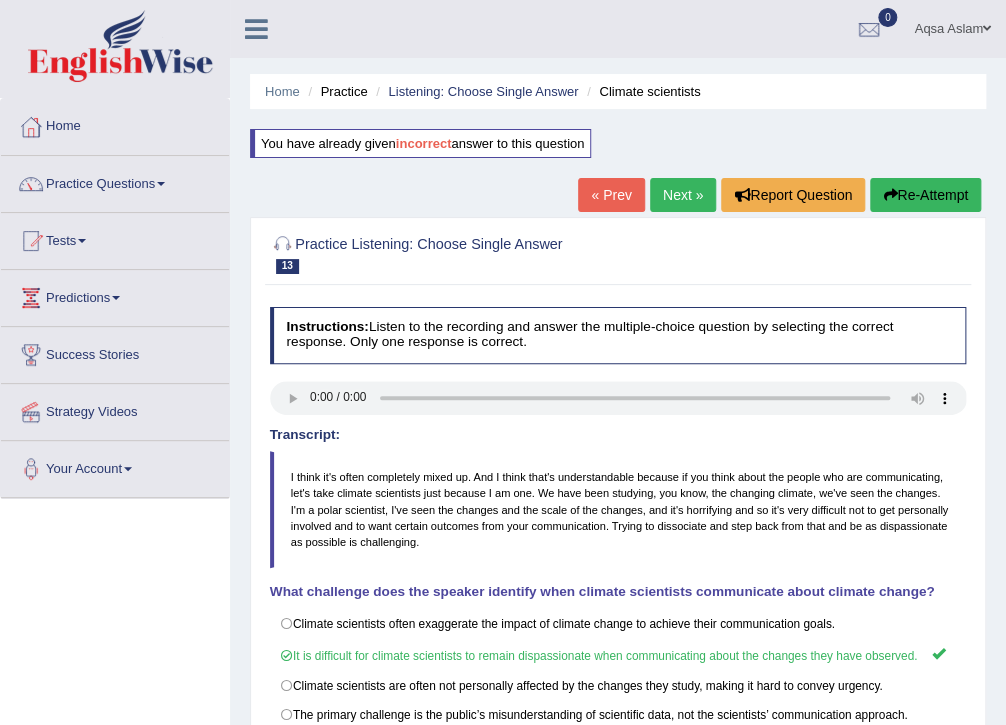 click on "Next »" at bounding box center [683, 195] 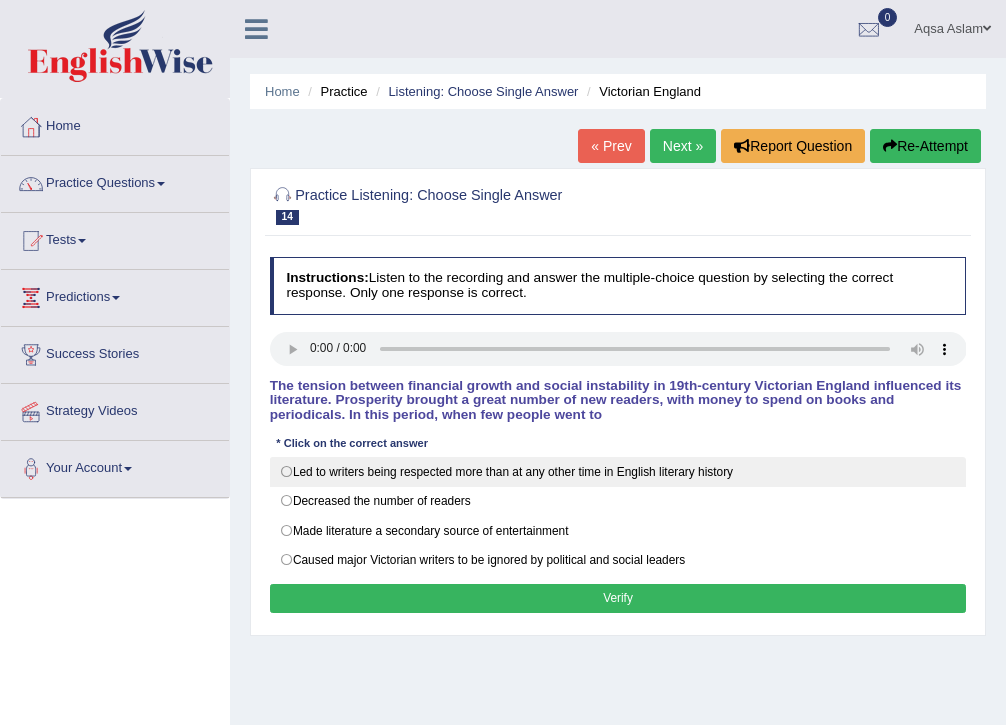 scroll, scrollTop: 0, scrollLeft: 0, axis: both 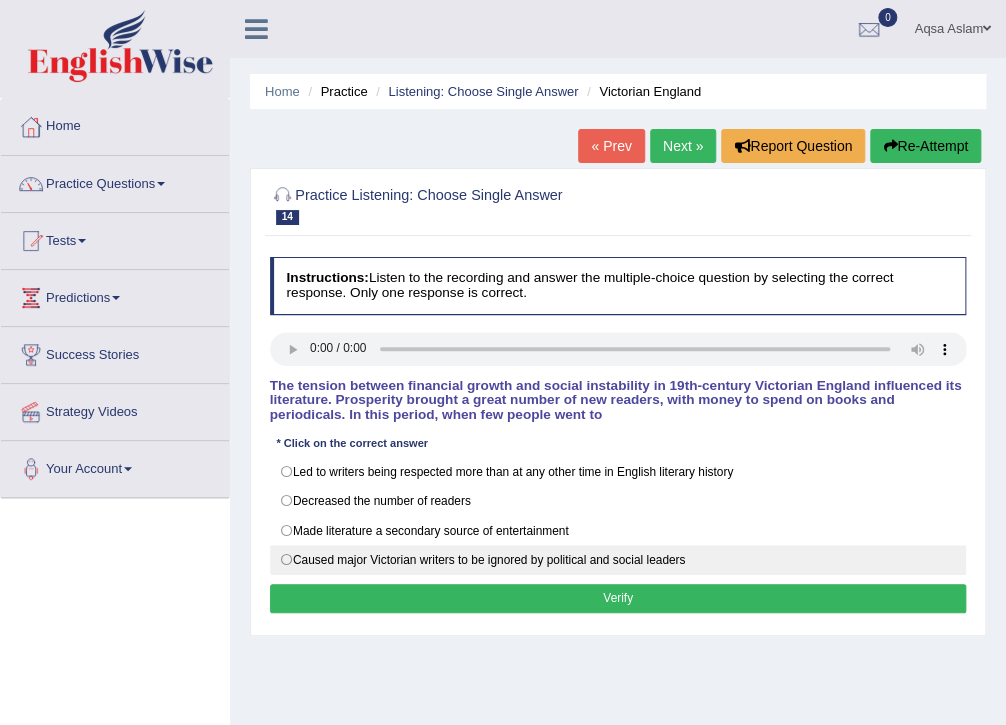 click on "Caused major Victorian writers to be ignored by political and social leaders" at bounding box center (618, 560) 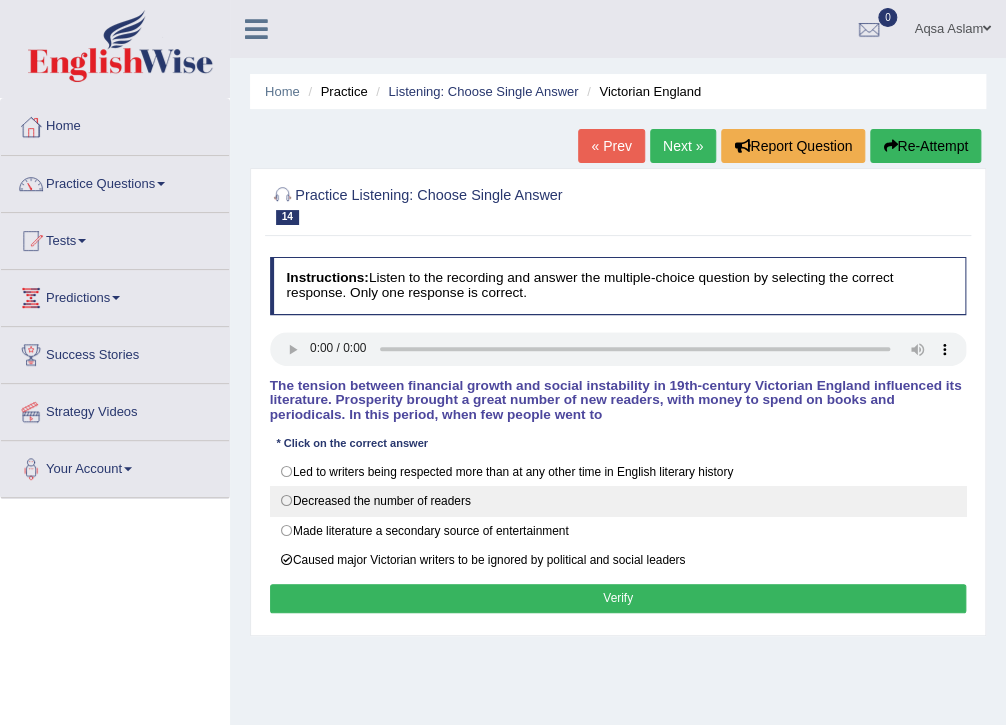 click on "Decreased the number of readers" at bounding box center [618, 501] 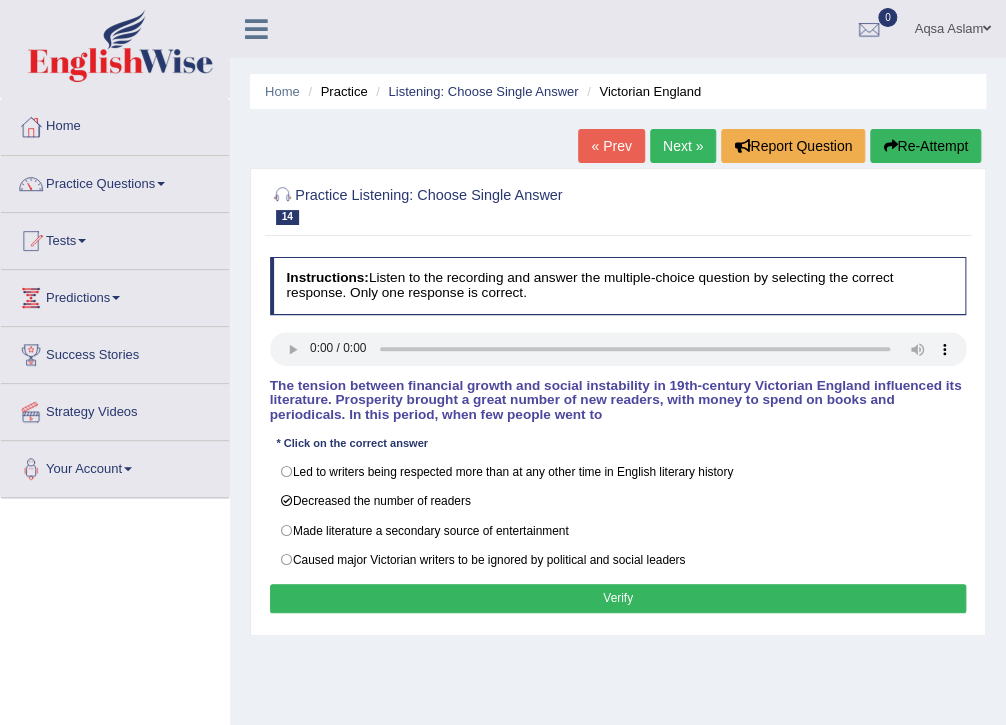 click on "Verify" at bounding box center [618, 598] 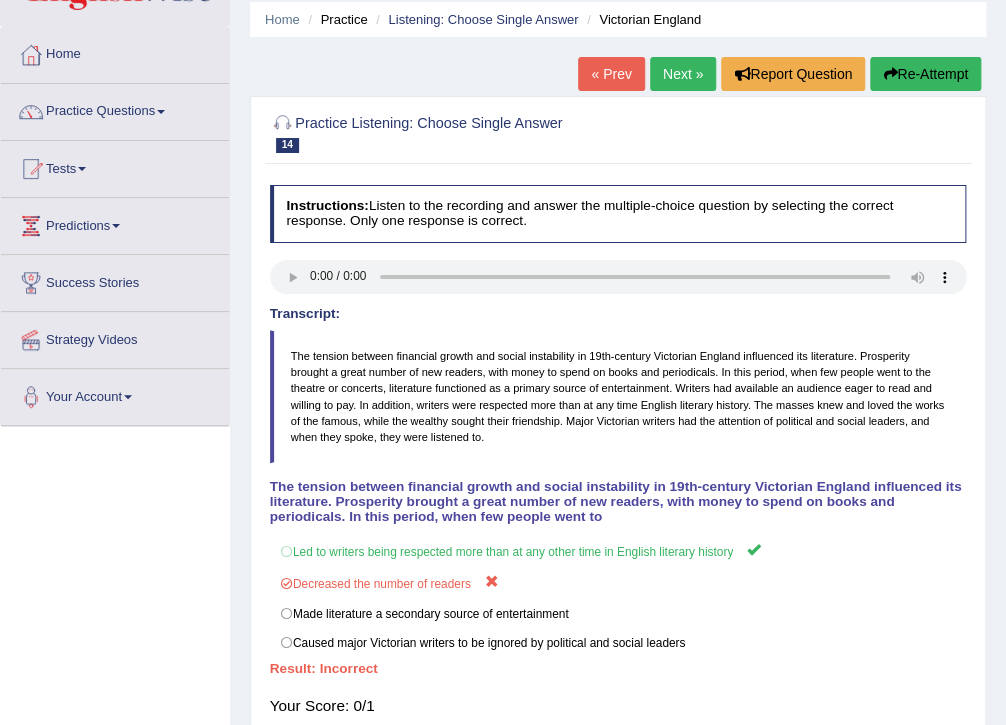 scroll, scrollTop: 0, scrollLeft: 0, axis: both 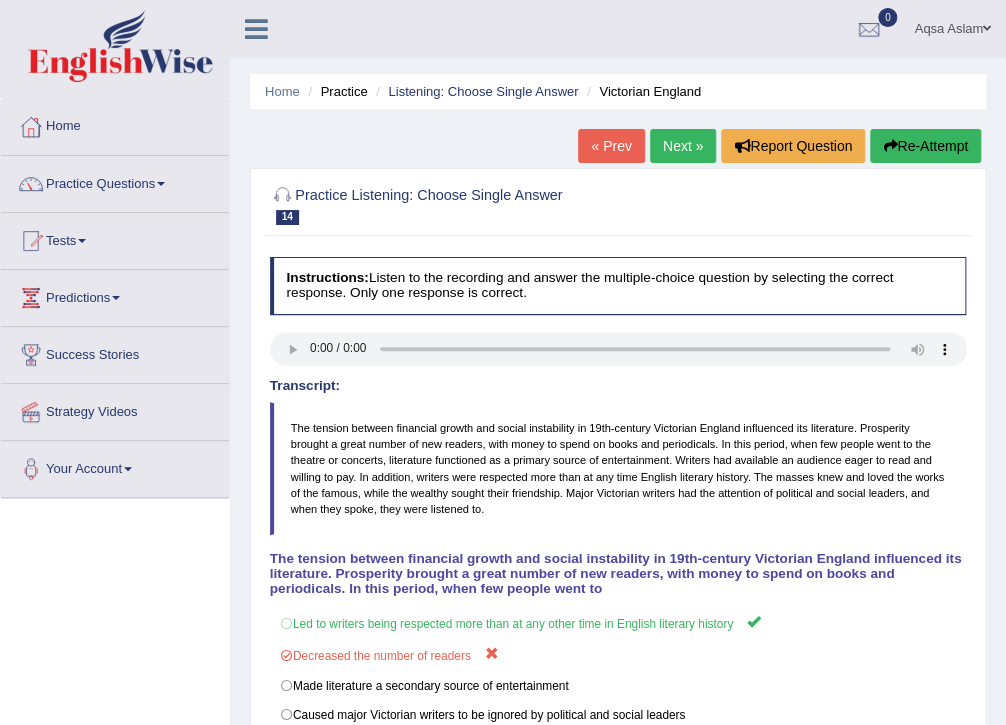 click on "Re-Attempt" at bounding box center [925, 146] 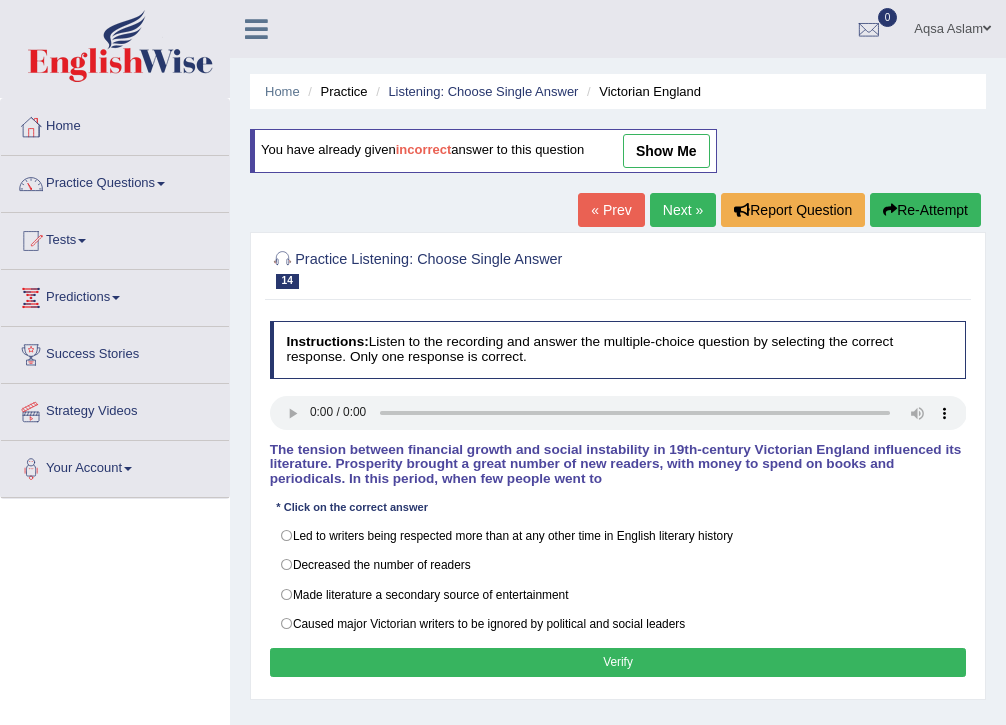 scroll, scrollTop: 0, scrollLeft: 0, axis: both 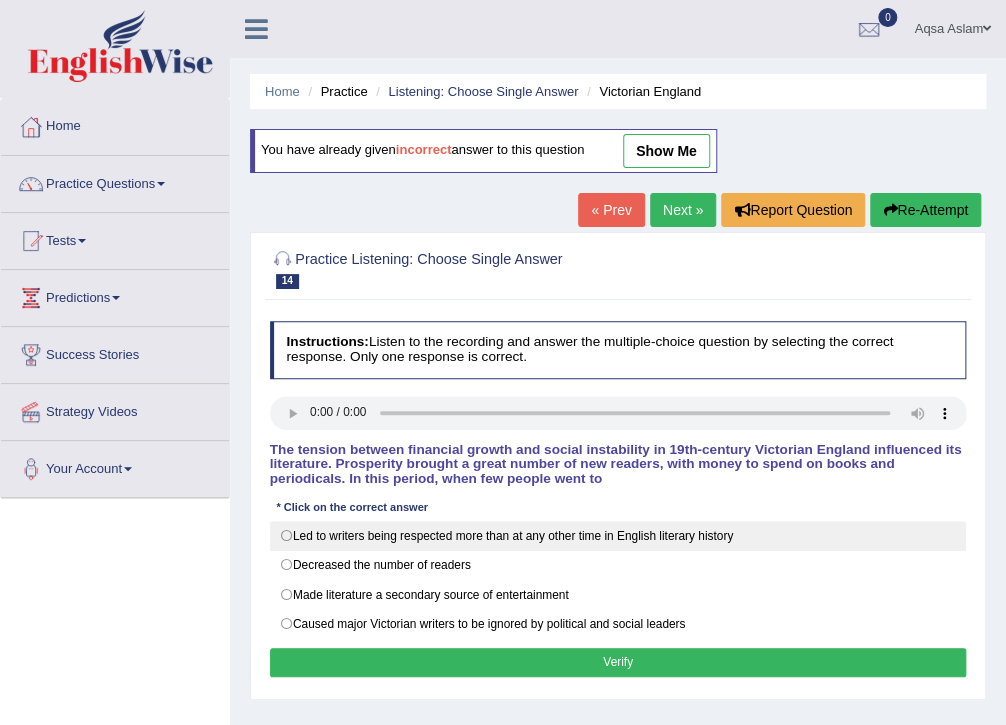 click on "Led to writers being respected more than at any other time in English literary history" at bounding box center [618, 536] 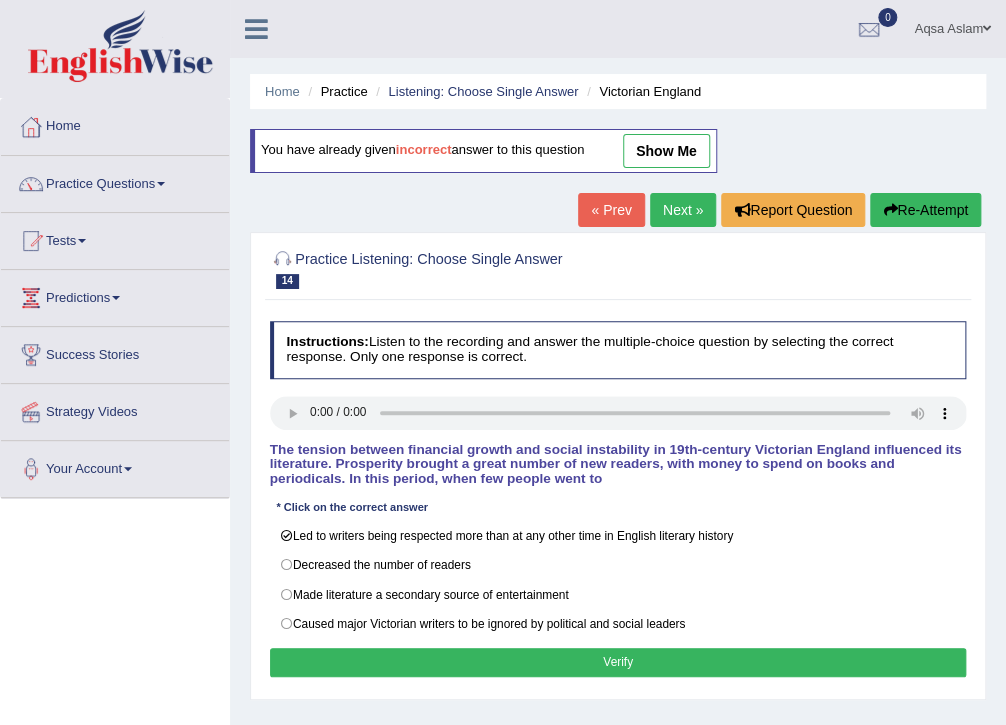click on "Verify" at bounding box center [618, 662] 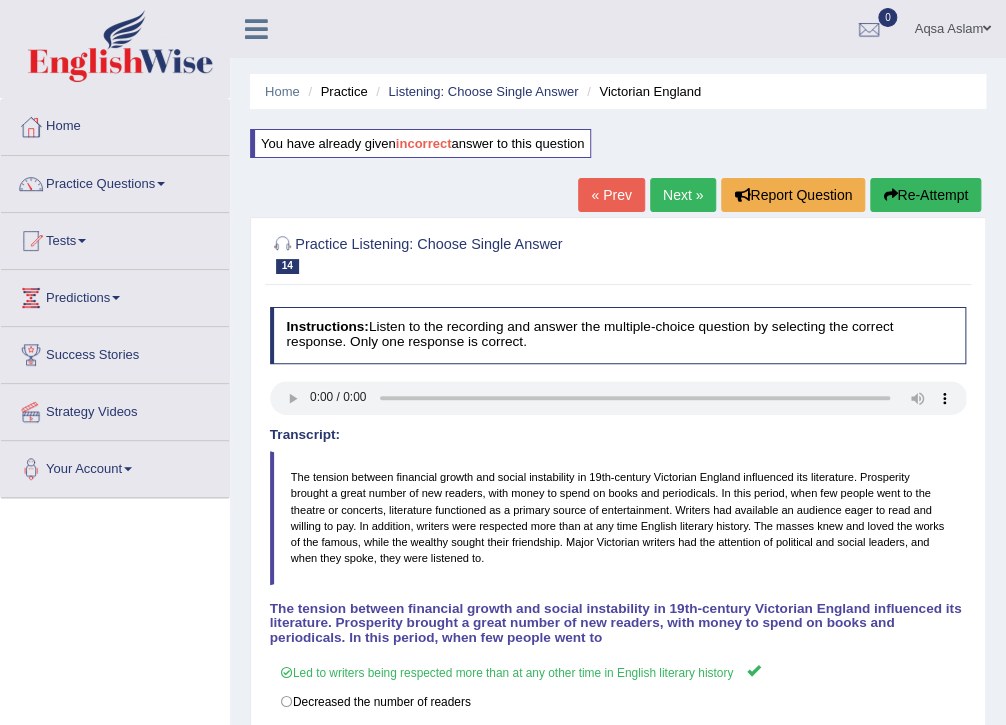 click on "Next »" at bounding box center (683, 195) 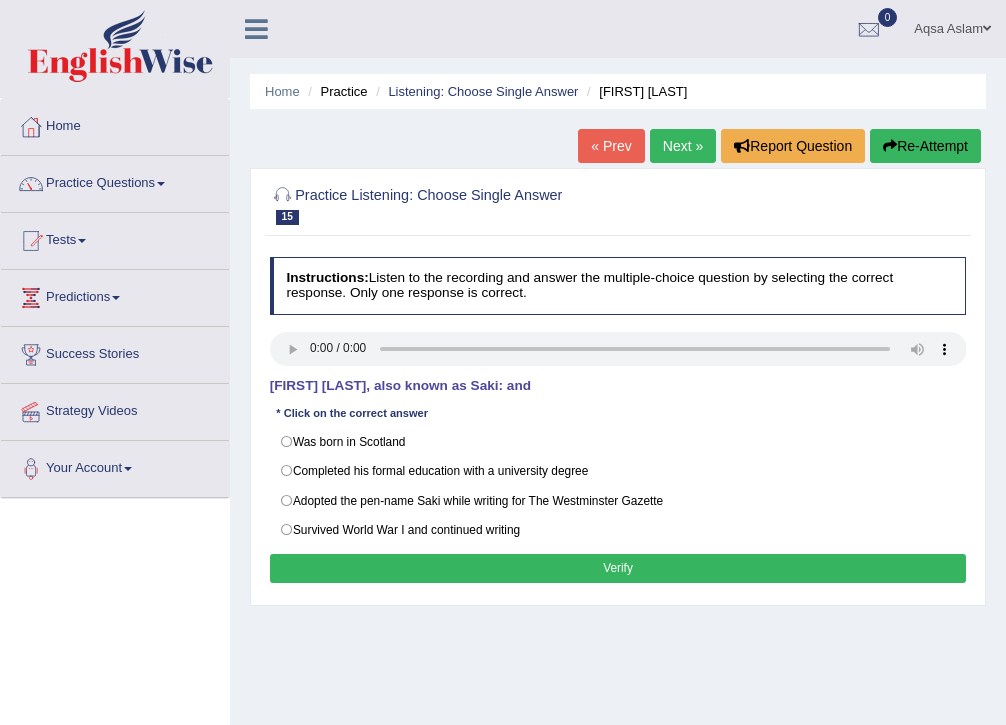 scroll, scrollTop: 0, scrollLeft: 0, axis: both 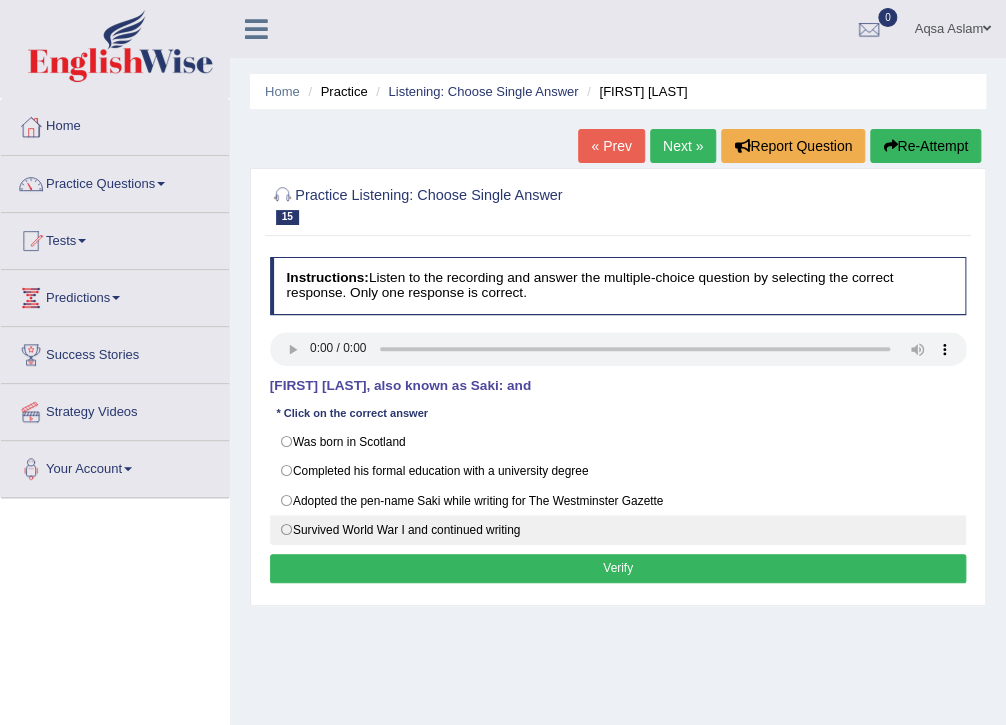click on "Survived World War I and continued writing" at bounding box center [618, 530] 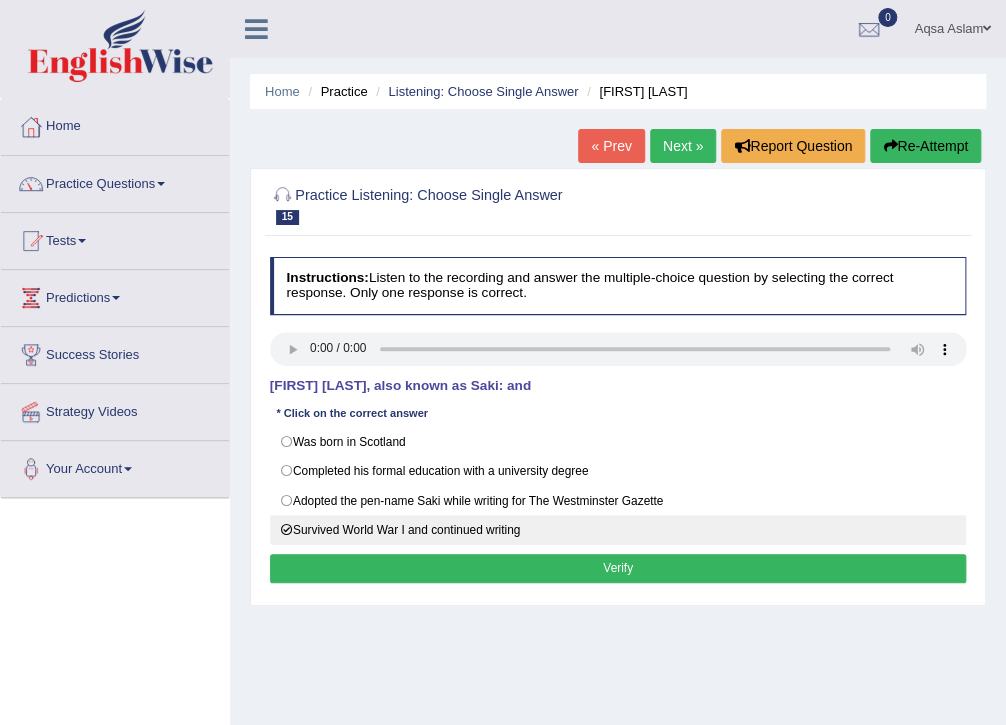 radio on "true" 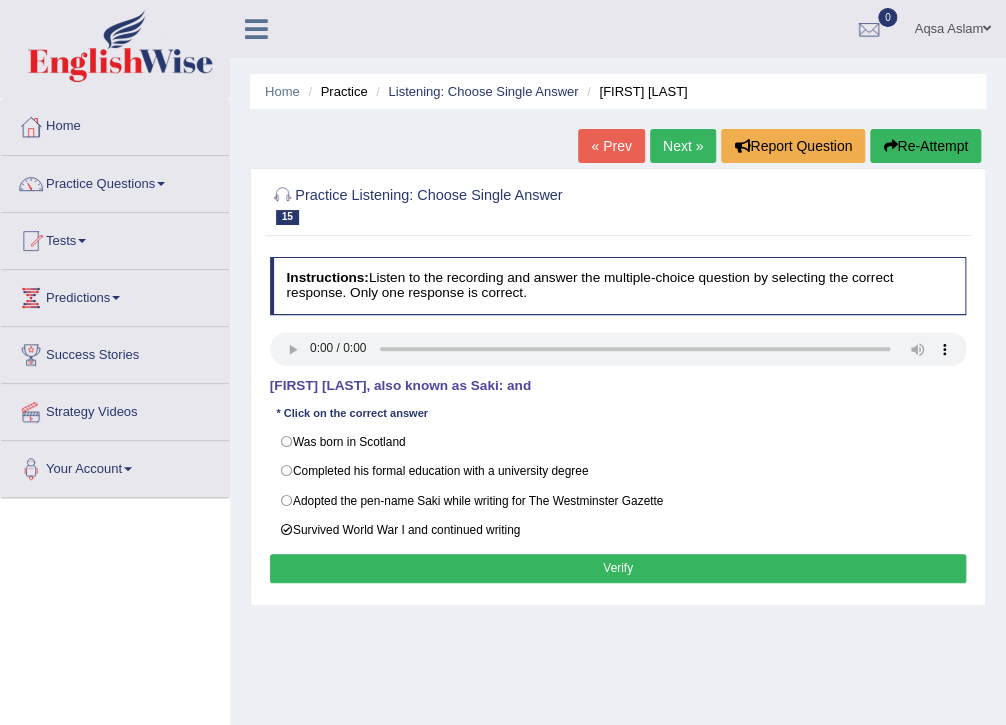 click on "Verify" at bounding box center [618, 568] 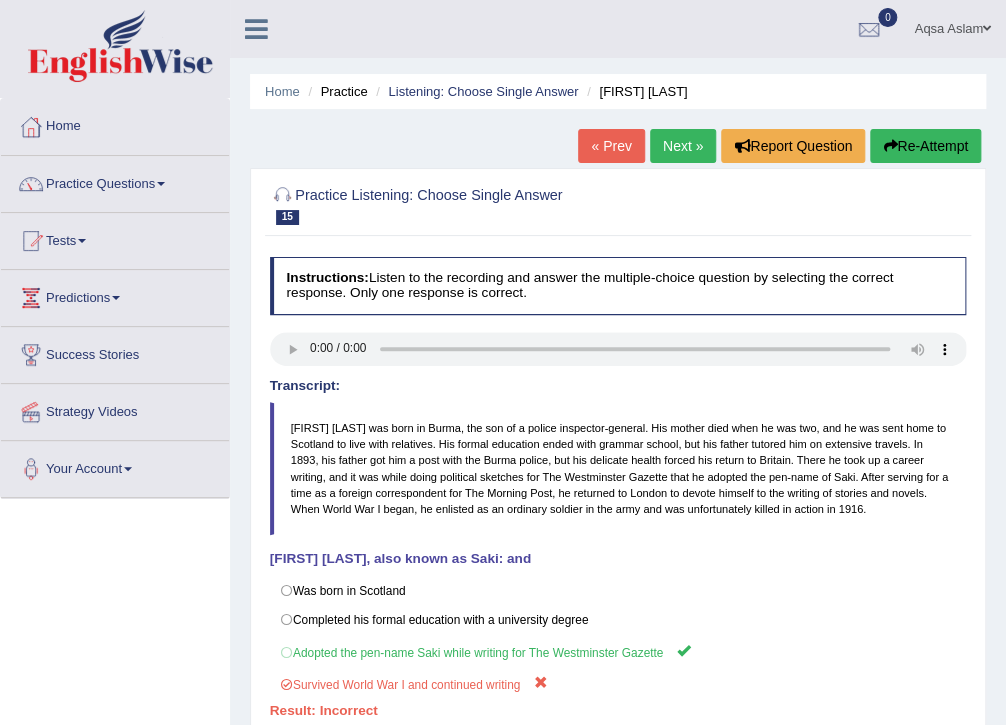 click on "Re-Attempt" at bounding box center [925, 146] 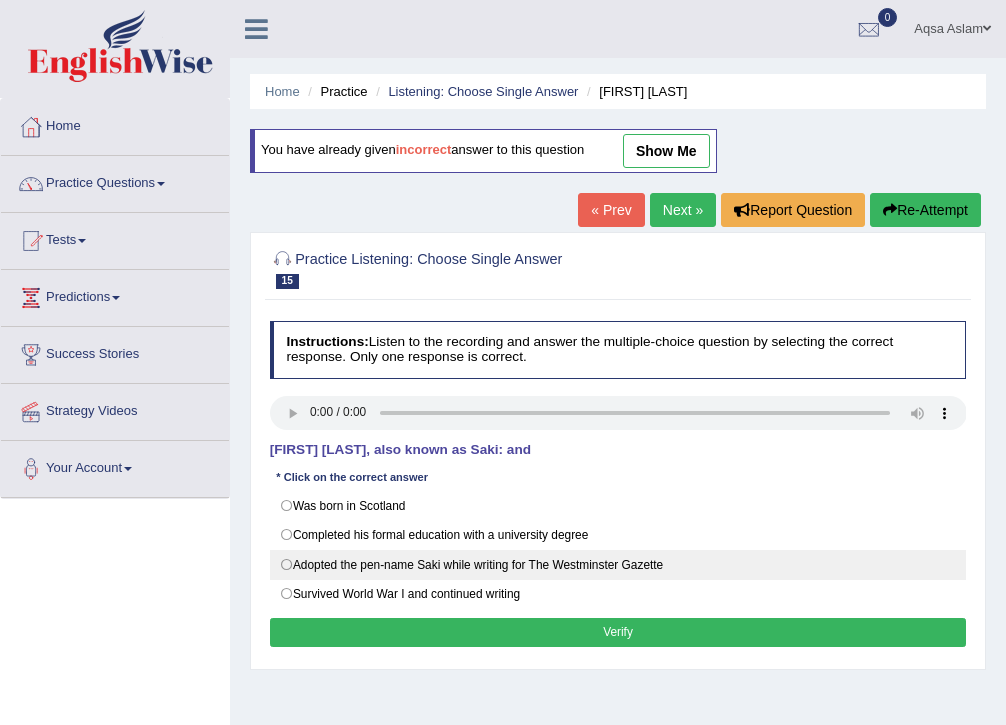 scroll, scrollTop: 0, scrollLeft: 0, axis: both 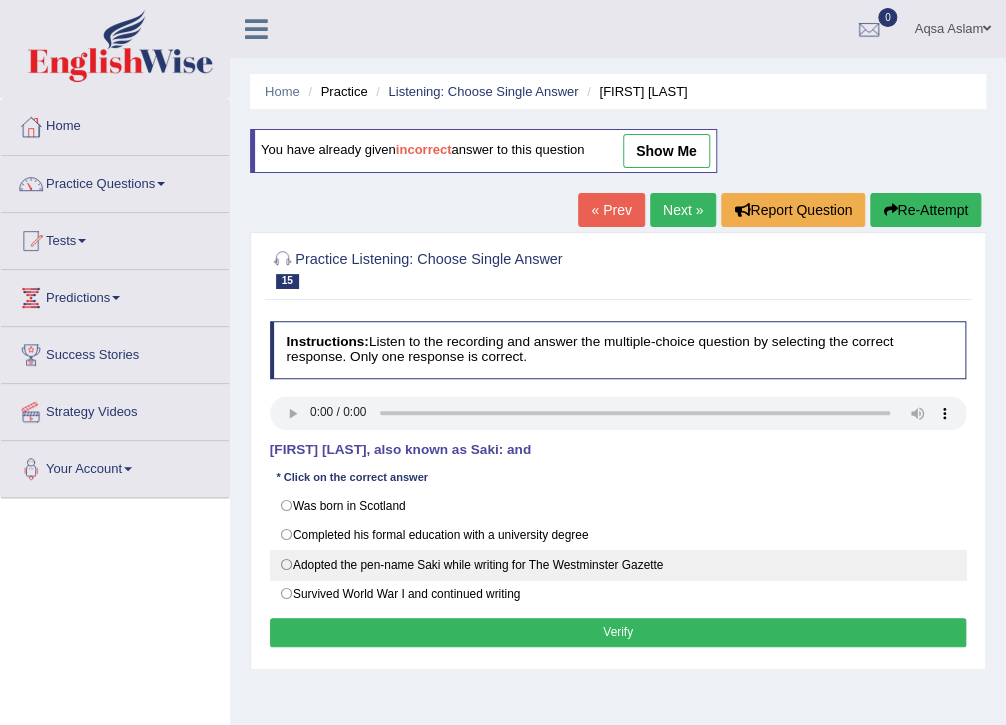 click on "Adopted the pen-name Saki while writing for The Westminster Gazette" at bounding box center [618, 565] 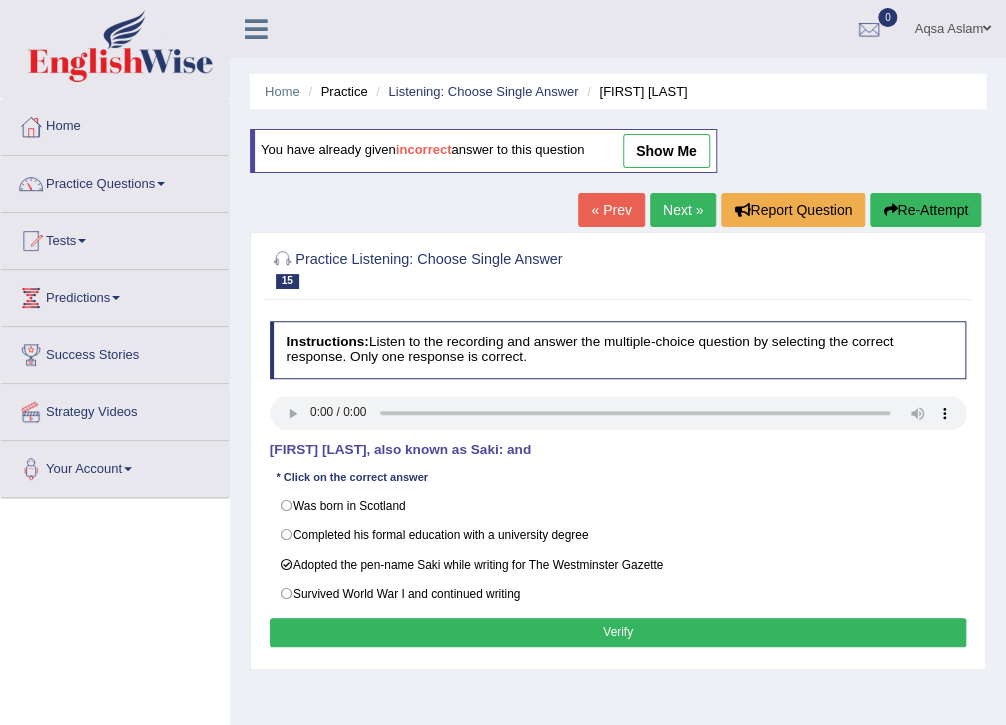 click on "Verify" at bounding box center [618, 632] 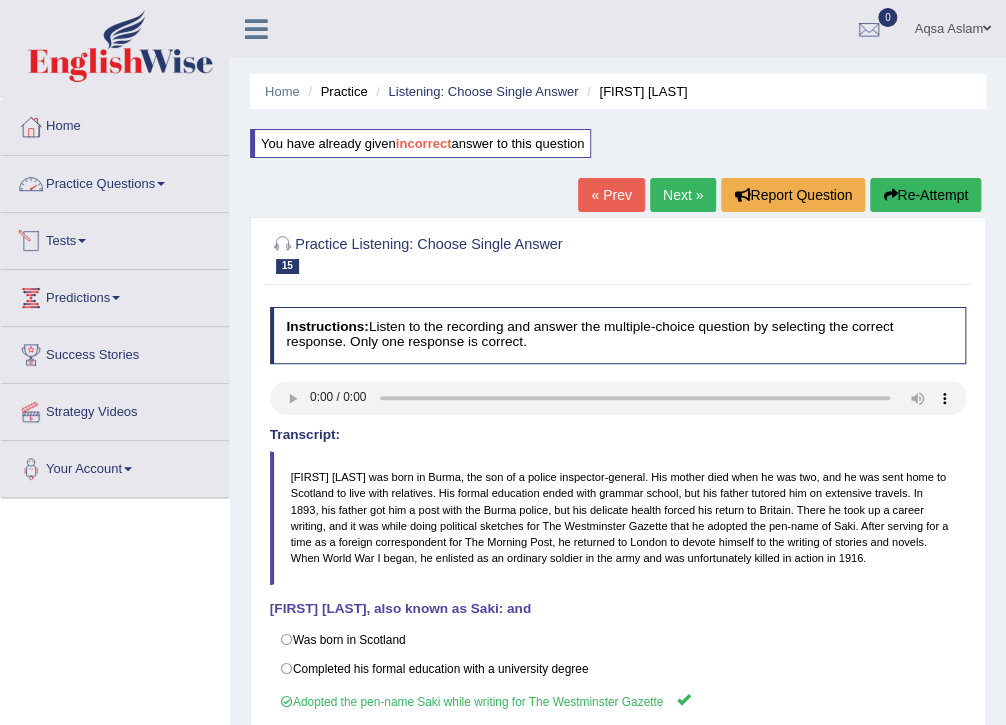 click on "Practice Questions" at bounding box center [115, 181] 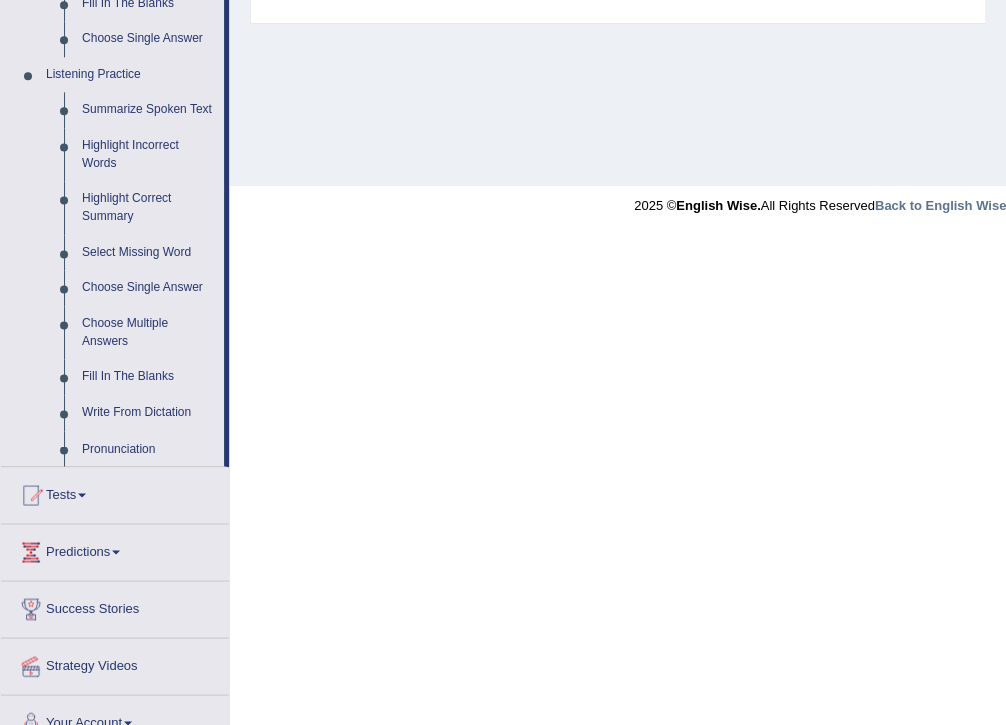 scroll, scrollTop: 840, scrollLeft: 0, axis: vertical 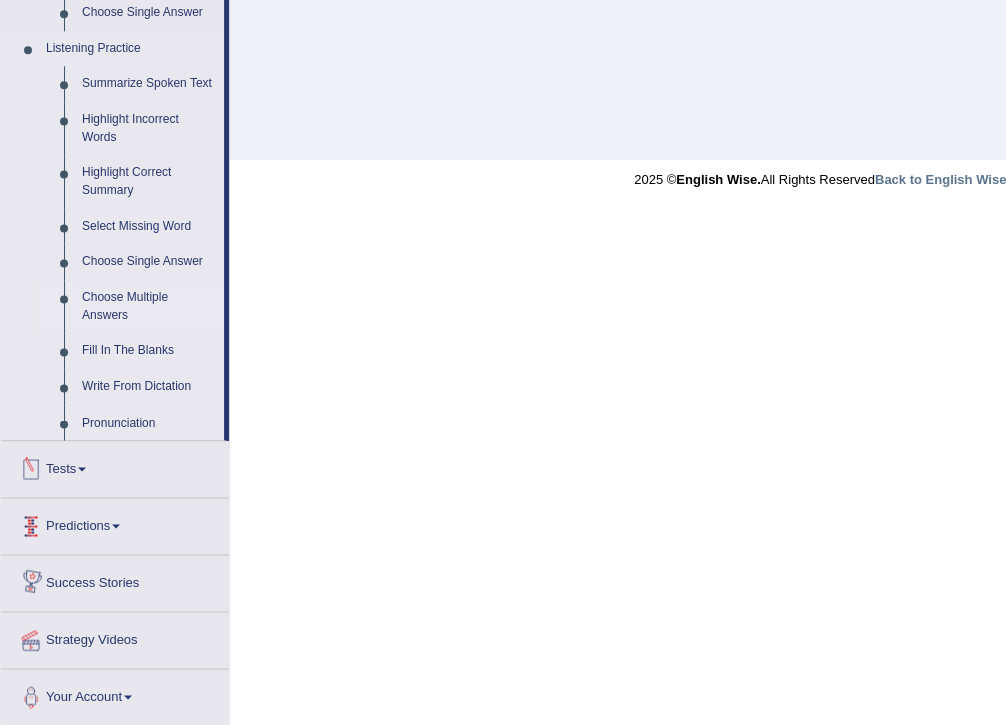 click on "Choose Multiple Answers" at bounding box center (148, 306) 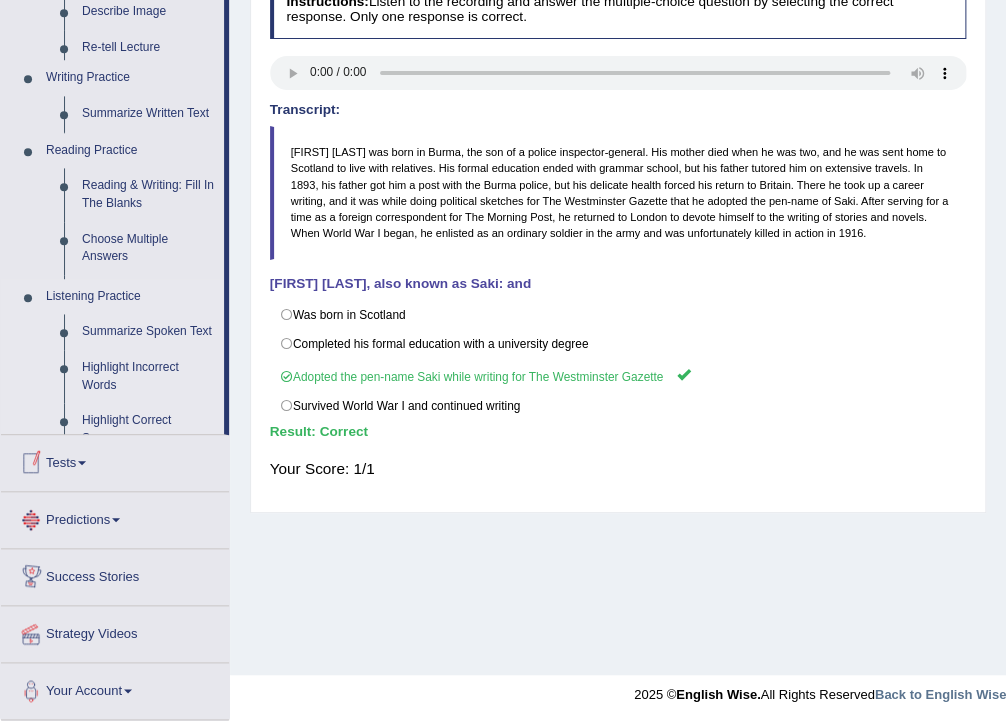 scroll, scrollTop: 325, scrollLeft: 0, axis: vertical 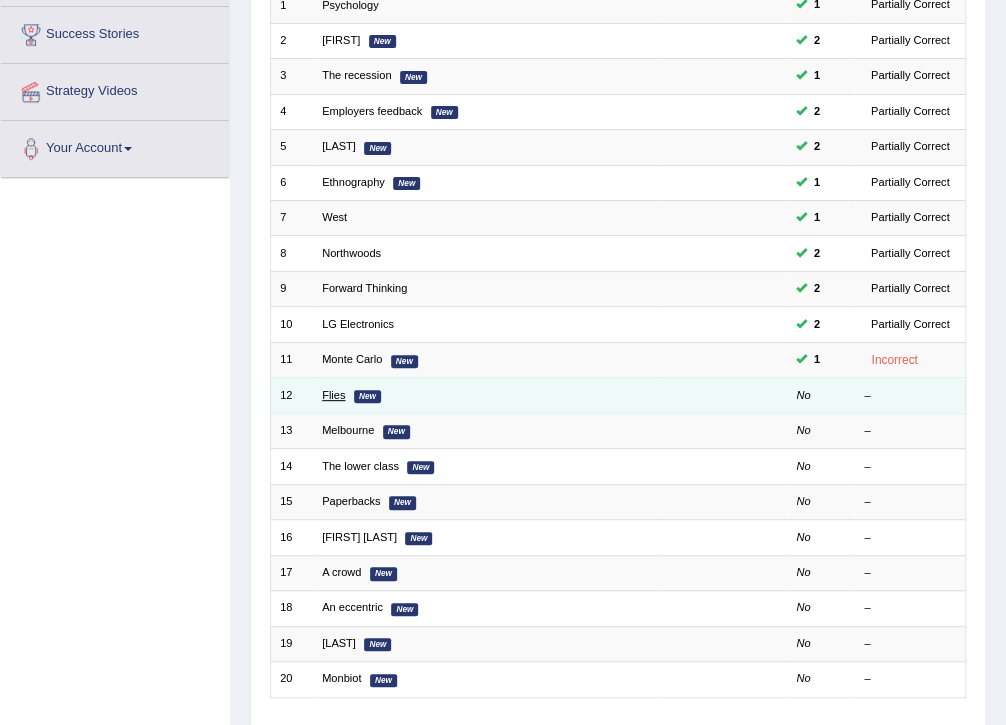 click on "Flies" at bounding box center [333, 395] 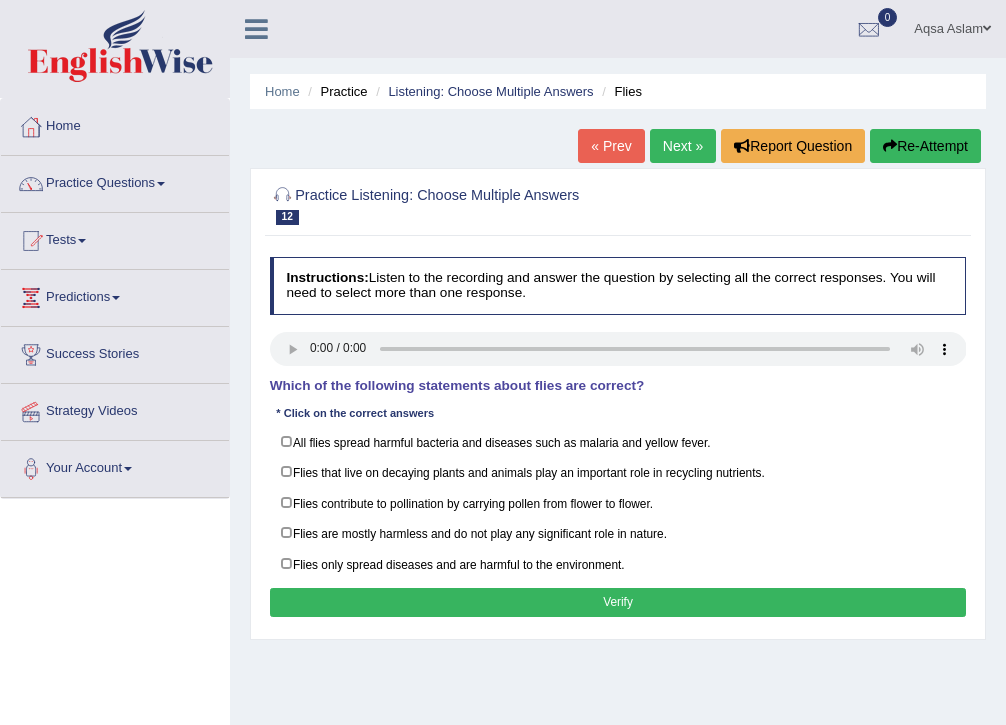 scroll, scrollTop: 0, scrollLeft: 0, axis: both 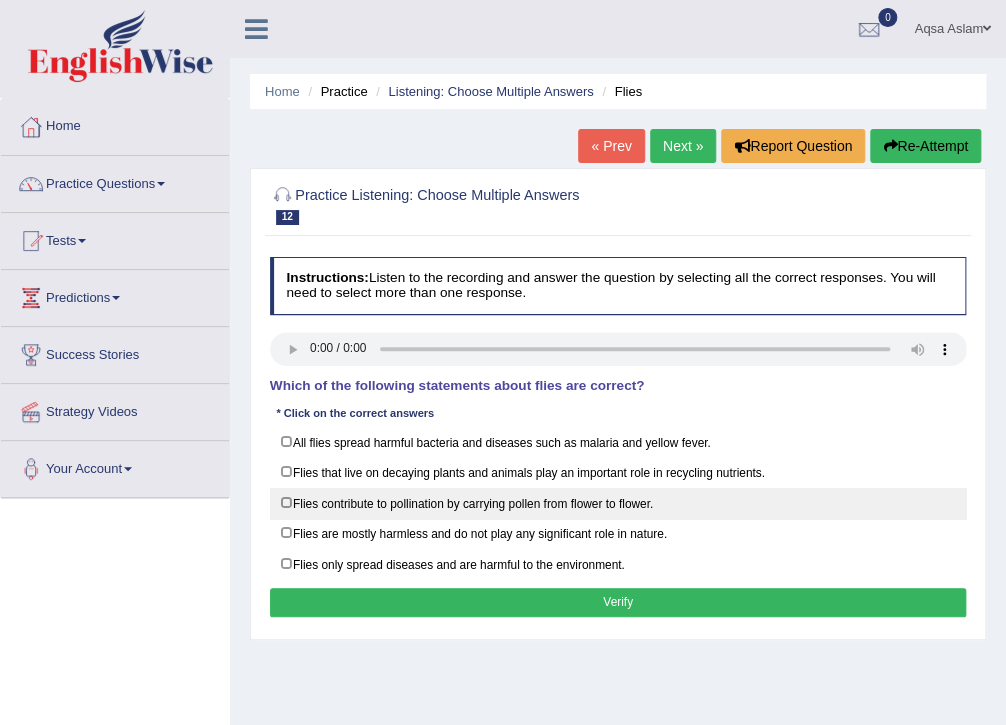 click on "Flies contribute to pollination by carrying pollen from flower to flower." at bounding box center [618, 503] 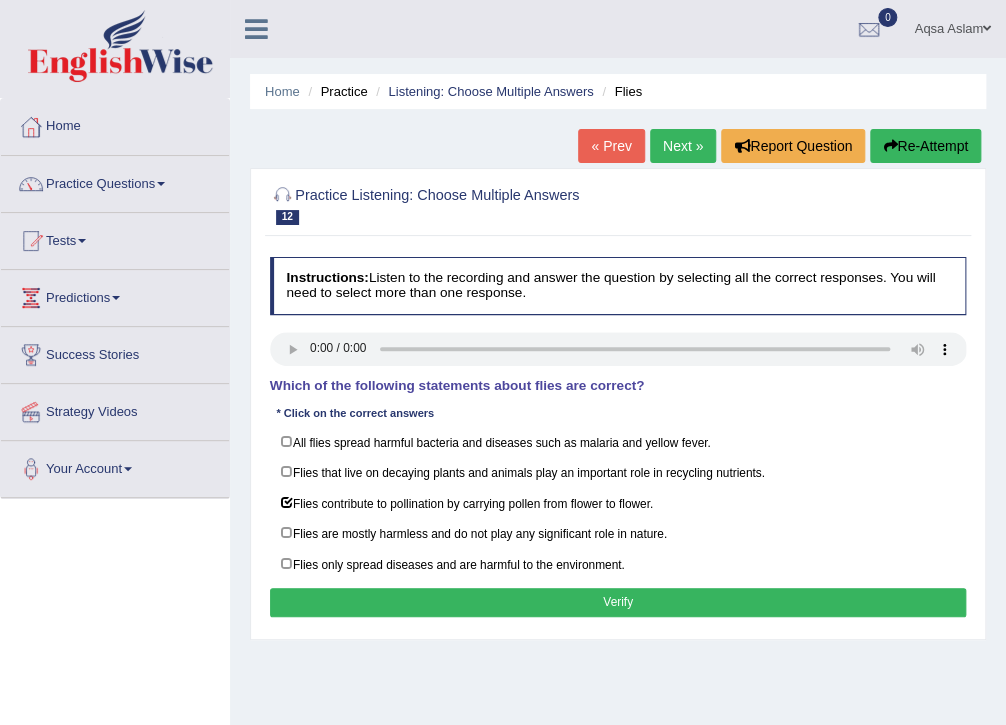 click on "Verify" at bounding box center [618, 602] 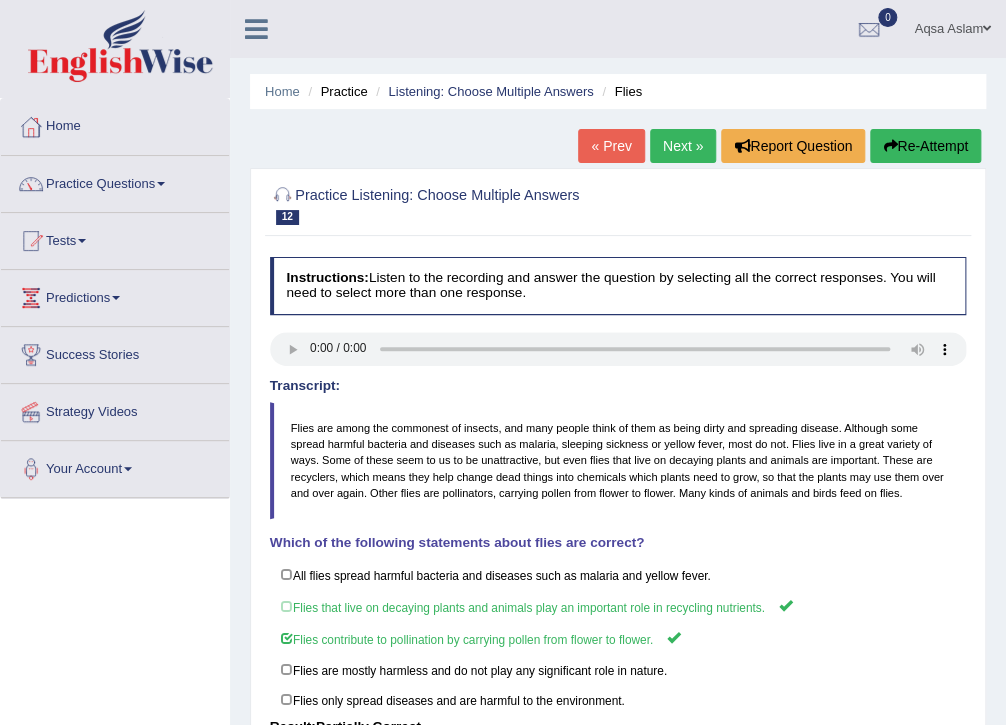 click on "Next »" at bounding box center [683, 146] 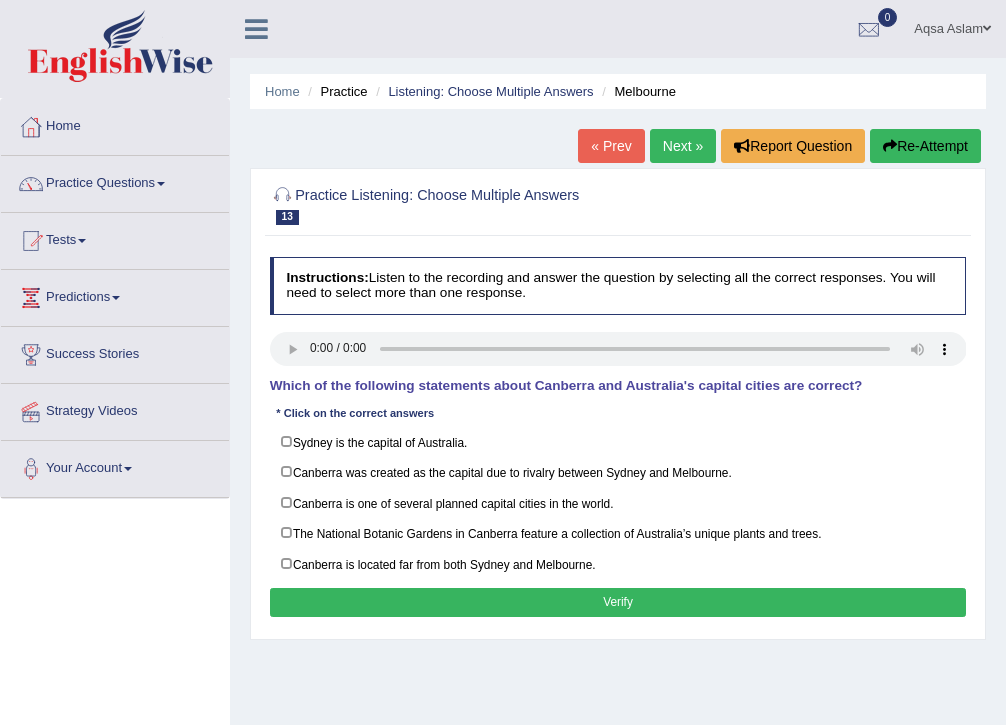 scroll, scrollTop: 0, scrollLeft: 0, axis: both 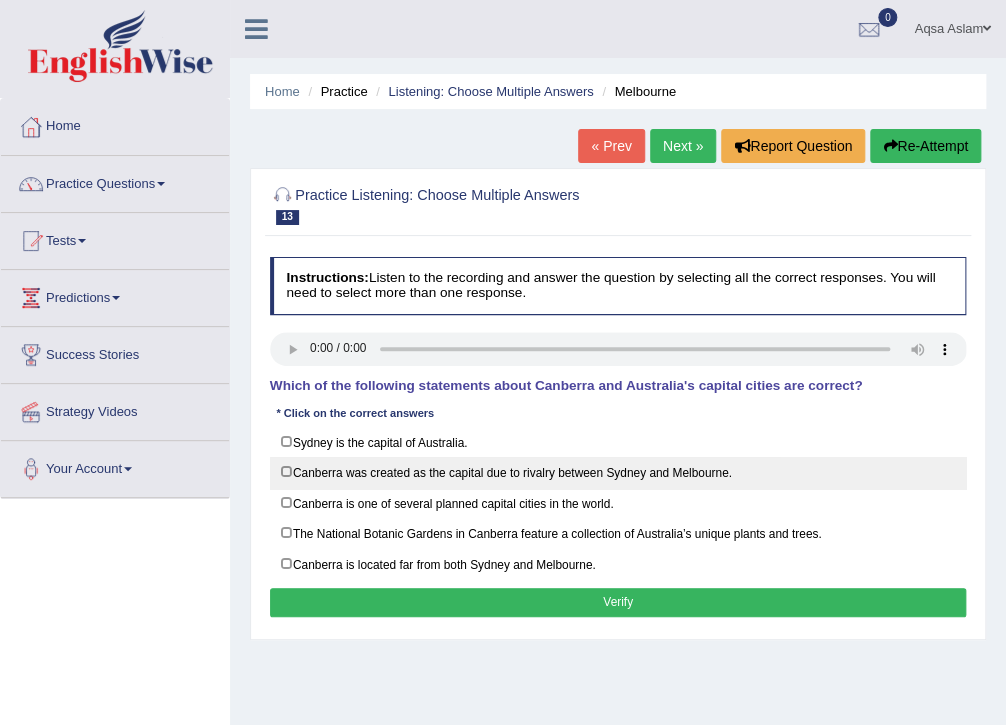 click on "Canberra was created as the capital due to rivalry between Sydney and Melbourne." at bounding box center [618, 472] 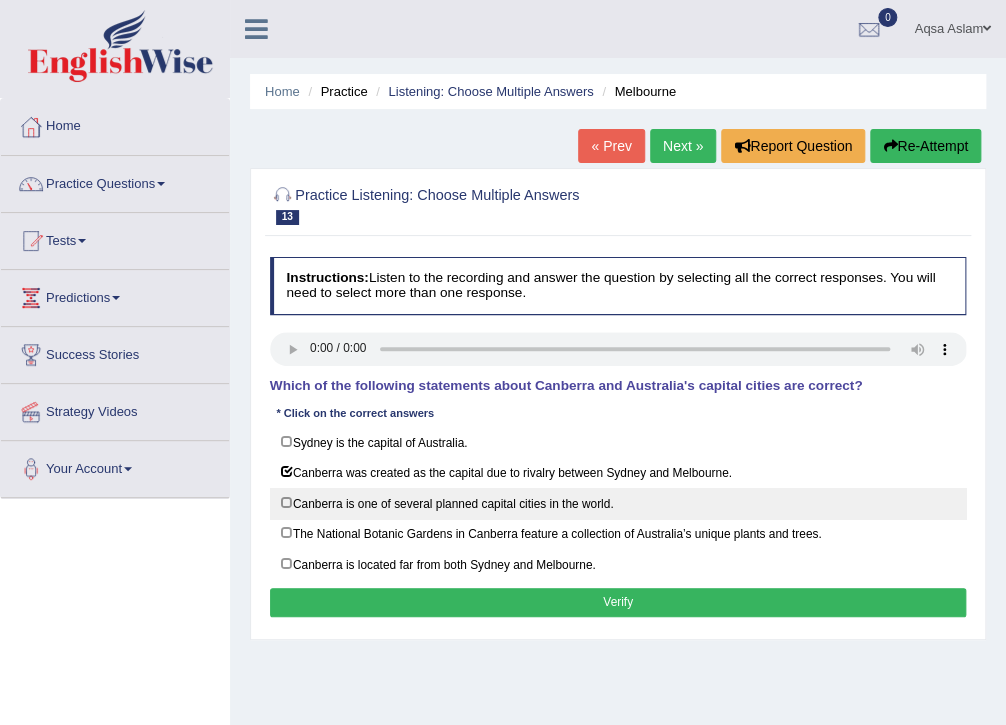 click on "Canberra is one of several planned capital cities in the world." at bounding box center [618, 503] 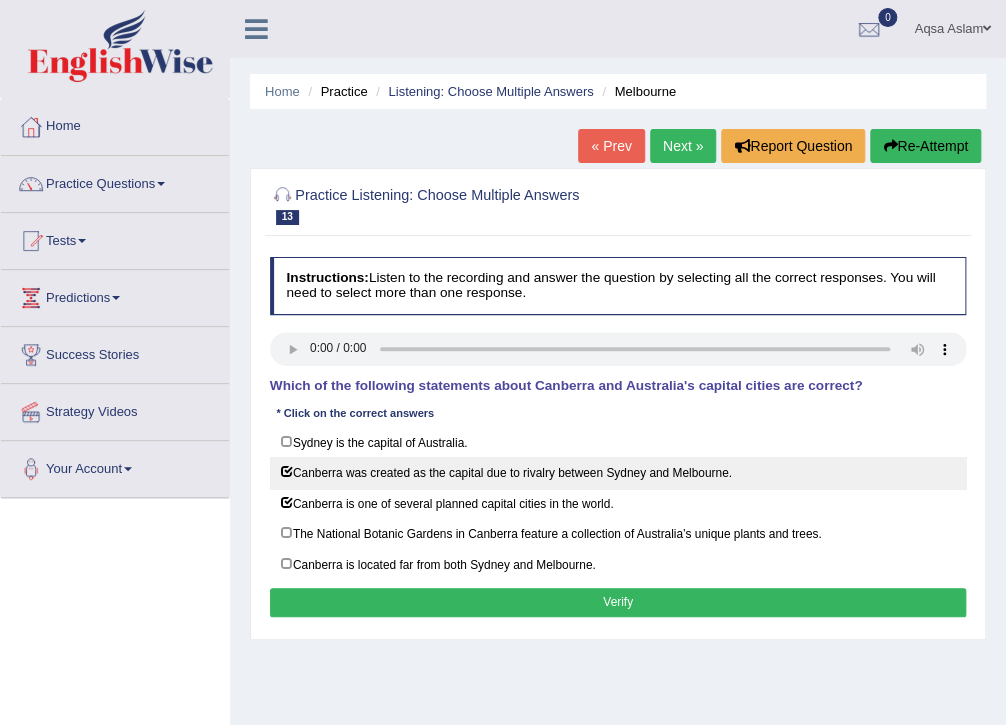 click on "Canberra was created as the capital due to rivalry between Sydney and Melbourne." at bounding box center [618, 472] 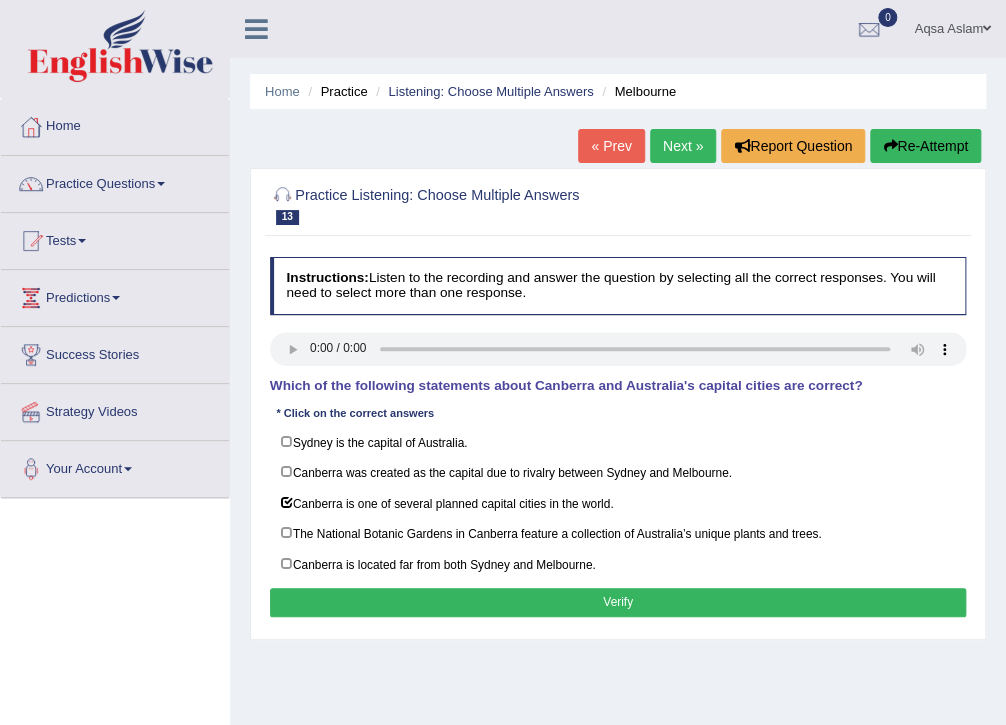 click on "Verify" at bounding box center (618, 602) 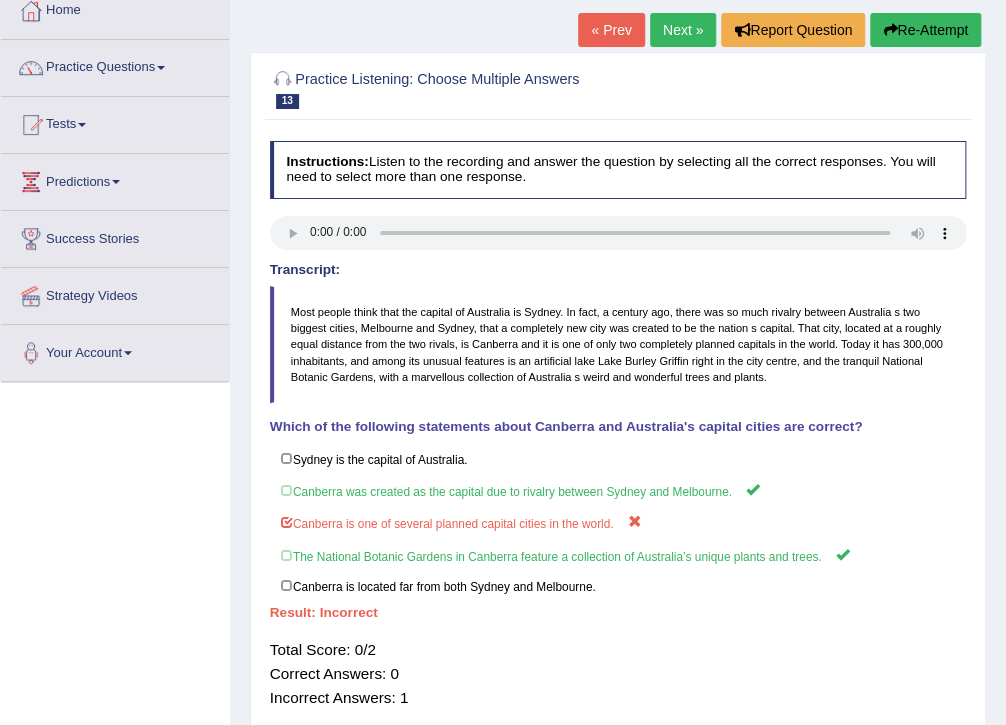scroll, scrollTop: 80, scrollLeft: 0, axis: vertical 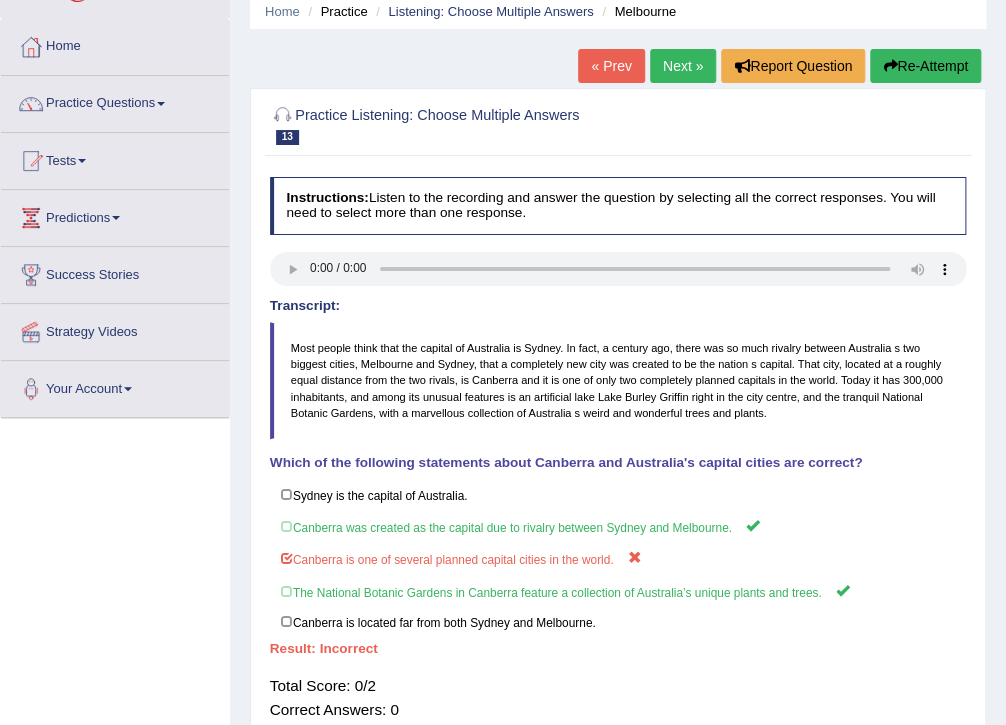 click on "Re-Attempt" at bounding box center (925, 66) 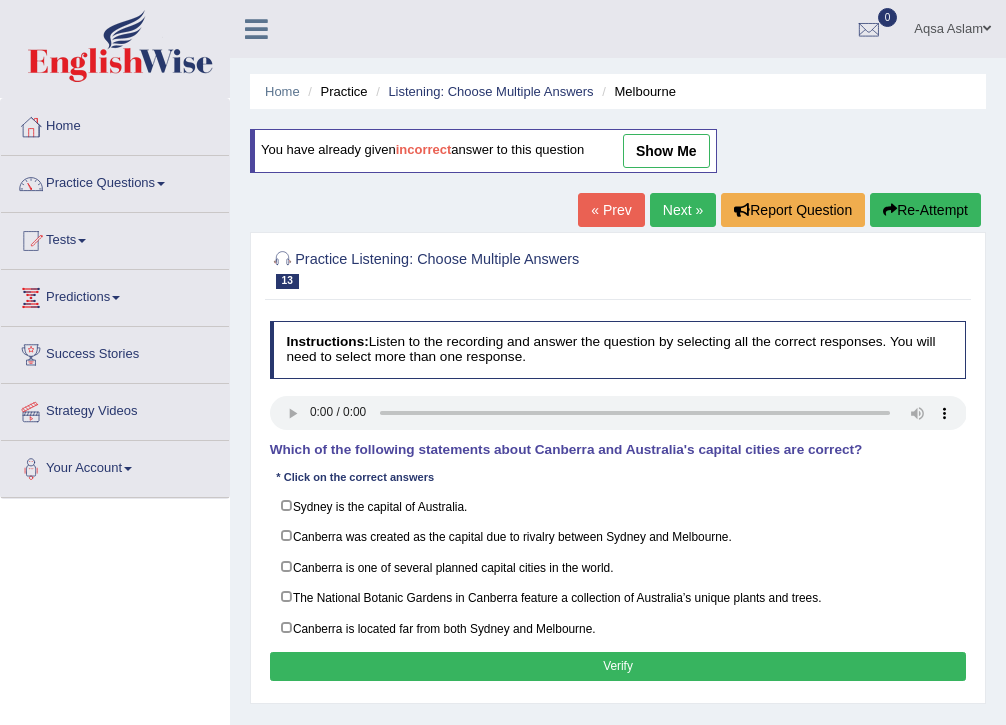 scroll, scrollTop: 80, scrollLeft: 0, axis: vertical 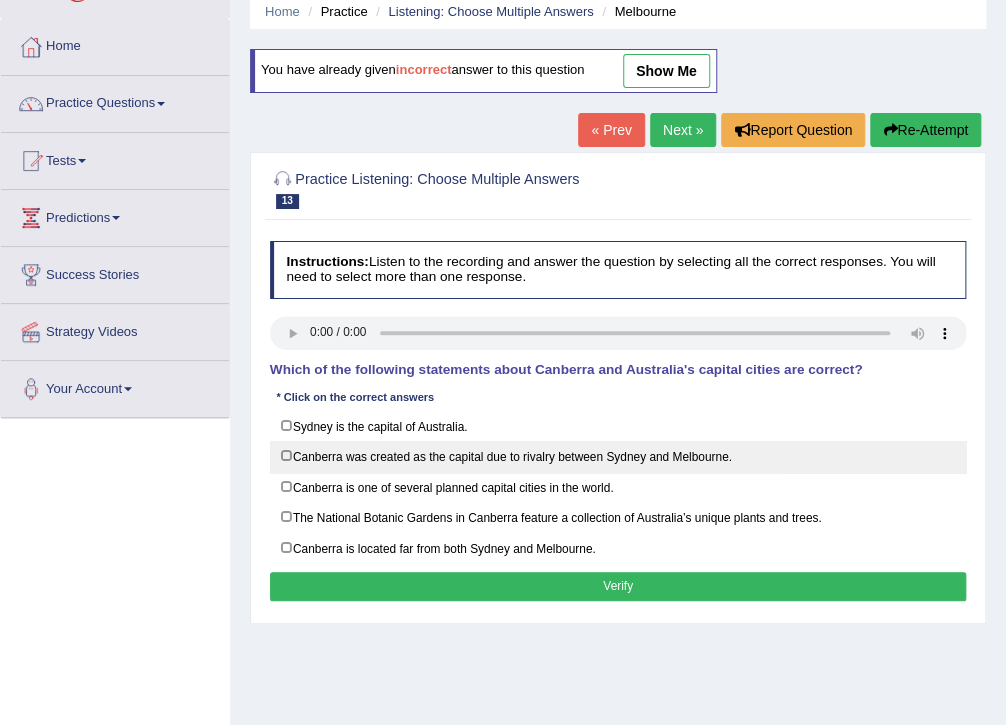 click on "Canberra was created as the capital due to rivalry between Sydney and Melbourne." at bounding box center [618, 456] 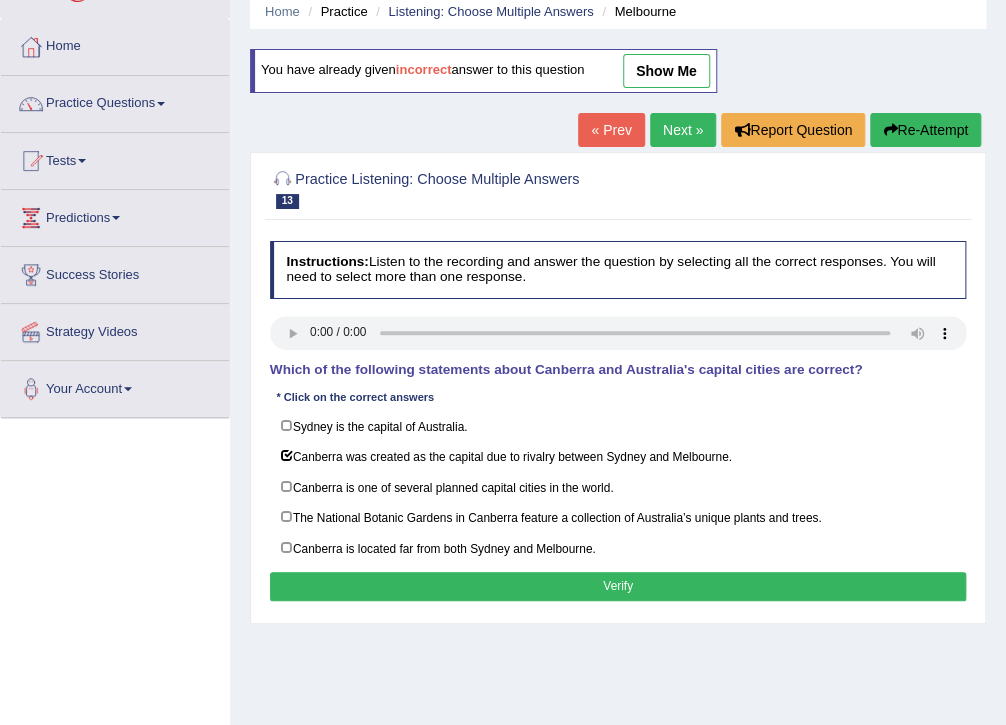 click on "Verify" at bounding box center [618, 586] 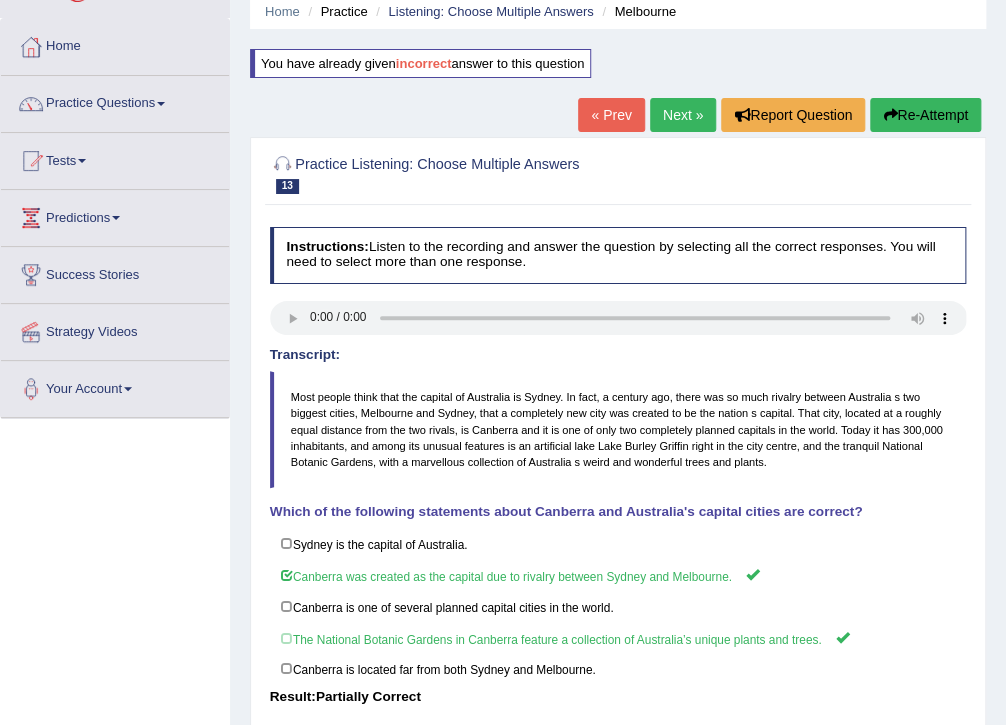 click on "Next »" at bounding box center [683, 115] 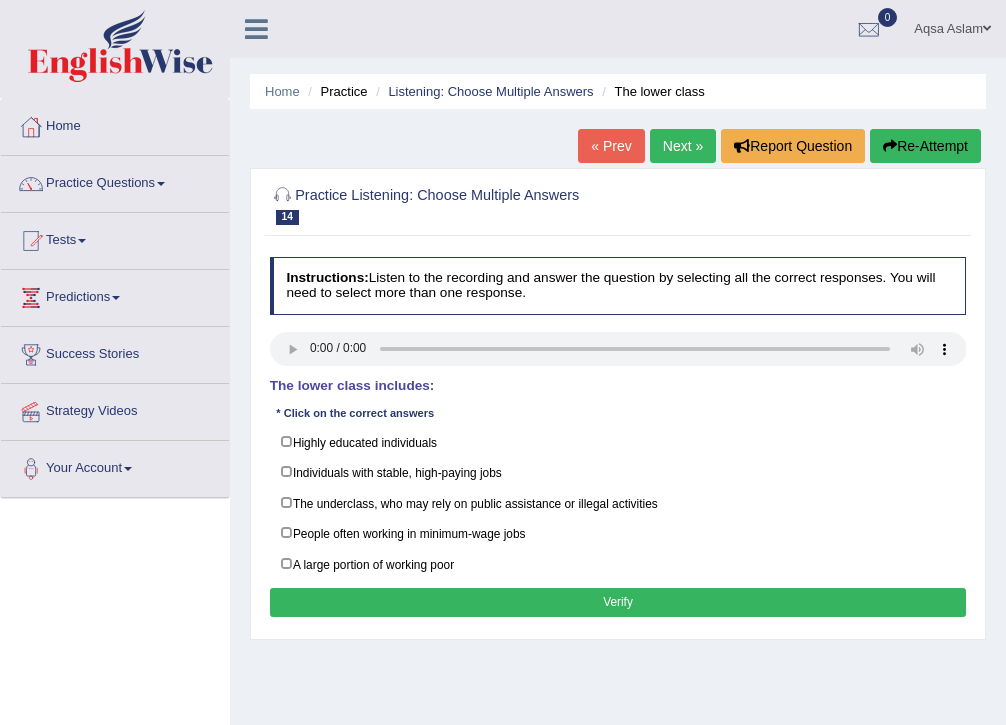 scroll, scrollTop: 0, scrollLeft: 0, axis: both 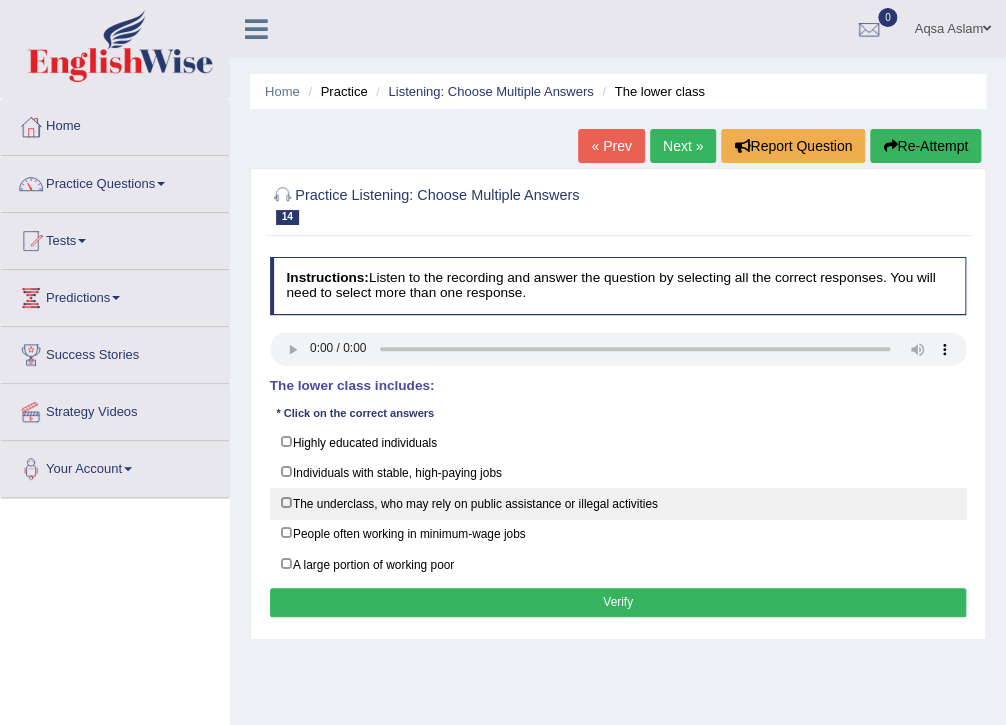 click on "The underclass, who may rely on public assistance or illegal activities" at bounding box center (618, 503) 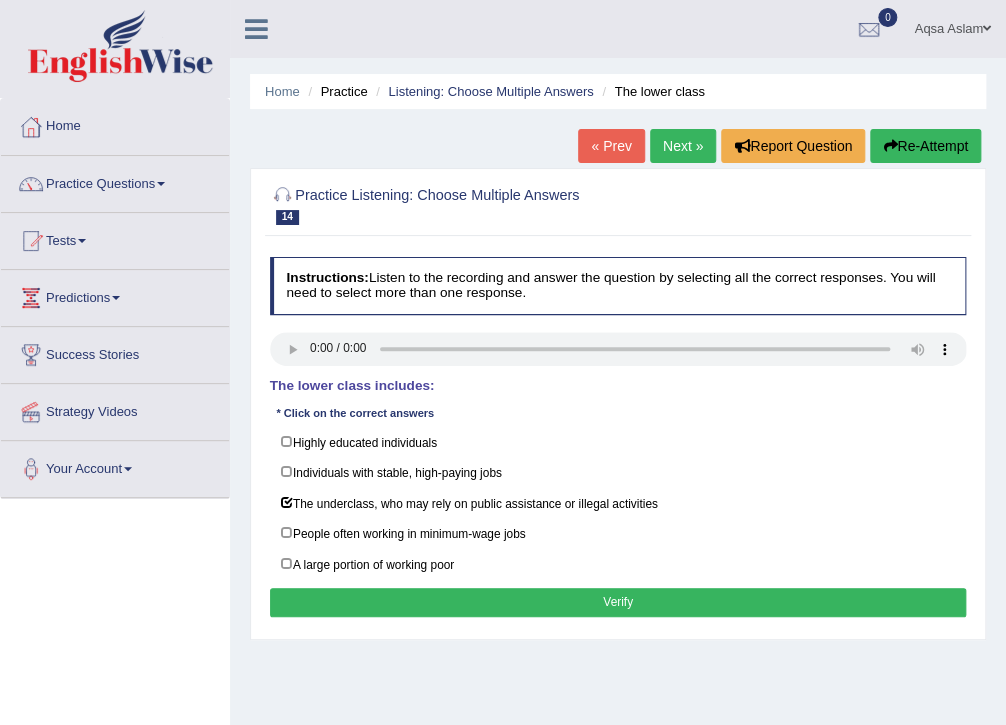 click on "Verify" at bounding box center [618, 602] 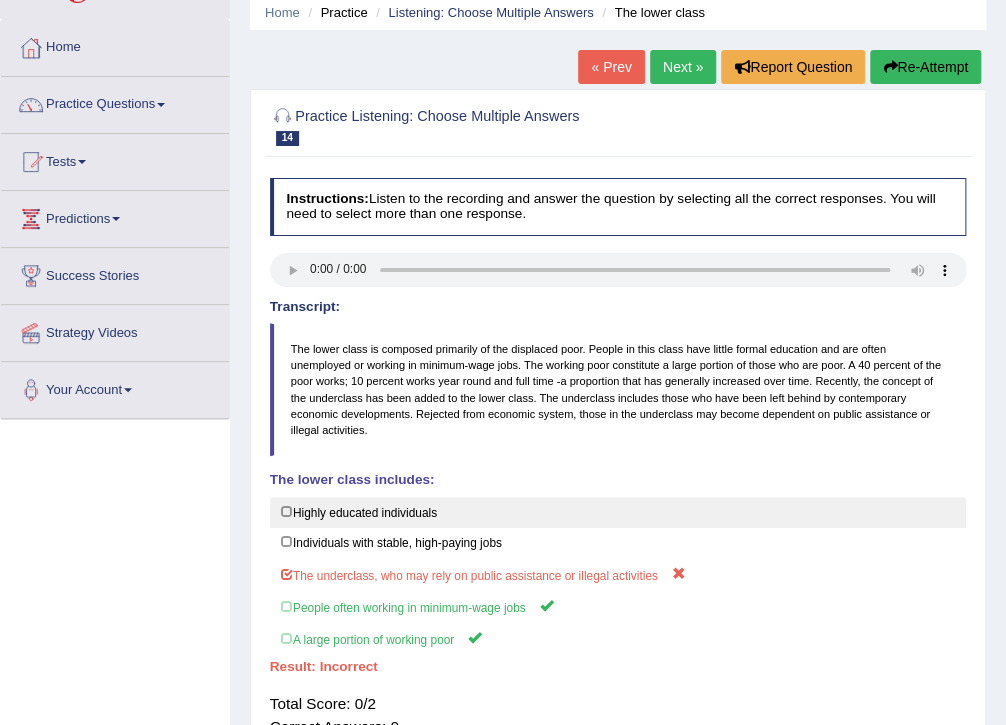 scroll, scrollTop: 80, scrollLeft: 0, axis: vertical 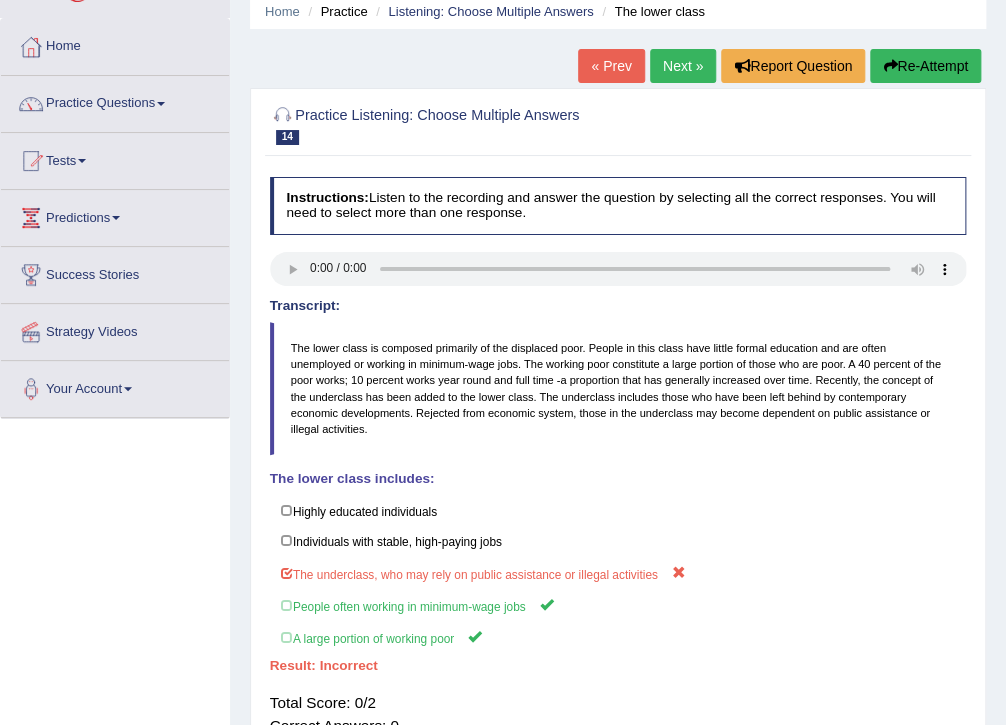click on "Next »" at bounding box center [683, 66] 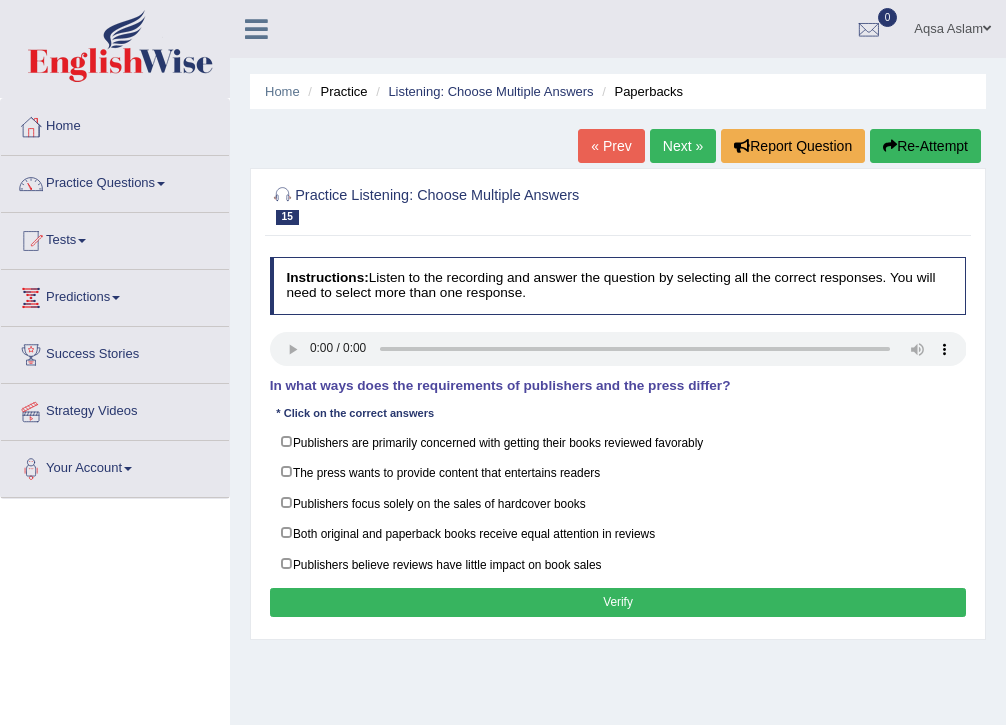 scroll, scrollTop: 0, scrollLeft: 0, axis: both 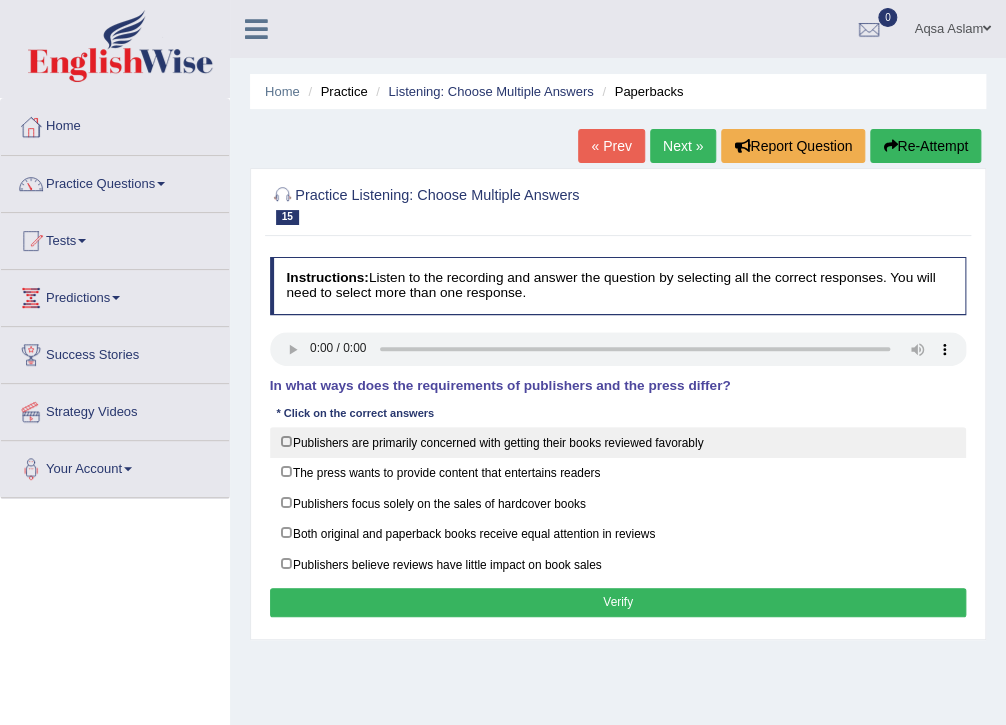 click on "Publishers are primarily concerned with getting their books reviewed favorably" at bounding box center (618, 442) 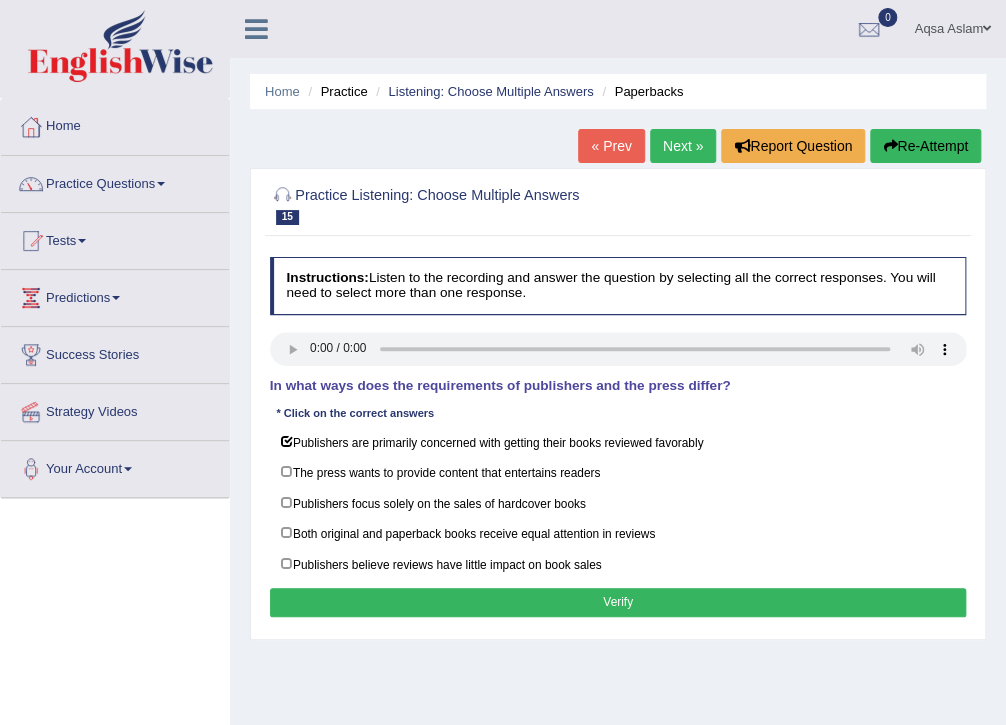 click on "Verify" at bounding box center [618, 602] 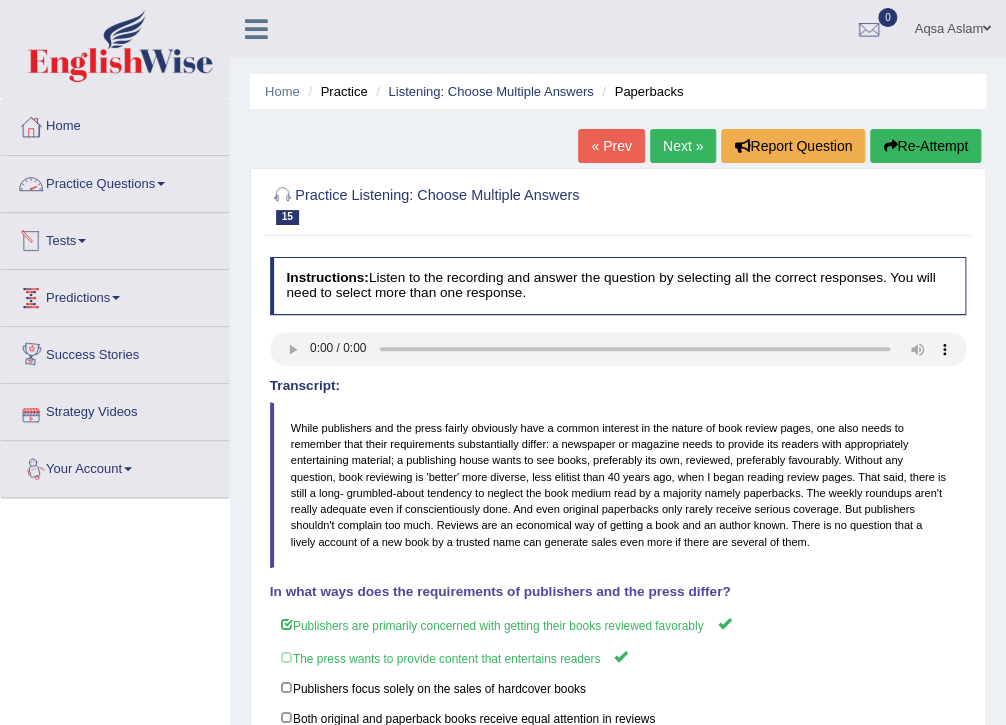 click on "Practice Questions" at bounding box center (115, 181) 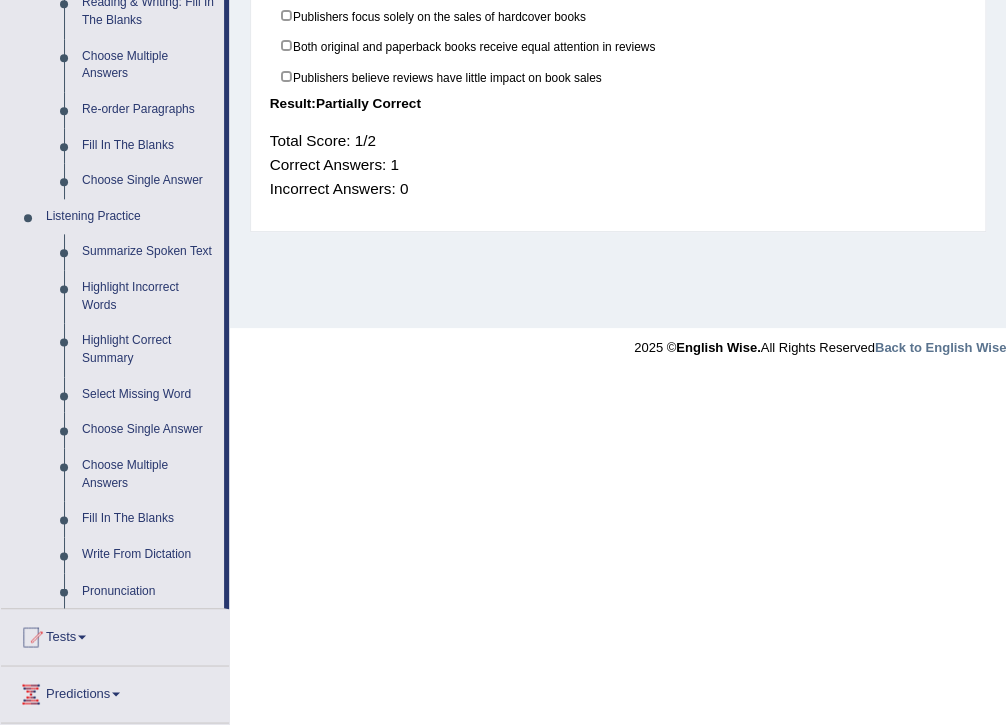 scroll, scrollTop: 720, scrollLeft: 0, axis: vertical 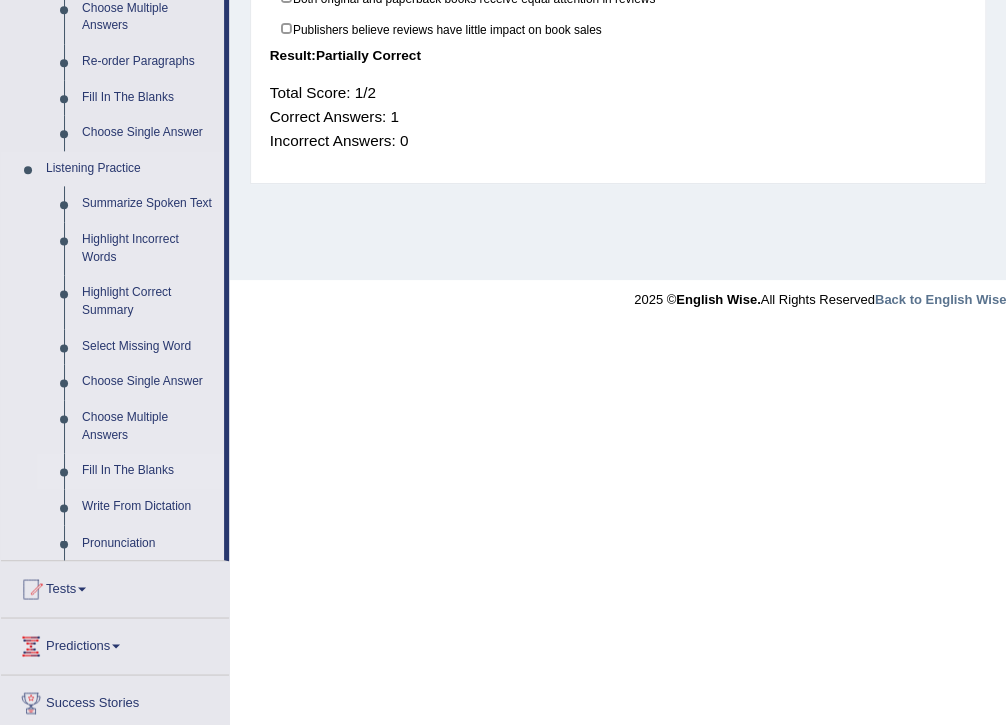 click on "Fill In The Blanks" at bounding box center [148, 471] 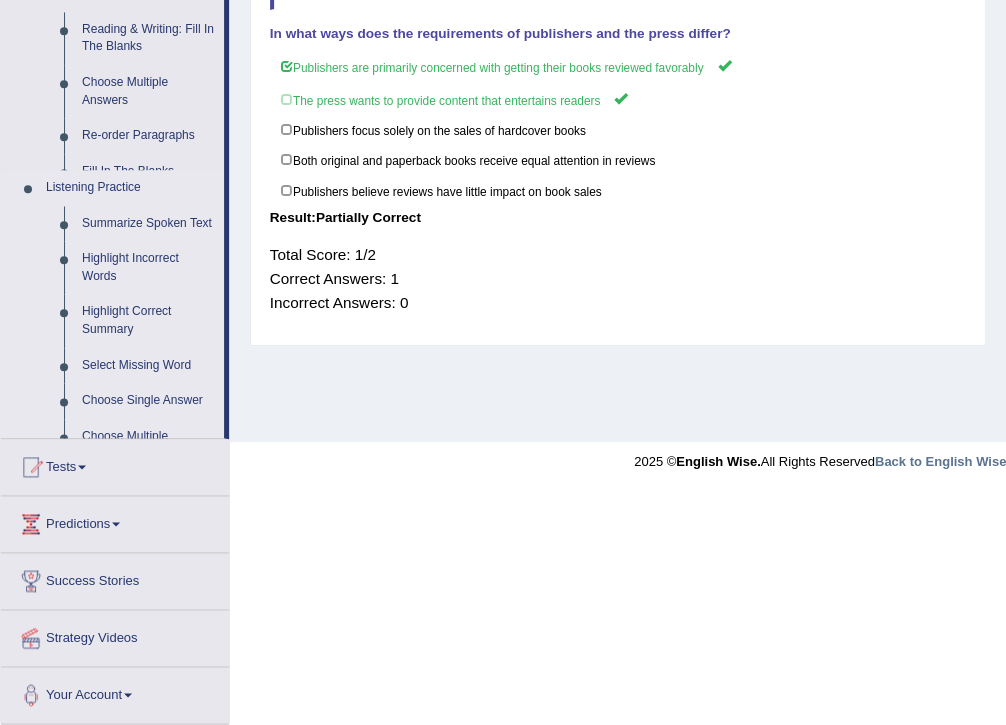 scroll, scrollTop: 325, scrollLeft: 0, axis: vertical 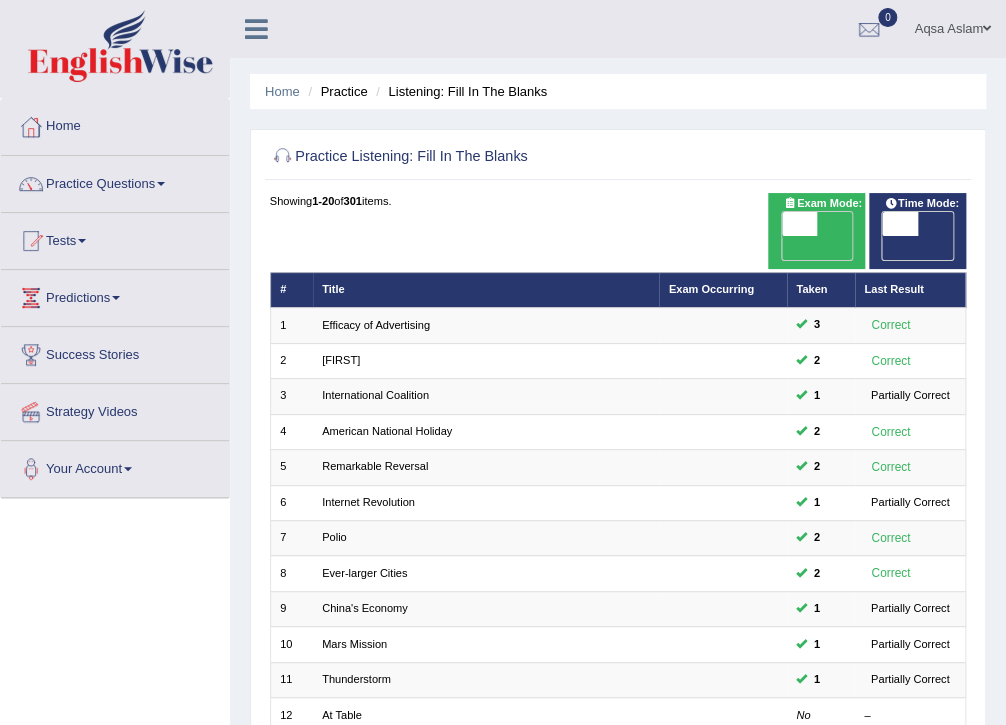 click on "ON   OFF" at bounding box center [817, 236] 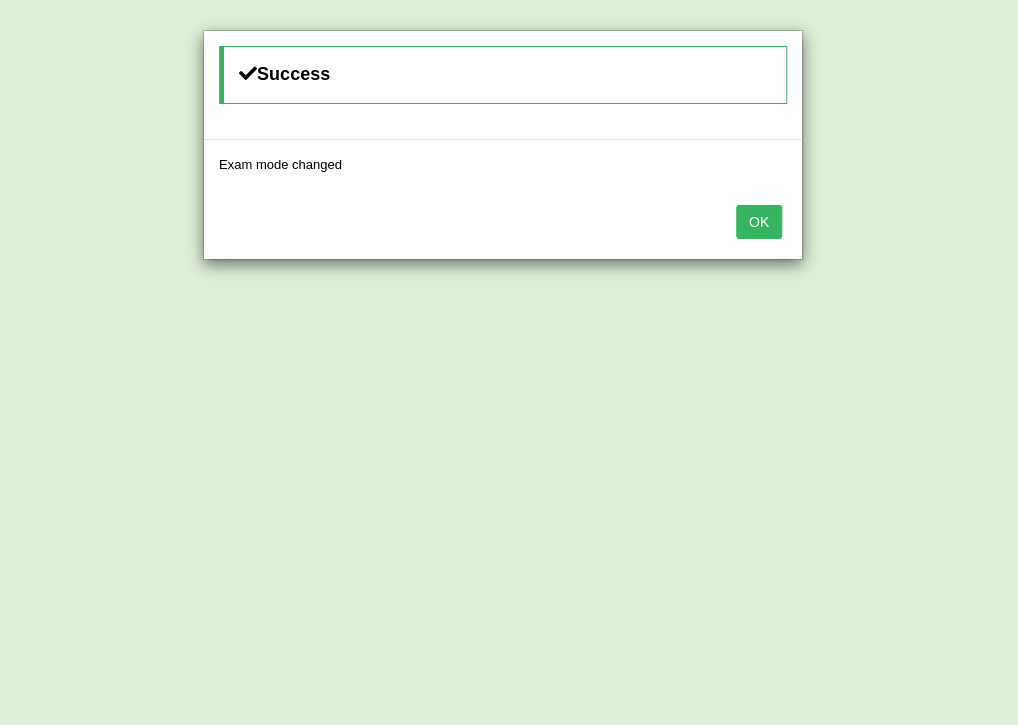click on "OK" at bounding box center [759, 222] 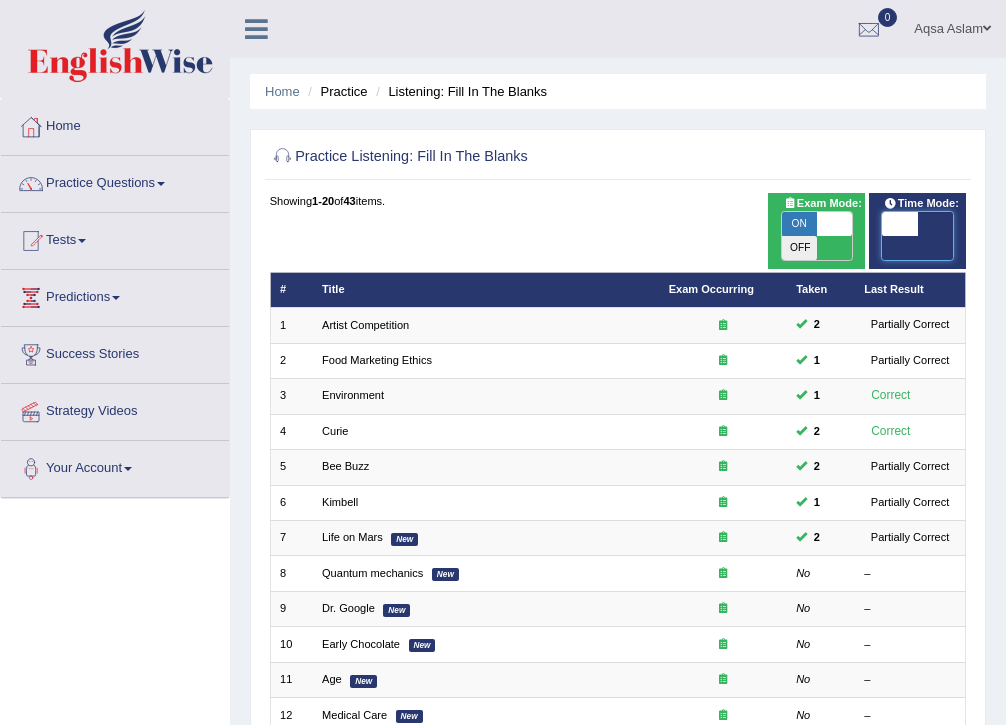 click at bounding box center [899, 224] 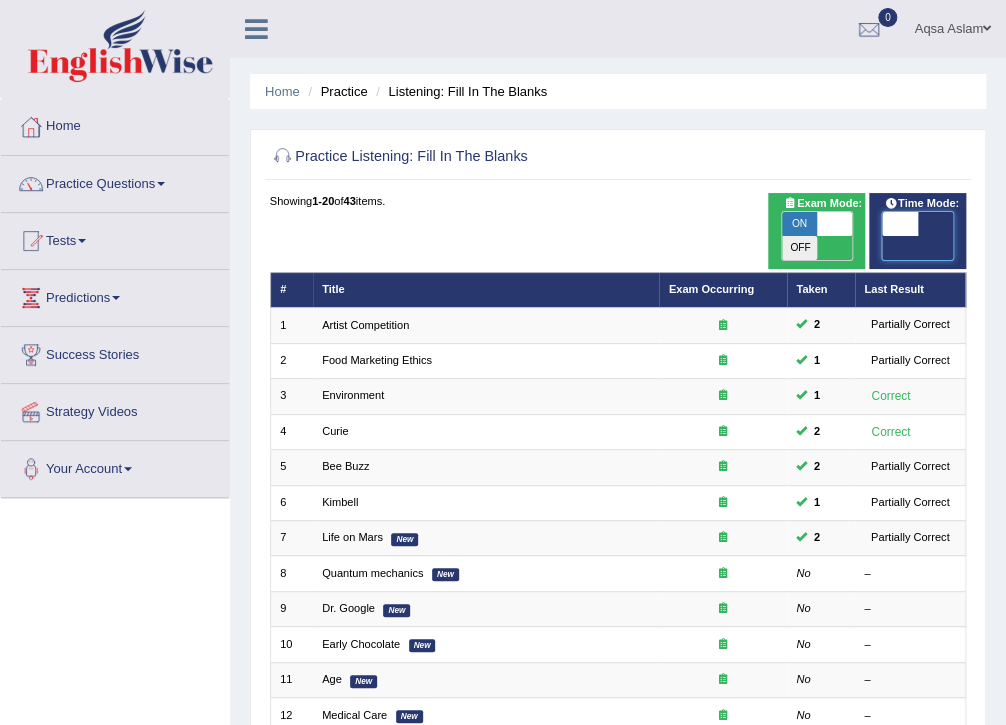 scroll, scrollTop: 0, scrollLeft: 0, axis: both 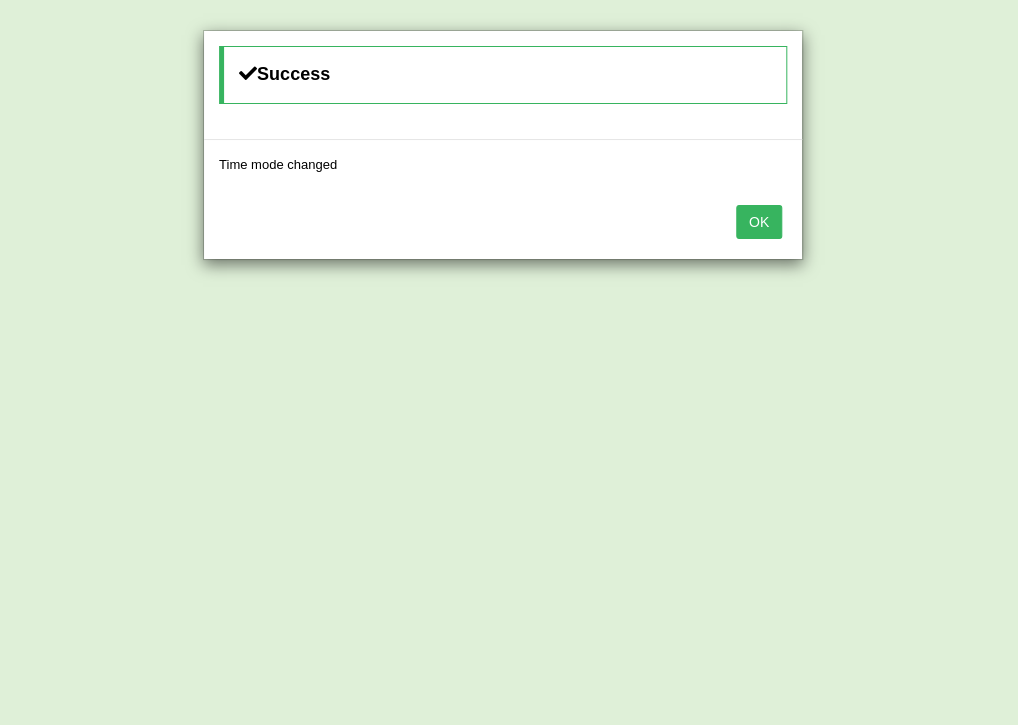 click on "OK" at bounding box center [759, 222] 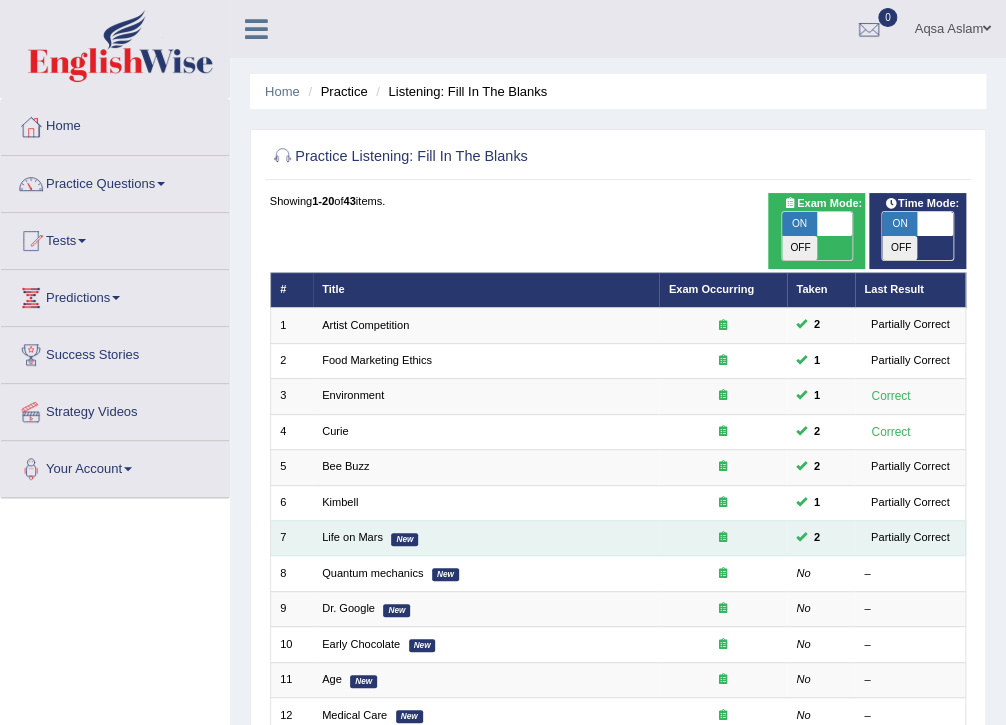 scroll, scrollTop: 240, scrollLeft: 0, axis: vertical 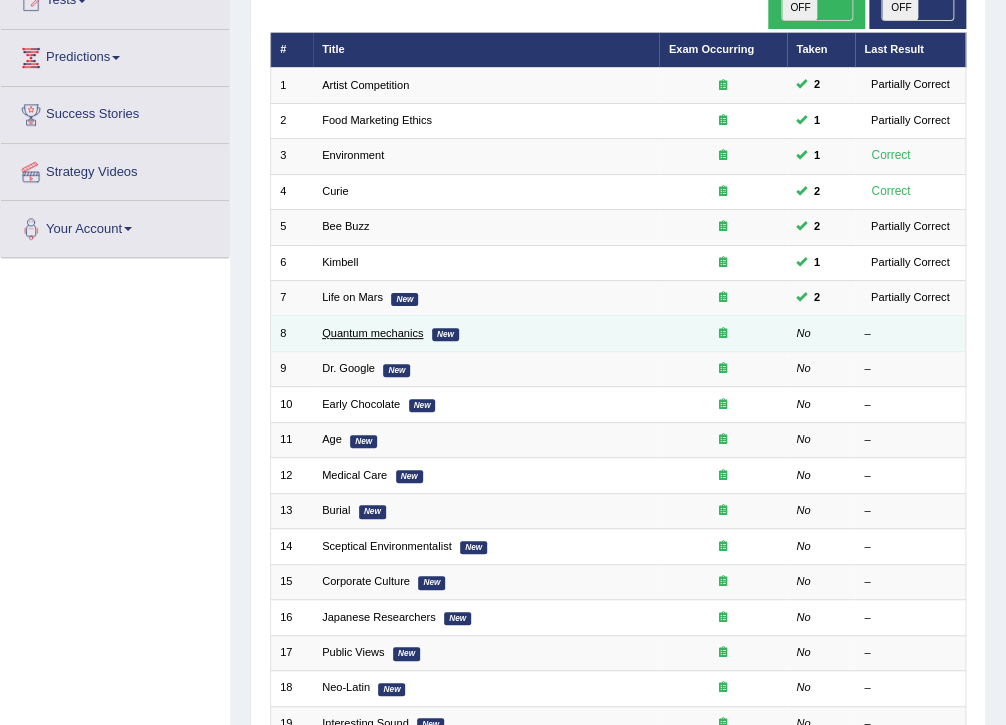 click on "Quantum mechanics" at bounding box center [372, 333] 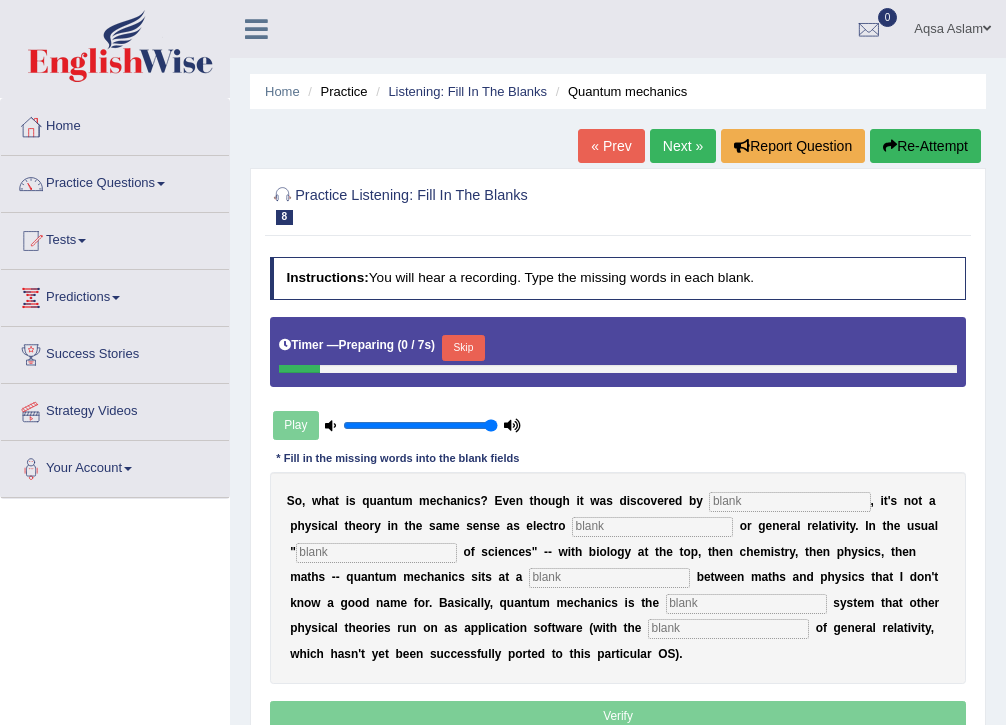 scroll, scrollTop: 0, scrollLeft: 0, axis: both 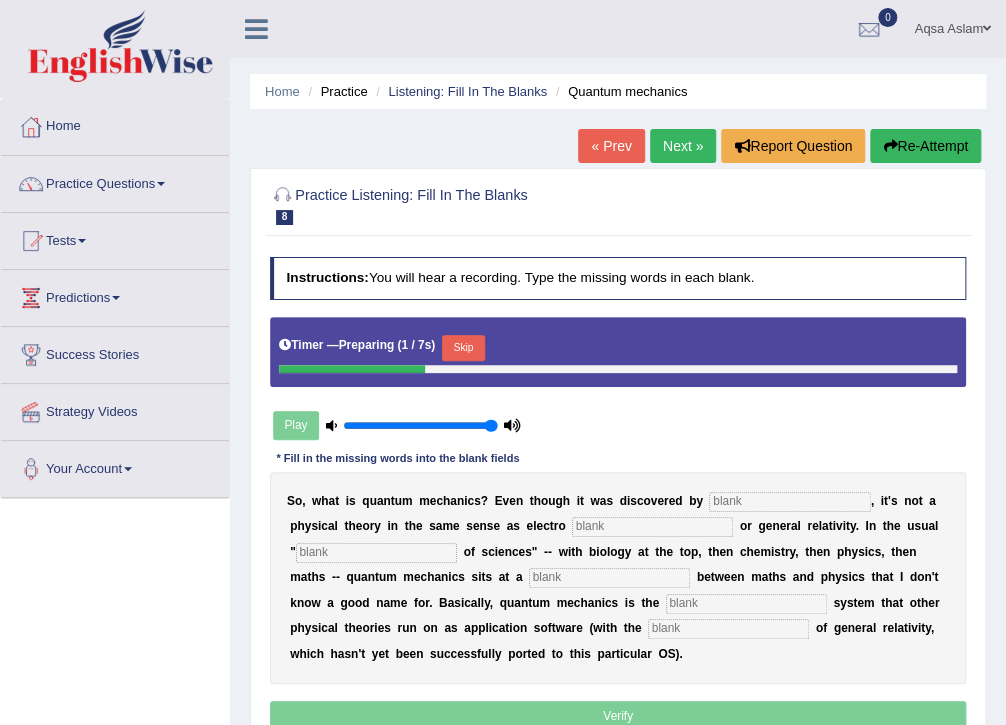 click on "Skip" at bounding box center [463, 348] 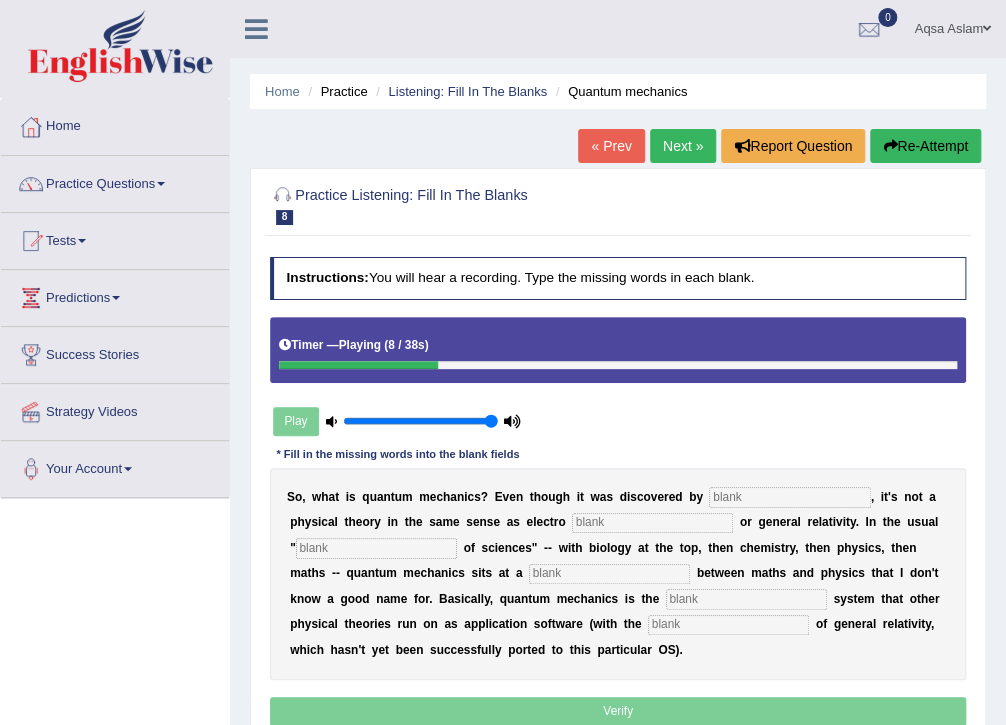 scroll, scrollTop: 80, scrollLeft: 0, axis: vertical 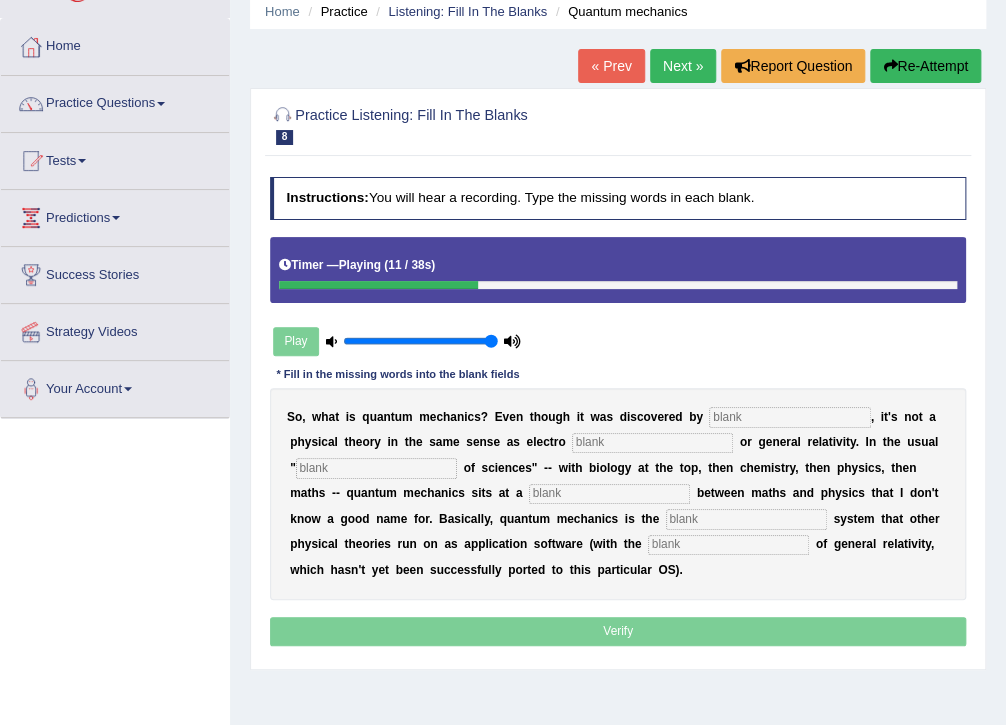 click on "Re-Attempt" at bounding box center (925, 66) 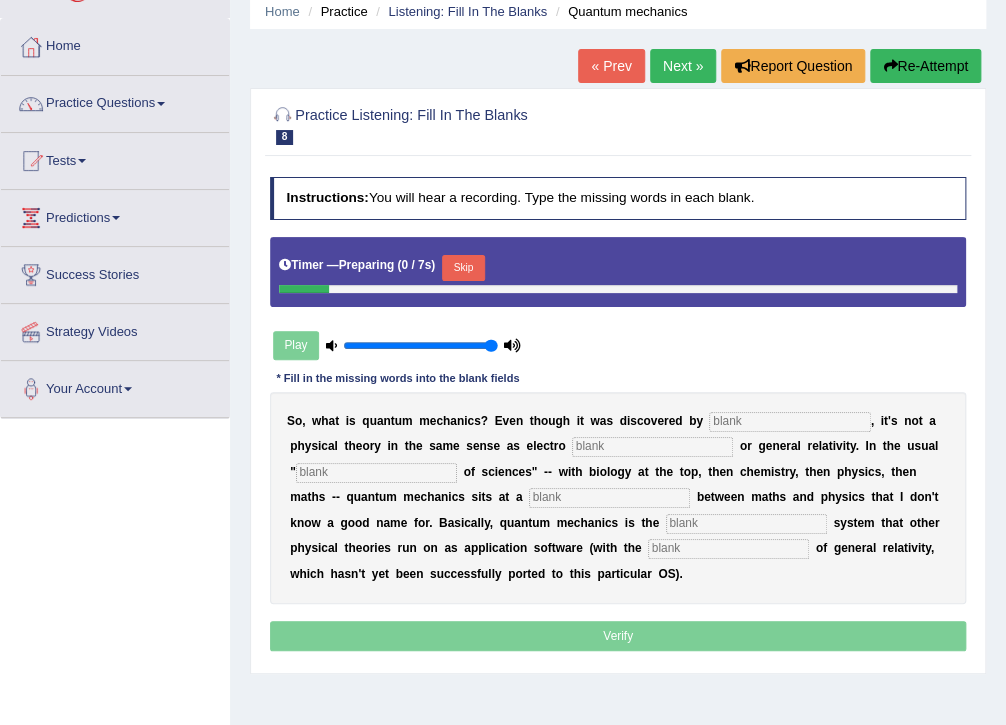 scroll, scrollTop: 0, scrollLeft: 0, axis: both 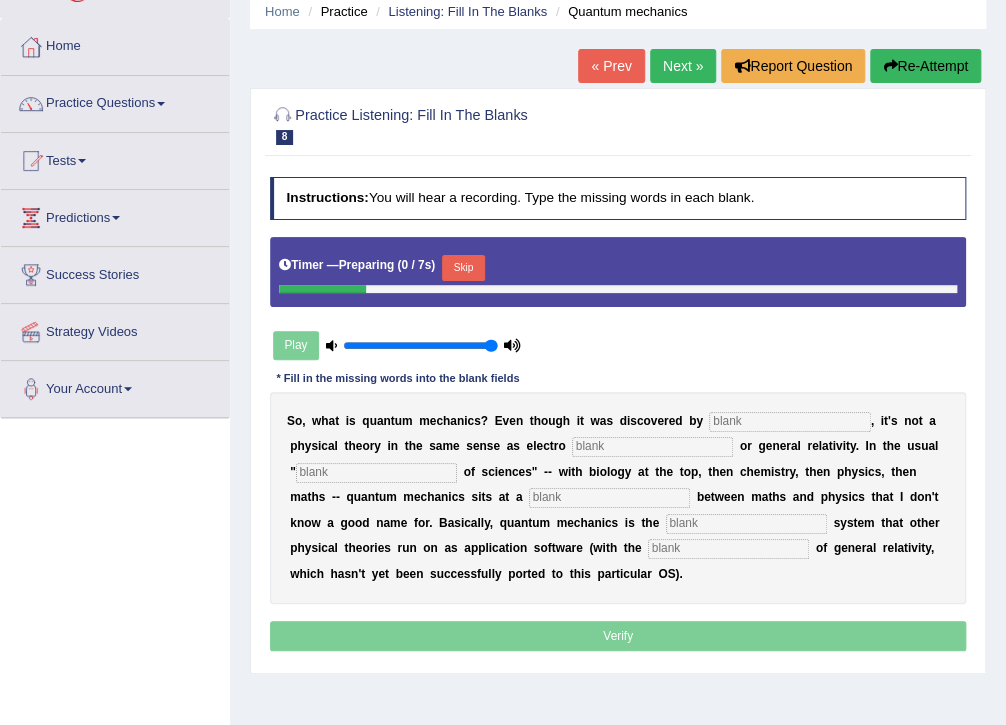 click on "Skip" at bounding box center [463, 268] 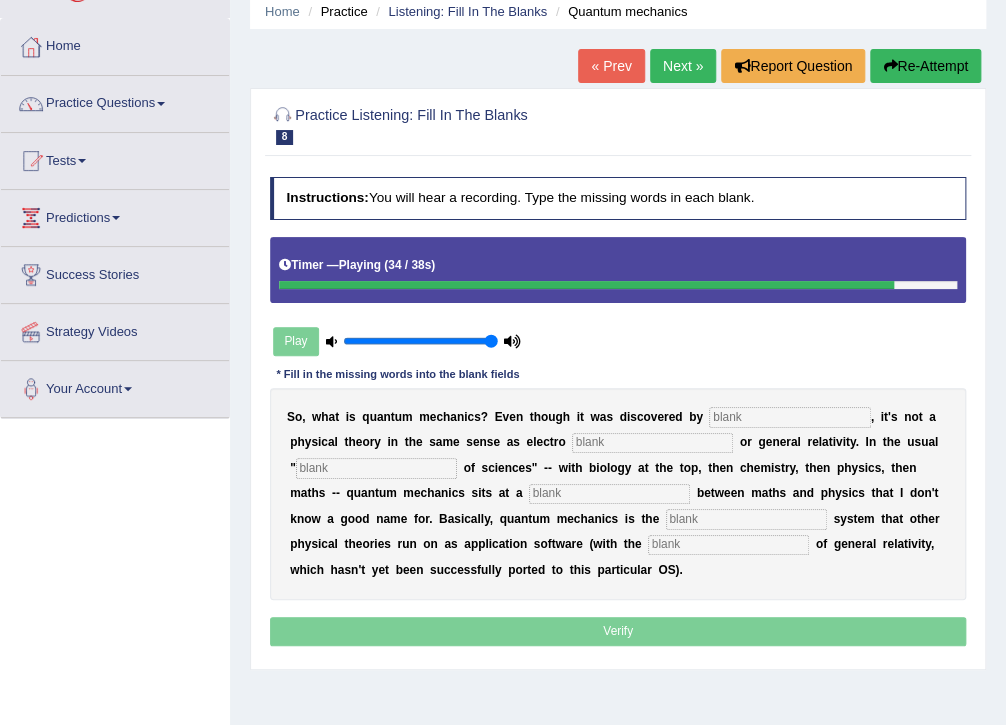 click on "Next »" at bounding box center (683, 66) 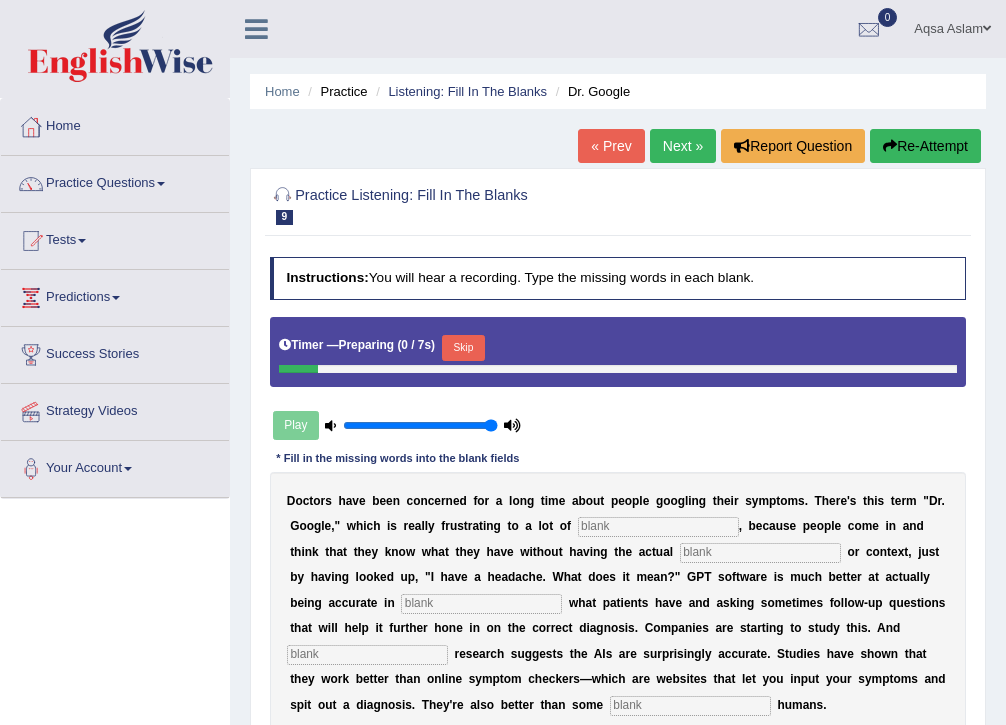 scroll, scrollTop: 0, scrollLeft: 0, axis: both 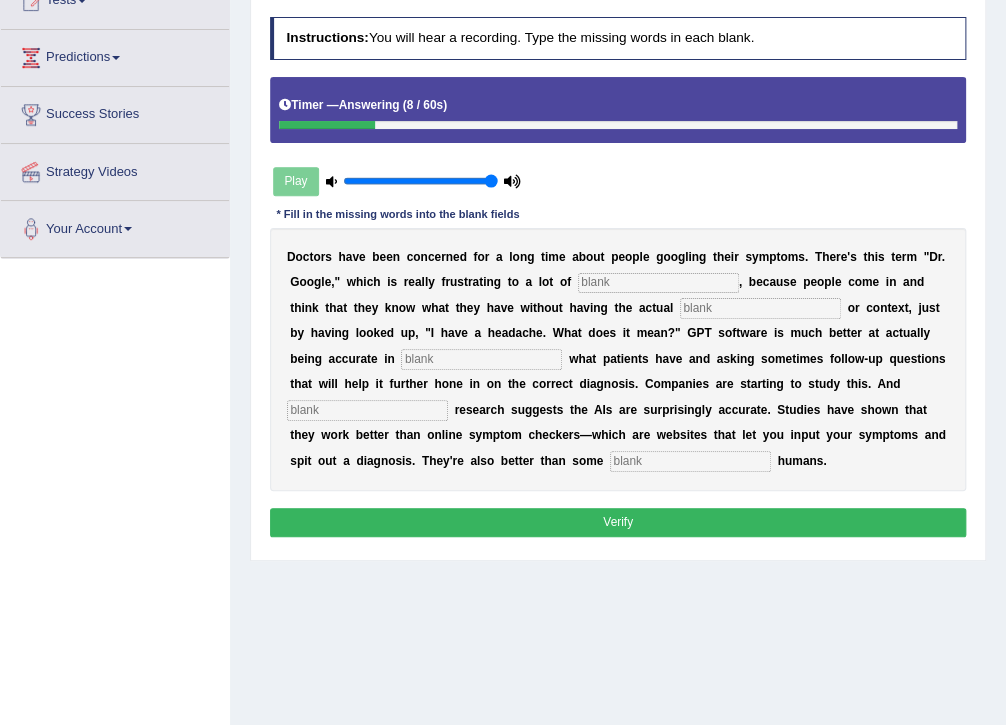 click at bounding box center [658, 283] 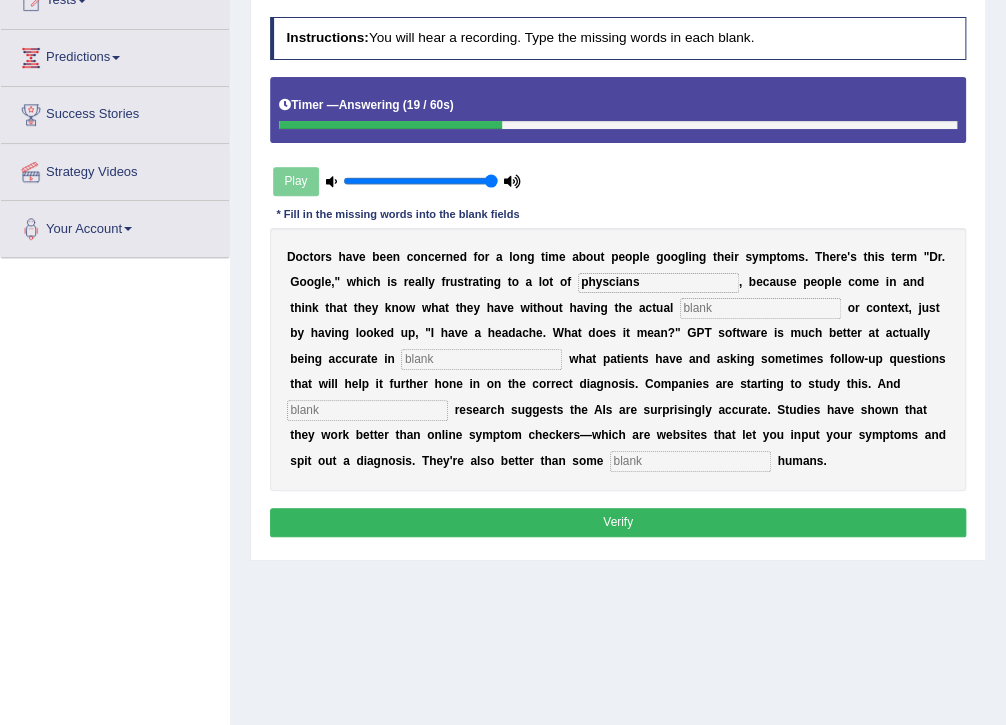 type on "physcians" 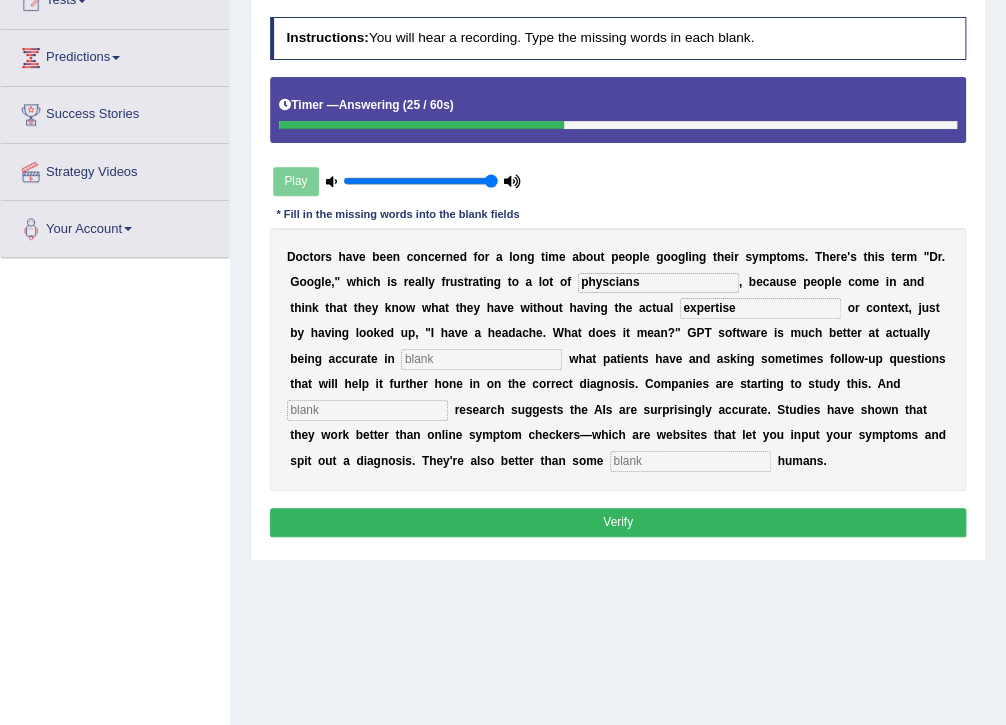 type on "expertise" 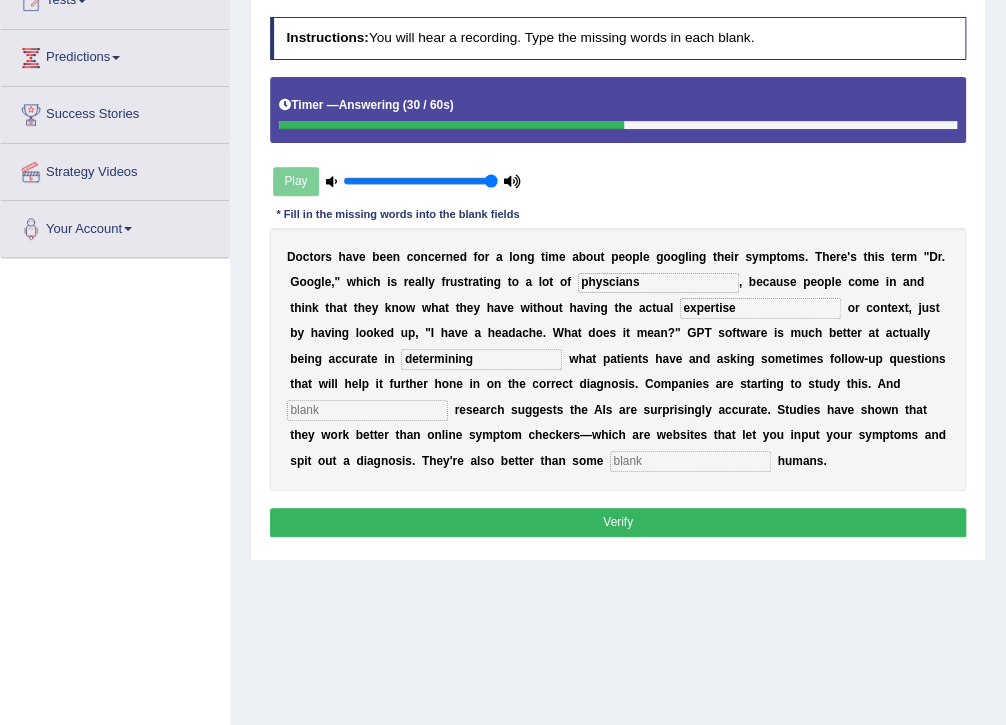 type on "determining" 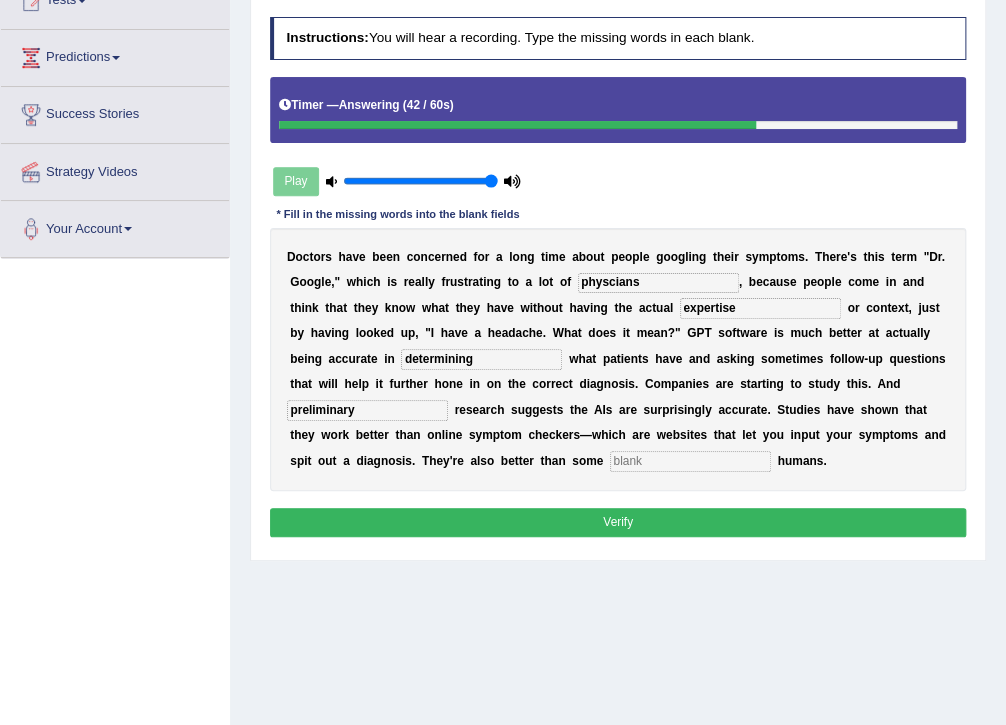 type on "preliminary" 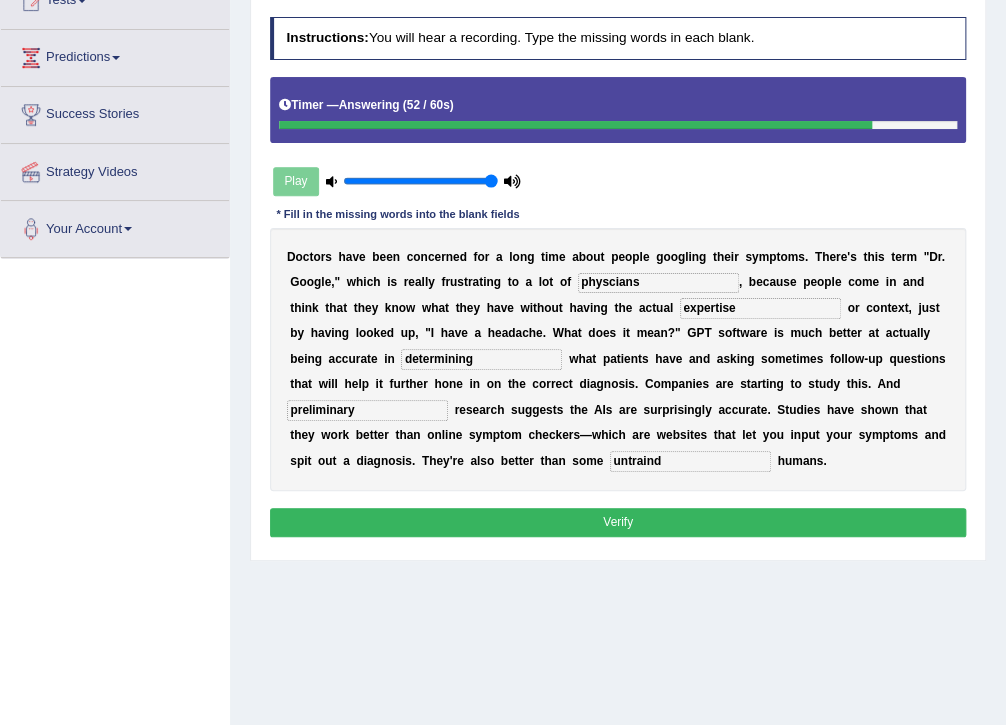 type on "untraind" 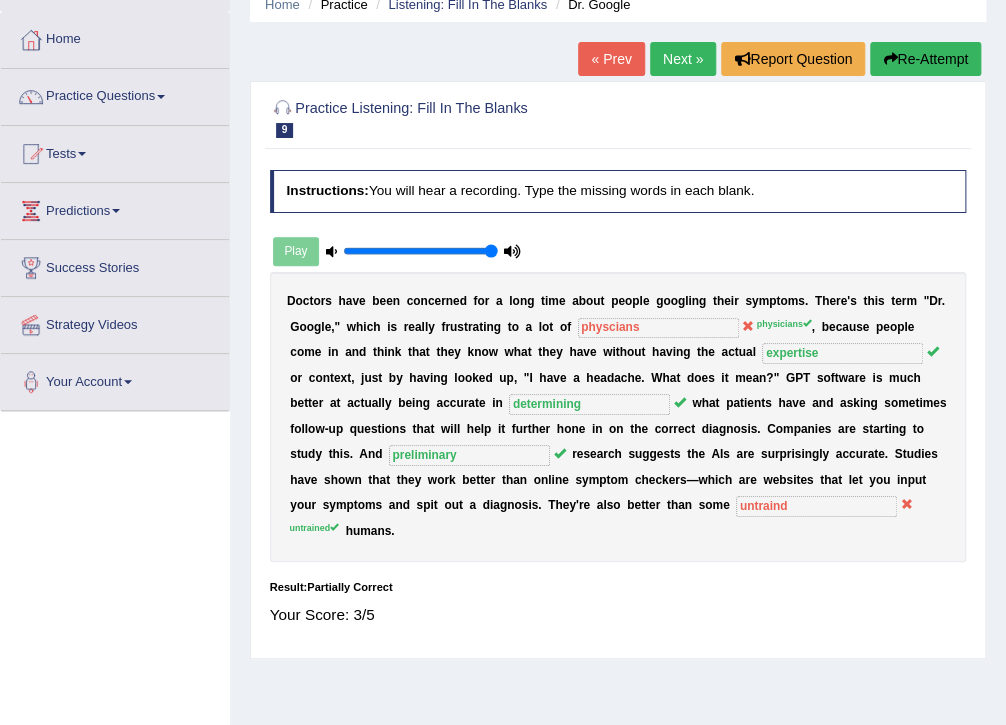 scroll, scrollTop: 80, scrollLeft: 0, axis: vertical 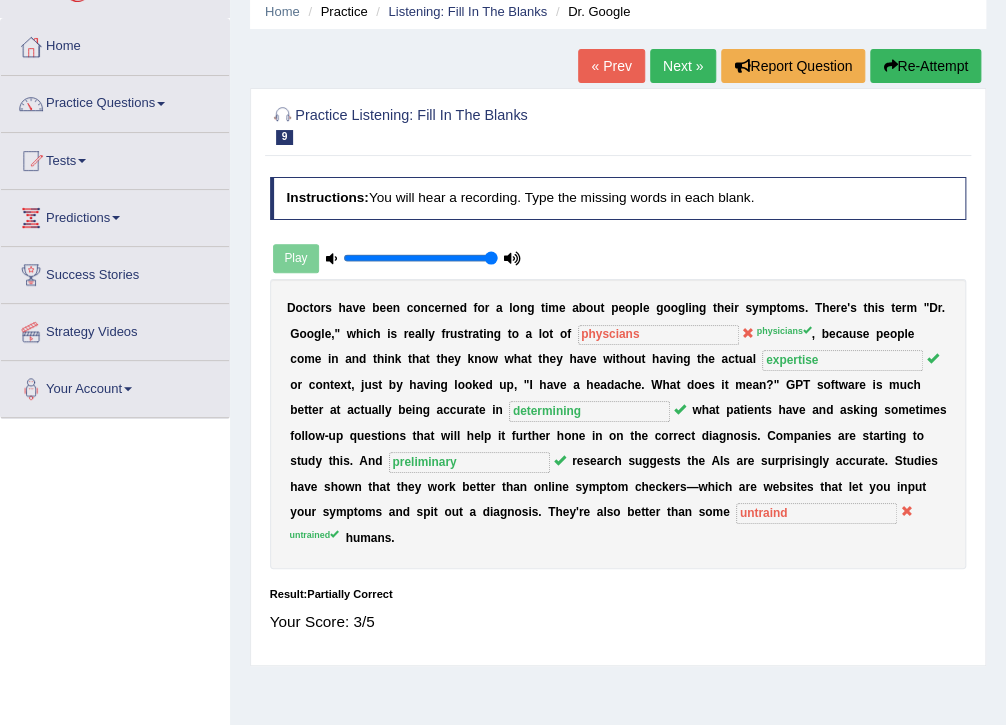 click on "Re-Attempt" at bounding box center [925, 66] 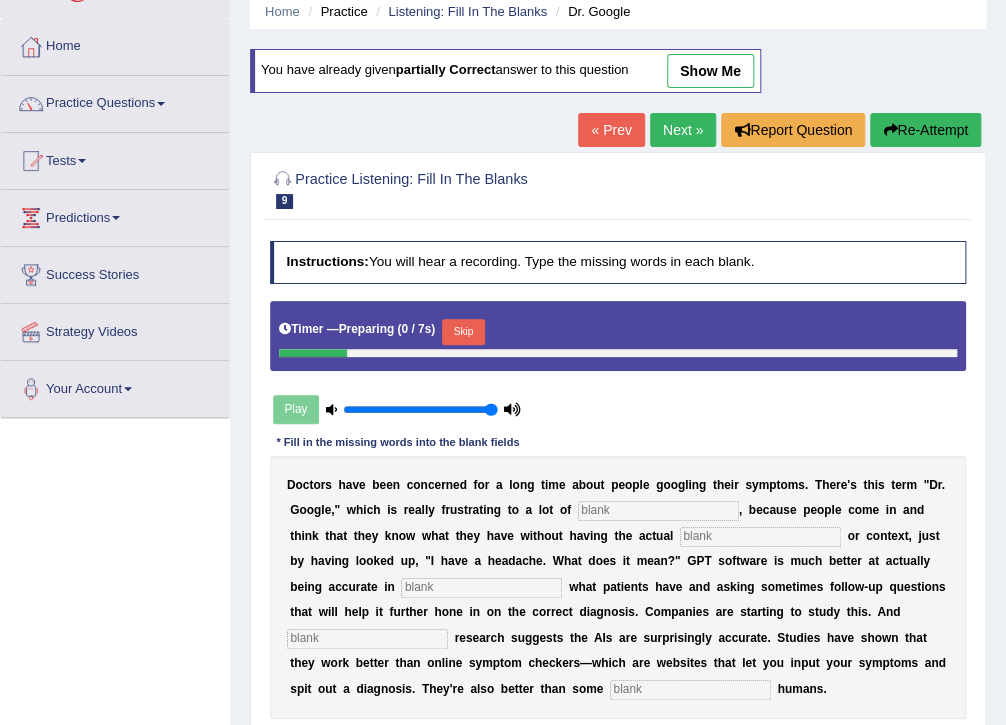 scroll, scrollTop: 80, scrollLeft: 0, axis: vertical 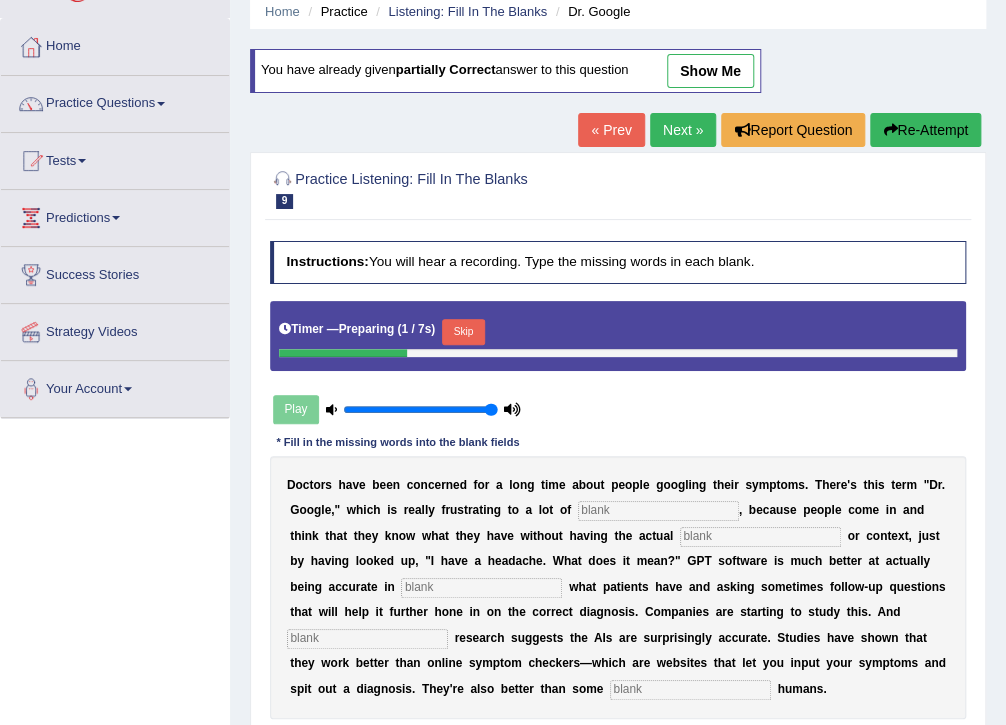 click on "Skip" at bounding box center [463, 332] 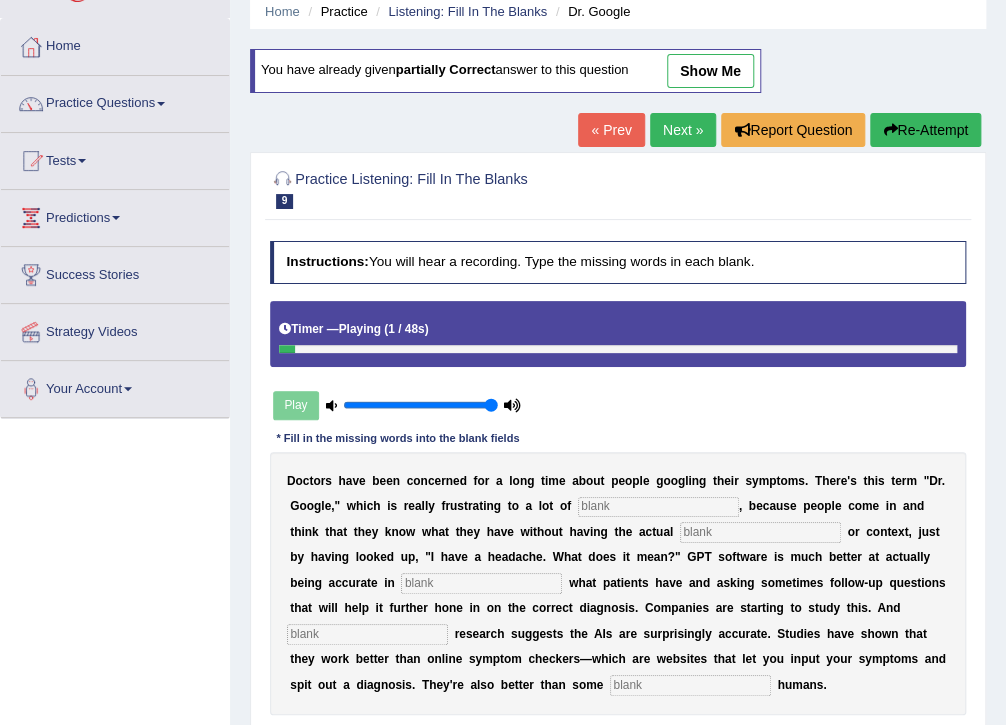 click at bounding box center [658, 507] 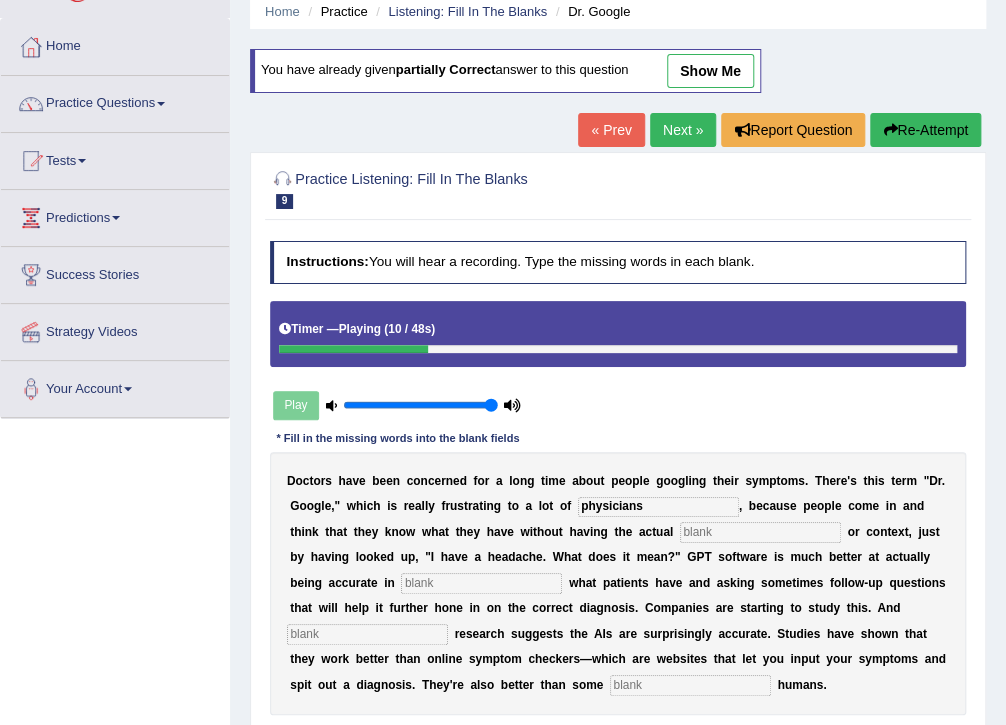 type on "physicians" 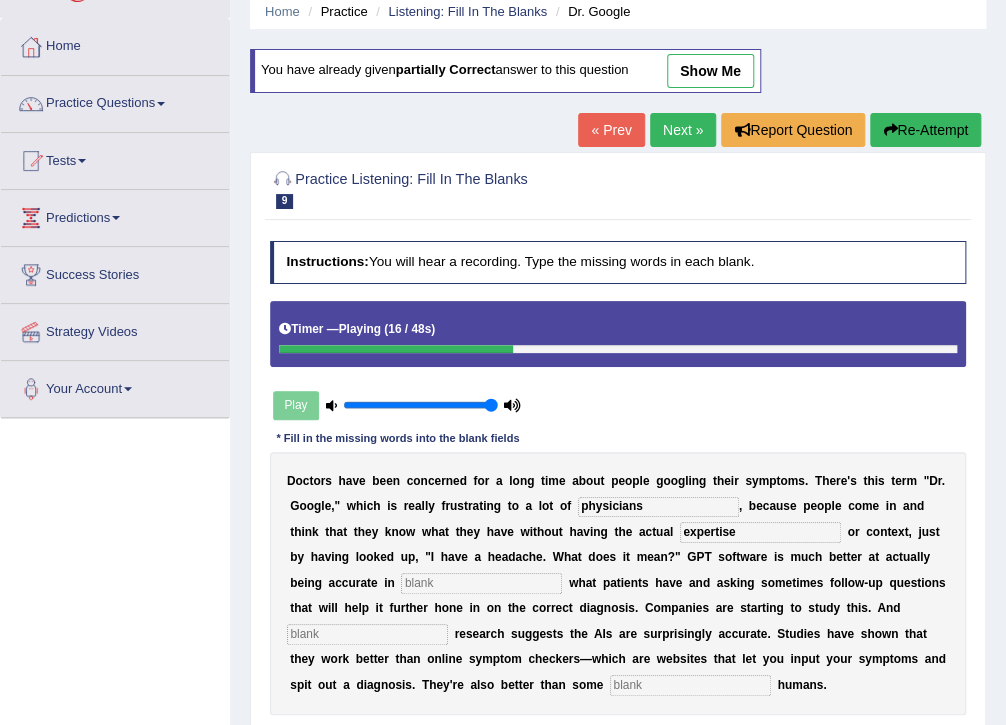 type on "expertise" 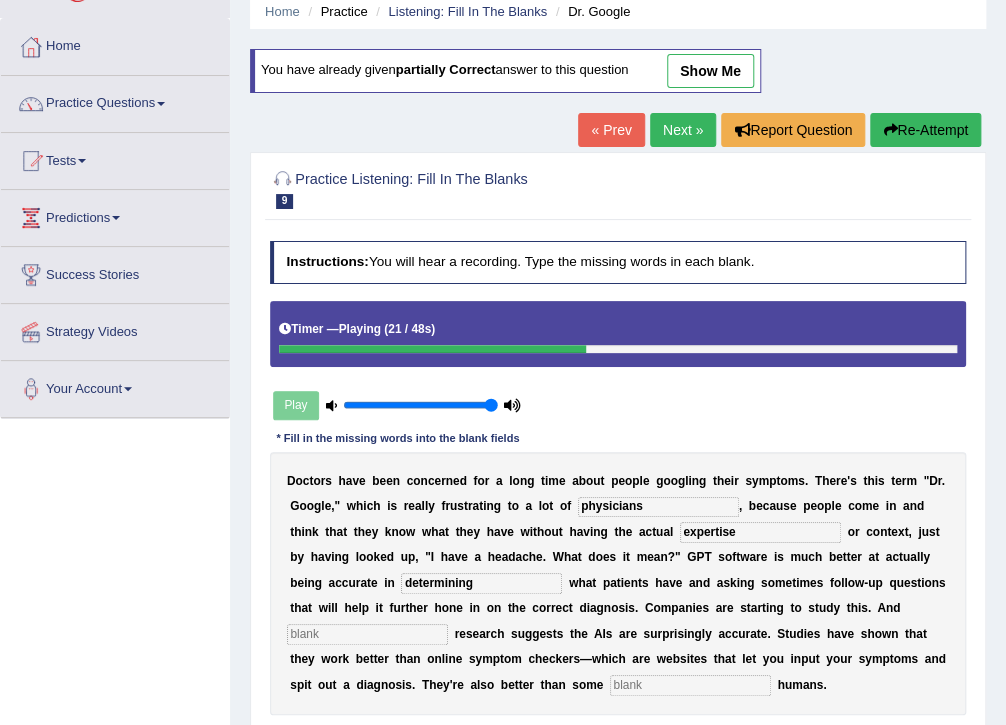 type on "determining" 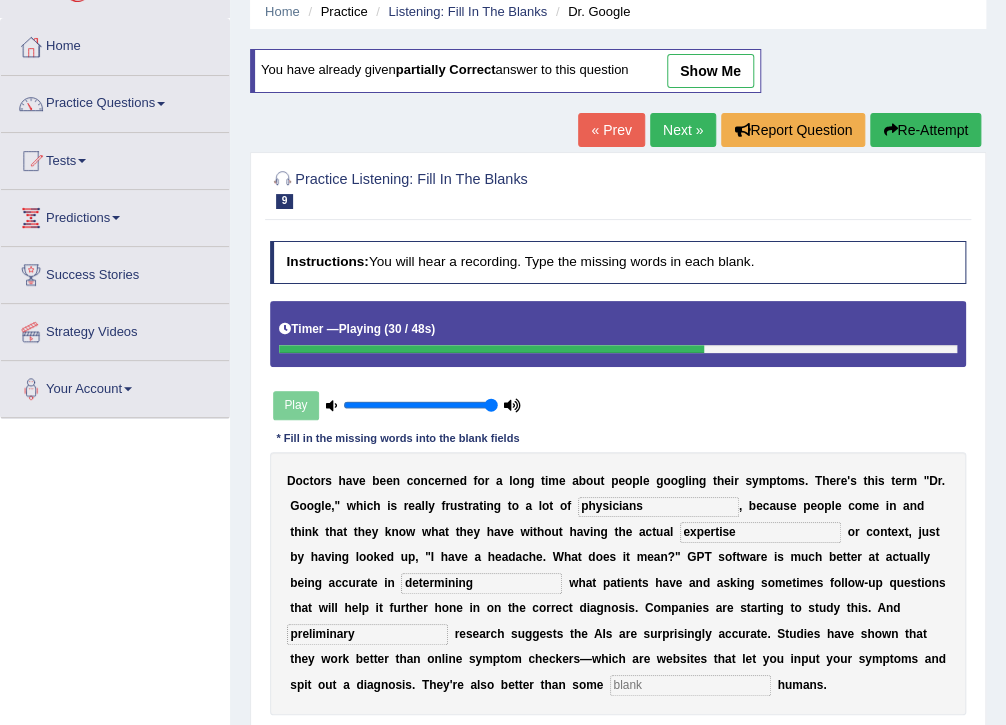 type on "preliminary" 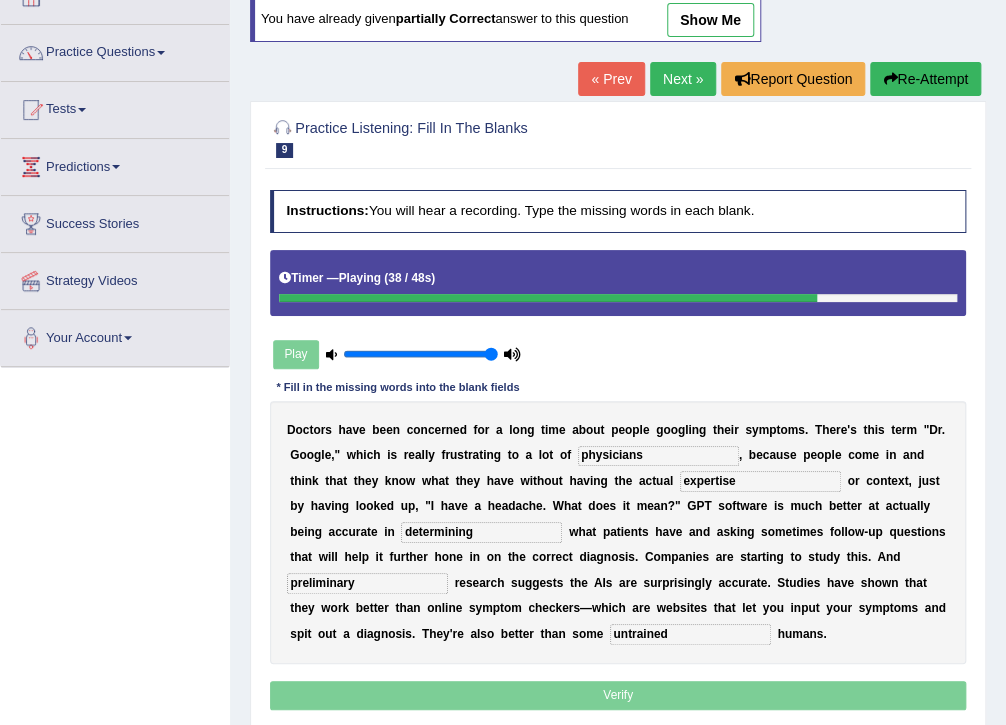 scroll, scrollTop: 160, scrollLeft: 0, axis: vertical 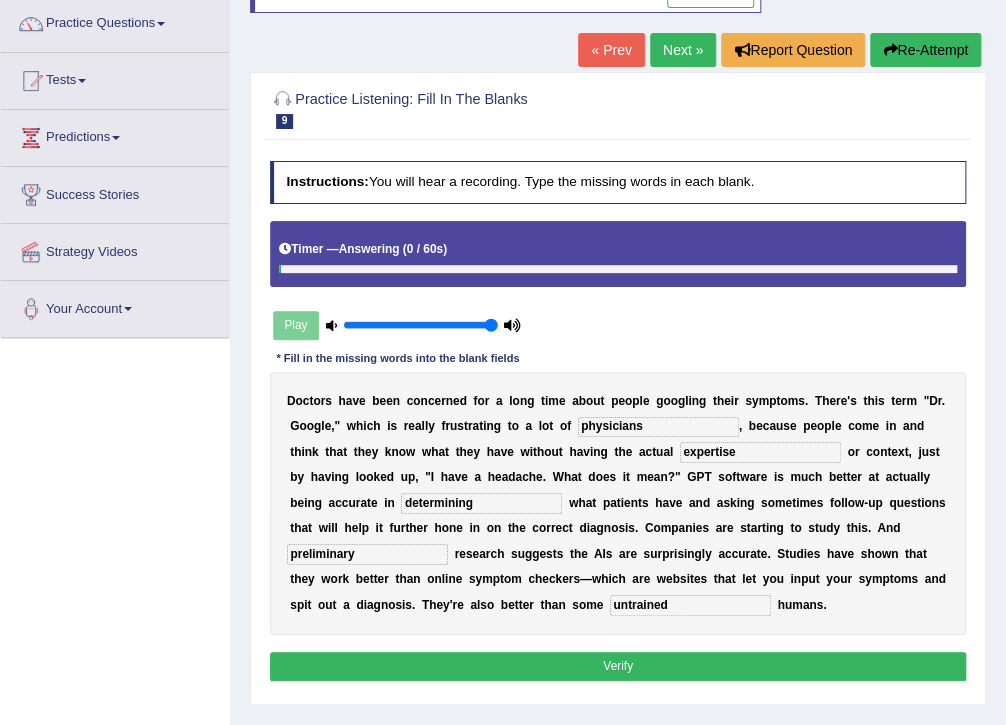 type on "untrained" 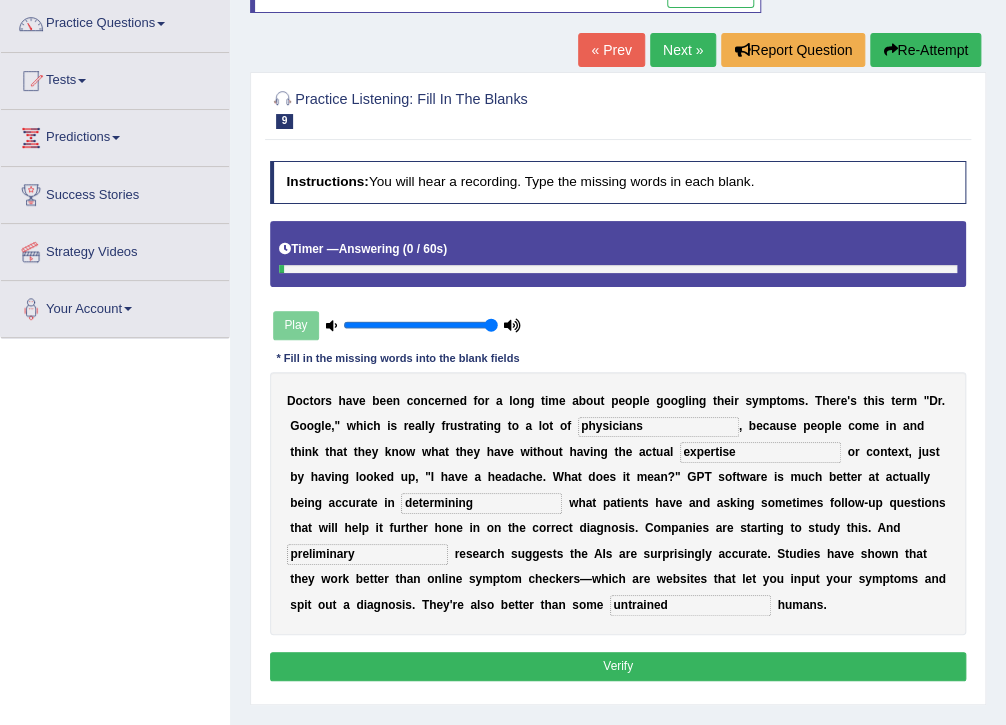 click on "Verify" at bounding box center (618, 666) 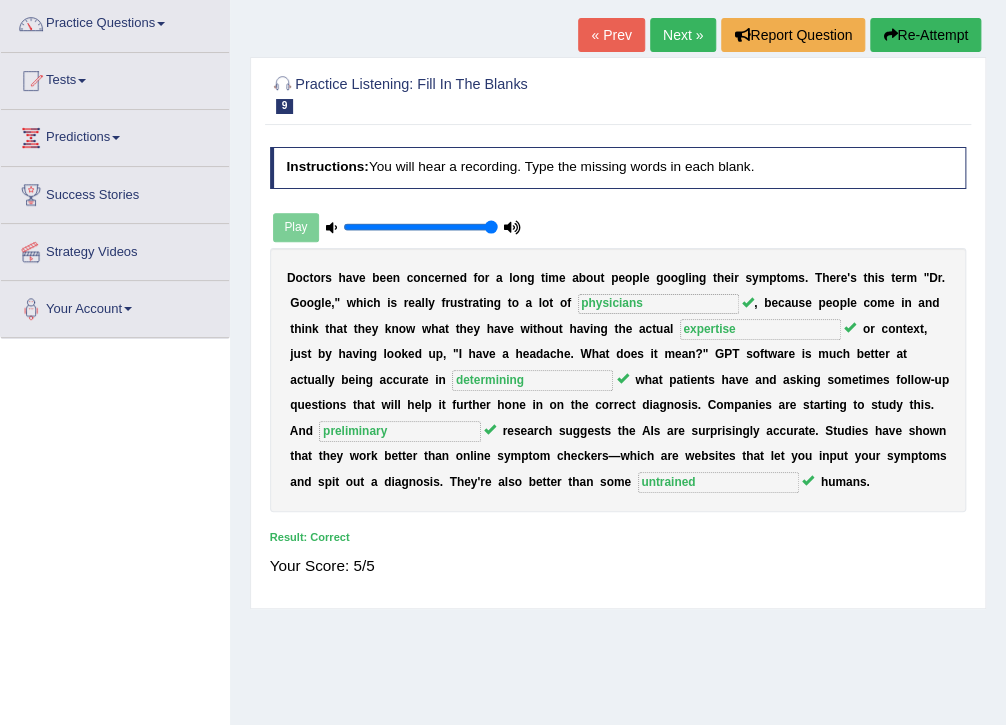 click on "Next »" at bounding box center [683, 35] 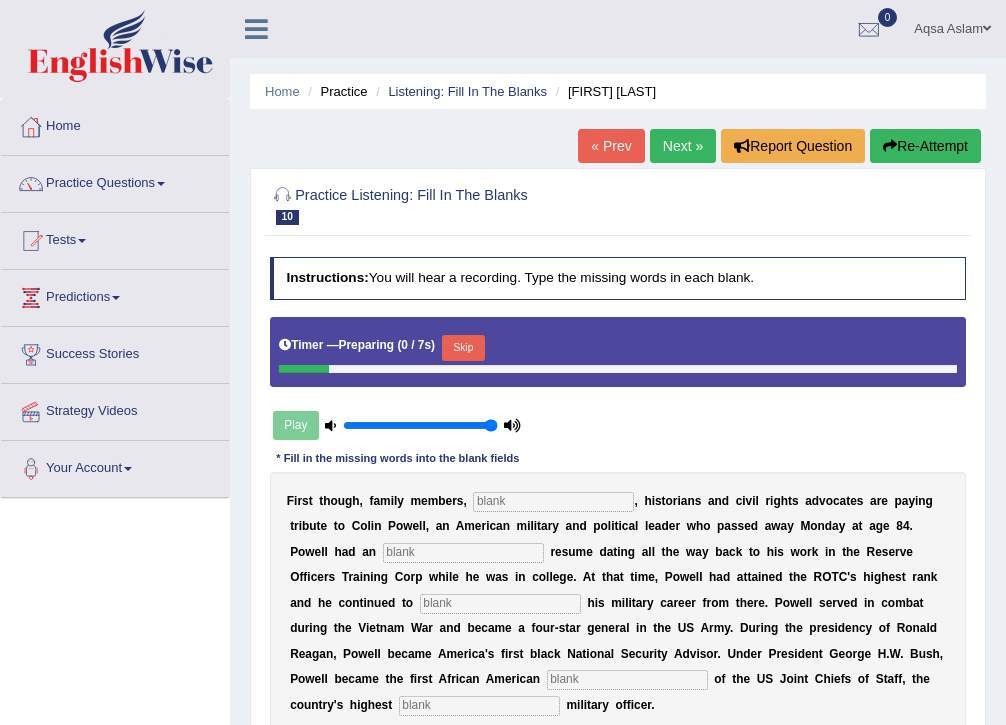 scroll, scrollTop: 80, scrollLeft: 0, axis: vertical 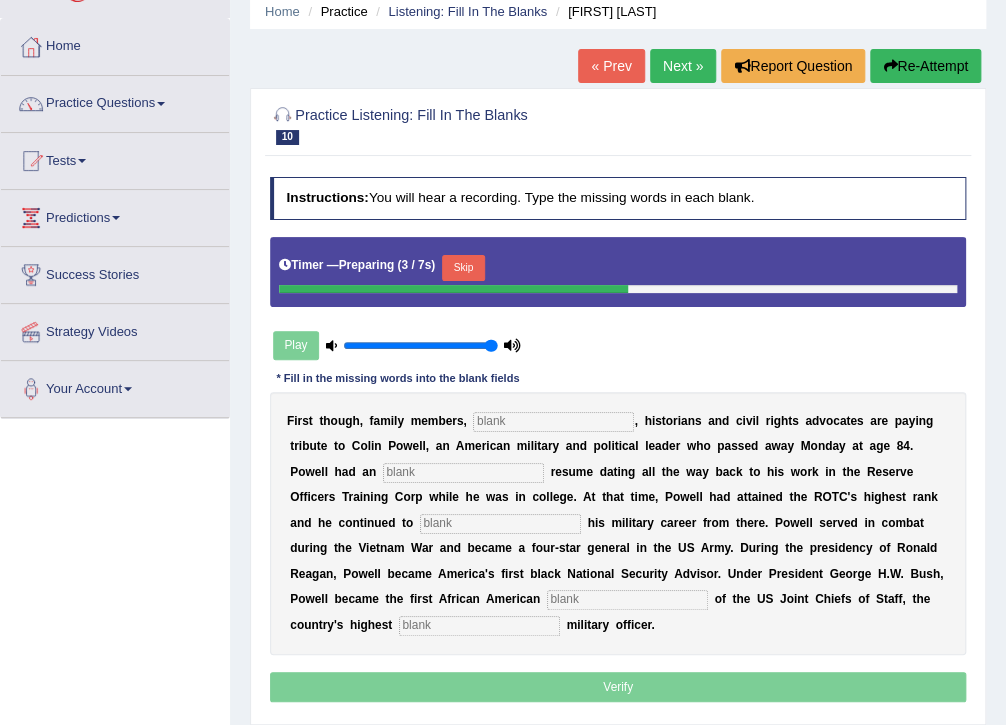 click on "Skip" at bounding box center (463, 270) 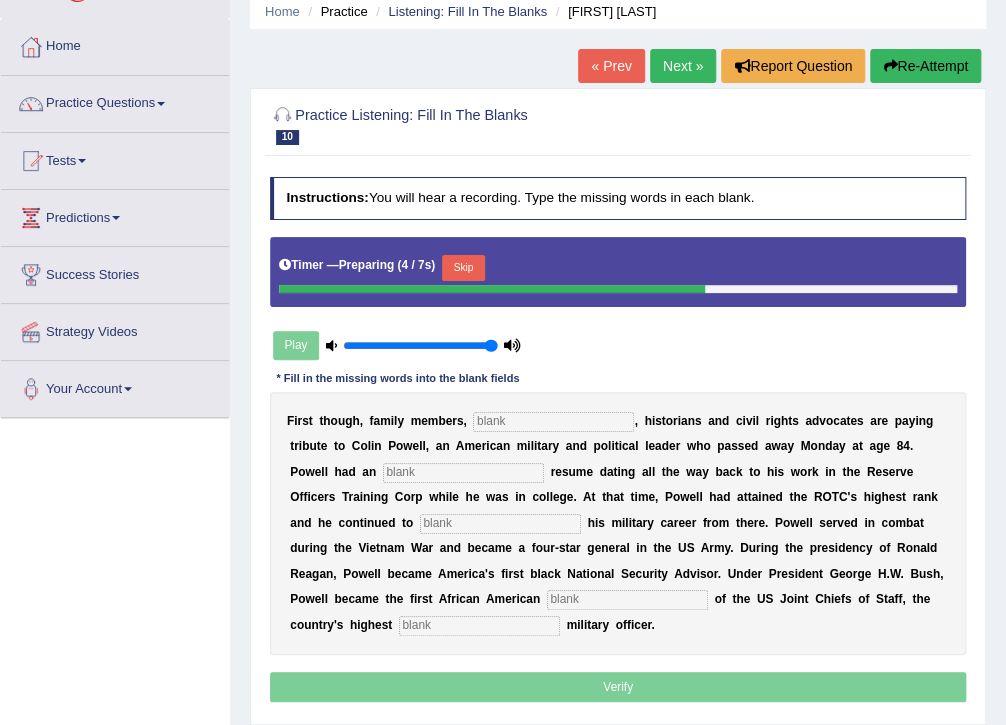 click on "Skip" at bounding box center [463, 268] 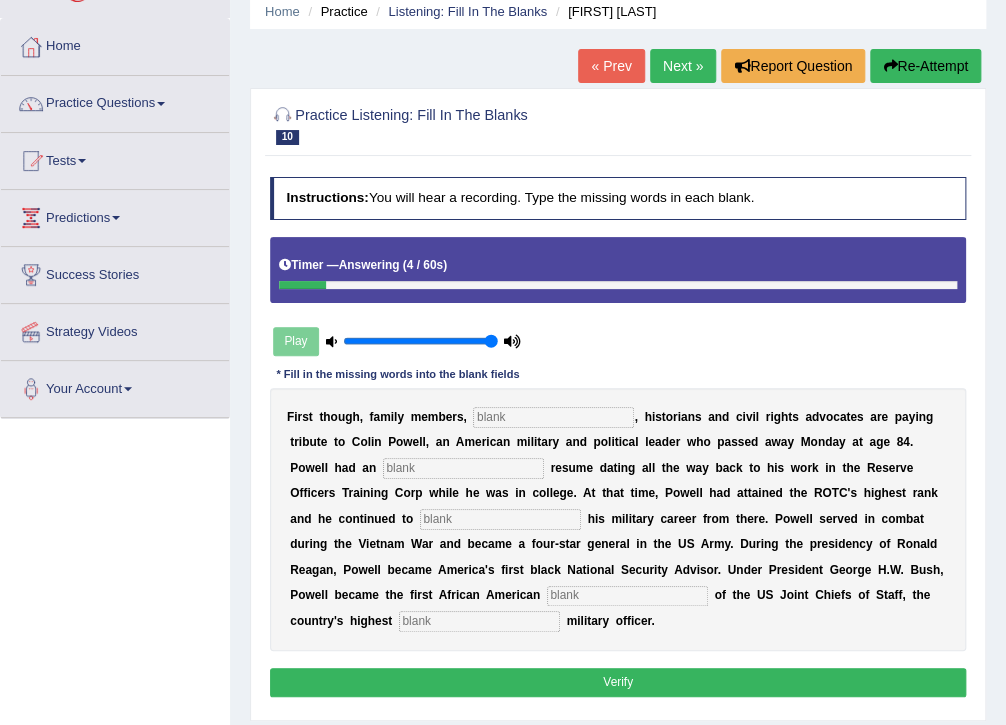 click at bounding box center (553, 417) 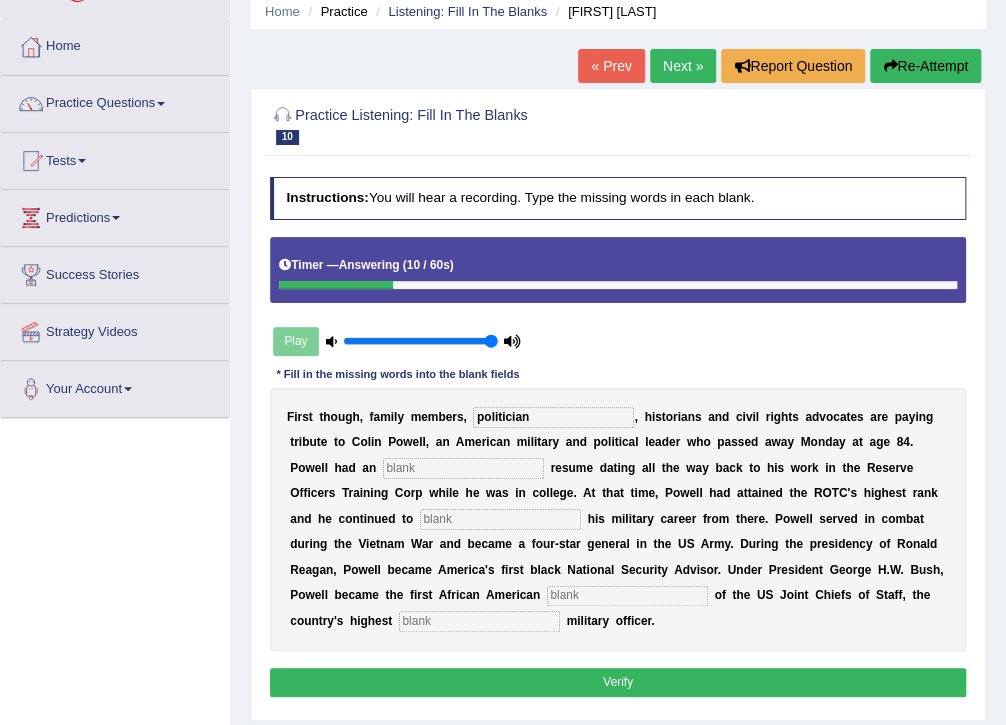 type on "politician" 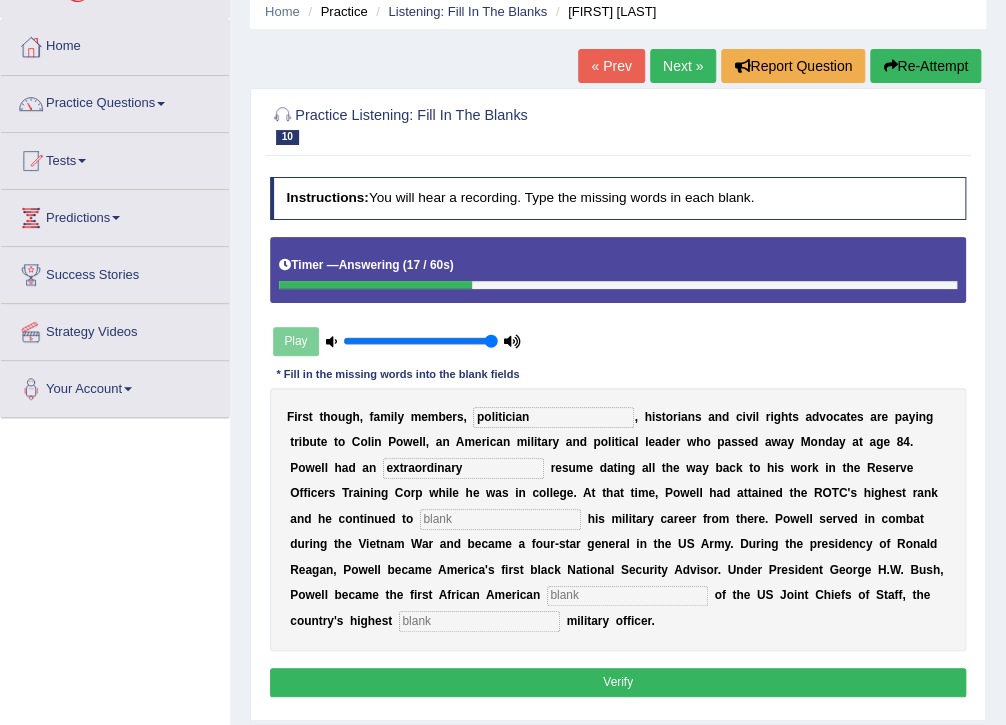 type on "extraordinary" 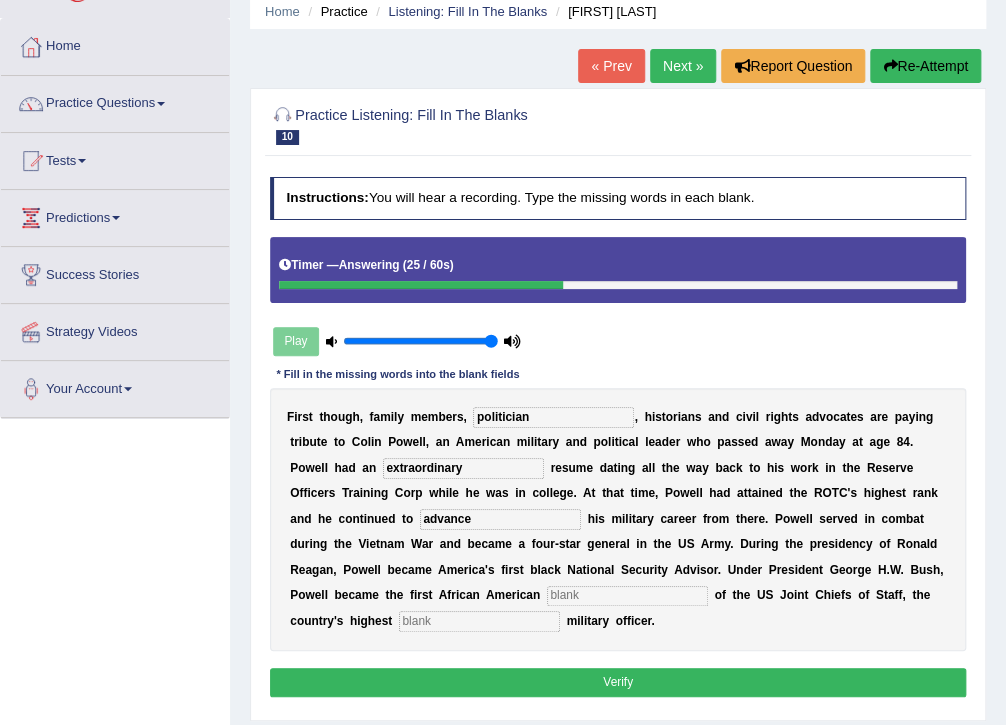 click on "advance" at bounding box center (500, 519) 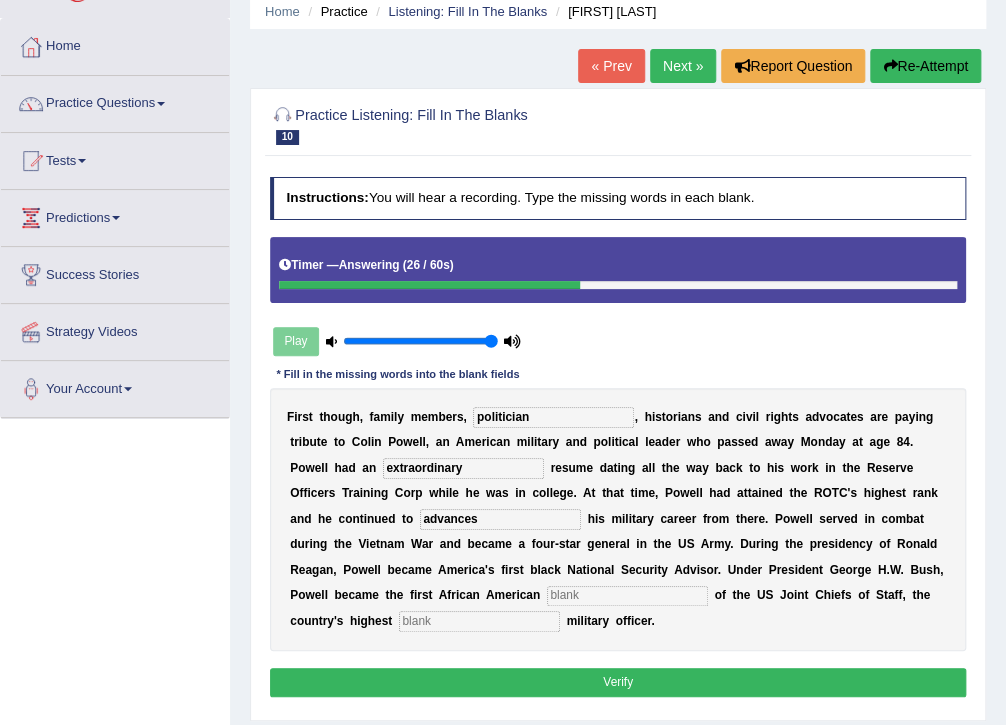 type on "advances" 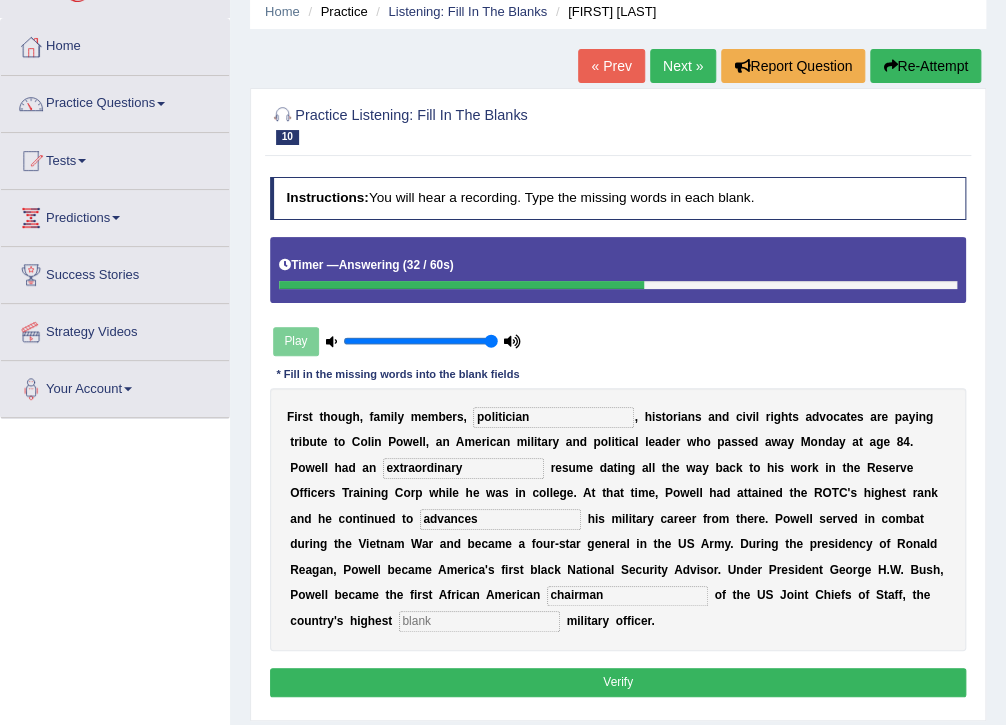 type on "chairman" 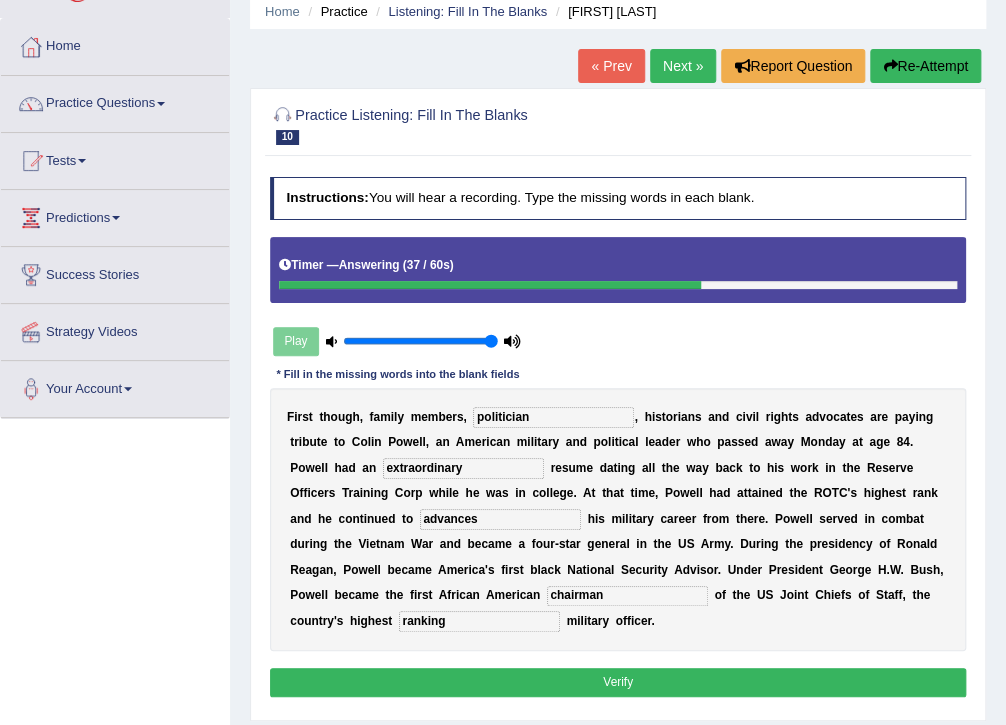 type on "ranking" 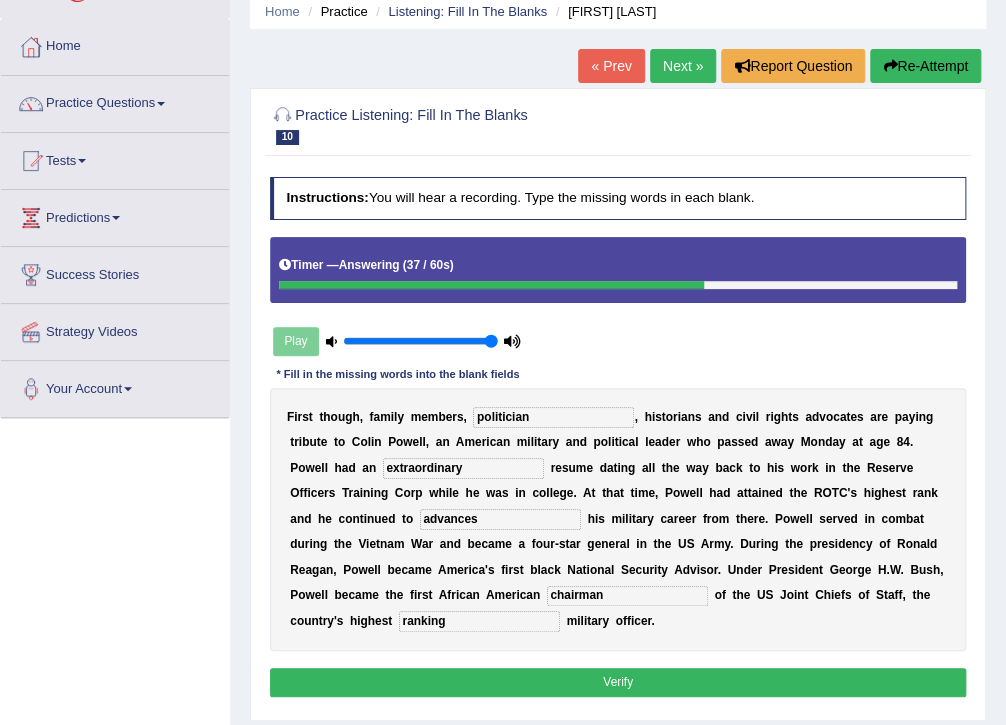 click on "Verify" at bounding box center (618, 682) 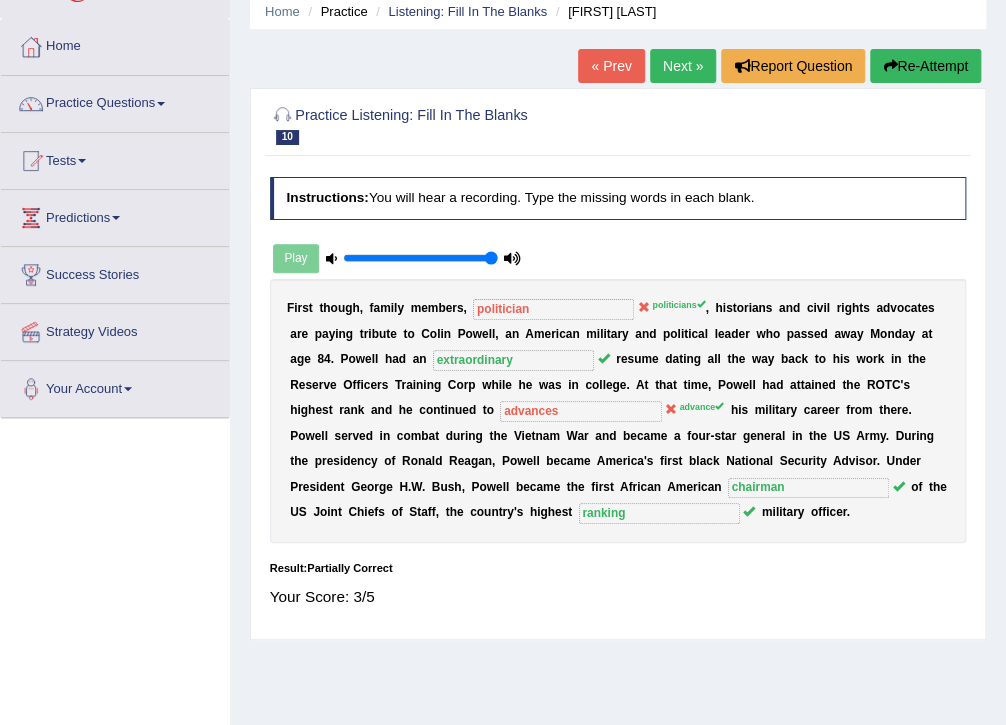 click on "Re-Attempt" at bounding box center (925, 66) 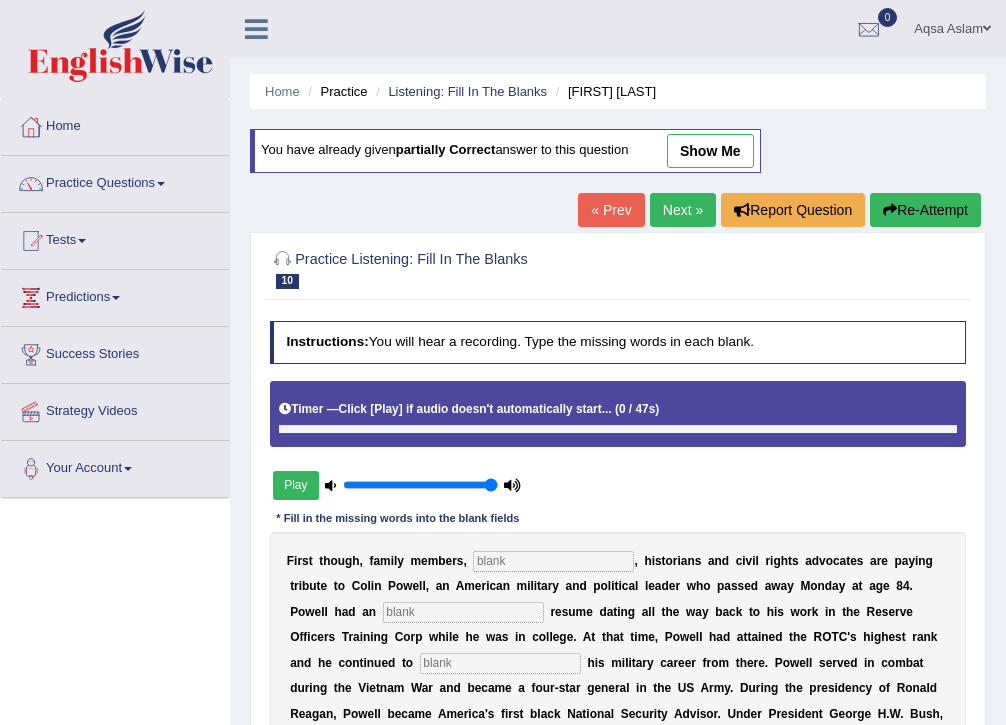 scroll, scrollTop: 80, scrollLeft: 0, axis: vertical 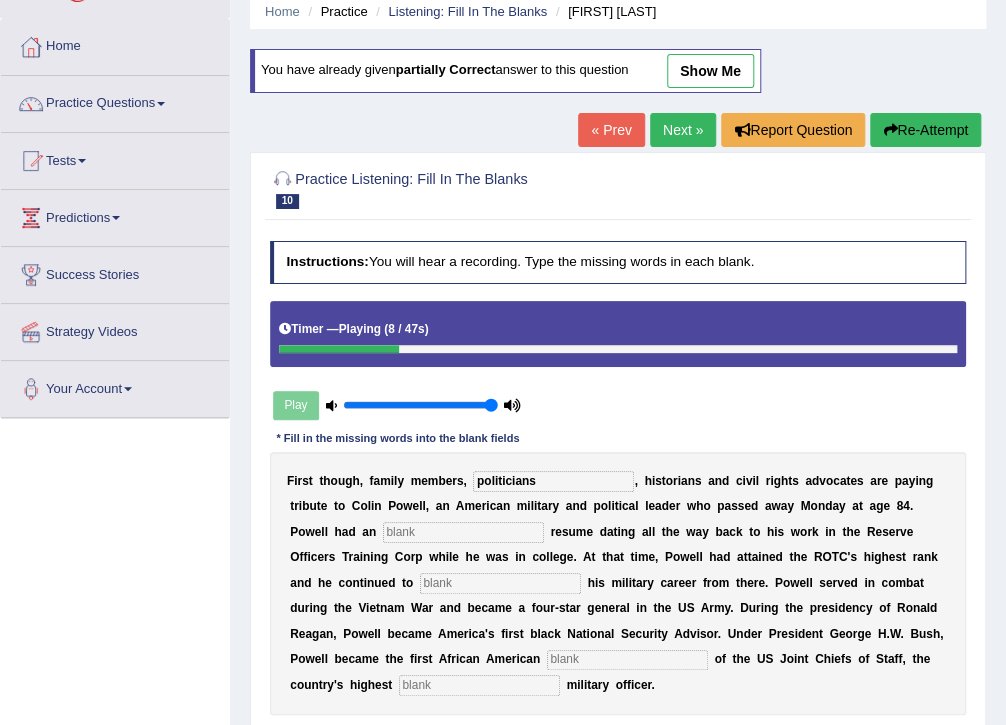 type on "politicians" 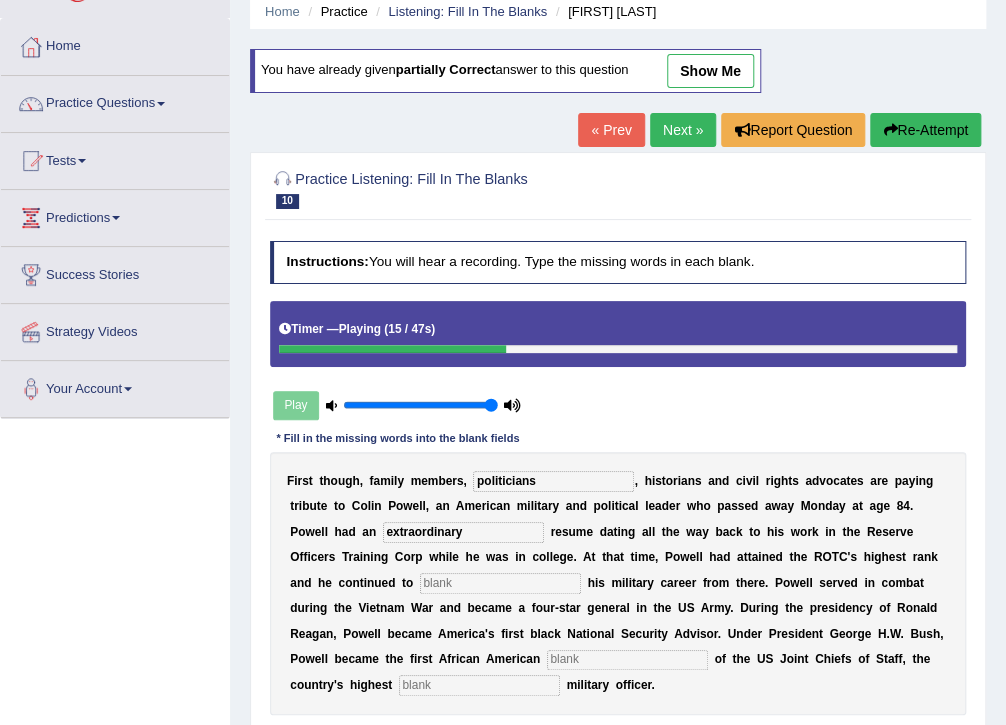 type on "extraordinary" 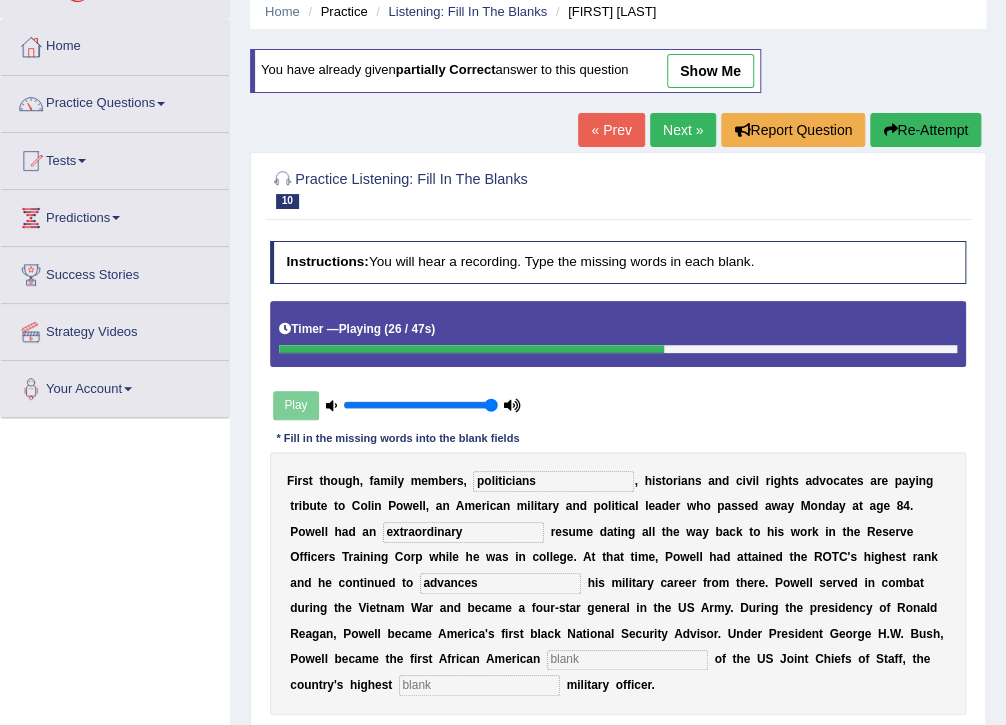 type on "advances" 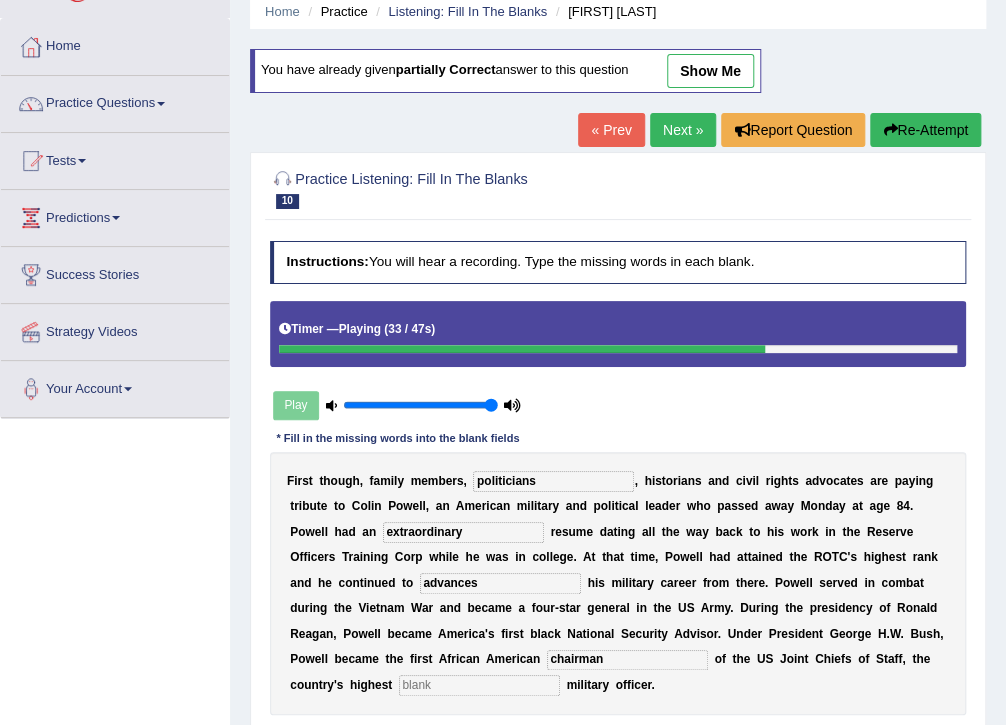 type on "chairman" 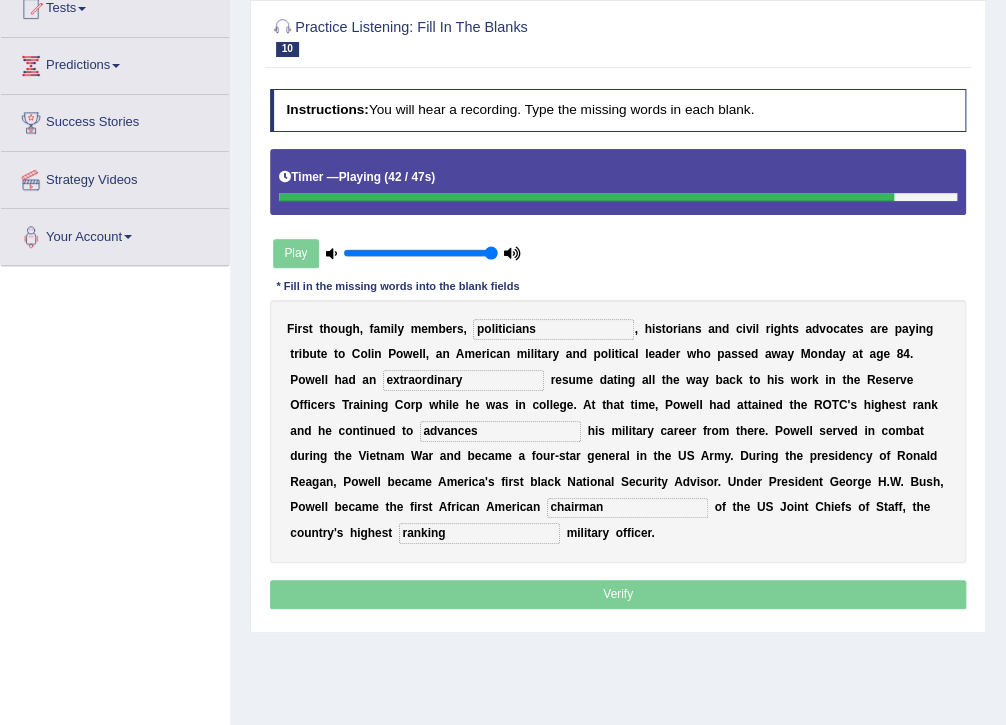 scroll, scrollTop: 240, scrollLeft: 0, axis: vertical 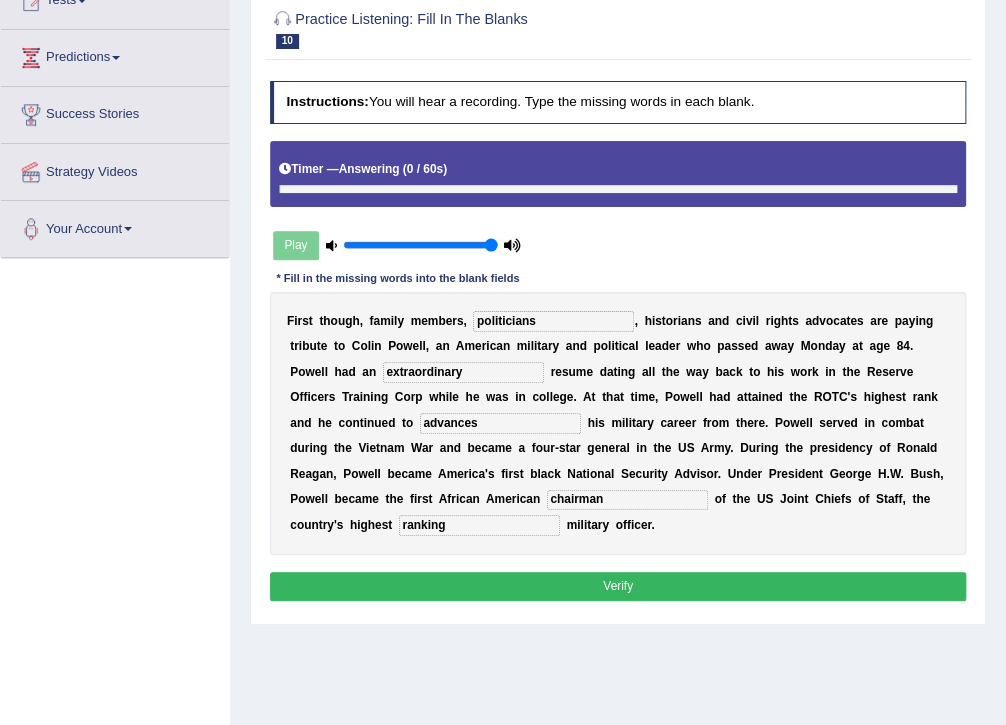 type on "ranking" 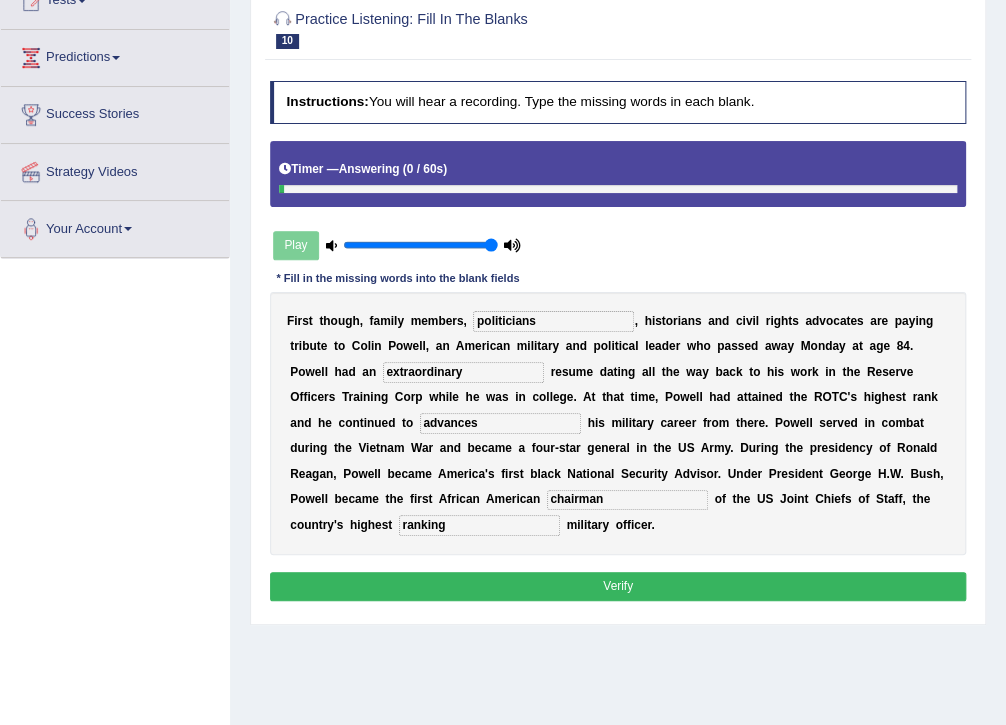 click on "Verify" at bounding box center (618, 586) 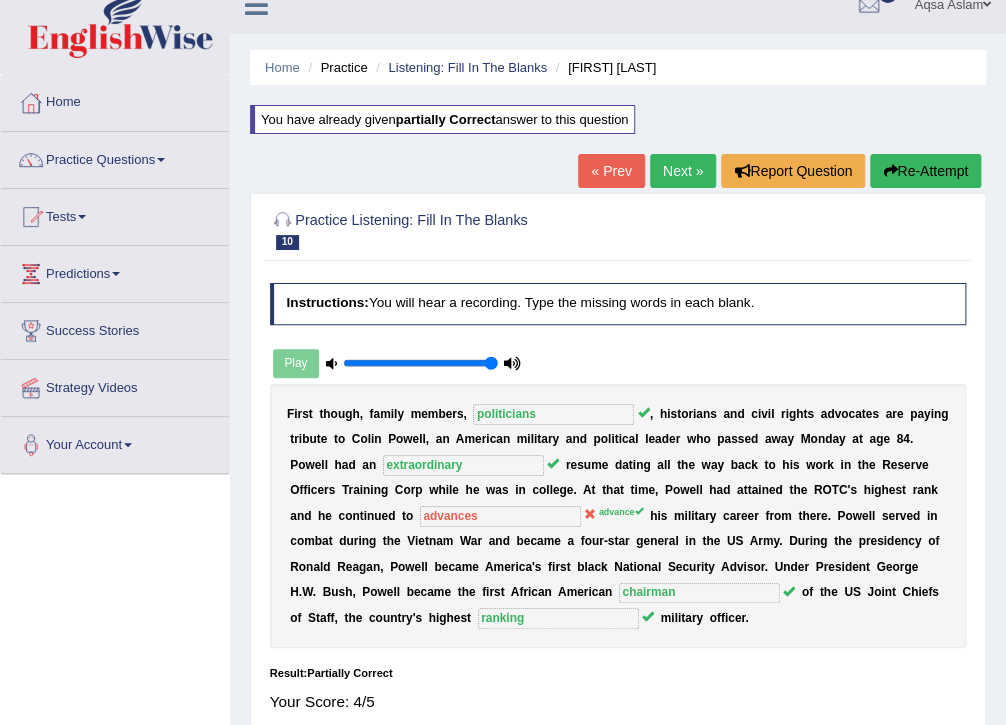 scroll, scrollTop: 0, scrollLeft: 0, axis: both 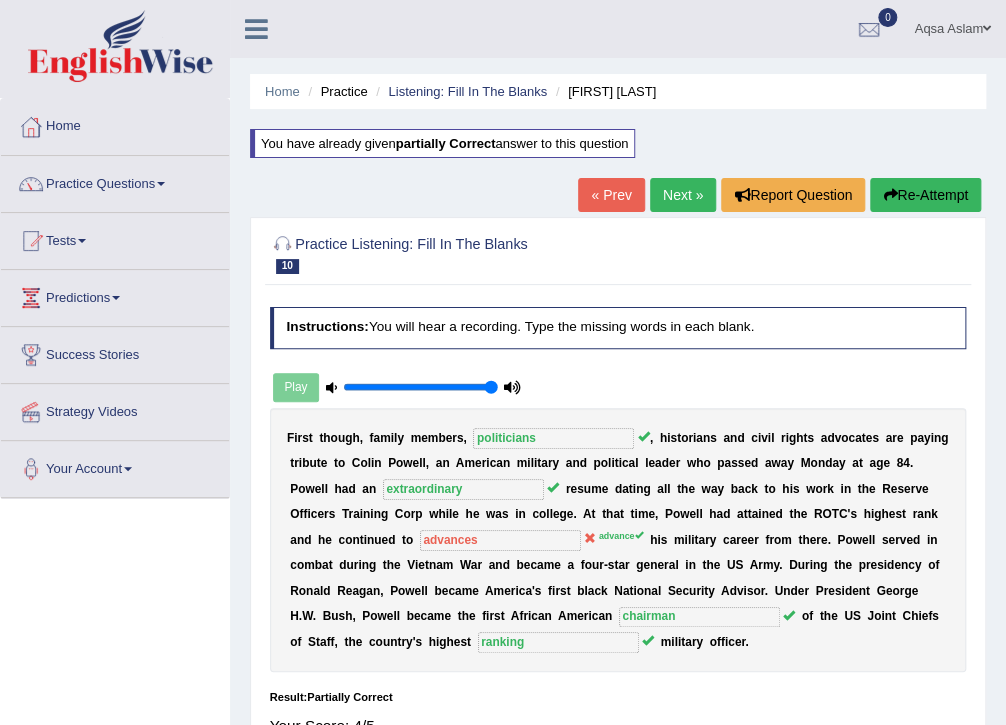 click on "Next »" at bounding box center [683, 195] 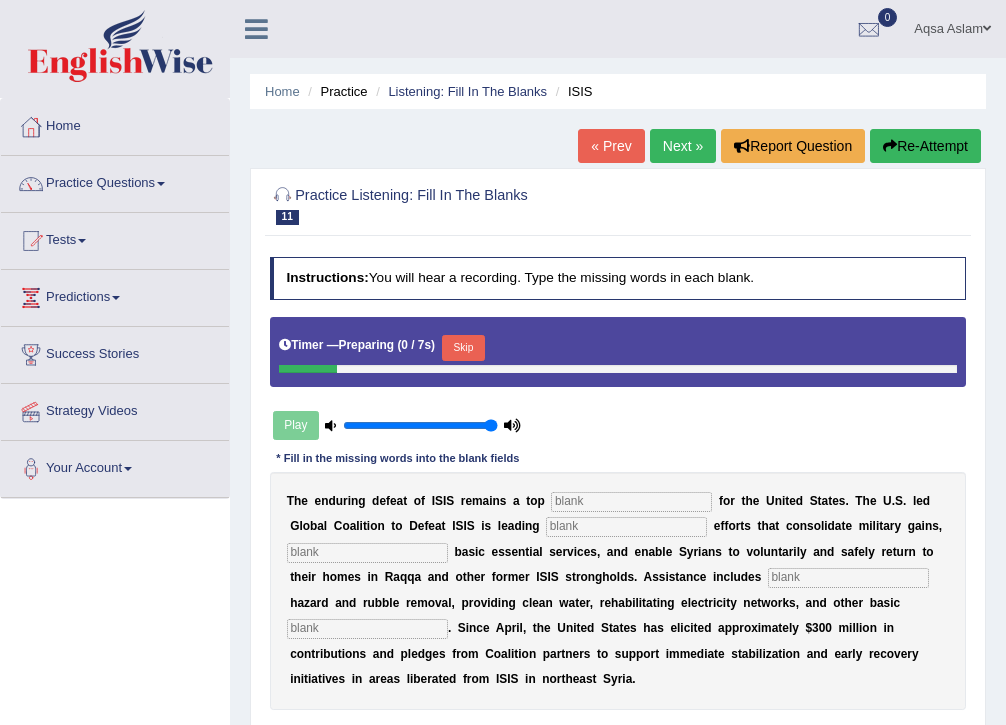 scroll, scrollTop: 80, scrollLeft: 0, axis: vertical 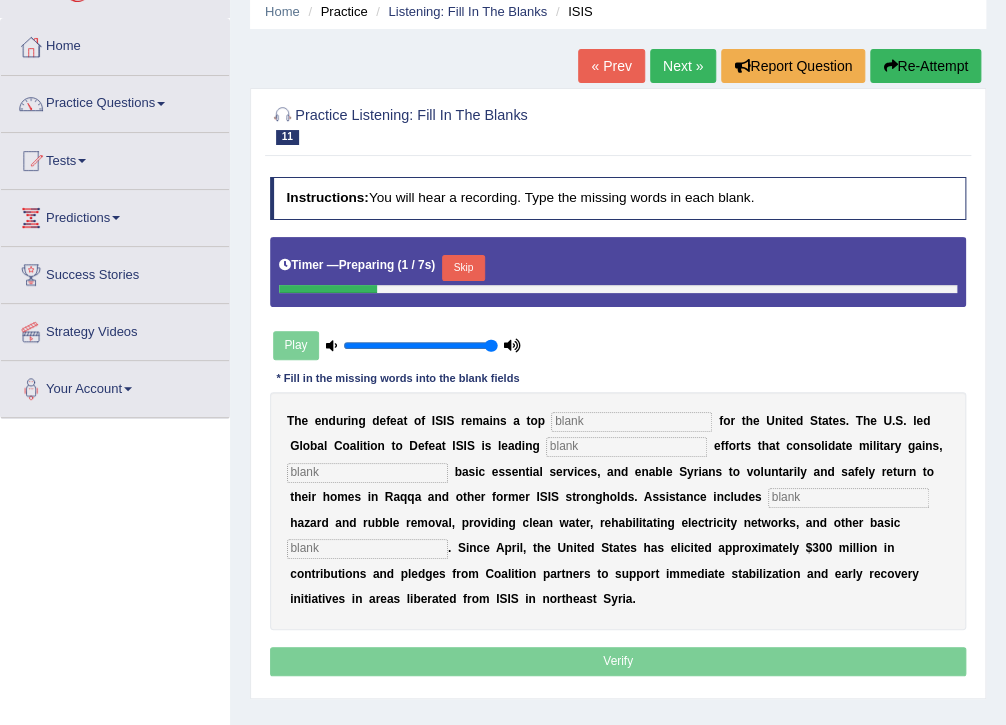 click on "Skip" at bounding box center (463, 268) 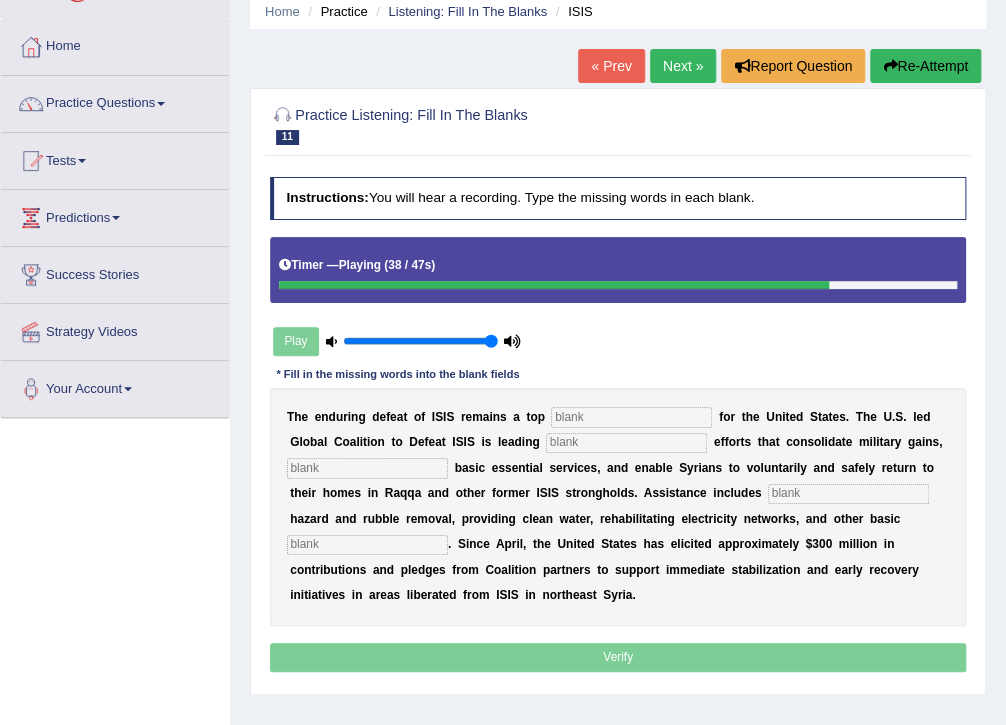 click at bounding box center (631, 417) 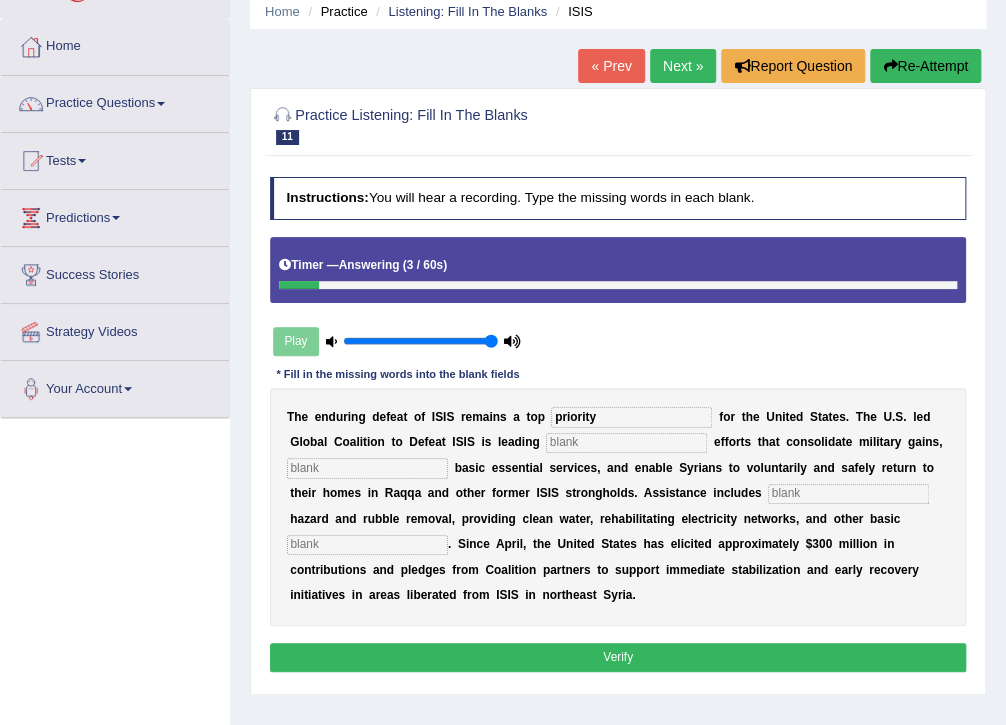 type on "priority" 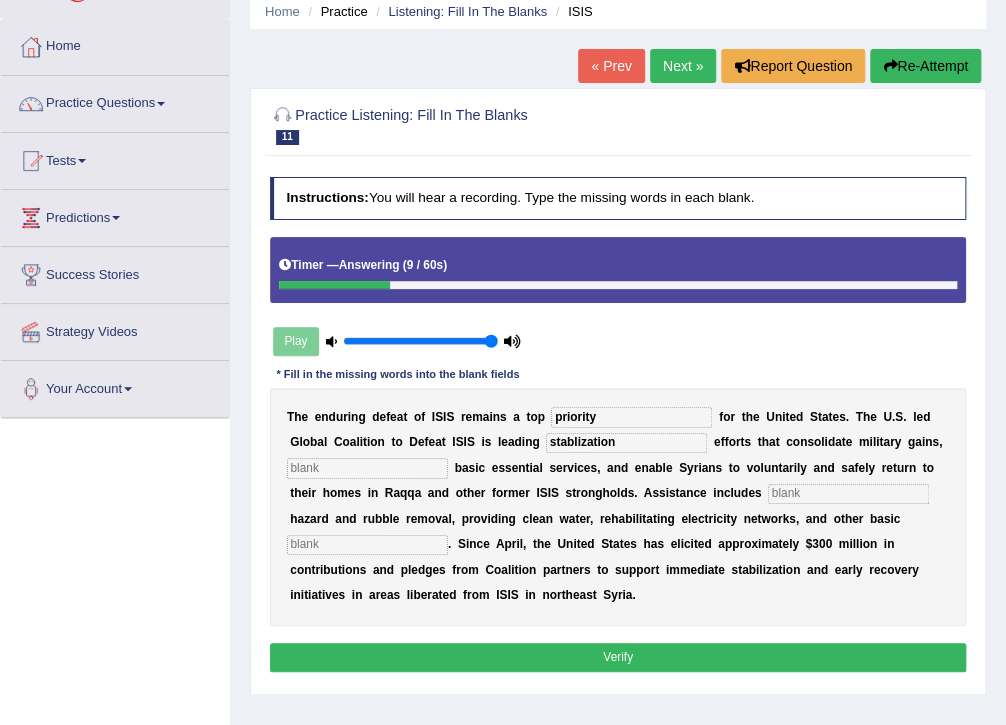type on "stablization" 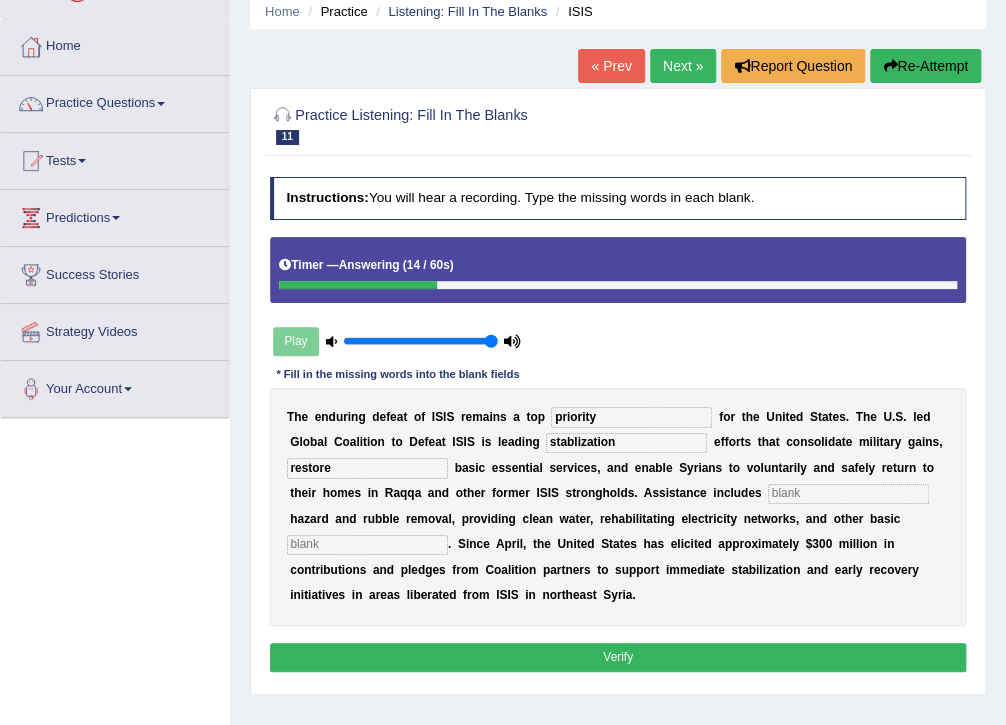 type on "restore" 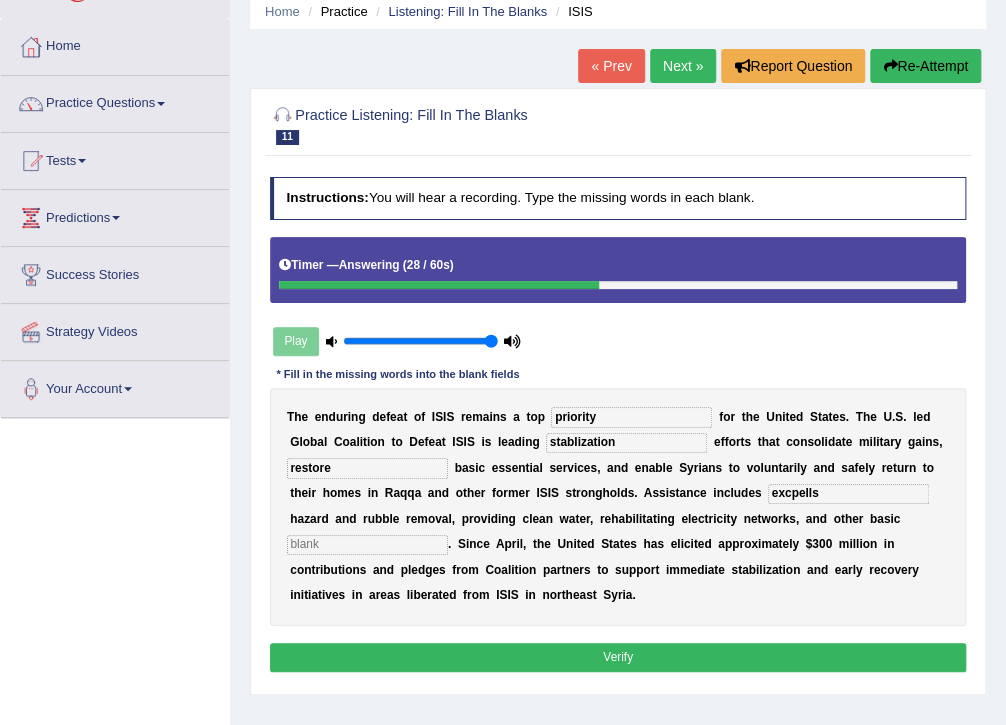 type on "excpells" 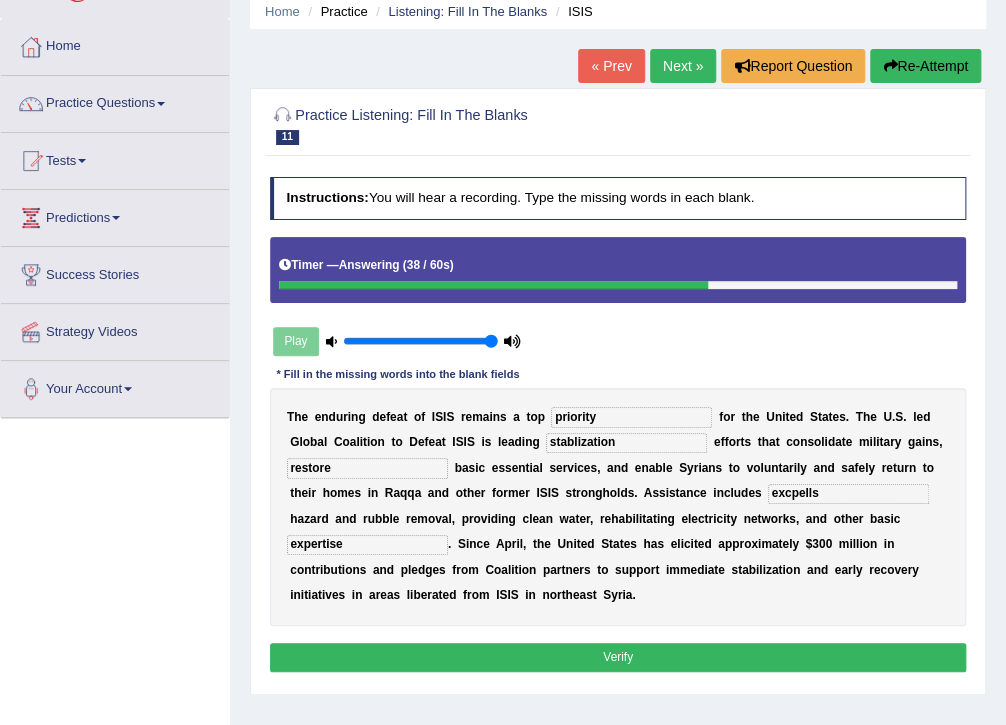 type on "expertise" 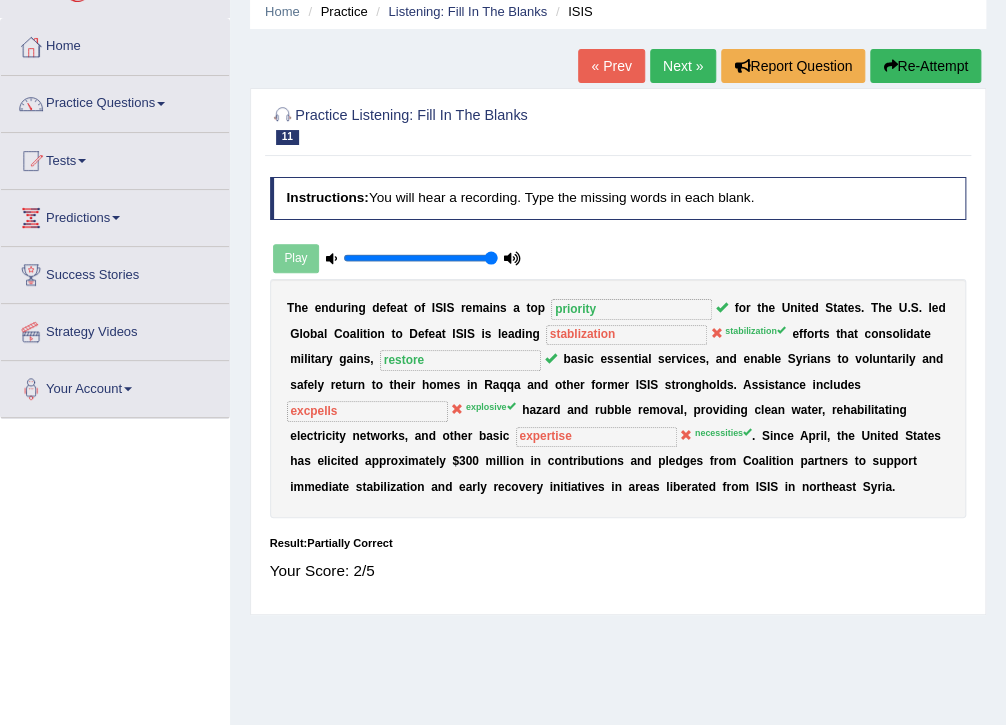 click on "Next »" at bounding box center (683, 66) 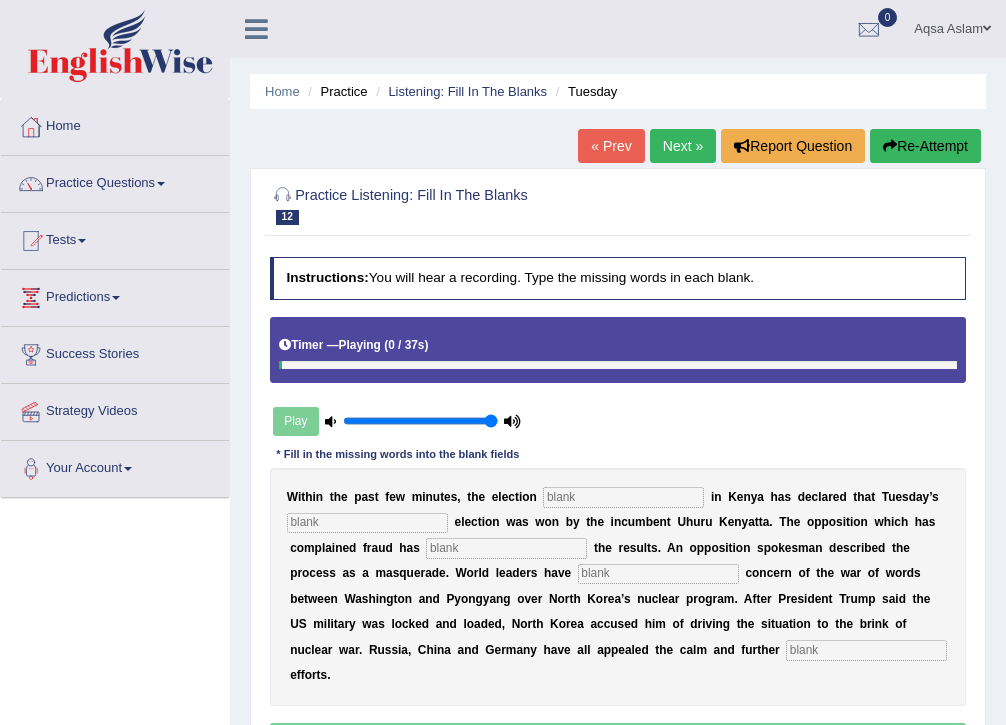 scroll, scrollTop: 0, scrollLeft: 0, axis: both 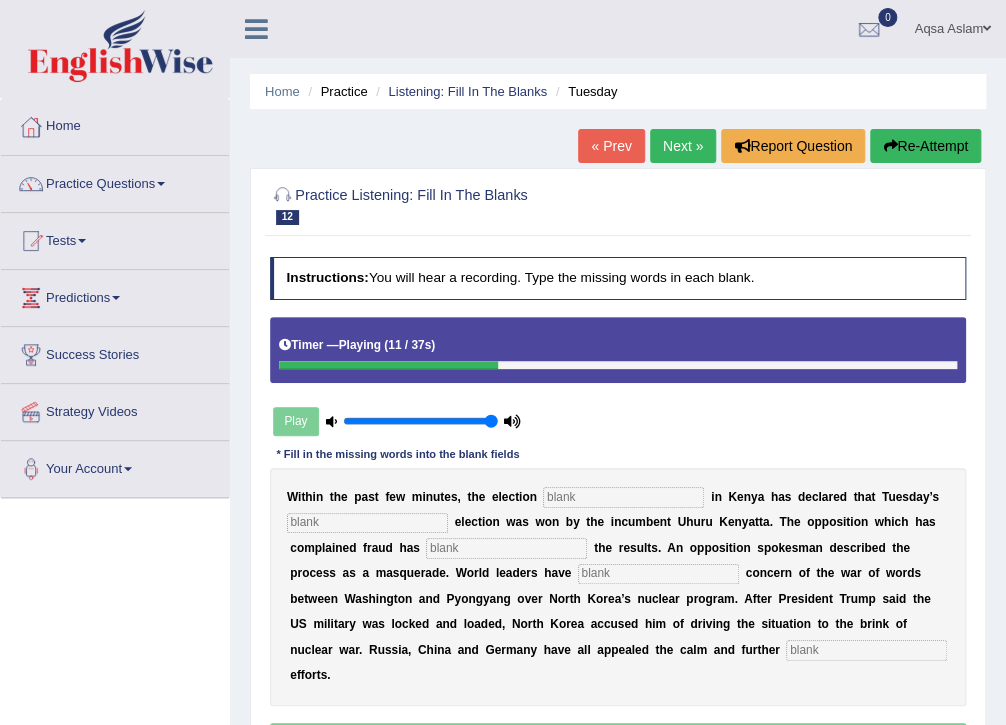 click on "Re-Attempt" at bounding box center [925, 146] 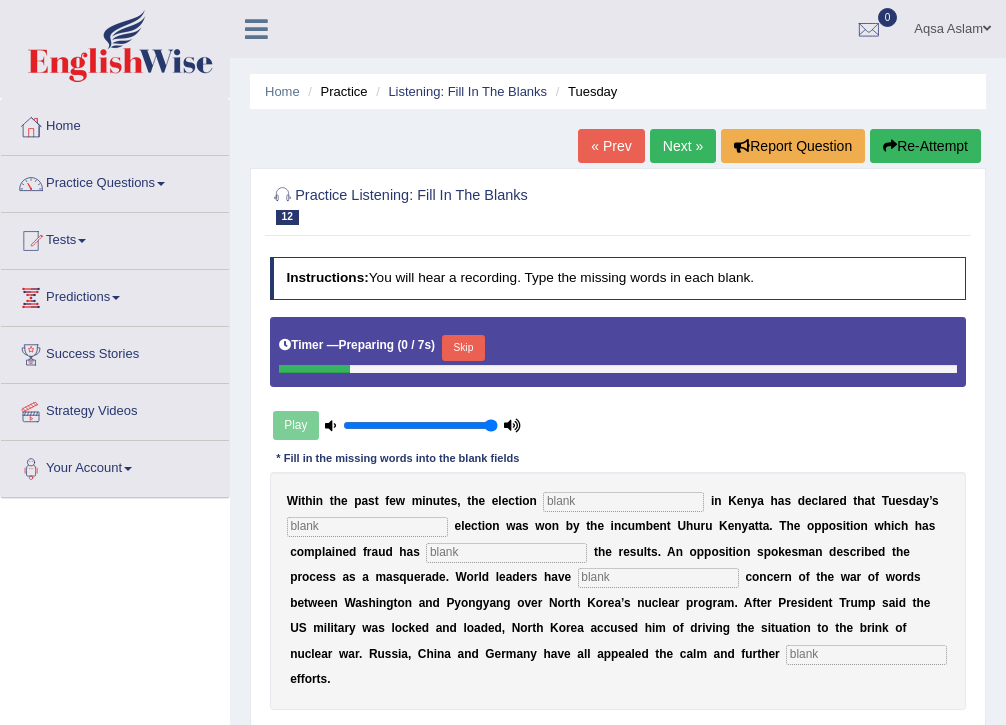 scroll, scrollTop: 0, scrollLeft: 0, axis: both 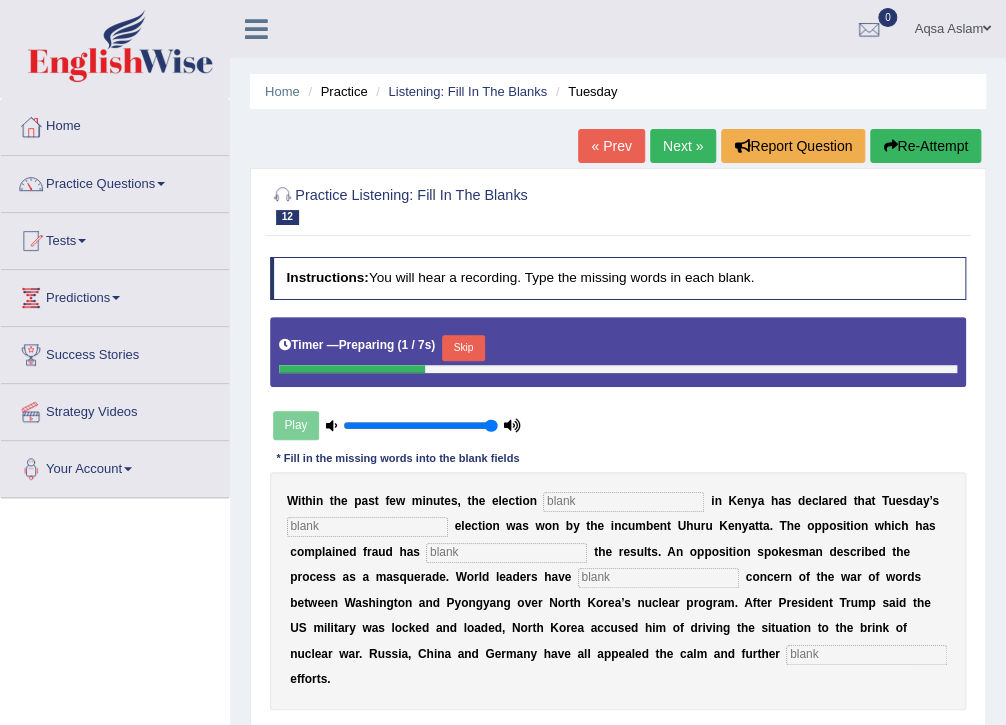 click on "Skip" at bounding box center [463, 348] 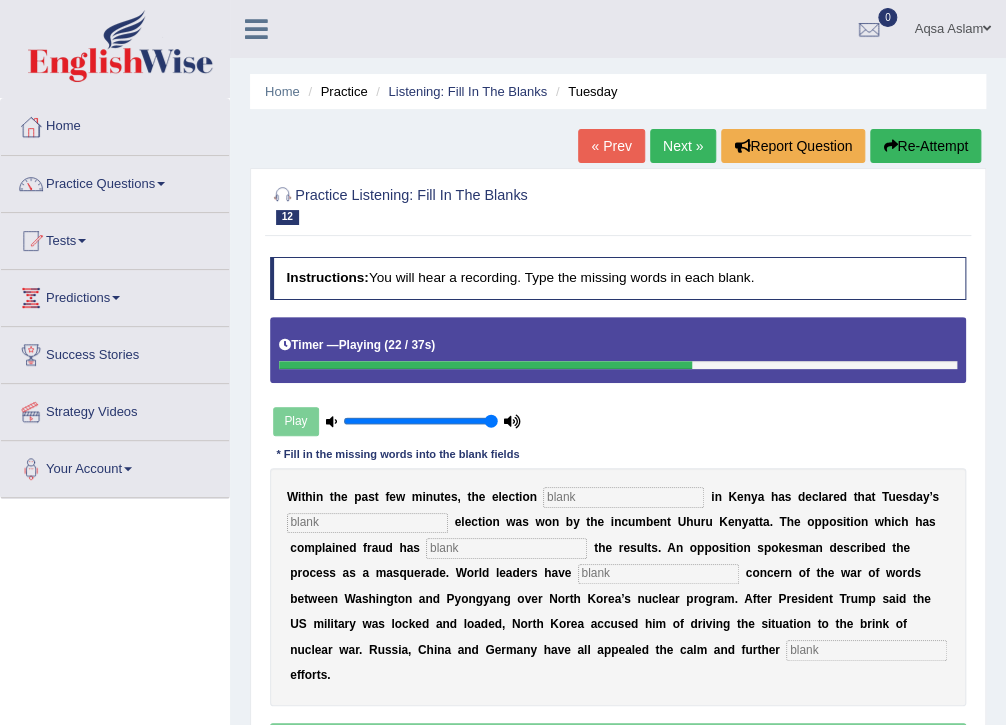 click at bounding box center [658, 574] 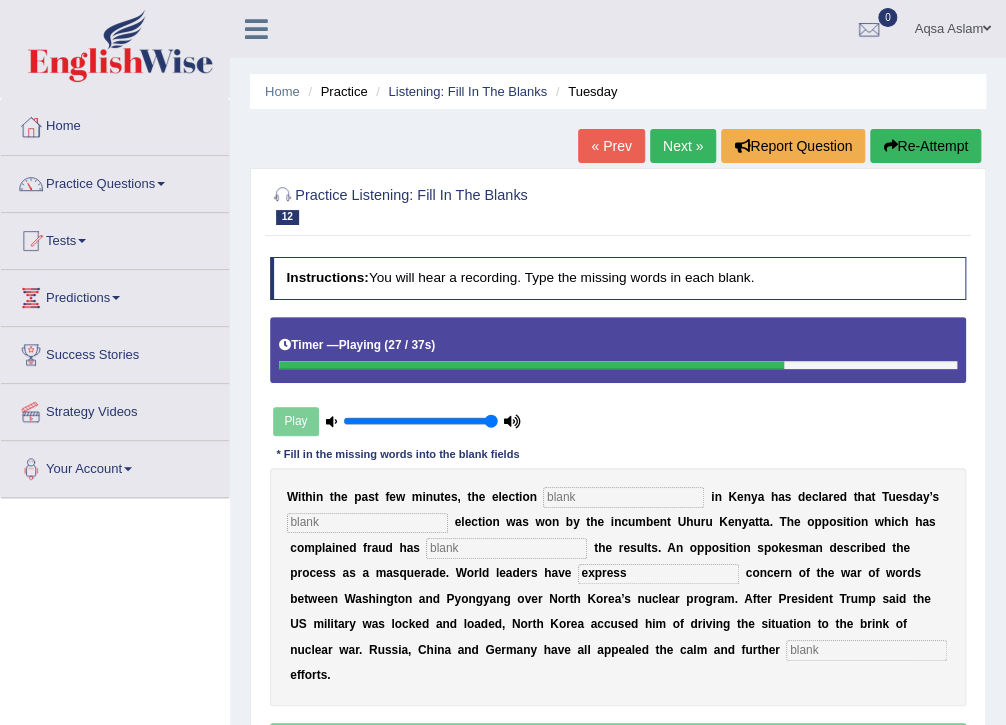 type on "express" 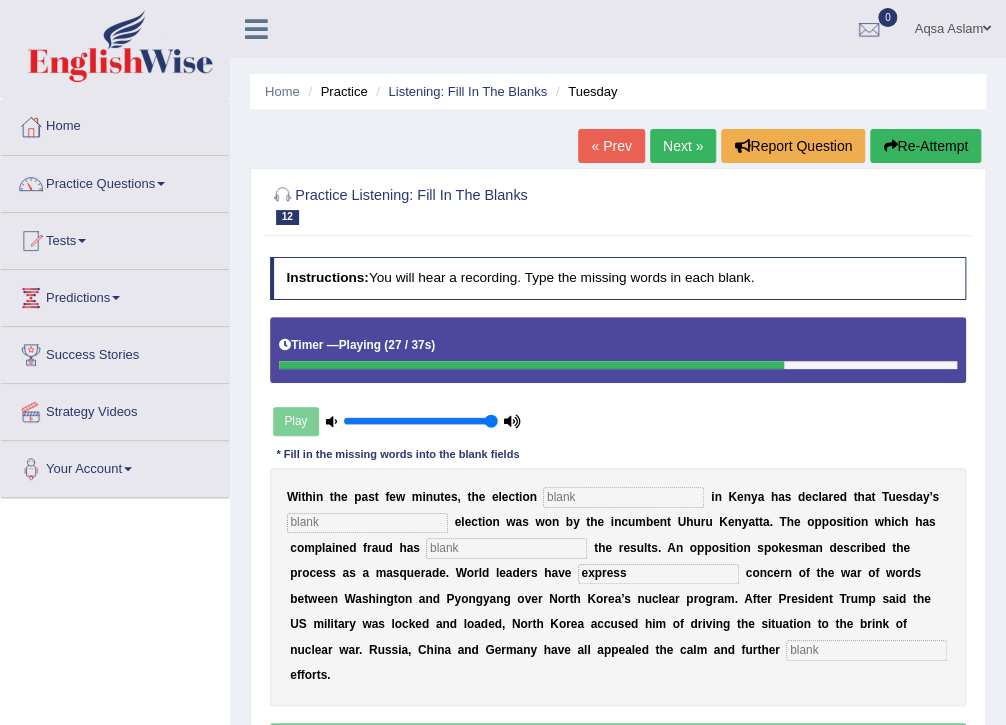 click at bounding box center (866, 650) 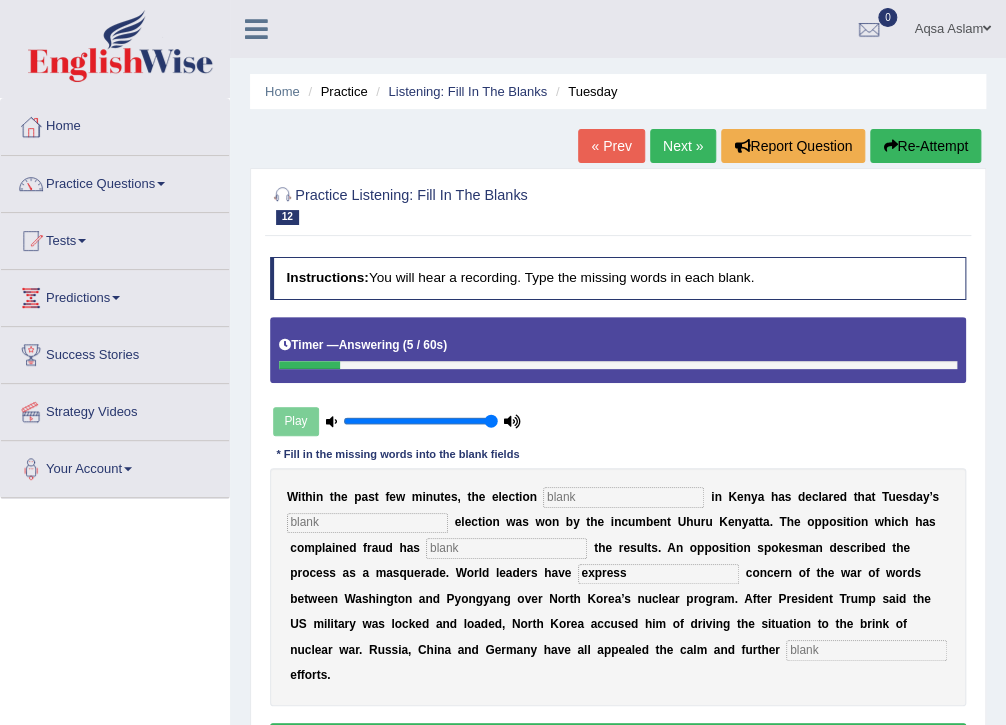 click at bounding box center (623, 497) 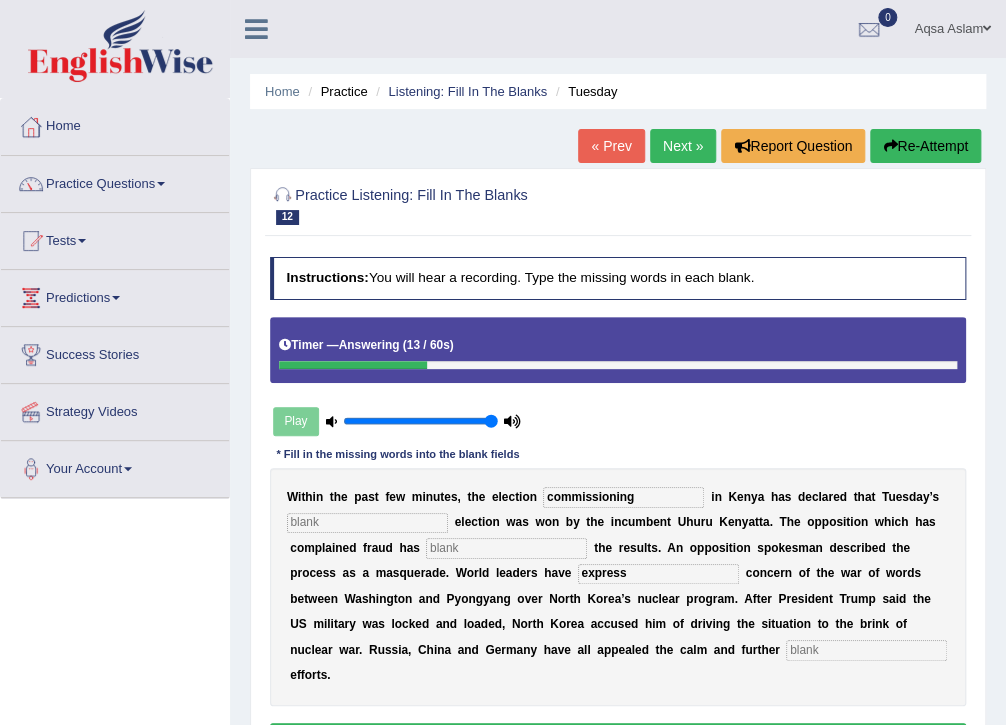 type on "commissioning" 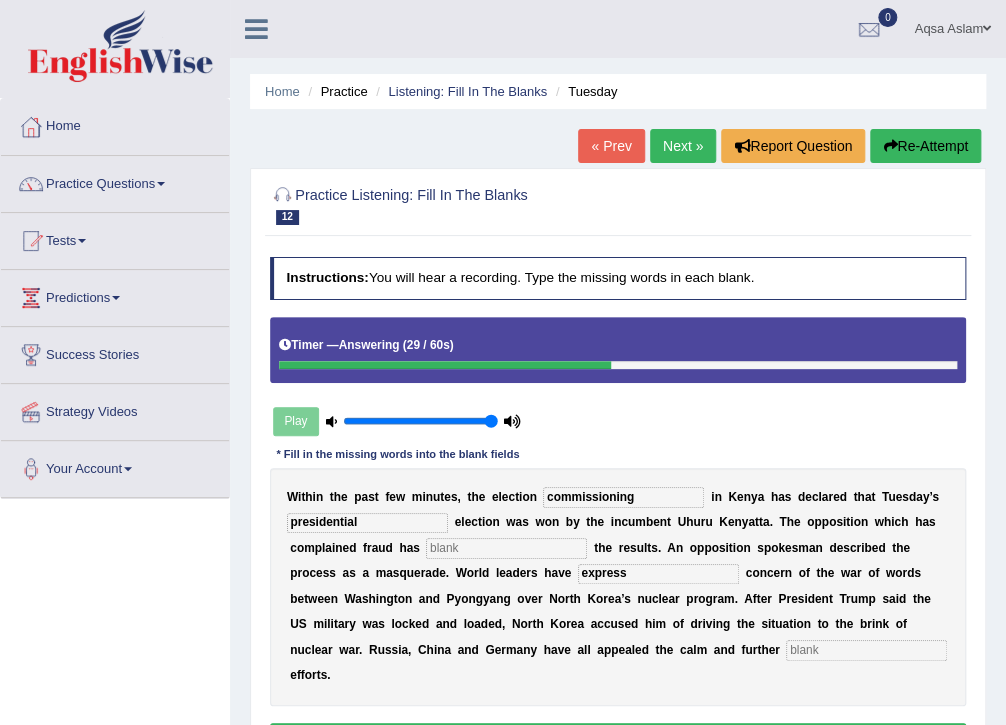 type on "presidential" 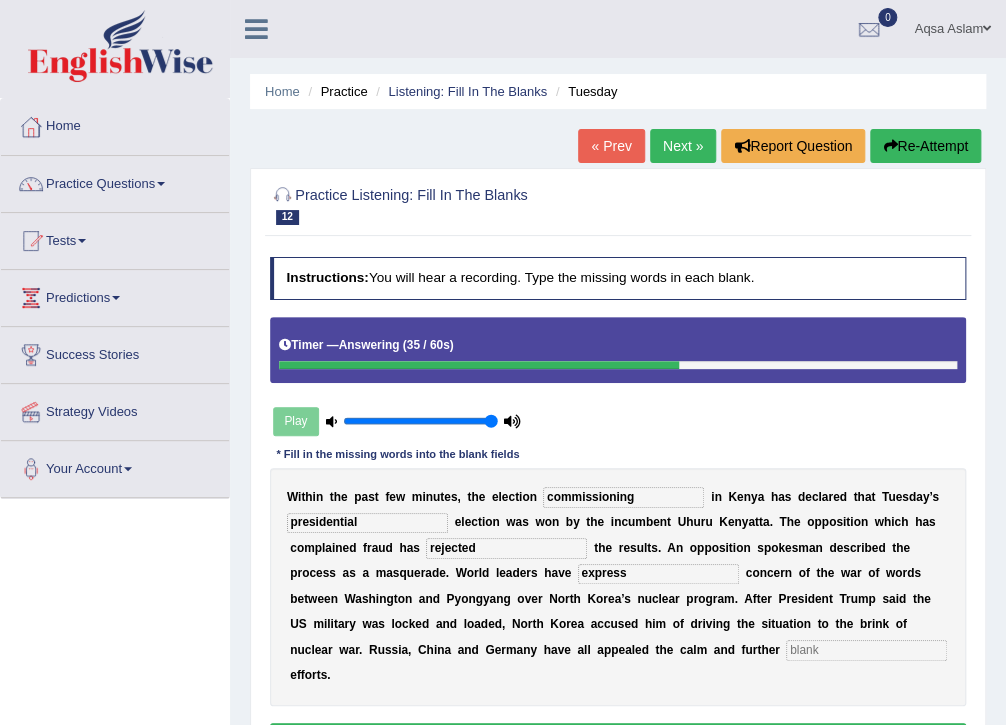 type on "rejected" 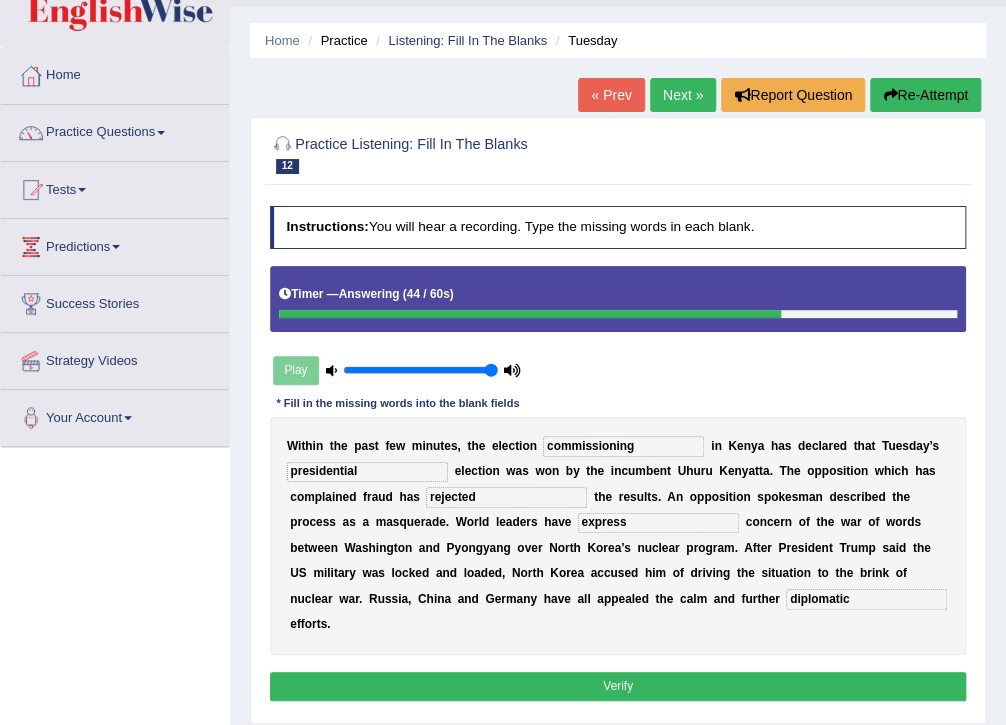 scroll, scrollTop: 80, scrollLeft: 0, axis: vertical 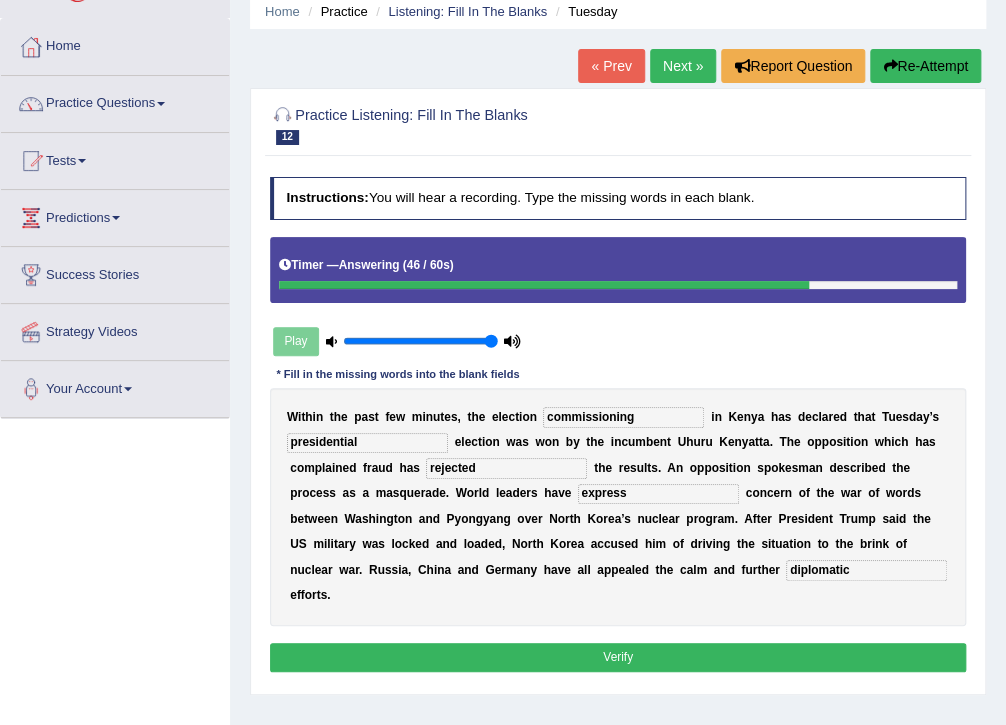 type on "diplomatic" 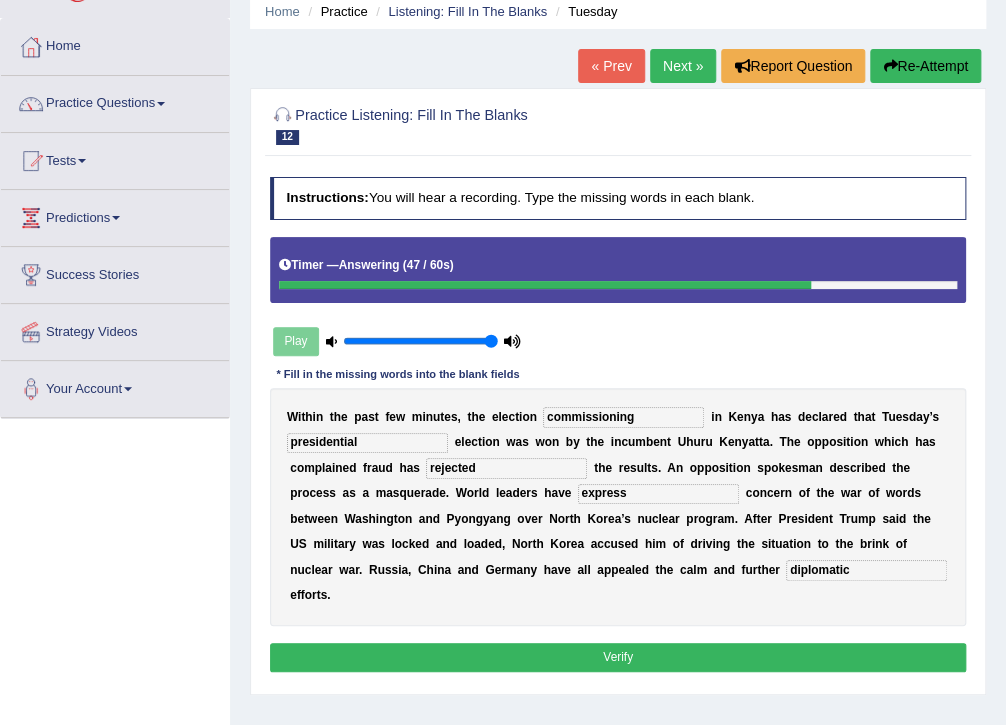 click on "Verify" at bounding box center (618, 657) 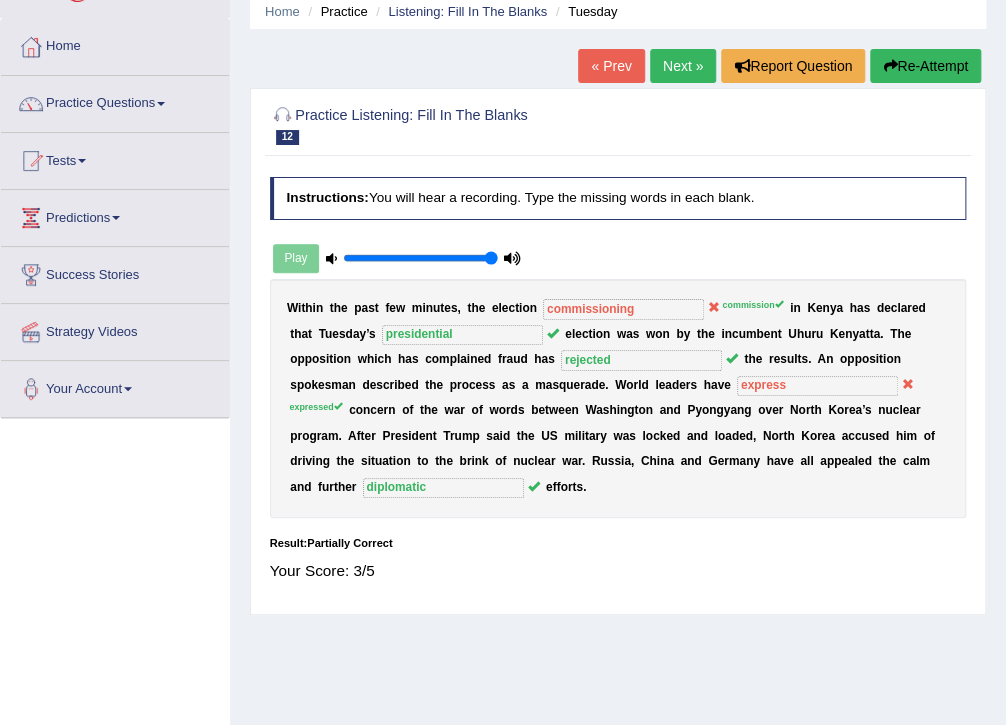 click at bounding box center [890, 66] 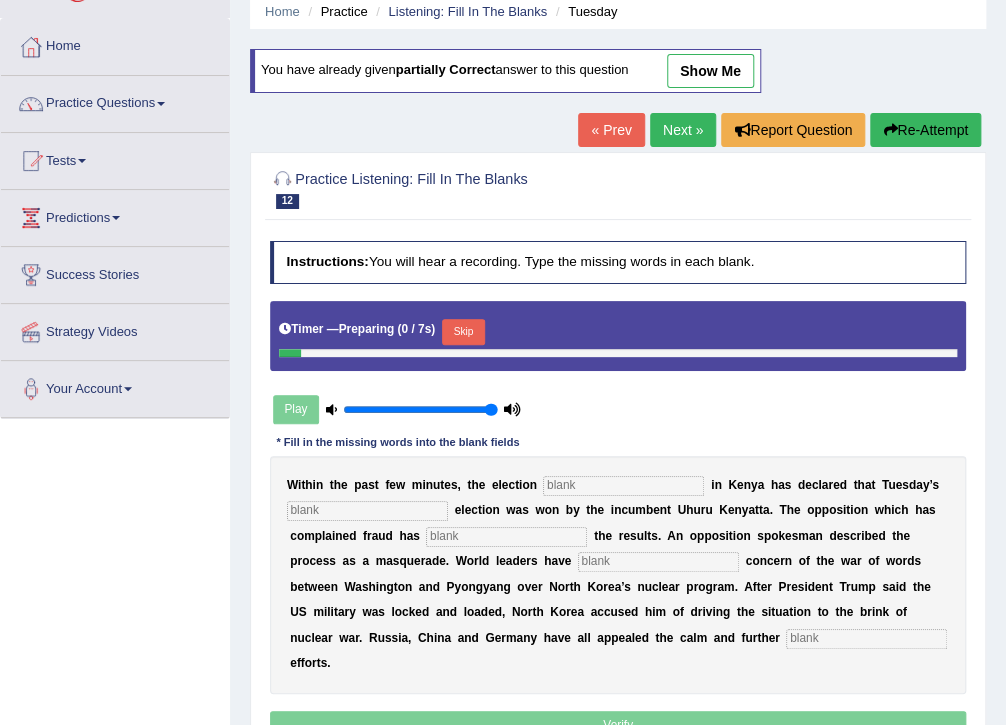 scroll, scrollTop: 0, scrollLeft: 0, axis: both 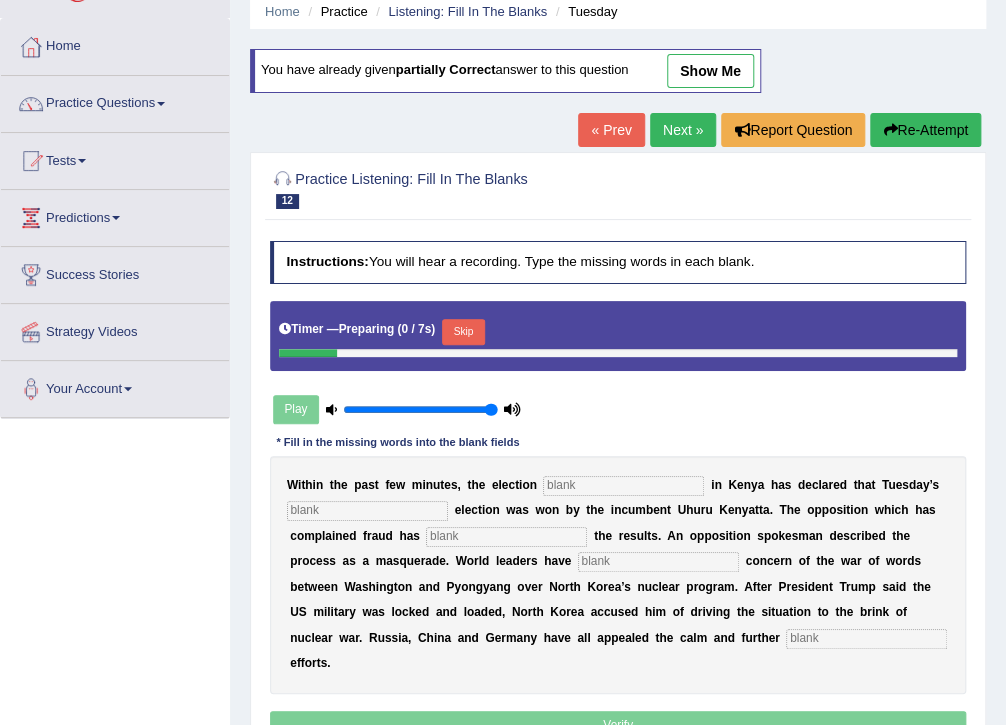 click on "Skip" at bounding box center [463, 332] 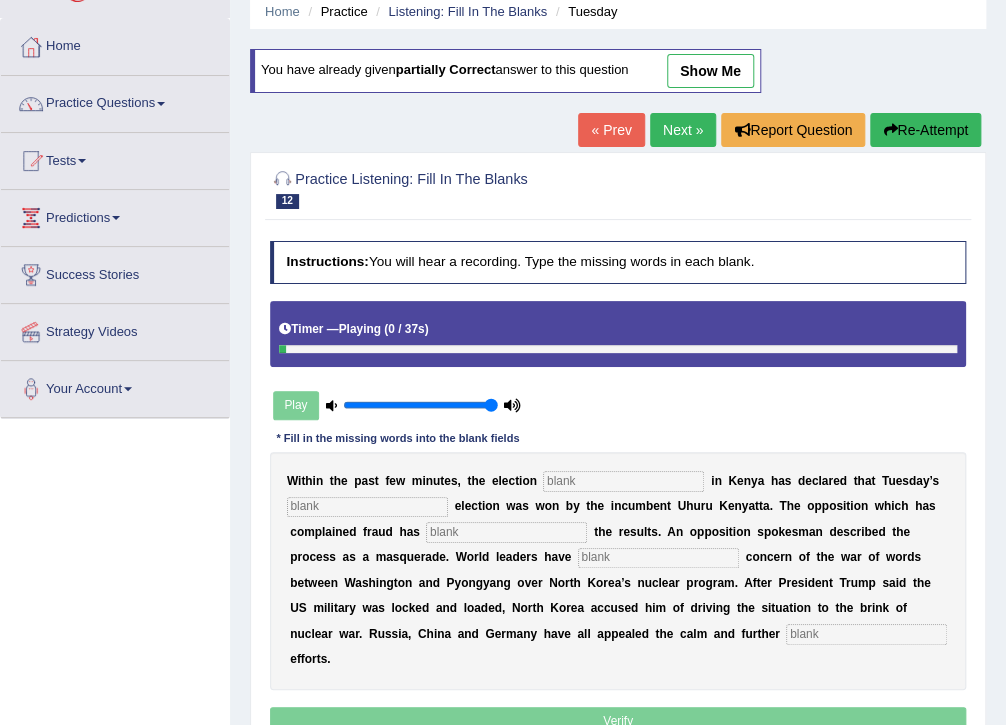 click at bounding box center (623, 481) 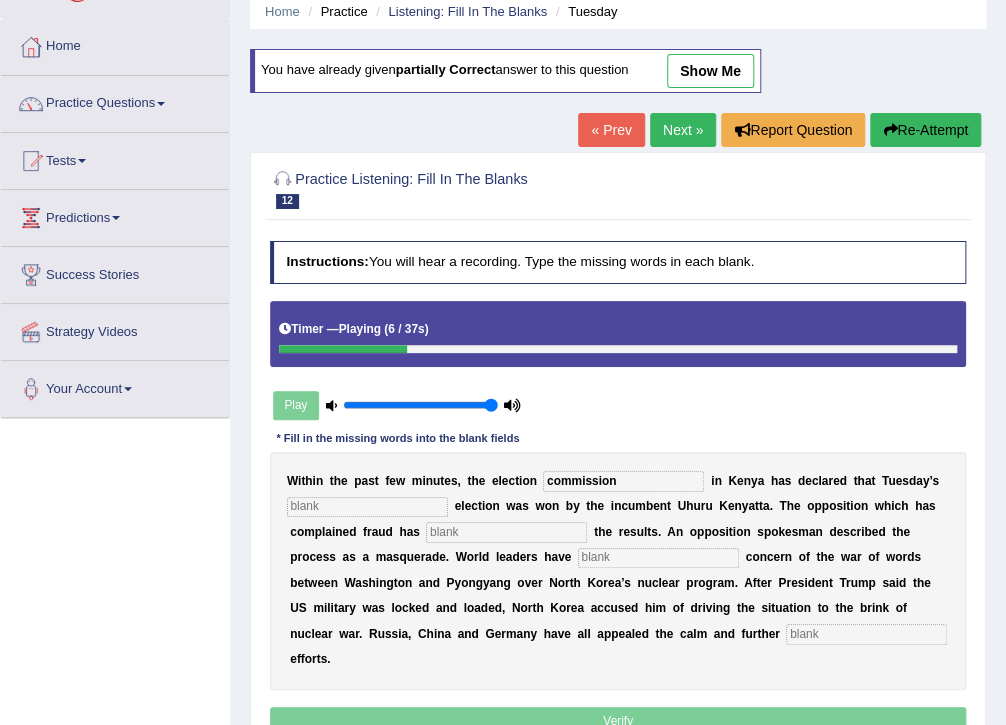 type on "commission" 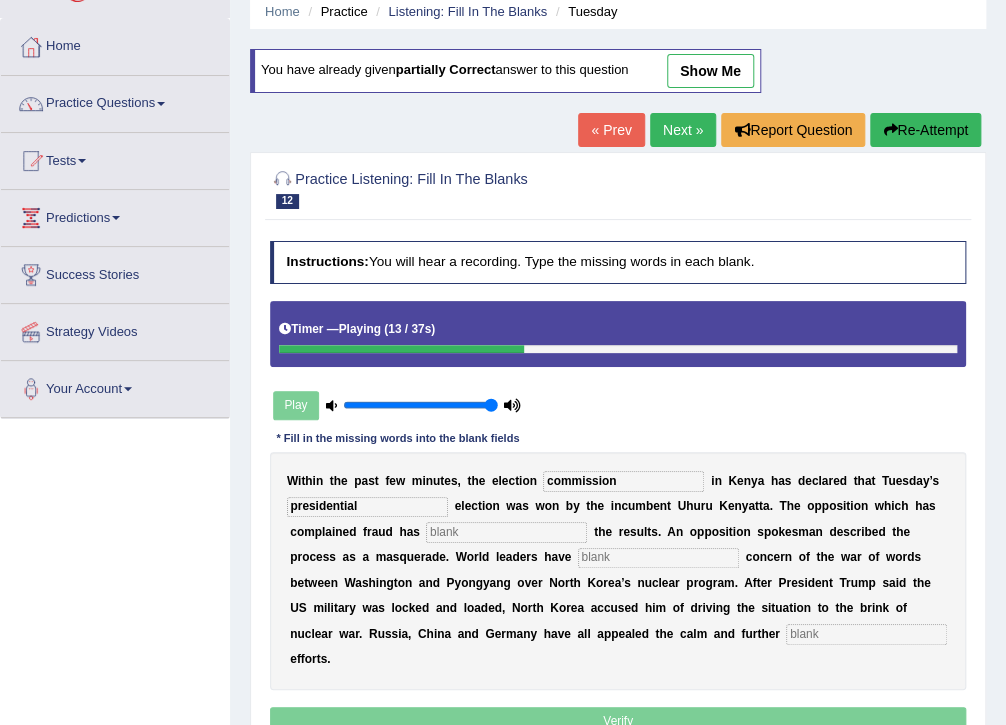 type on "presidential" 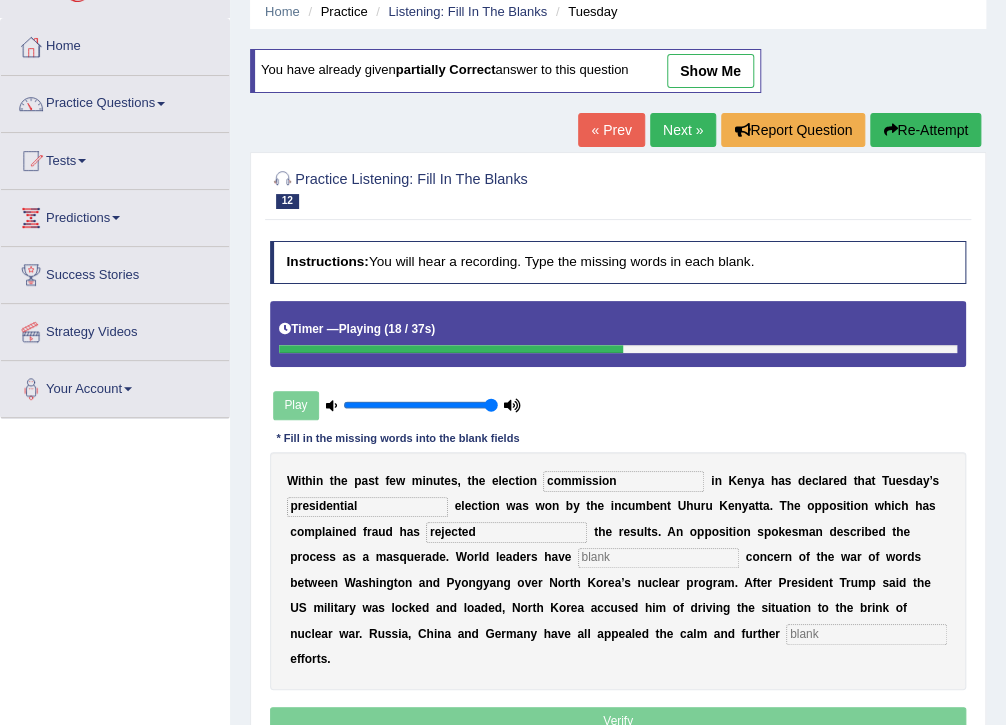 type on "rejected" 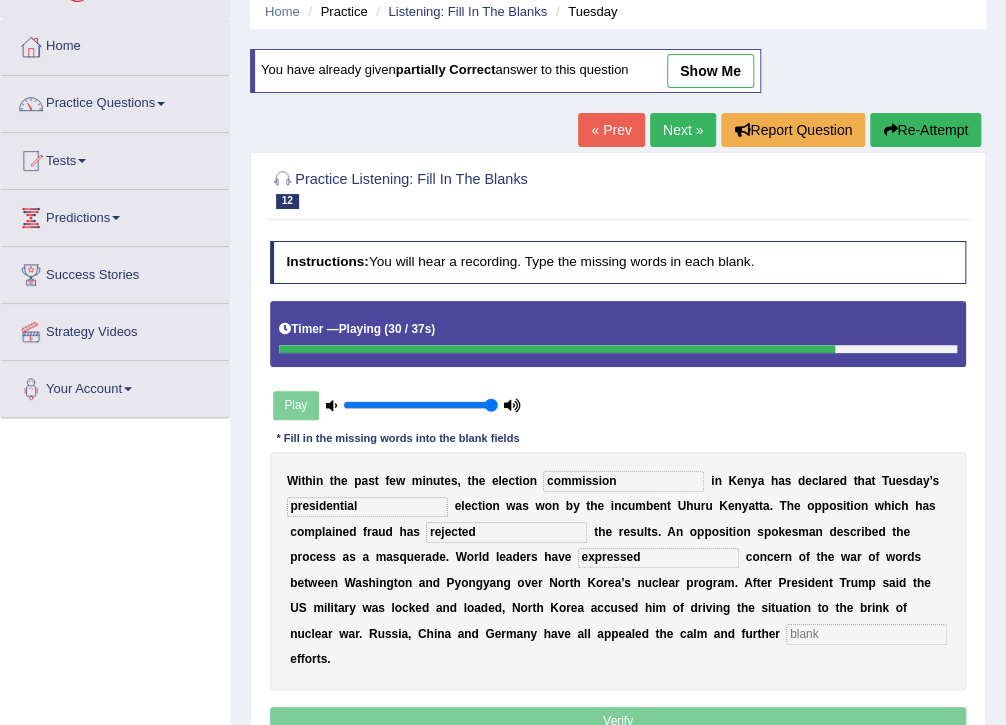 type on "expressed" 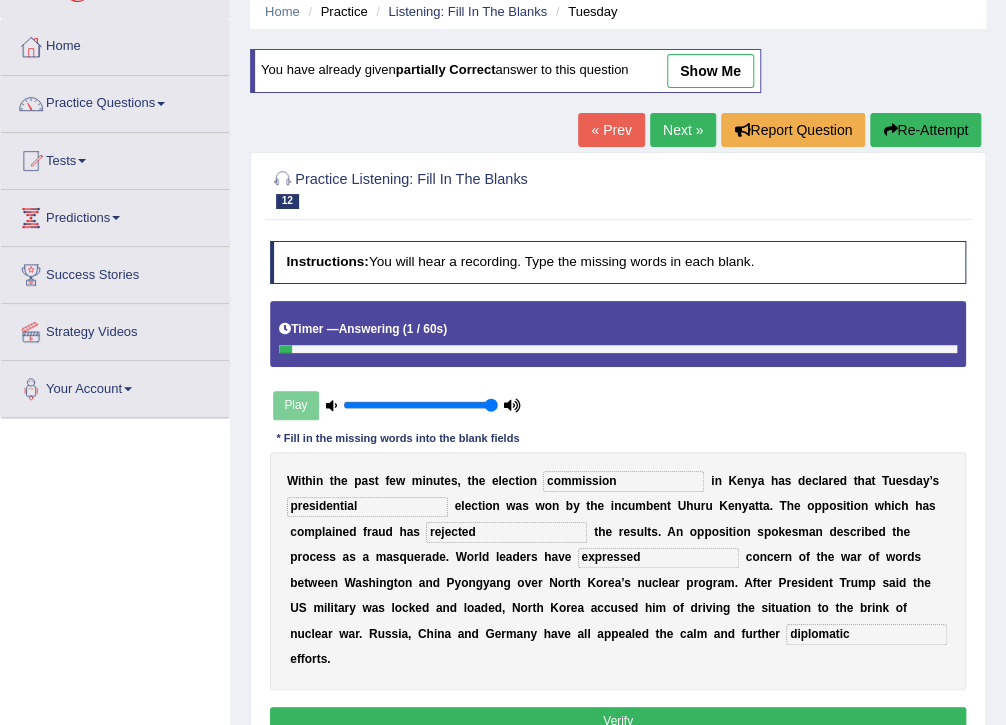 type on "diplomatic" 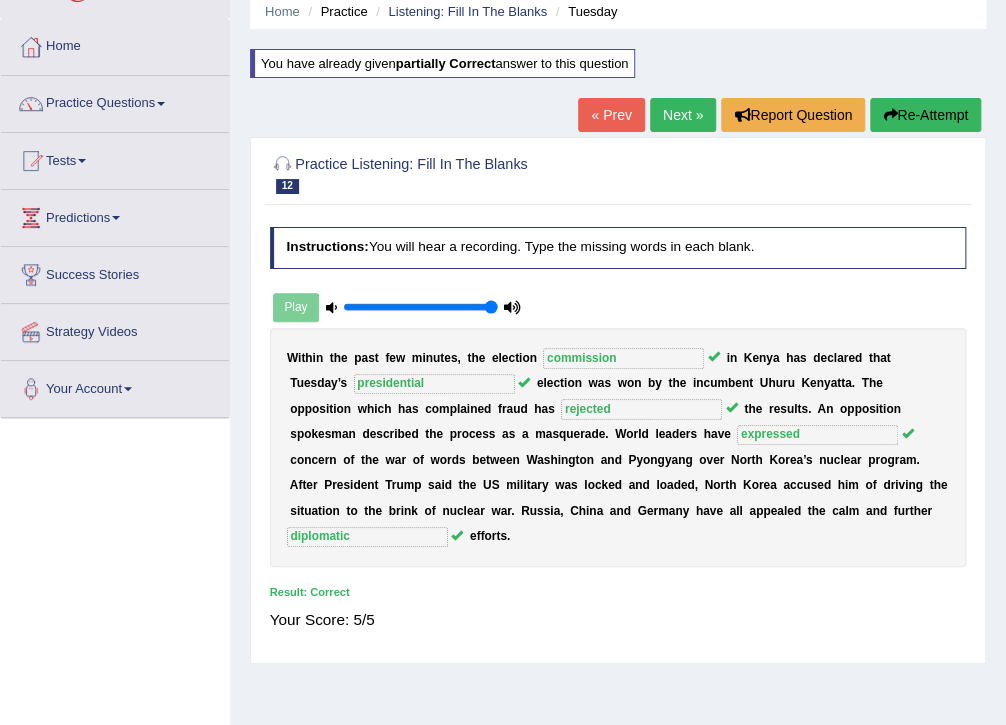 click on "Next »" at bounding box center (683, 115) 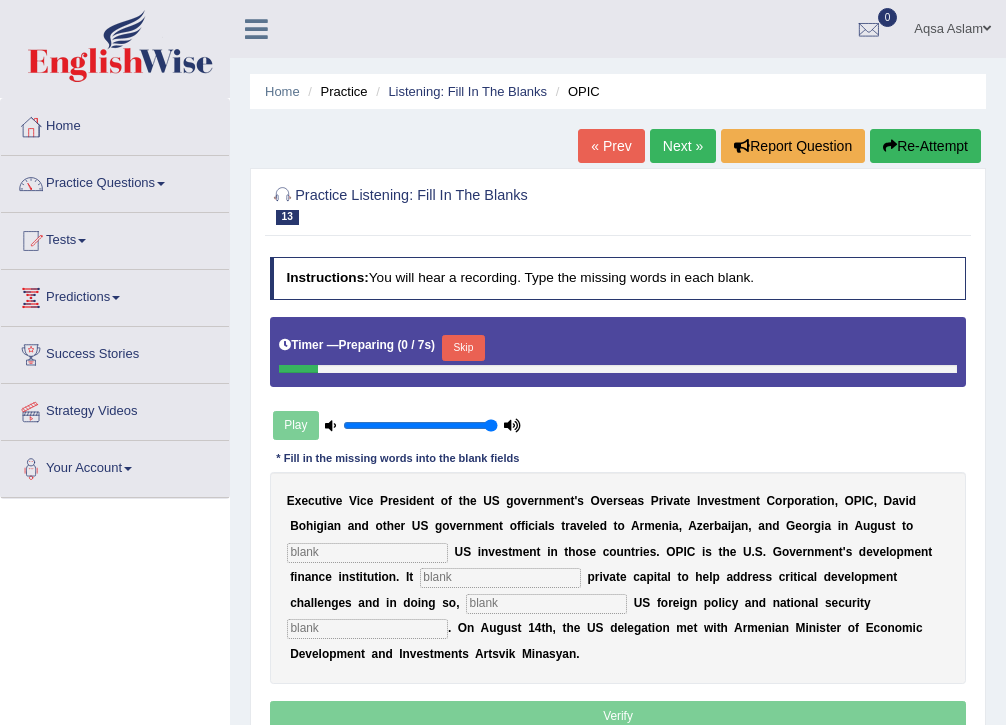 scroll, scrollTop: 0, scrollLeft: 0, axis: both 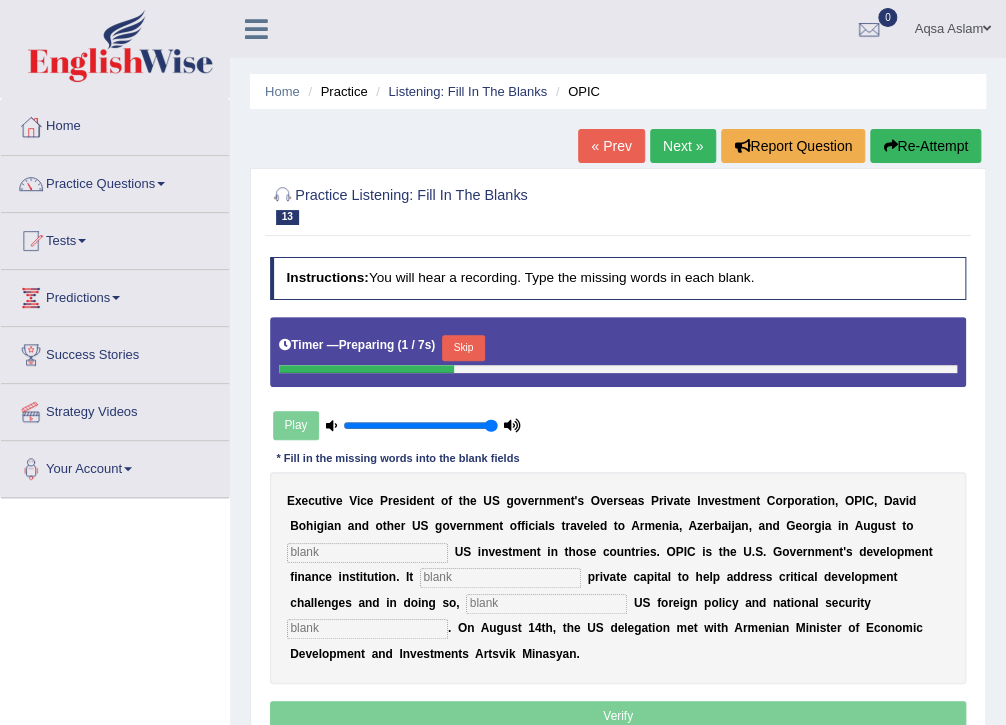 click on "Skip" at bounding box center (463, 348) 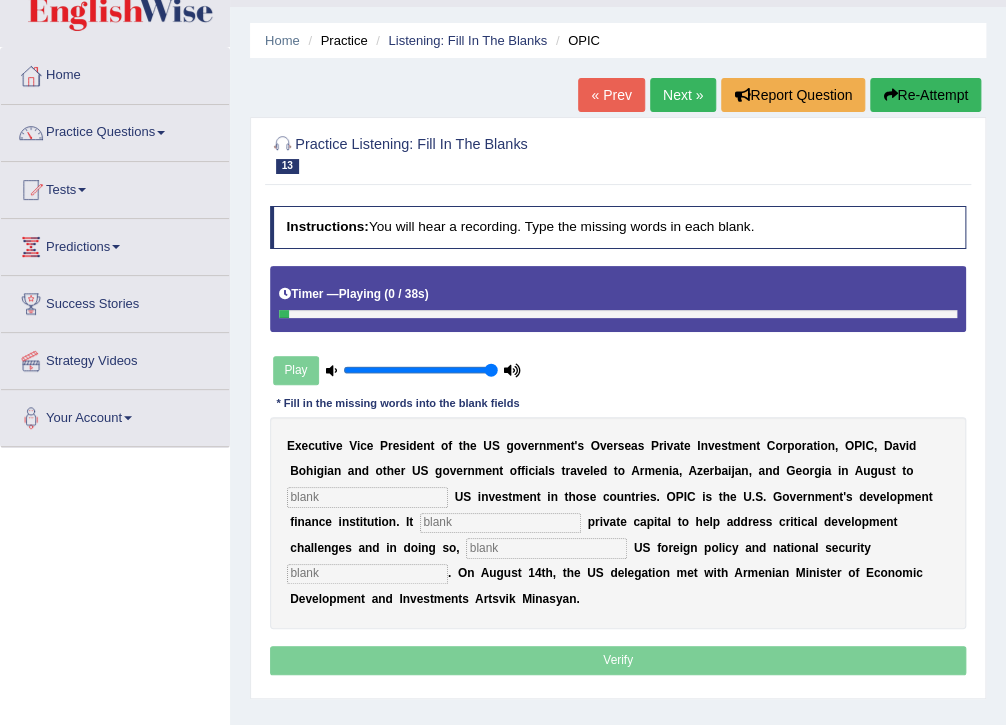 scroll, scrollTop: 80, scrollLeft: 0, axis: vertical 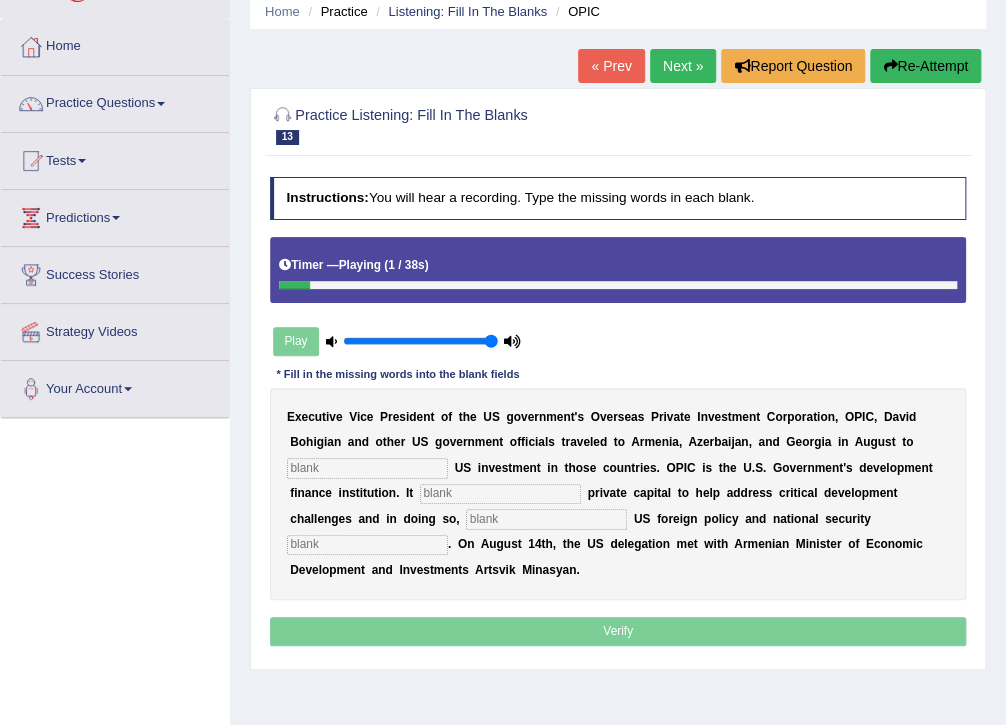 click at bounding box center [367, 468] 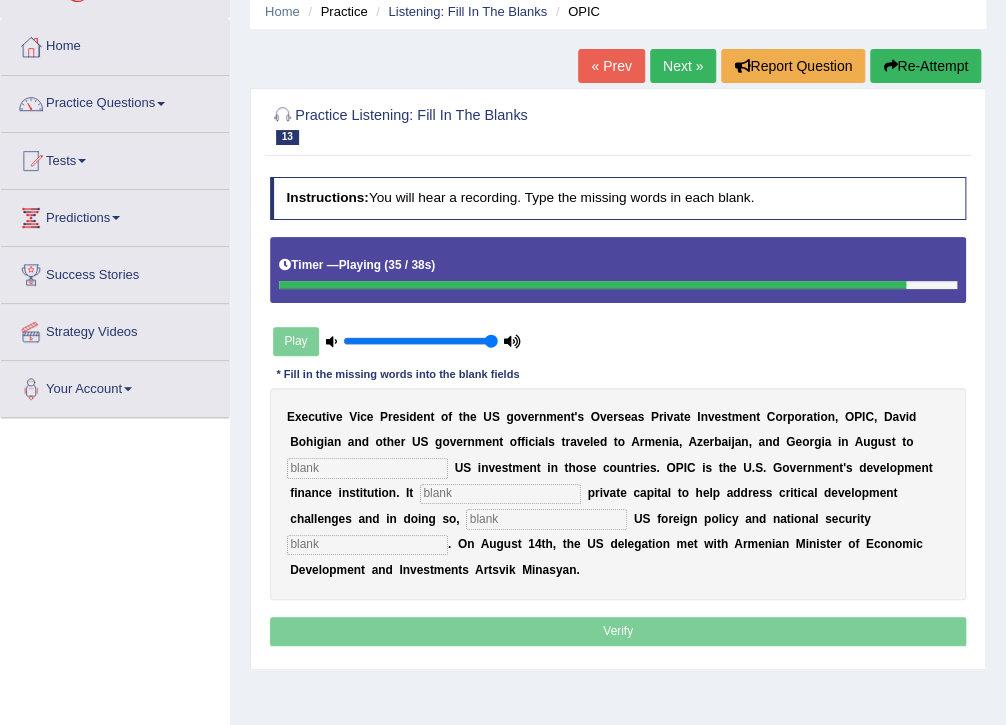 click at bounding box center (367, 468) 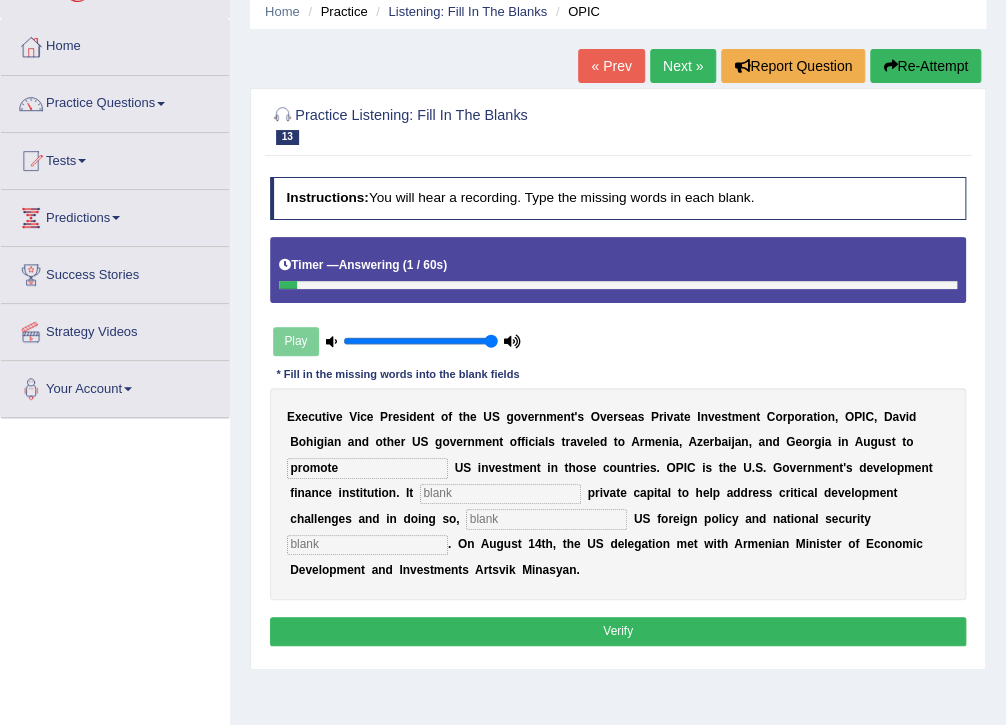 type on "promote" 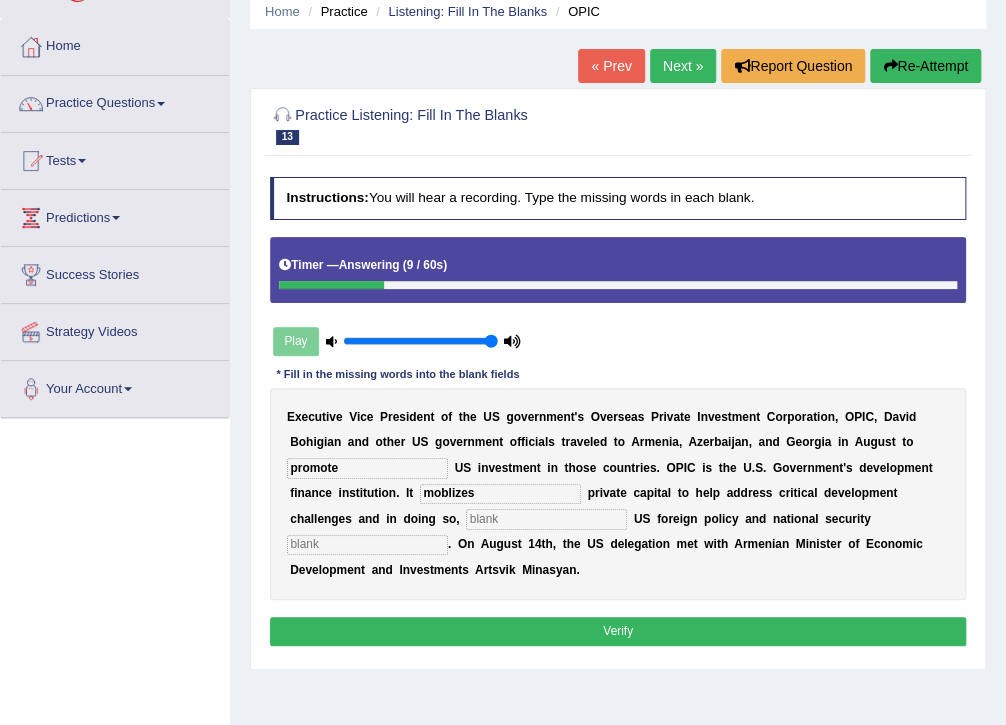 type on "moblizes" 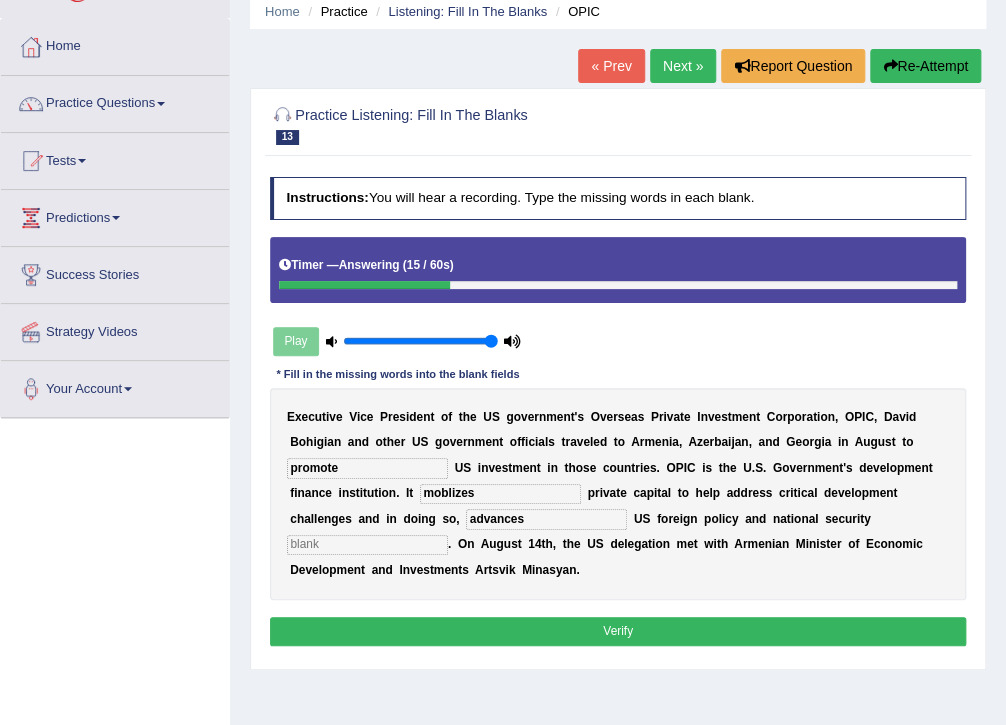 type on "advances" 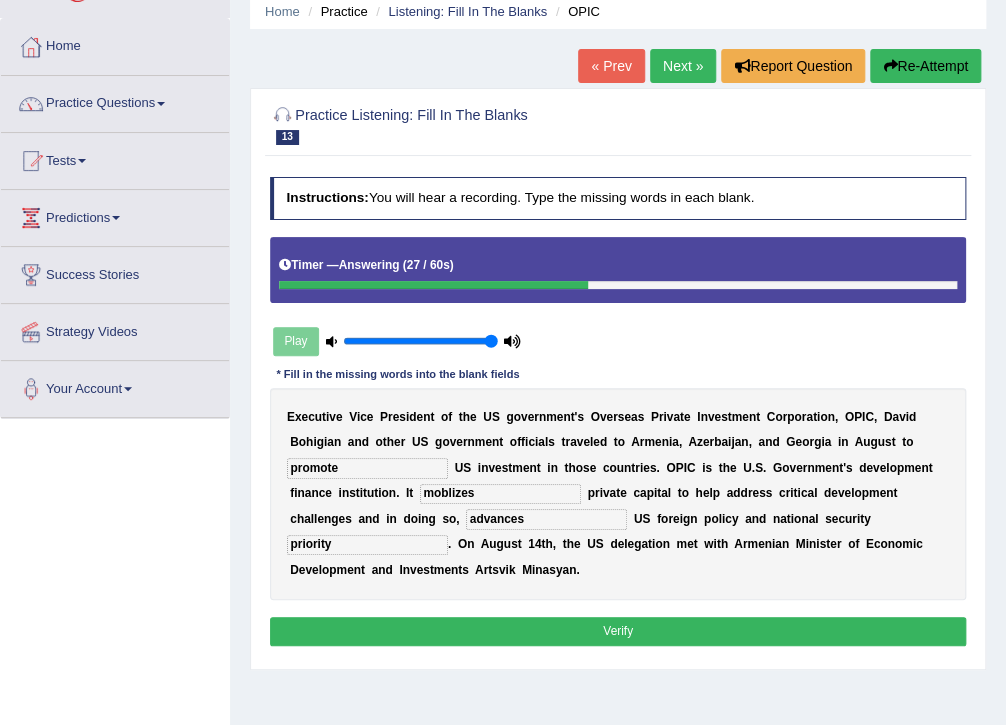 type on "priority" 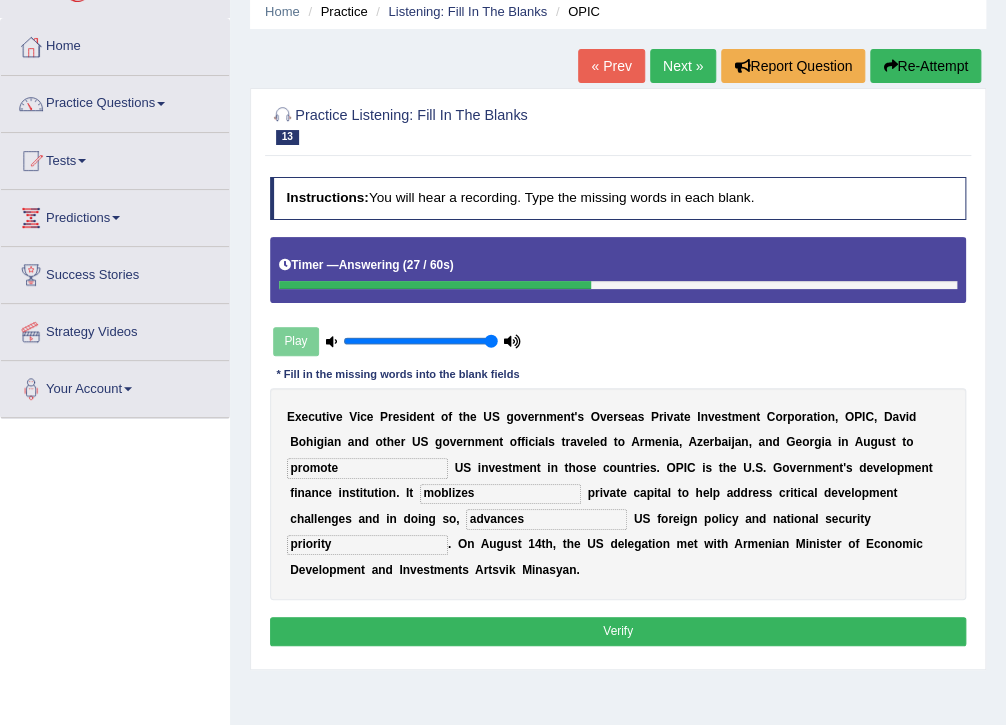 click on "moblizes" at bounding box center [500, 494] 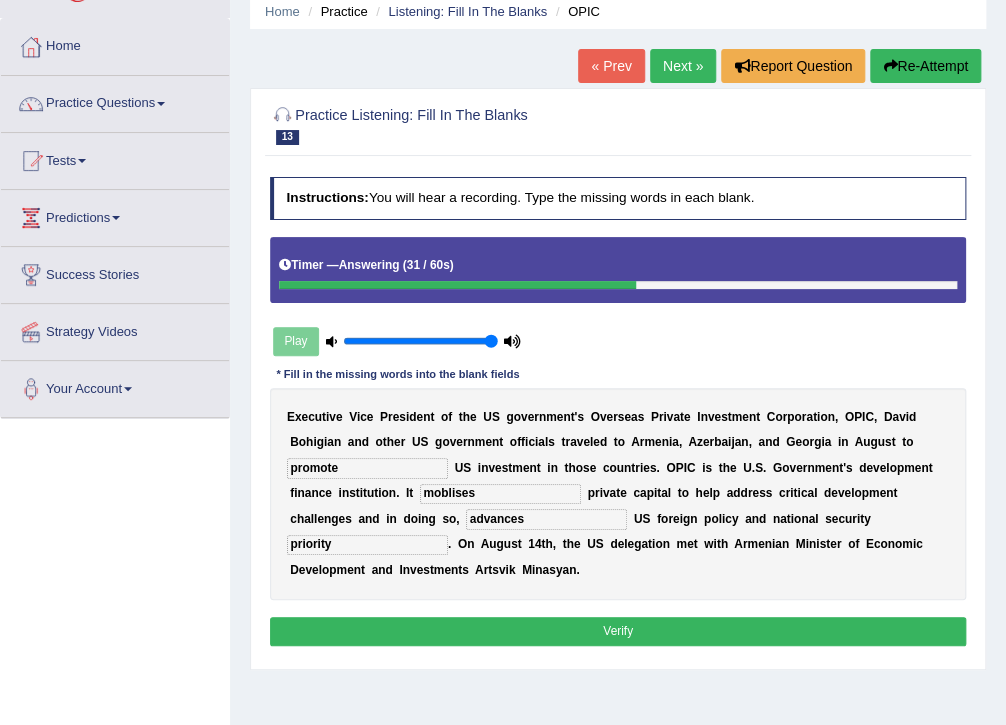 type on "moblises" 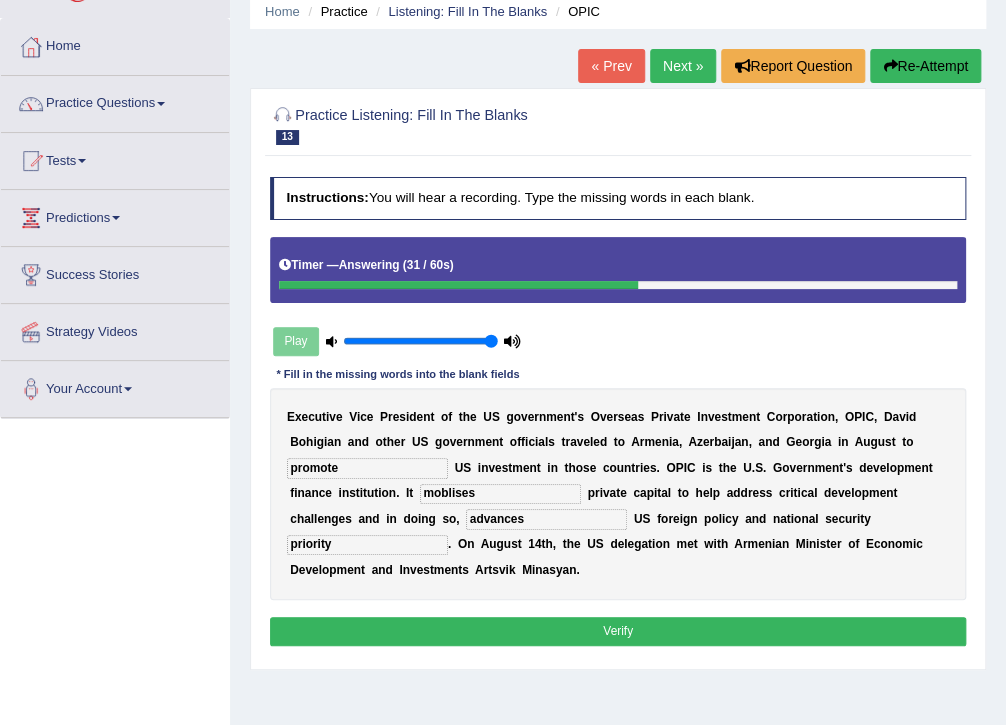 click on "Verify" at bounding box center [618, 631] 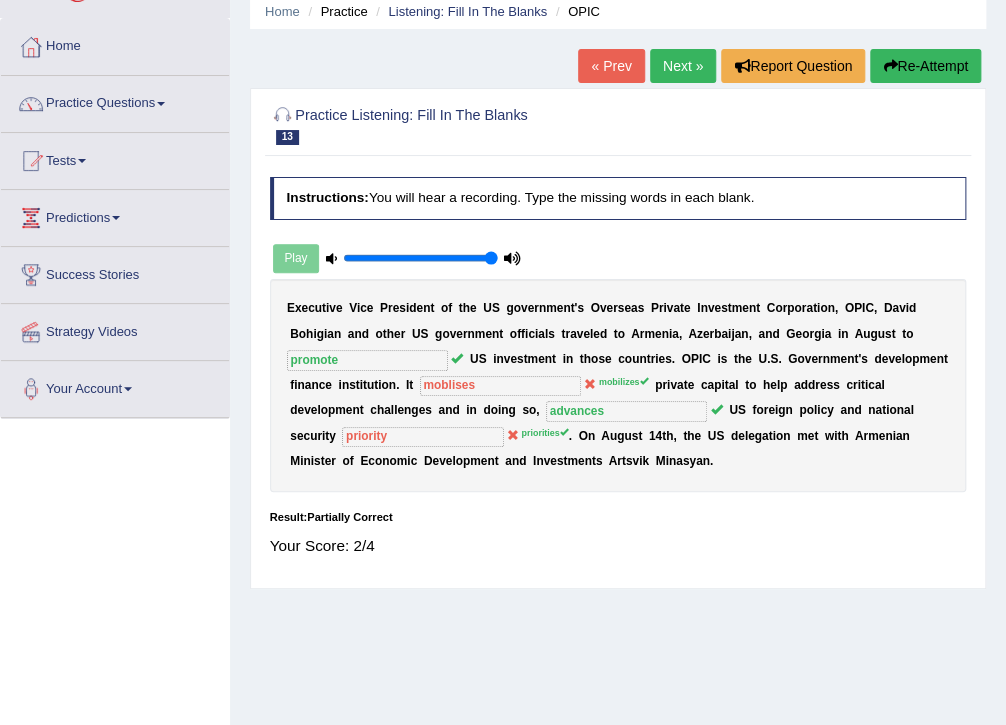 click on "Re-Attempt" at bounding box center [925, 66] 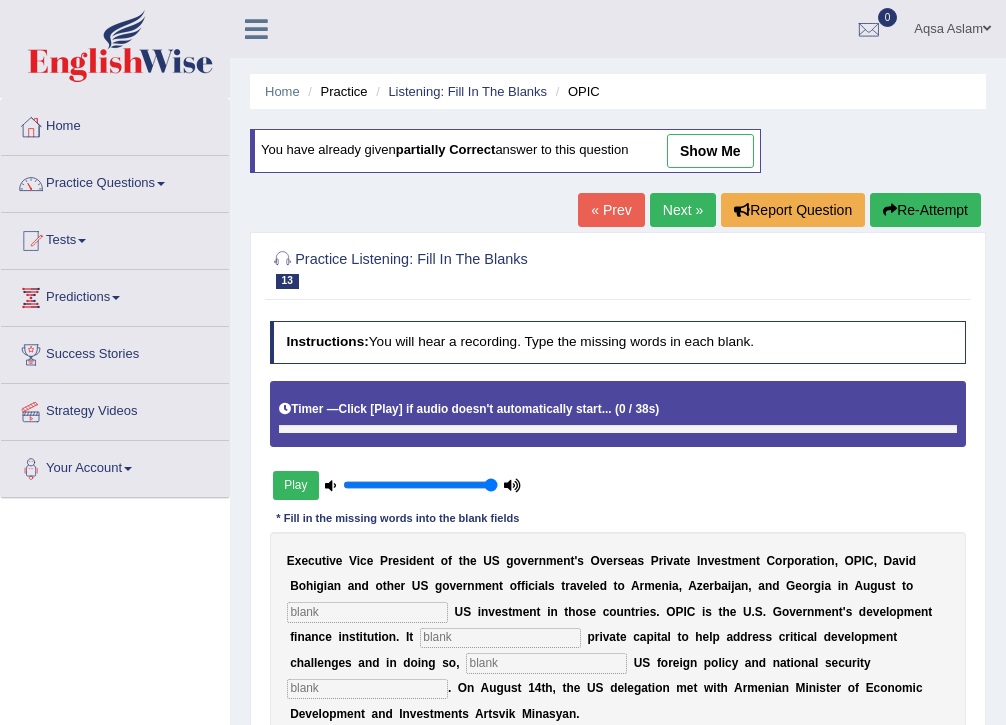 scroll, scrollTop: 80, scrollLeft: 0, axis: vertical 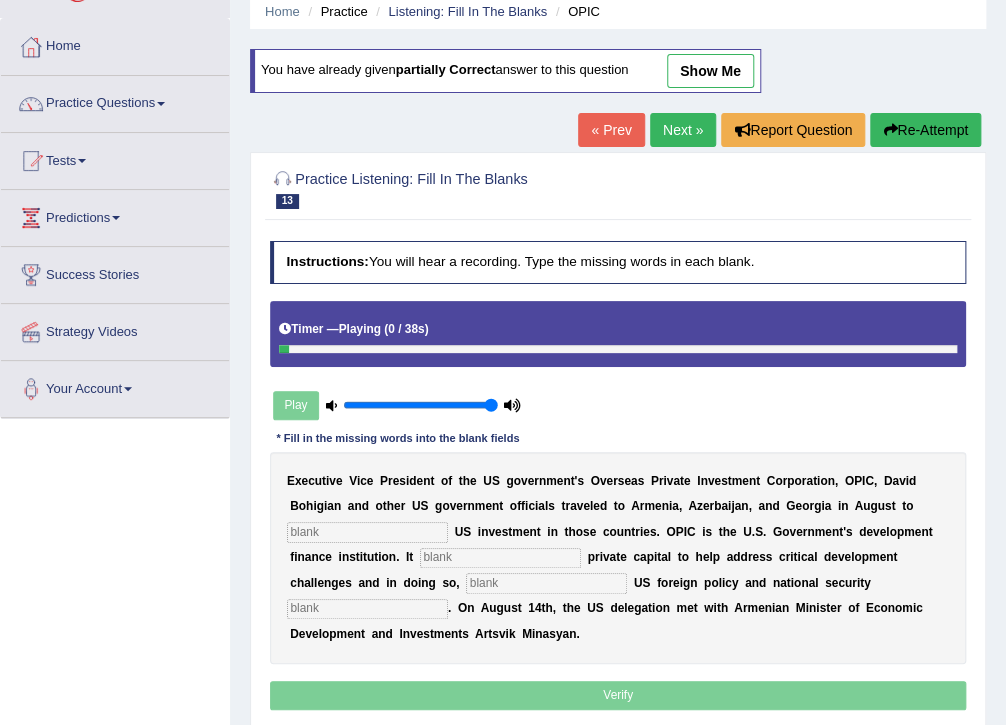 click on "E x e c u t i v e    V i c e    P r e s i d e n t    o f    t h e    U S    g o v e r n m e n t ' s    O v e r s e a s    P r i v a t e    I n v e s t m e n t    C o r p o r a t i o n ,    O P I C ,    D a v i d    B o h i g i a n    a n d    o t h e r    U S    g o v e r n m e n t    o f f i c i a l s    t r a v e l e d    t o    A r m e n i a ,    A z e r b a i j a n ,    a n d    G e o r g i a    i n    A u g u s t    t o       U S    i n v e s t m e n t    i n    t h o s e    c o u n t r i e s .    O P I C    i s    t h e    U . S .    G o v e r n m e n t ' s    d e v e l o p m e n t    f i n a n c e    i n s t i t u t i o n .    I t       p r i v a t e    c a p i t a l    t o    h e l p    a d d r e s s    c r i t i c a l    d e v e l o p m e n t    c h a l l e n g e s    a n d    i n    d o i n g    s o ,       U S    f o r e i g n    p o l i c y    a n d    n a t i o n a l    s e c u r i t y    .    O n    A u g u s t    1 4 t h ,    t" at bounding box center (618, 558) 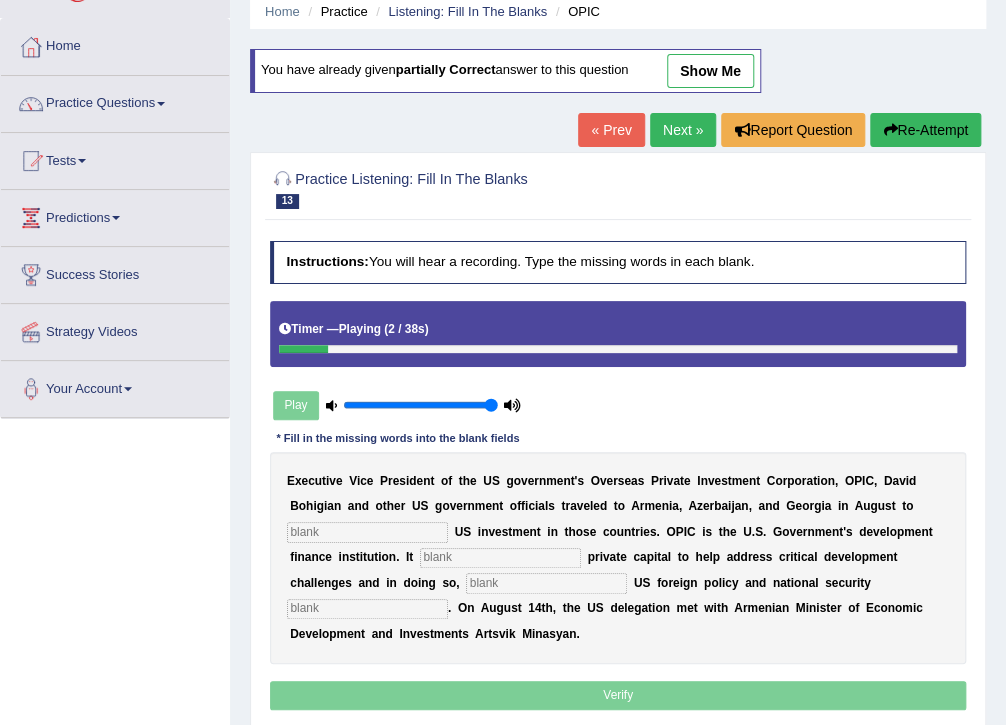 click at bounding box center (367, 532) 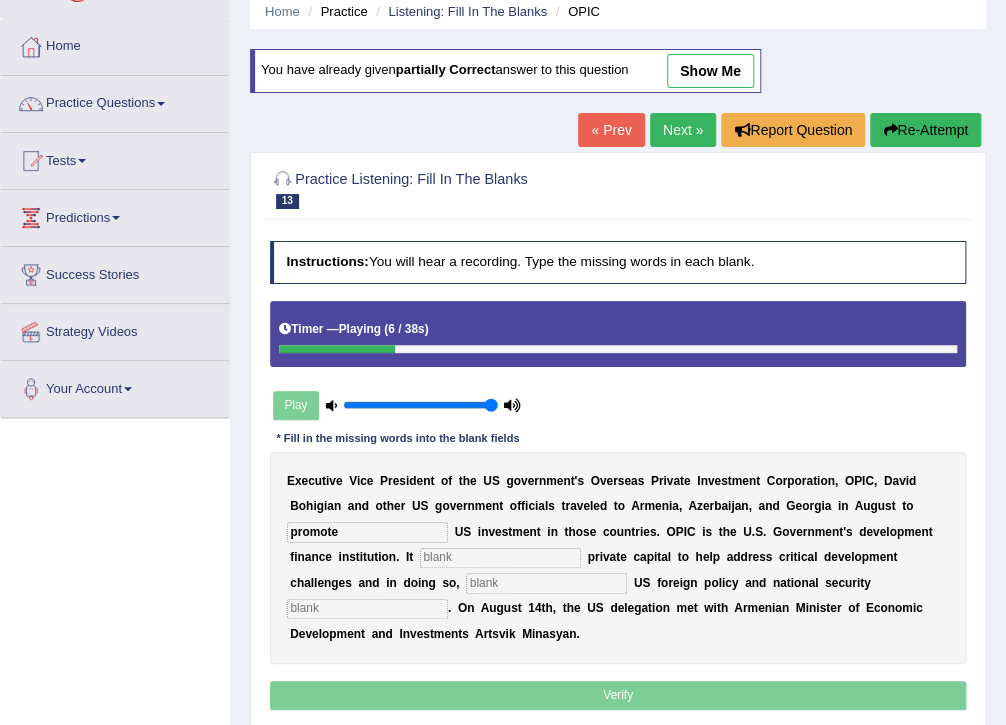 type on "promote" 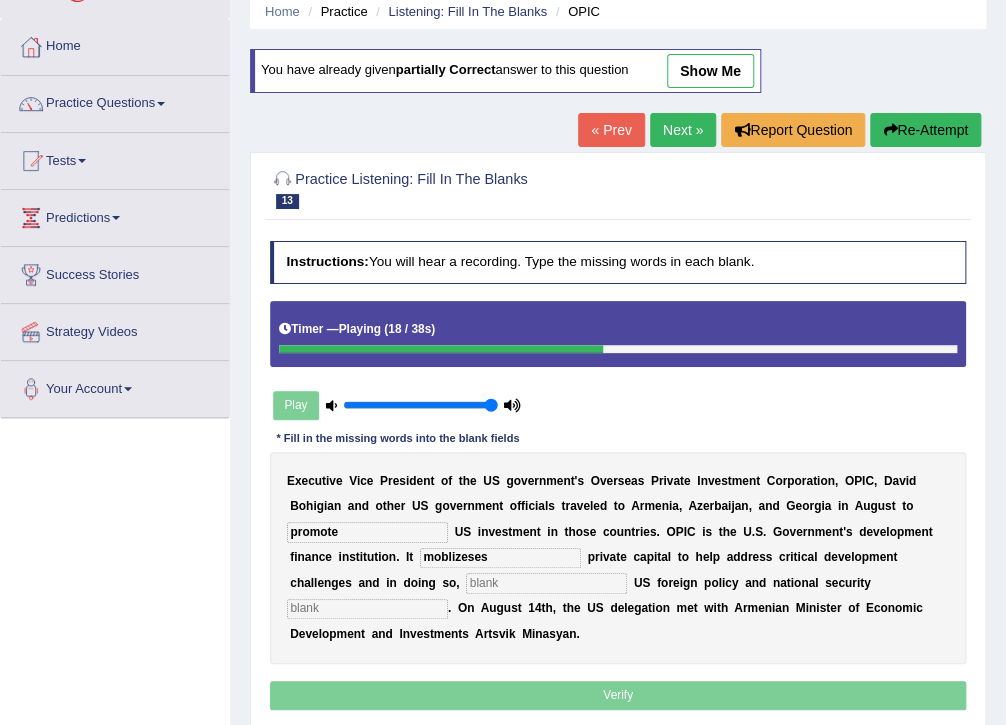 type on "moblizeses" 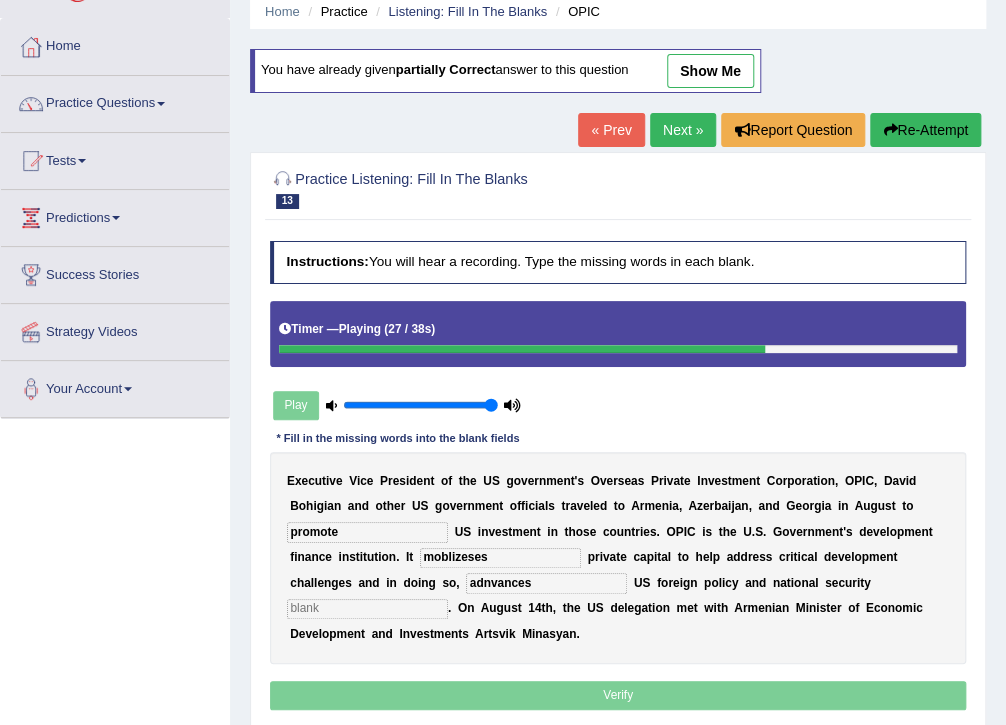 type on "adnvances" 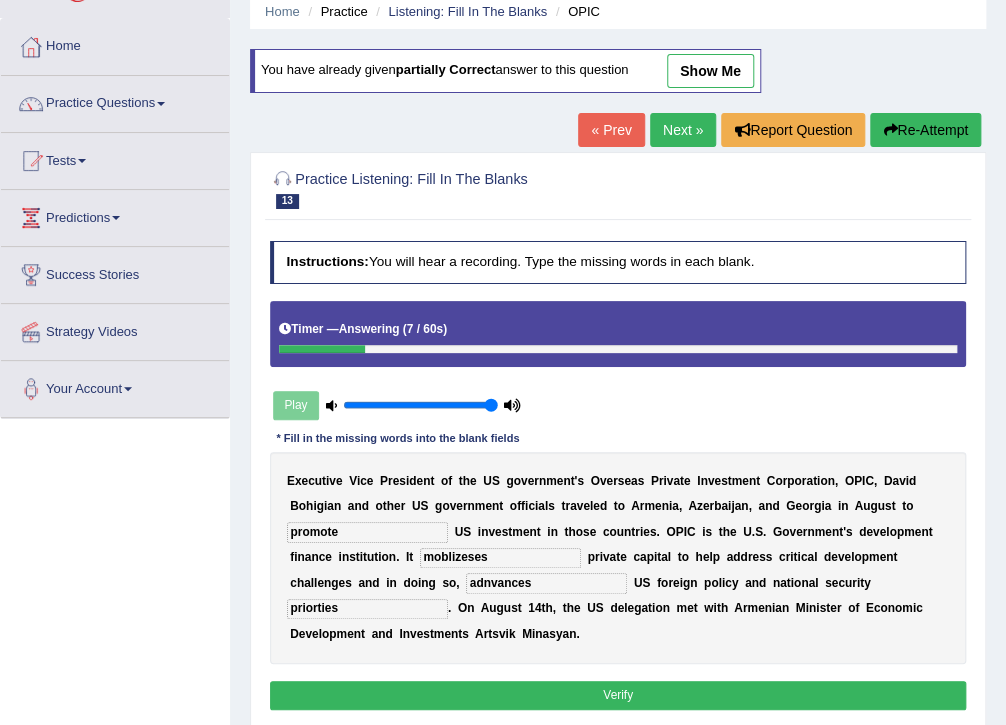 click on "priorties" at bounding box center [367, 609] 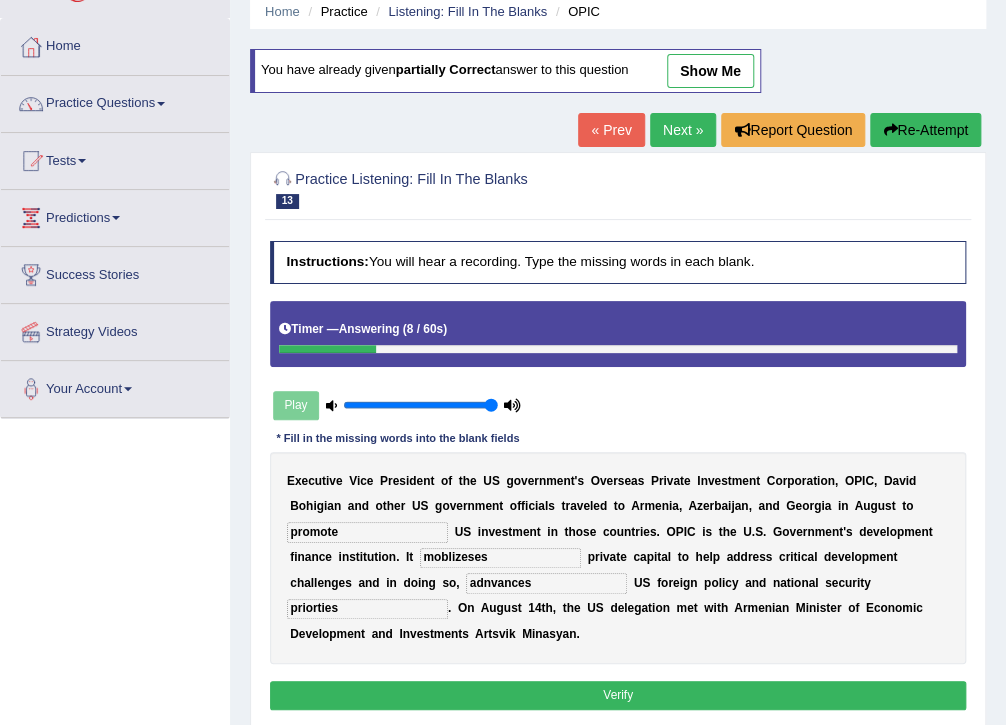 click on "priorties" at bounding box center [367, 609] 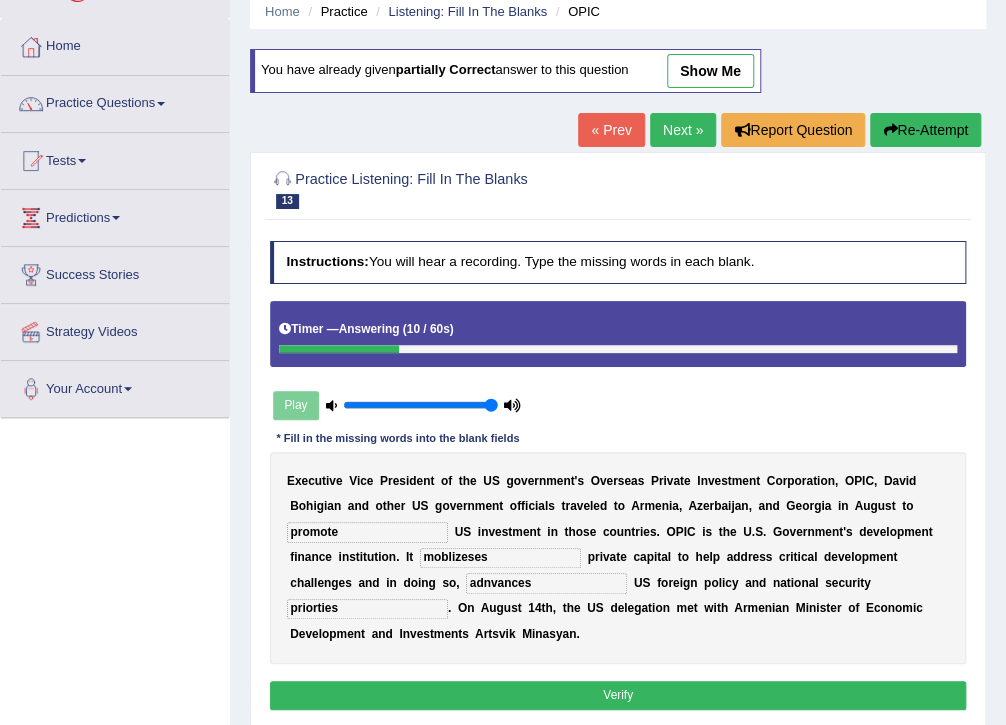 click on "priorties" at bounding box center [367, 609] 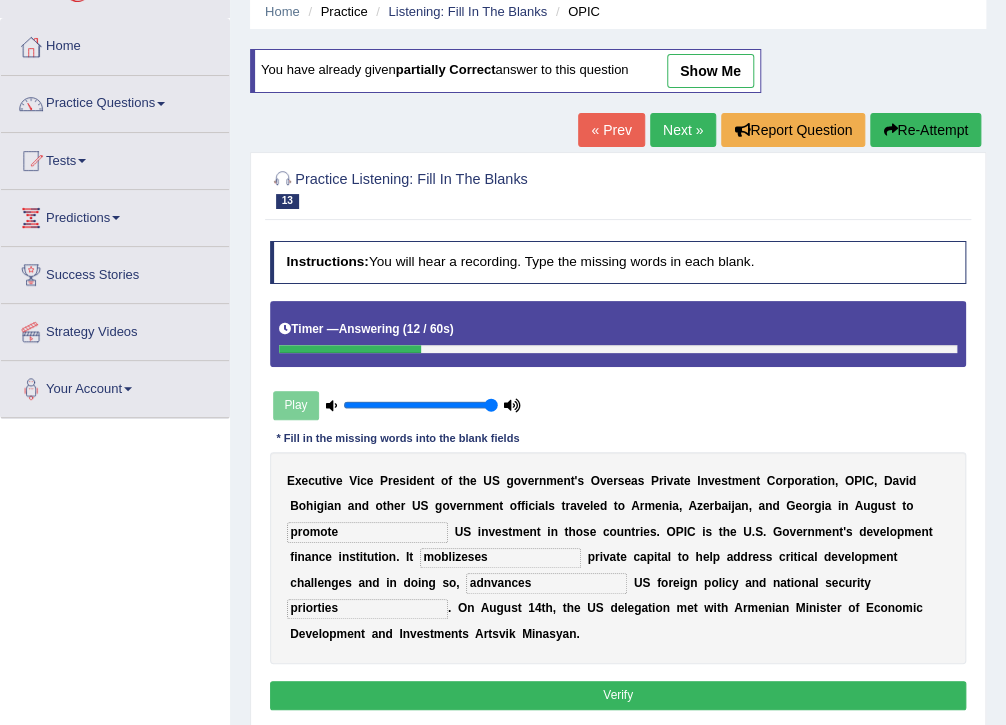 click on "priorties" at bounding box center [367, 609] 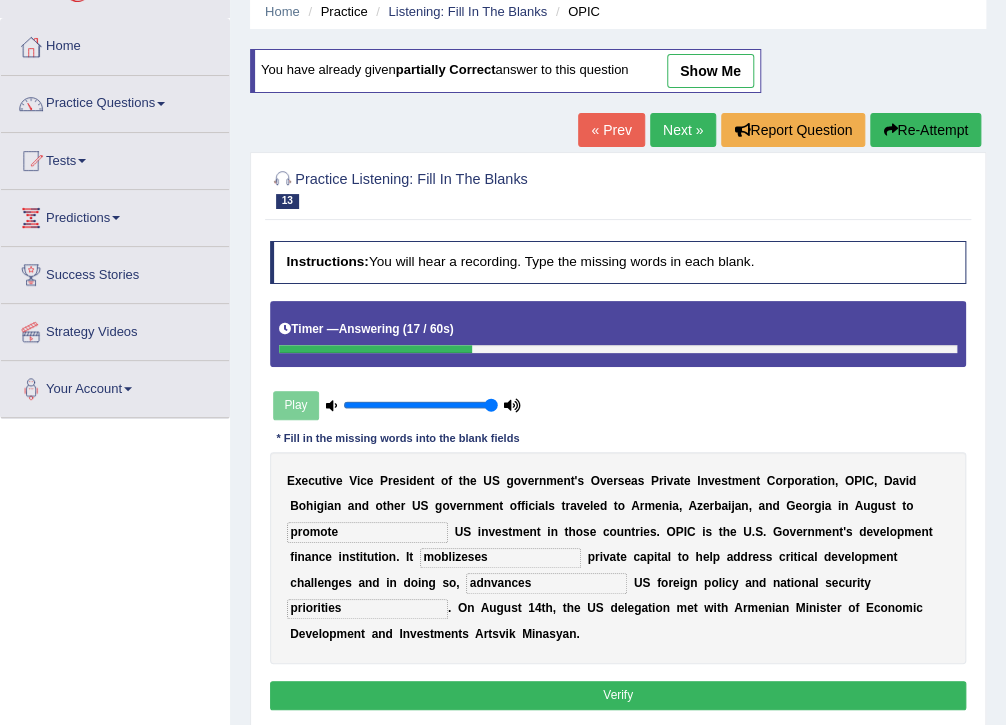 type on "priorities" 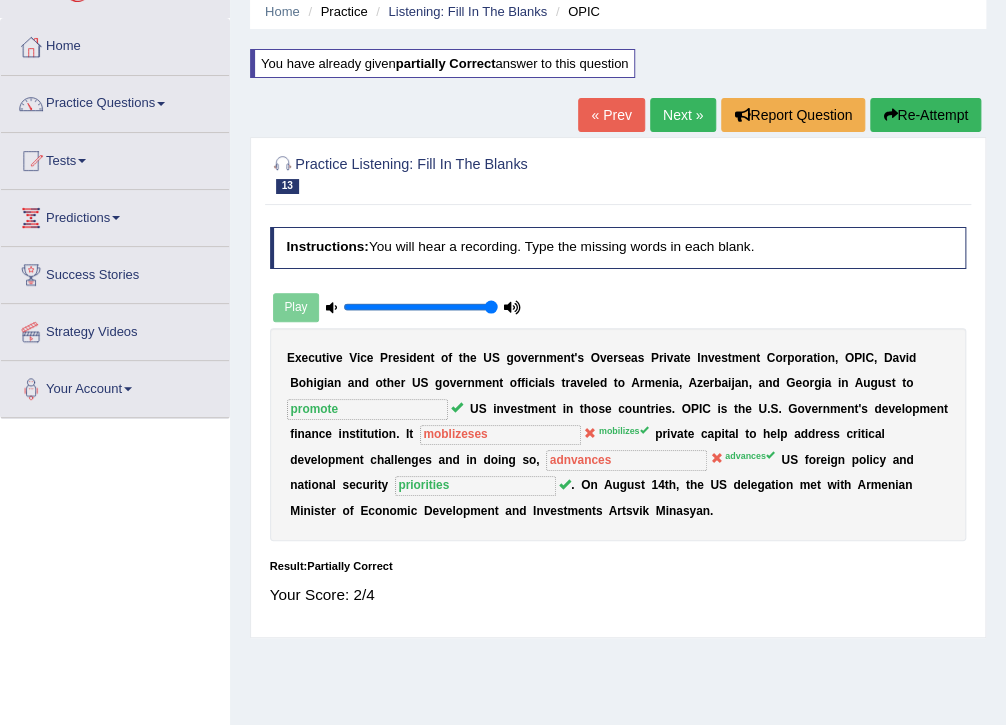 click on "Next »" at bounding box center [683, 115] 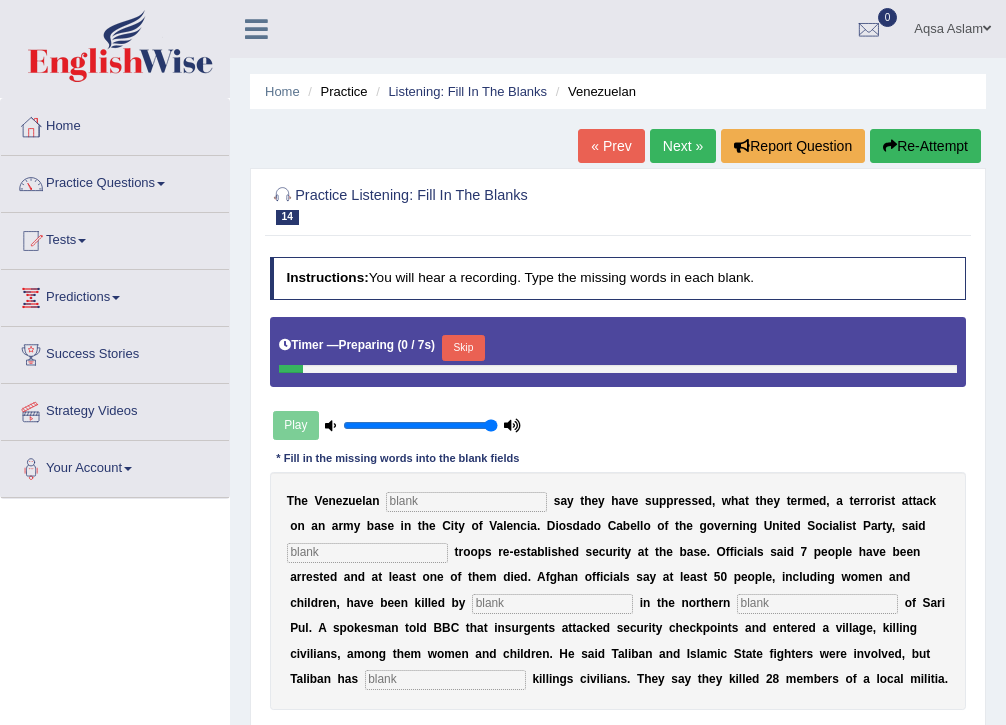 scroll, scrollTop: 0, scrollLeft: 0, axis: both 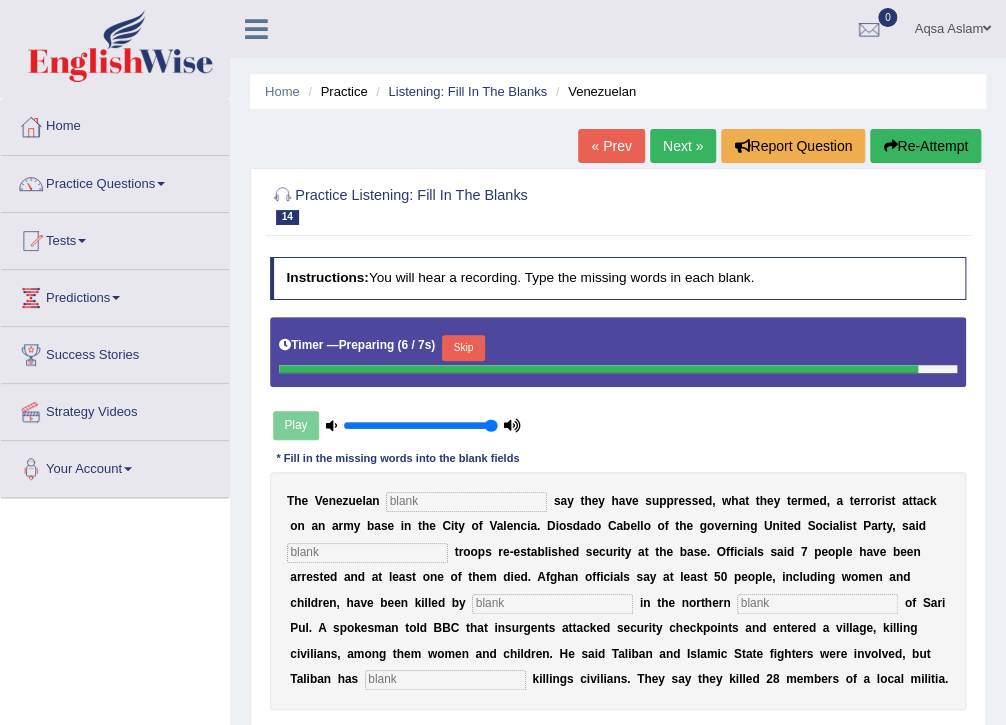 click on "Skip" 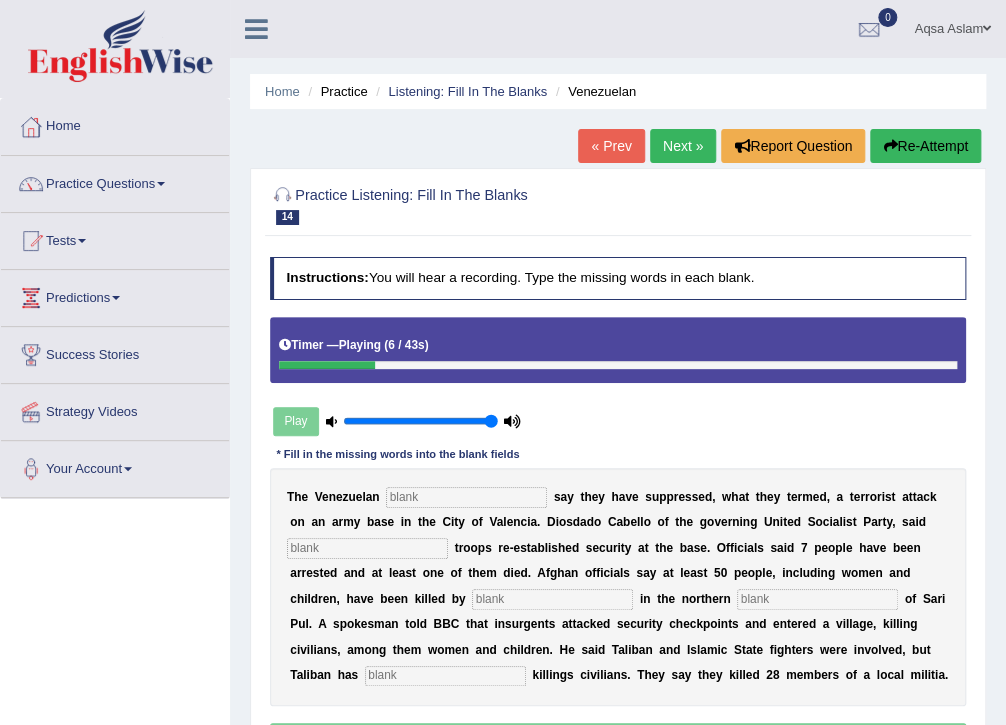 click on "Re-Attempt" 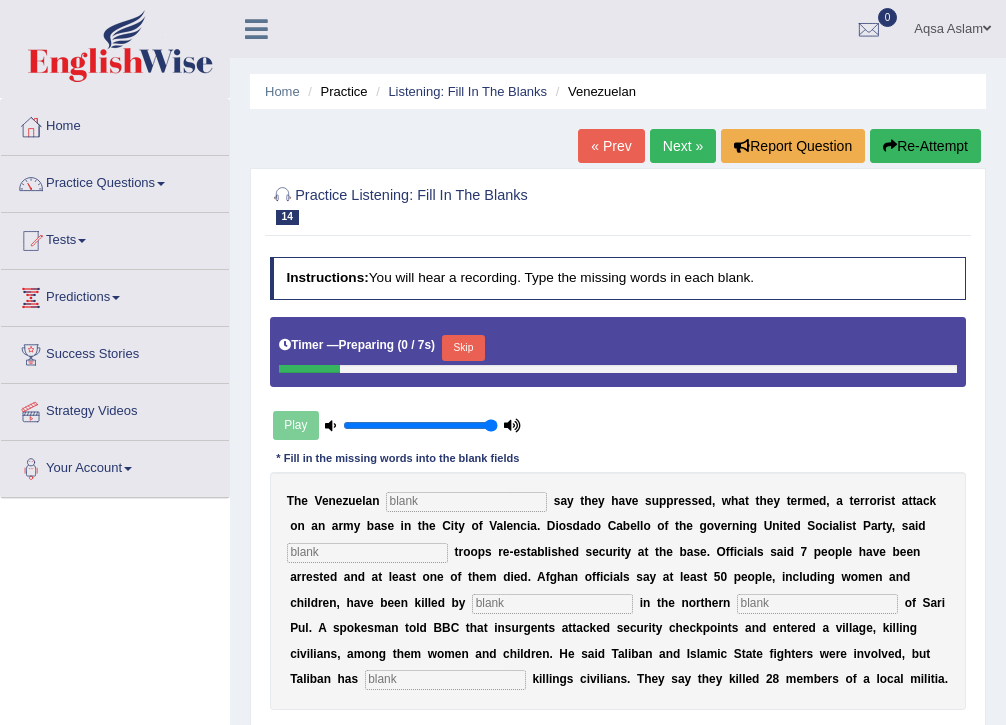 scroll, scrollTop: 0, scrollLeft: 0, axis: both 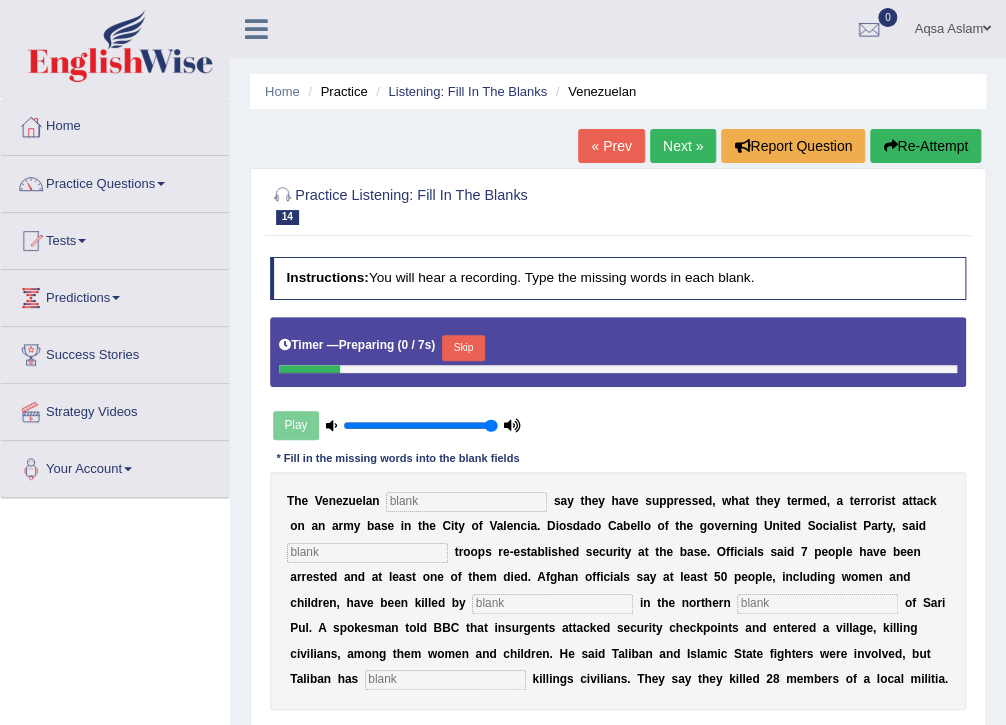 drag, startPoint x: 0, startPoint y: 0, endPoint x: 457, endPoint y: 348, distance: 574.41534 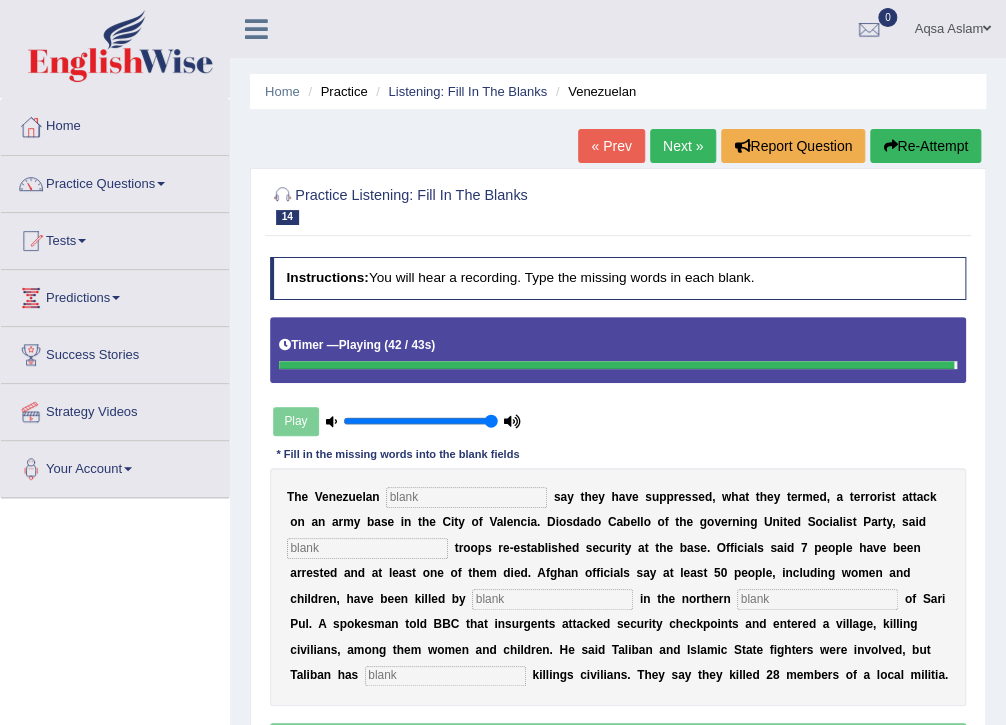 click at bounding box center (466, 497) 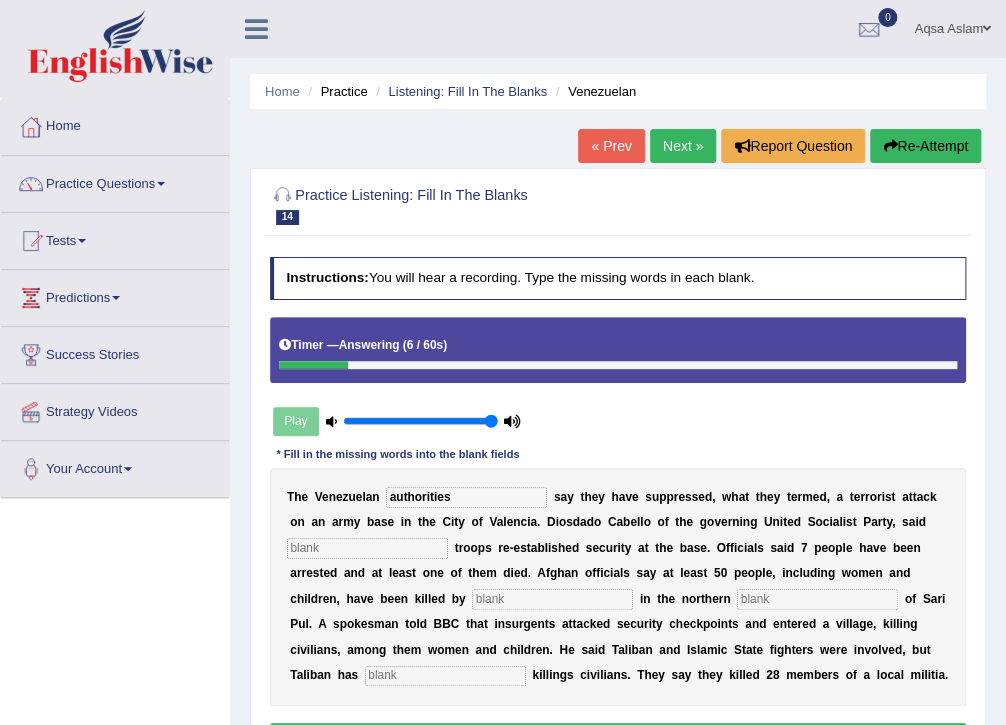 type on "authorities" 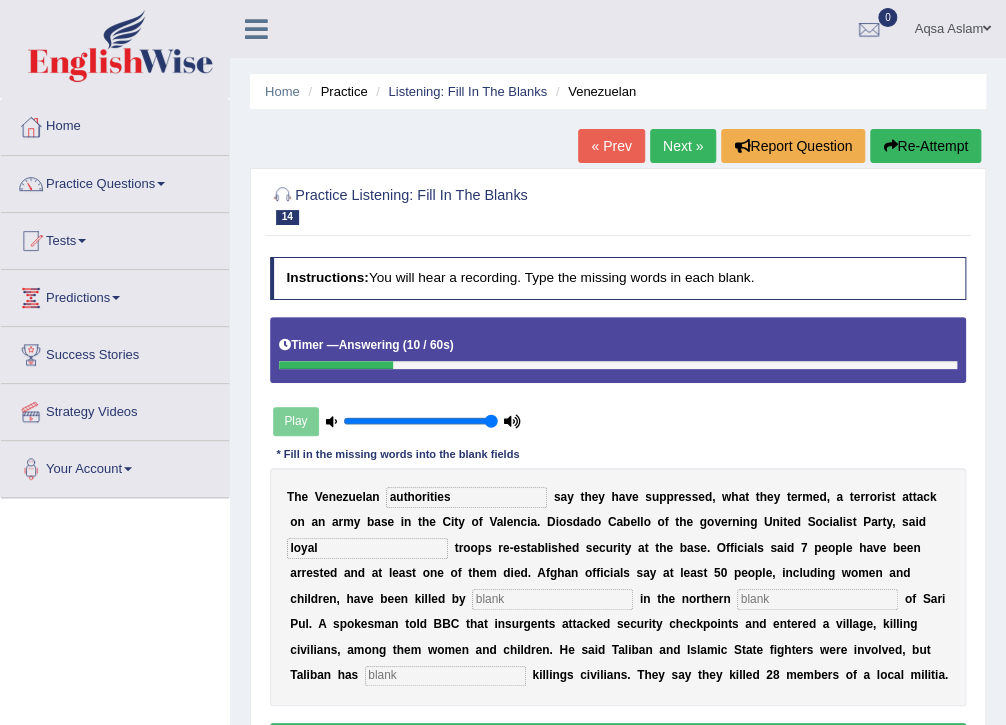 type on "loyal" 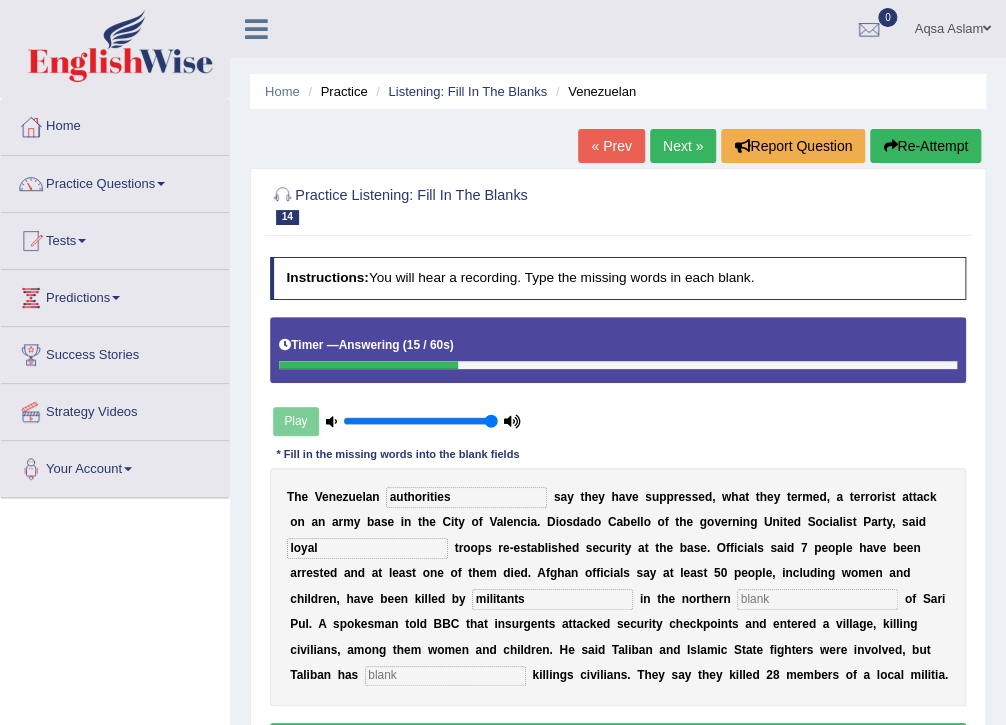 type on "militants" 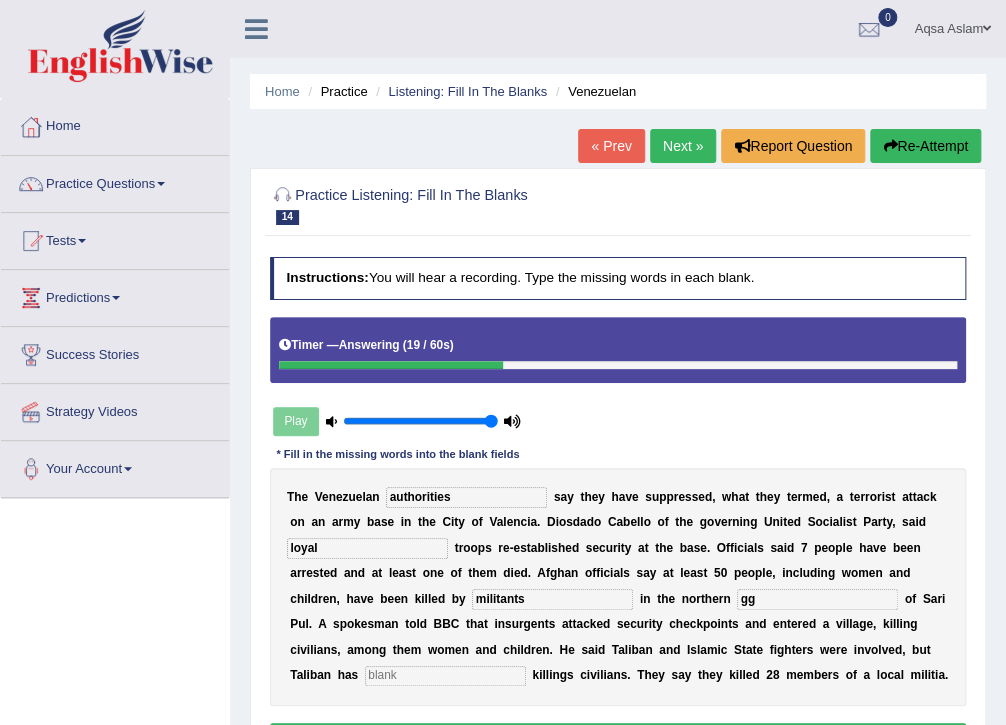 type on "gg" 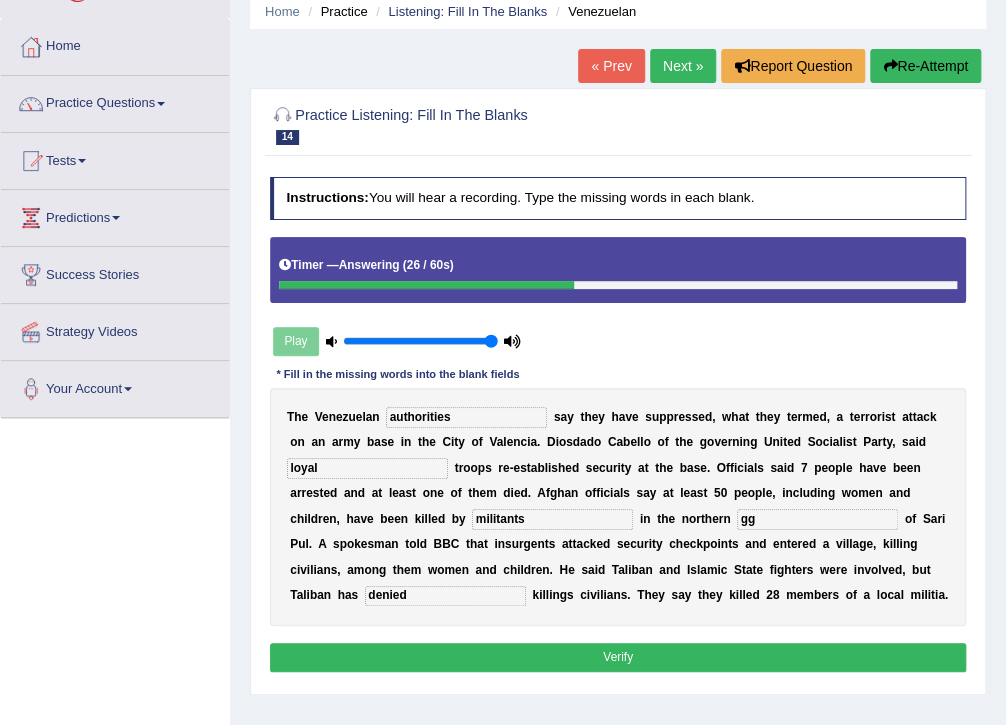 scroll, scrollTop: 160, scrollLeft: 0, axis: vertical 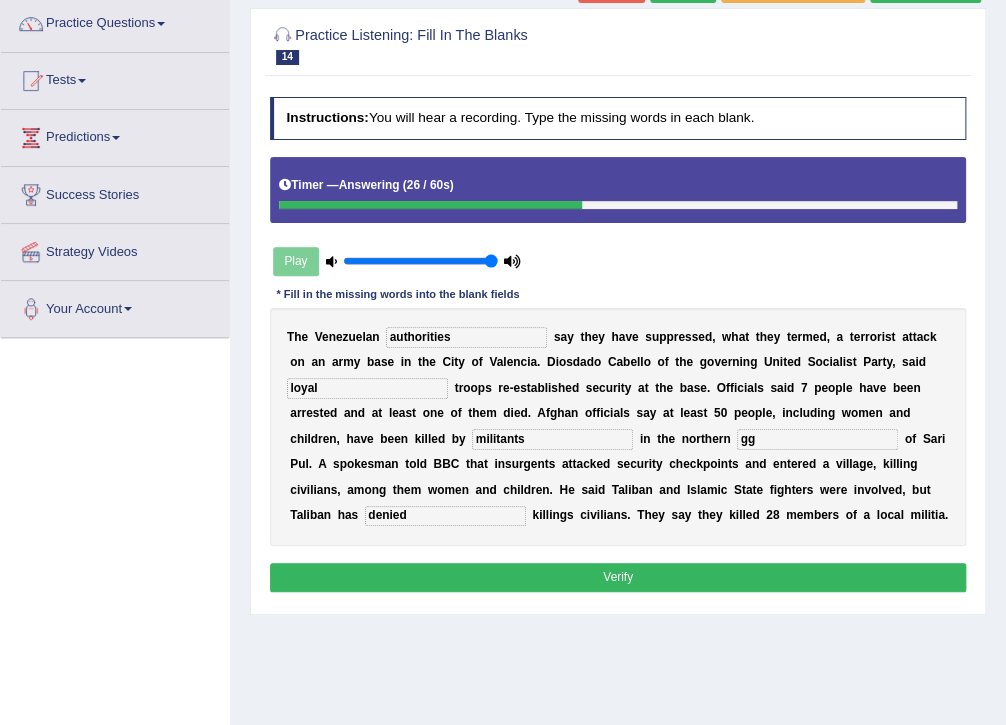 type on "denied" 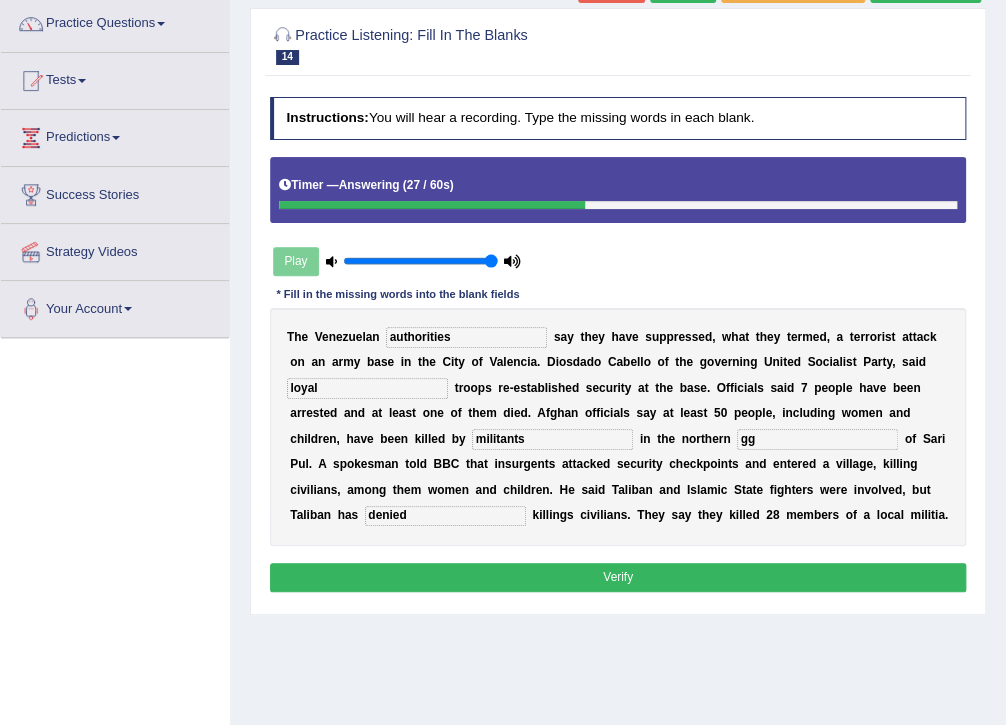 click on "Verify" at bounding box center [618, 577] 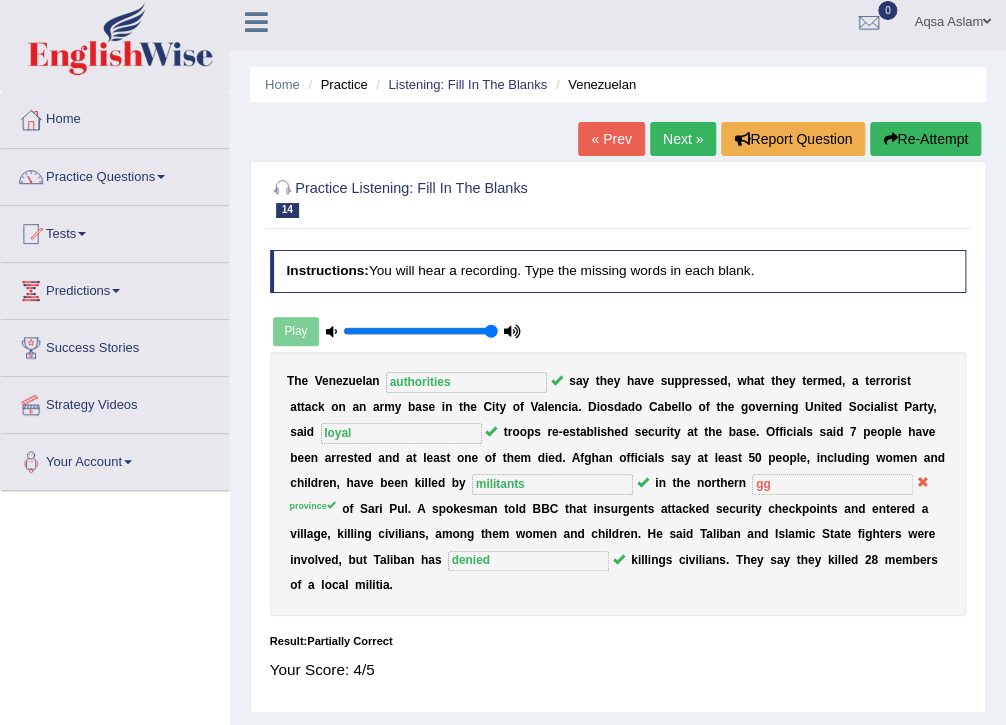 scroll, scrollTop: 0, scrollLeft: 0, axis: both 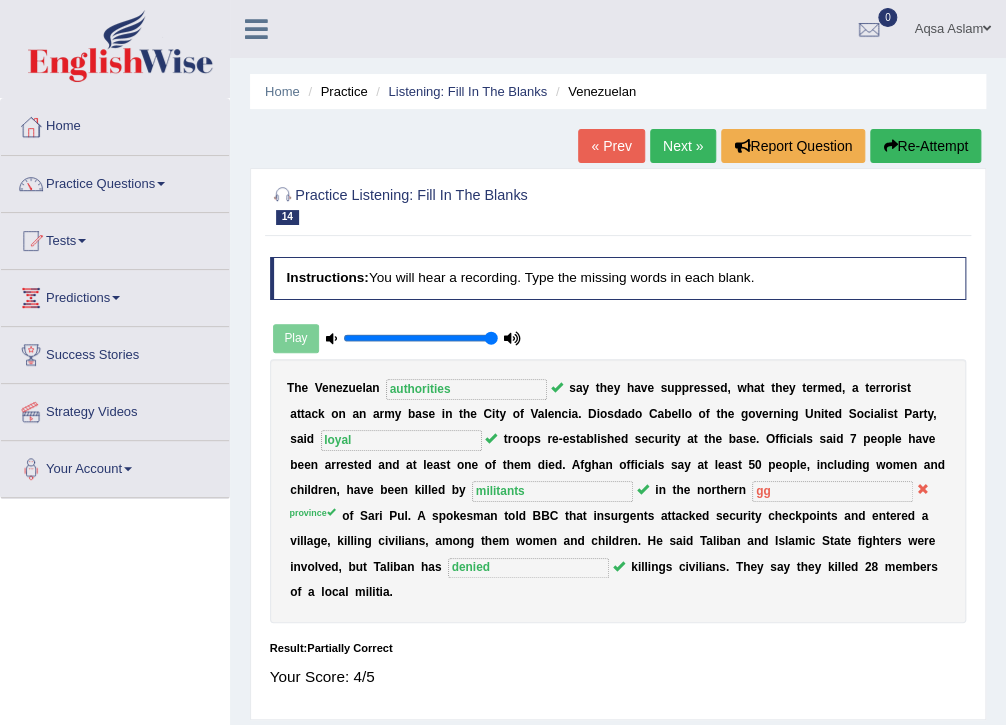 click on "« Prev Next »  Report Question  Re-Attempt" at bounding box center (782, 148) 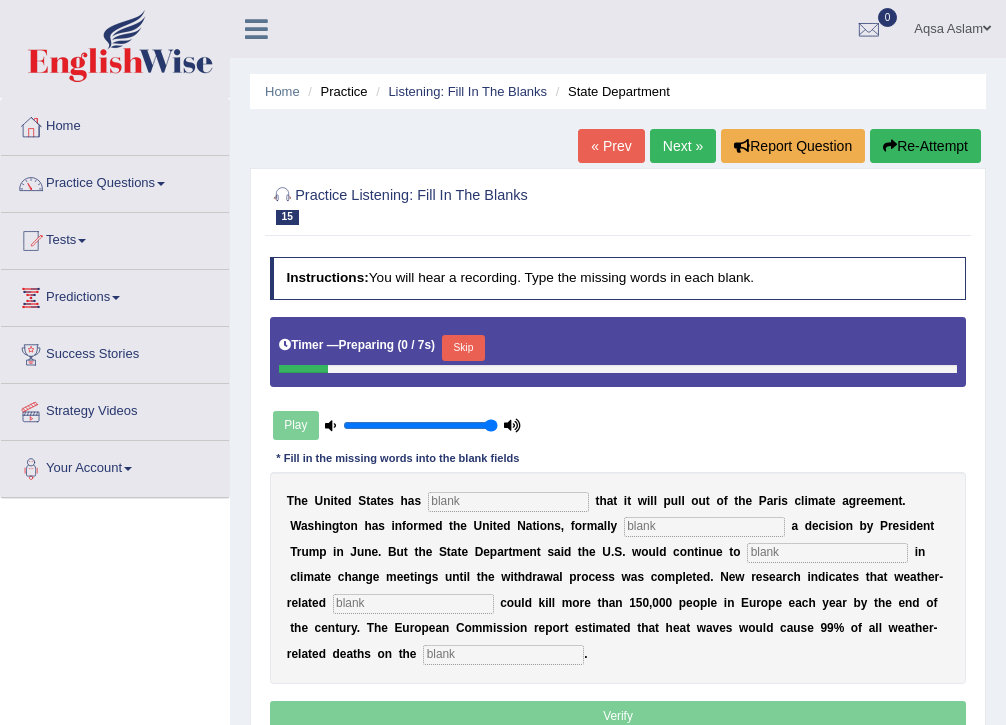 click on "Skip" at bounding box center (463, 348) 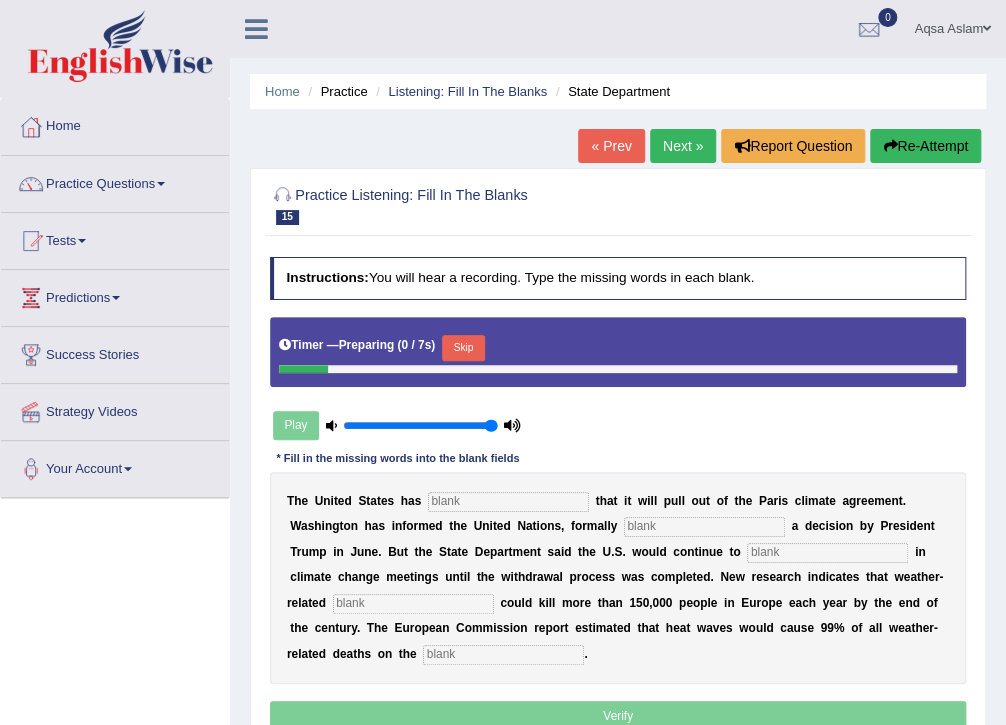 scroll, scrollTop: 0, scrollLeft: 0, axis: both 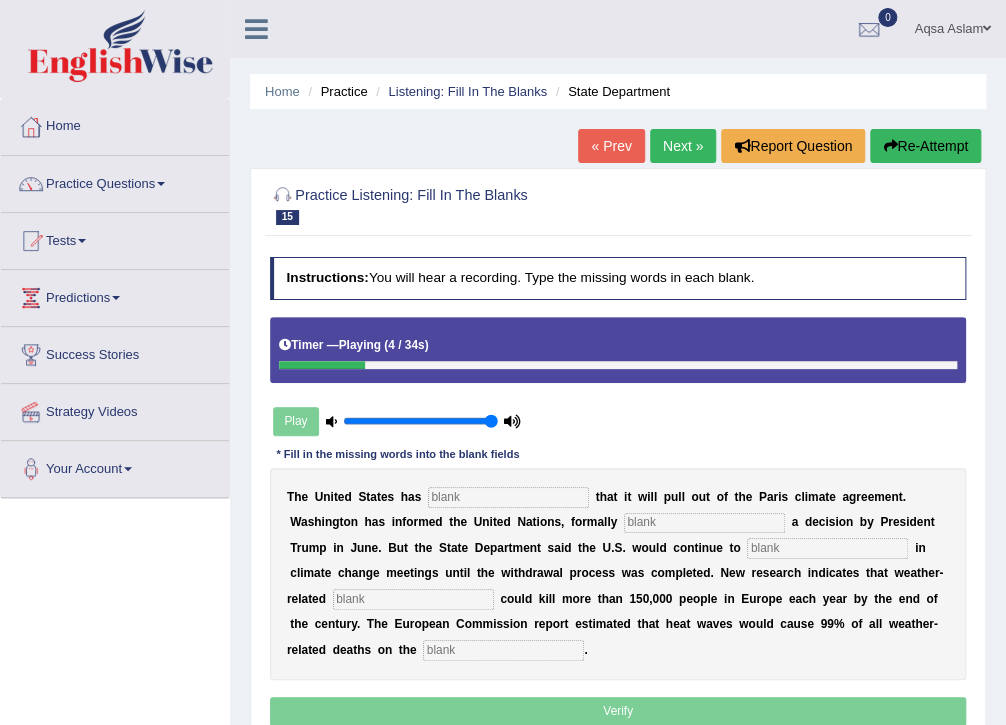 click on "Re-Attempt" at bounding box center (925, 146) 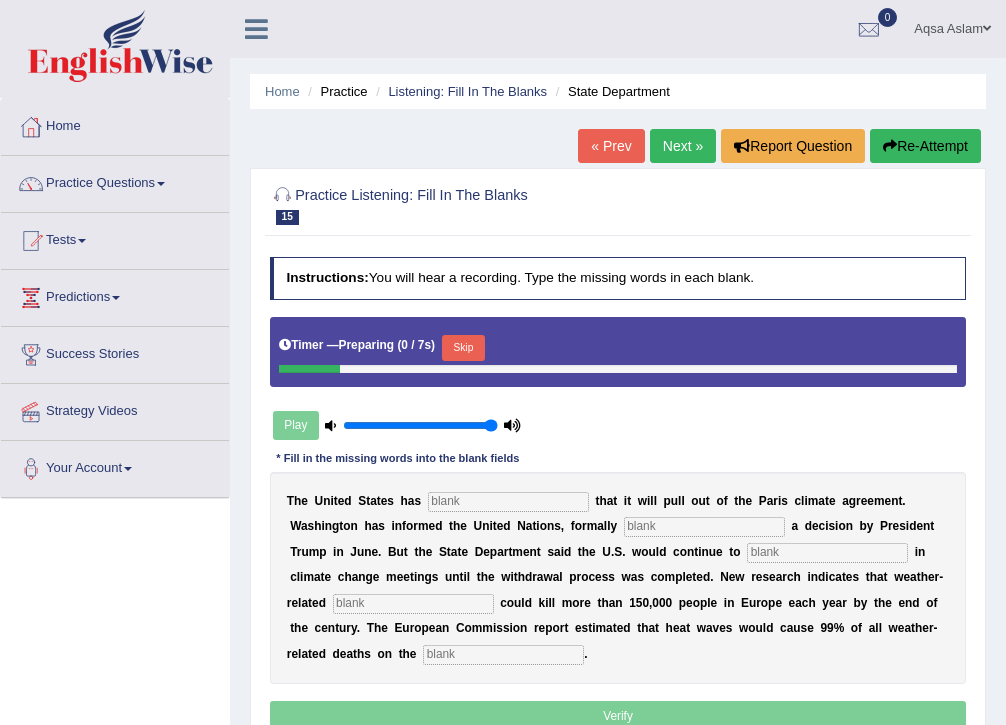 scroll, scrollTop: 0, scrollLeft: 0, axis: both 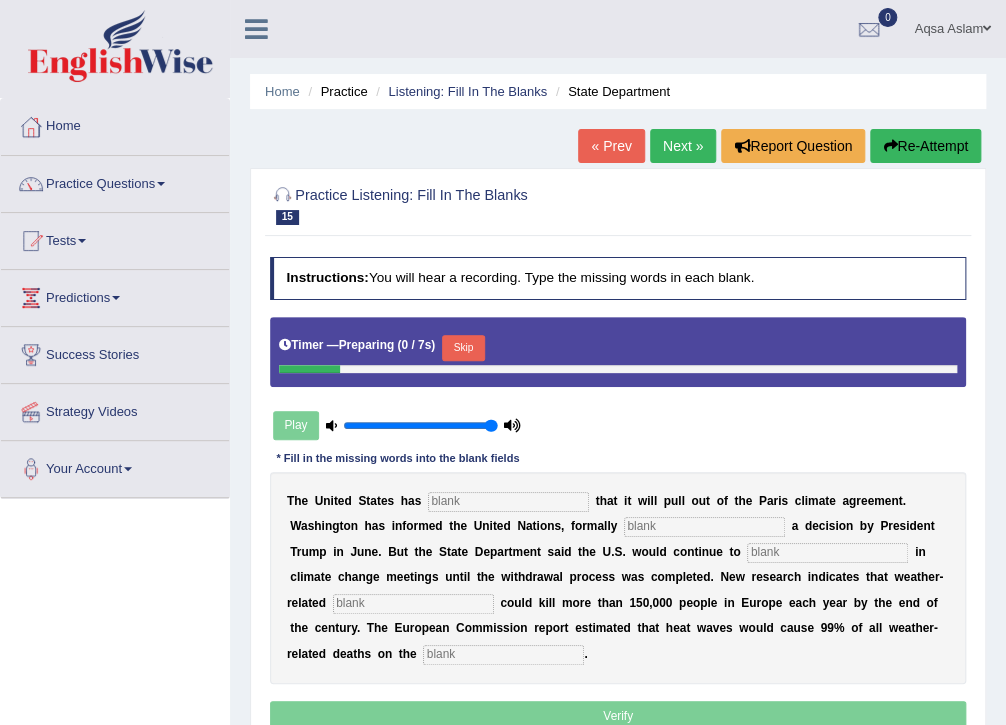 click on "Skip" at bounding box center [463, 348] 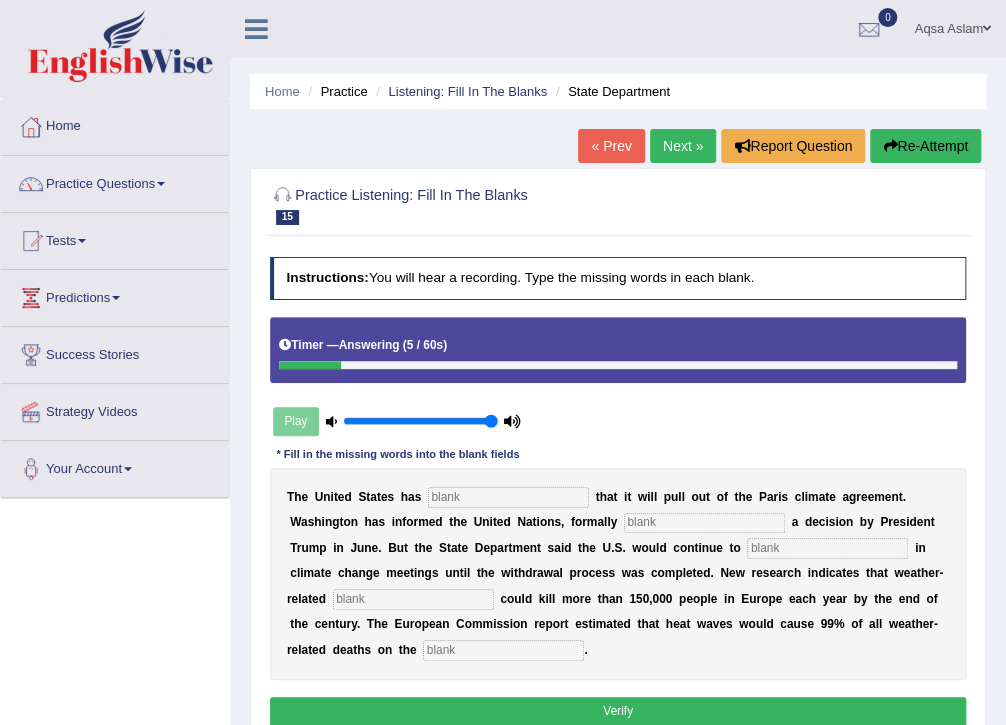 click at bounding box center [508, 497] 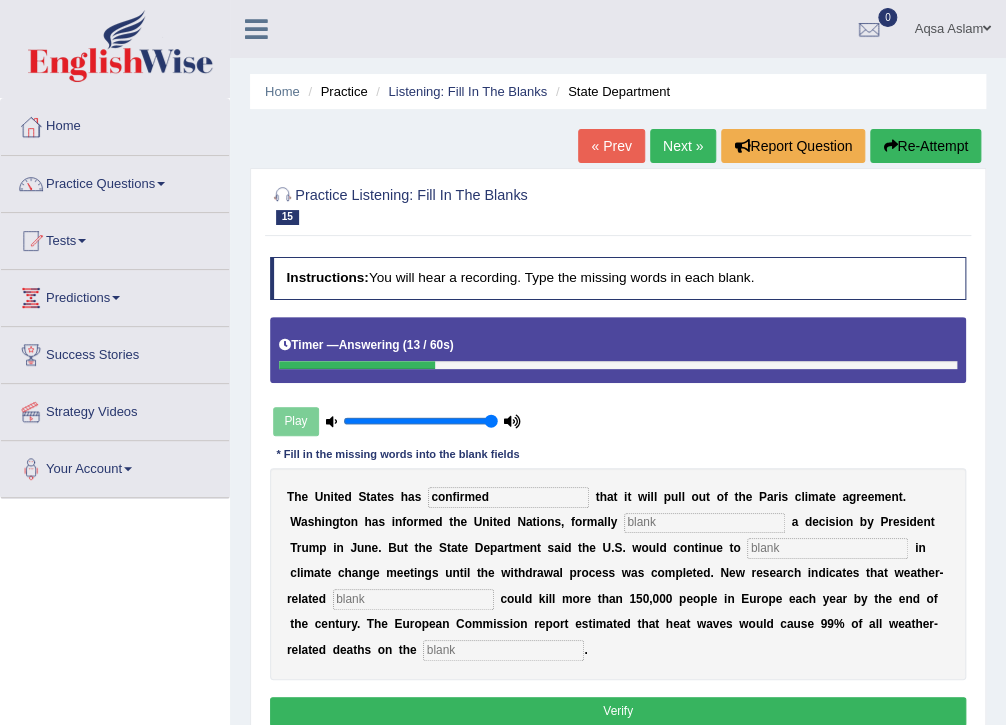 type on "confirmed" 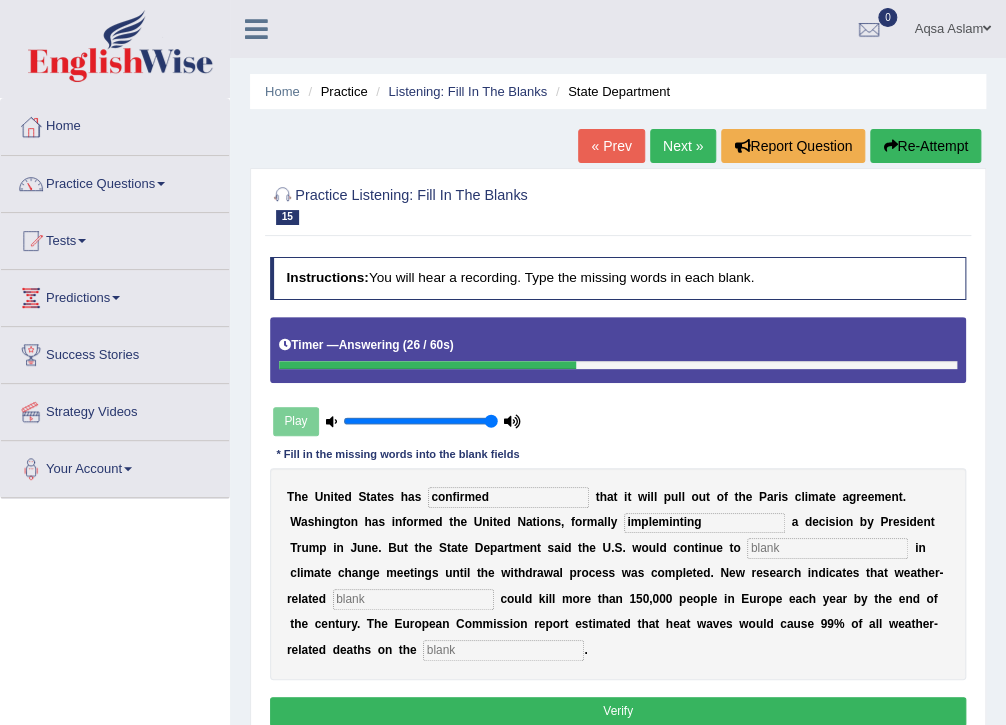 click on "impleminting" at bounding box center (704, 523) 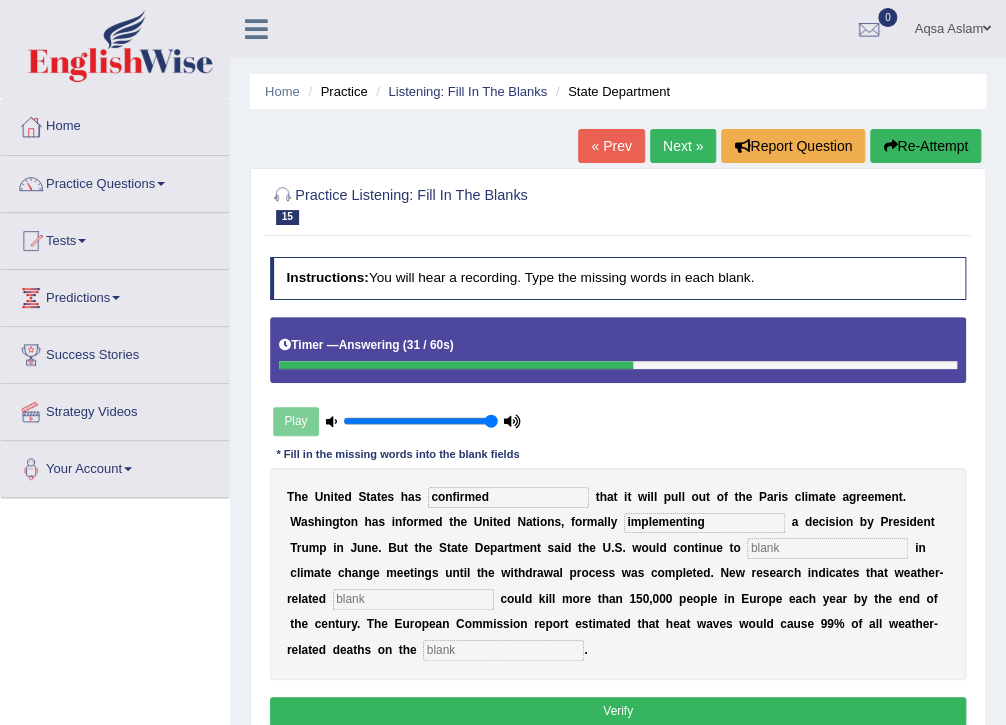 type on "implementing" 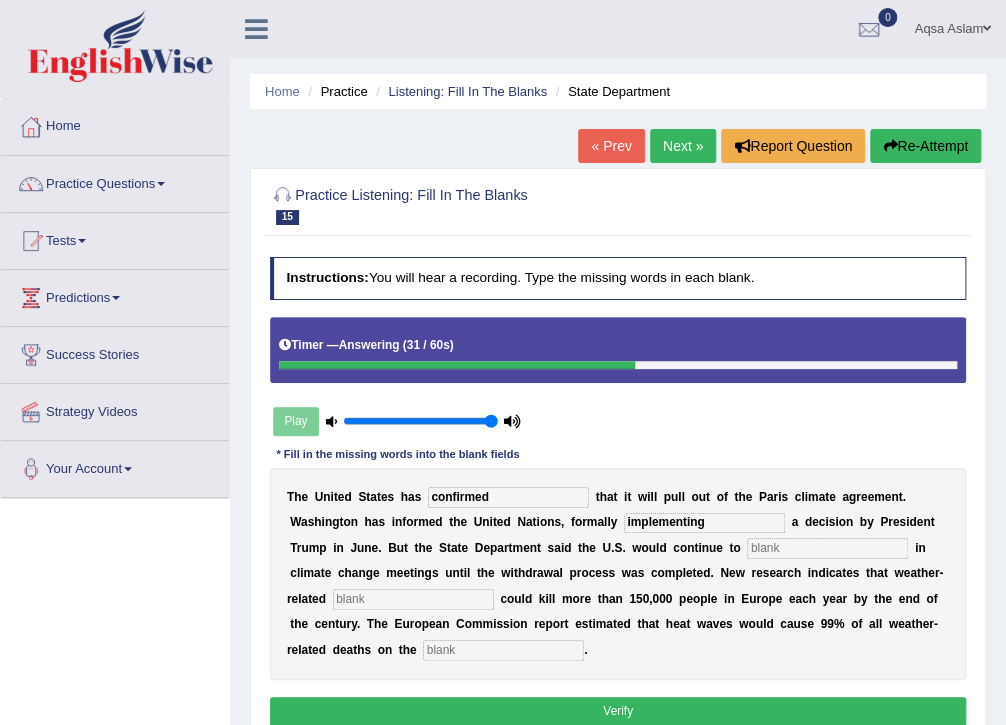 click at bounding box center (827, 548) 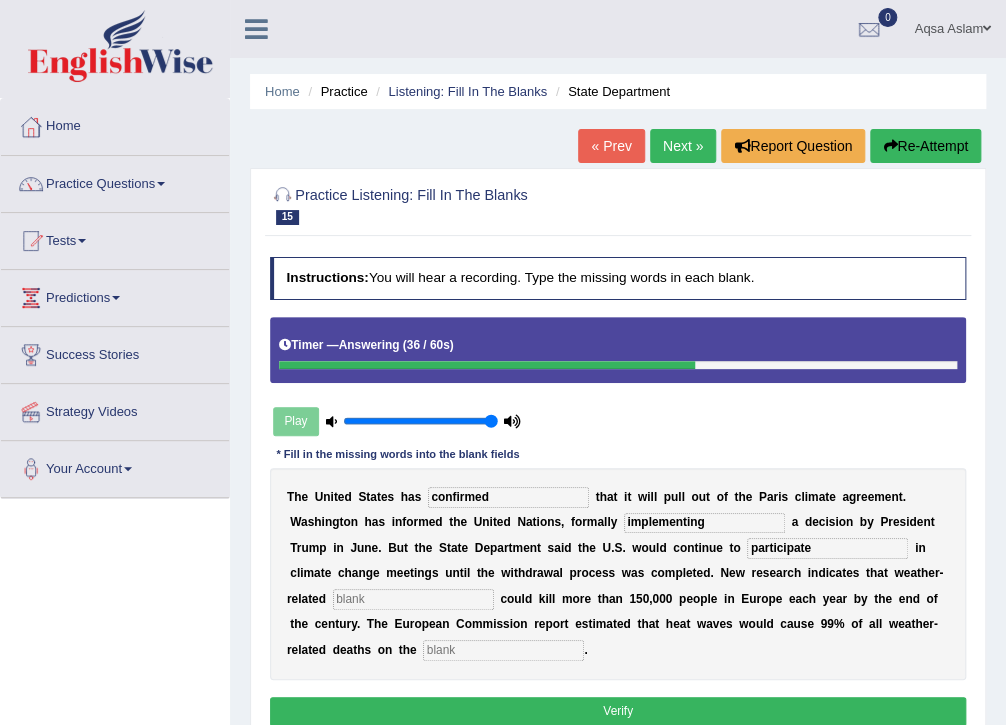 type on "participate" 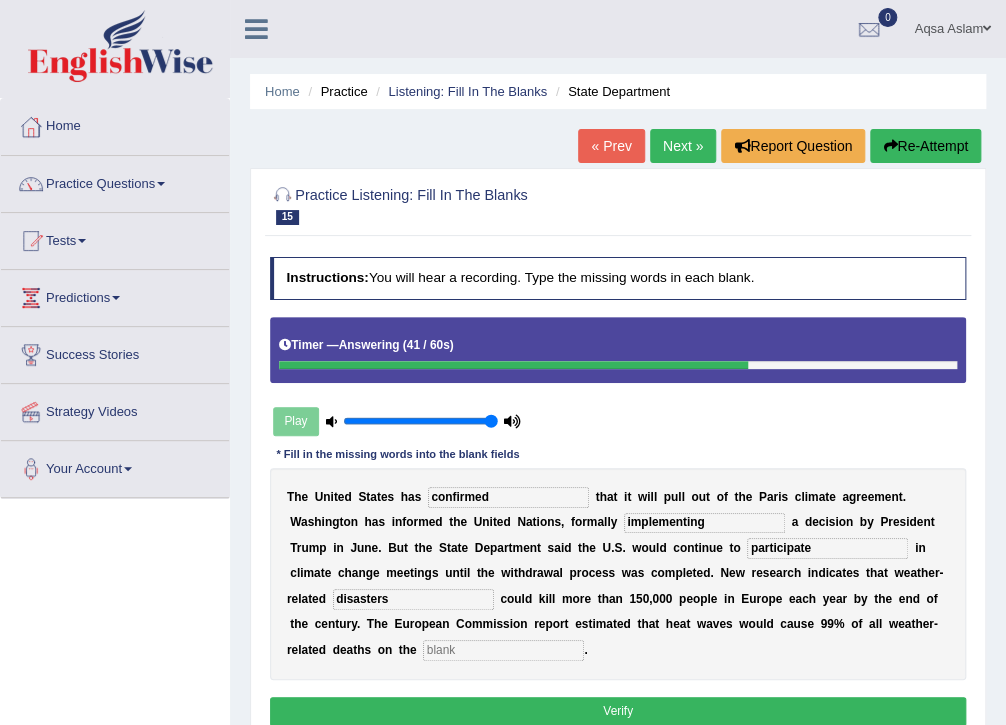 type on "disasters" 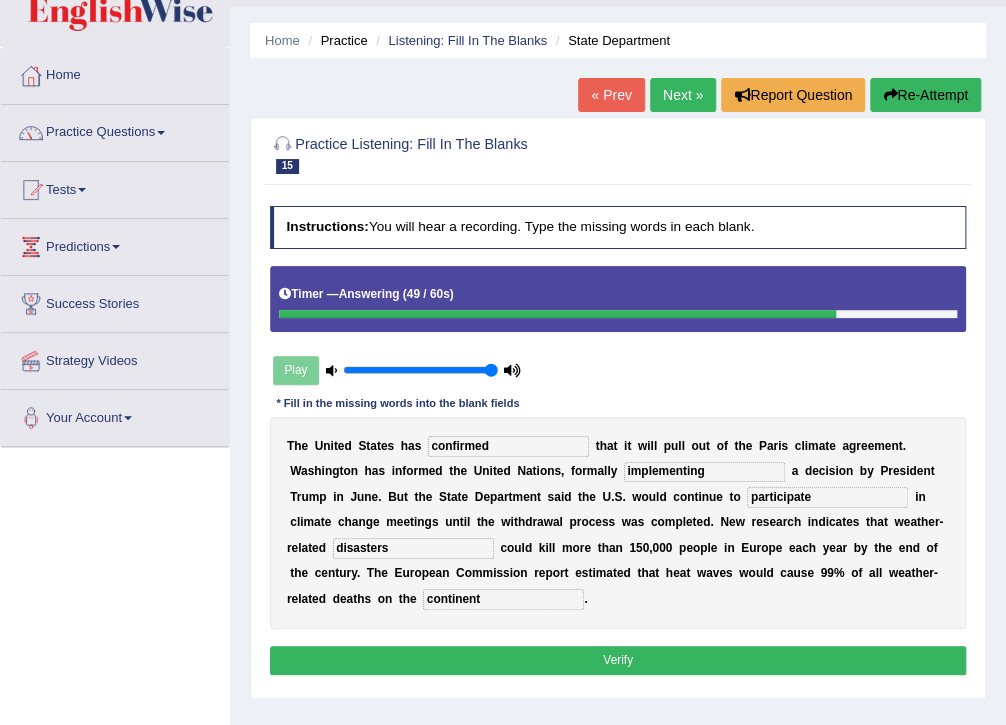 scroll, scrollTop: 80, scrollLeft: 0, axis: vertical 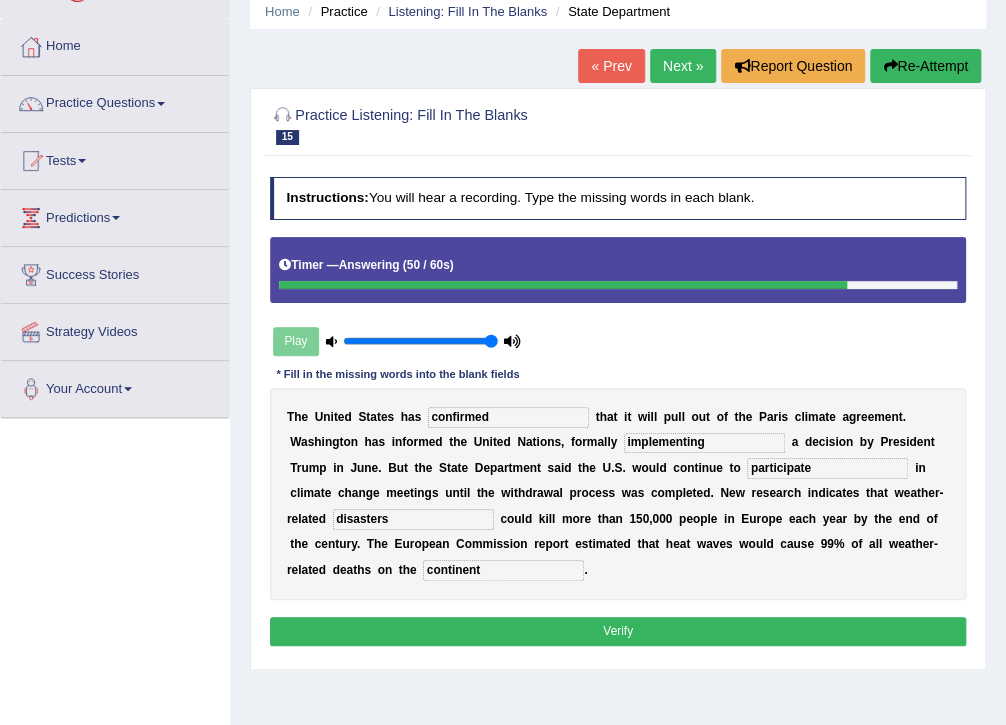 type on "continent" 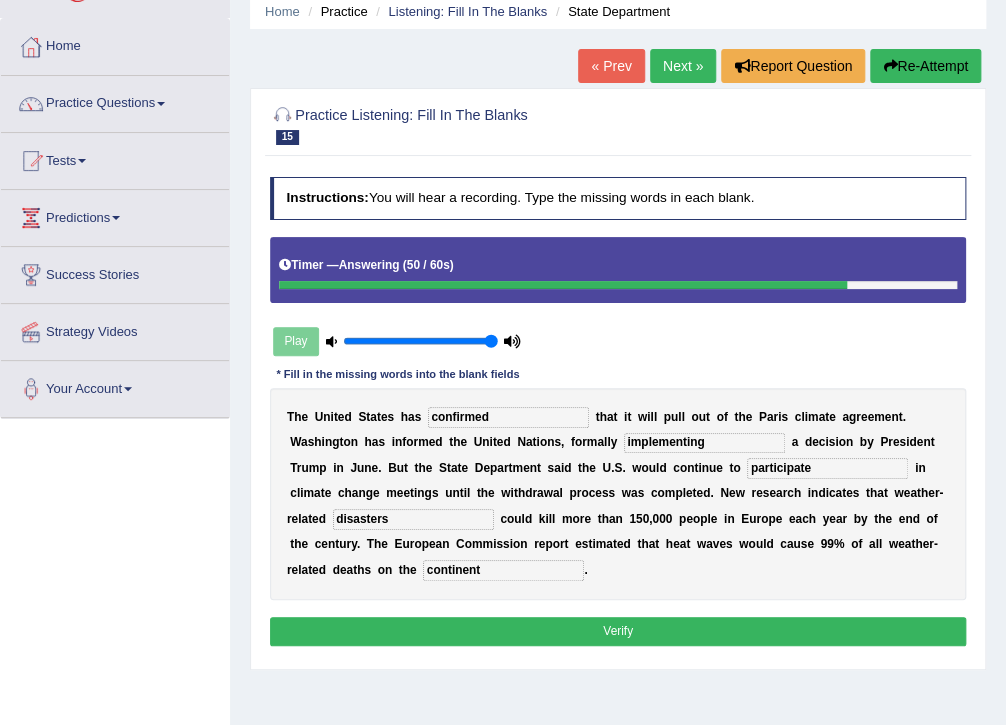 click on "Instructions:  You will hear a recording. Type the missing words in each blank.
Timer —  Answering   ( 50 / 60s ) Play * Fill in the missing words into the blank fields T h e    U n i t e d    S t a t e s    h a s    confirmed    t h a t    i t    w i l l    p u l l    o u t    o f    t h e    P a r i s    c l i m a t e    a g r e e m e n t .    W a s h i n g t o n    h a s    i n f o r m e d    t h e    U n i t e d    N a t i o n s ,    f o r m a l l y    implementing    a    d e c i s i o n    b y    P r e s i d e n t    T r u m p    i n    J u n e .    B u t    t h e    S t a t e    D e p a r t m e n t    s a i d    t h e    U . S .    w o u l d    c o n t i n u e    t o    participate    i n    c l i m a t e    c h a n g e    m e e t i n g s    u n t i l    t h e    w i t h d r a w a l    p r o c e s s    w a s    c o m p l e t e d .    N e w    r e s e a r c h    i n d i c a t e s    t h a t    w e a t h e r - r e l a t e d       c" at bounding box center (617, 414) 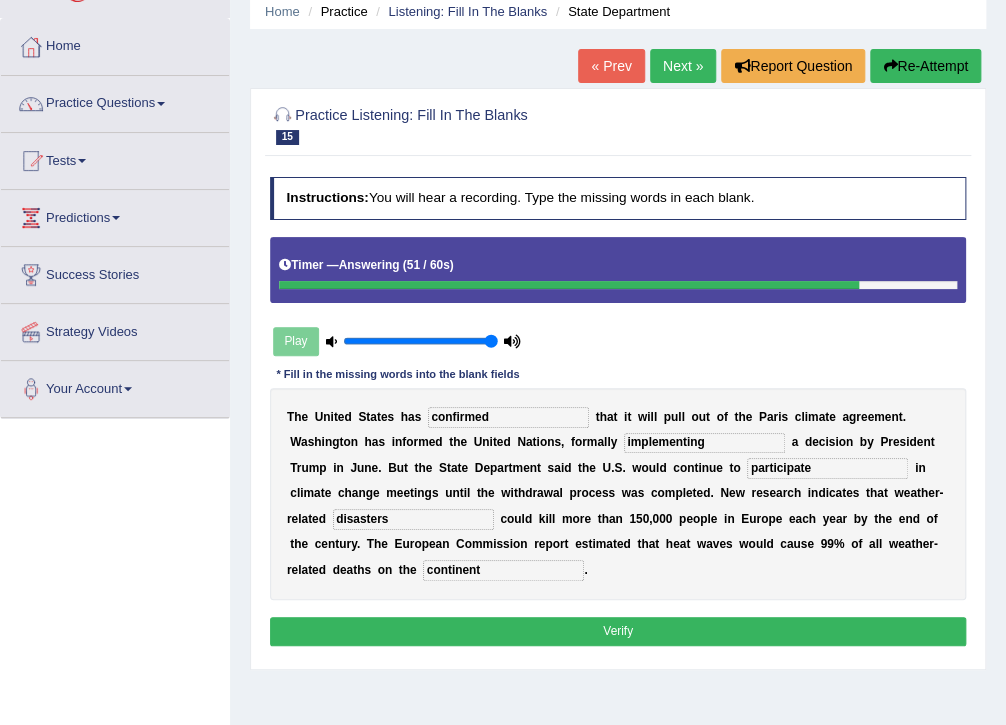 click on "Verify" at bounding box center (618, 631) 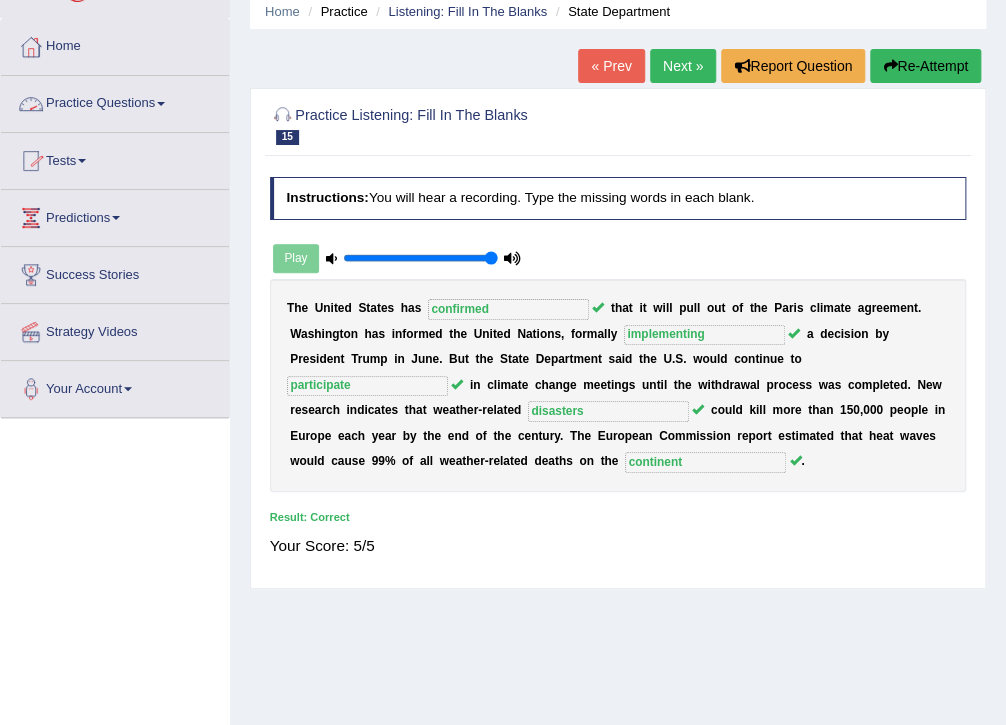 click on "Practice Questions" at bounding box center [115, 101] 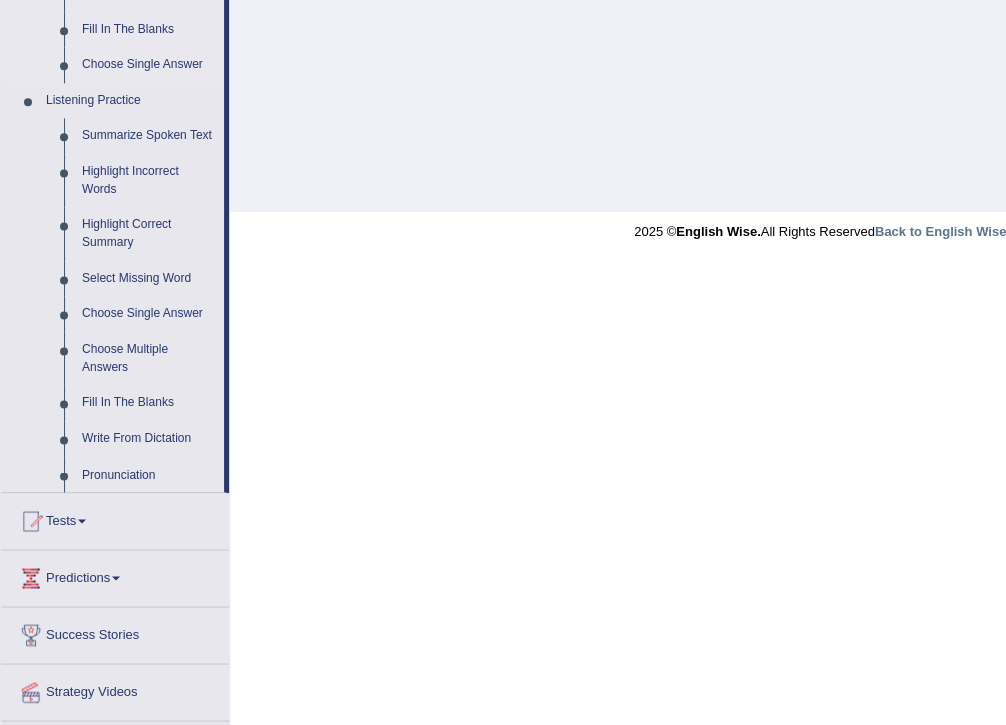 scroll, scrollTop: 800, scrollLeft: 0, axis: vertical 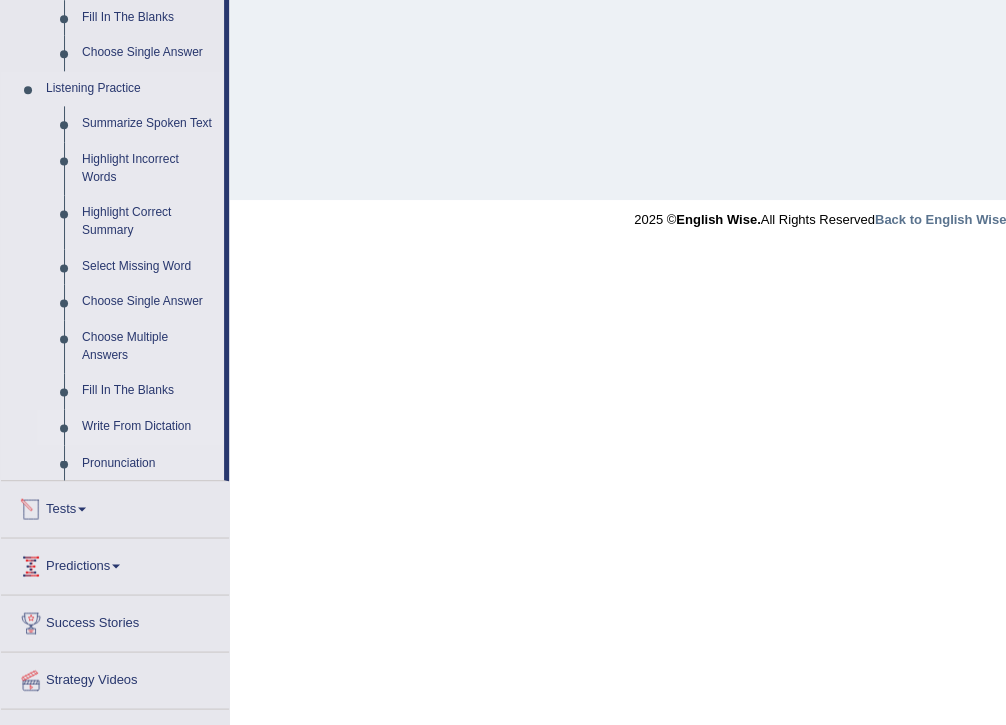 click on "Write From Dictation" at bounding box center [148, 427] 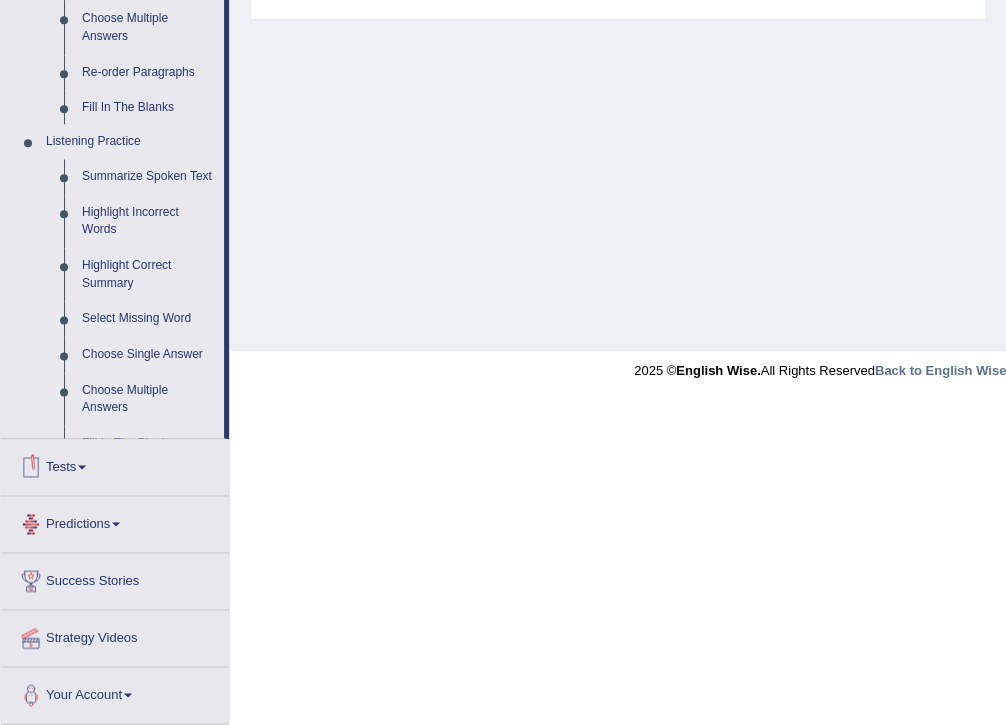 scroll, scrollTop: 325, scrollLeft: 0, axis: vertical 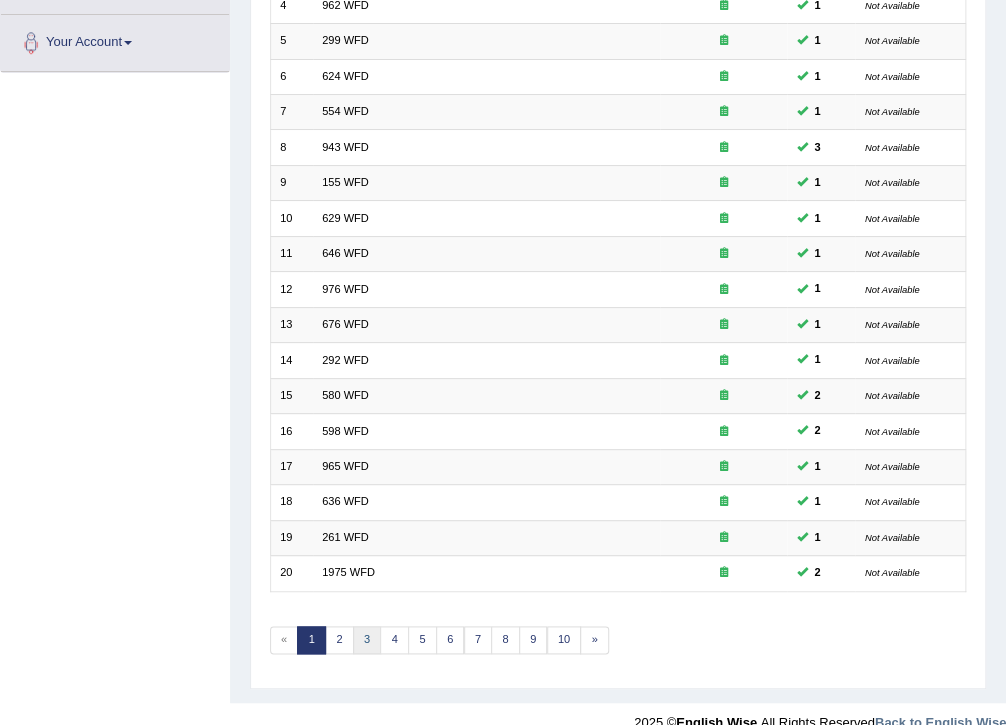 click on "3" at bounding box center [367, 640] 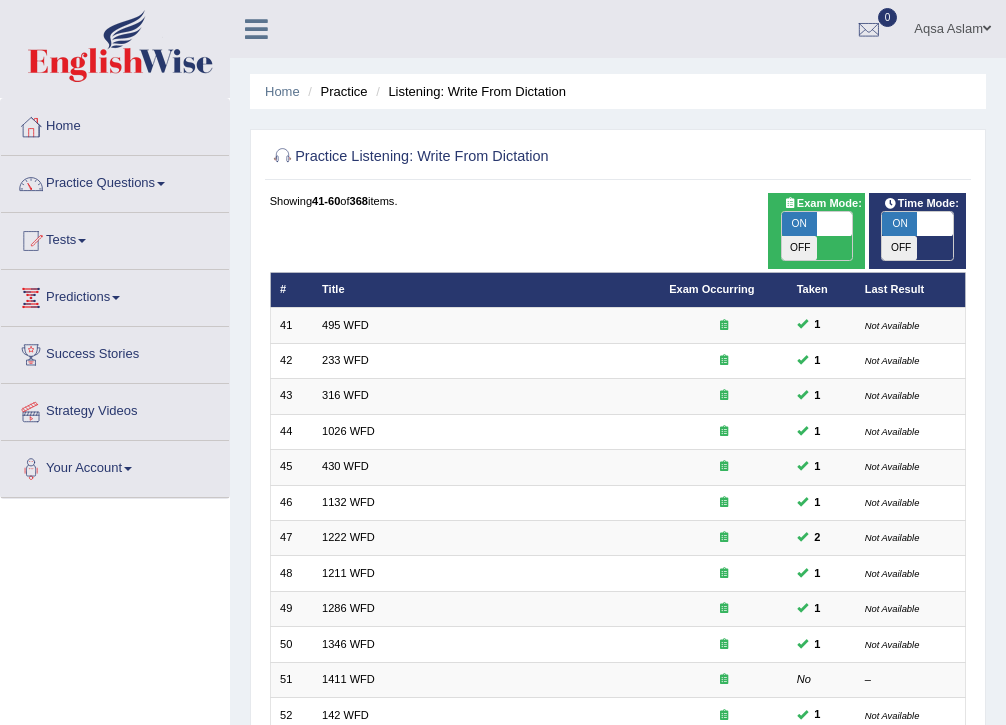 scroll, scrollTop: 426, scrollLeft: 0, axis: vertical 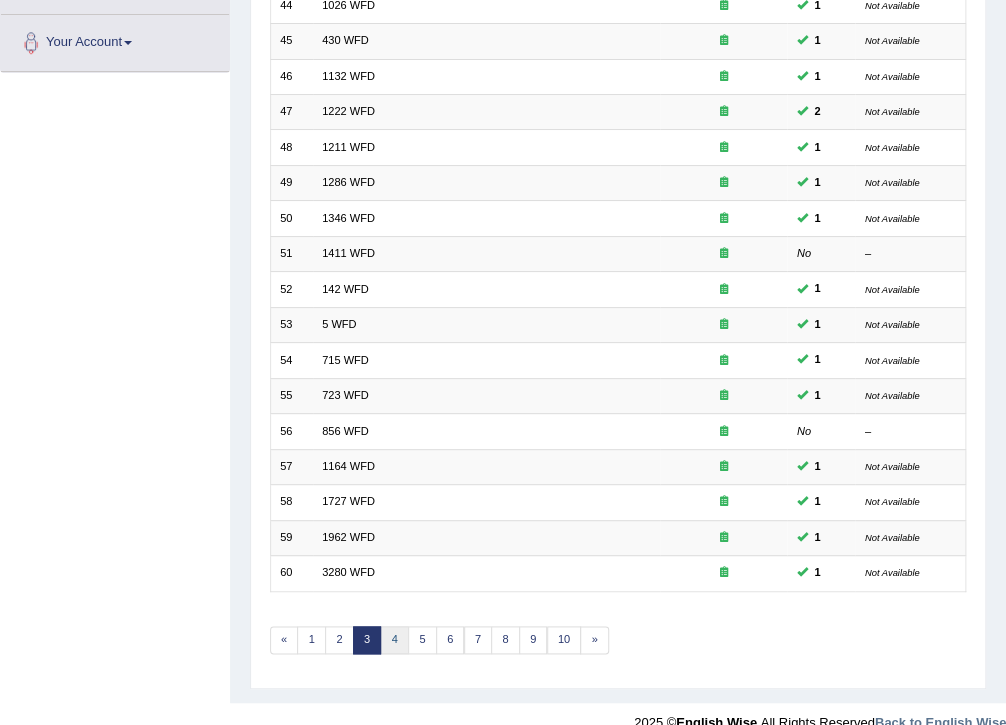 click on "4" at bounding box center [394, 640] 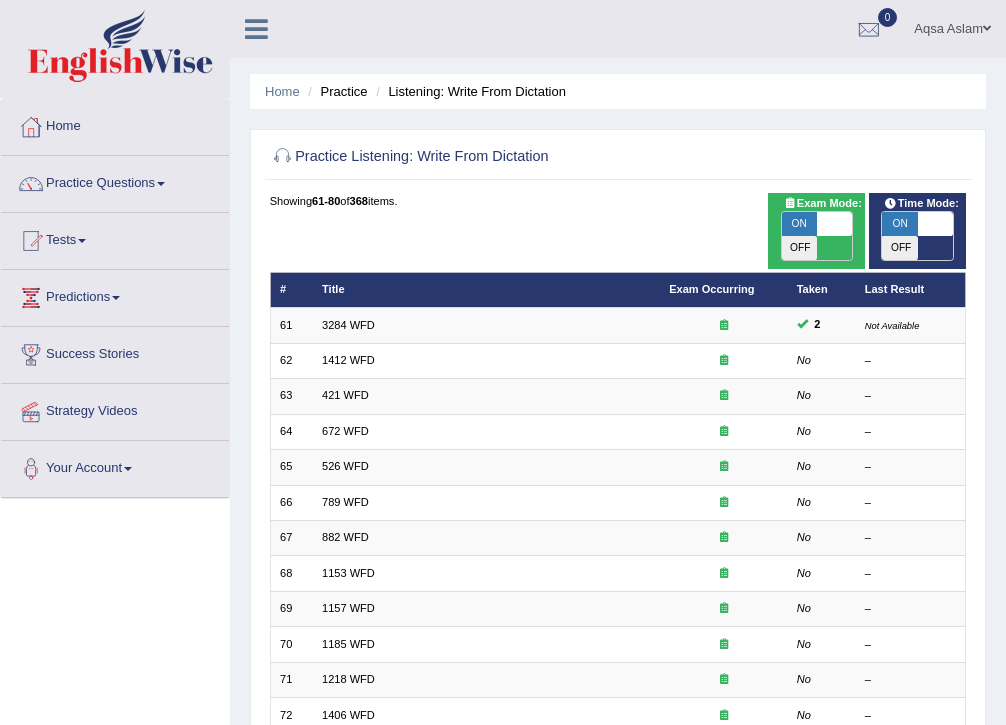 scroll, scrollTop: 0, scrollLeft: 0, axis: both 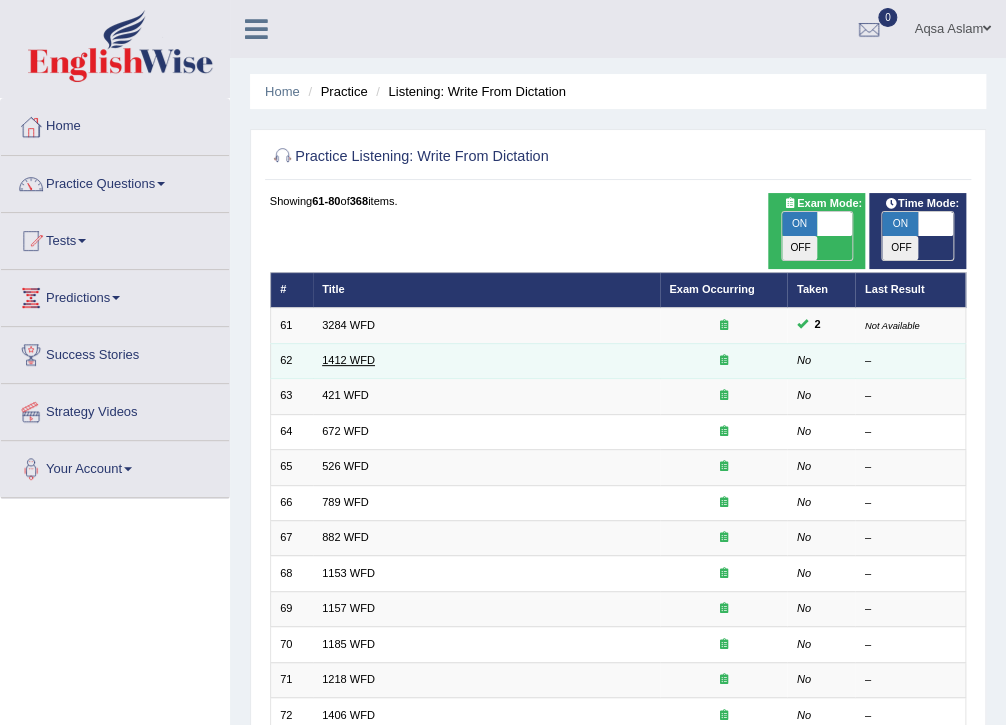 click on "1412 WFD" at bounding box center (348, 360) 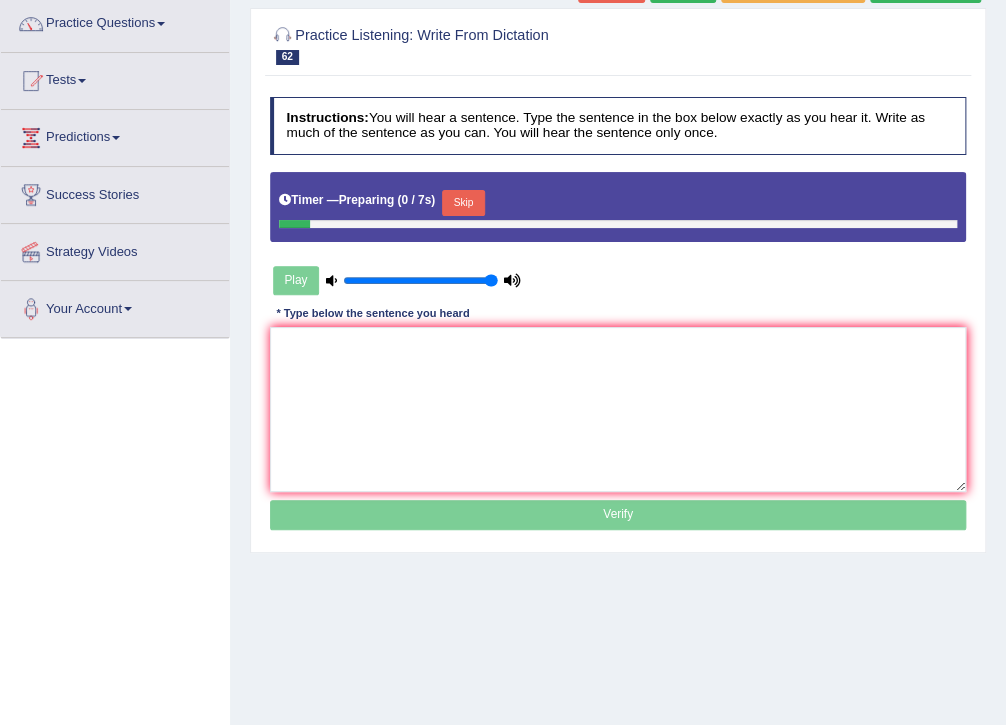 scroll, scrollTop: 0, scrollLeft: 0, axis: both 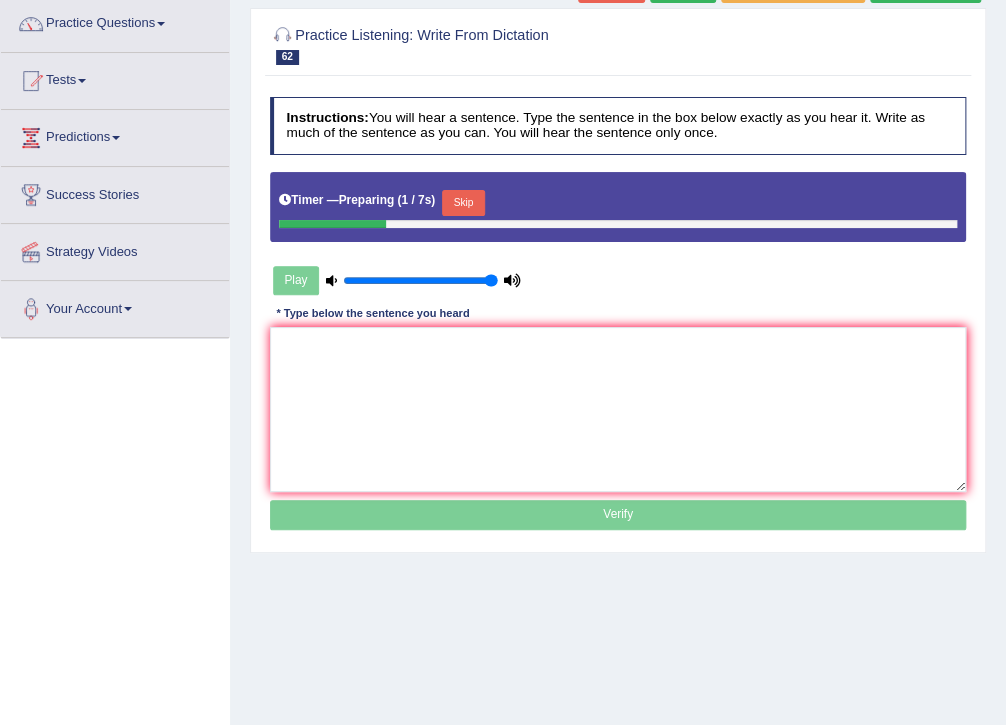 click on "Skip" at bounding box center (463, 203) 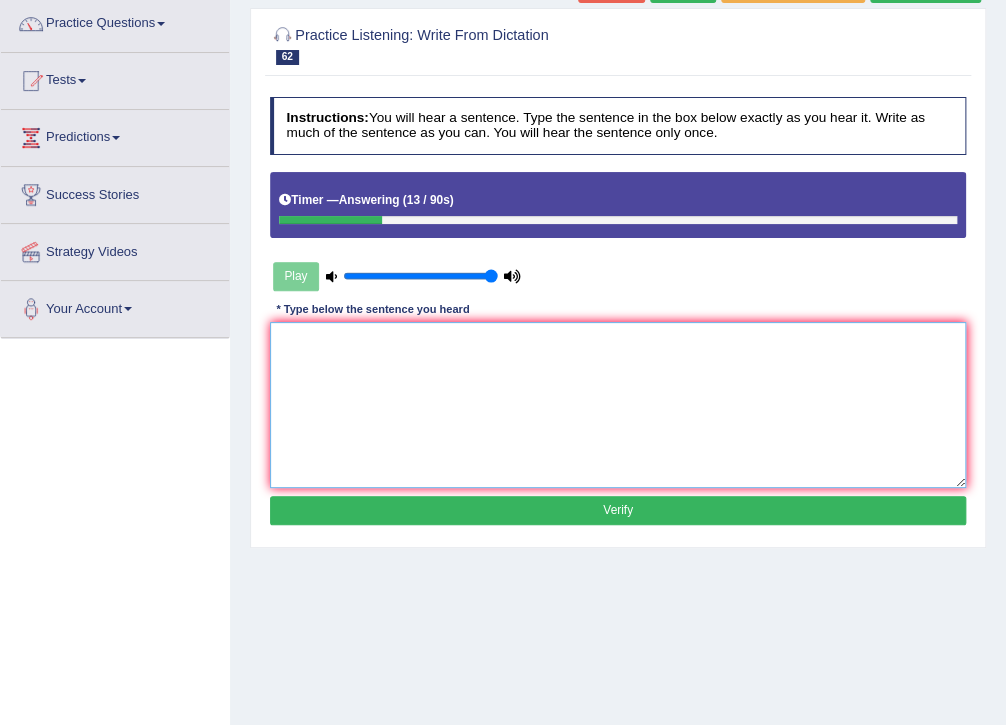 drag, startPoint x: 373, startPoint y: 341, endPoint x: 376, endPoint y: 367, distance: 26.172504 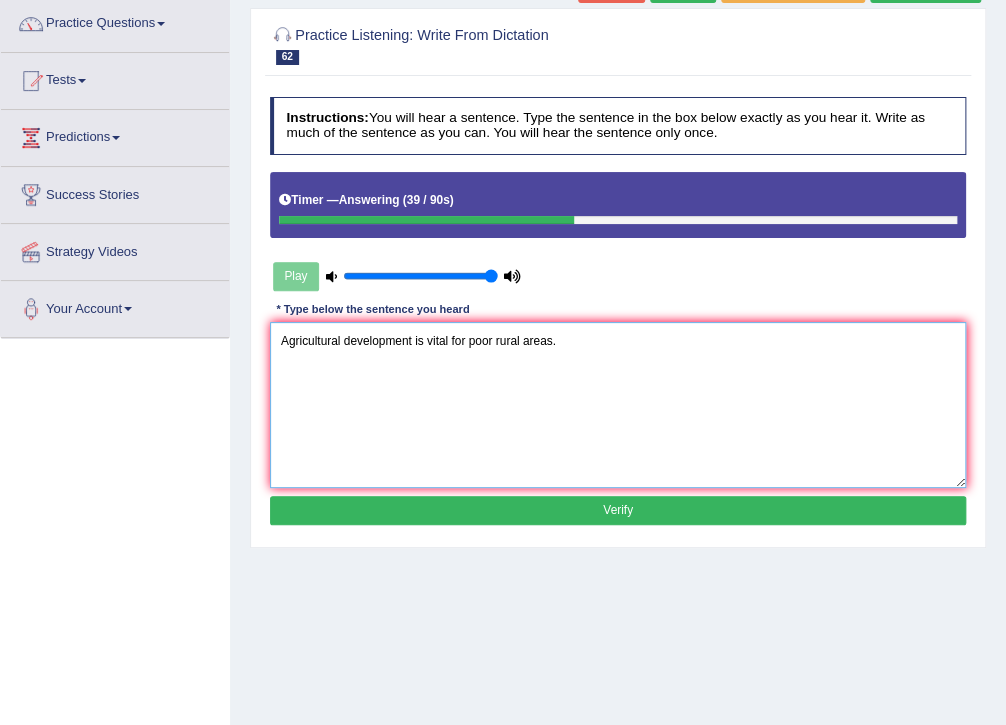 type on "Agricultural development is vital for poor rural areas." 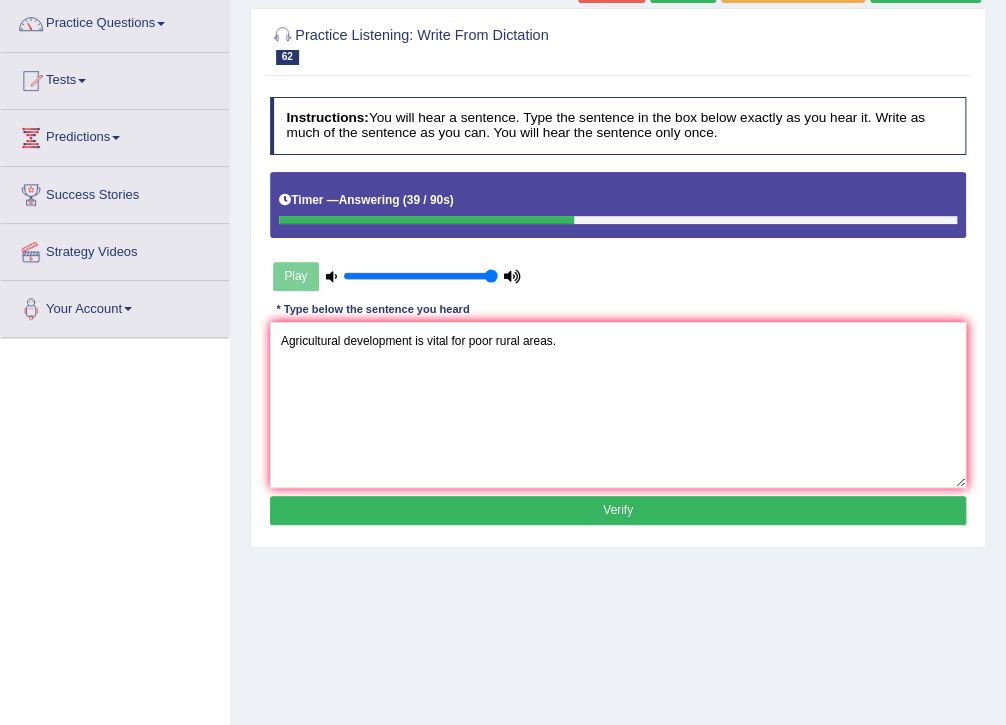 click on "Verify" at bounding box center (618, 510) 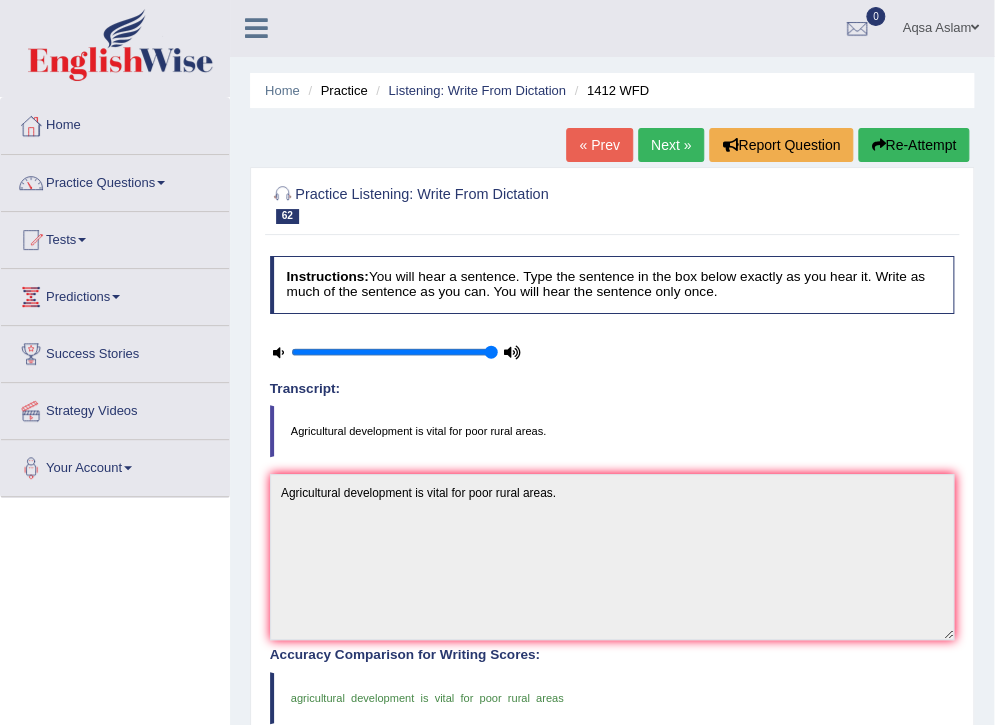 scroll, scrollTop: 0, scrollLeft: 0, axis: both 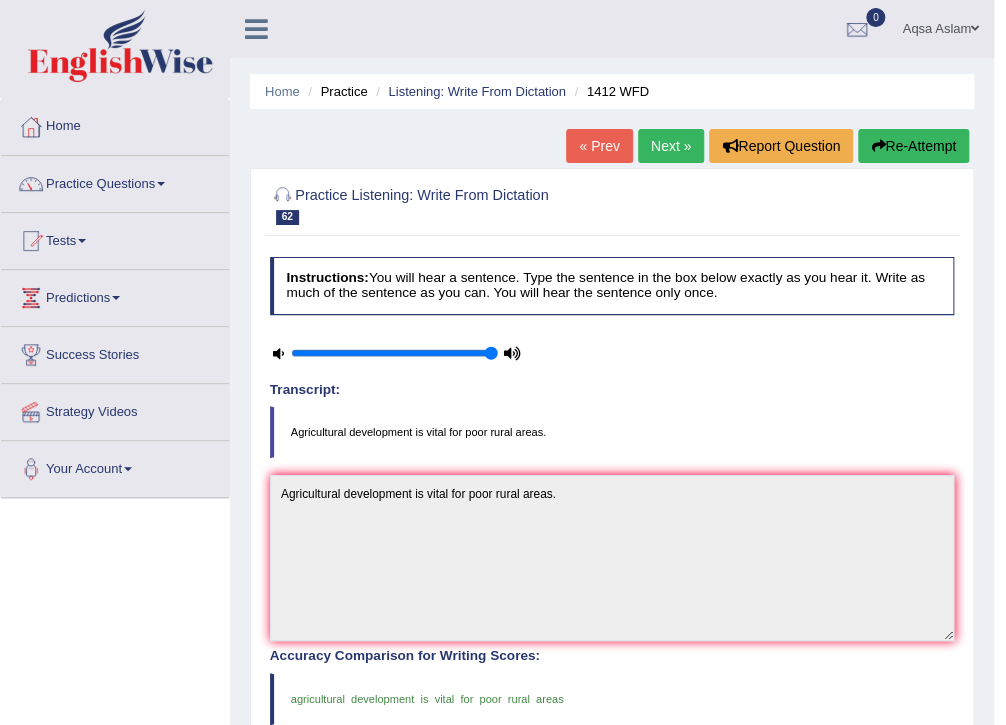 click on "Next »" at bounding box center (671, 146) 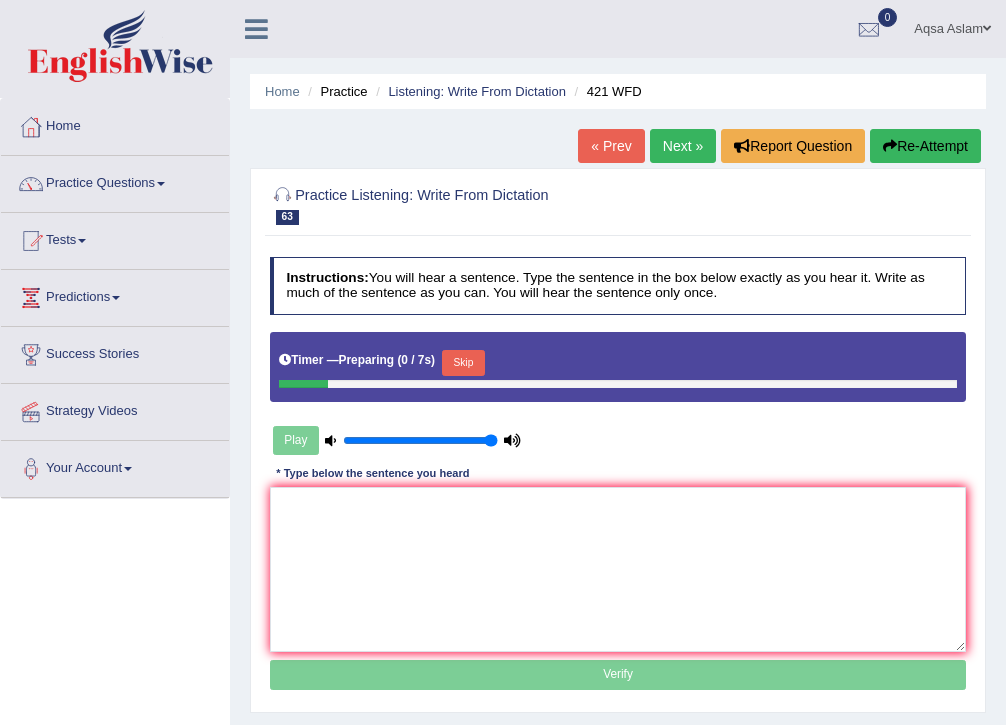 scroll, scrollTop: 0, scrollLeft: 0, axis: both 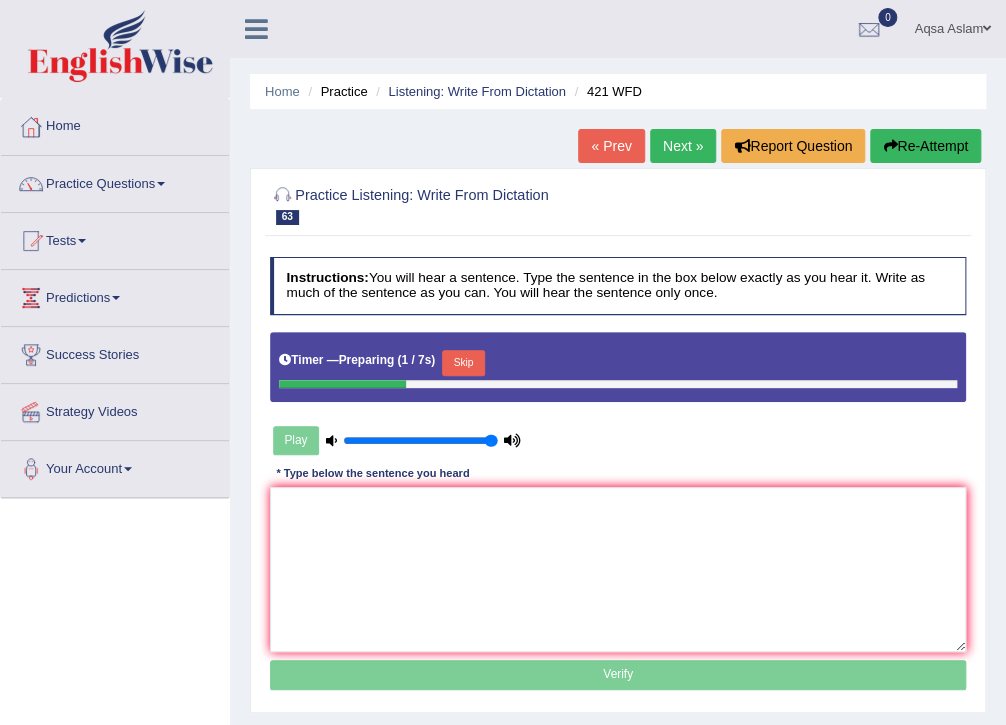 click on "Skip" at bounding box center (463, 363) 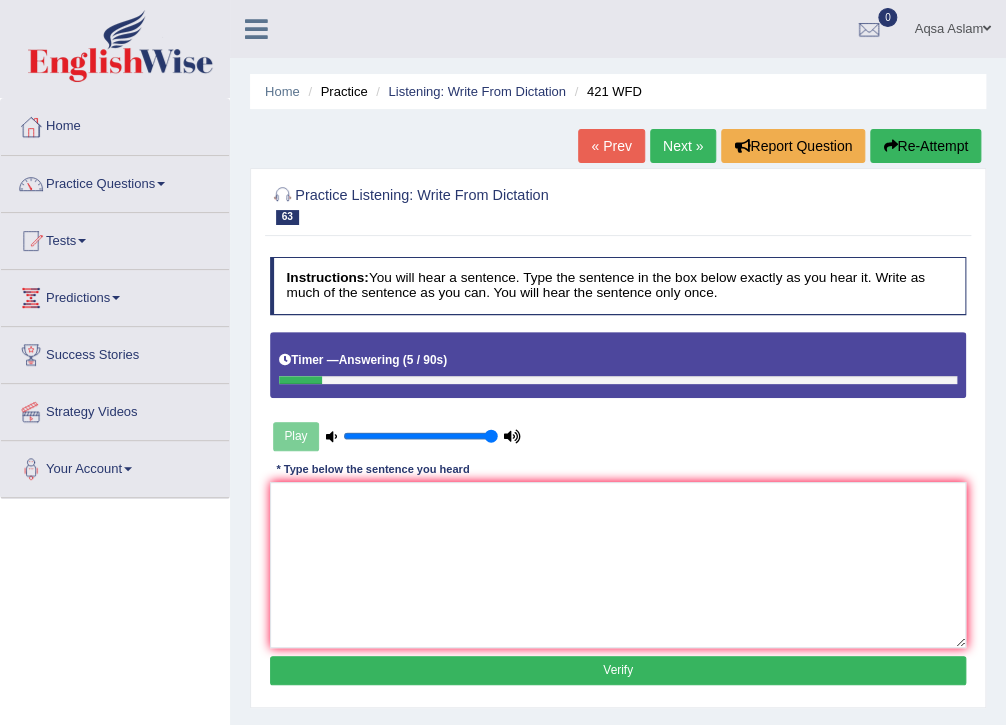 click on "Re-Attempt" at bounding box center [925, 146] 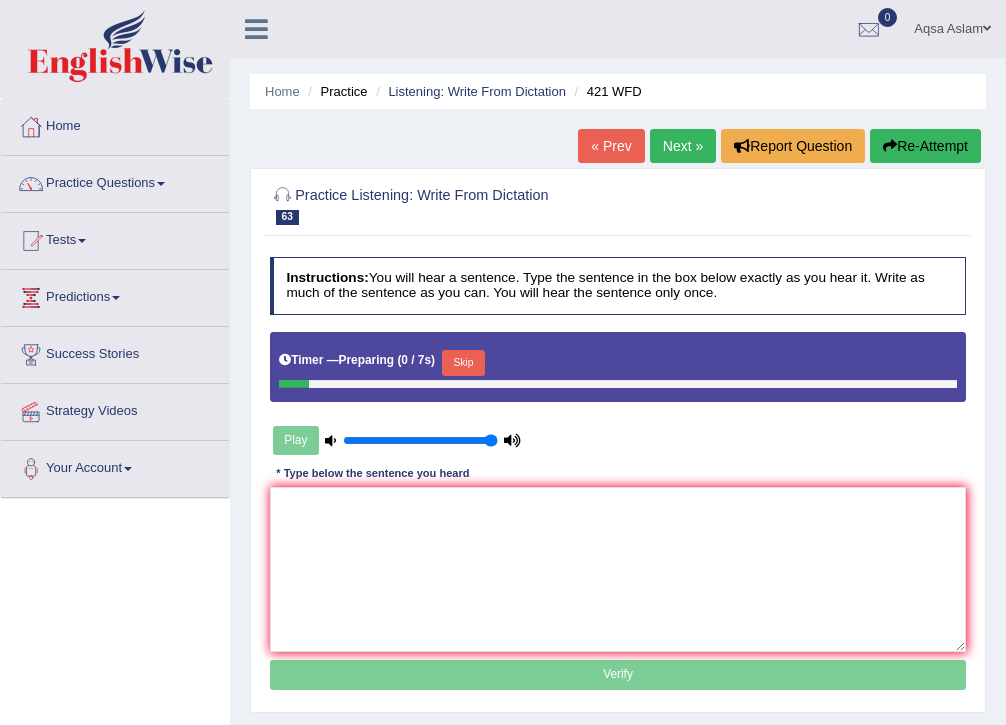 scroll, scrollTop: 0, scrollLeft: 0, axis: both 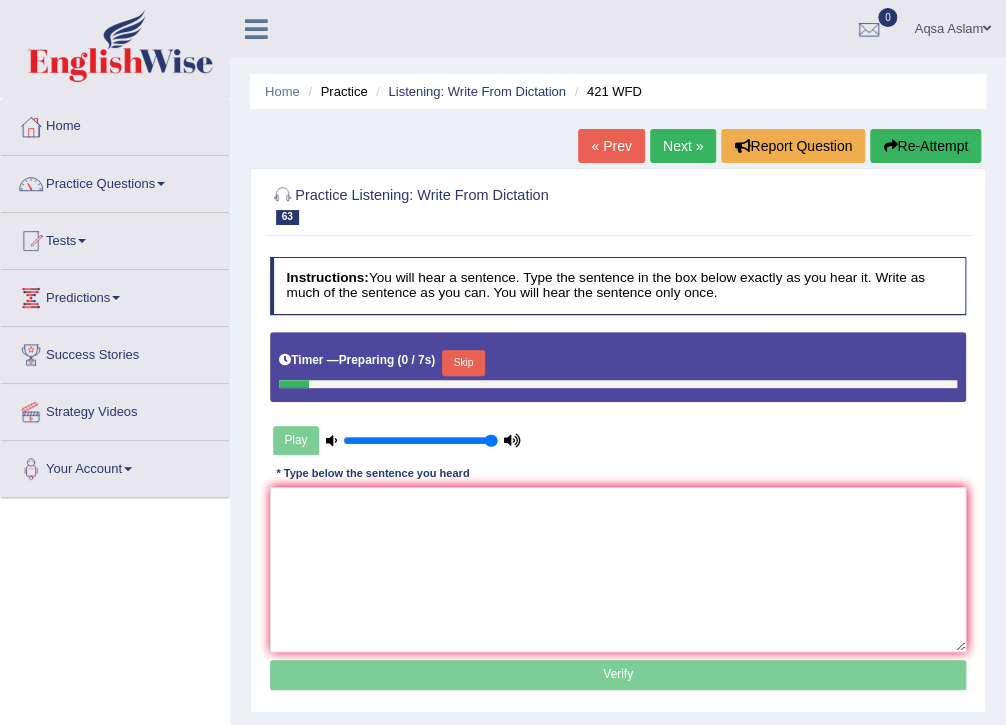 click on "Skip" at bounding box center (463, 363) 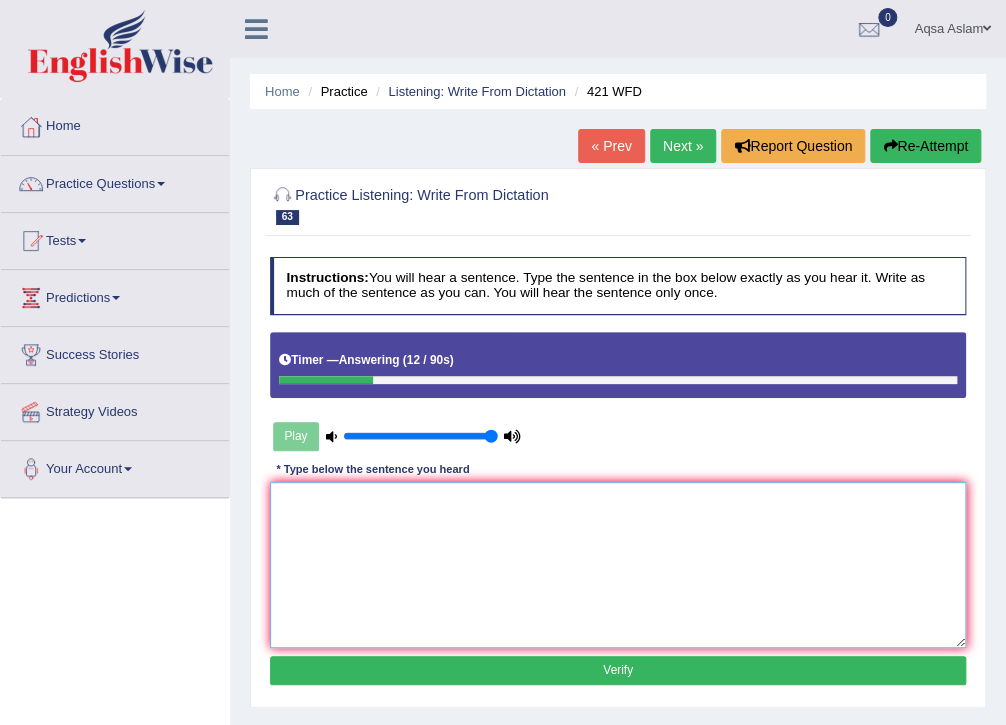 click at bounding box center [618, 564] 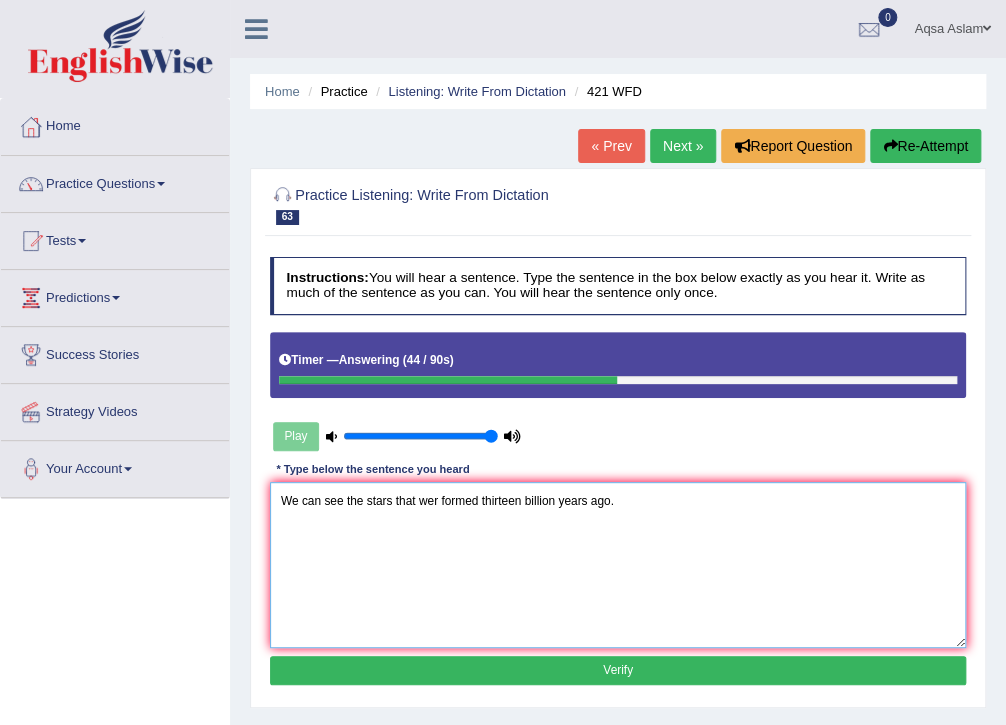 type on "We can see the stars that wer formed thirteen billion years ago." 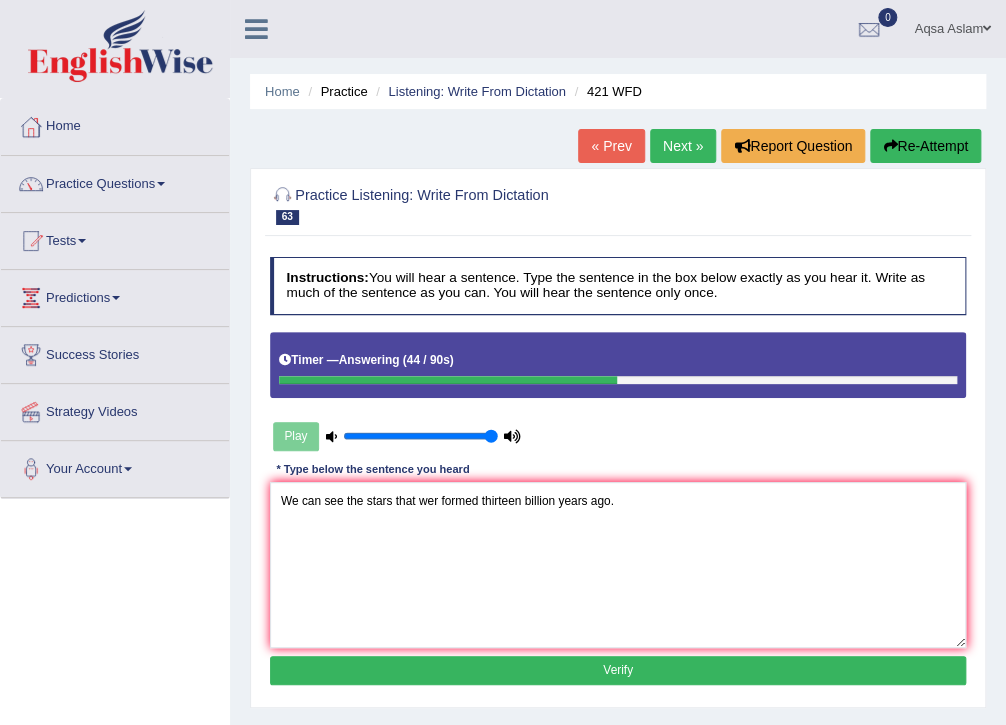 click on "Verify" at bounding box center [618, 670] 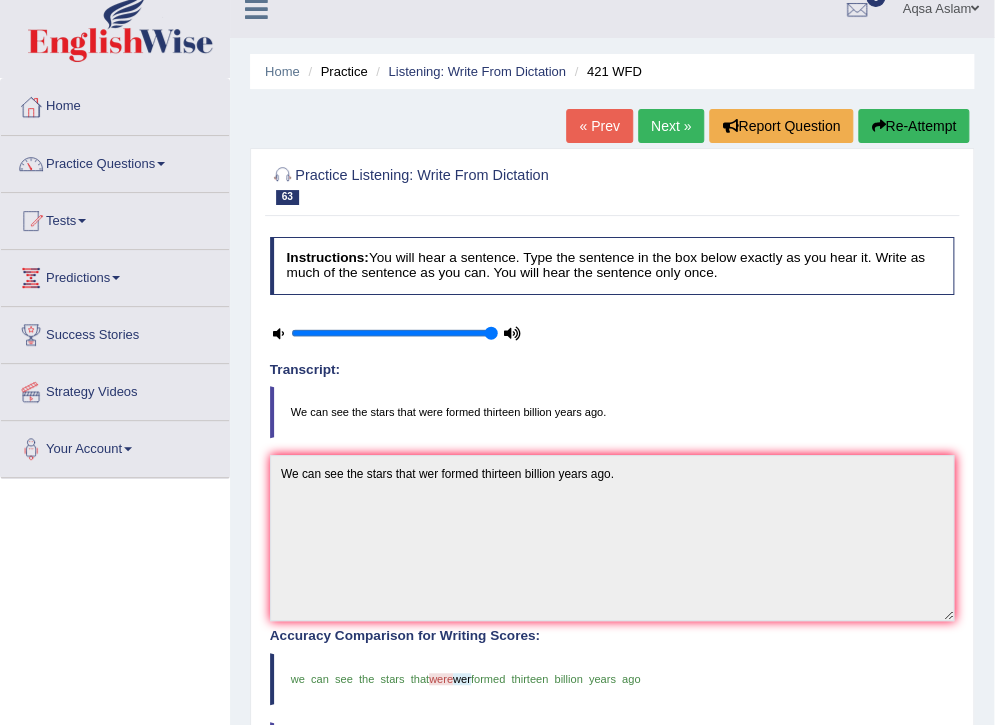 scroll, scrollTop: 0, scrollLeft: 0, axis: both 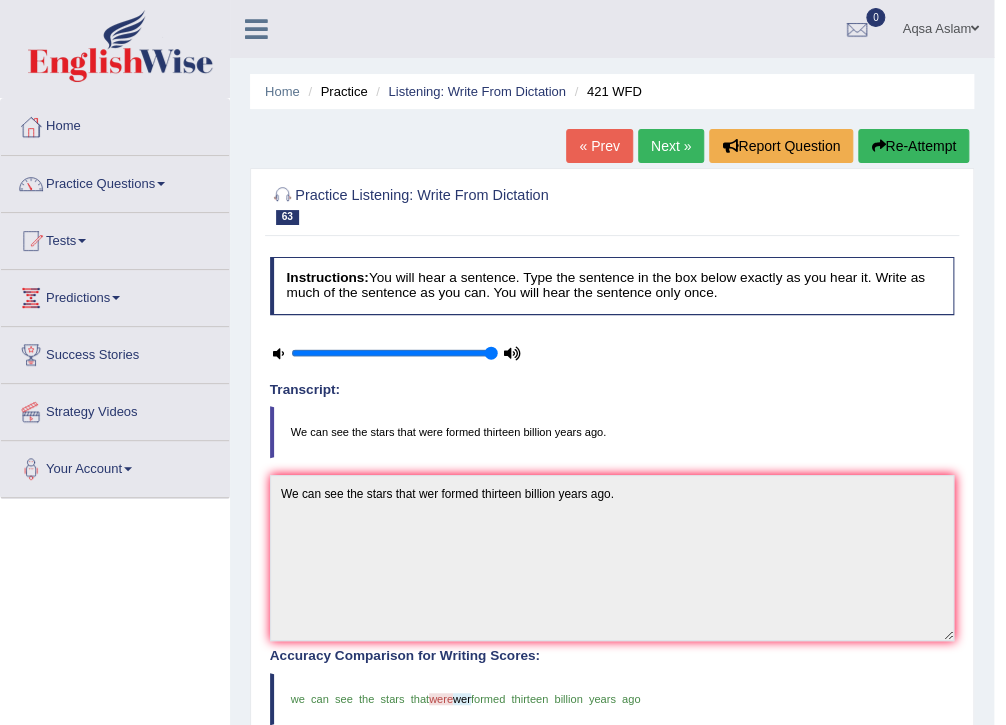 click on "Next »" at bounding box center (671, 146) 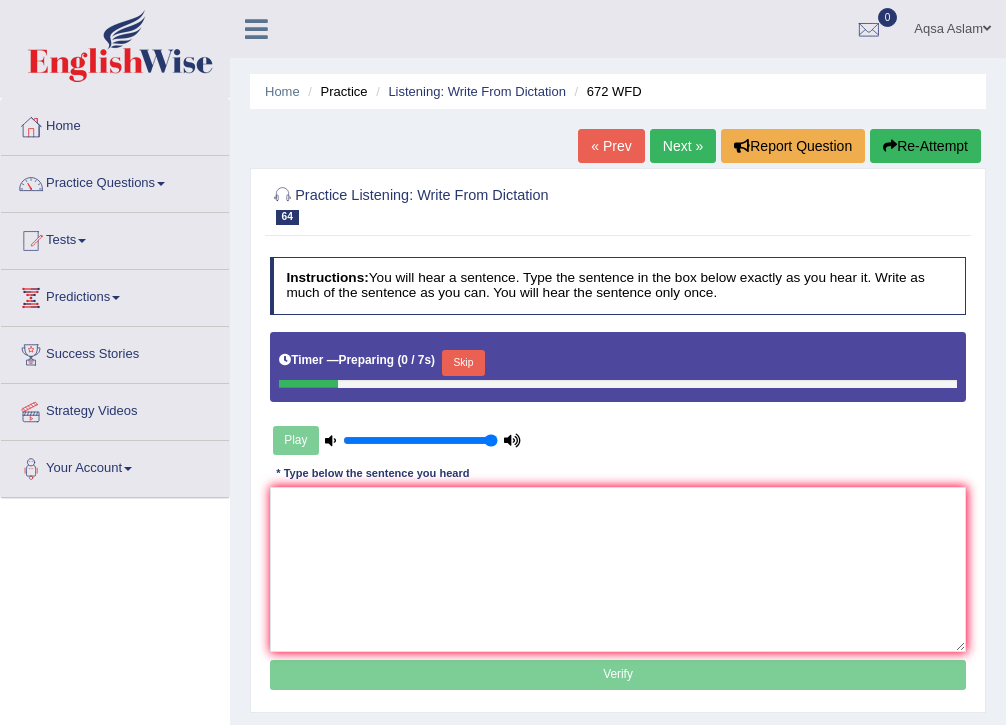 scroll, scrollTop: 0, scrollLeft: 0, axis: both 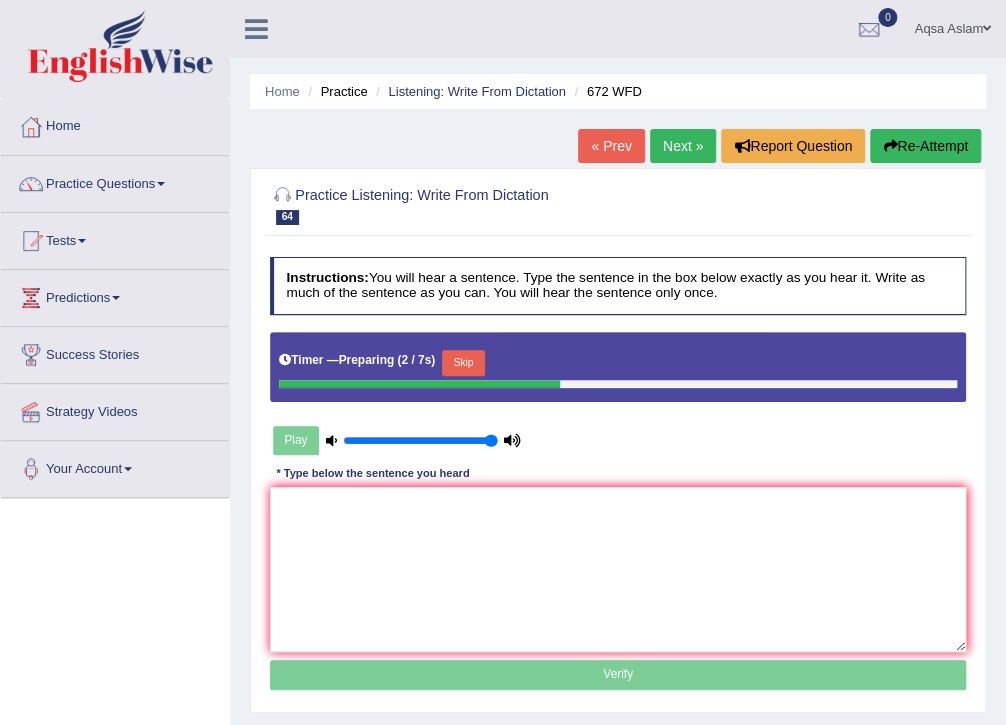 click on "Skip" at bounding box center (463, 363) 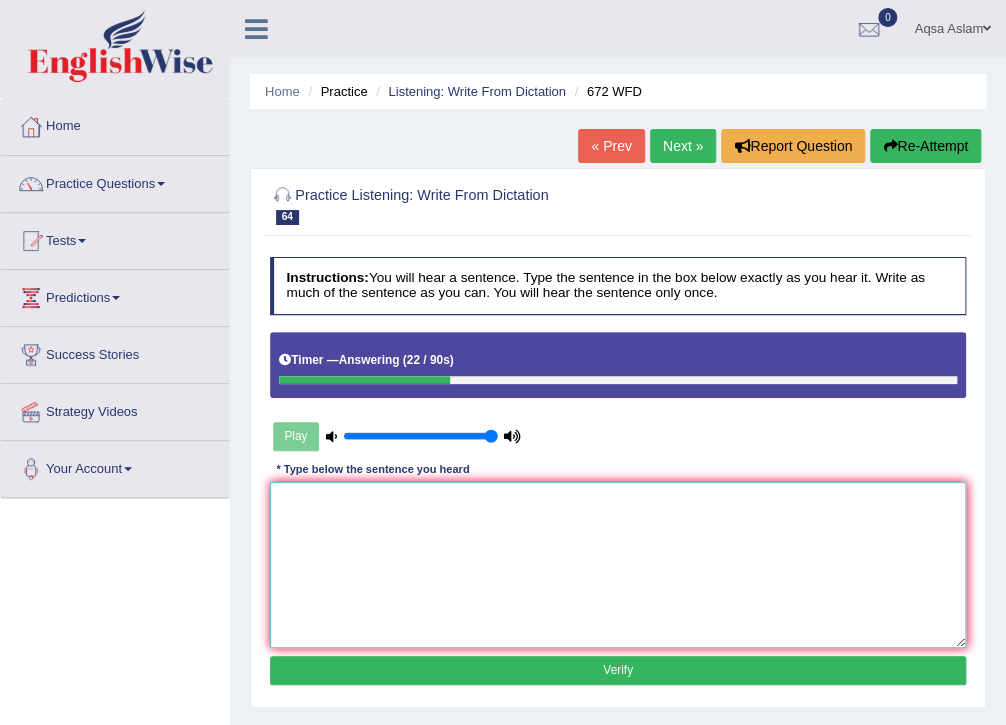 click at bounding box center (618, 564) 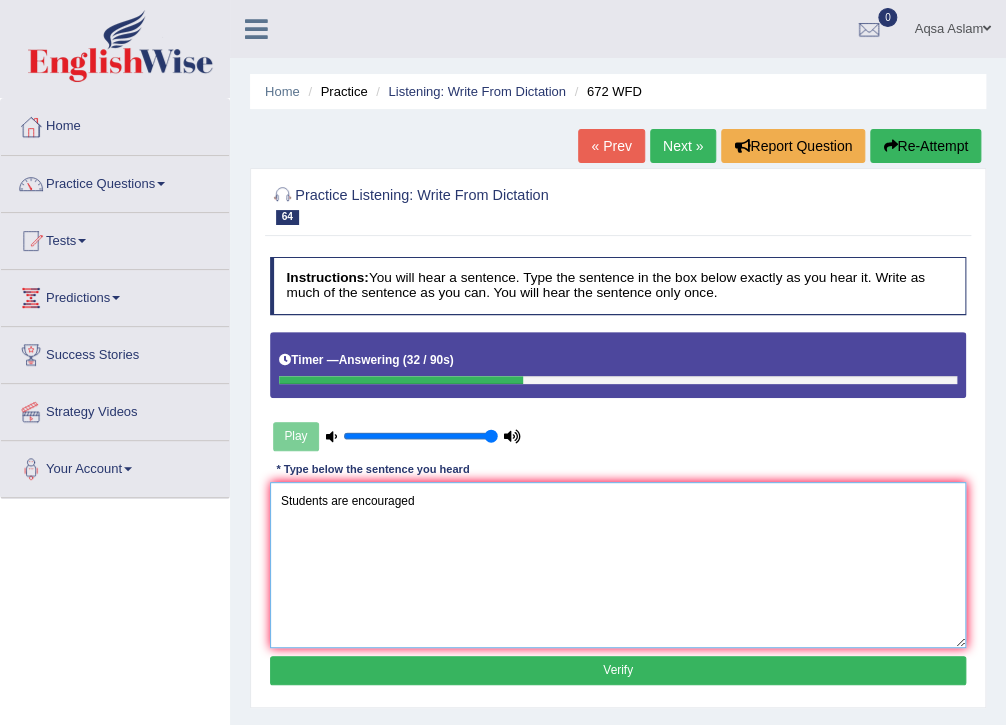 type on "Students are encouraged" 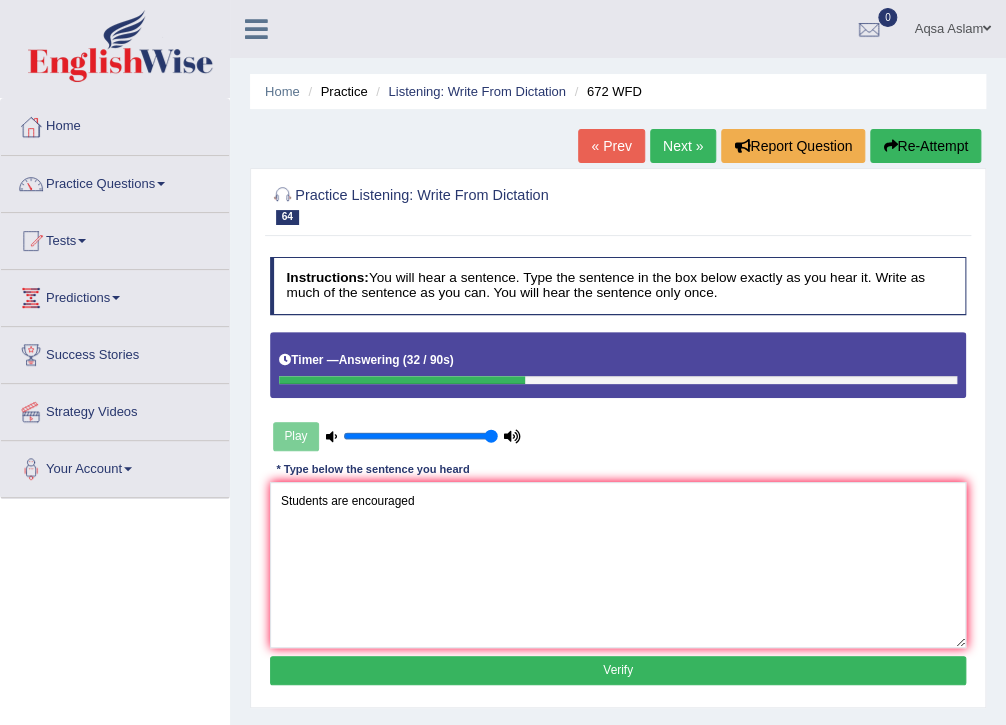 type 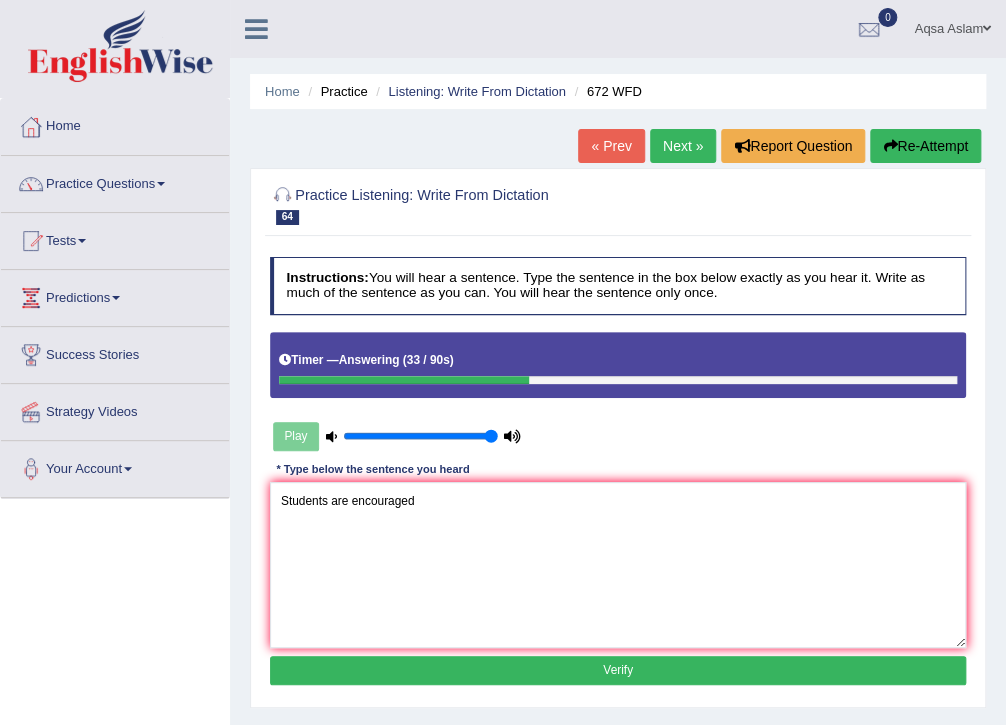 click on "Verify" at bounding box center (618, 670) 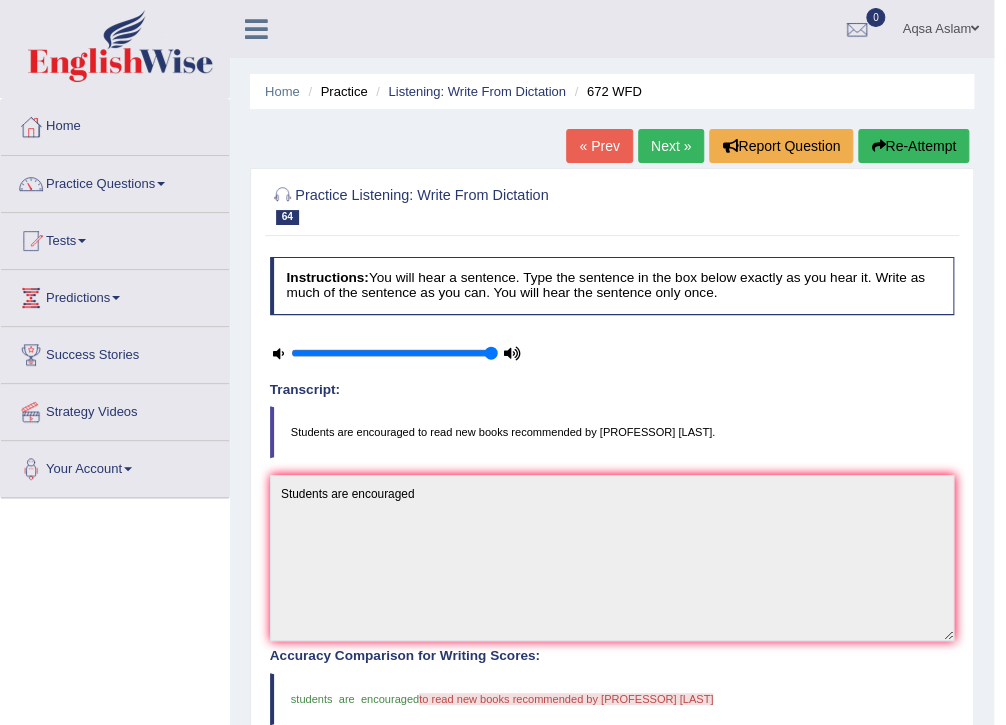 click on "Re-Attempt" at bounding box center (913, 146) 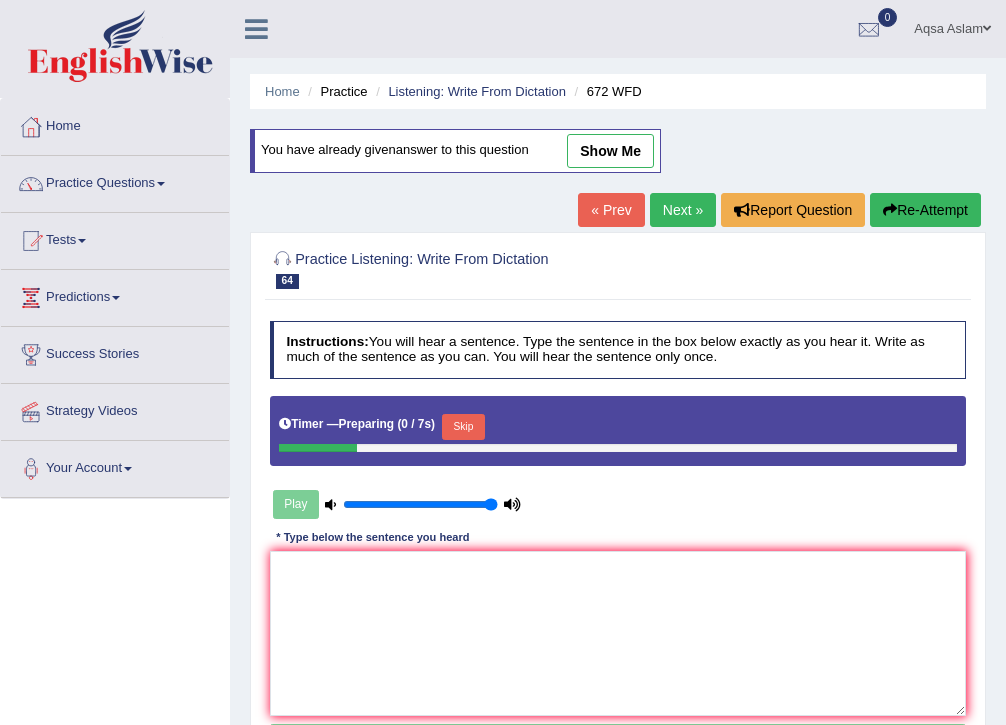scroll, scrollTop: 0, scrollLeft: 0, axis: both 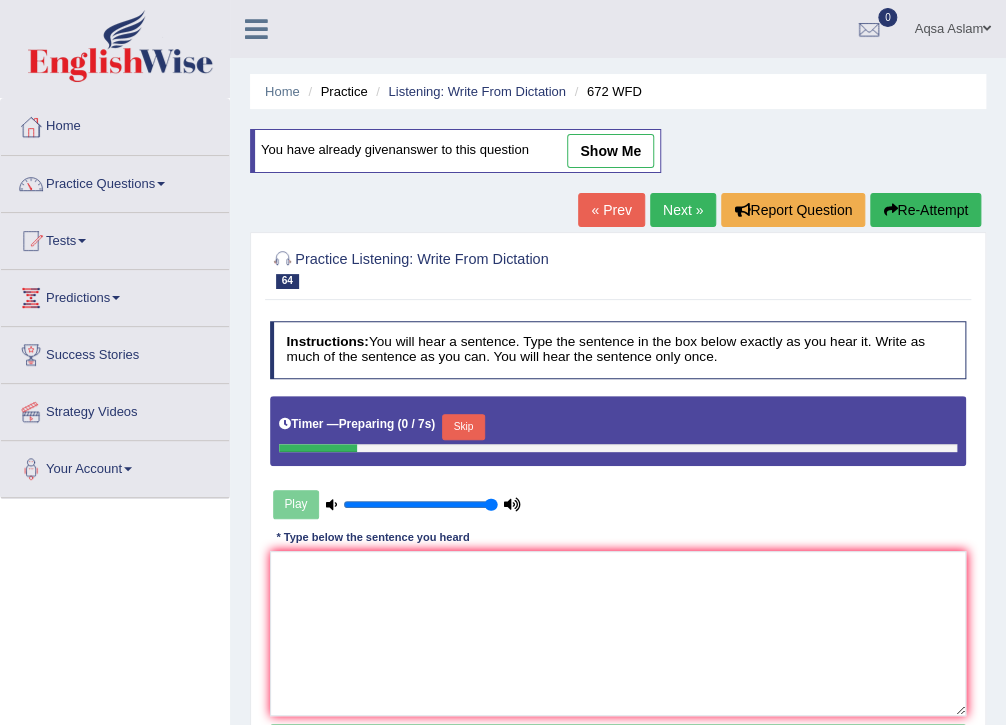 click on "Skip" at bounding box center (463, 427) 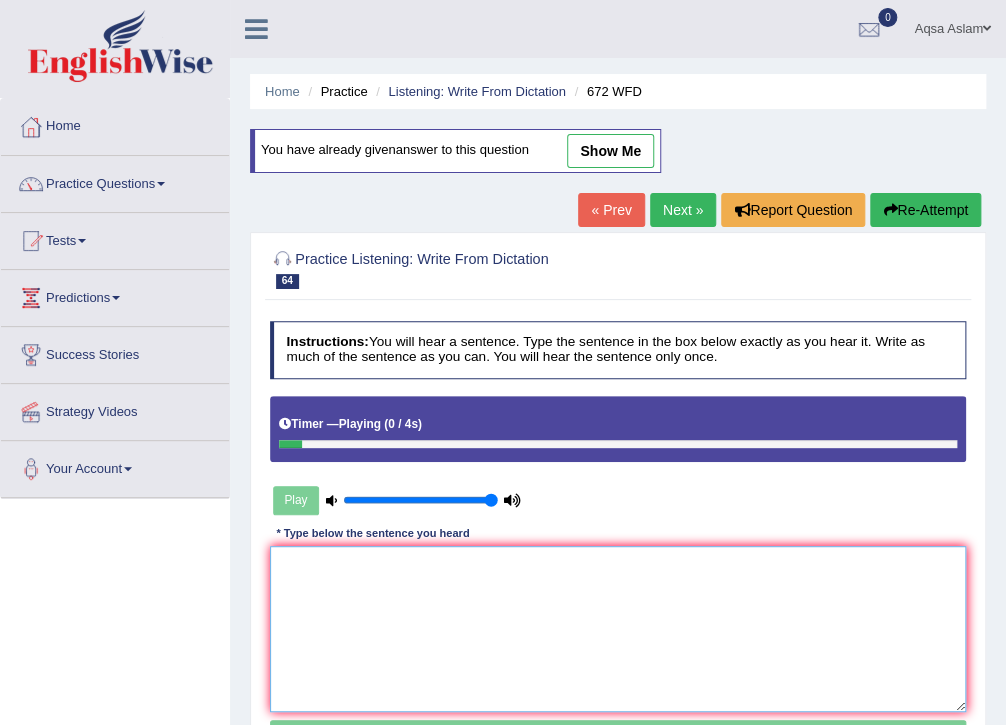 click at bounding box center [618, 628] 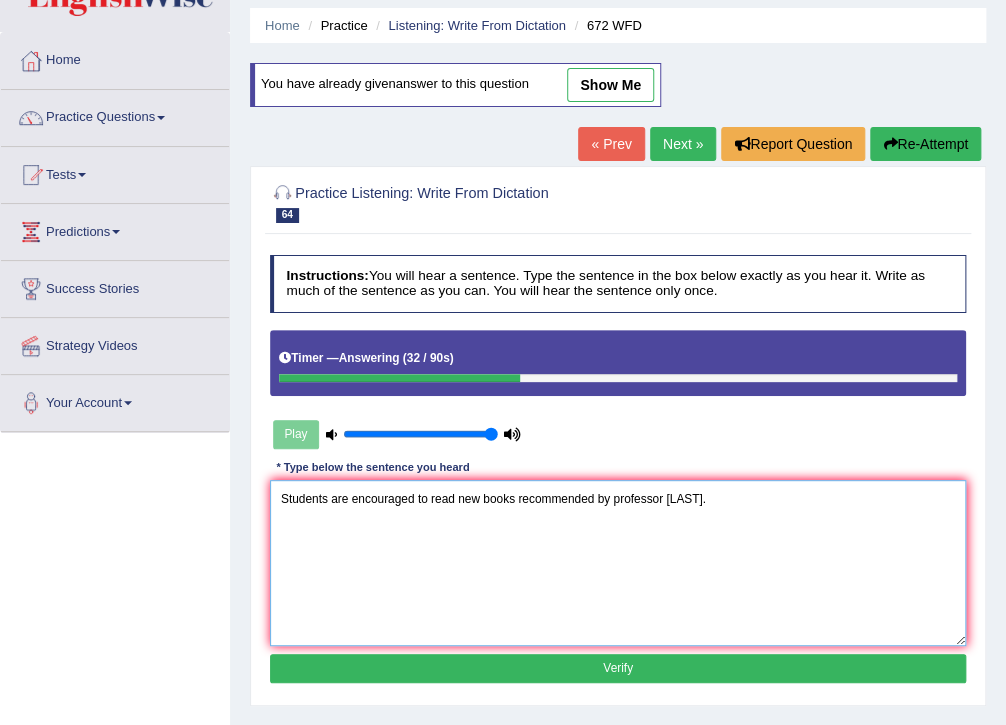 scroll, scrollTop: 160, scrollLeft: 0, axis: vertical 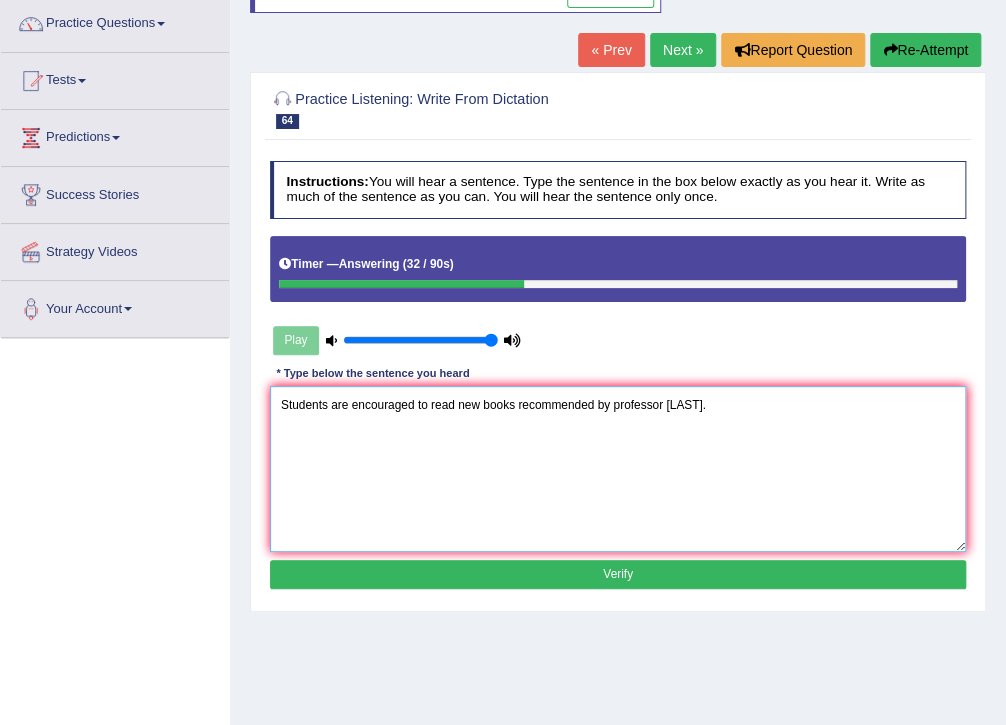 type on "Students are encouraged to read new books recommended by professor Johns." 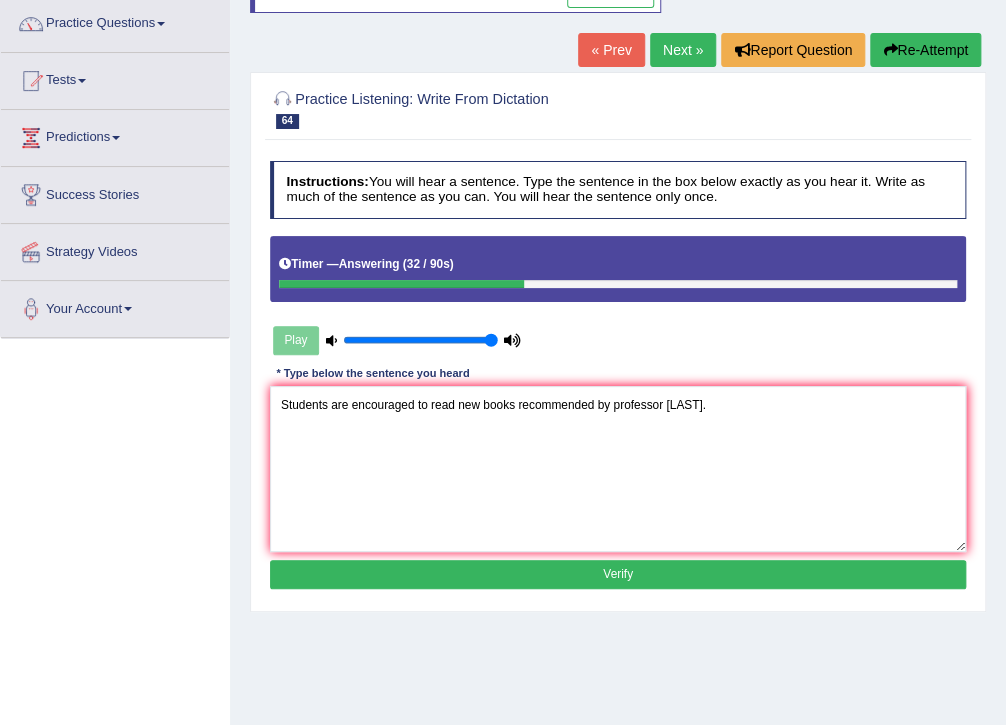 click on "Verify" at bounding box center (618, 574) 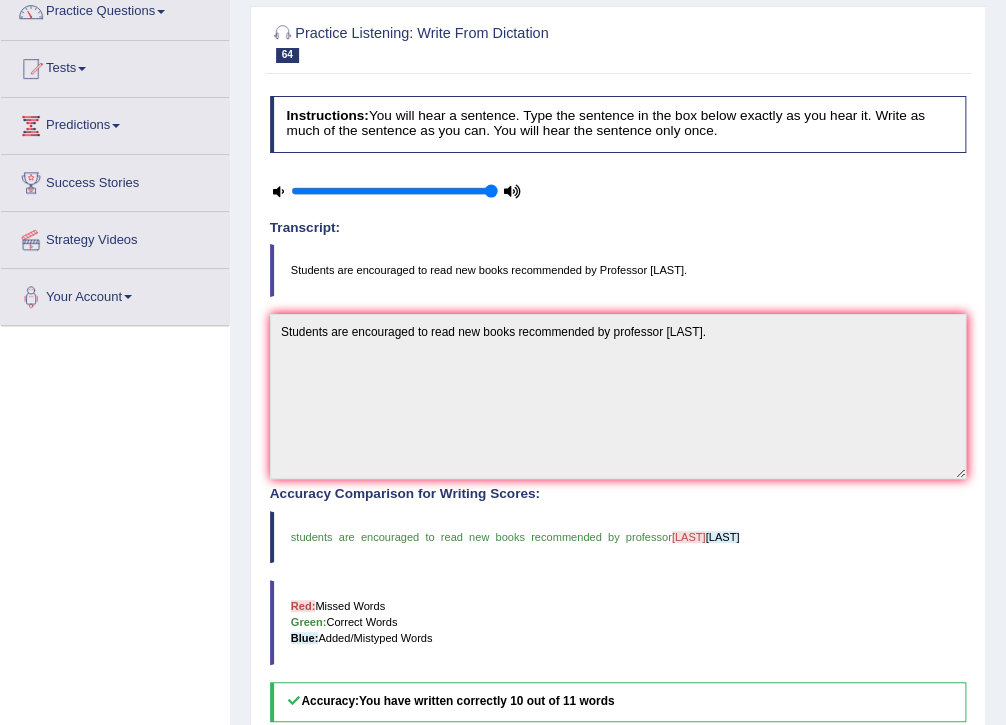 scroll, scrollTop: 80, scrollLeft: 0, axis: vertical 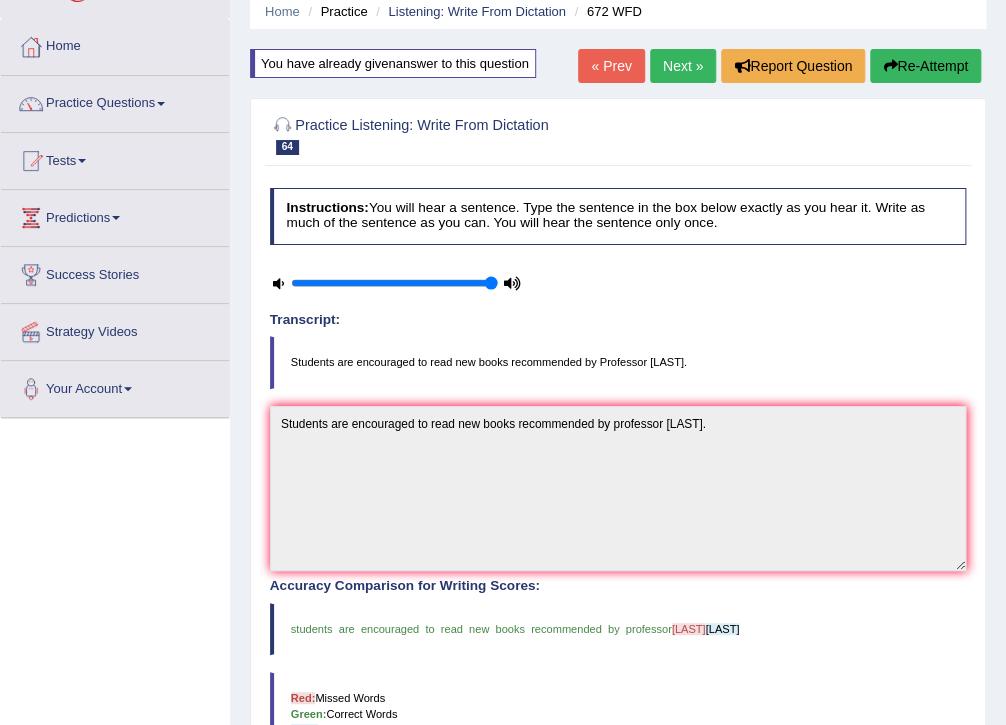 click on "Next »" at bounding box center (683, 66) 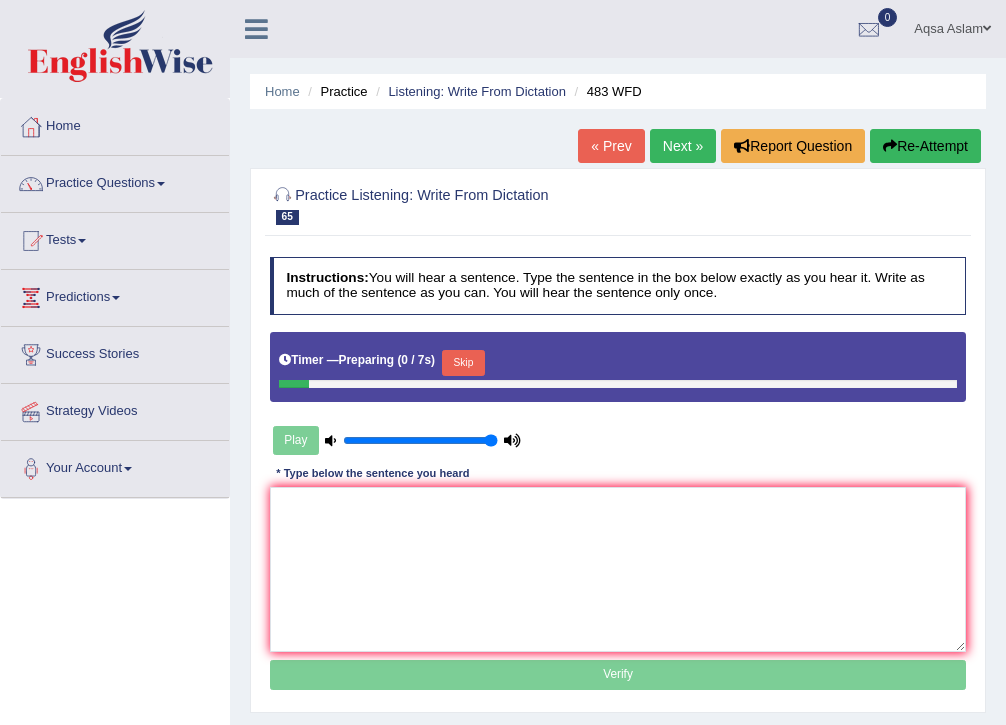 scroll, scrollTop: 0, scrollLeft: 0, axis: both 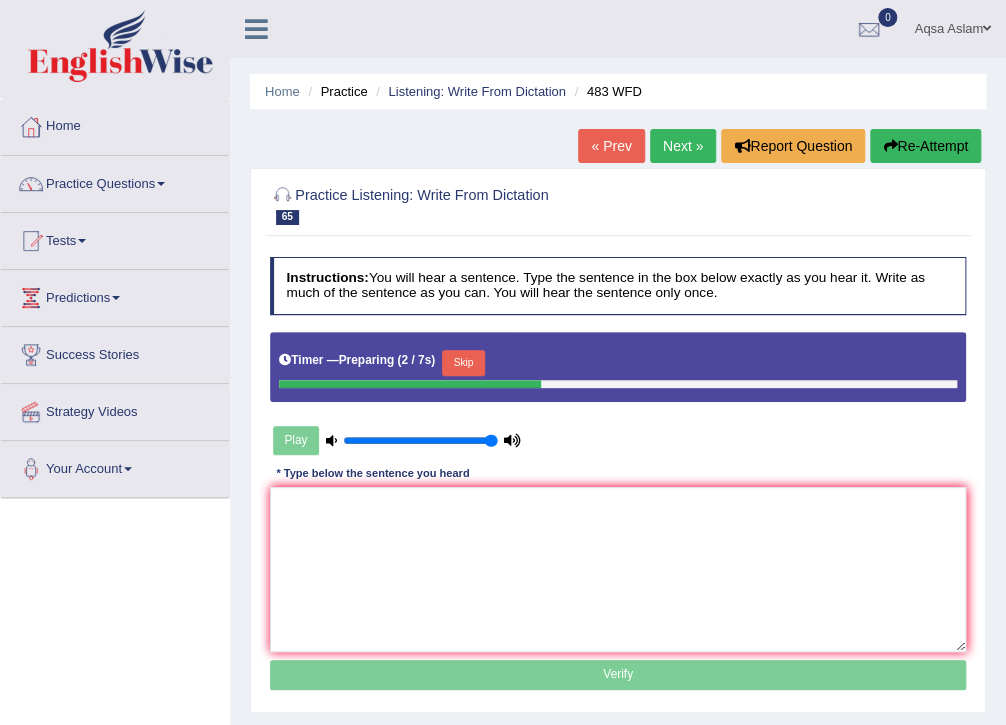 click on "Skip" at bounding box center [463, 363] 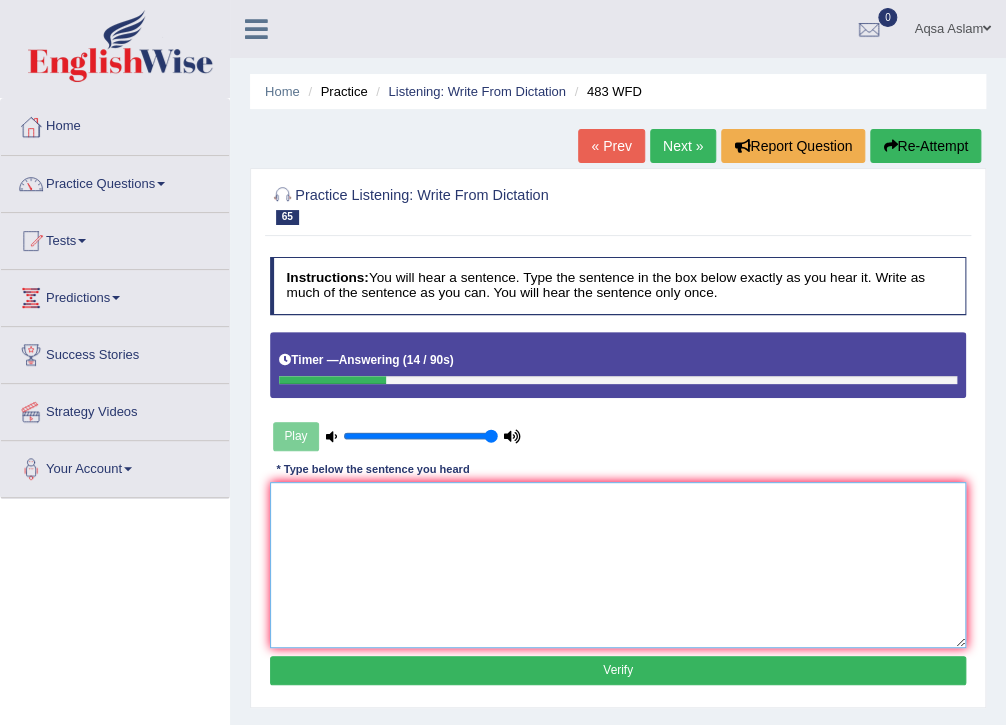 click at bounding box center [618, 564] 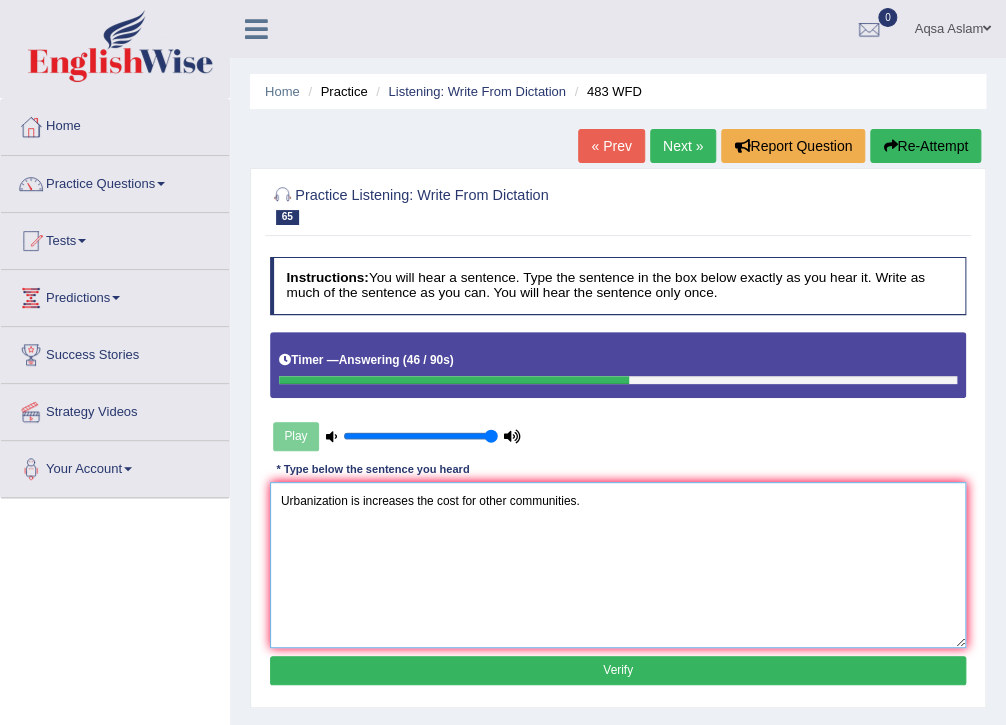 type on "Urbanization is increases the cost for other communities." 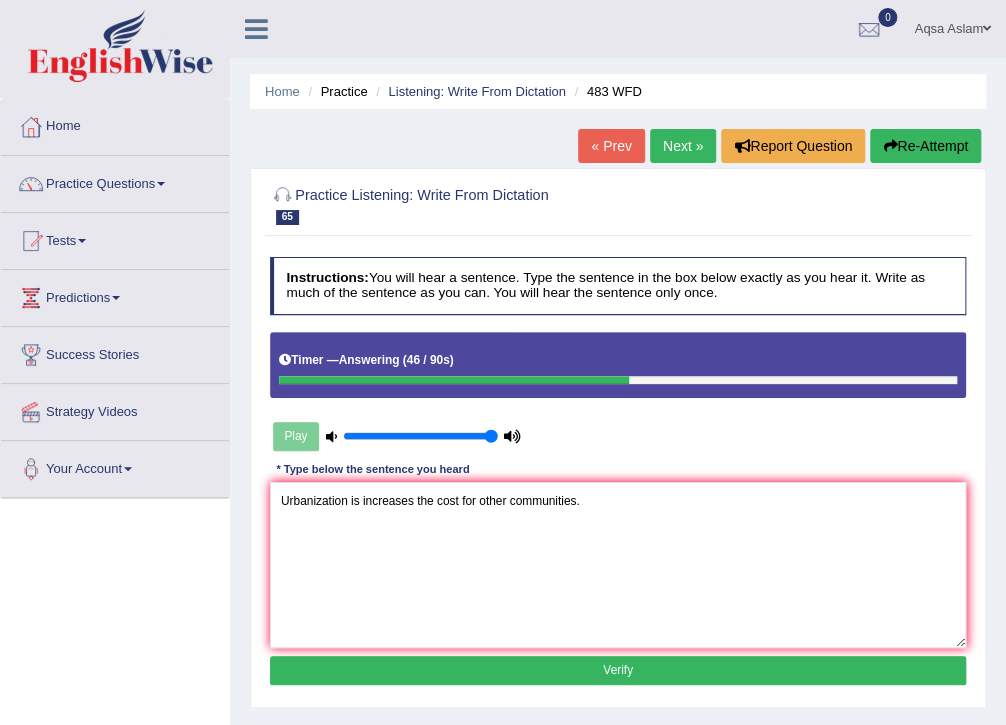 click on "Verify" at bounding box center [618, 670] 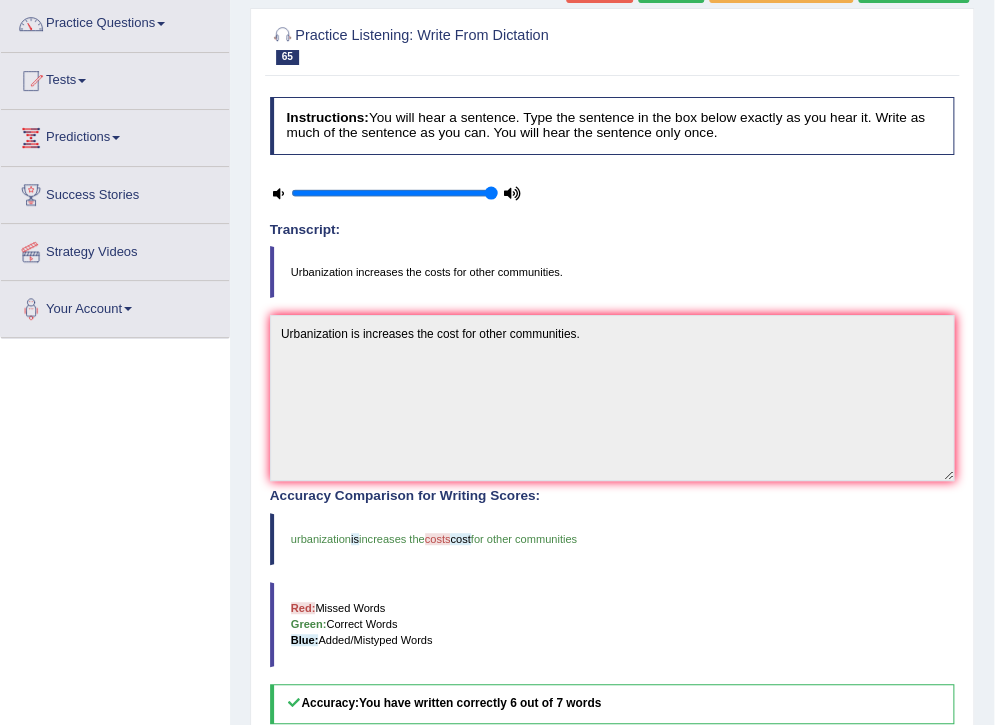 scroll, scrollTop: 93, scrollLeft: 0, axis: vertical 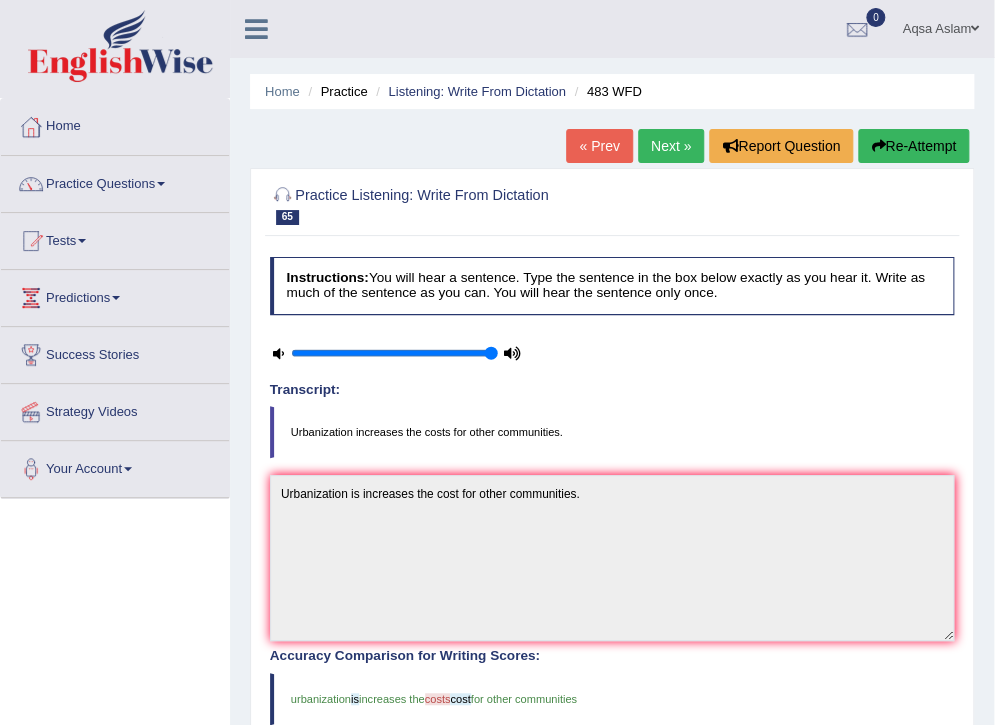 click on "Next »" at bounding box center (671, 146) 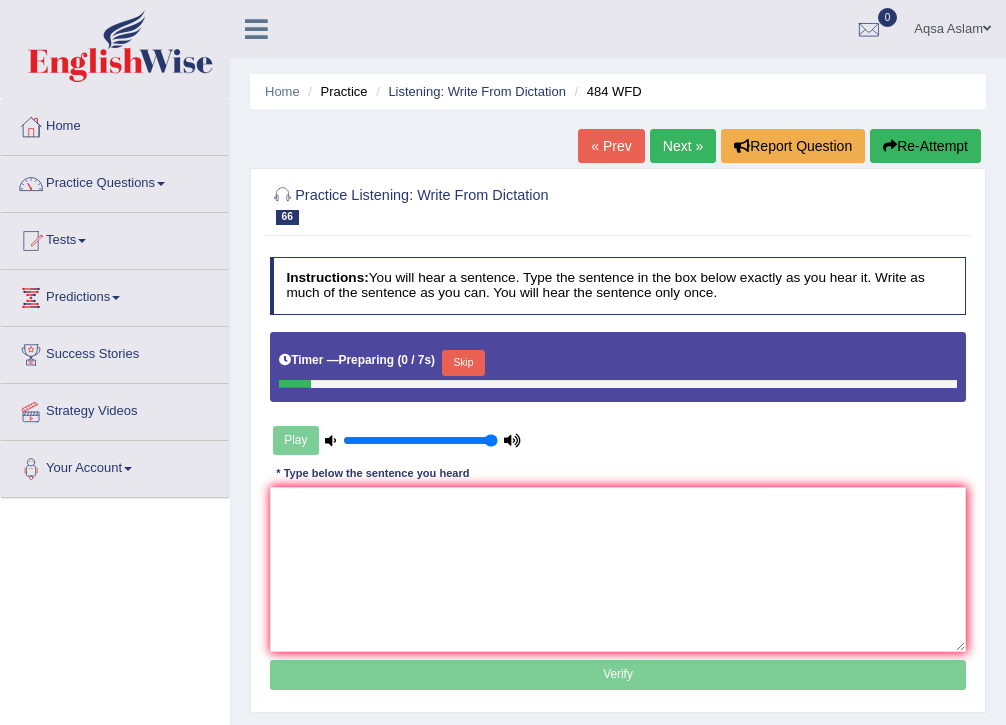 scroll, scrollTop: 0, scrollLeft: 0, axis: both 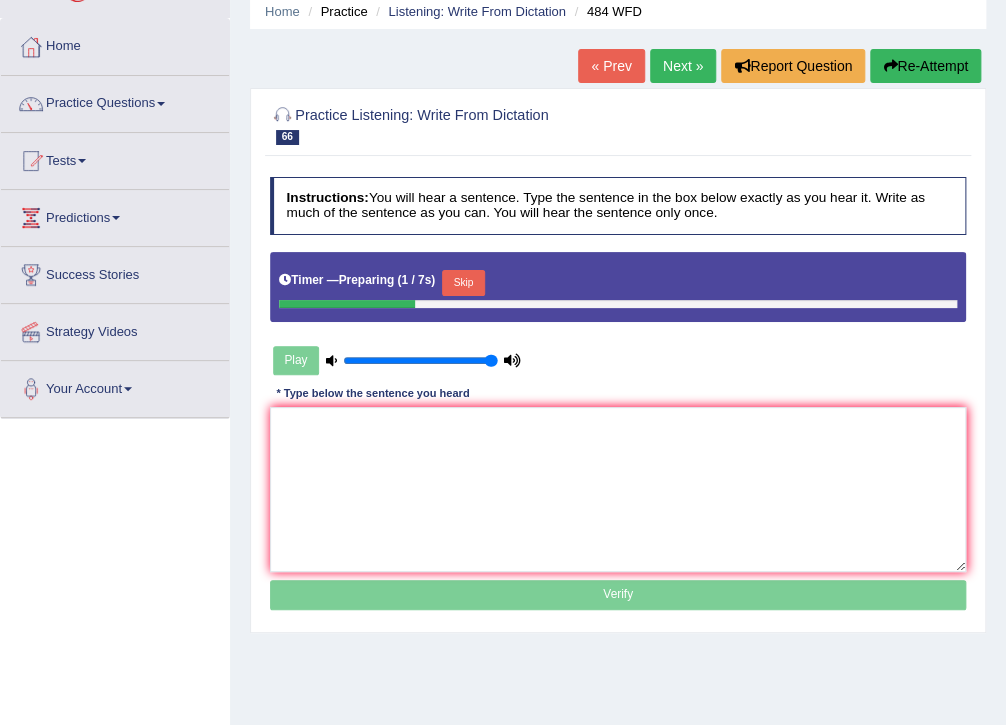 click on "Skip" at bounding box center (463, 283) 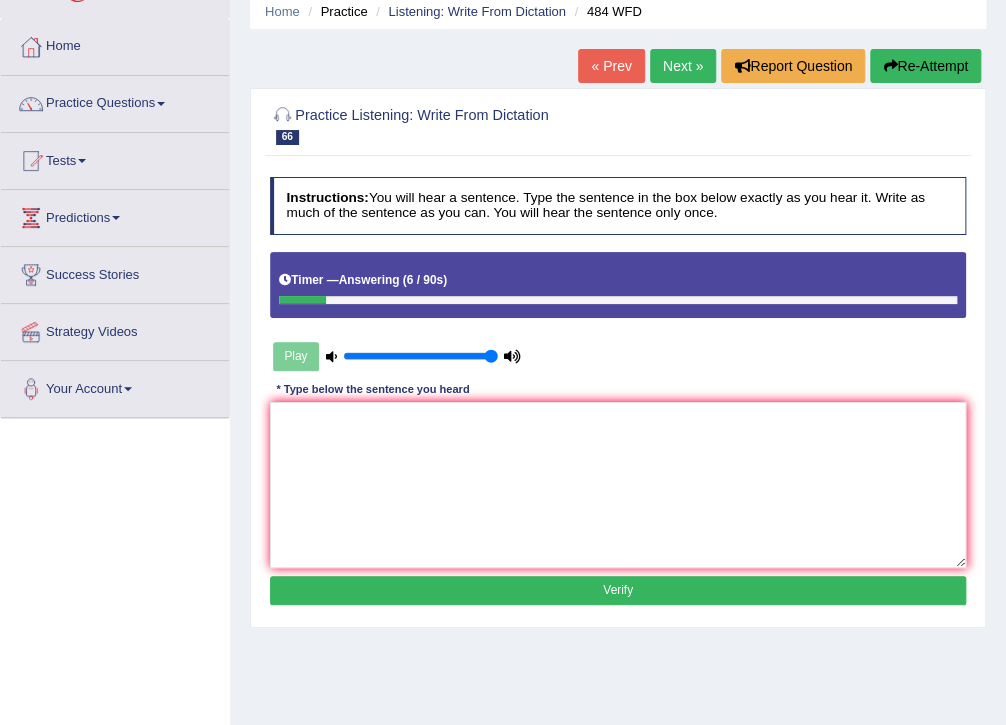 click on "Re-Attempt" at bounding box center (925, 66) 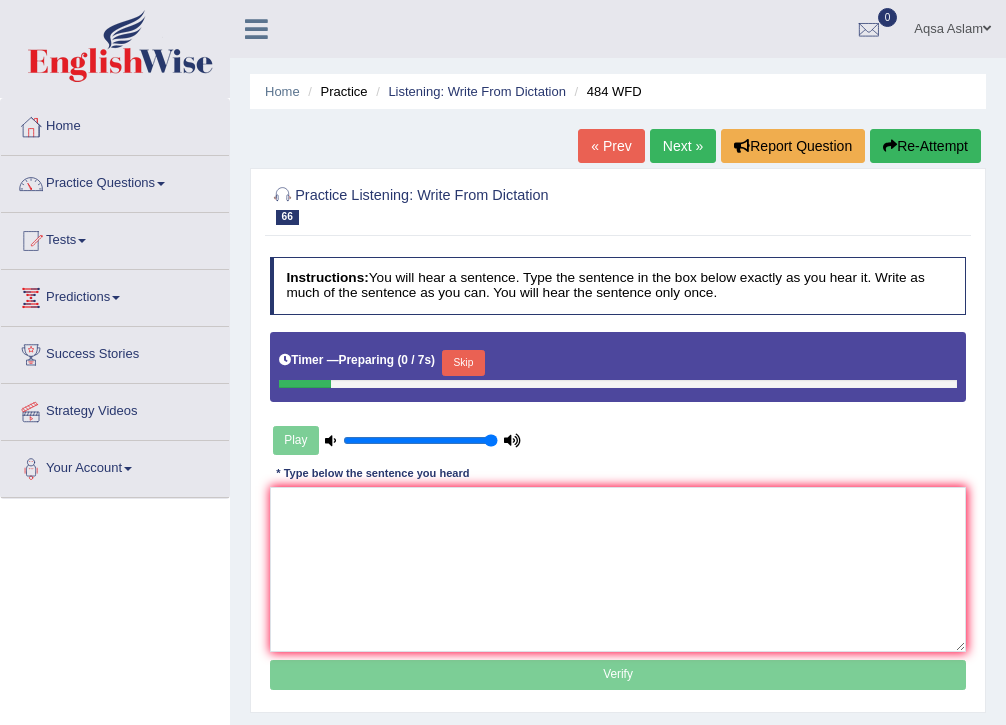 scroll, scrollTop: 80, scrollLeft: 0, axis: vertical 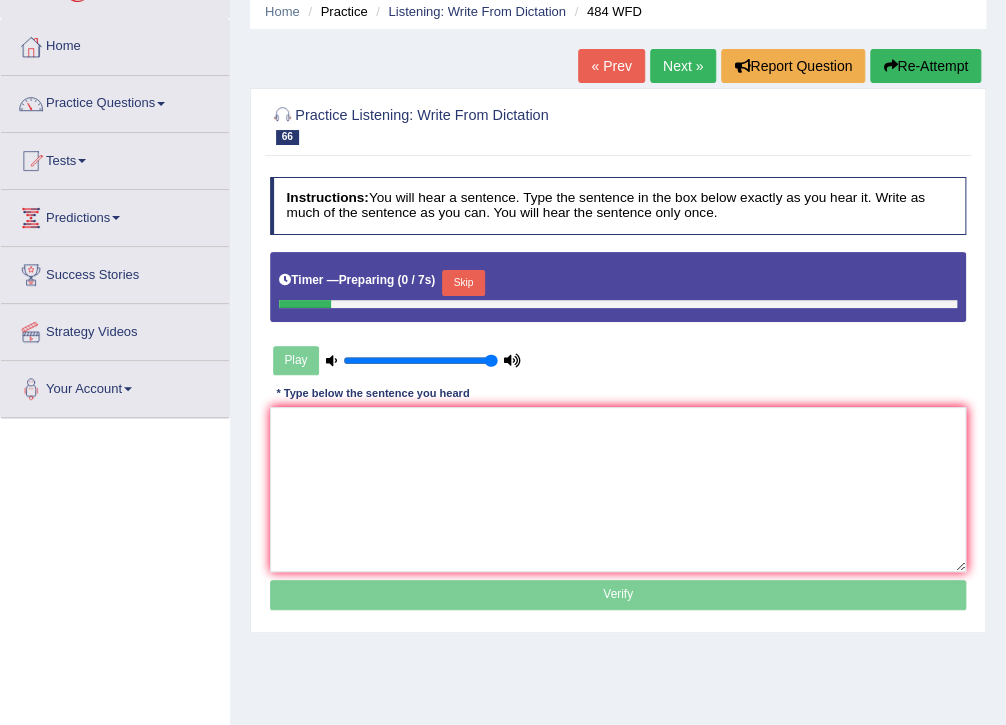 click on "Skip" at bounding box center [463, 283] 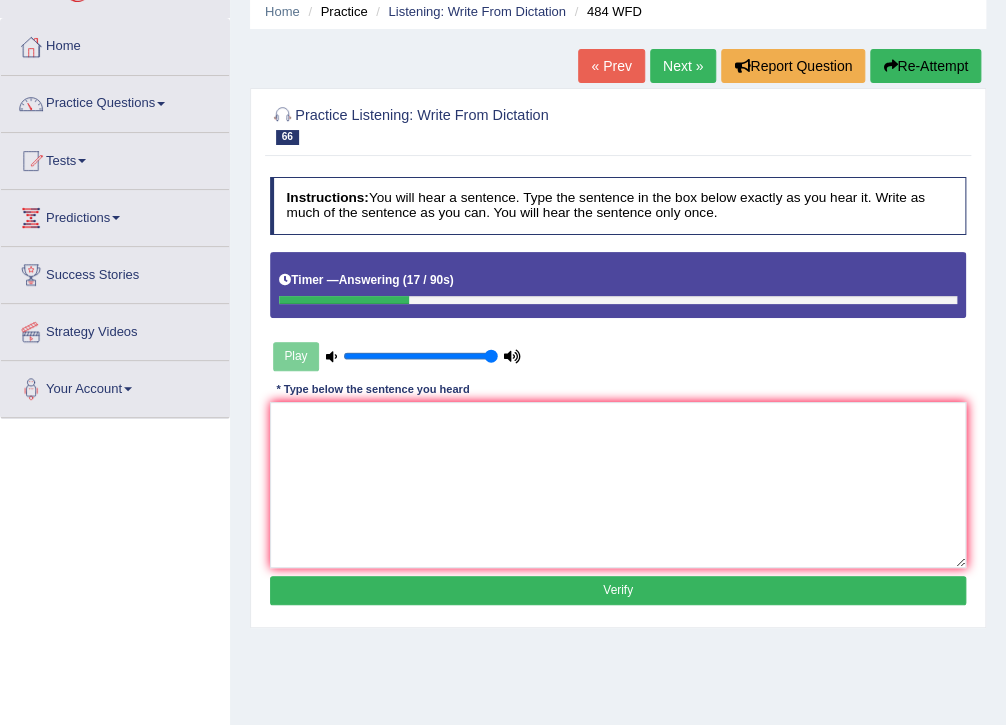 click on "Re-Attempt" at bounding box center (925, 66) 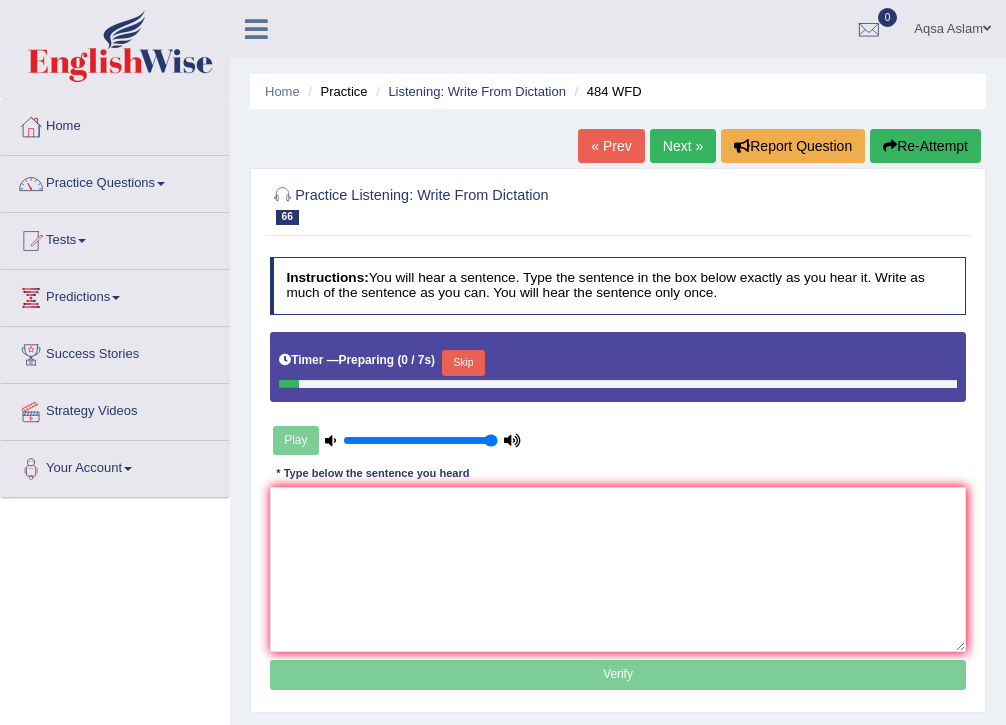 scroll, scrollTop: 80, scrollLeft: 0, axis: vertical 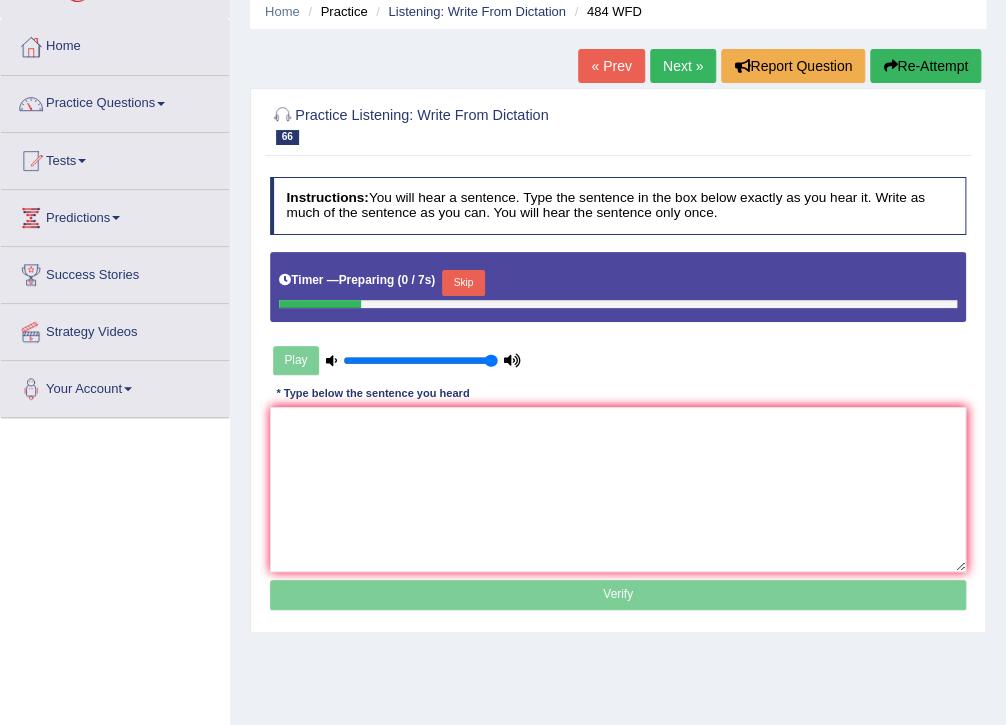 click on "Skip" at bounding box center (463, 283) 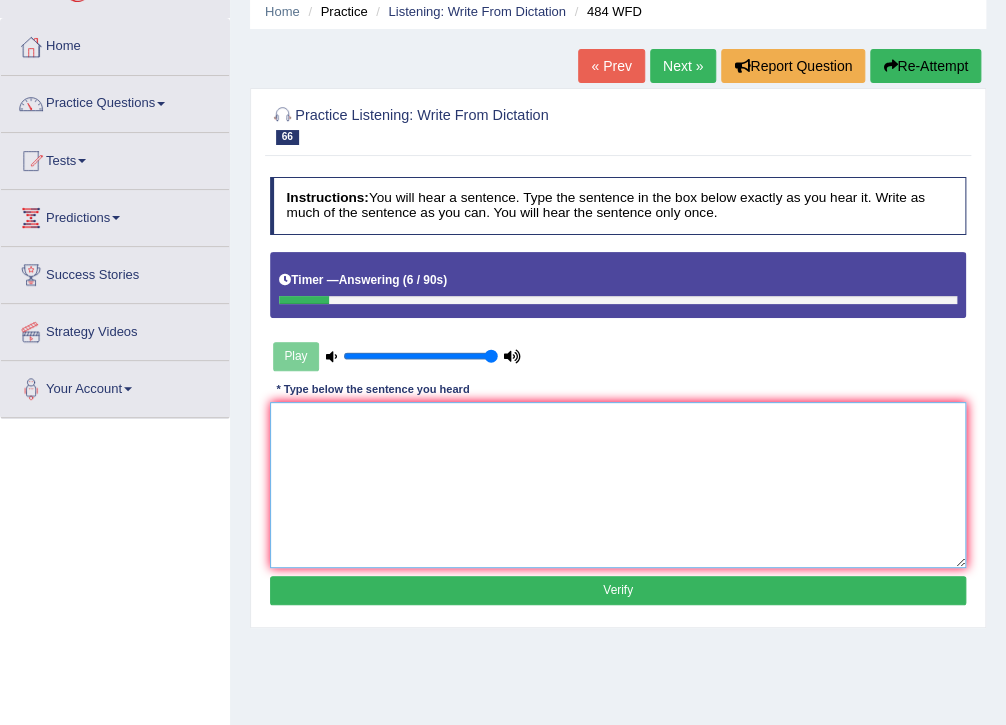 click at bounding box center [618, 484] 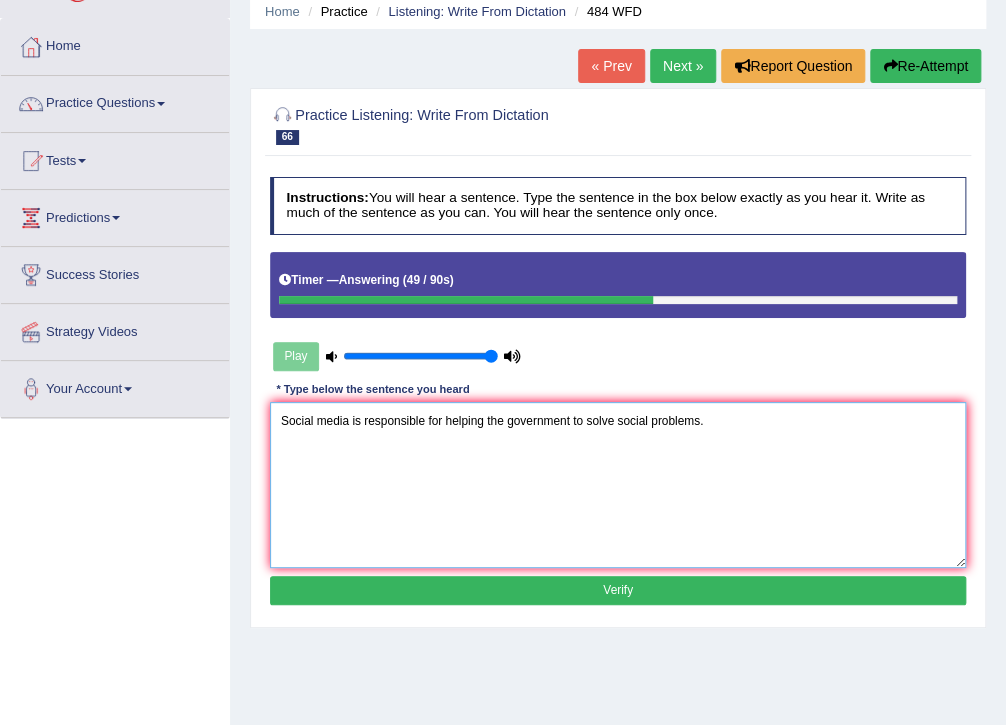 type on "Social media is responsible for helping the government to solve social problems." 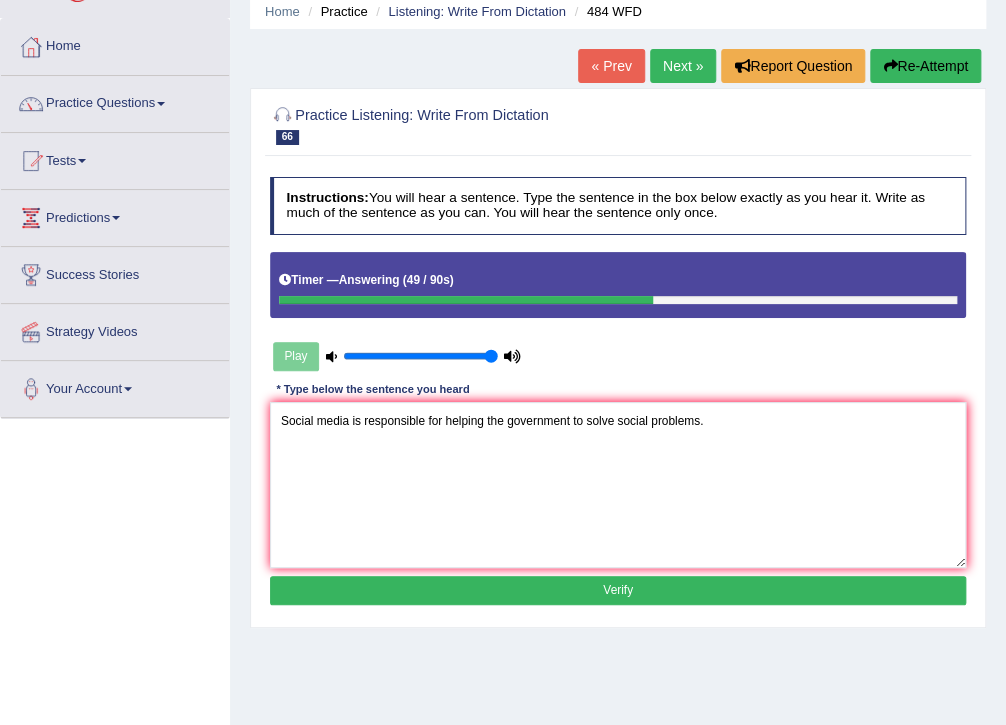 click on "Verify" at bounding box center (618, 590) 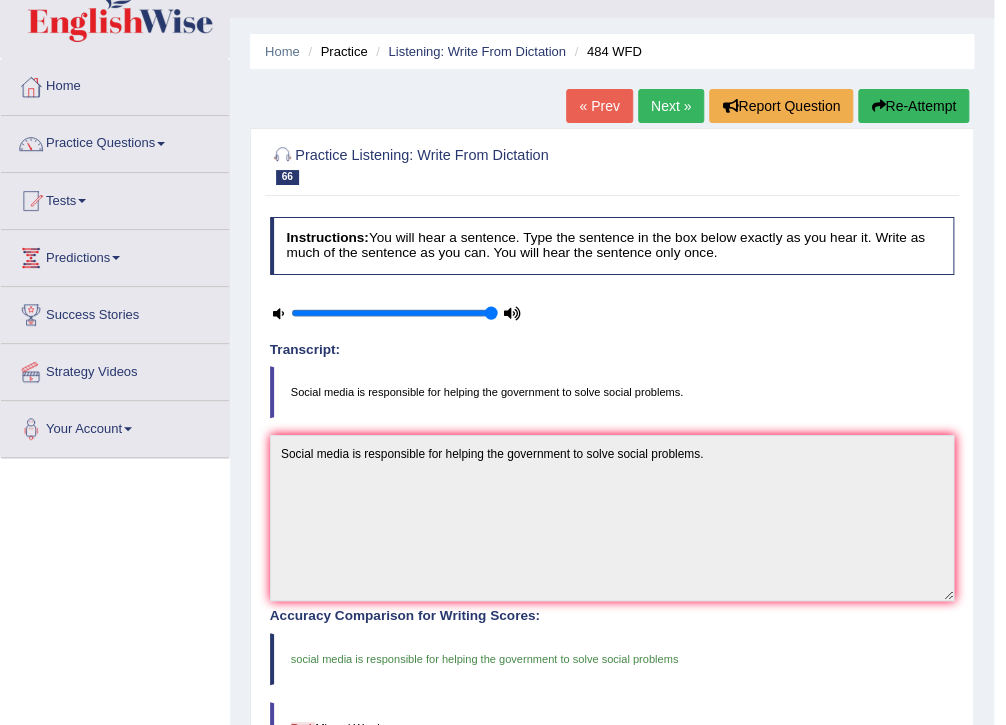 scroll, scrollTop: 0, scrollLeft: 0, axis: both 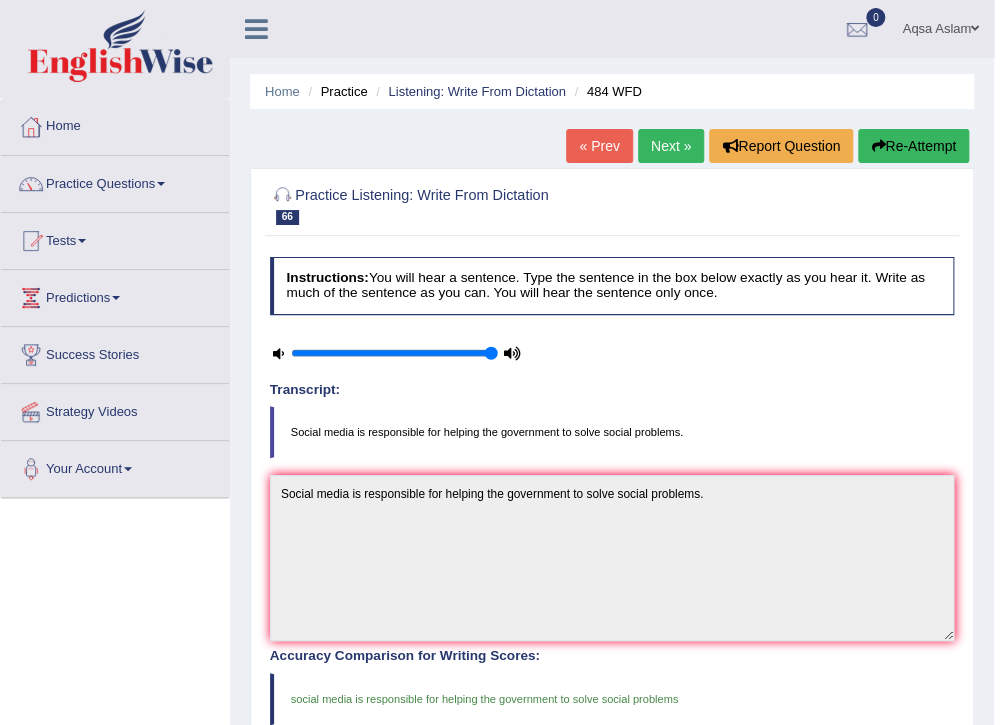 click on "Home
Practice
Listening: Write From Dictation
484 WFD
« Prev Next »  Report Question  Re-Attempt
Practice Listening: Write From Dictation
66
484 WFD
Instructions:  You will hear a sentence. Type the sentence in the box below exactly as you hear it. Write as much of the sentence as you can. You will hear the sentence only once.
Timer —  Answering   ( 49 / 90s ) Transcript: Social media is responsible for helping the government to solve social problems. * Type below the sentence you heard Social media is responsible for helping the government to solve social problems. Accuracy Comparison for Writing Scores: social media is responsible for helping the government to solve social problems
Red:  Missed Words
Green:  Correct Words
Blue:  Added/Mistyped Words" at bounding box center [612, 568] 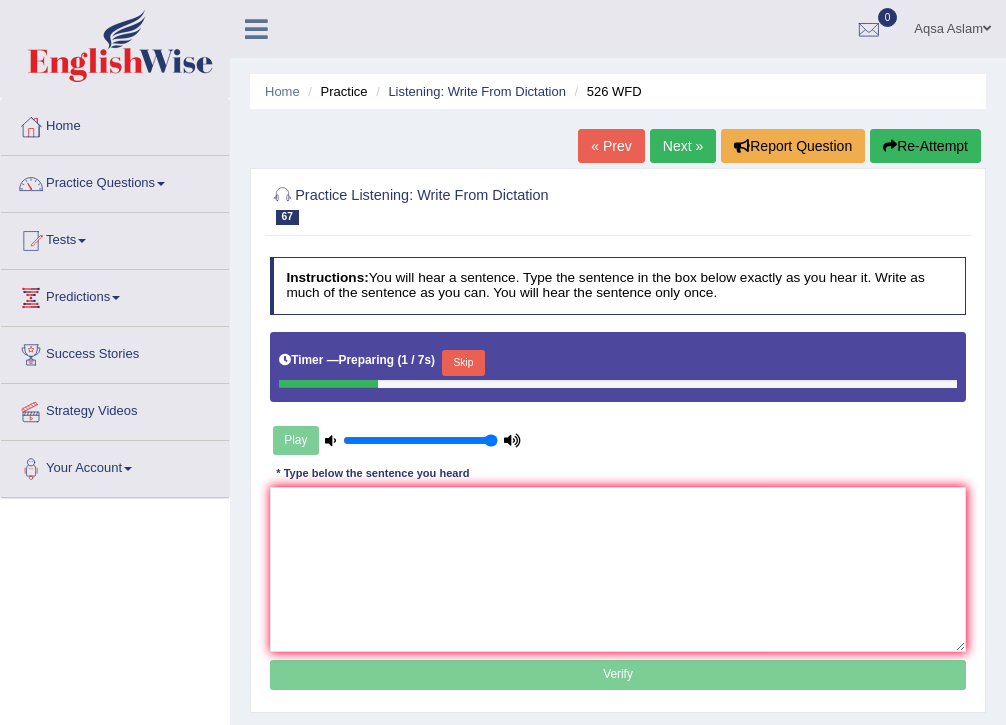 scroll, scrollTop: 0, scrollLeft: 0, axis: both 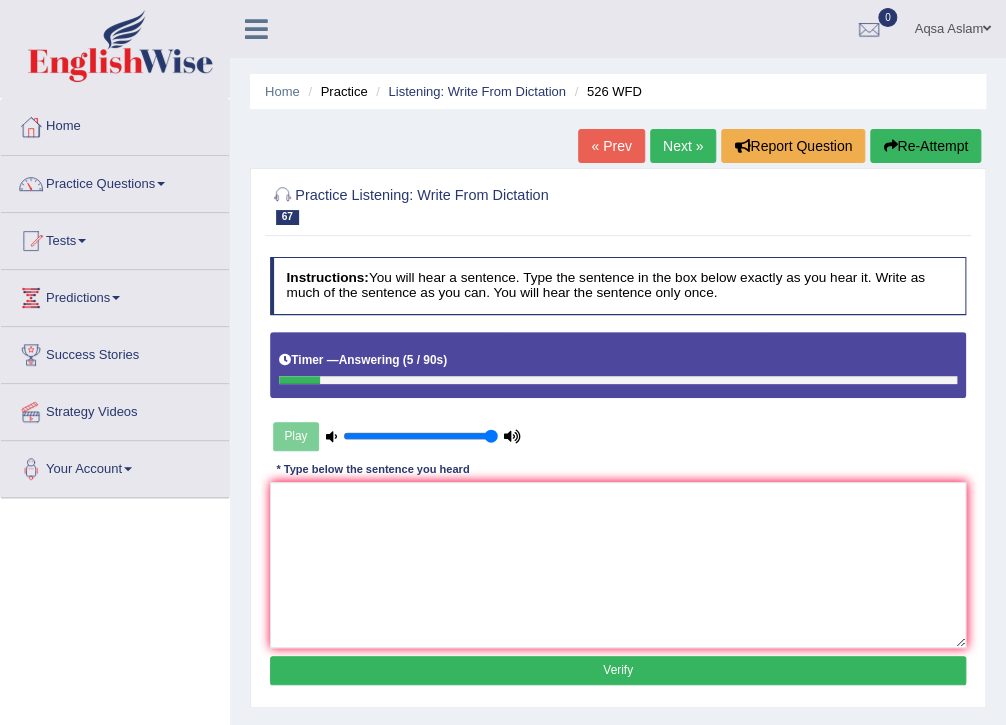 click on "Re-Attempt" at bounding box center [925, 146] 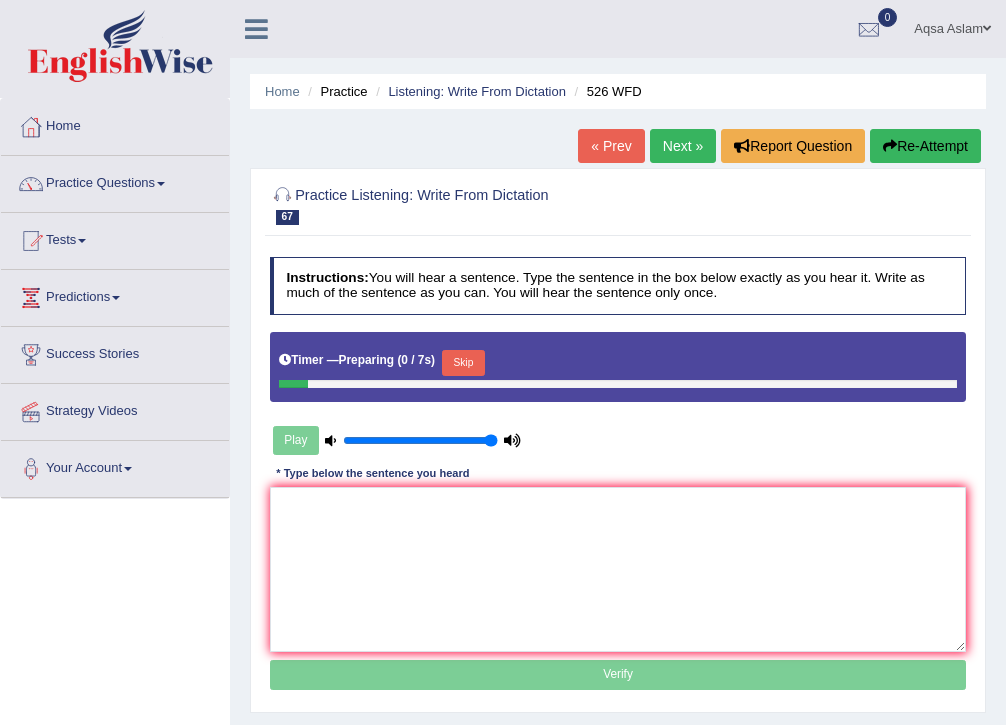 scroll, scrollTop: 0, scrollLeft: 0, axis: both 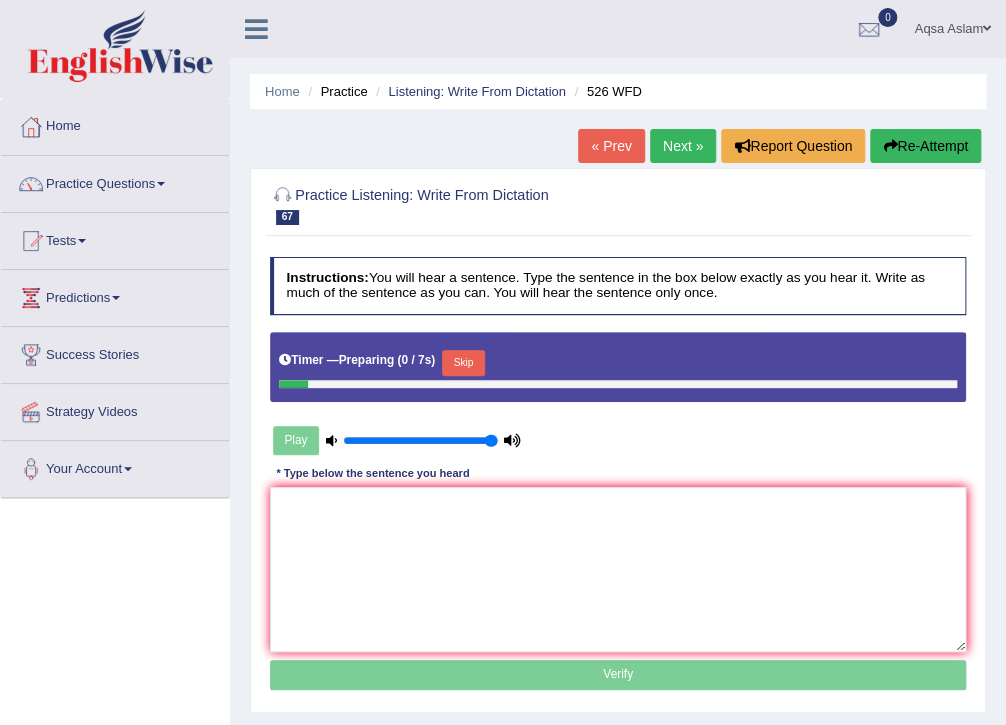click on "Skip" at bounding box center [463, 363] 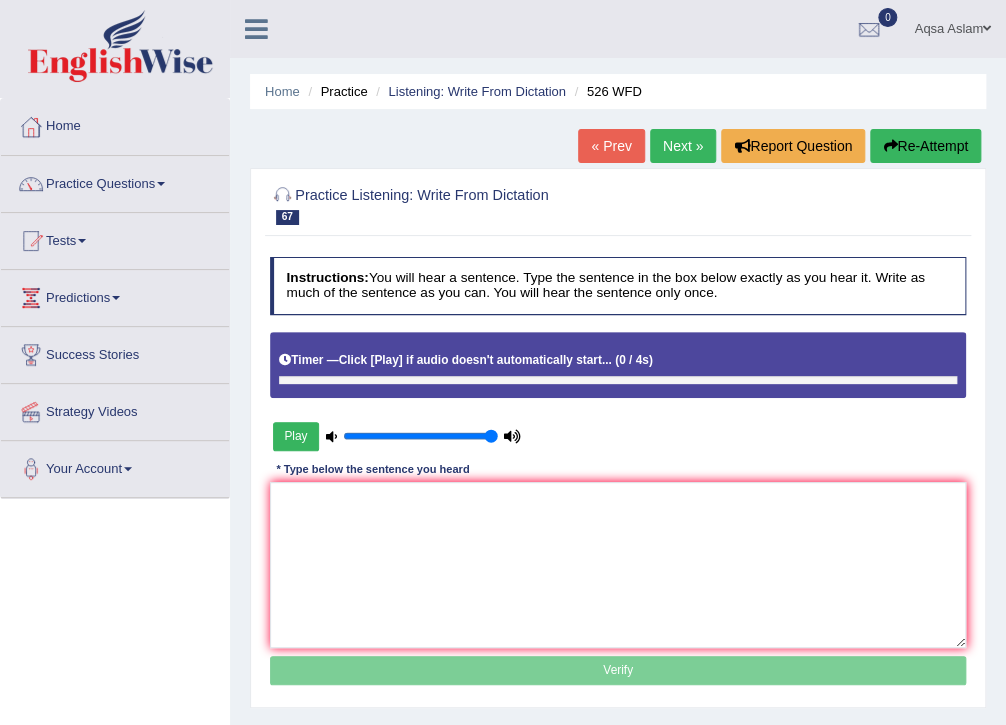 scroll, scrollTop: 0, scrollLeft: 0, axis: both 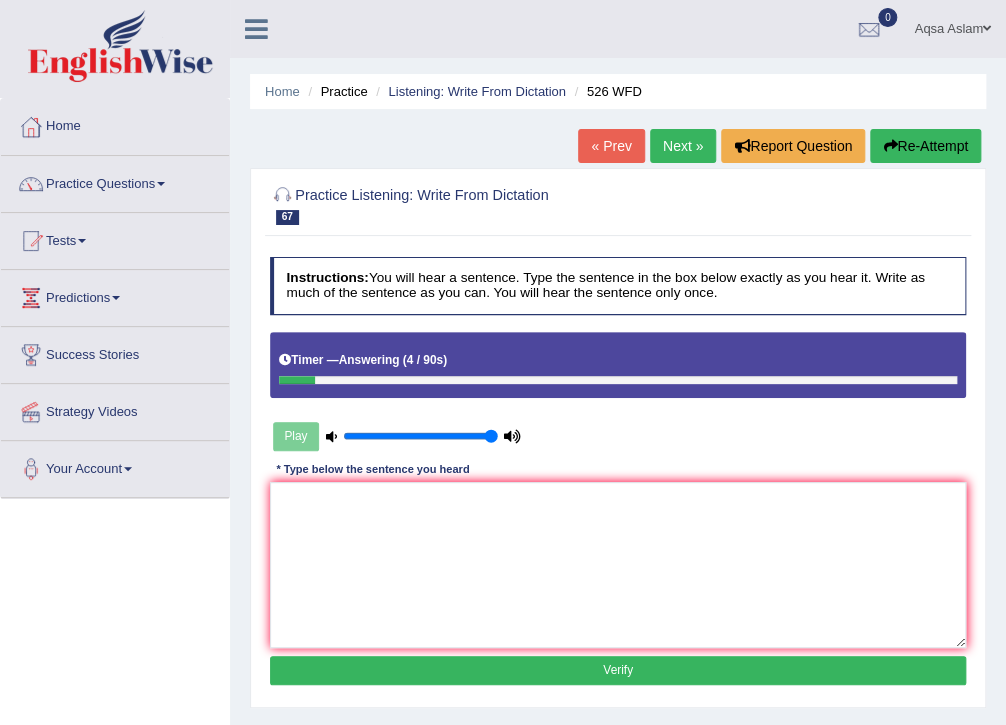 click on "Re-Attempt" at bounding box center (925, 146) 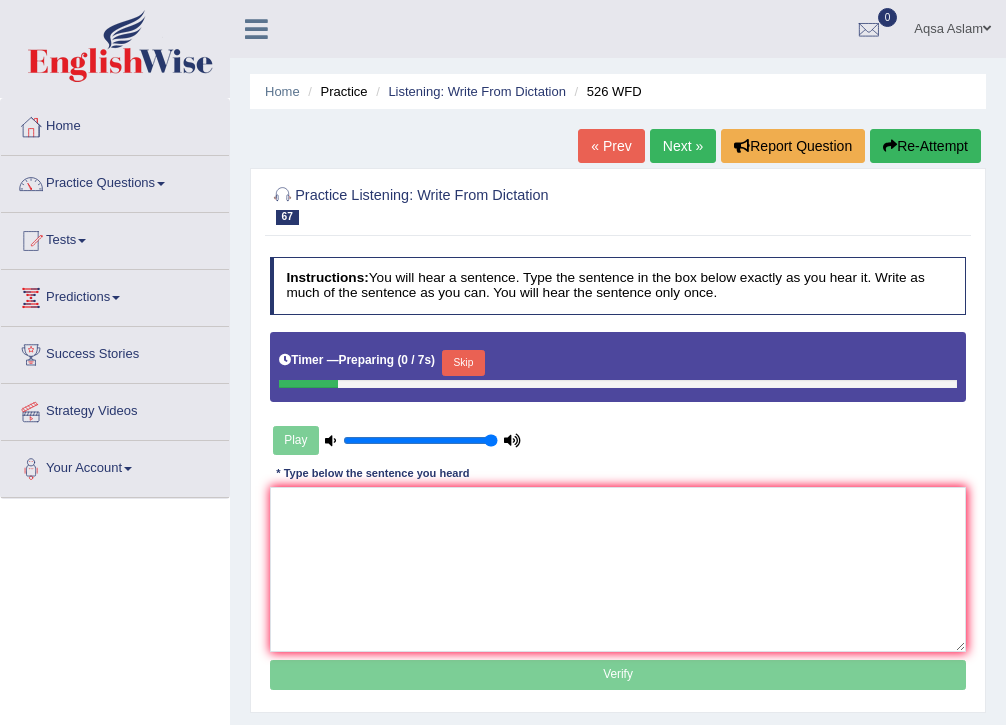 scroll, scrollTop: 0, scrollLeft: 0, axis: both 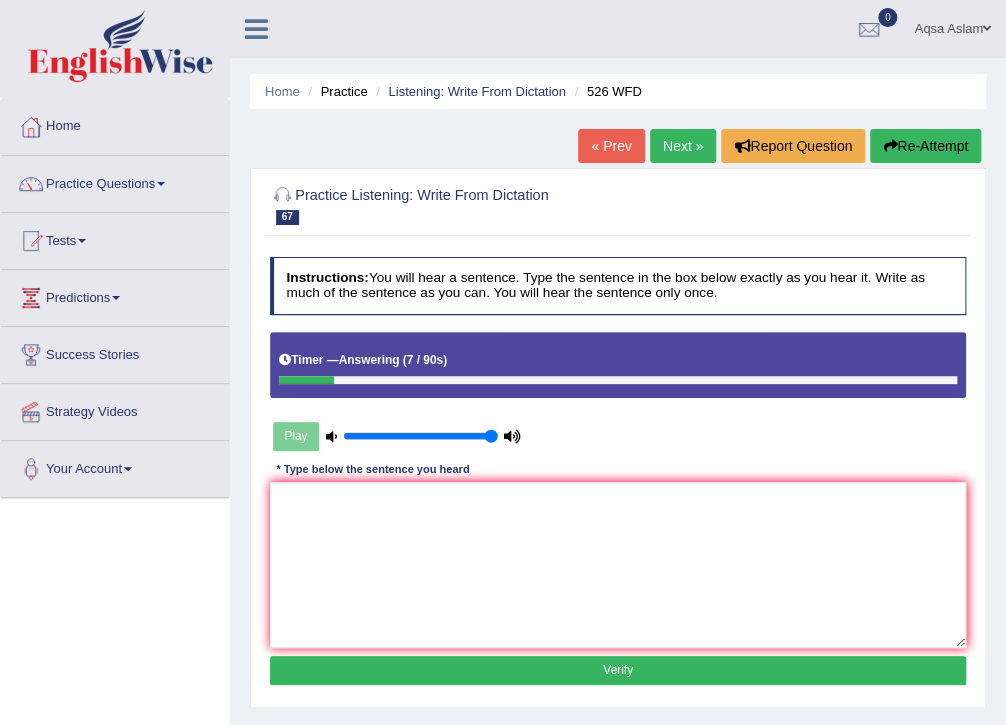 click on "Re-Attempt" at bounding box center (925, 146) 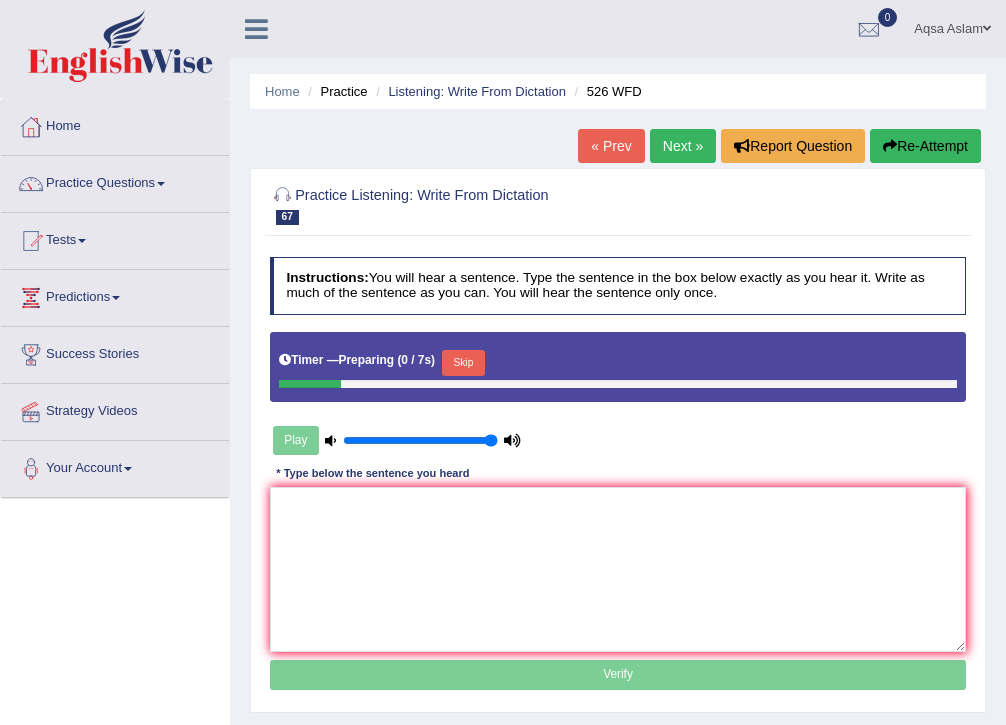 scroll, scrollTop: 0, scrollLeft: 0, axis: both 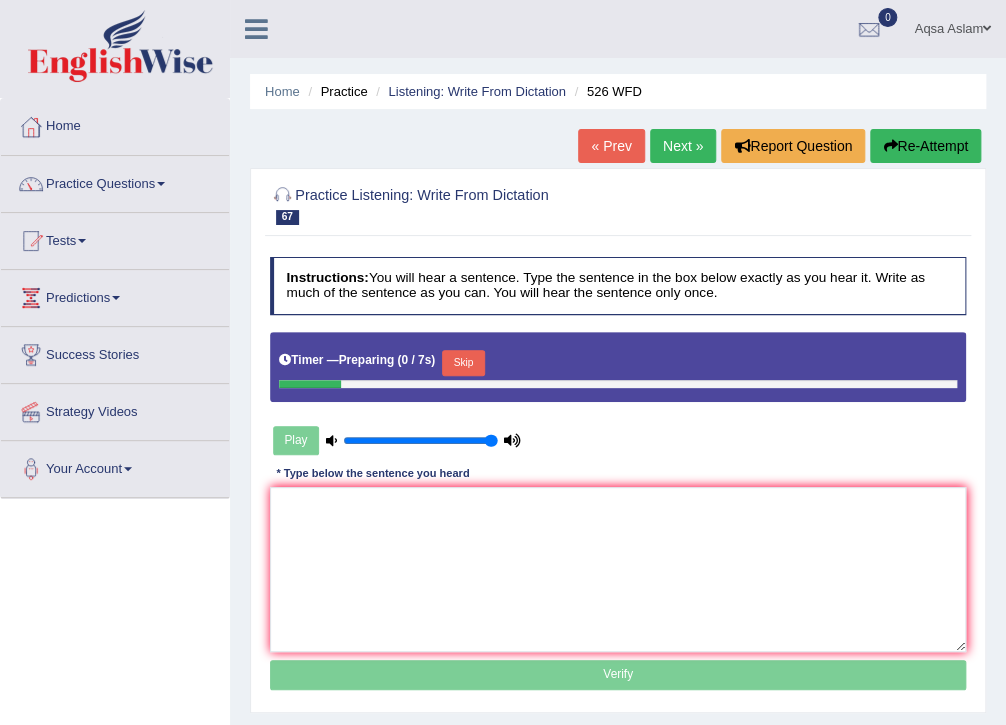 click on "Skip" at bounding box center [463, 363] 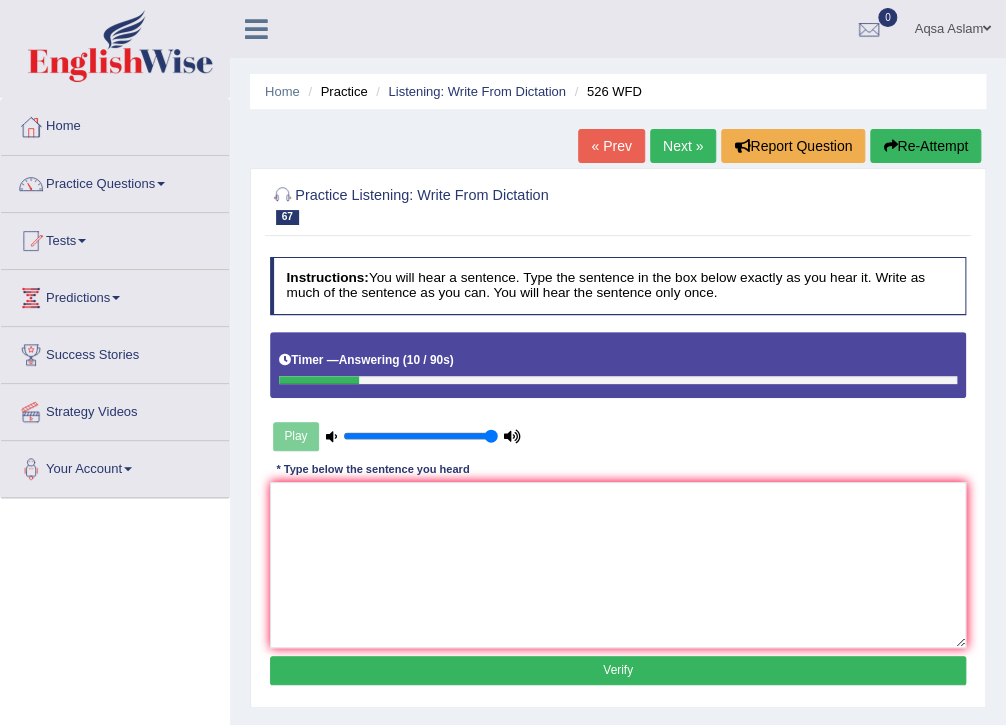 click on "Re-Attempt" at bounding box center [925, 146] 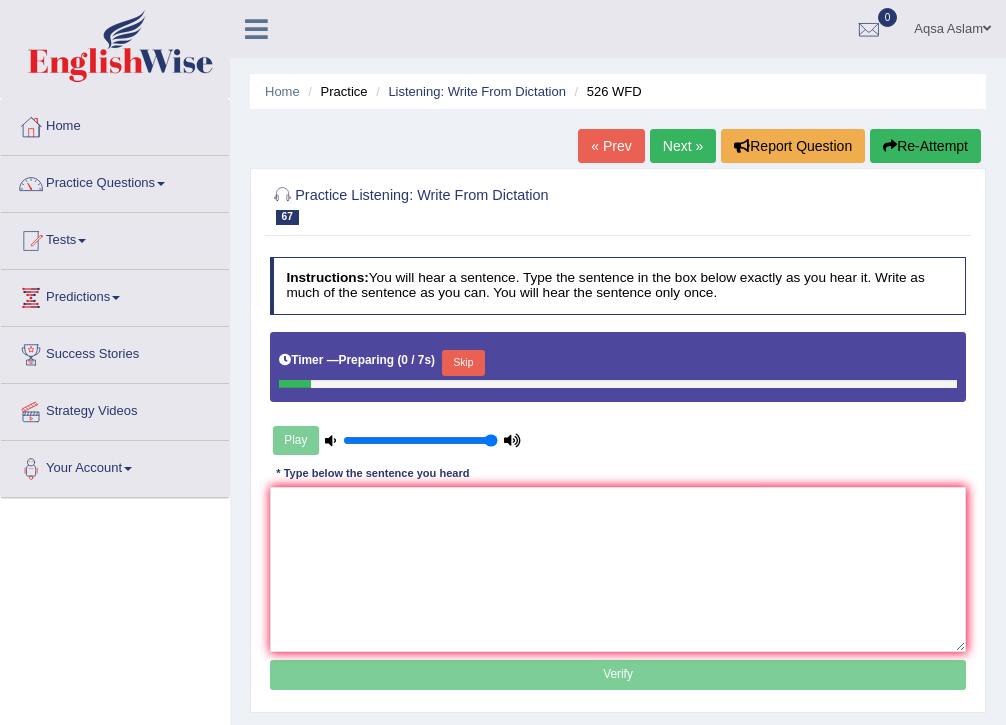 scroll, scrollTop: 0, scrollLeft: 0, axis: both 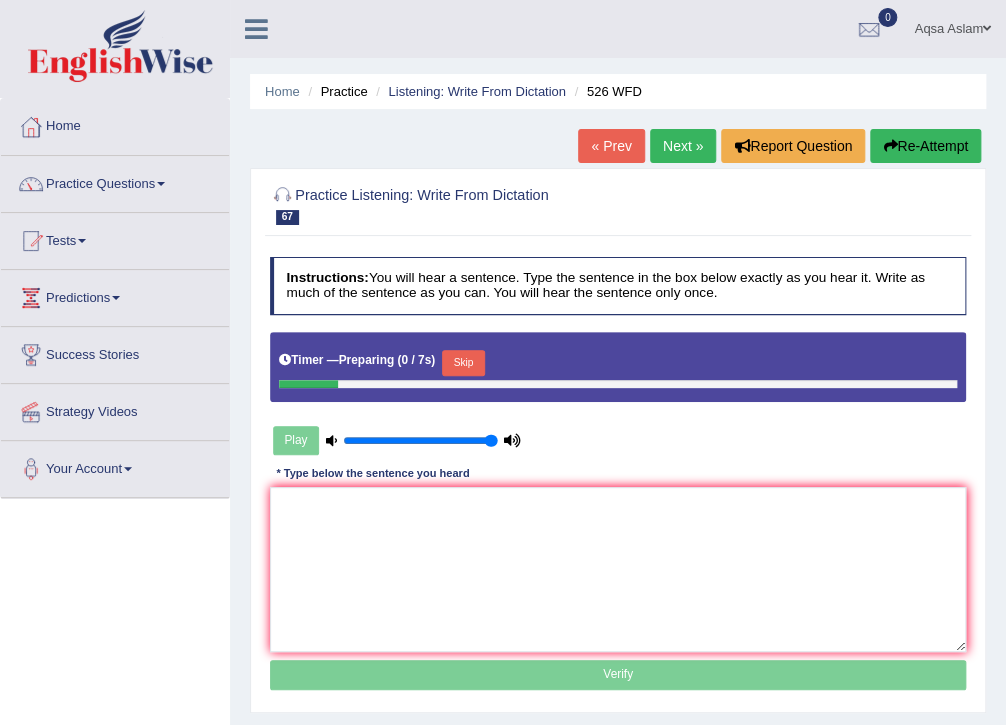 click on "Skip" at bounding box center [463, 363] 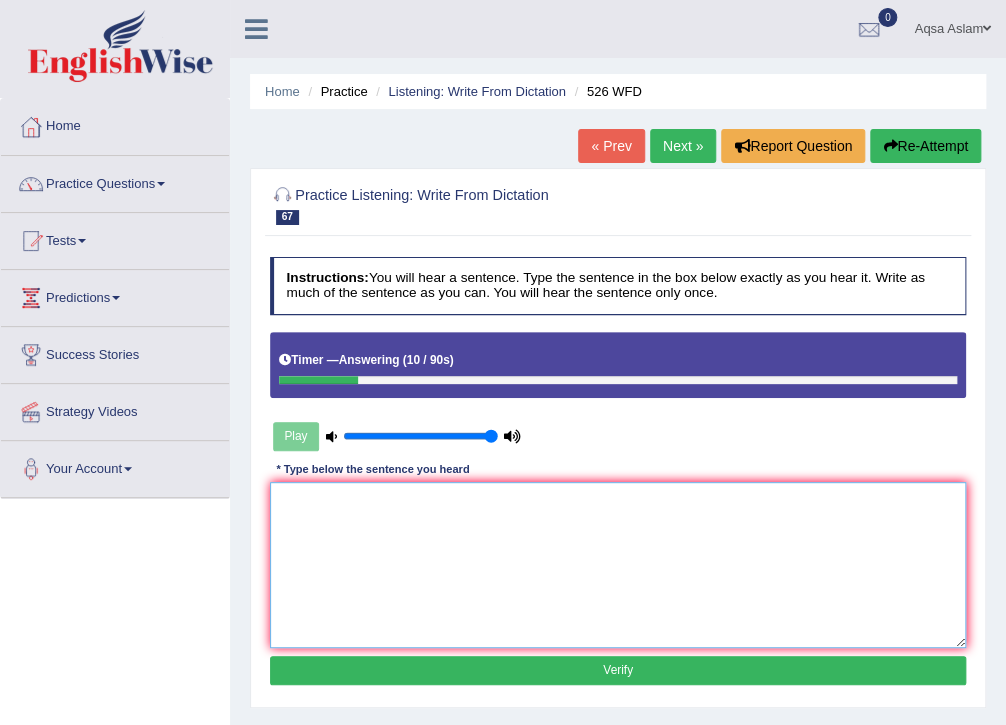 click at bounding box center [618, 564] 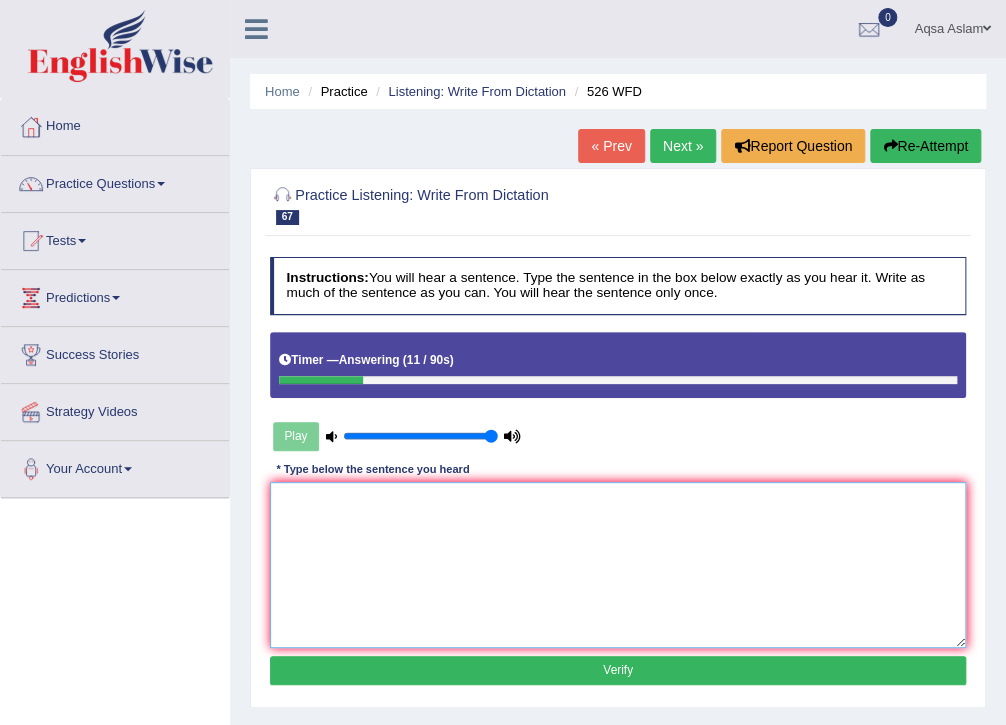 type on "w" 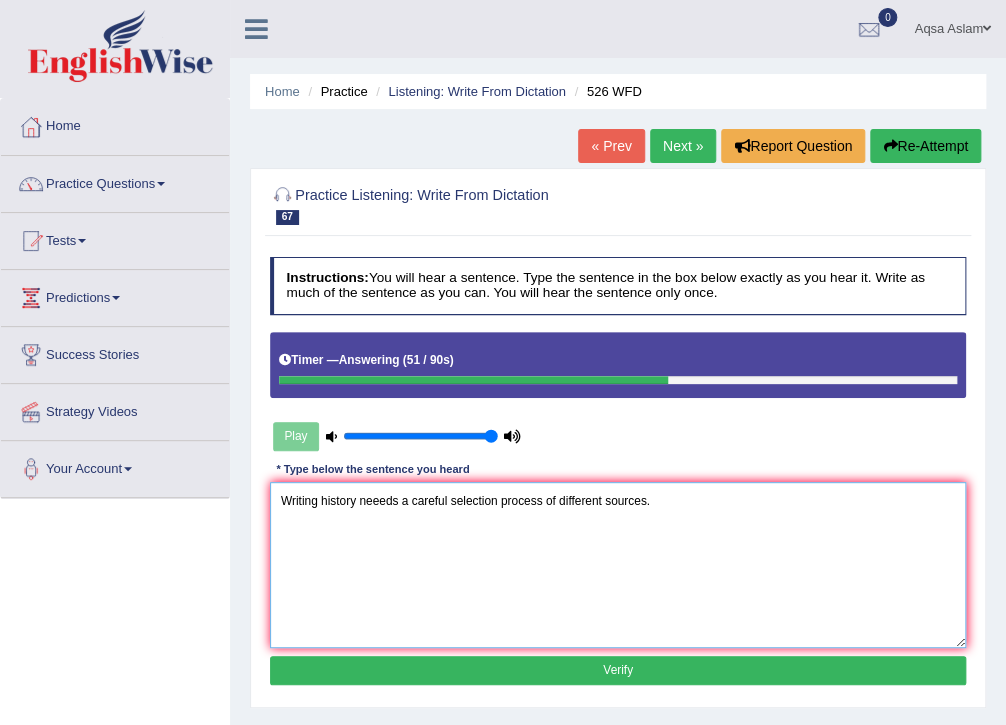type on "Writing history neeeds a careful selection process of different sources." 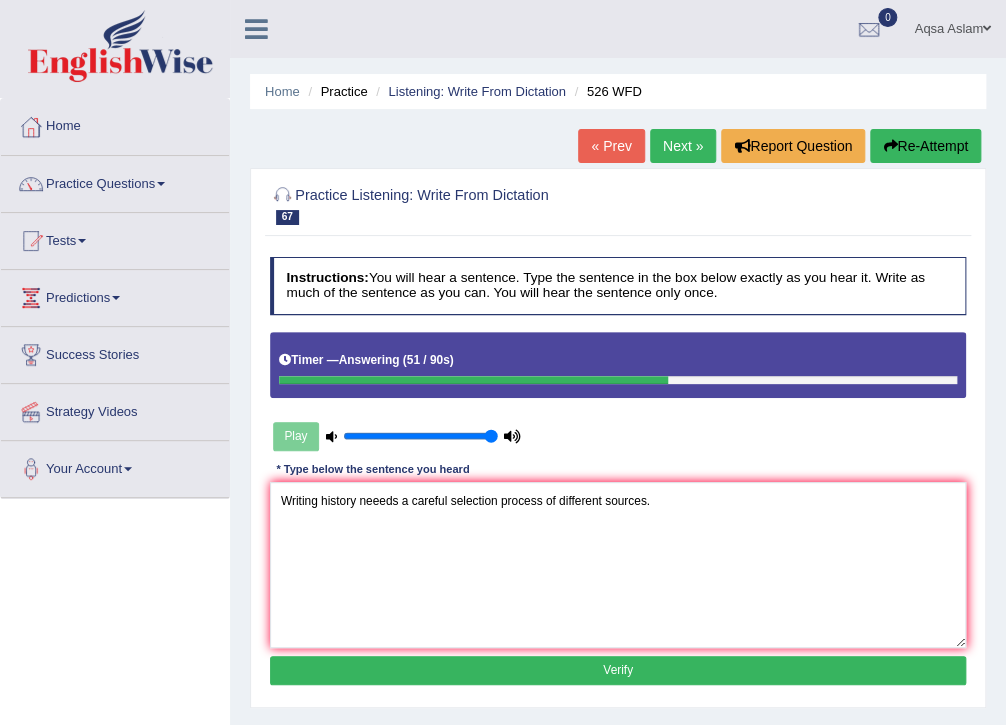 click on "Verify" at bounding box center [618, 670] 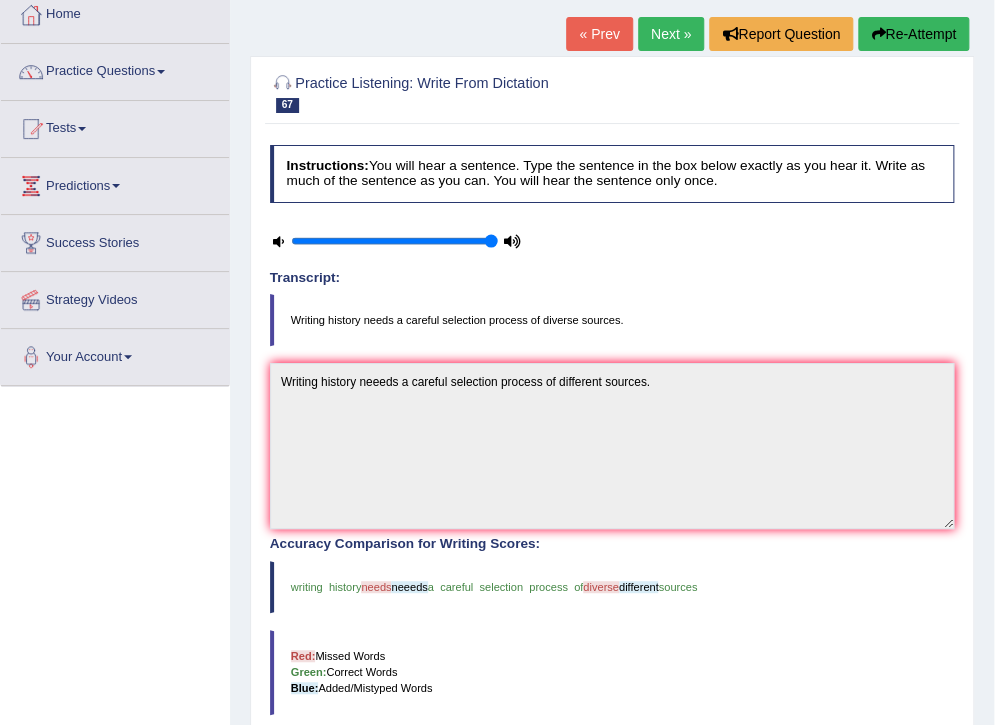 scroll, scrollTop: 80, scrollLeft: 0, axis: vertical 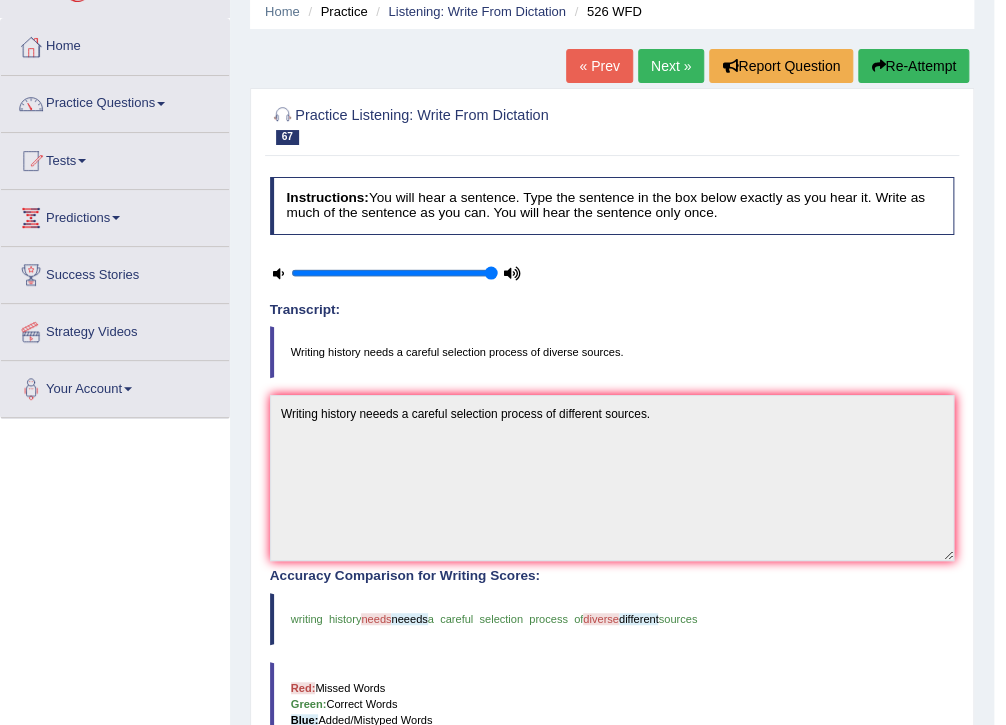 click on "Next »" at bounding box center (671, 66) 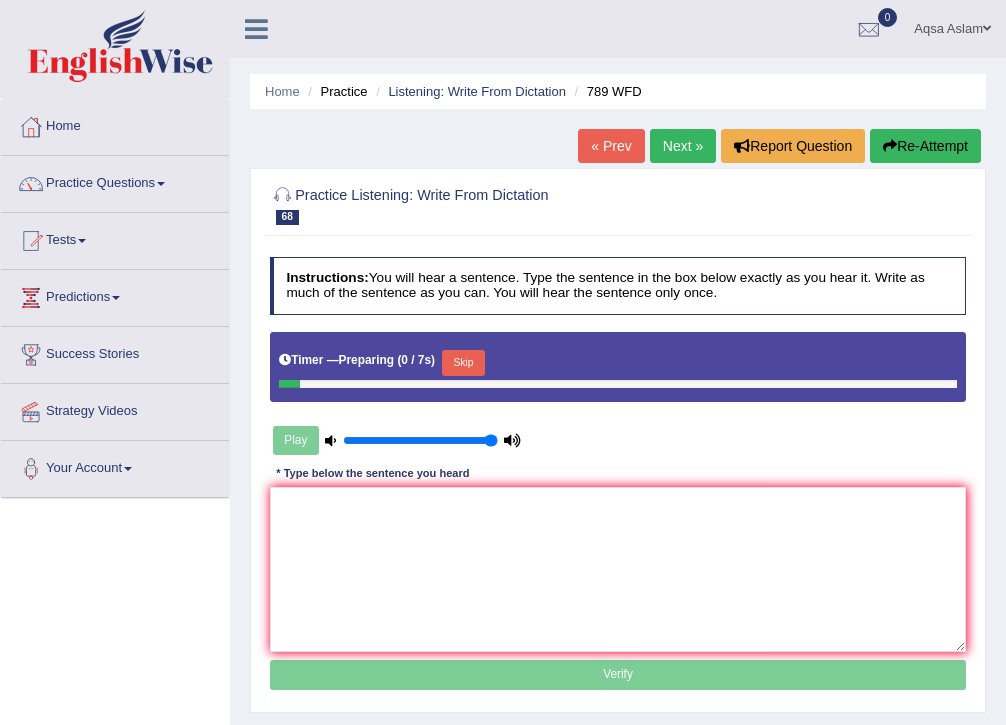 scroll, scrollTop: 0, scrollLeft: 0, axis: both 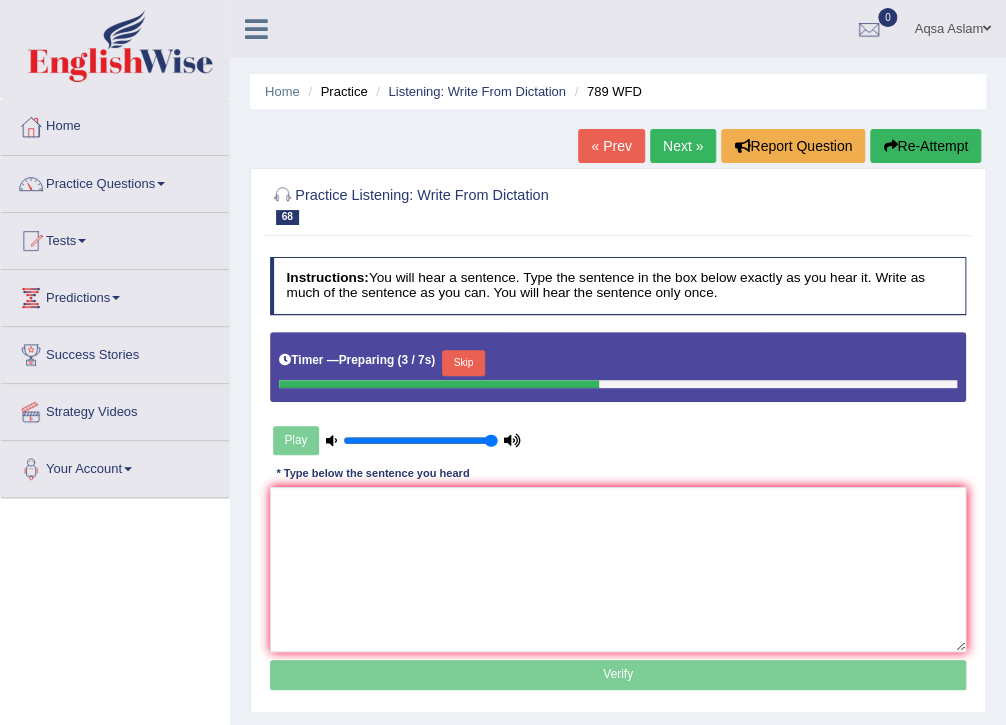 click on "Skip" at bounding box center [463, 363] 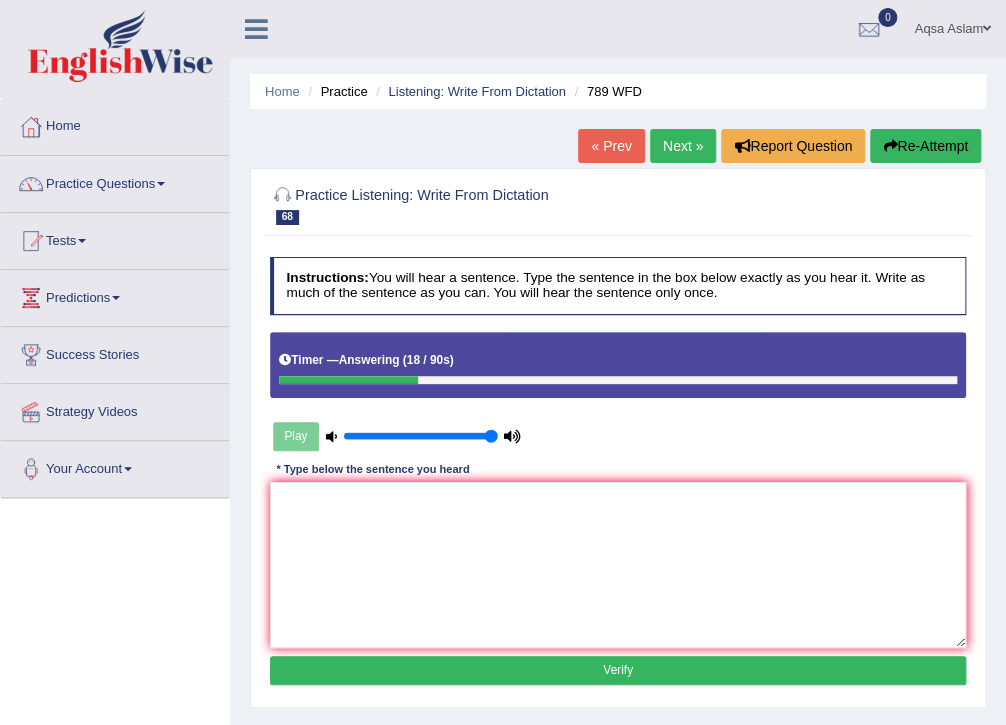 click on "Re-Attempt" at bounding box center (925, 146) 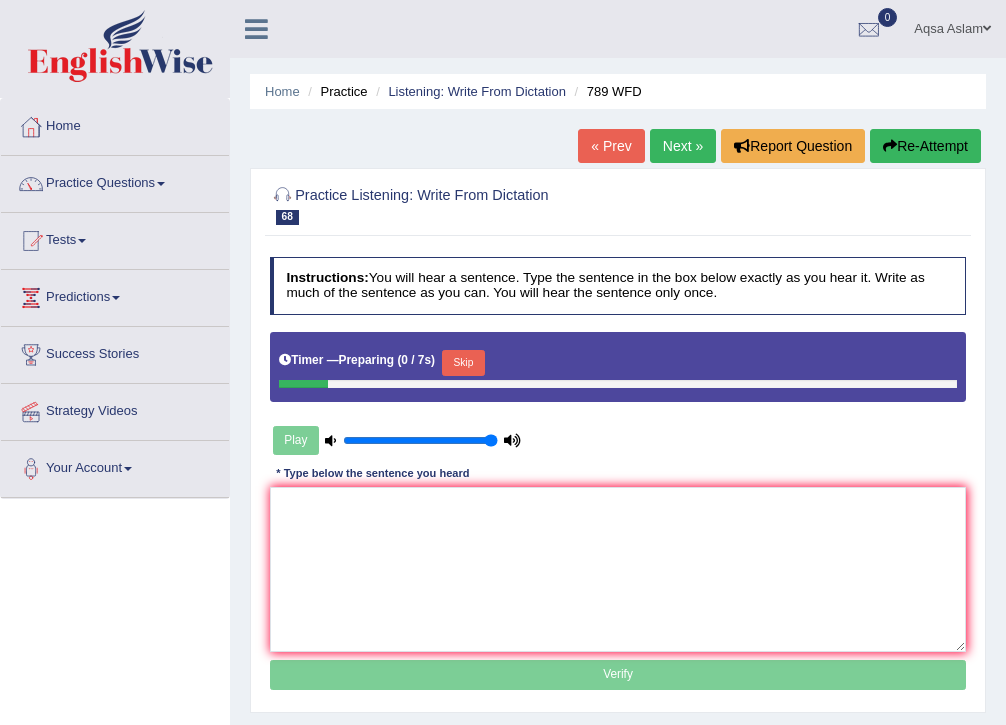 click on "Timer —  Preparing   ( 0 / 7s ) Skip" at bounding box center [618, 363] 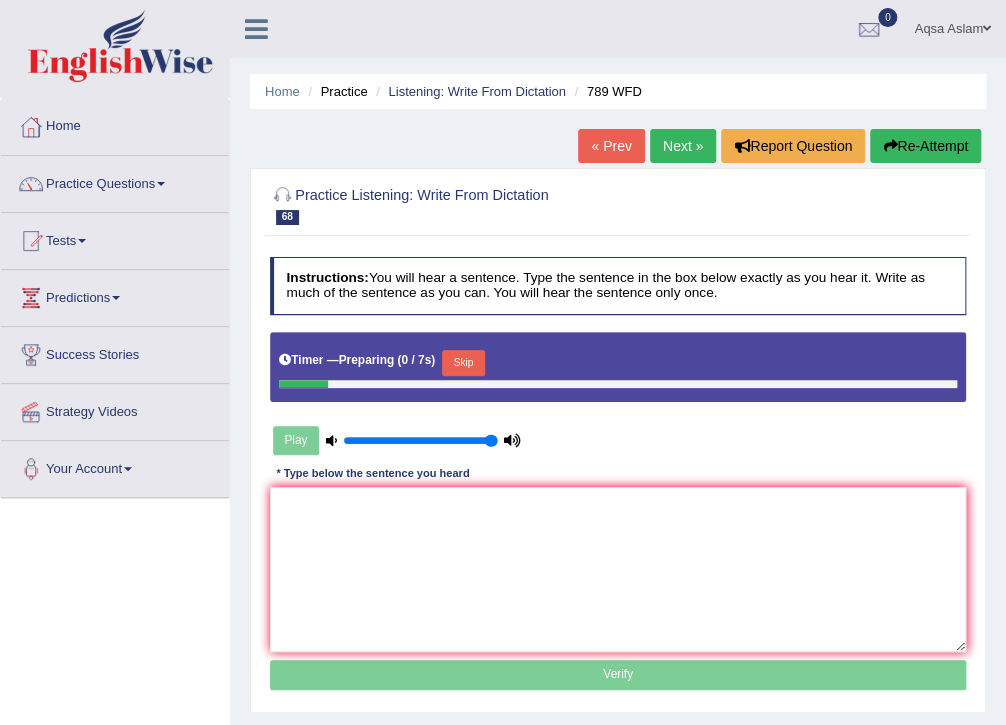 scroll, scrollTop: 0, scrollLeft: 0, axis: both 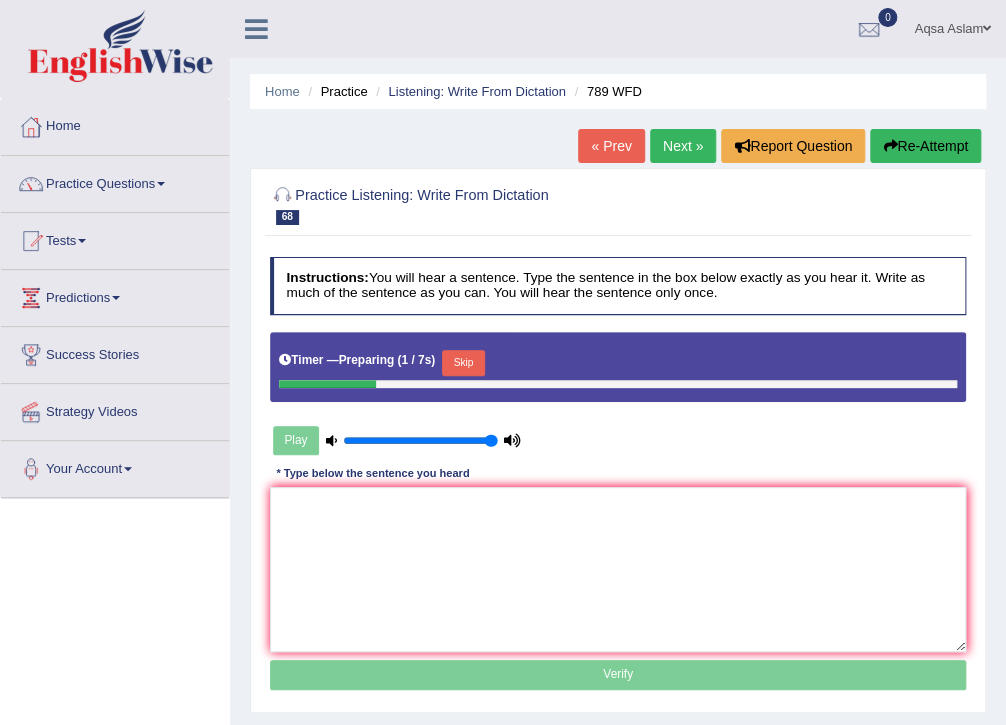 click on "Skip" at bounding box center [463, 363] 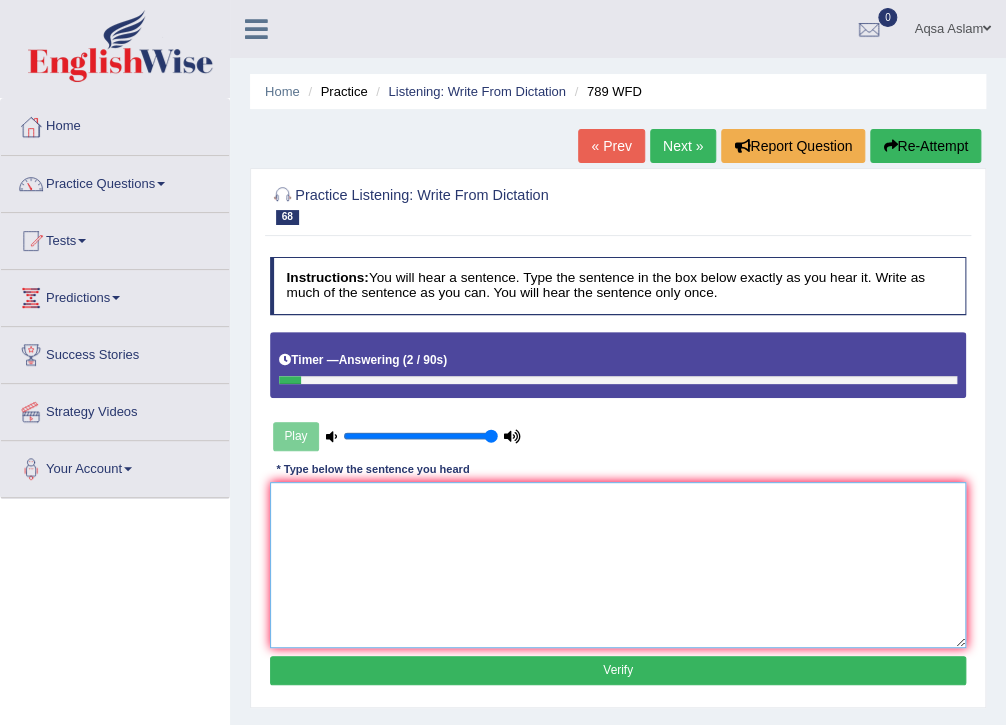 click at bounding box center [618, 564] 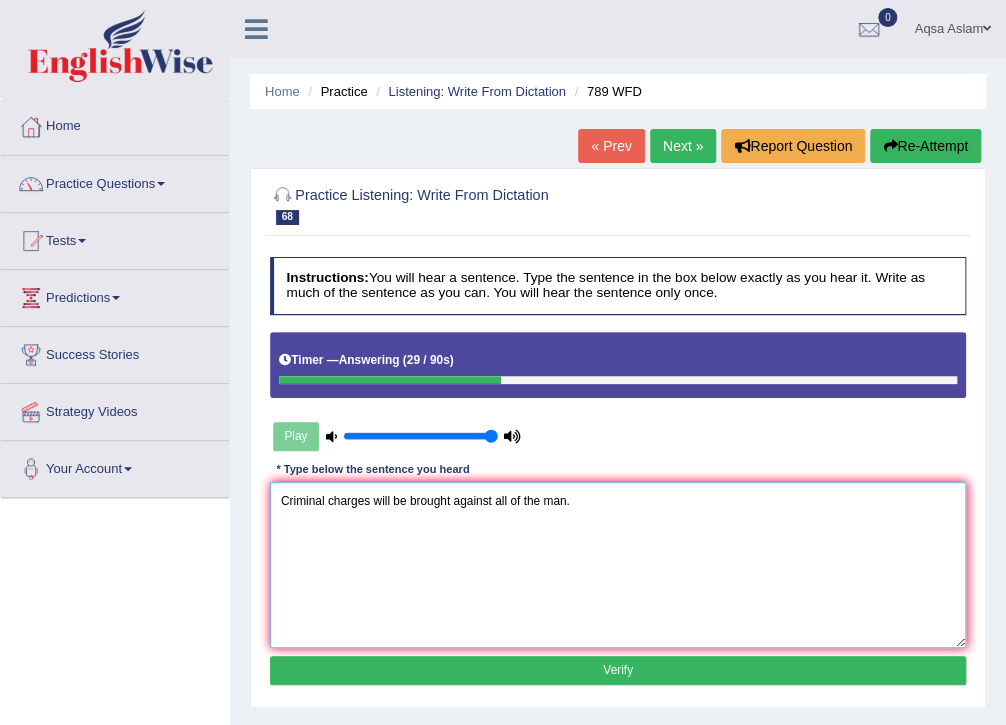 type on "Criminal charges will be brought against all of the man." 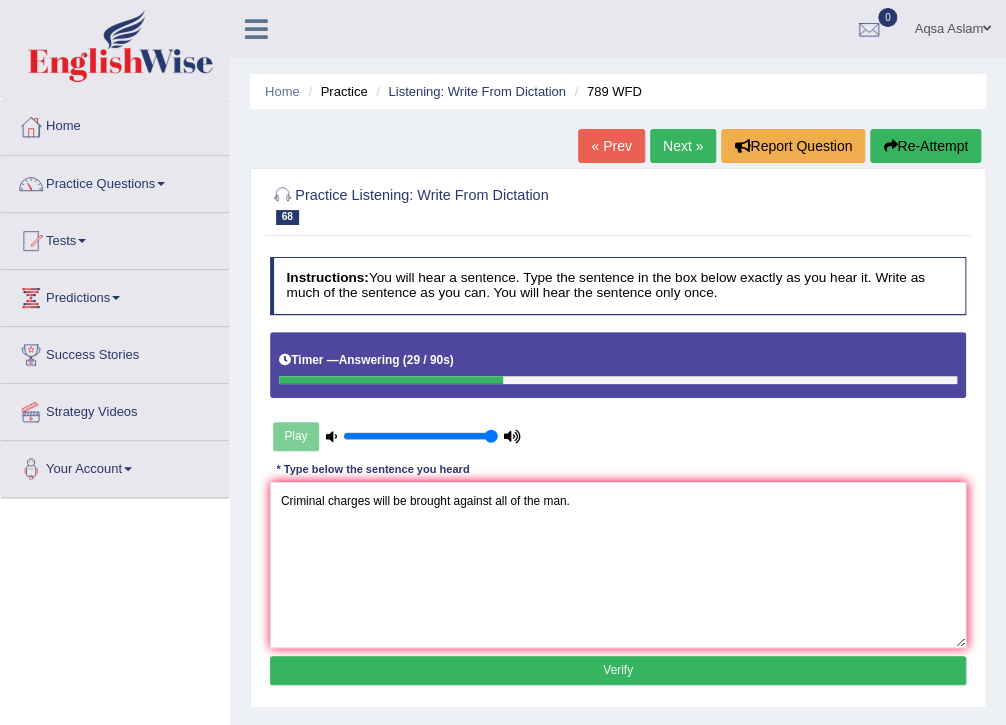click on "Verify" at bounding box center [618, 670] 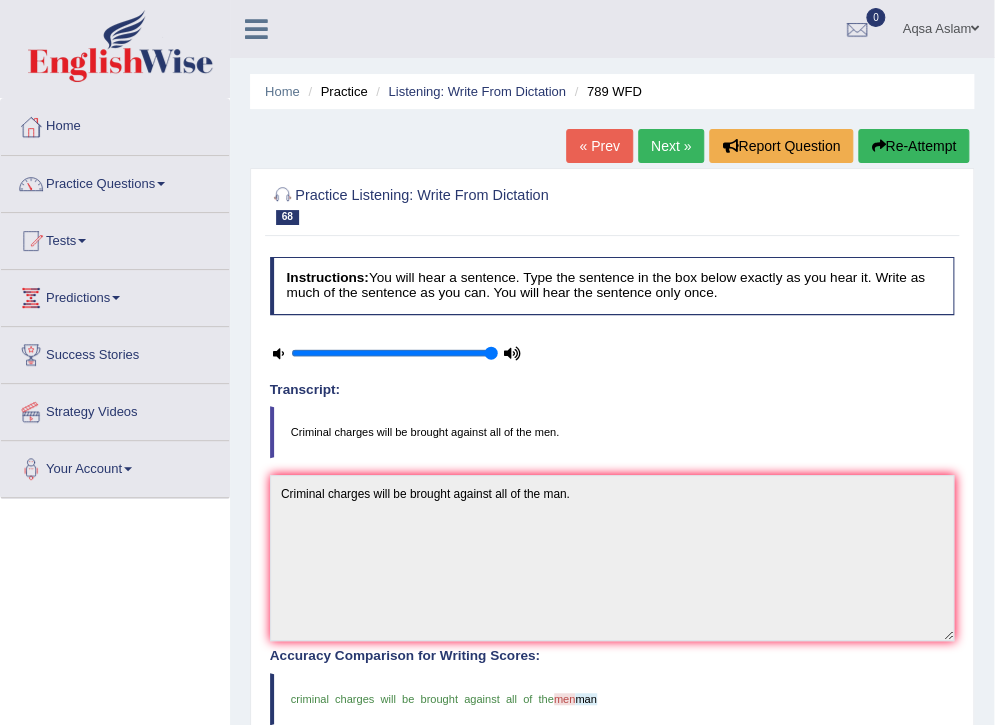 click on "« Prev Next »  Report Question  Re-Attempt" at bounding box center (770, 148) 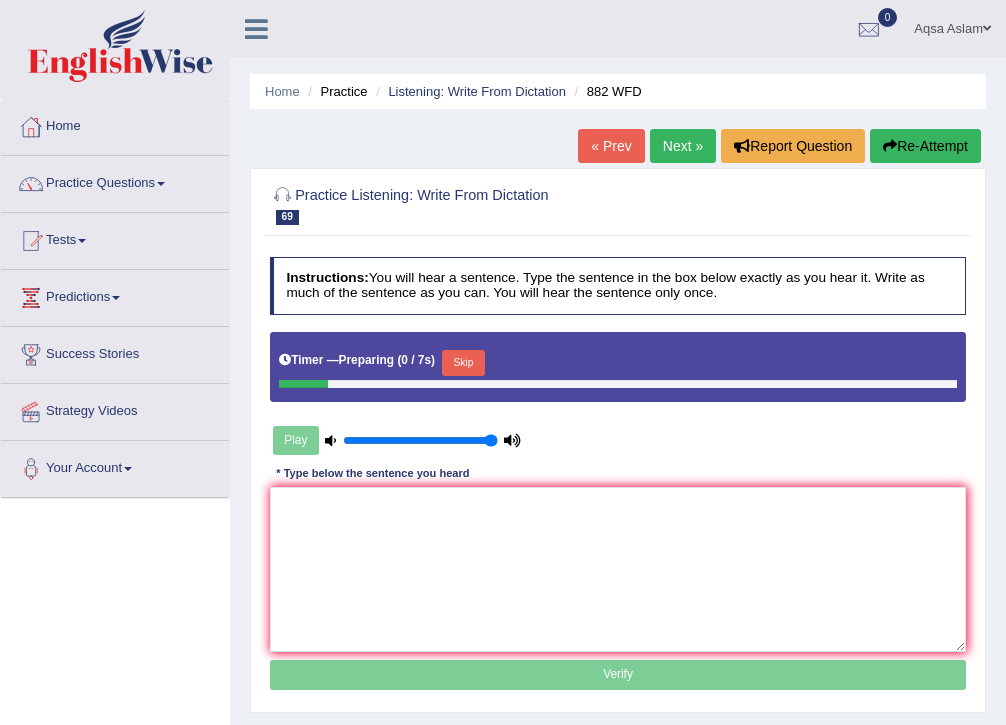 scroll, scrollTop: 0, scrollLeft: 0, axis: both 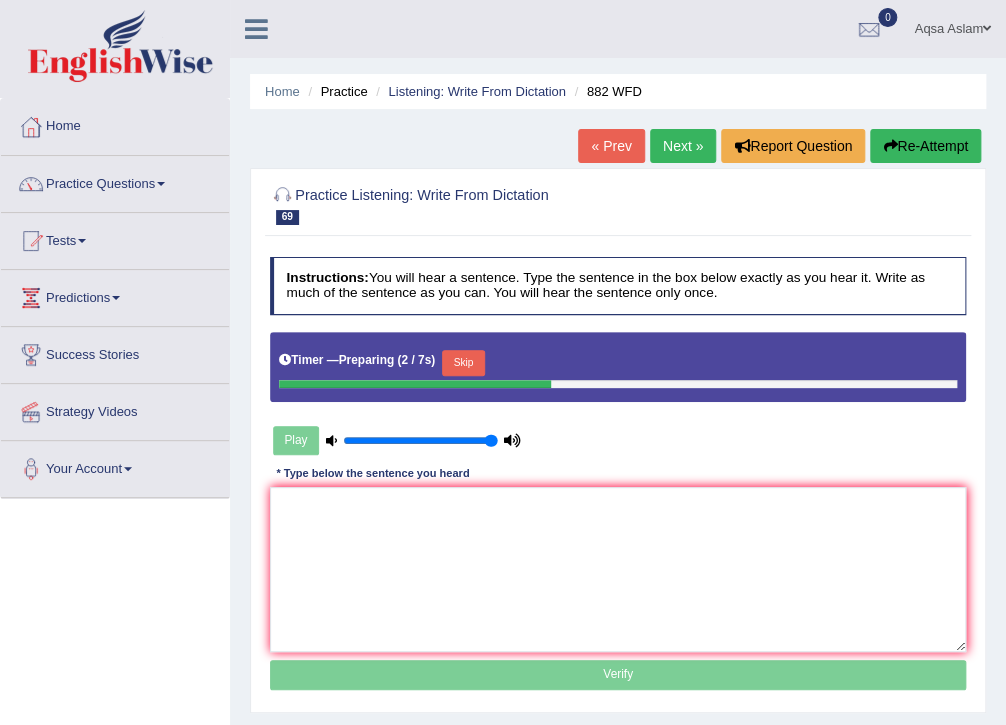 click on "Timer —  Preparing   ( 2 / 7s ) Skip" at bounding box center (618, 363) 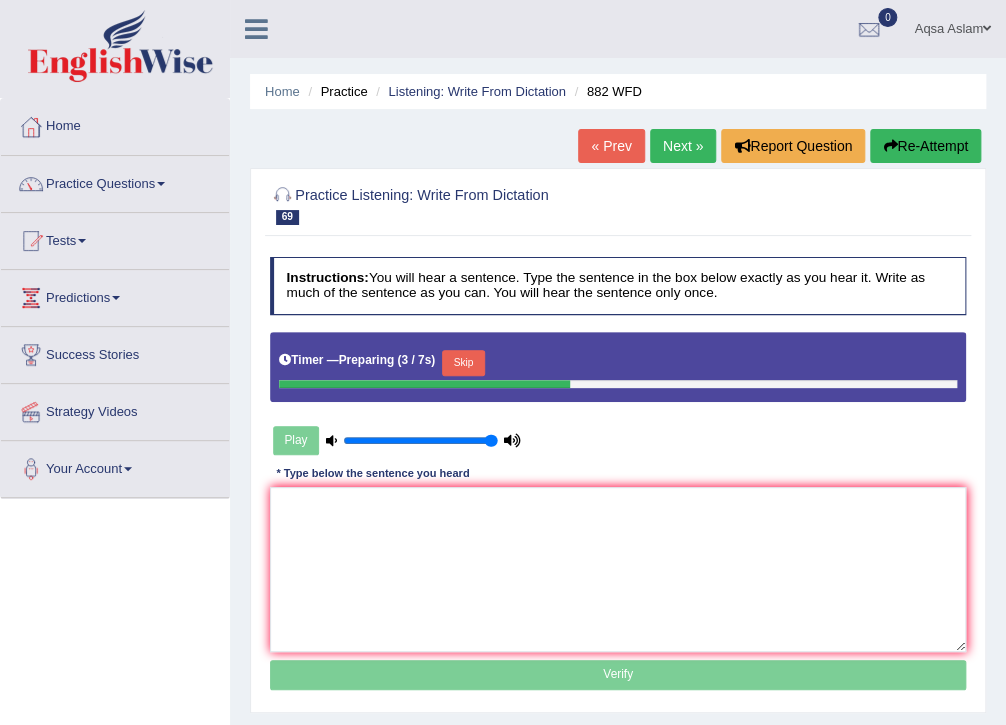 click on "Skip" at bounding box center (463, 363) 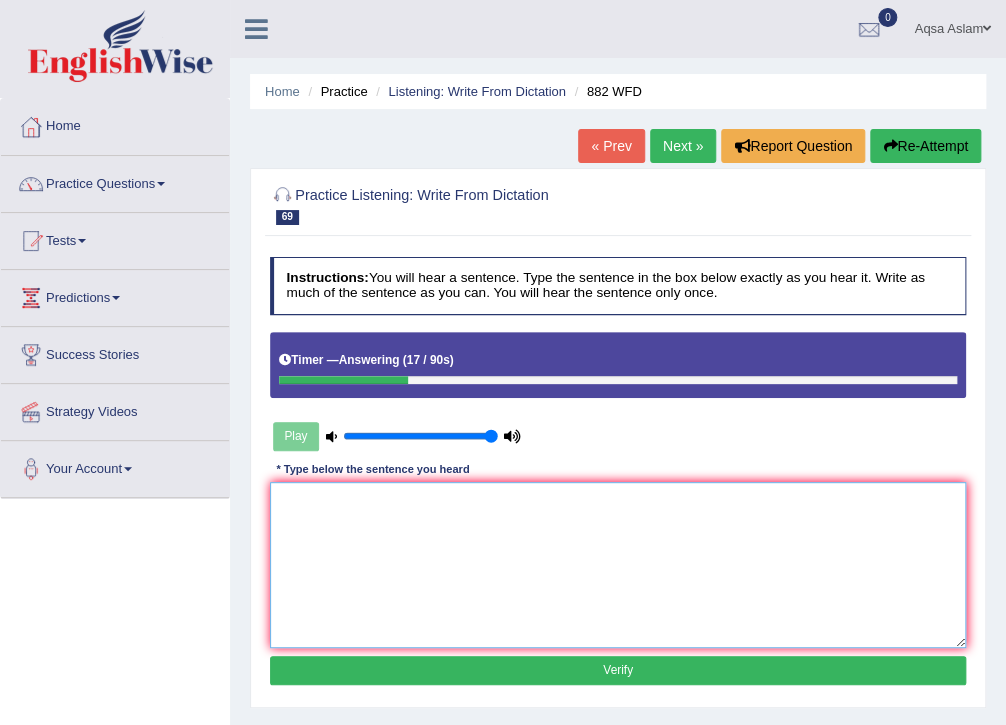click at bounding box center [618, 564] 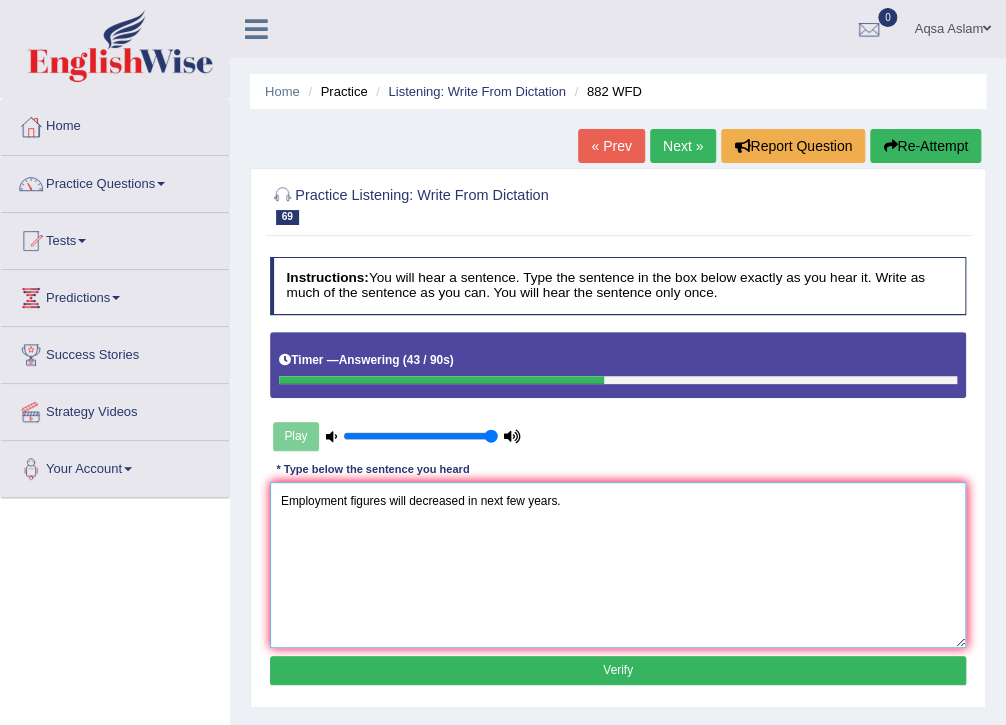 type on "Employment figures will decreased in next few years." 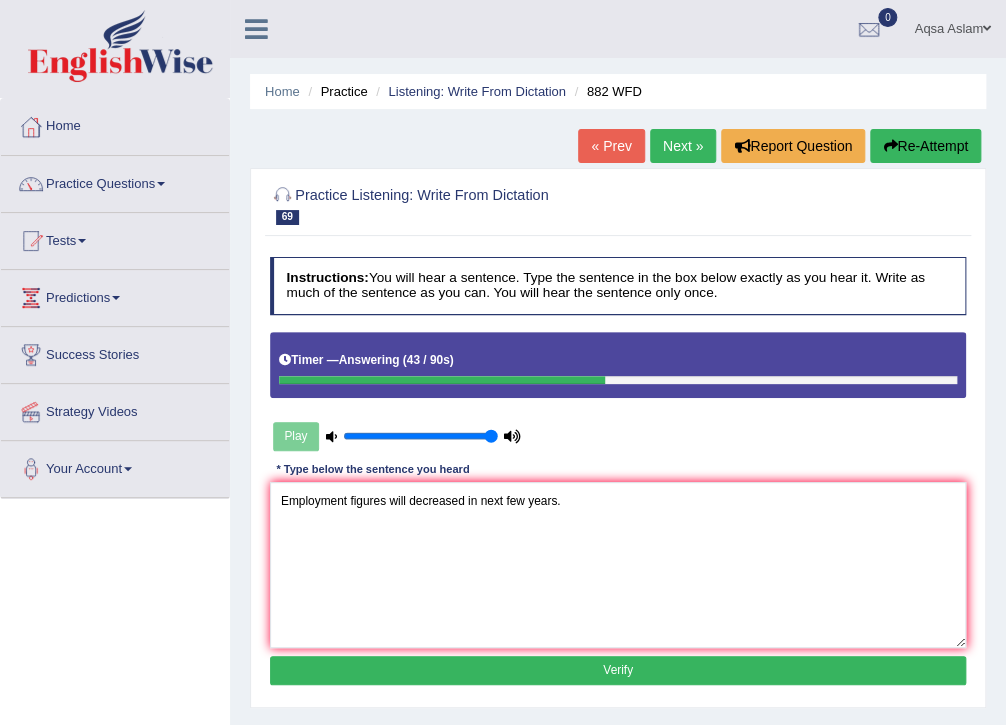click on "Verify" at bounding box center (618, 670) 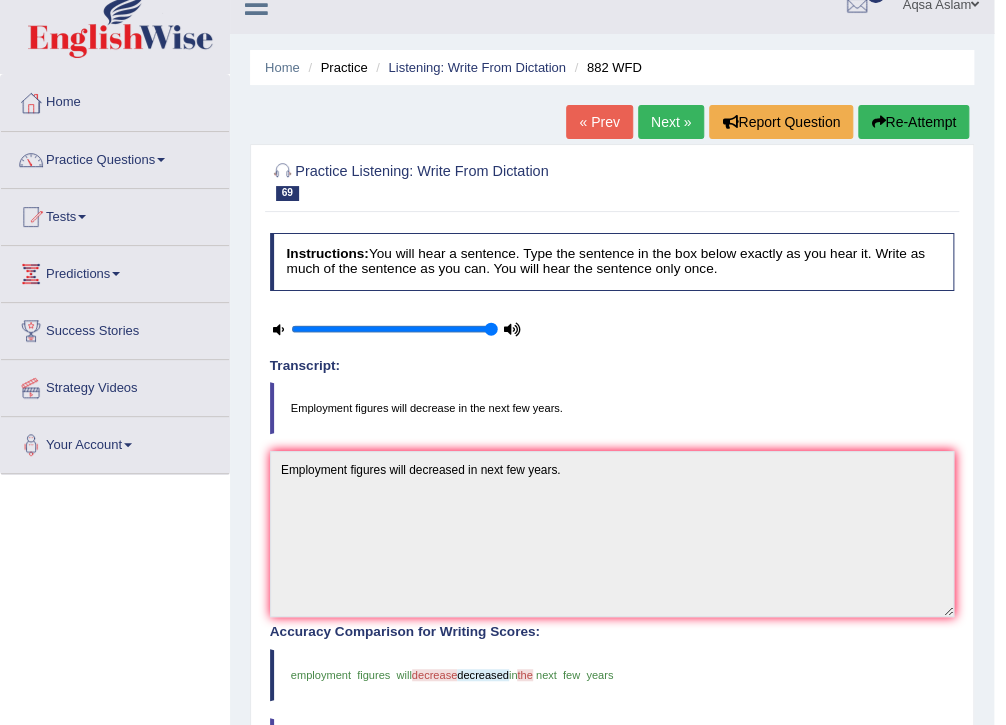 scroll, scrollTop: 0, scrollLeft: 0, axis: both 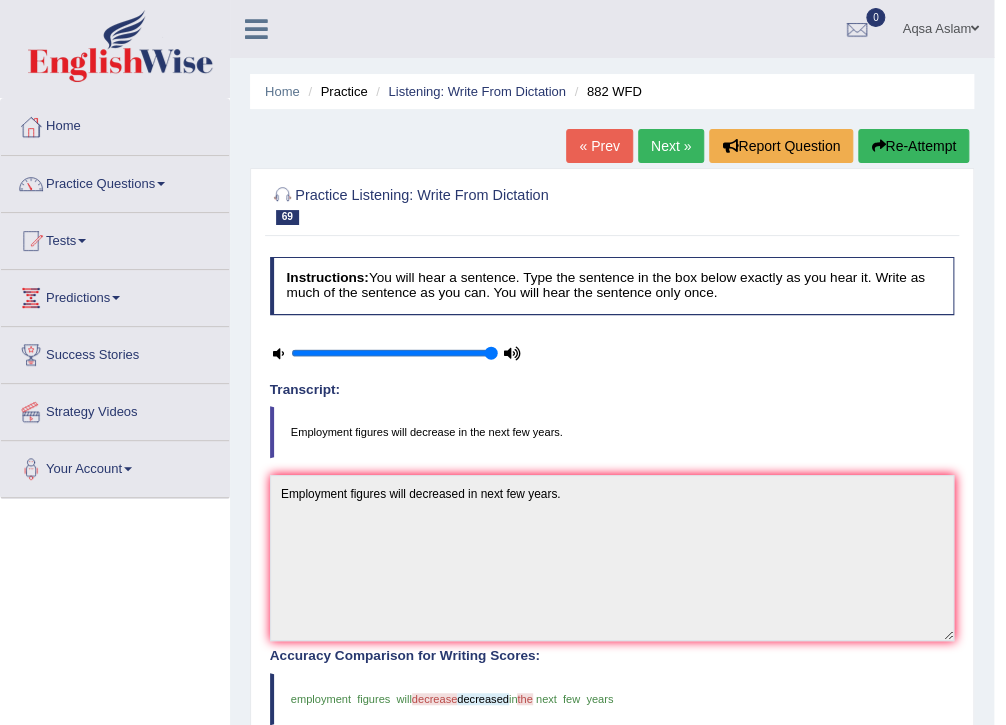 click on "Next »" at bounding box center (671, 146) 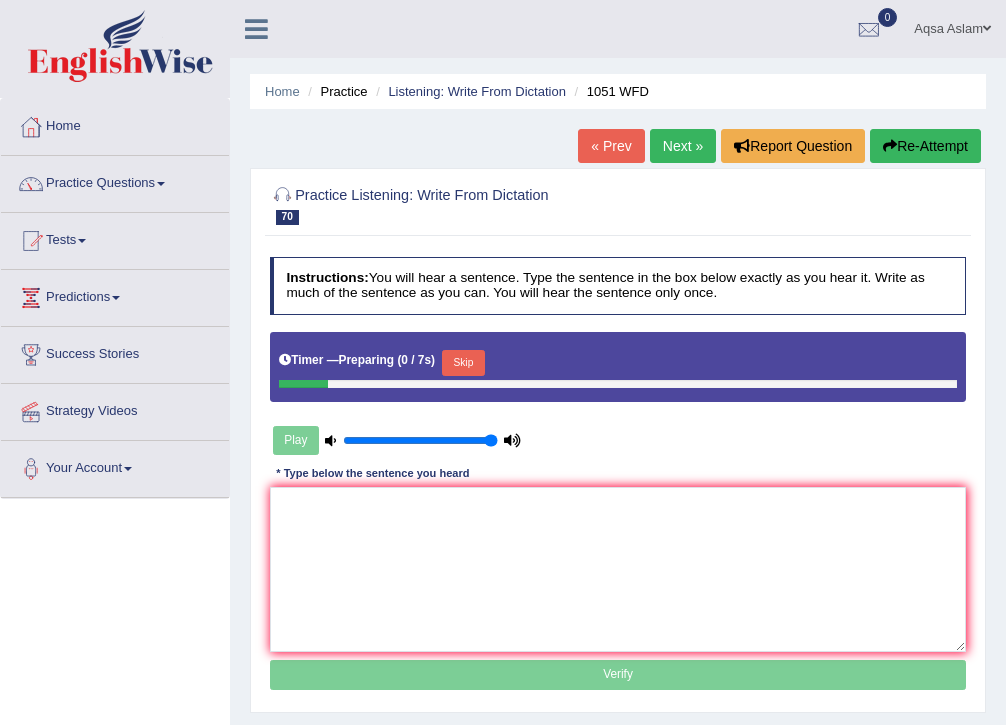 scroll, scrollTop: 0, scrollLeft: 0, axis: both 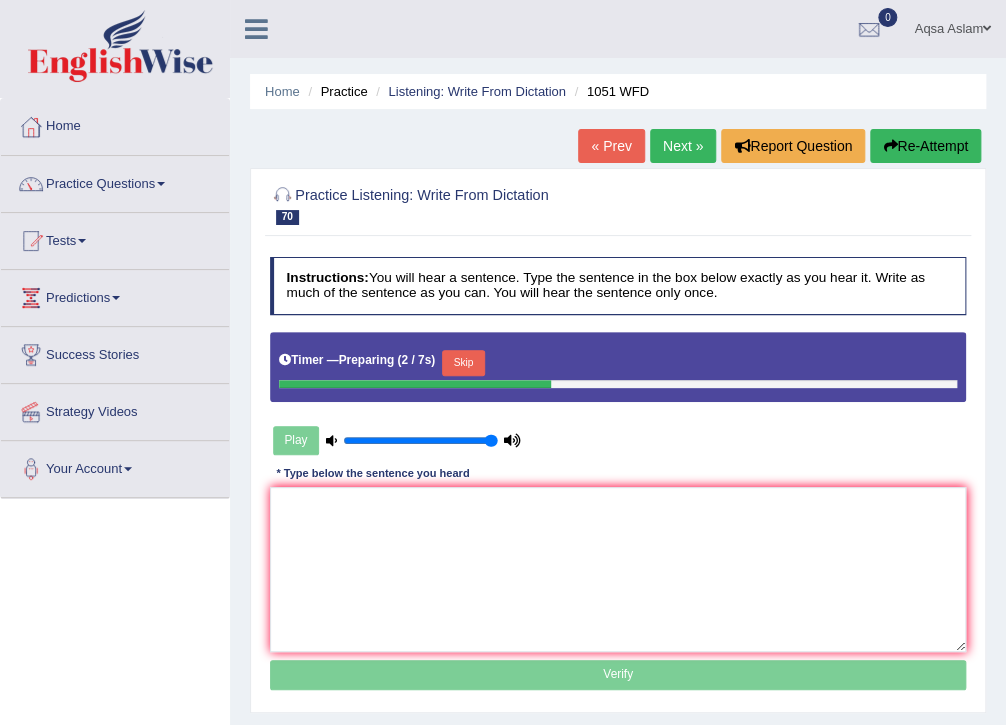 click on "Skip" at bounding box center (463, 363) 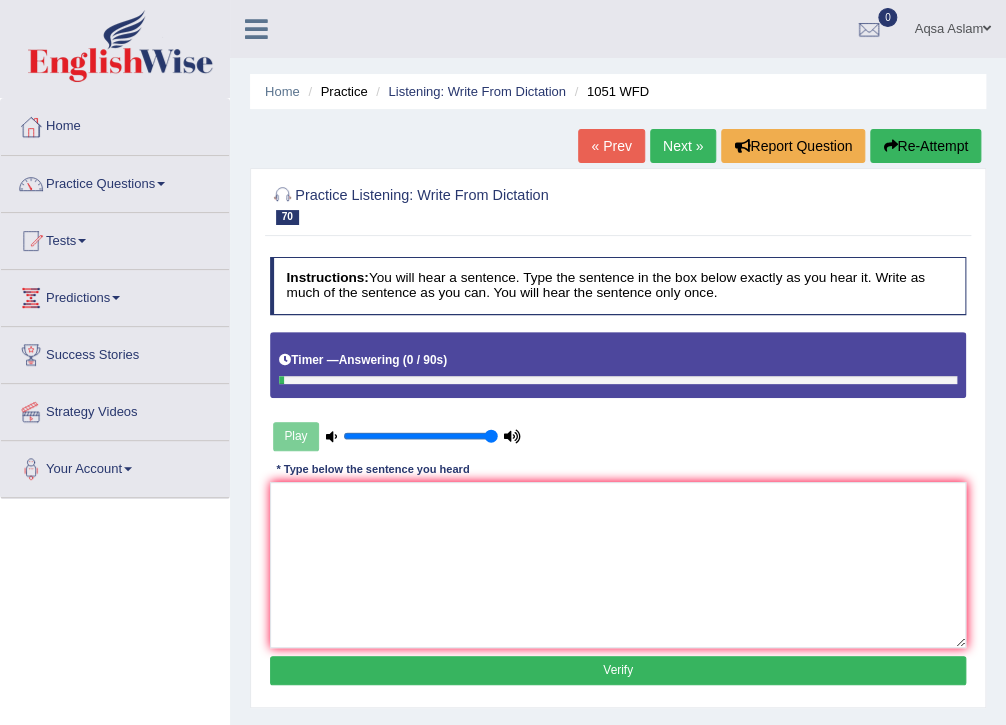 click on "Next »" at bounding box center (683, 146) 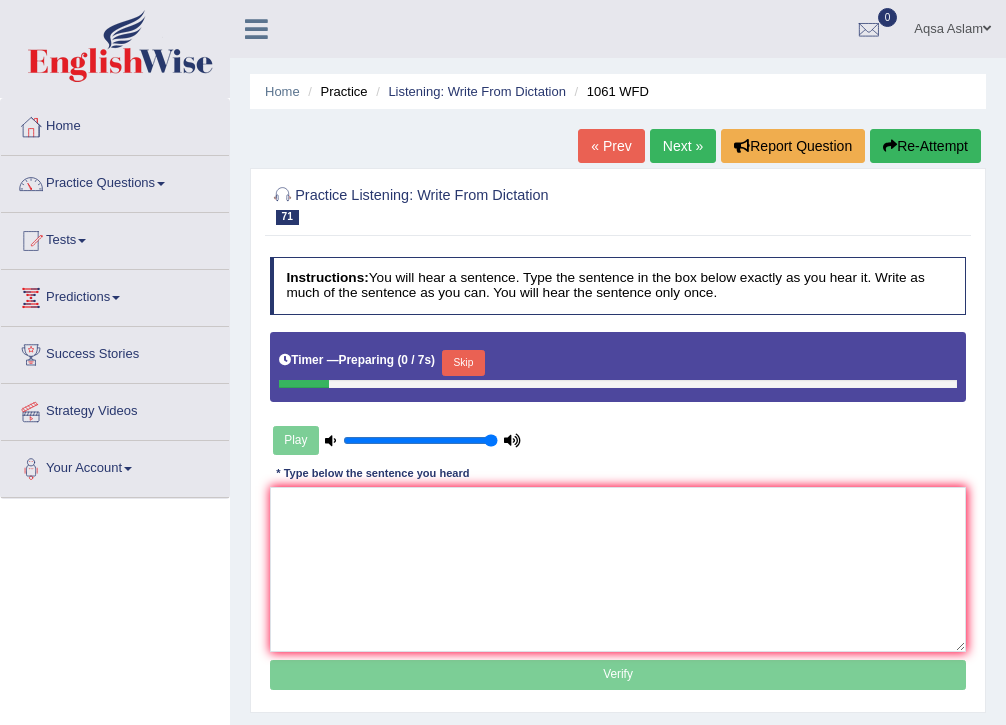 scroll, scrollTop: 0, scrollLeft: 0, axis: both 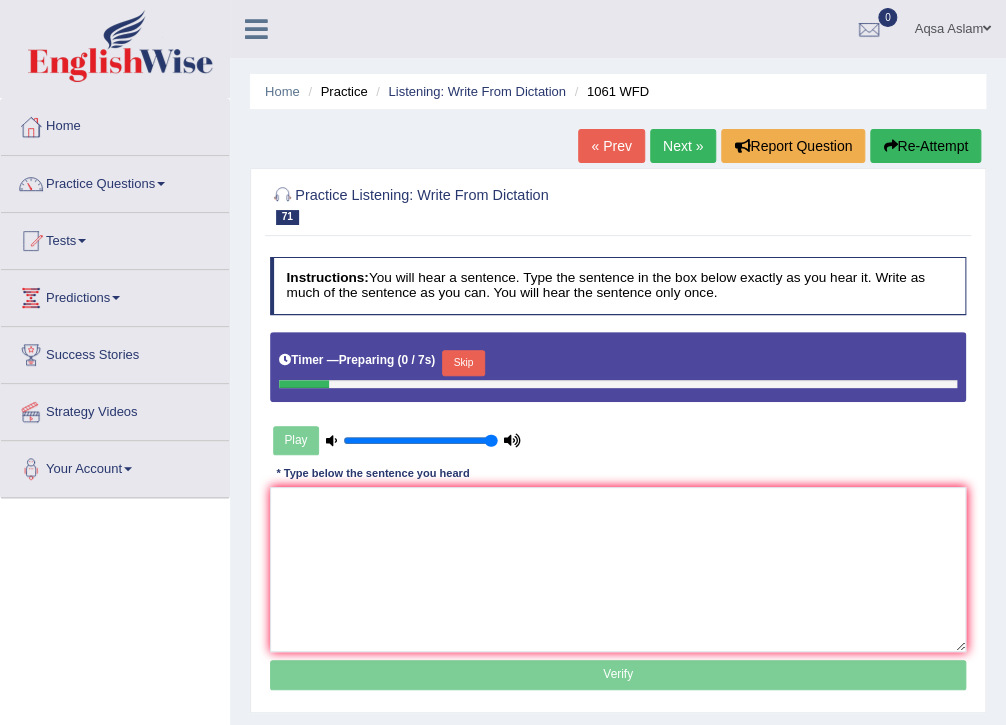 click on "Skip" at bounding box center [463, 363] 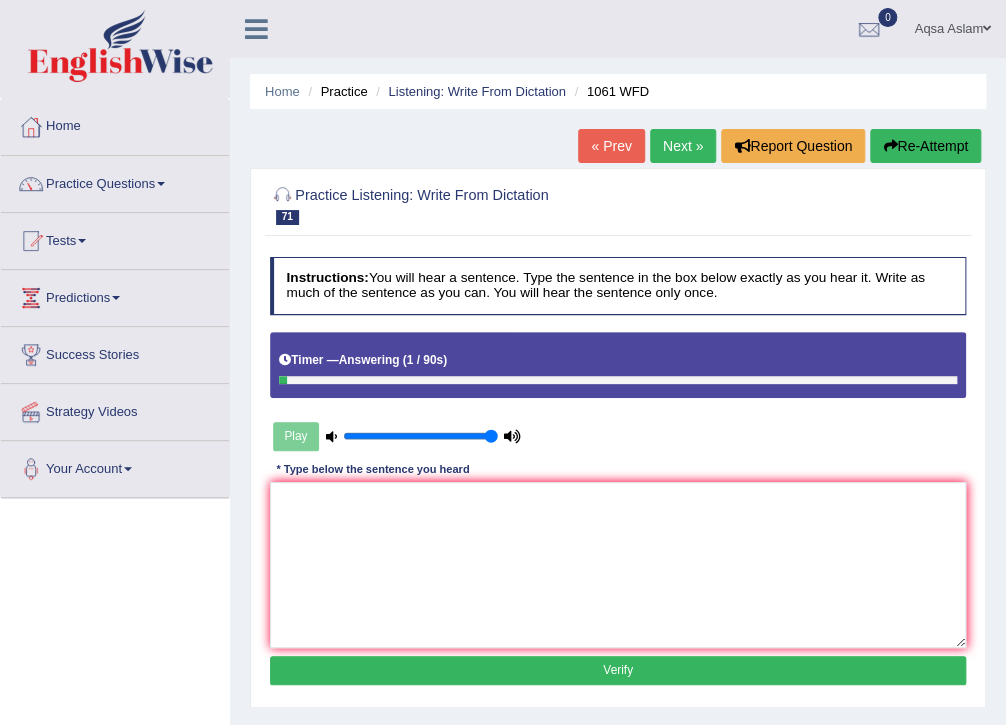 click on "Next »" at bounding box center [683, 146] 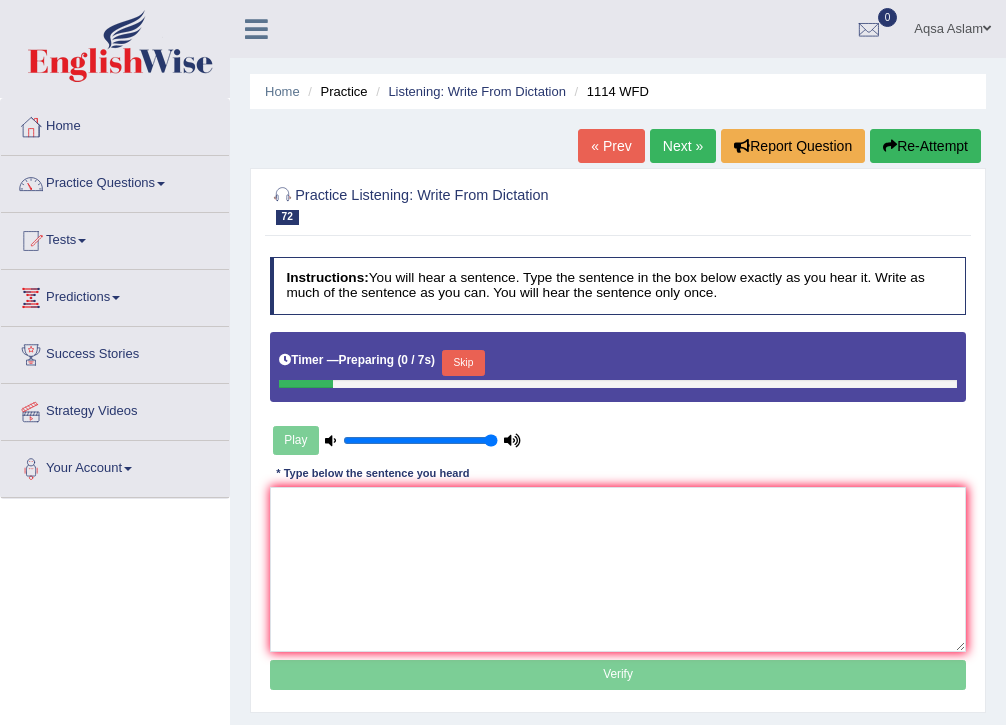 scroll, scrollTop: 0, scrollLeft: 0, axis: both 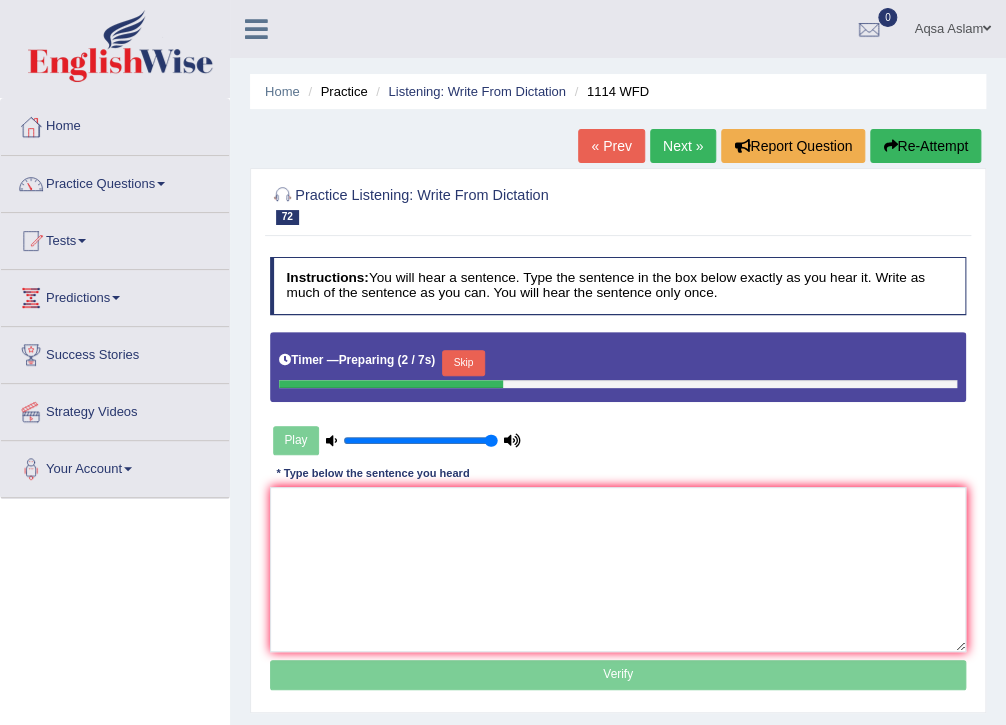 click on "Skip" at bounding box center (463, 363) 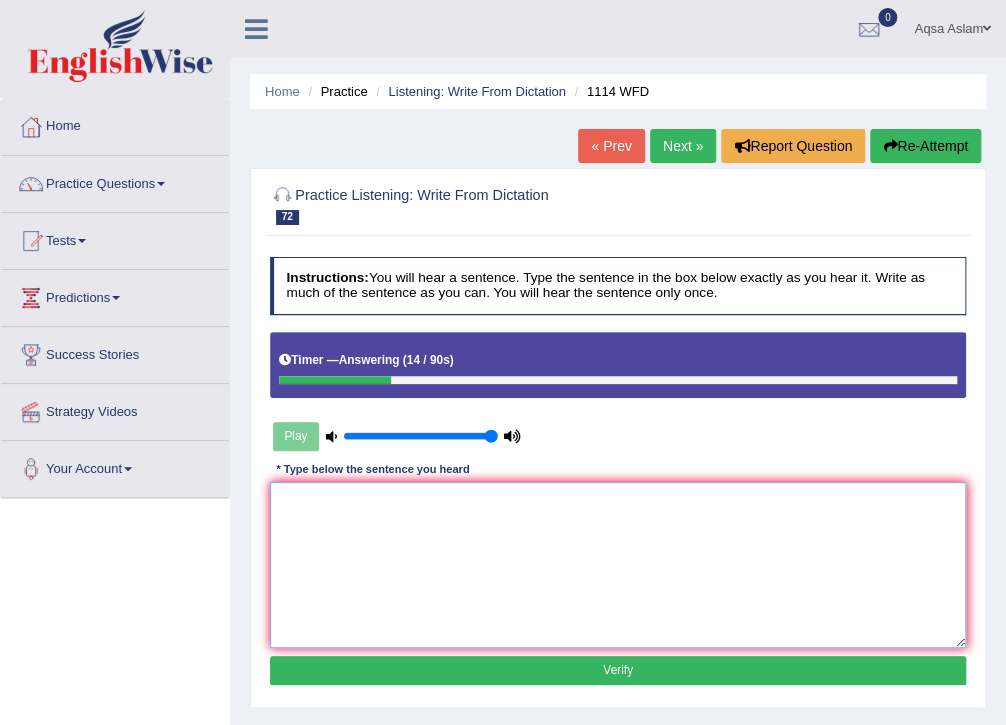click at bounding box center (618, 564) 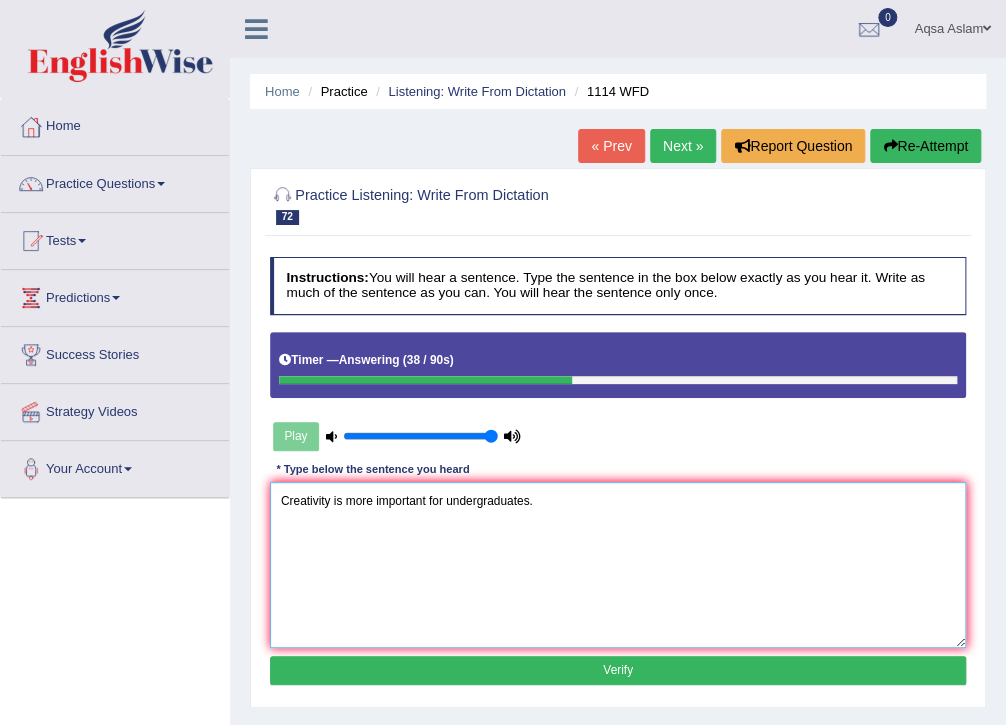 type on "Creativity is more important for undergraduates." 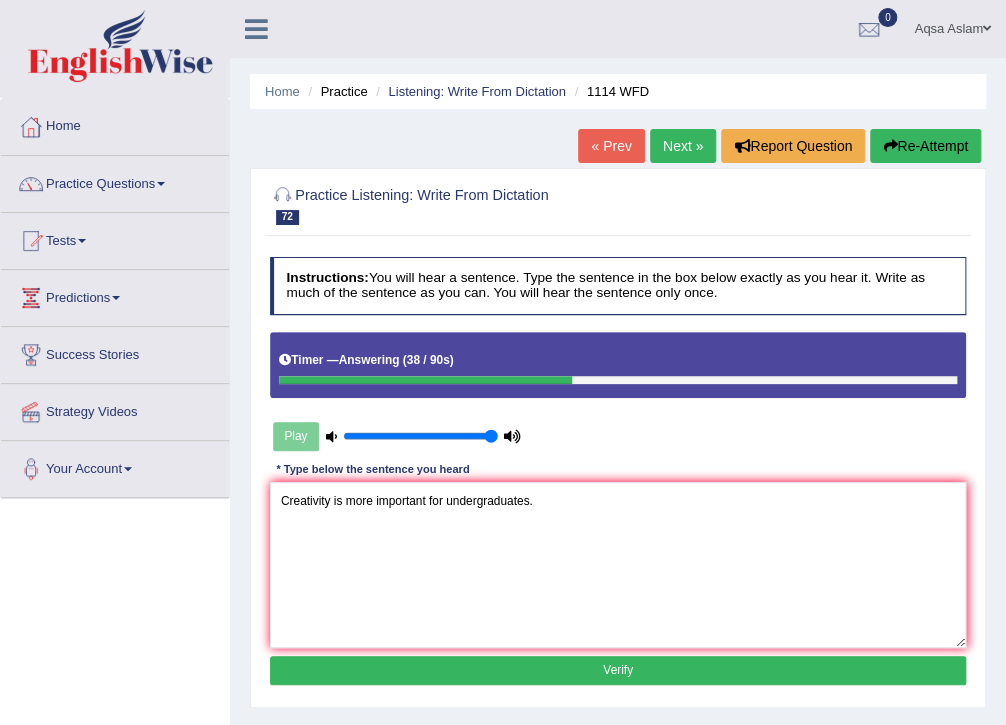 click on "Verify" at bounding box center [618, 670] 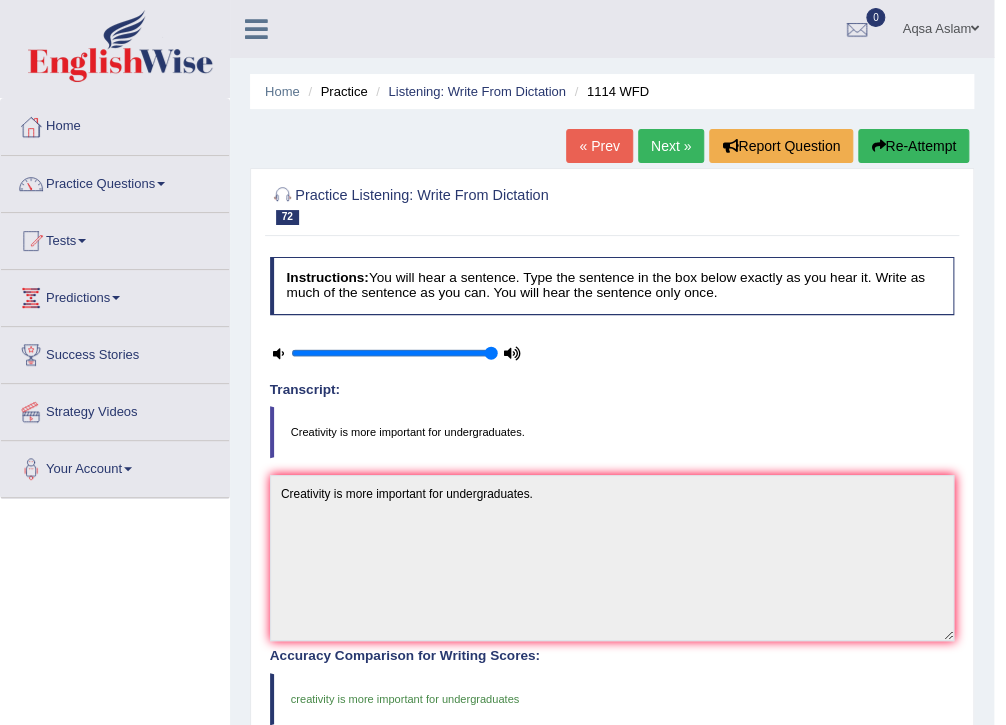 click on "Next »" at bounding box center (671, 146) 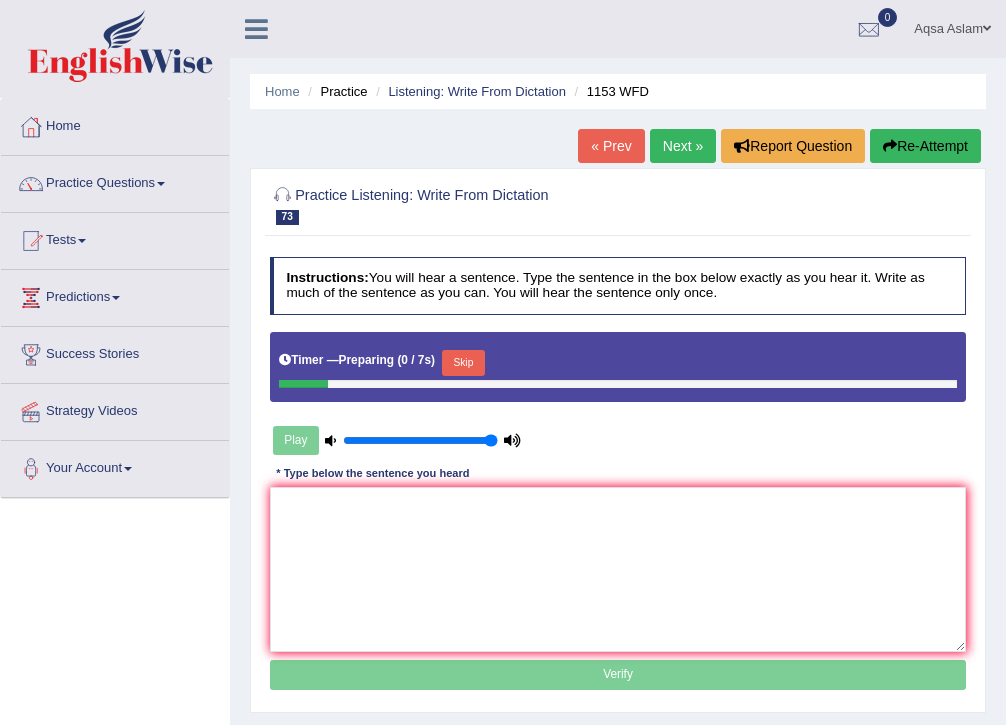 scroll, scrollTop: 0, scrollLeft: 0, axis: both 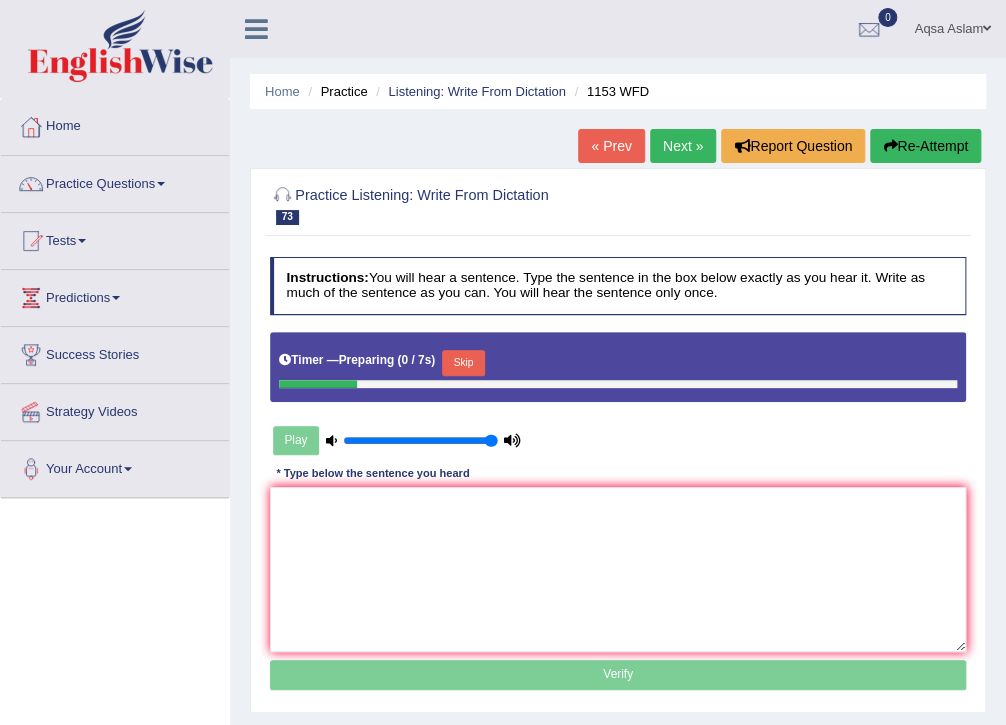 click on "Skip" at bounding box center (463, 363) 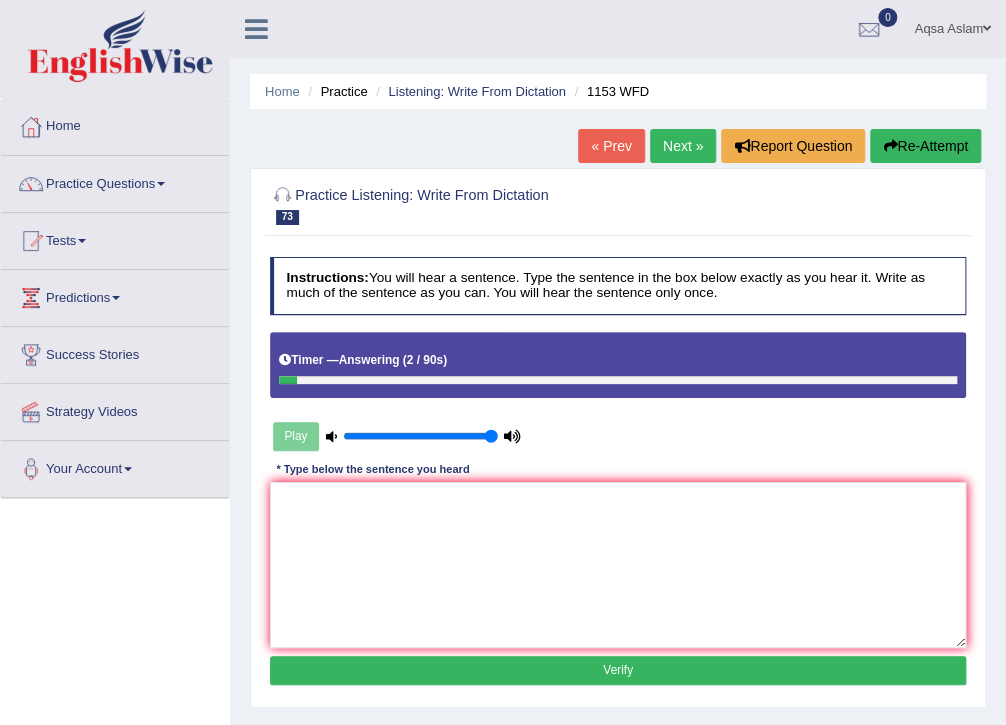 click on "Re-Attempt" at bounding box center (925, 146) 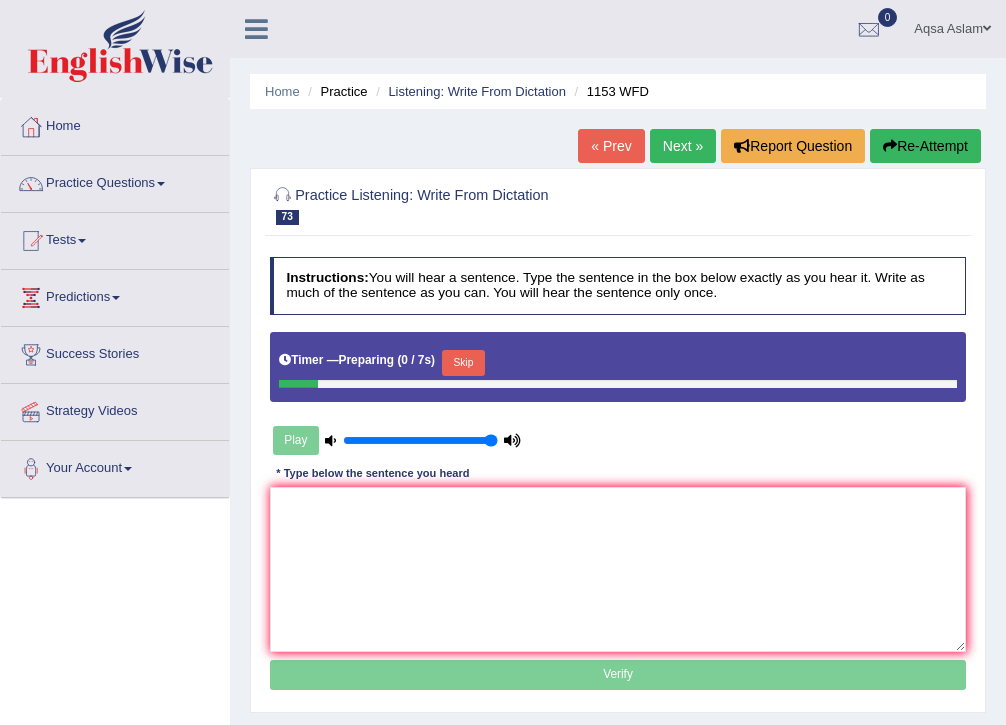 scroll, scrollTop: 0, scrollLeft: 0, axis: both 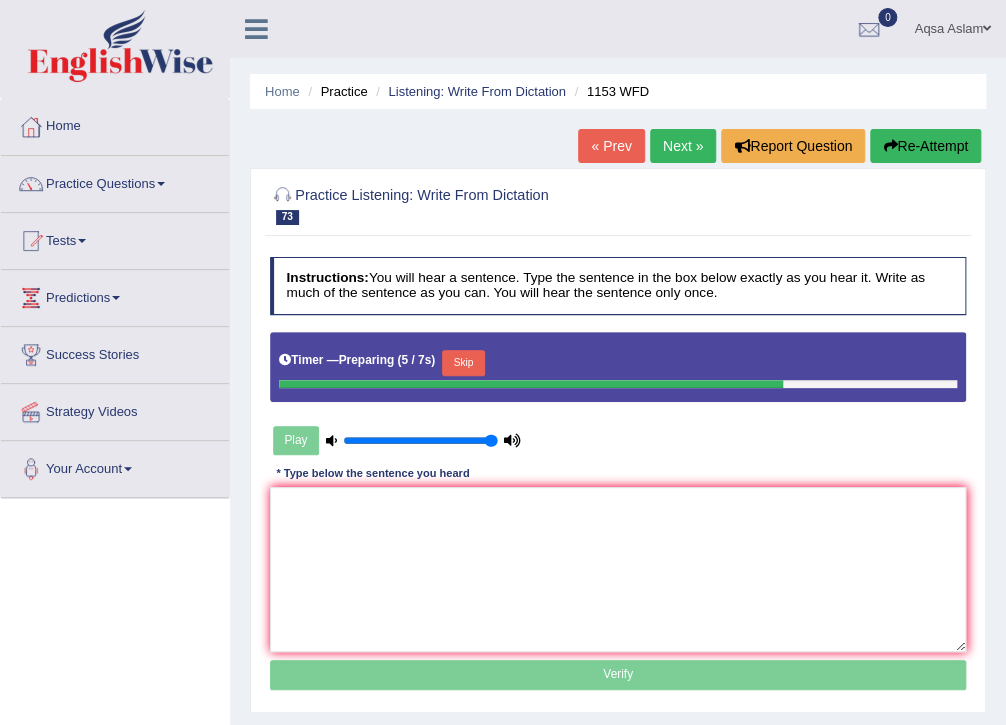 click on "Skip" at bounding box center (463, 363) 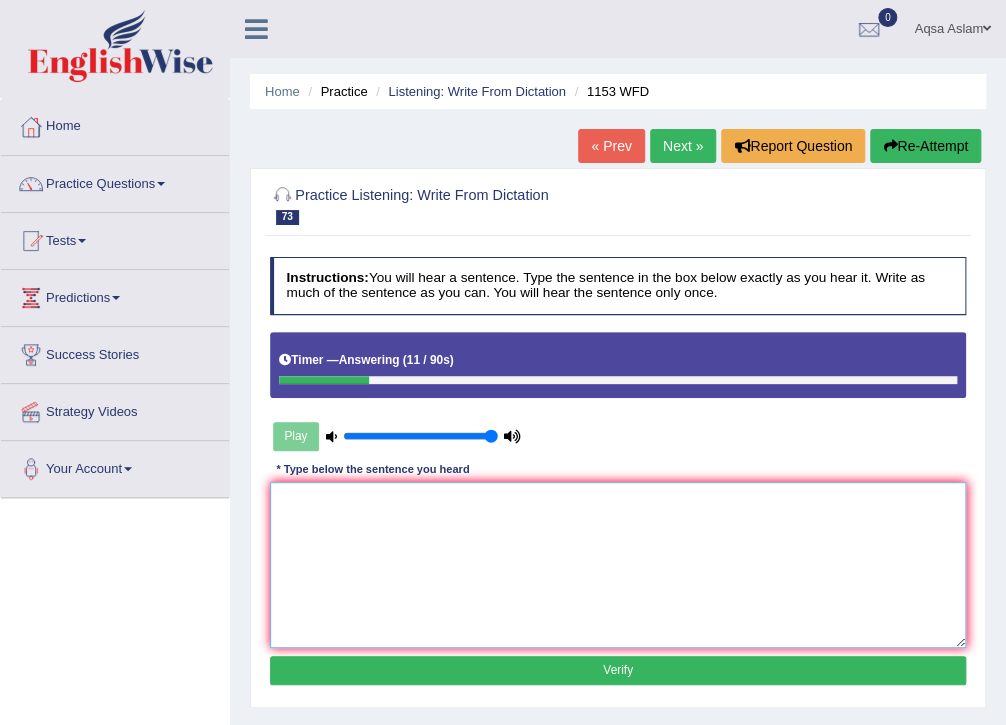 click at bounding box center (618, 564) 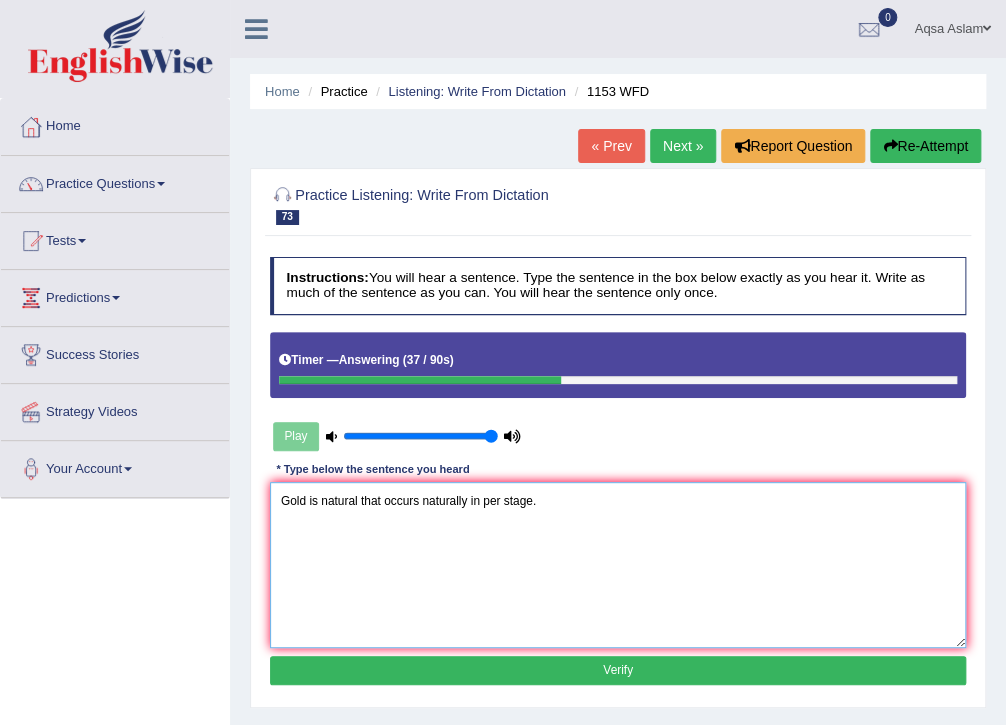 type on "Gold is natural that occurs naturally in per stage." 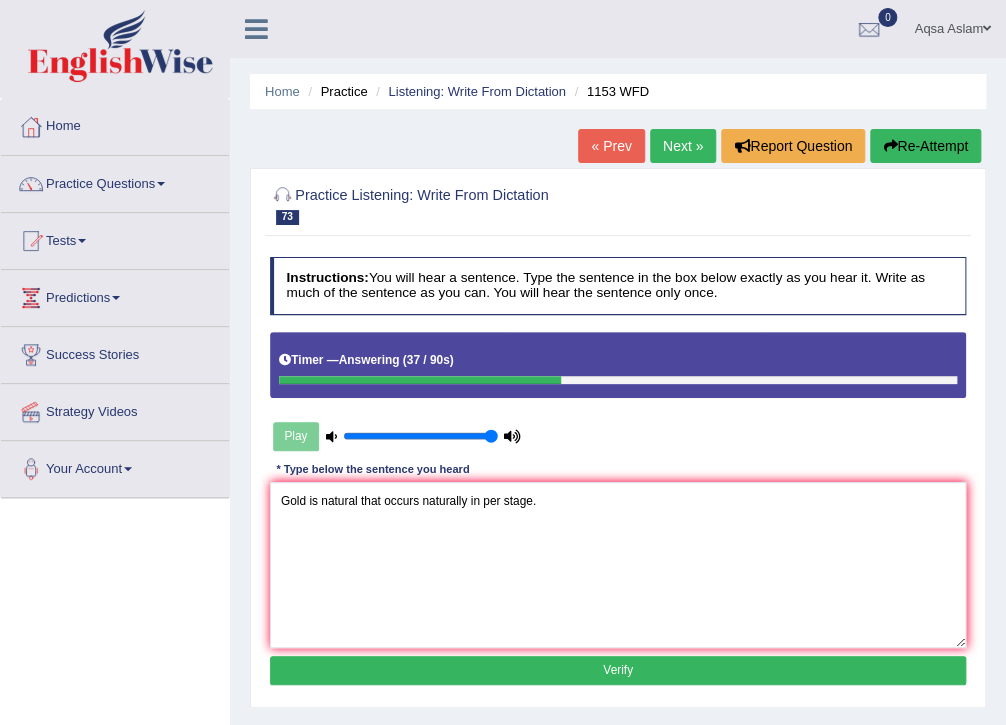 click on "Verify" at bounding box center [618, 670] 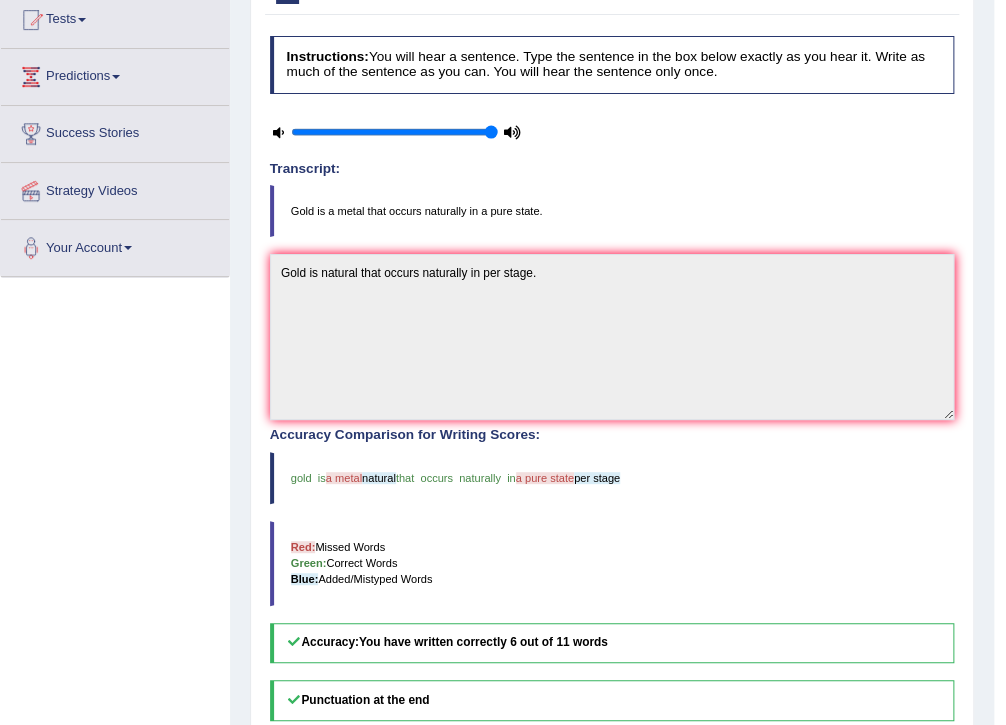 scroll, scrollTop: 160, scrollLeft: 0, axis: vertical 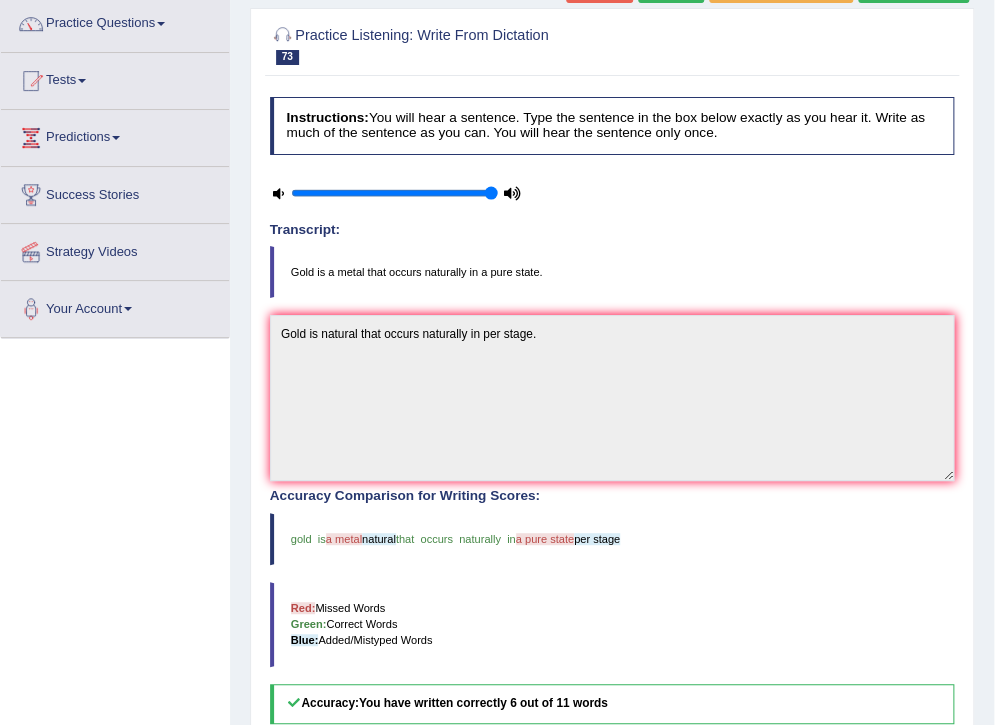 click at bounding box center (278, 193) 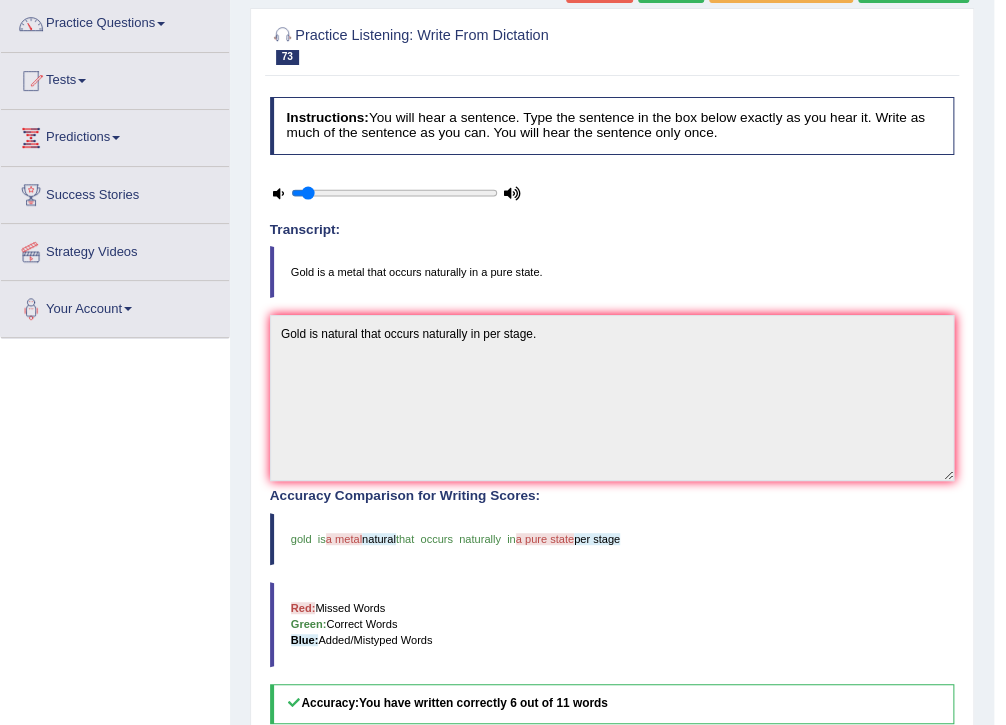click at bounding box center (394, 193) 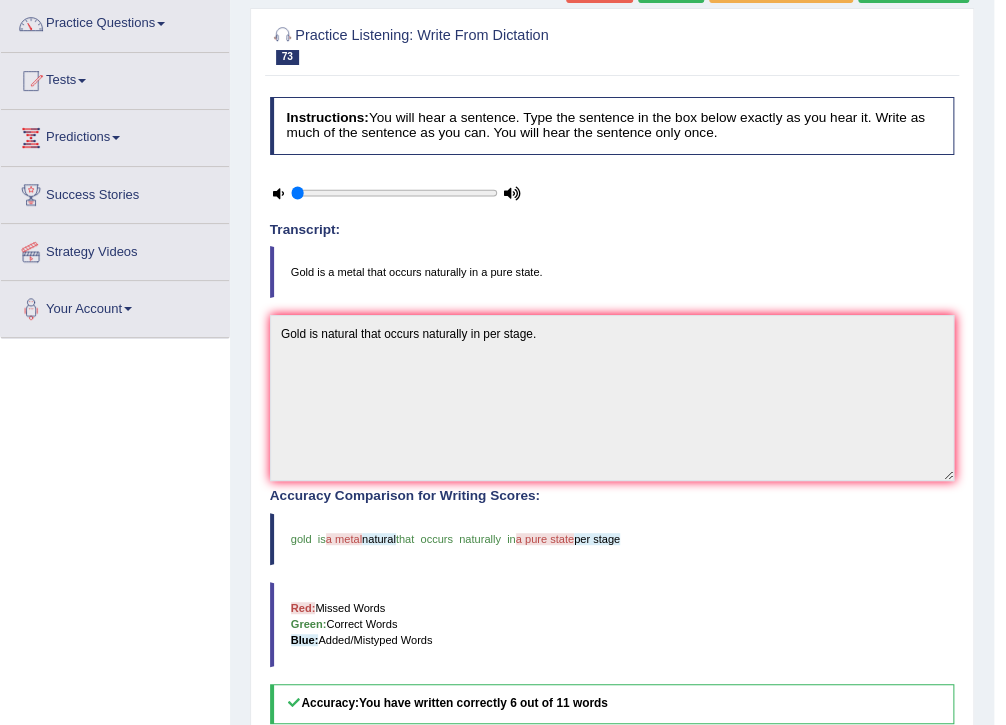 click at bounding box center (394, 193) 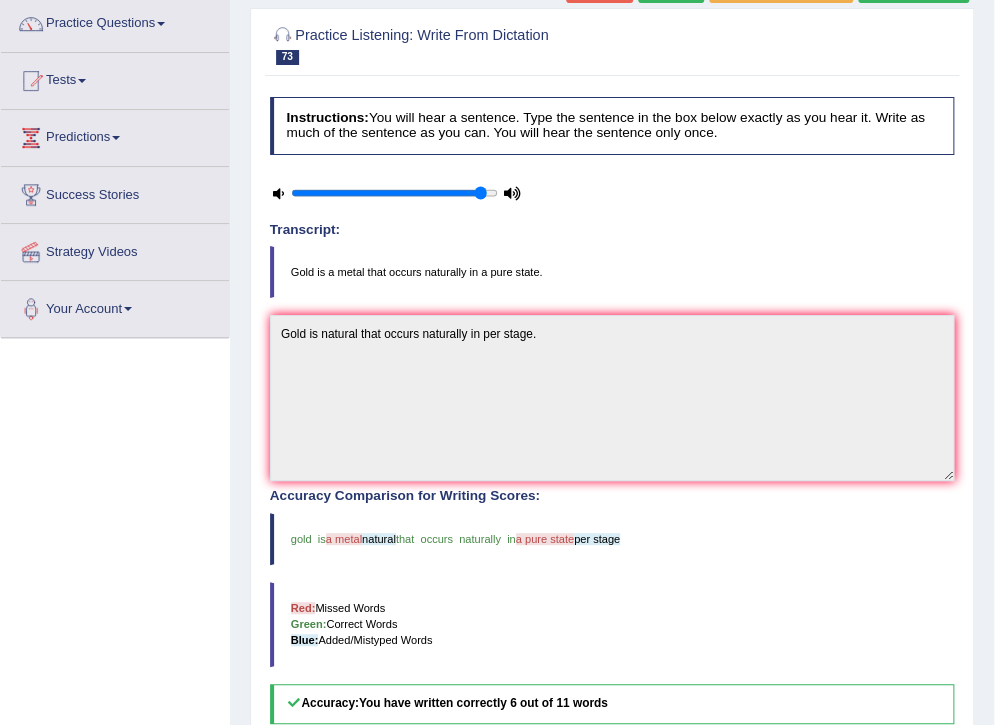 type on "0.95" 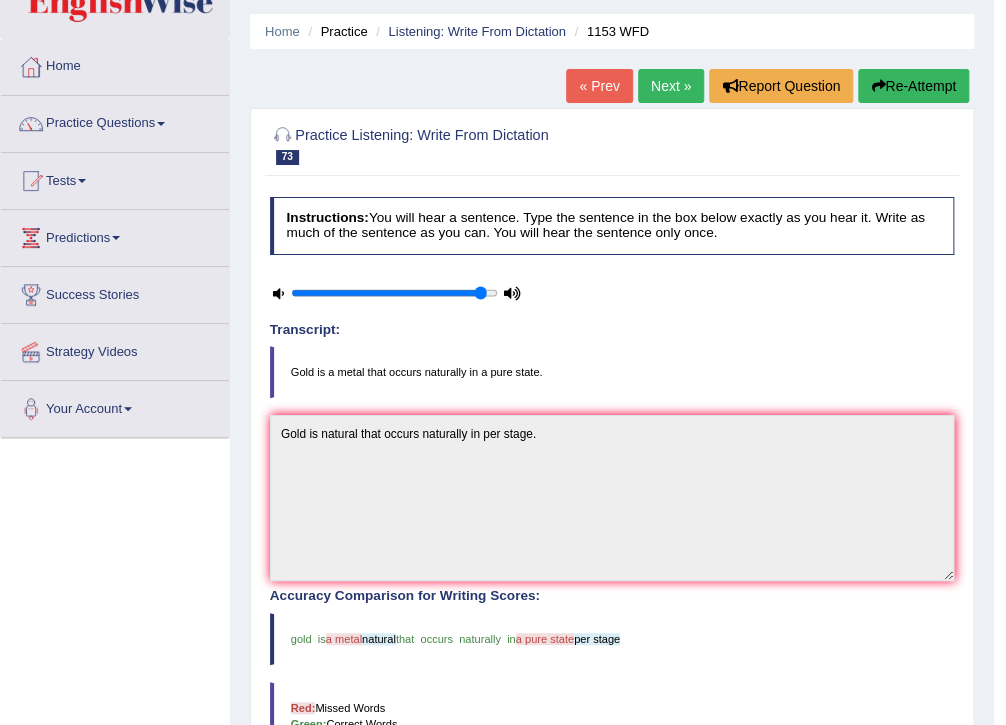 scroll, scrollTop: 59, scrollLeft: 0, axis: vertical 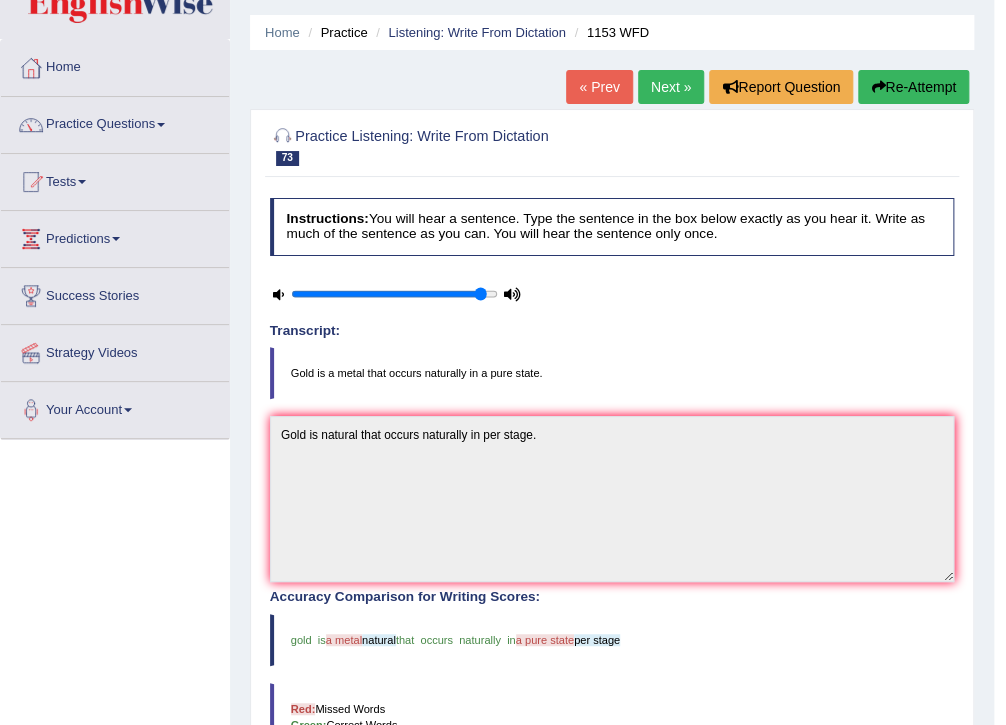 click on "Next »" at bounding box center [671, 87] 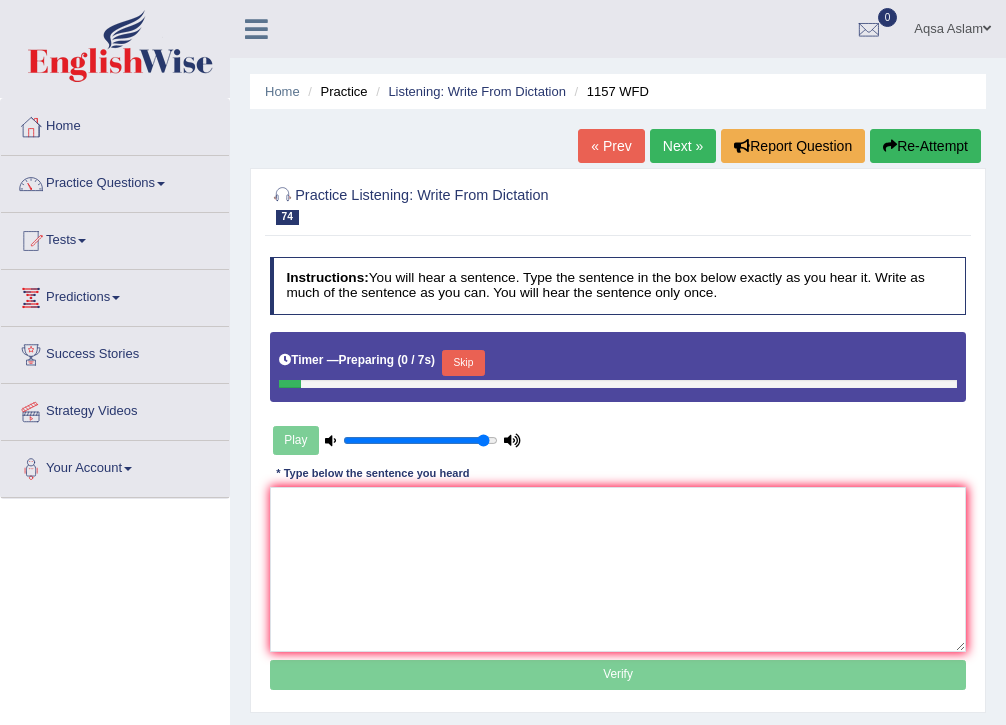 scroll, scrollTop: 0, scrollLeft: 0, axis: both 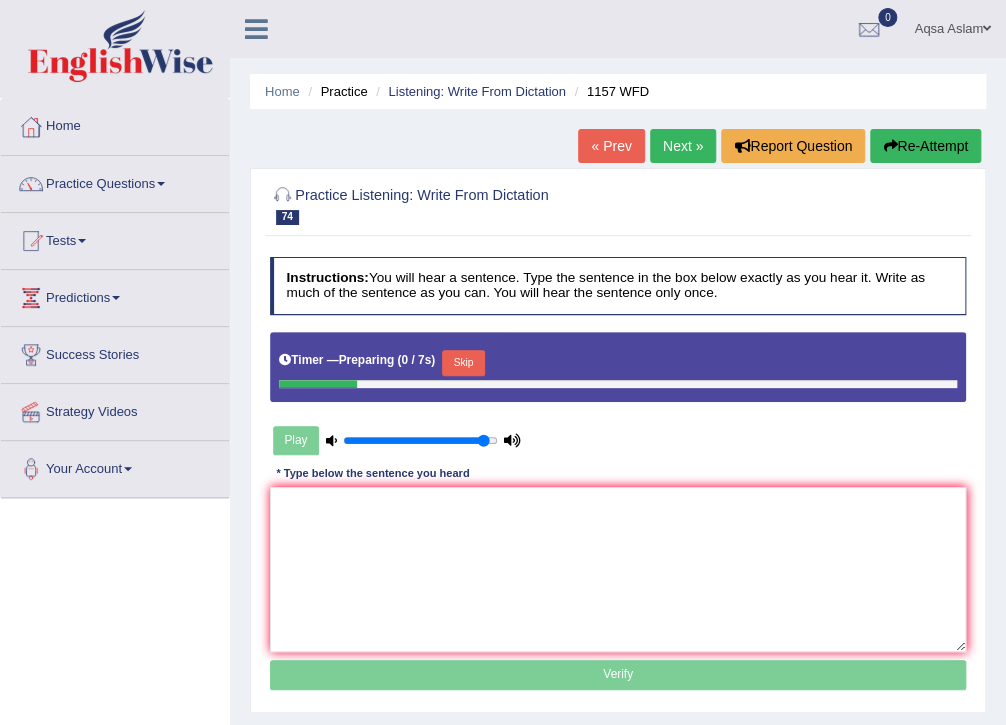 click on "Skip" at bounding box center [463, 363] 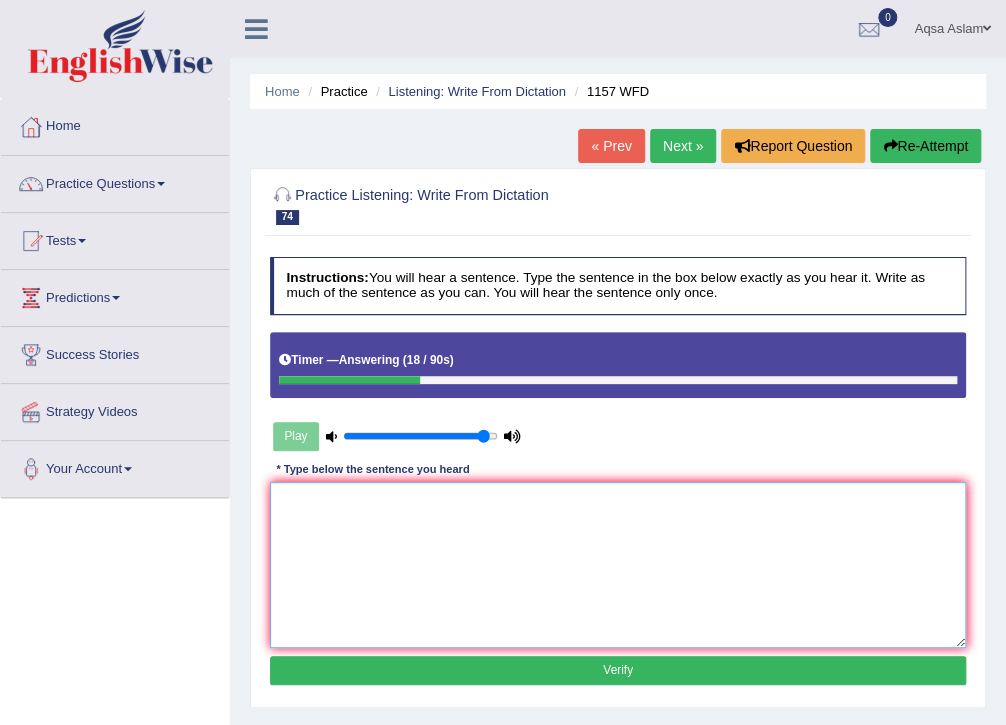 click at bounding box center [618, 564] 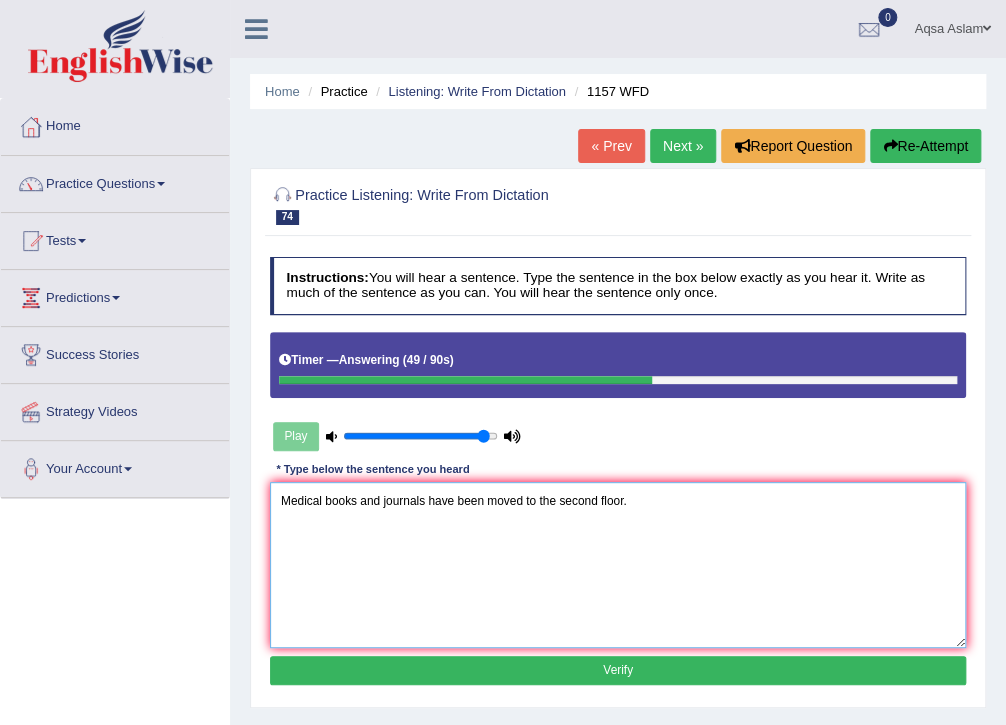 type on "Medical books and journals have been moved to the second floor." 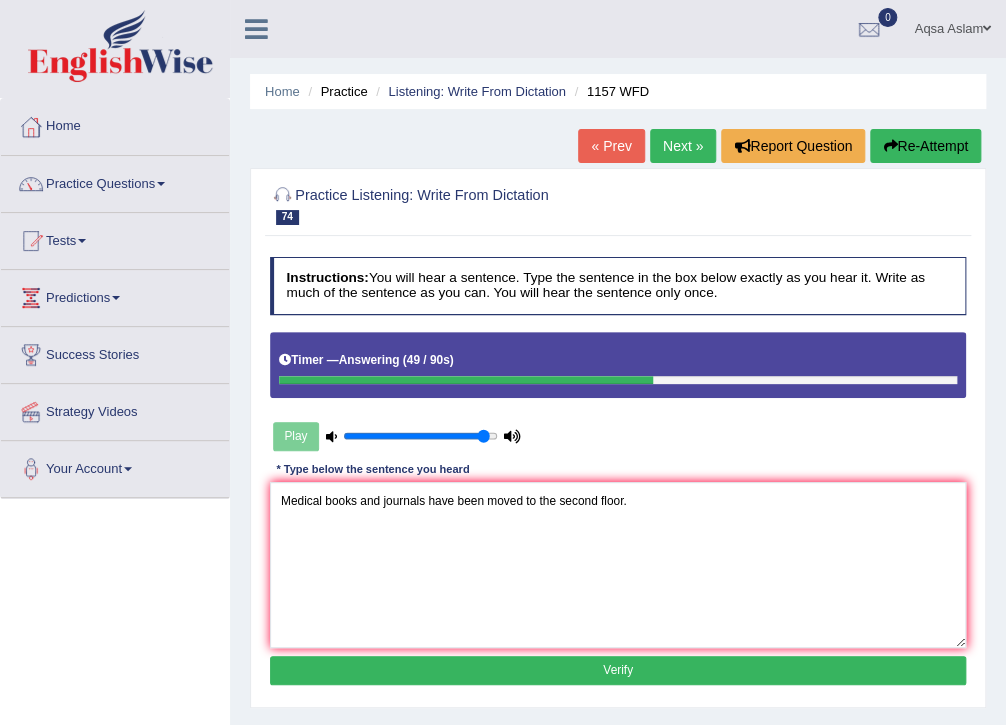 click on "Verify" at bounding box center [618, 670] 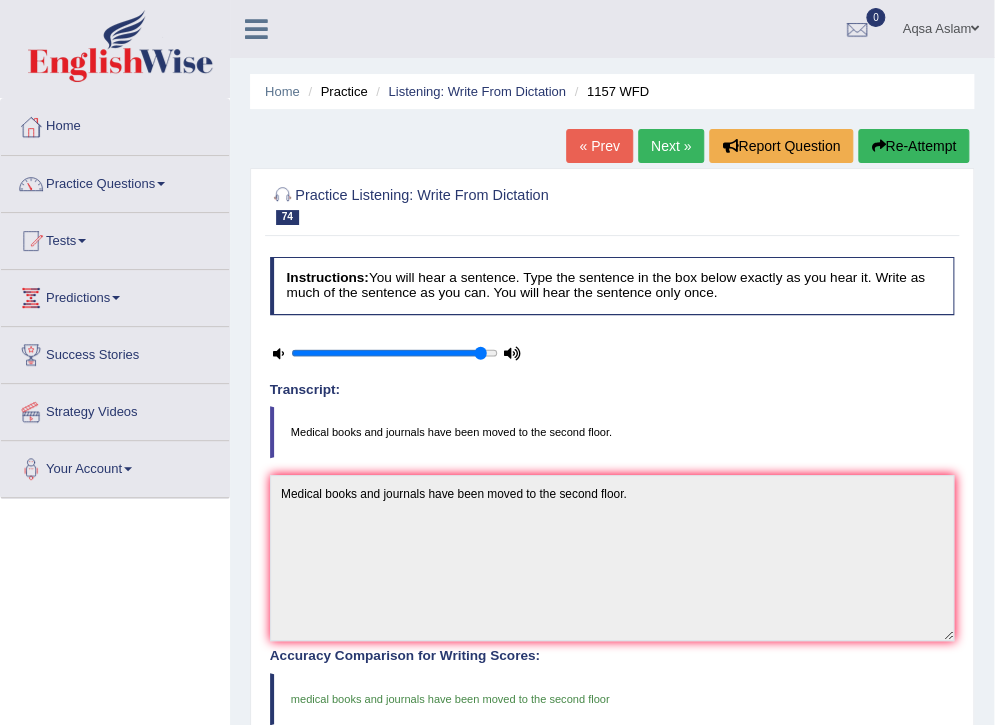 click on "Next »" at bounding box center [671, 146] 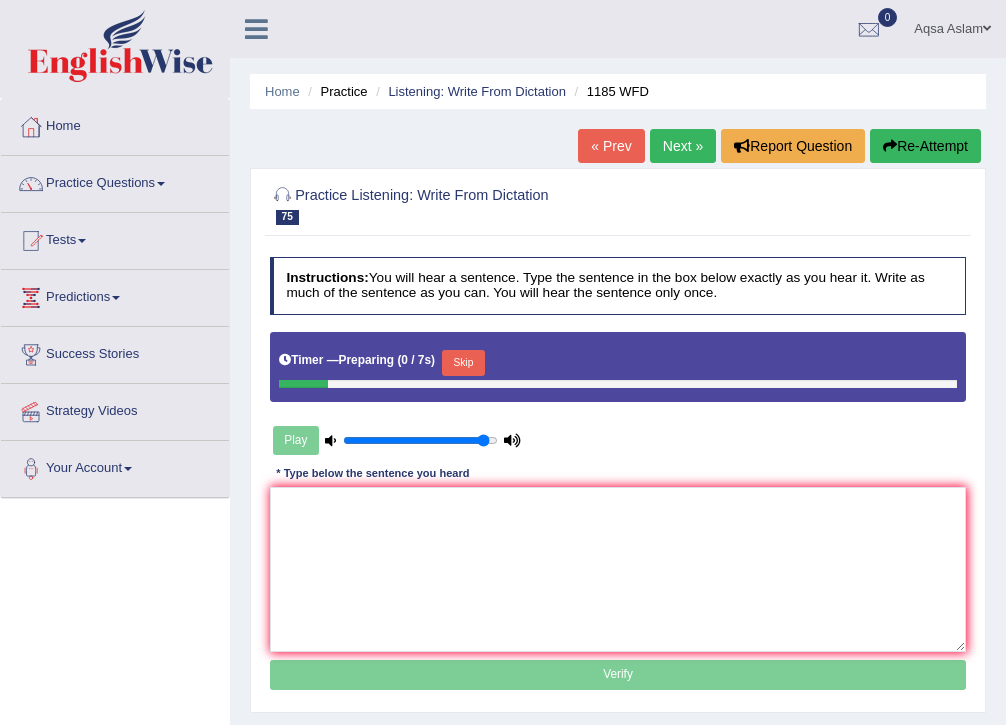 scroll, scrollTop: 0, scrollLeft: 0, axis: both 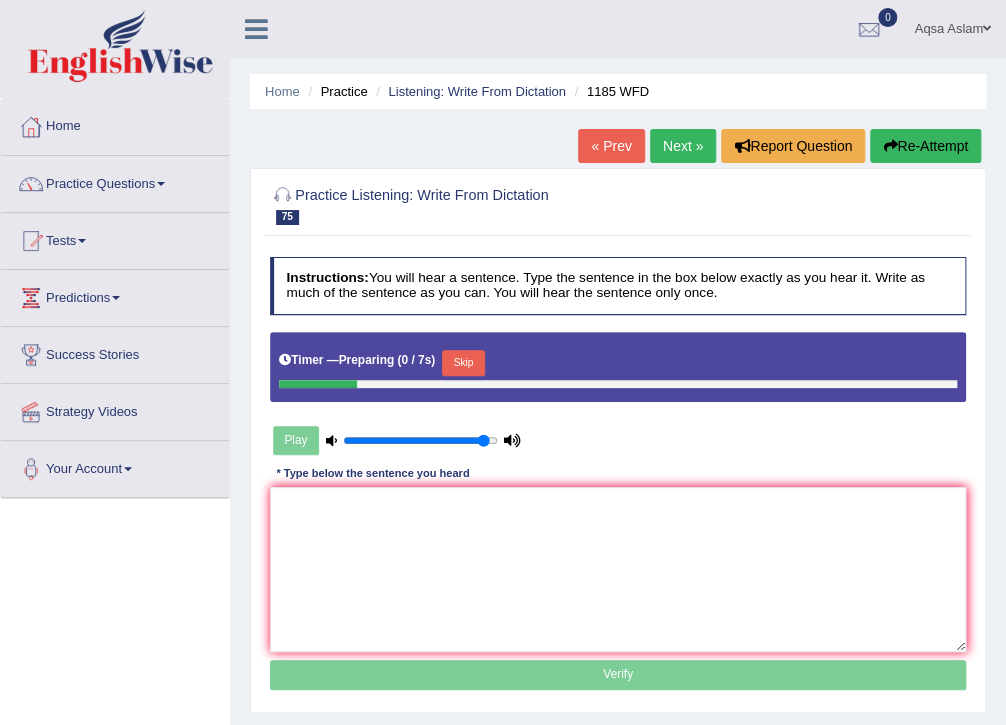 click on "Skip" at bounding box center (463, 363) 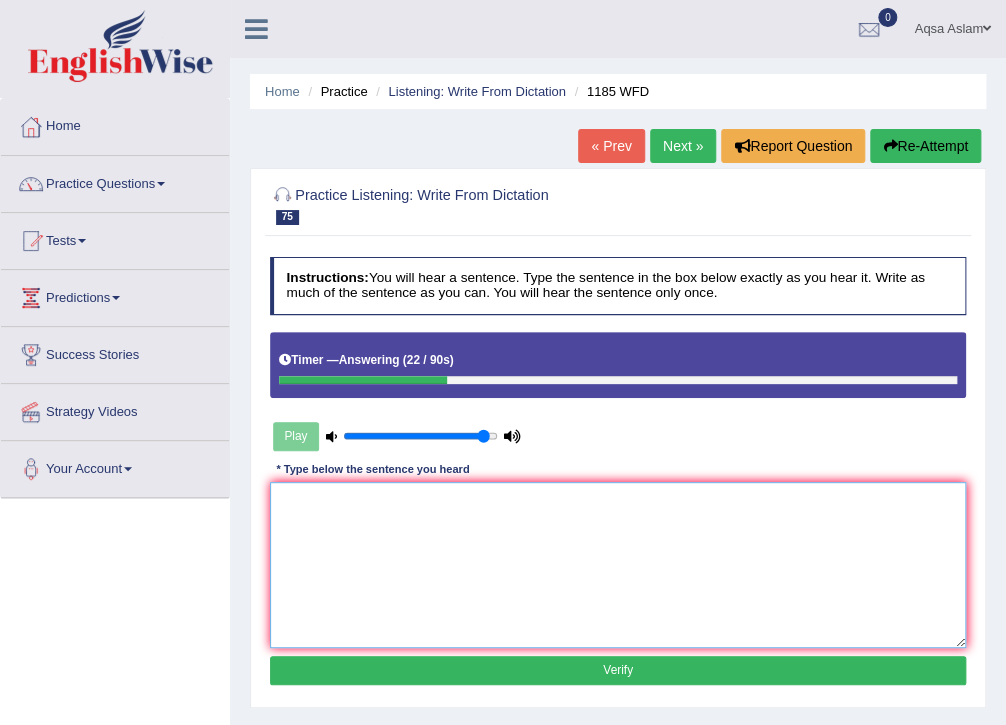 click at bounding box center (618, 564) 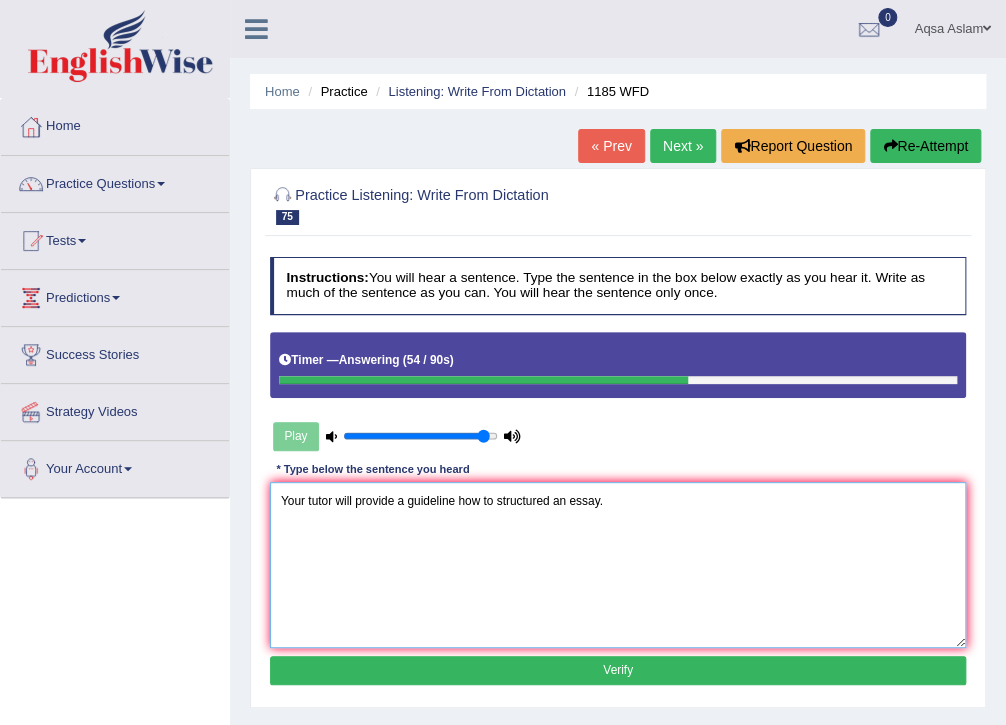 type on "Your tutor will provide a guideline how to structured an essay." 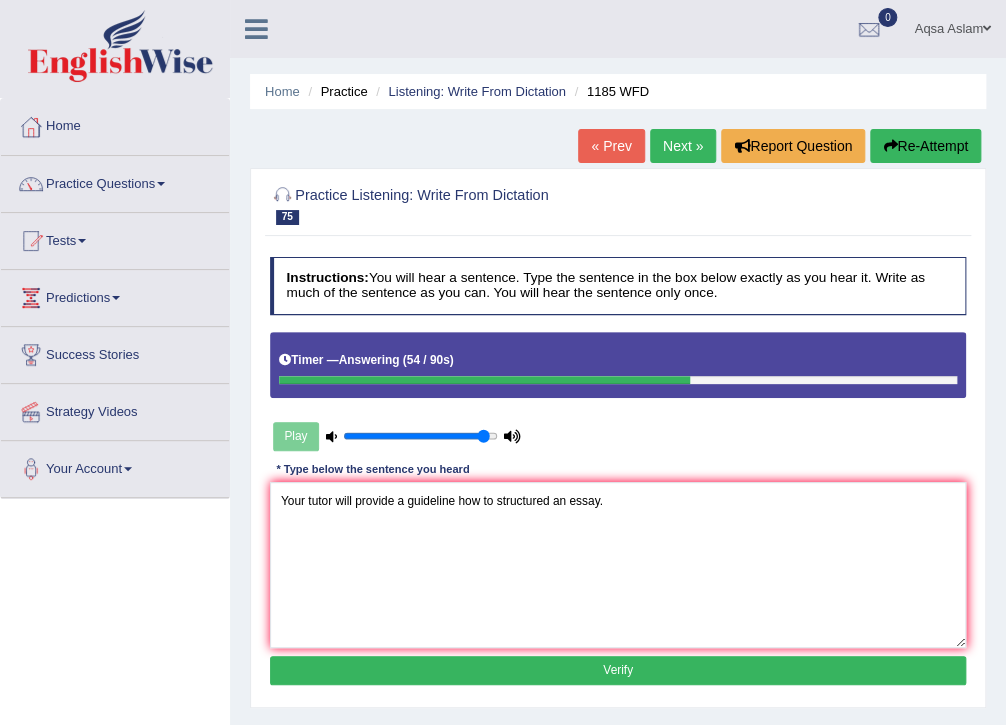 click on "Verify" at bounding box center (618, 670) 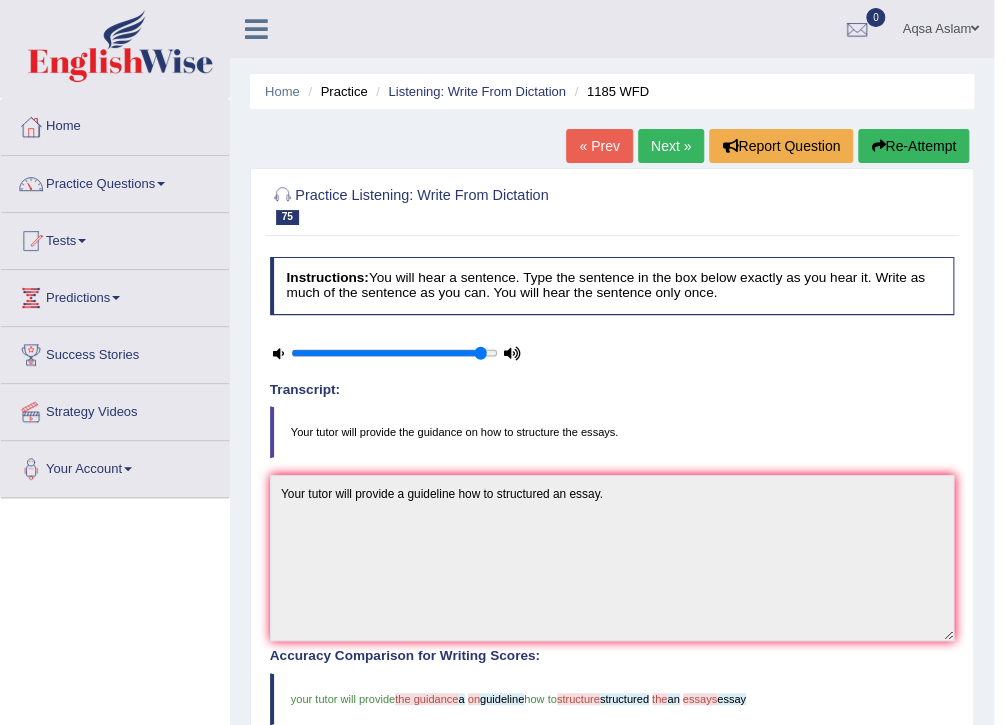 click on "Next »" at bounding box center [671, 146] 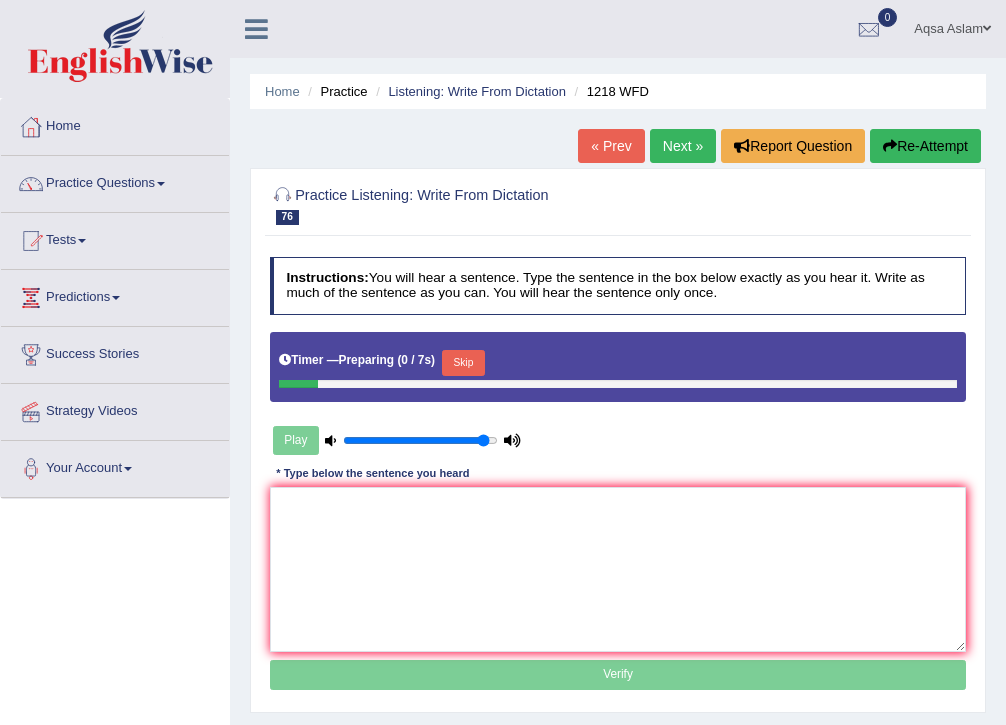 scroll, scrollTop: 0, scrollLeft: 0, axis: both 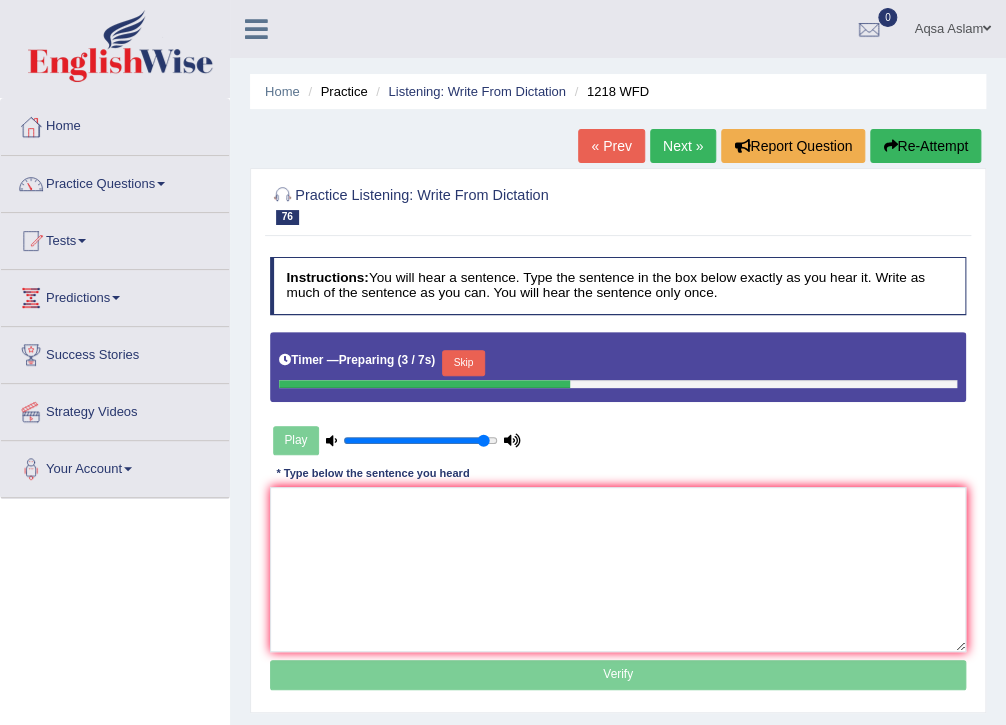 click on "Timer —  Preparing   ( 3 / 7s ) Skip" at bounding box center [618, 363] 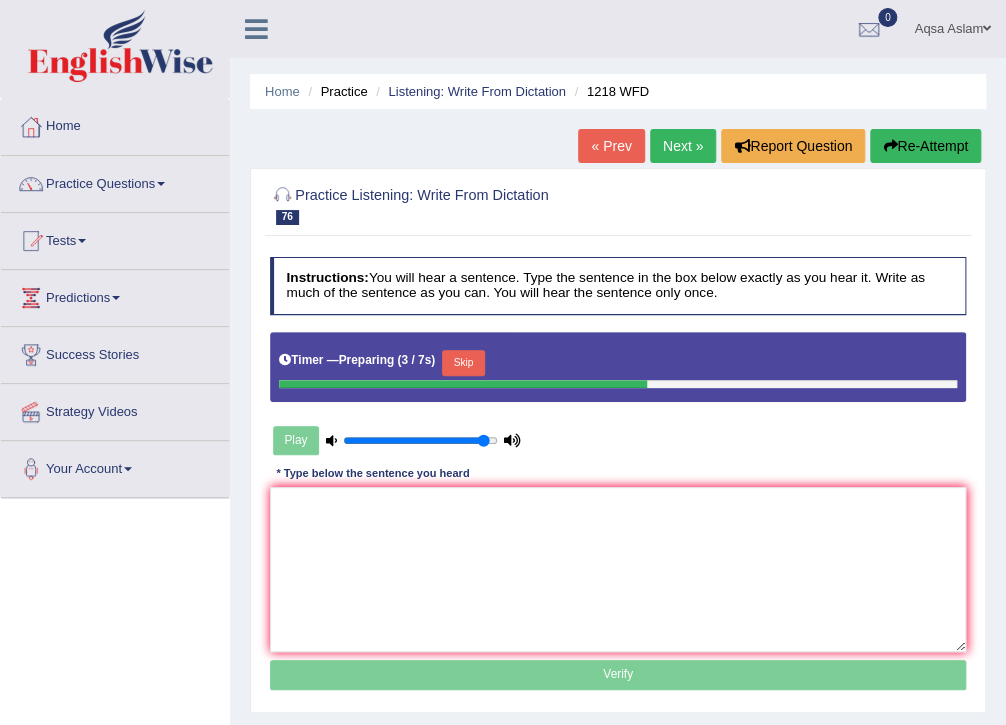 click on "Skip" at bounding box center [463, 363] 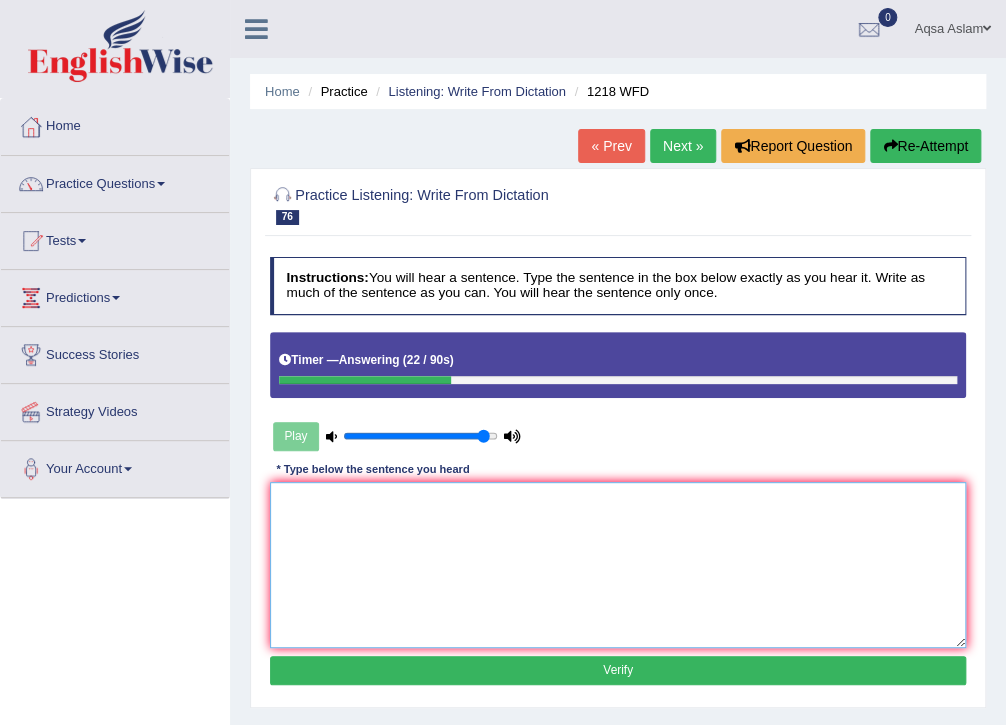 click at bounding box center [618, 564] 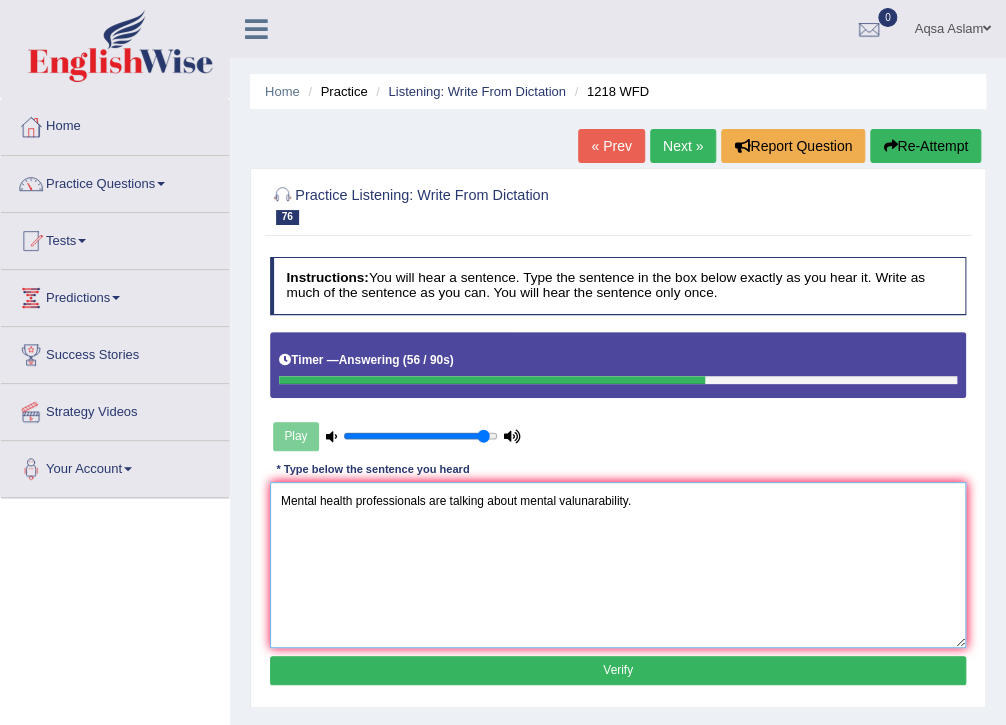 type on "Mental health professionals are talking about mental valunarability." 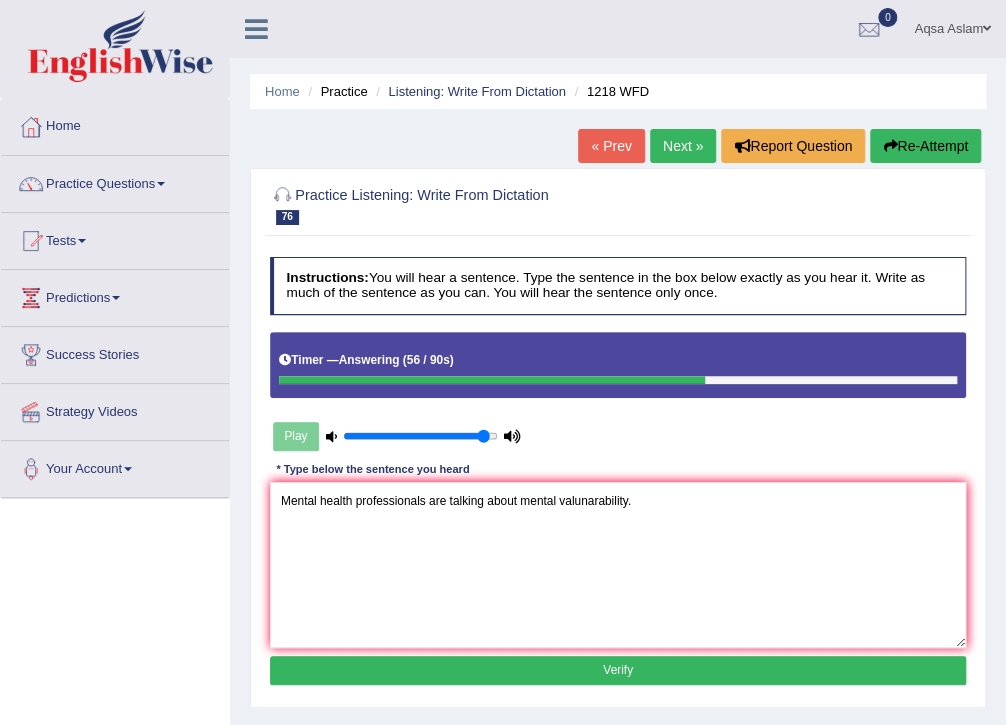 click on "Verify" at bounding box center (618, 670) 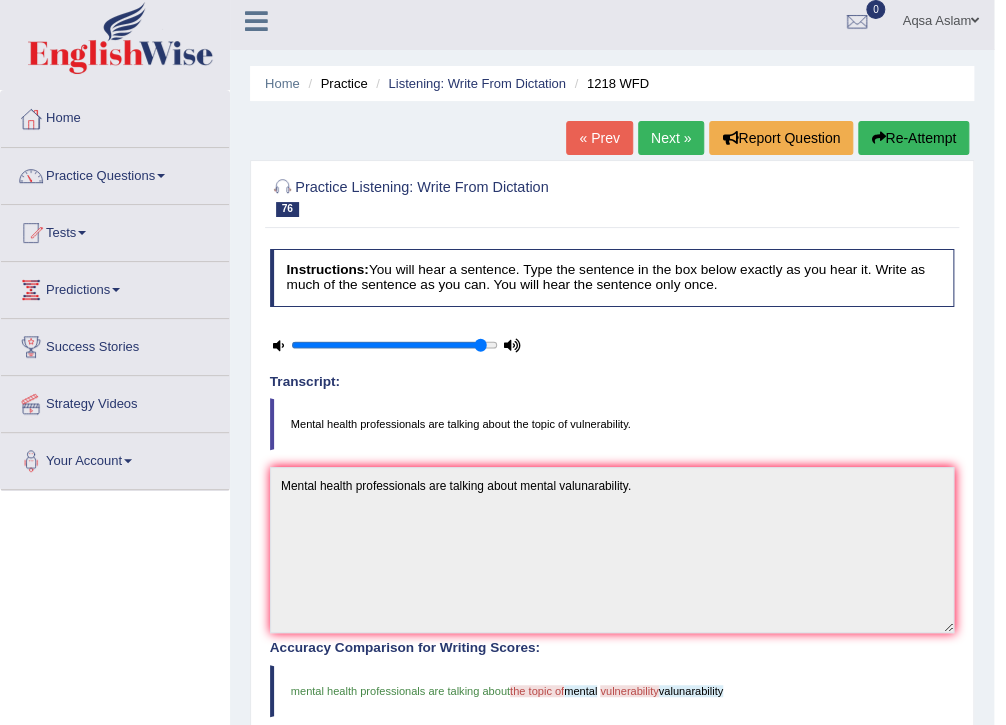 scroll, scrollTop: 0, scrollLeft: 0, axis: both 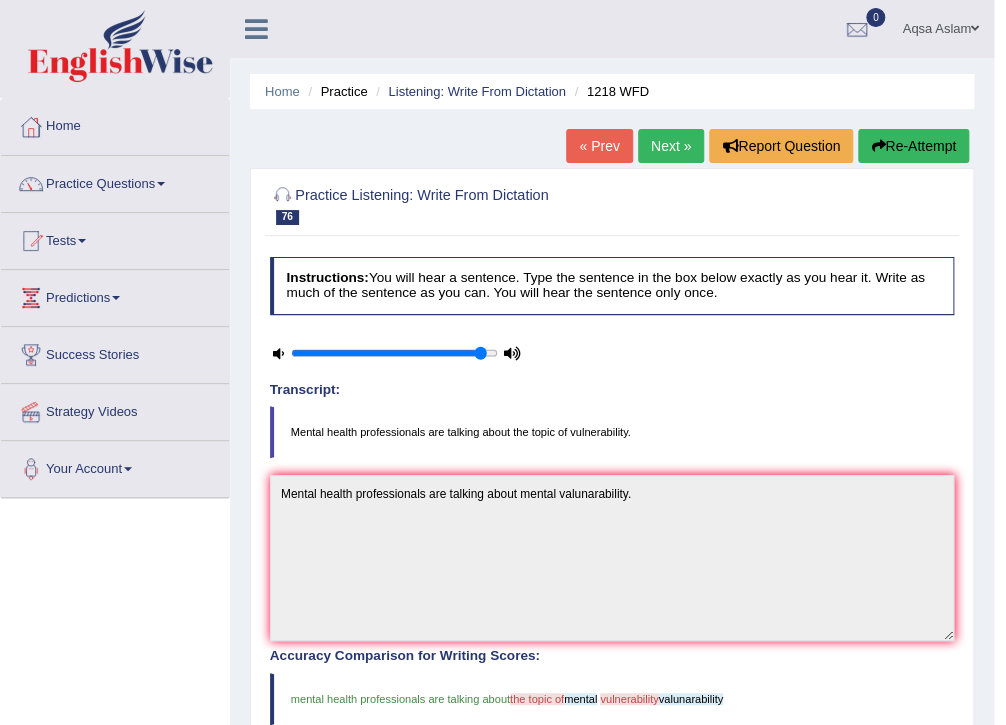 click on "Next »" at bounding box center (671, 146) 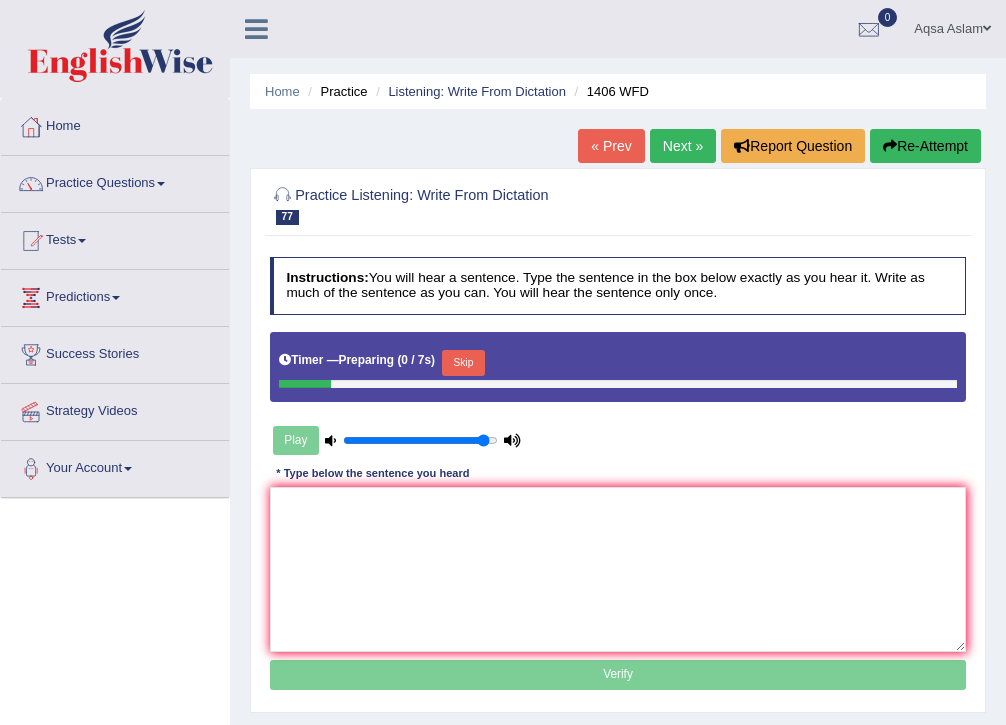 scroll, scrollTop: 0, scrollLeft: 0, axis: both 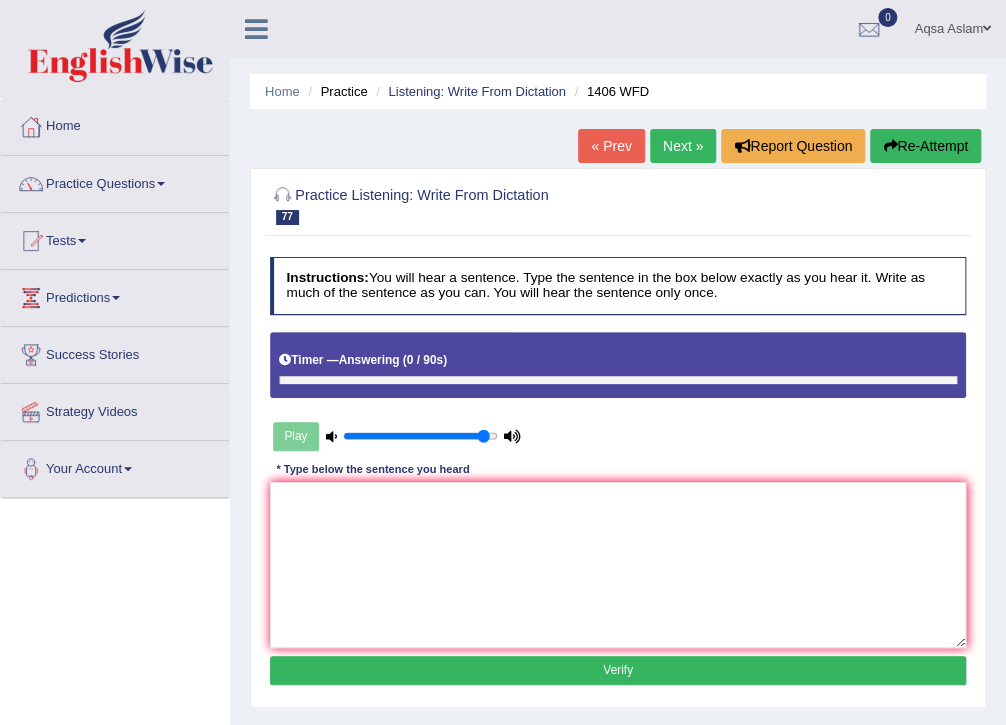 click on "Re-Attempt" at bounding box center [925, 146] 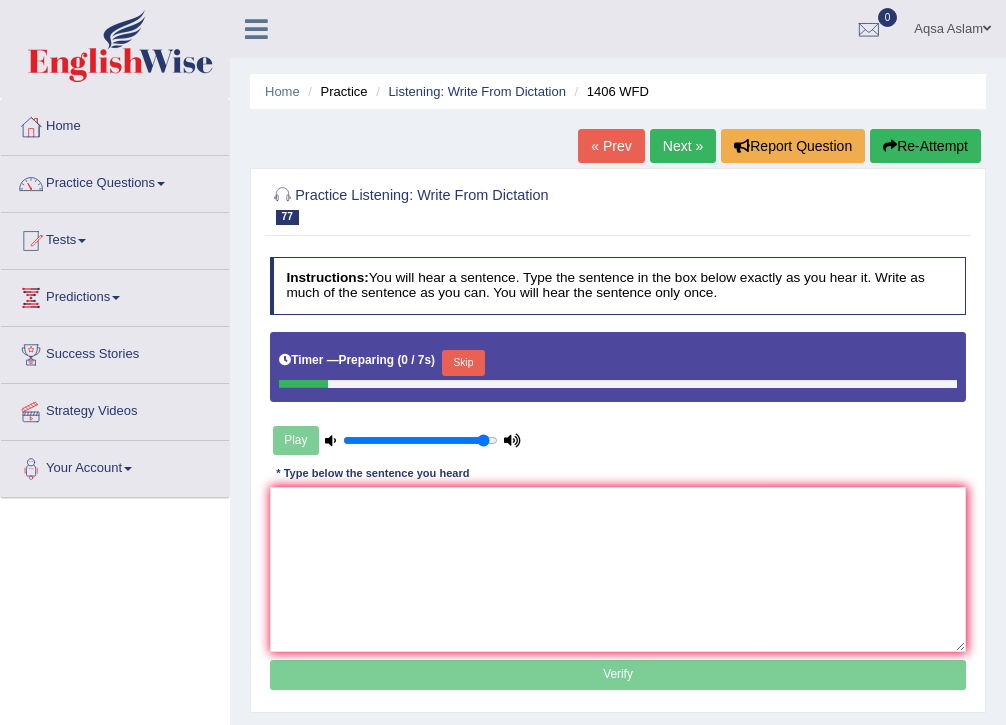 scroll, scrollTop: 0, scrollLeft: 0, axis: both 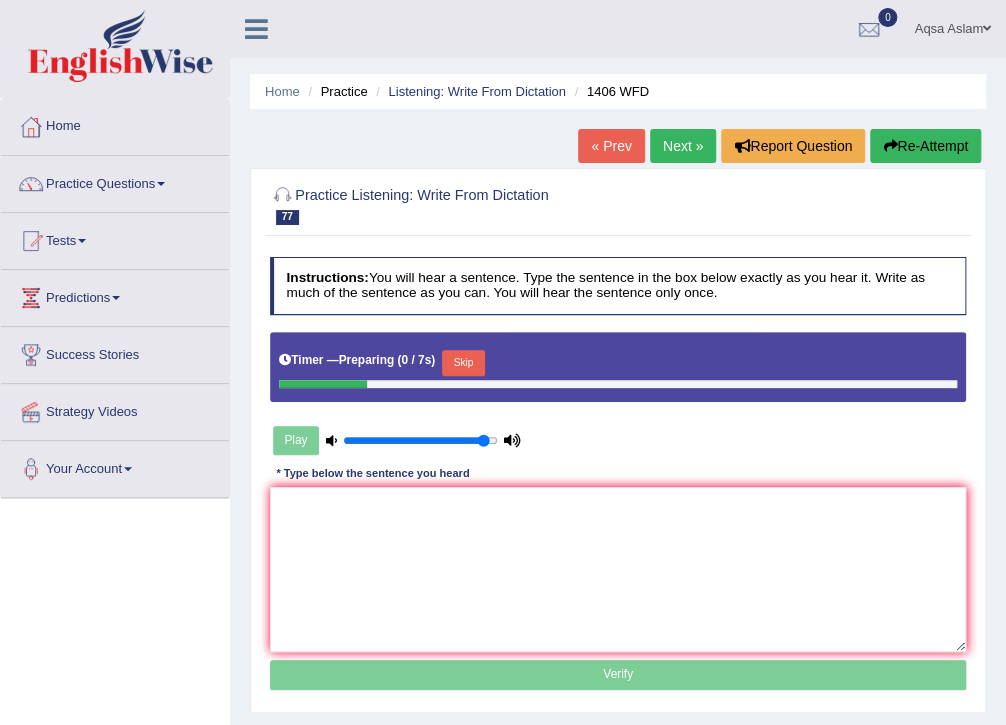 click on "Skip" at bounding box center (463, 363) 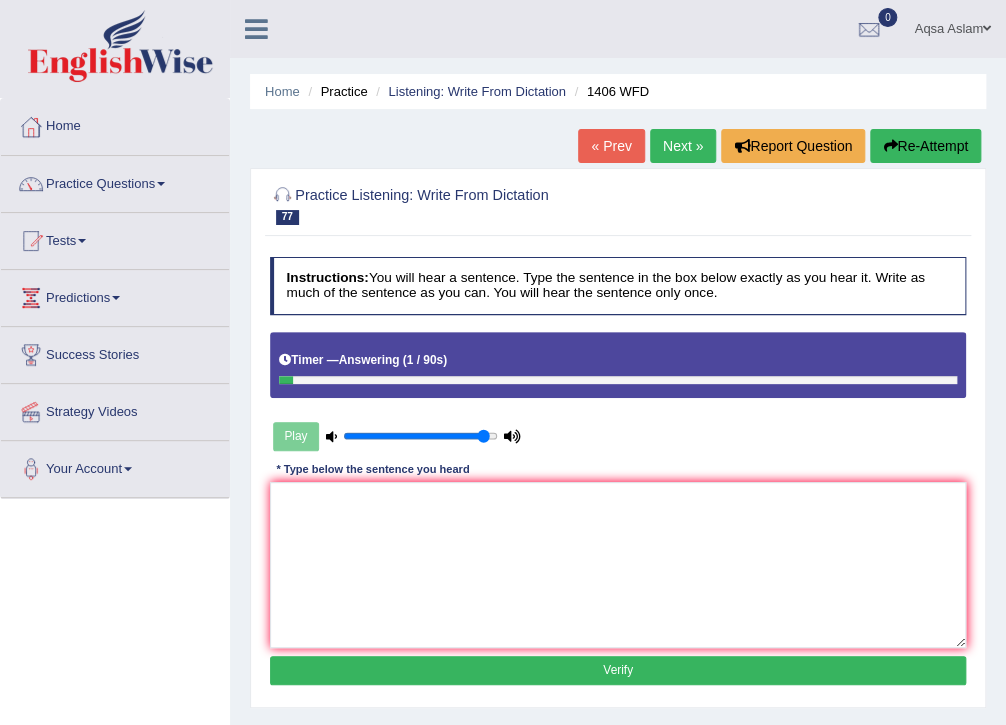 click on "Re-Attempt" at bounding box center [925, 146] 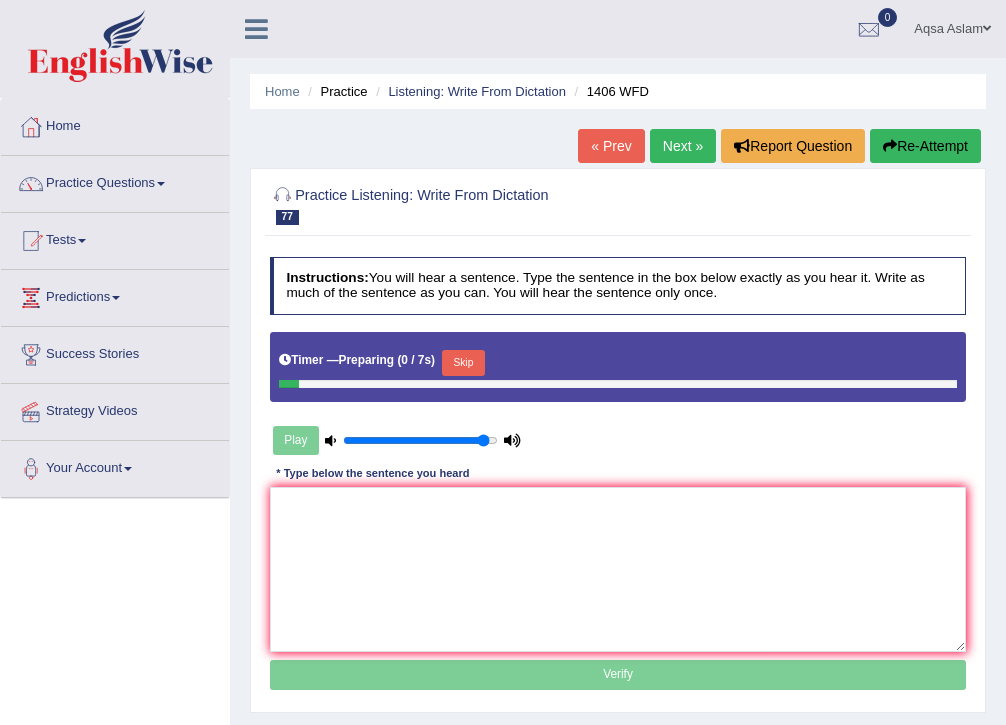 scroll, scrollTop: 0, scrollLeft: 0, axis: both 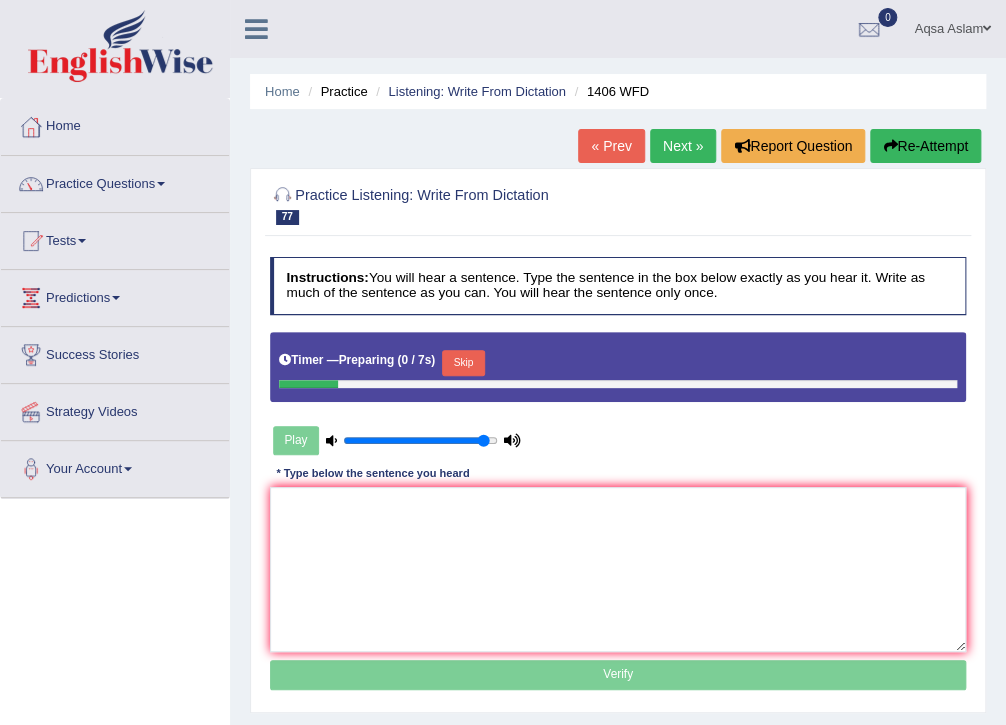 click on "Skip" at bounding box center (463, 363) 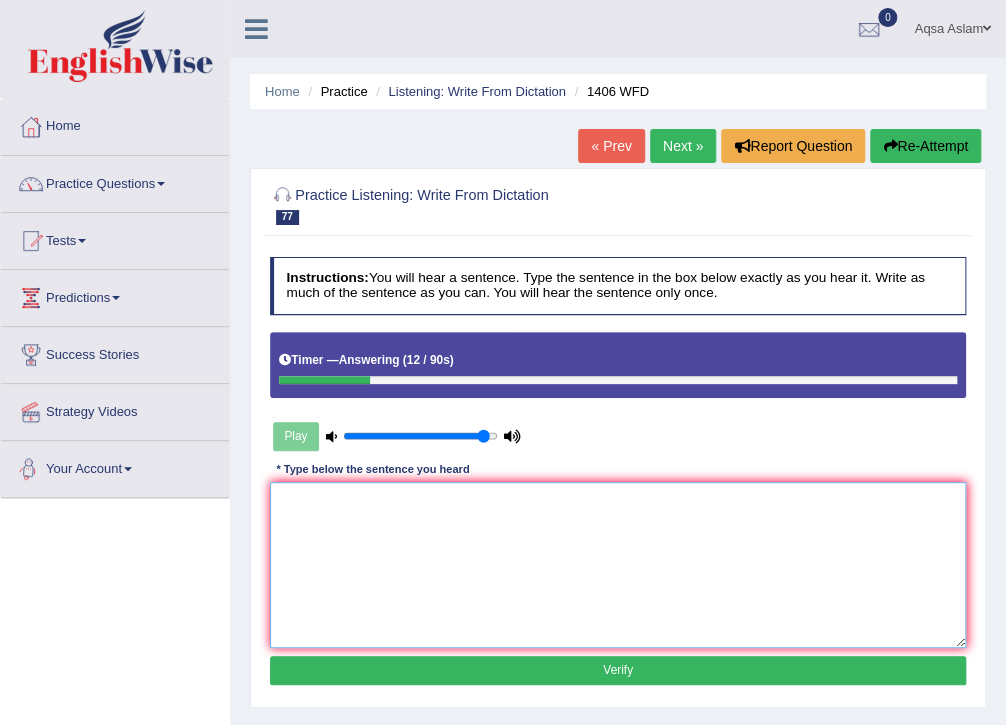 click at bounding box center [618, 564] 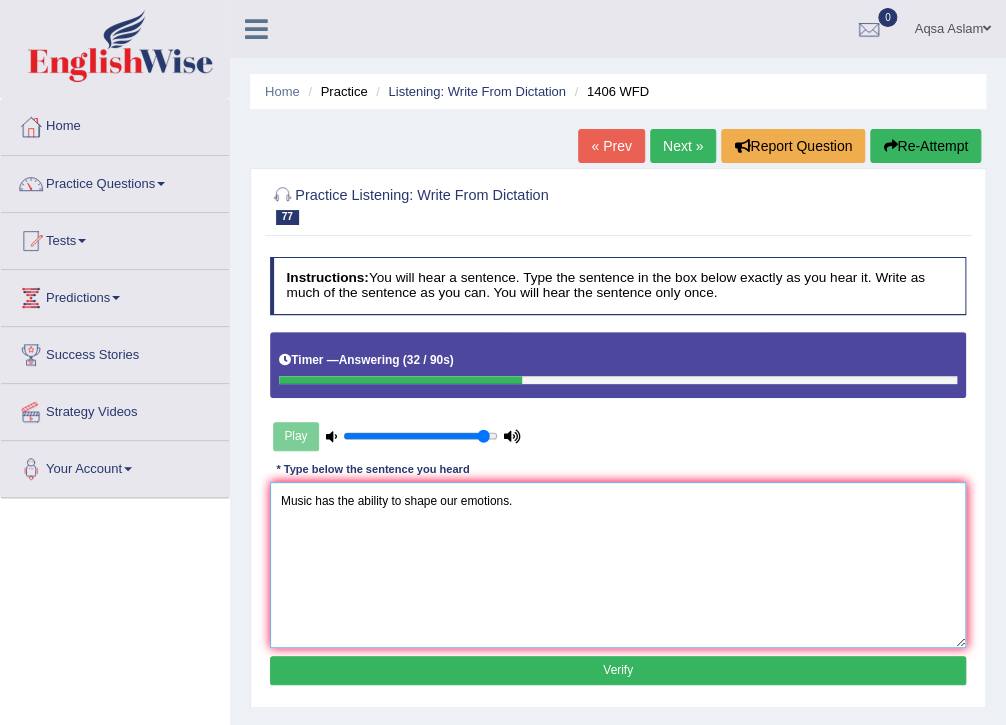 type on "Music has the ability to shape our emotions." 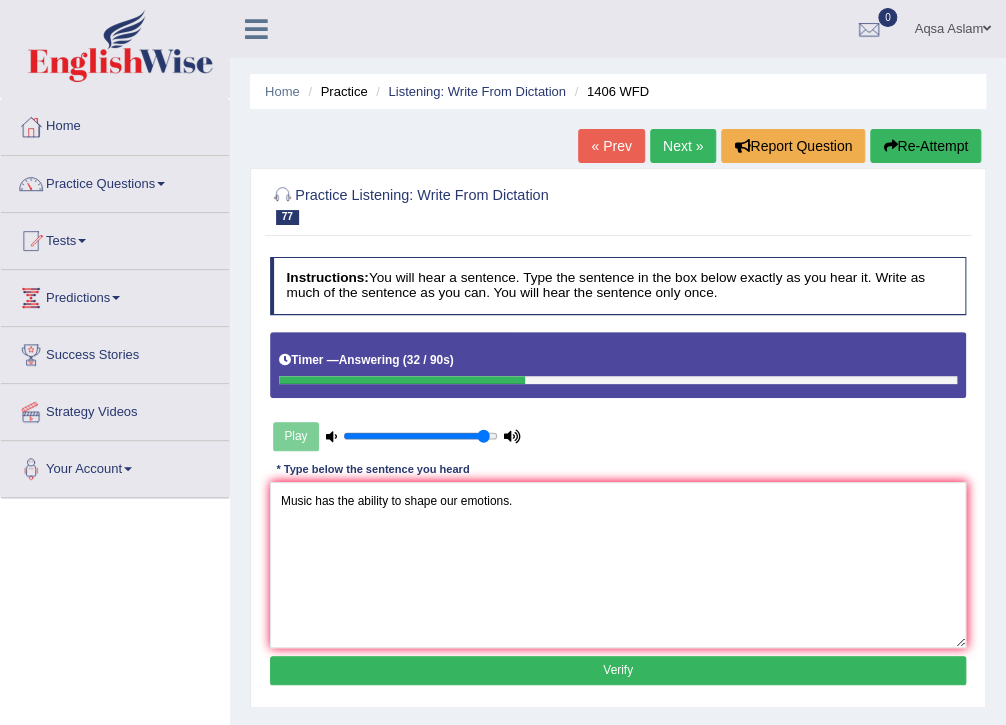 click on "Verify" at bounding box center [618, 670] 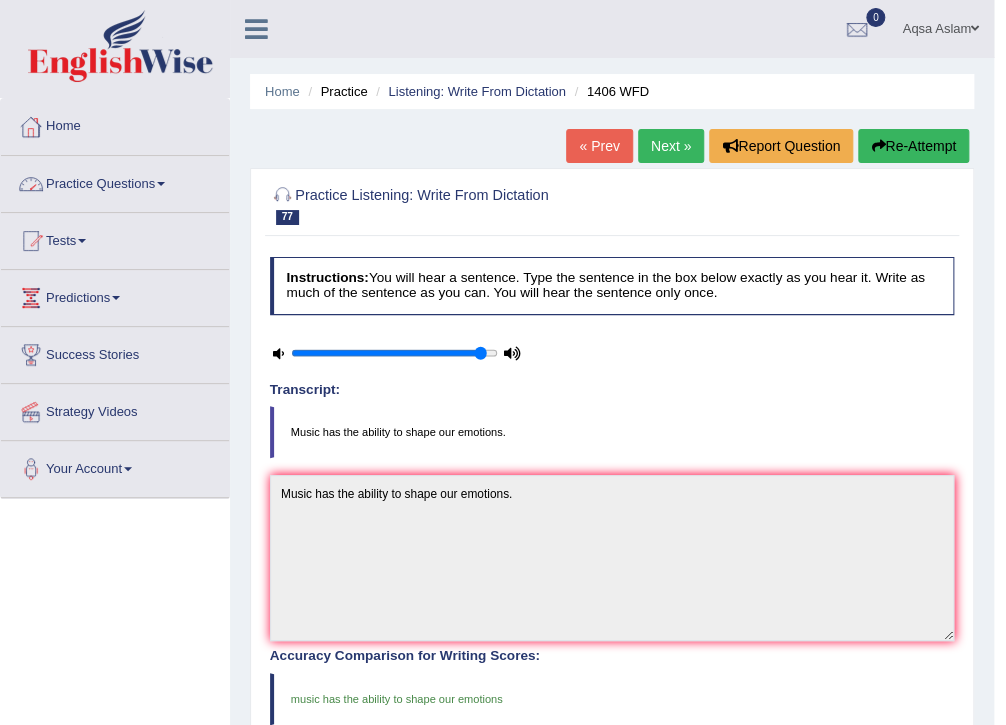 click at bounding box center (161, 184) 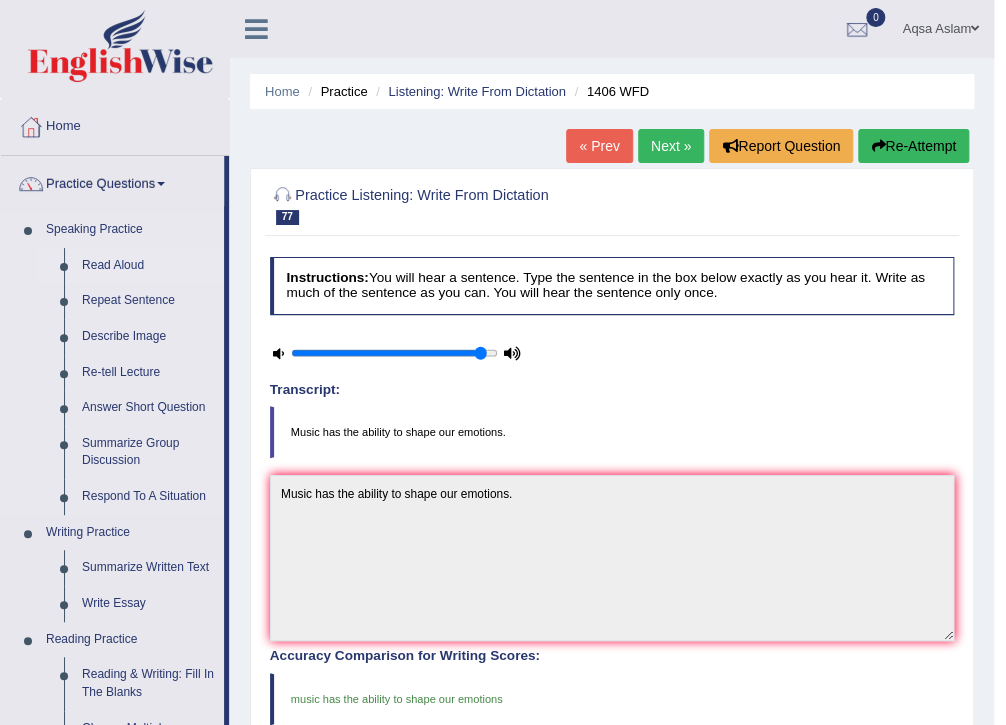 click on "Read Aloud" at bounding box center [148, 266] 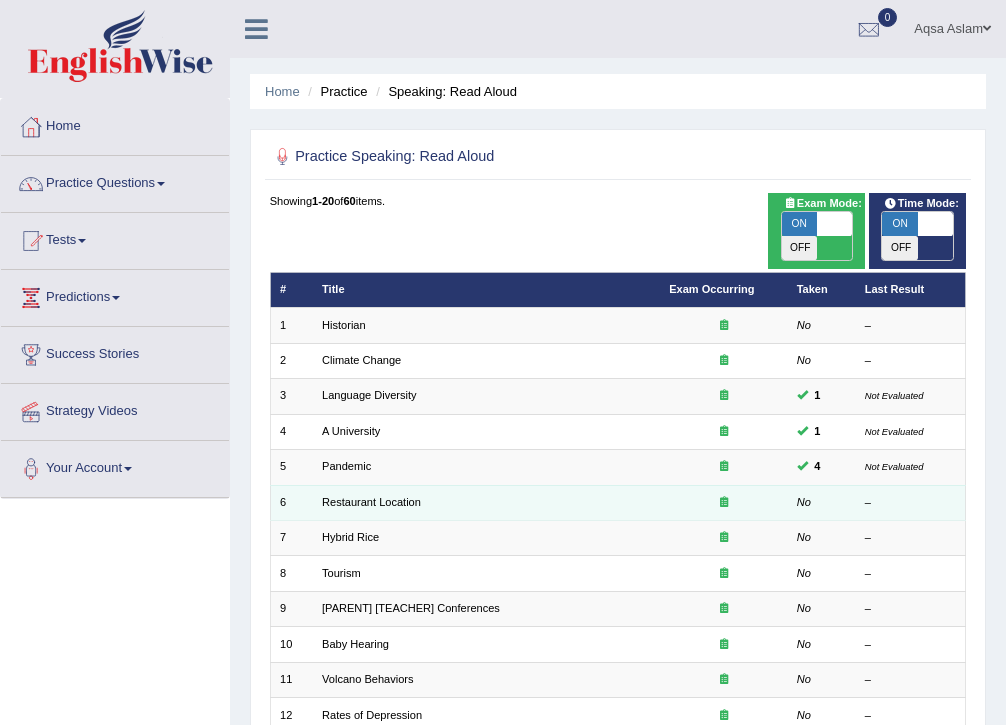 scroll, scrollTop: 0, scrollLeft: 0, axis: both 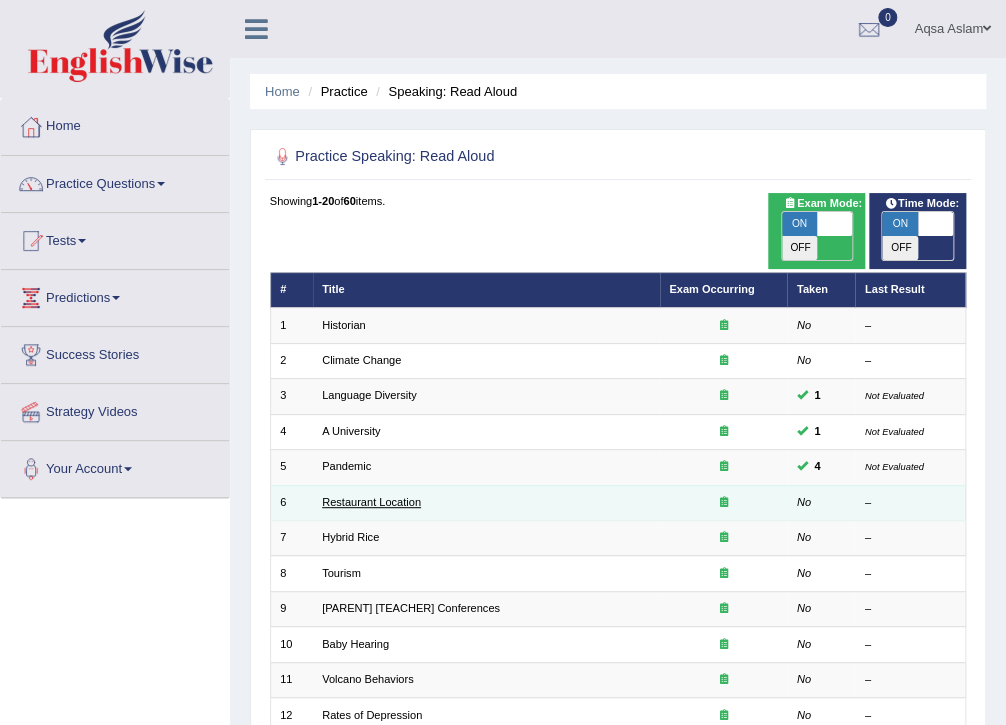 click on "Restaurant Location" at bounding box center (371, 502) 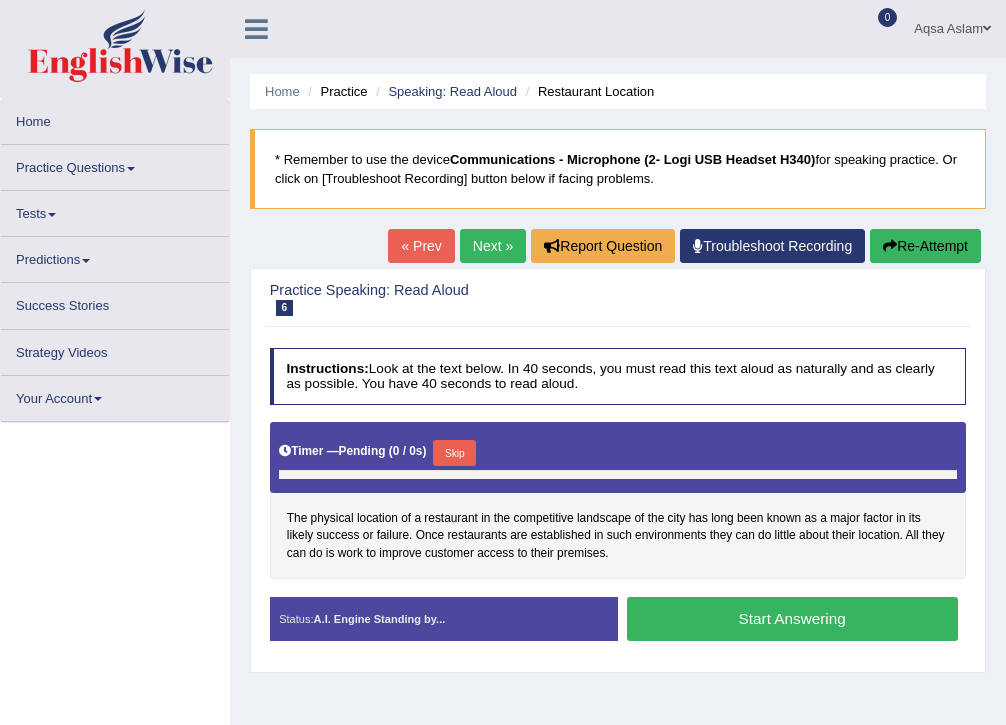 scroll, scrollTop: 0, scrollLeft: 0, axis: both 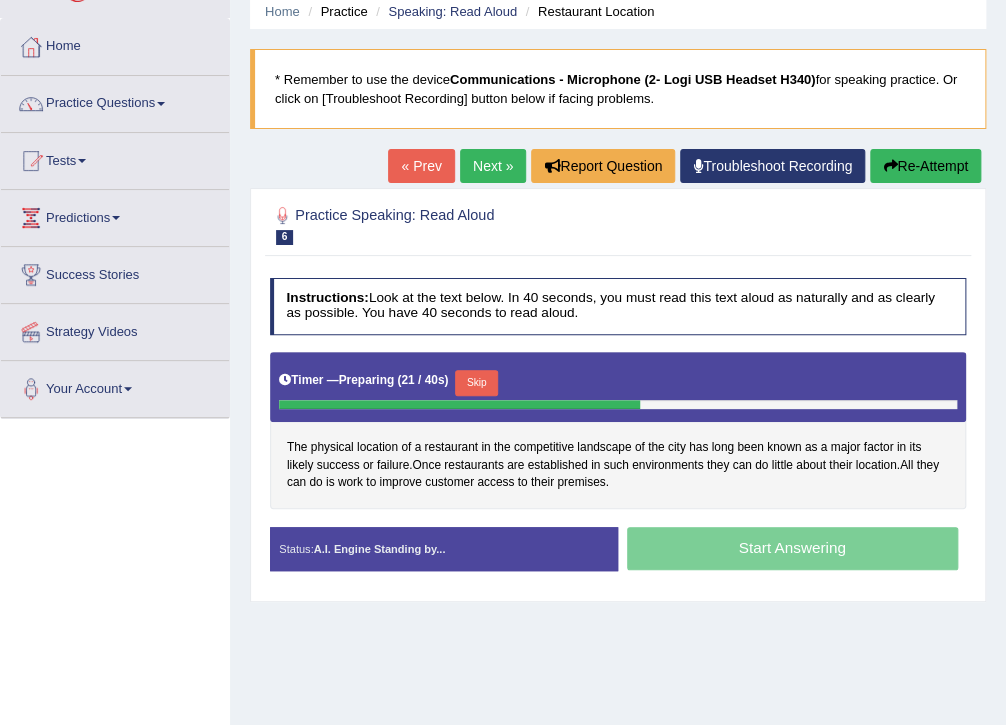 click on "Timer —  Preparing   ( 21 / 40s ) Skip" at bounding box center (618, 383) 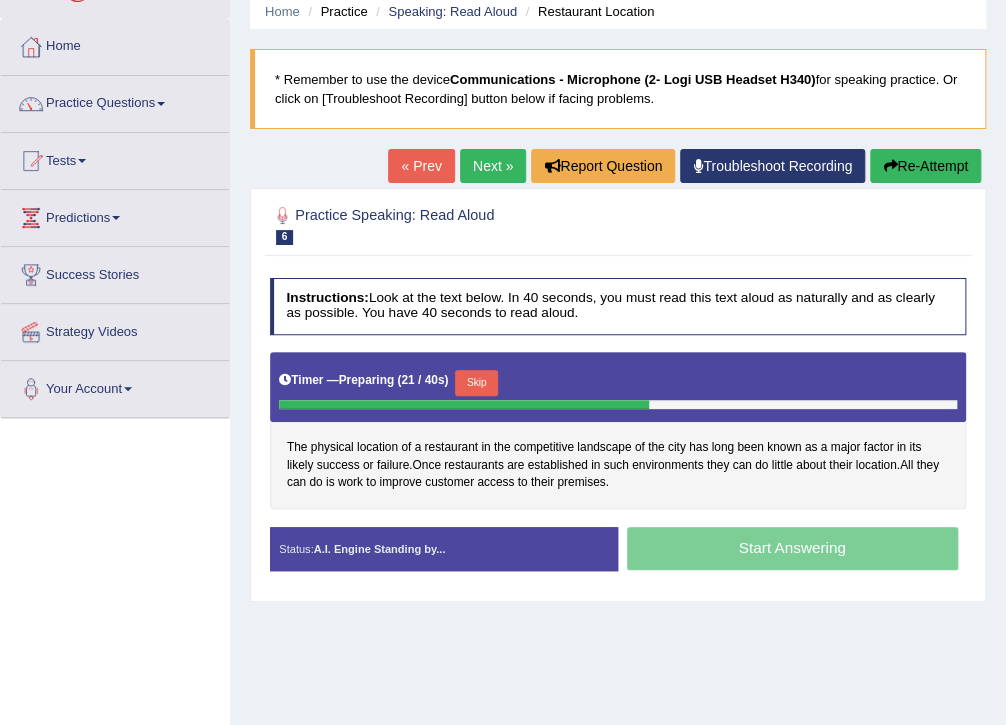 click on "Timer —  Preparing   ( 21 / 40s ) Skip" at bounding box center (618, 383) 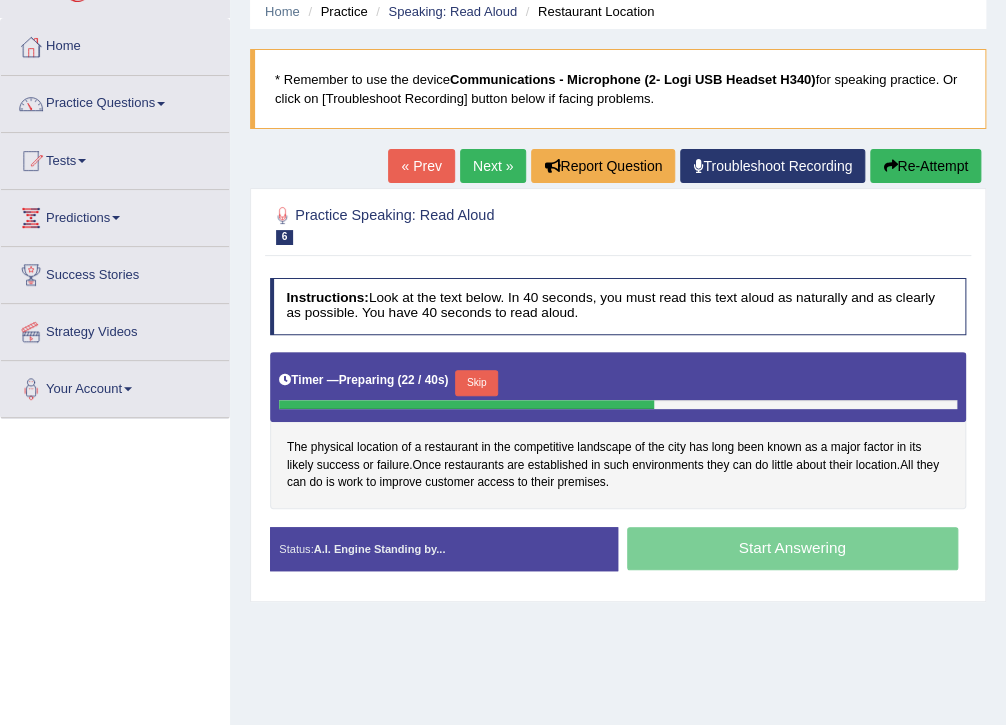 click on "Skip" at bounding box center [476, 383] 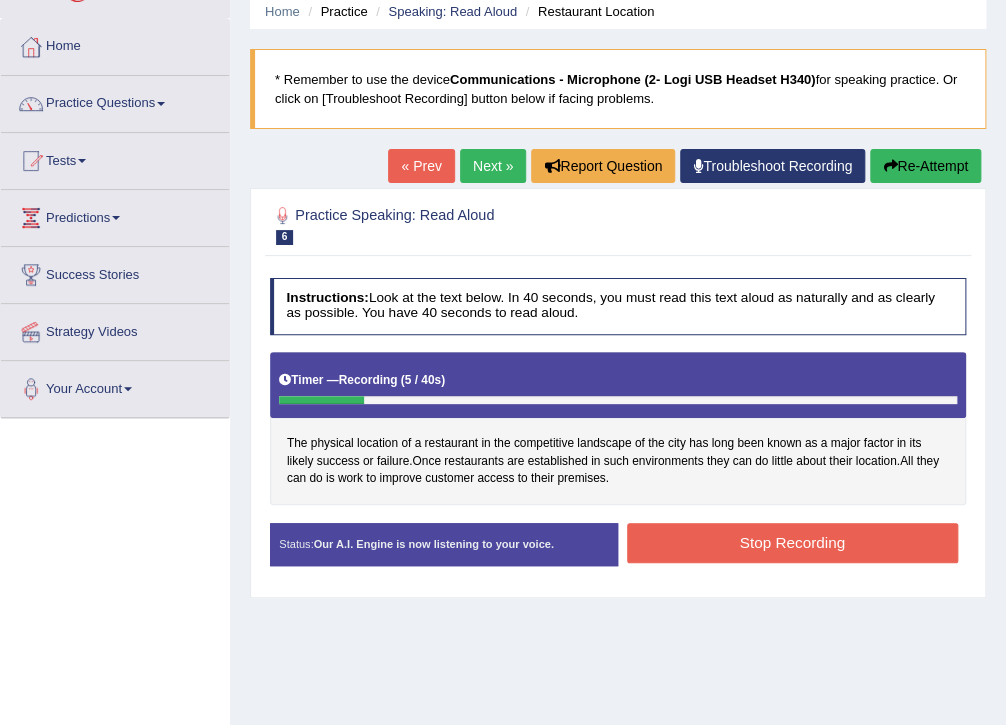click on "Re-Attempt" at bounding box center (925, 166) 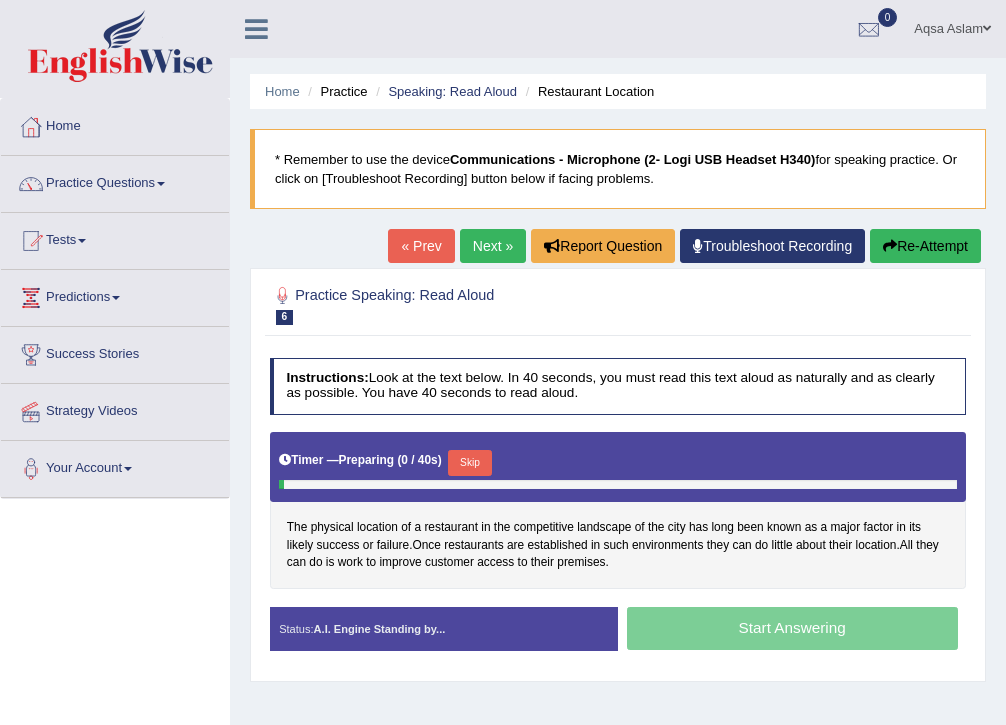 scroll, scrollTop: 80, scrollLeft: 0, axis: vertical 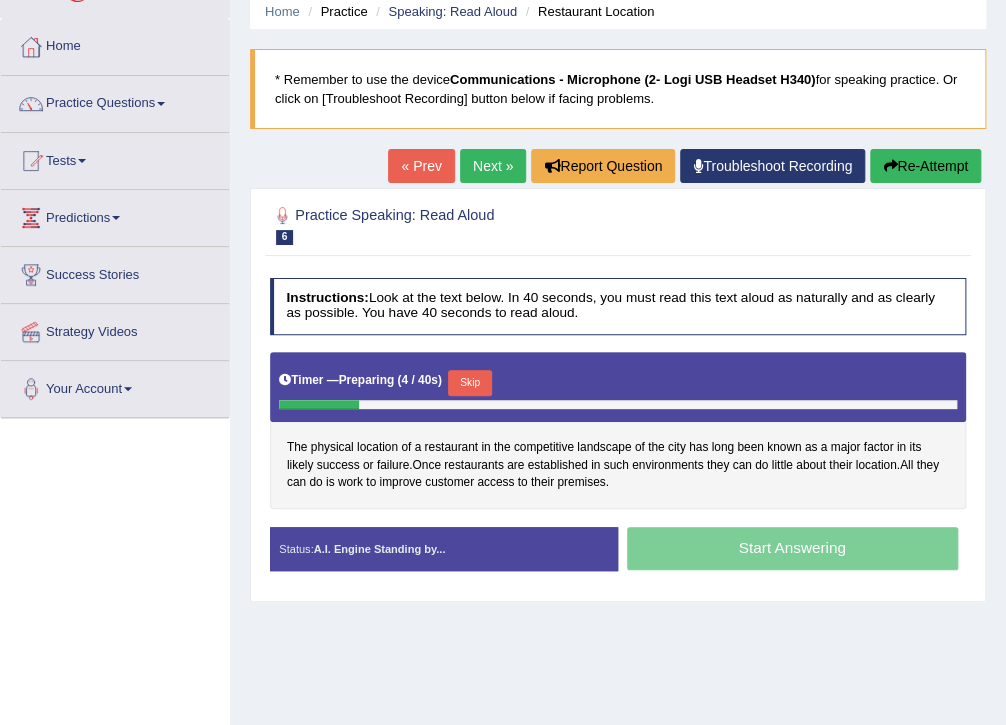 click on "Skip" at bounding box center (469, 383) 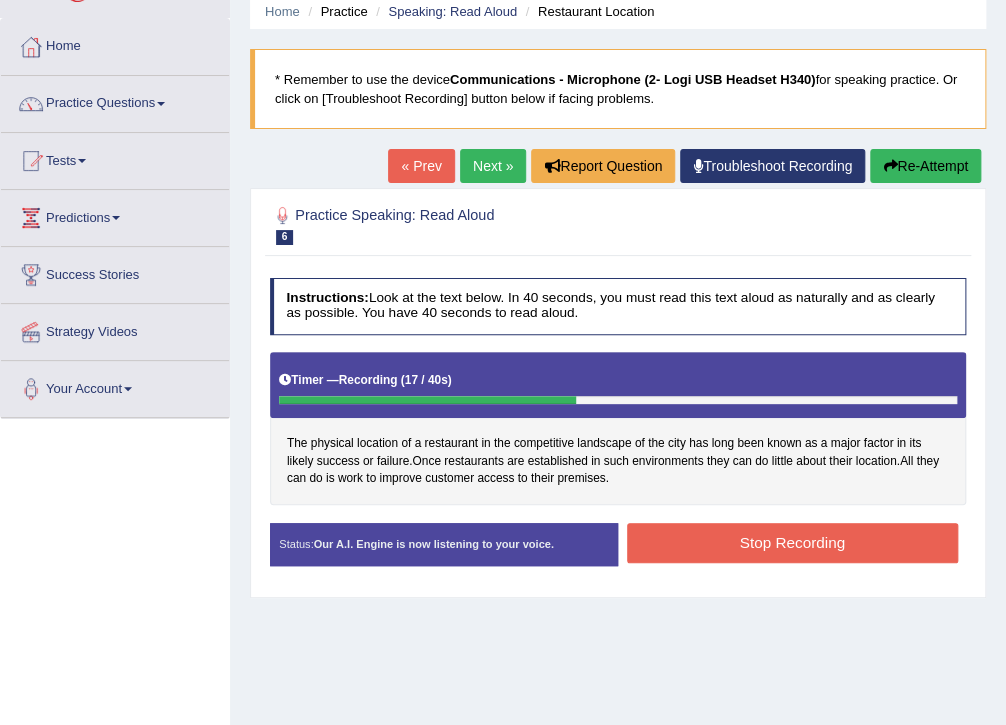 click on "Stop Recording" at bounding box center [792, 542] 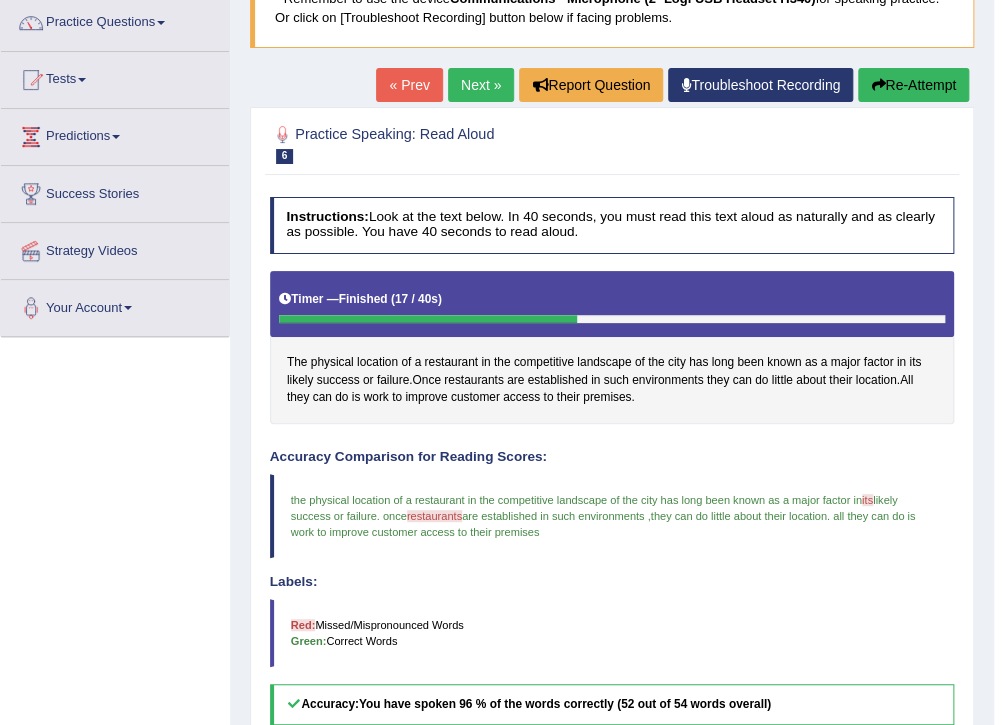 scroll, scrollTop: 160, scrollLeft: 0, axis: vertical 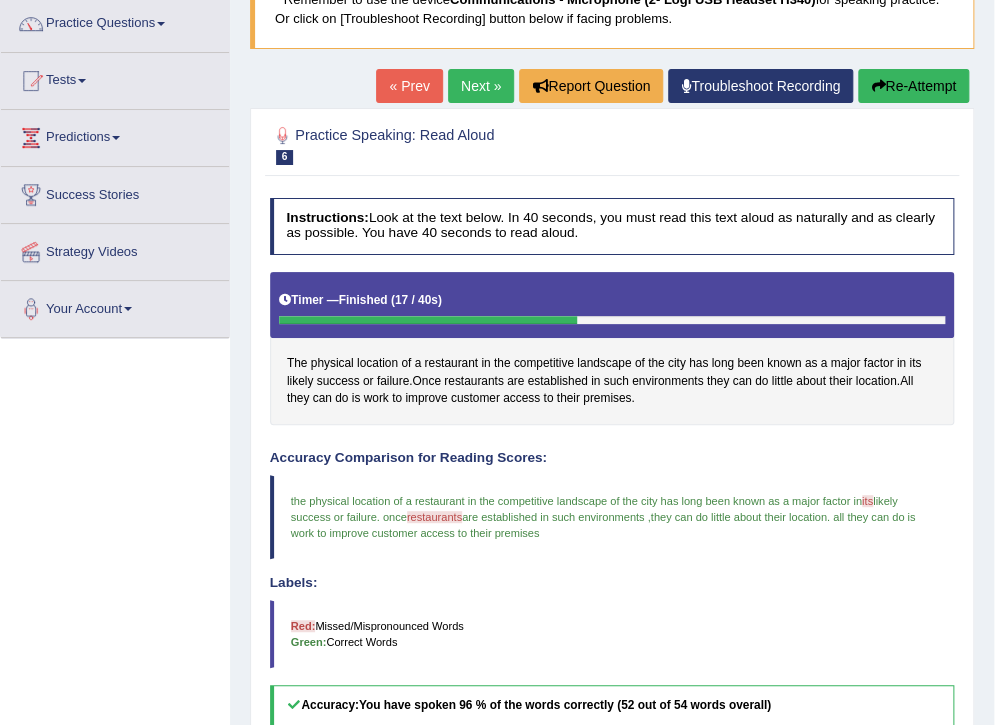 click on "Next »" at bounding box center (481, 86) 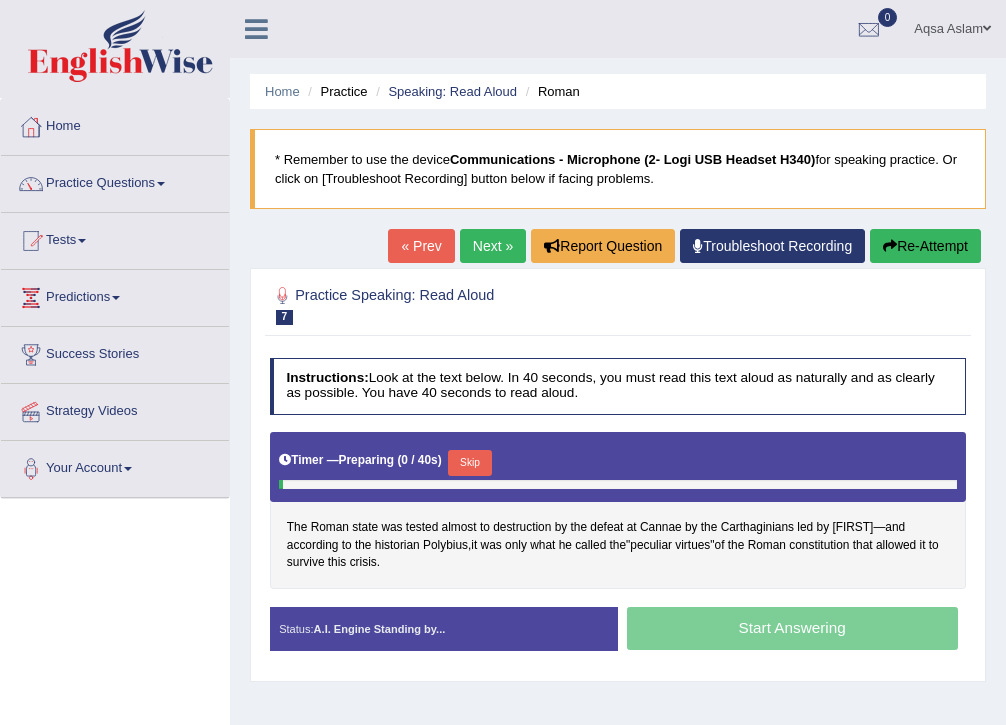 scroll, scrollTop: 0, scrollLeft: 0, axis: both 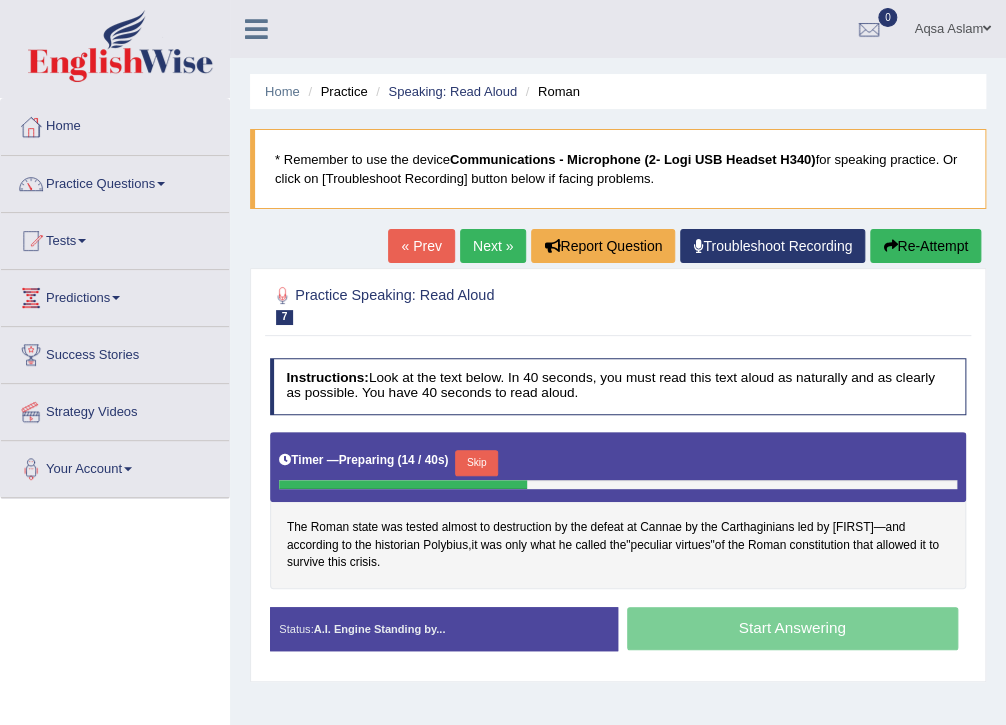 click on "Next »" at bounding box center [493, 246] 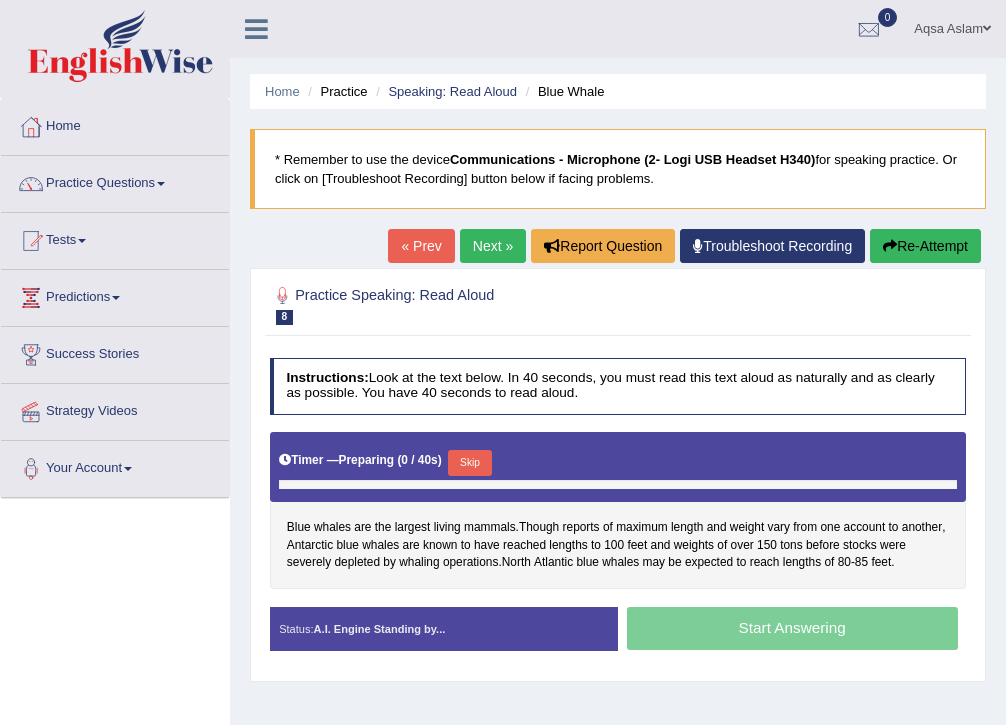 scroll, scrollTop: 0, scrollLeft: 0, axis: both 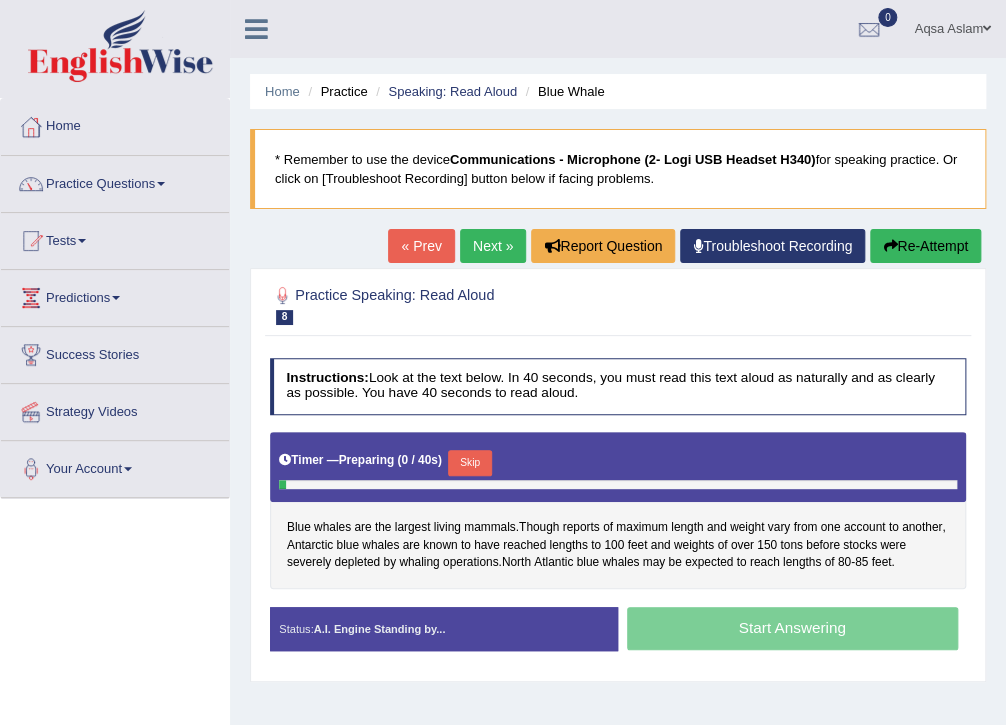 click on "Skip" at bounding box center (469, 463) 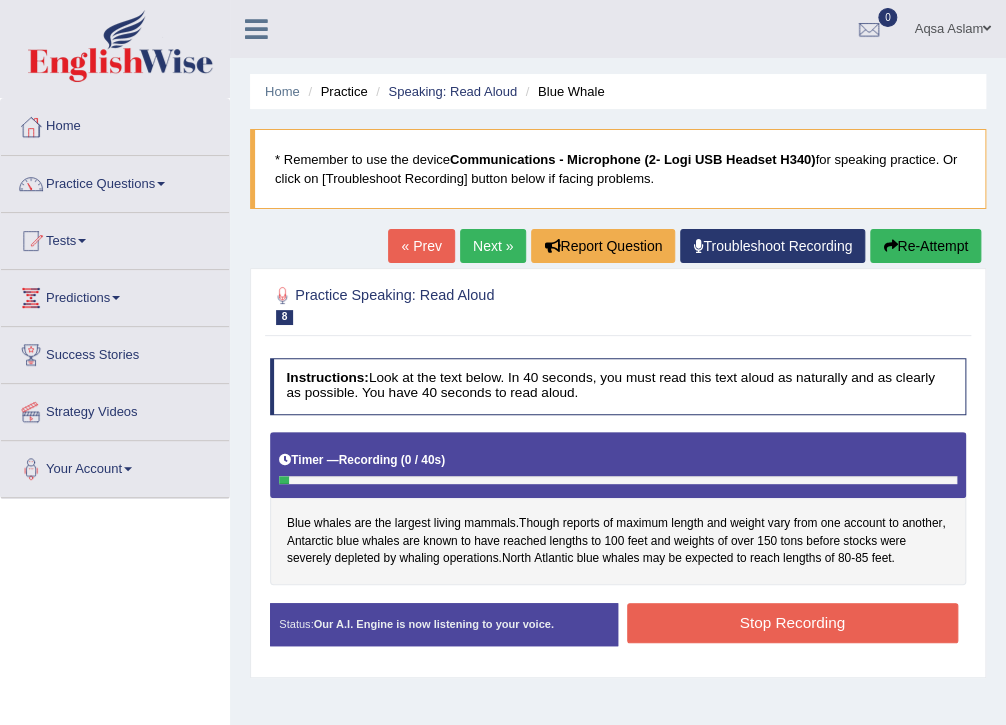 click on "Re-Attempt" at bounding box center [925, 246] 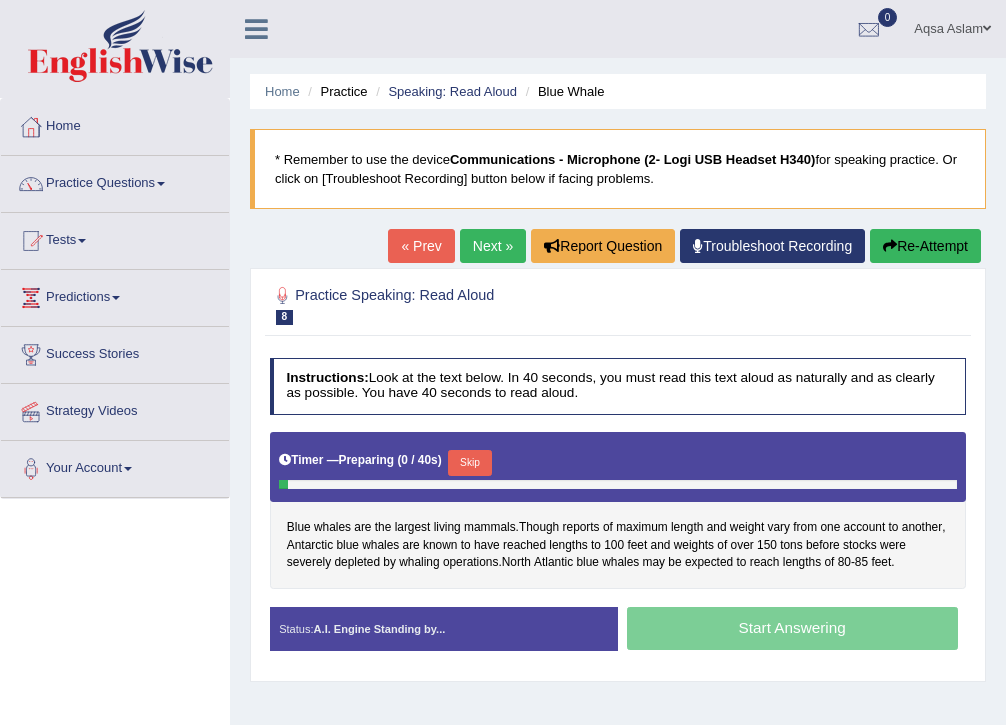 scroll, scrollTop: 0, scrollLeft: 0, axis: both 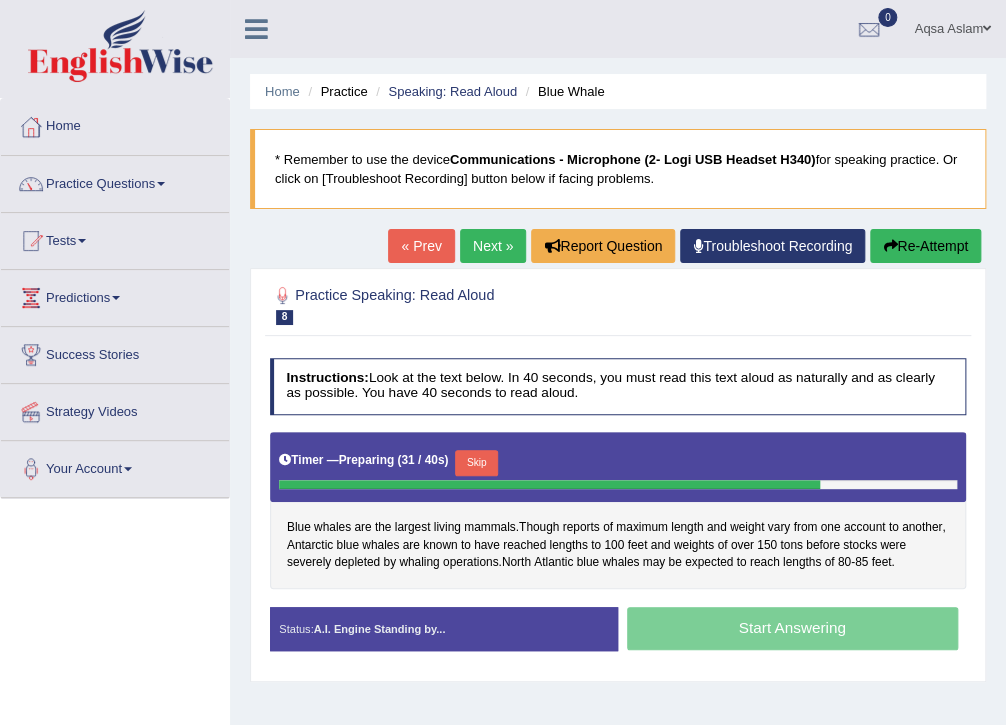 click on "Skip" at bounding box center [476, 463] 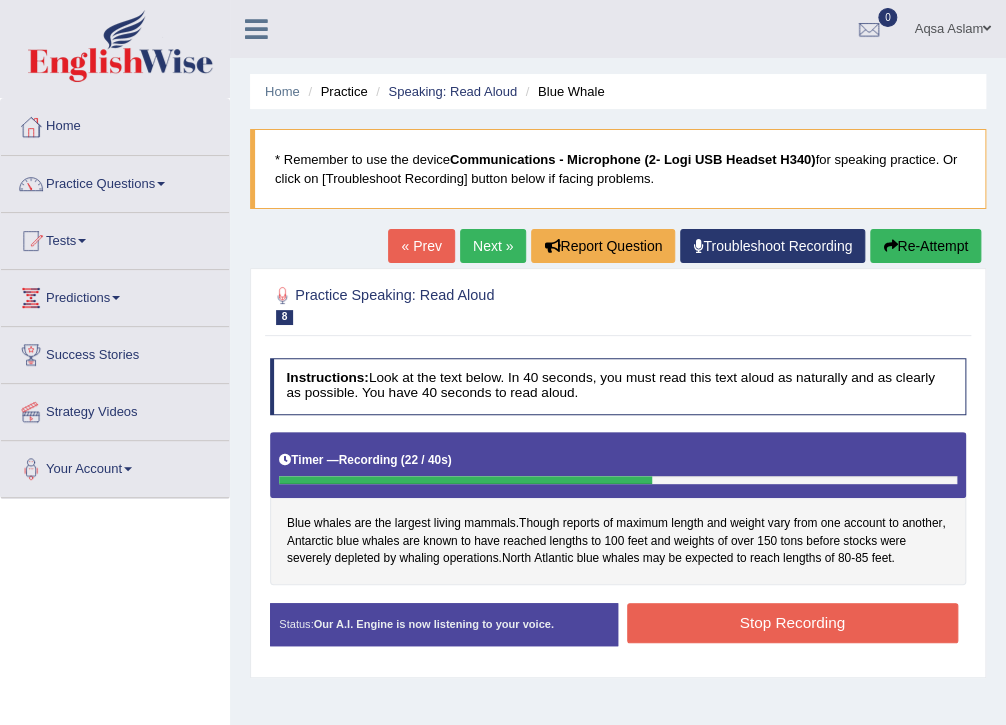 click on "Stop Recording" at bounding box center [792, 622] 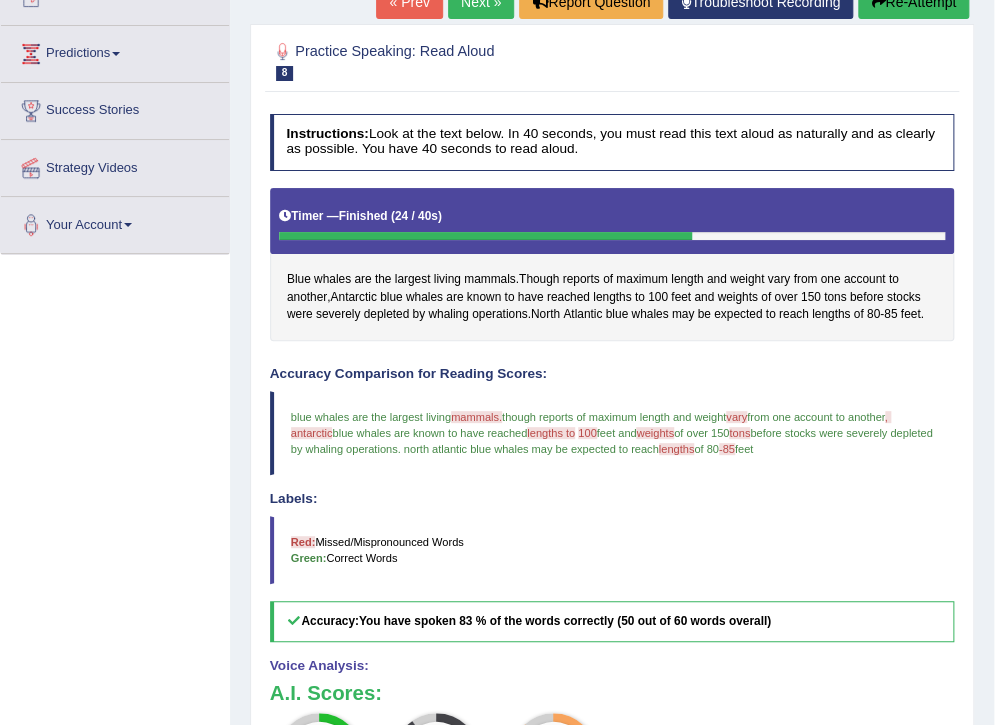 scroll, scrollTop: 160, scrollLeft: 0, axis: vertical 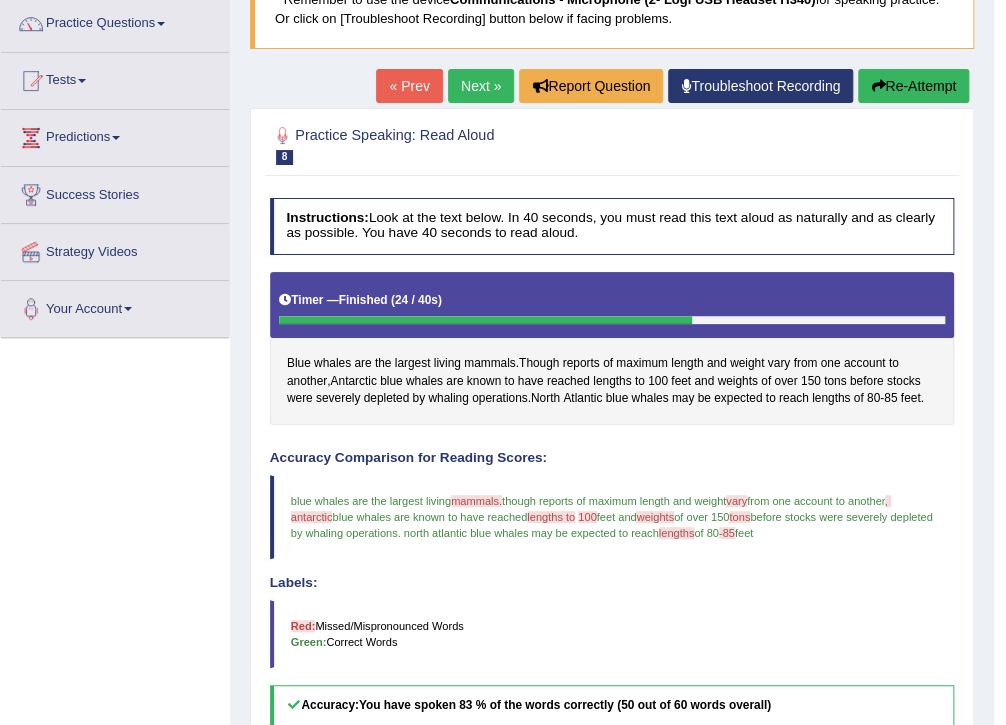 click on "Next »" at bounding box center [481, 86] 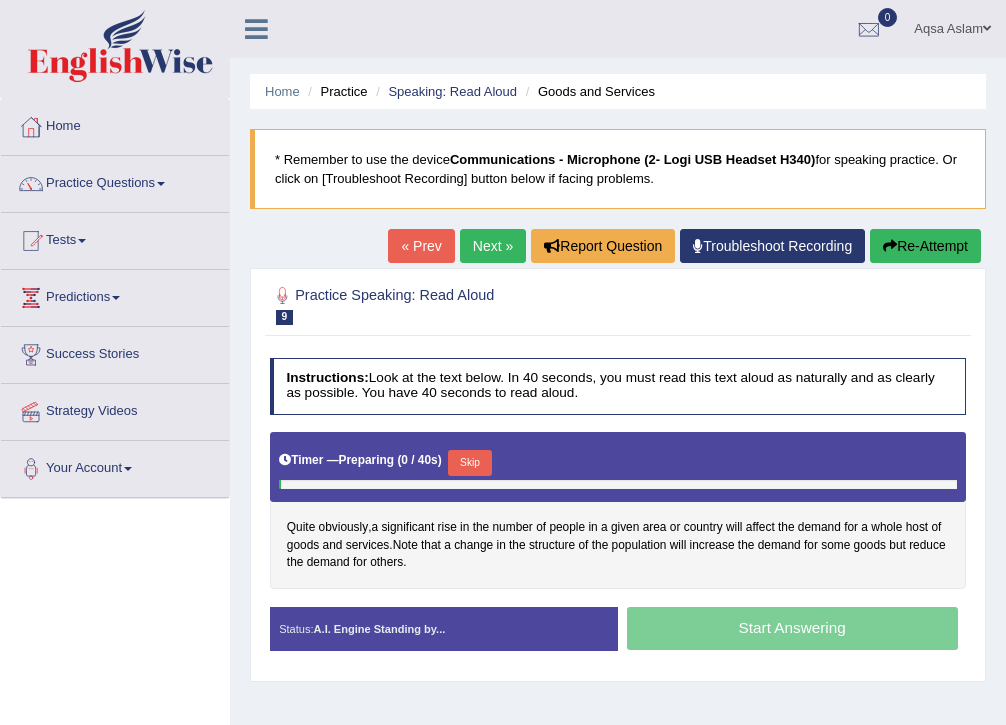 scroll, scrollTop: 0, scrollLeft: 0, axis: both 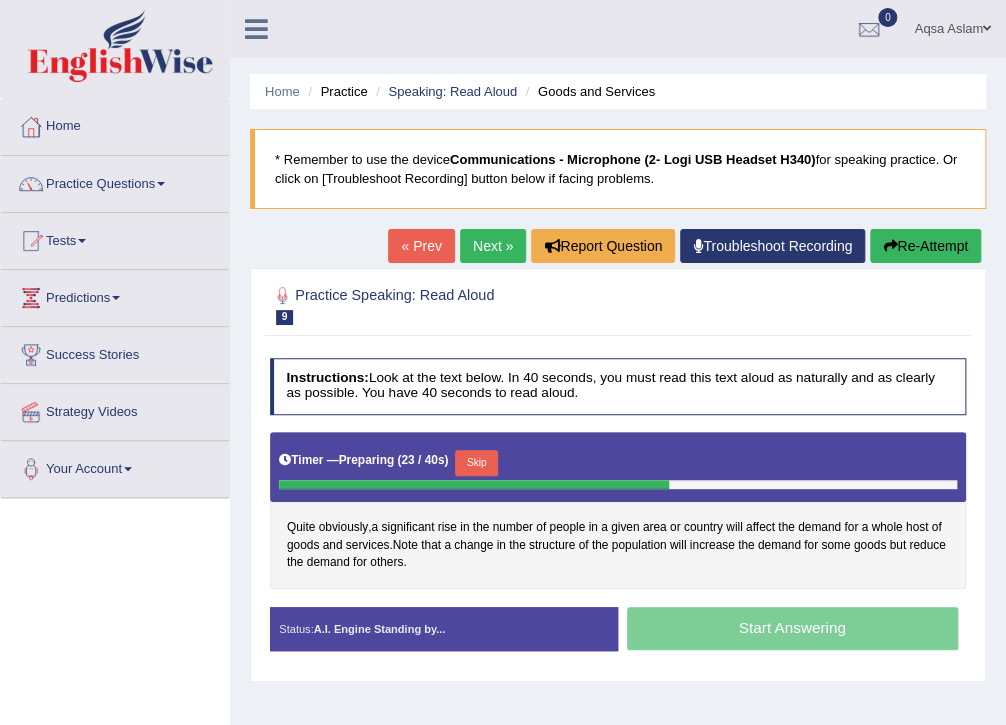 click on "Skip" at bounding box center (476, 463) 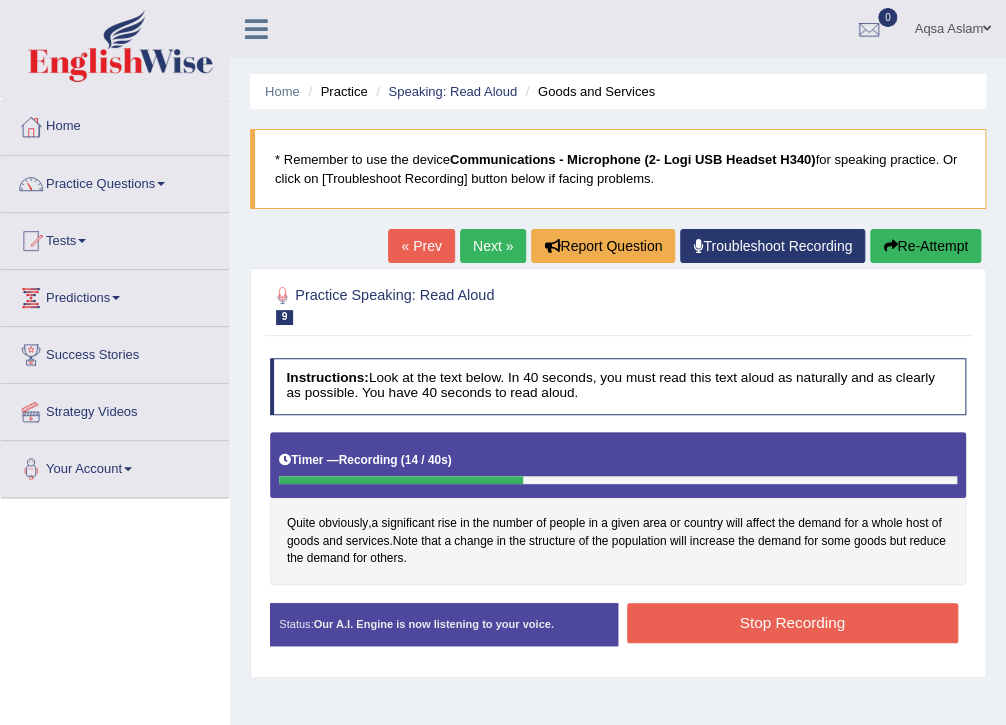 click on "Stop Recording" at bounding box center [792, 622] 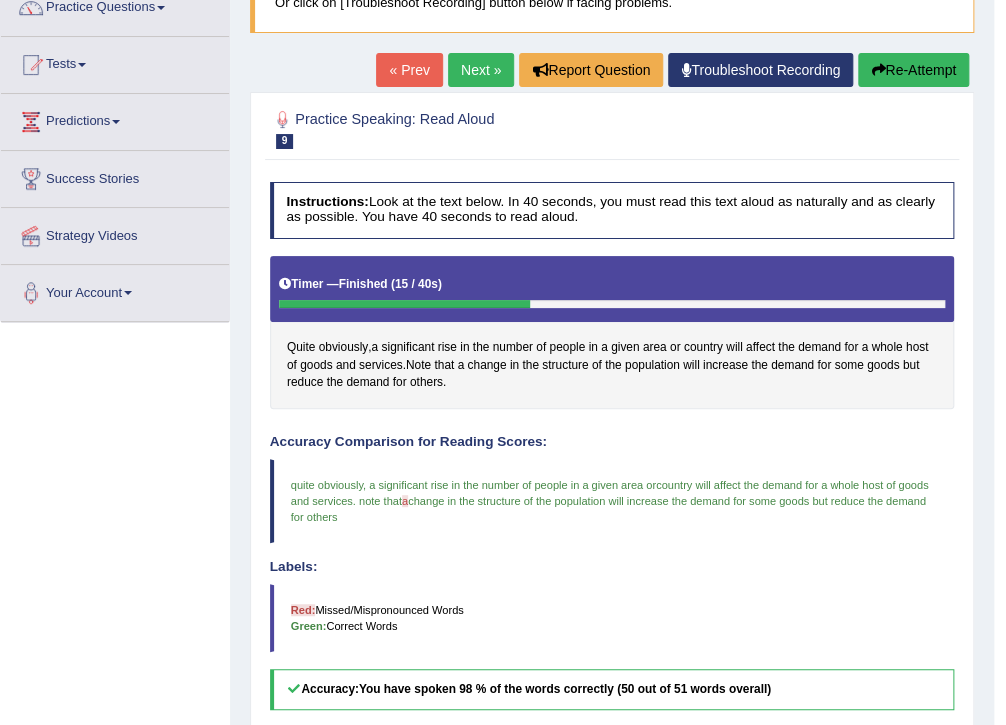 scroll, scrollTop: 160, scrollLeft: 0, axis: vertical 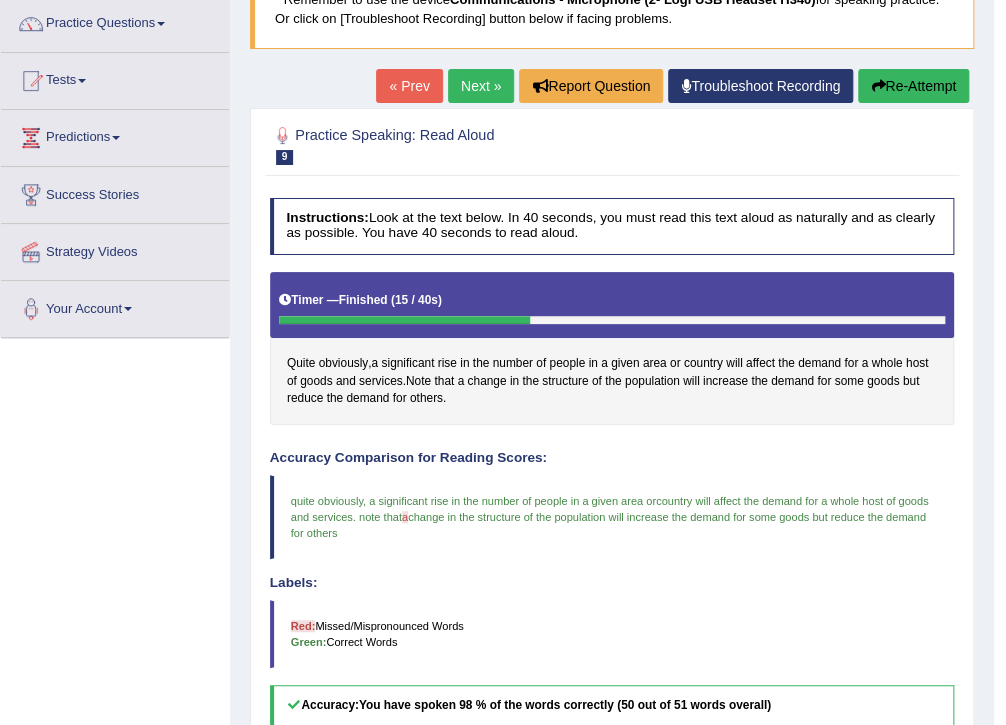 click on "Next »" at bounding box center (481, 86) 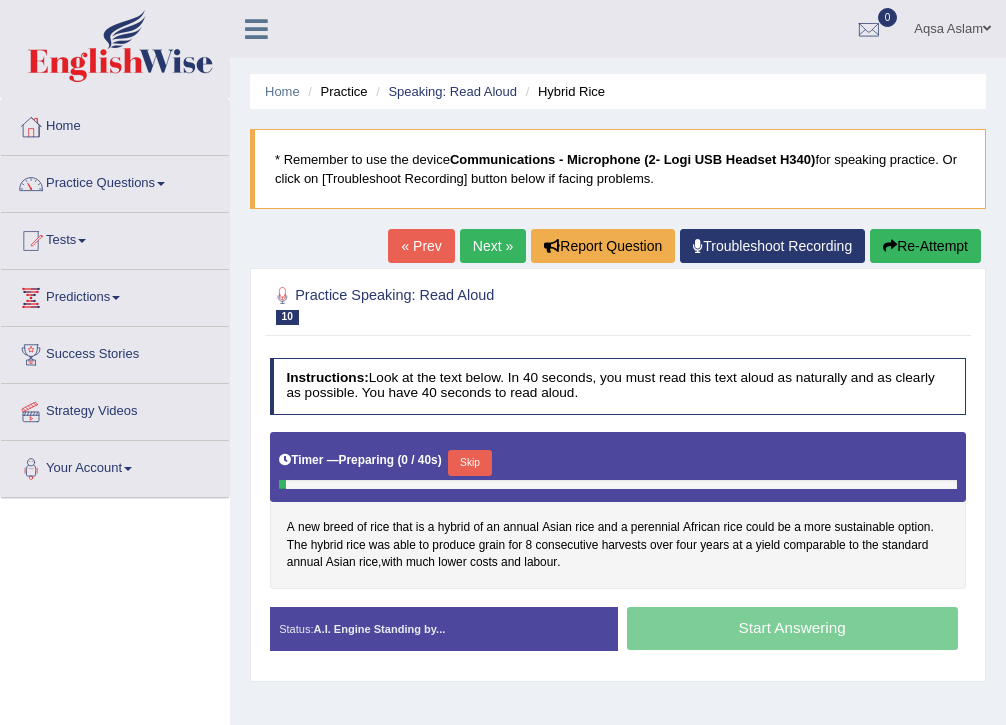 scroll, scrollTop: 0, scrollLeft: 0, axis: both 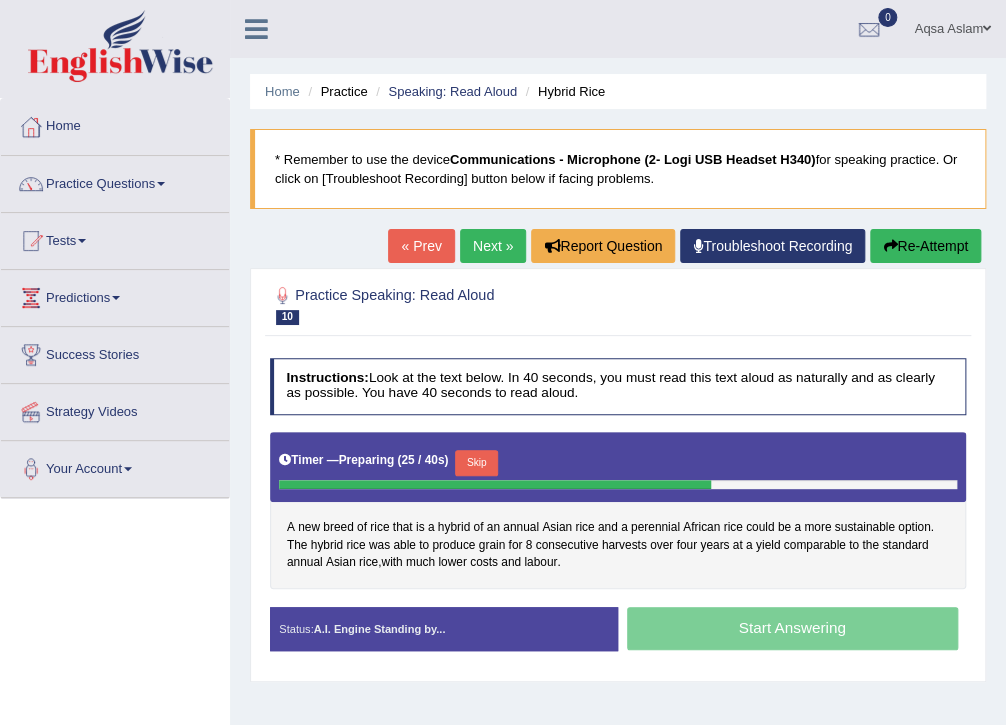 click on "Skip" at bounding box center [476, 463] 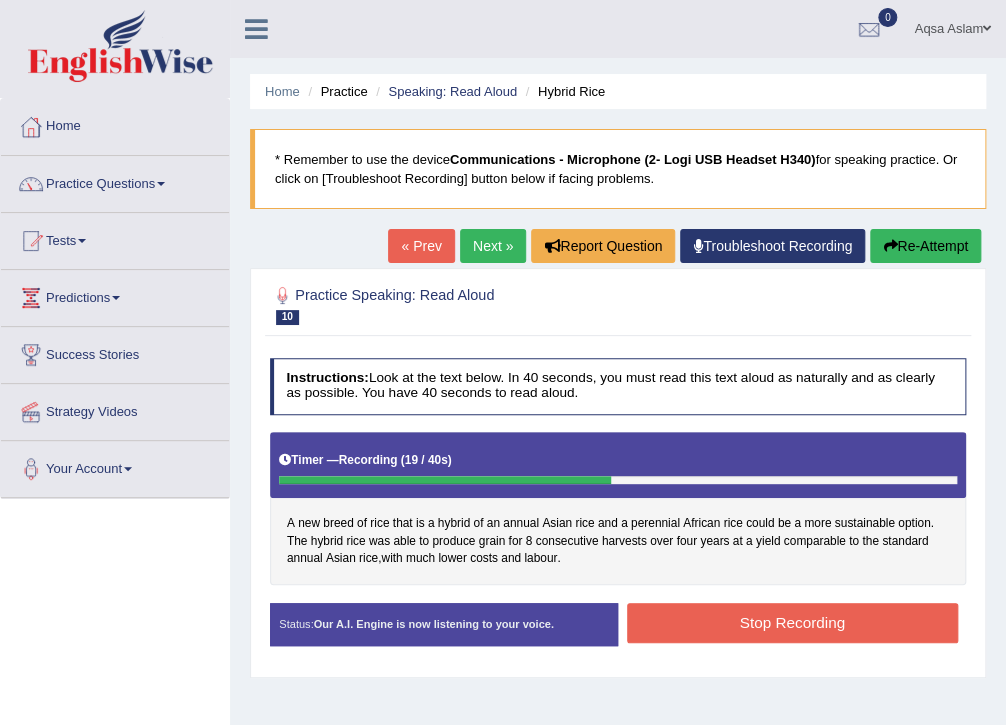 click on "Stop Recording" at bounding box center [792, 622] 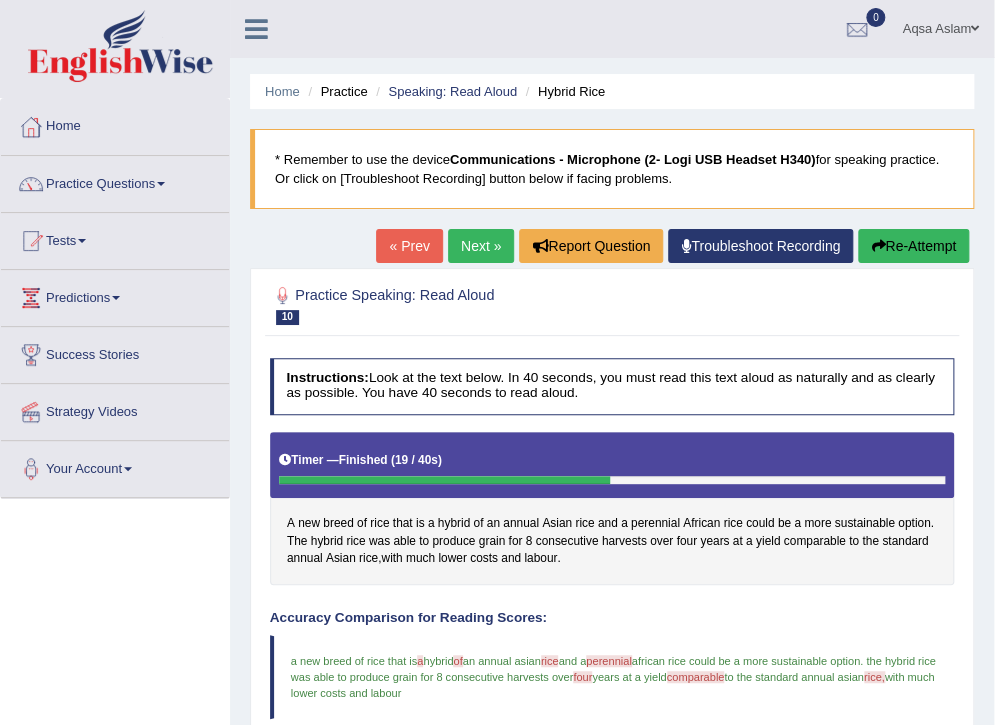 scroll, scrollTop: 0, scrollLeft: 0, axis: both 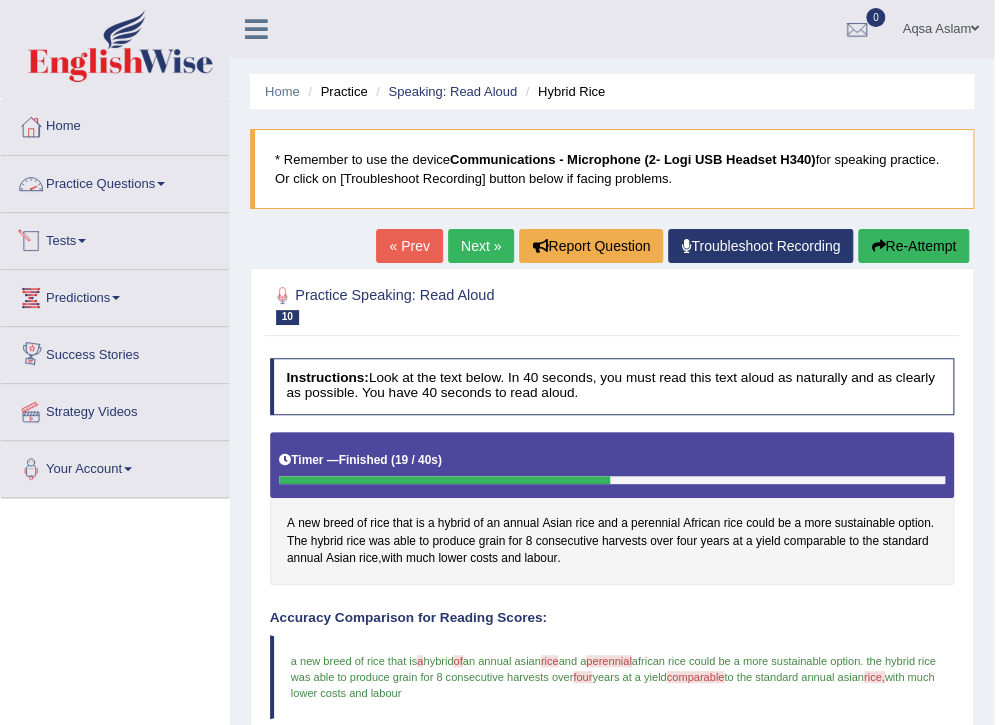 click on "Practice Questions" at bounding box center [115, 181] 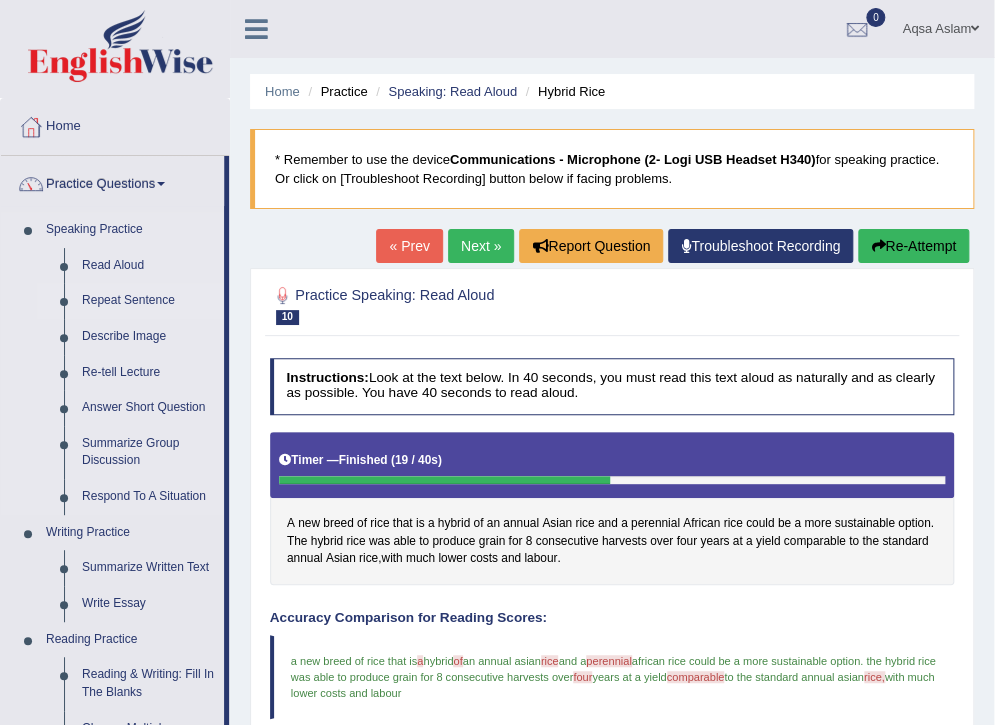 click on "Repeat Sentence" at bounding box center (148, 301) 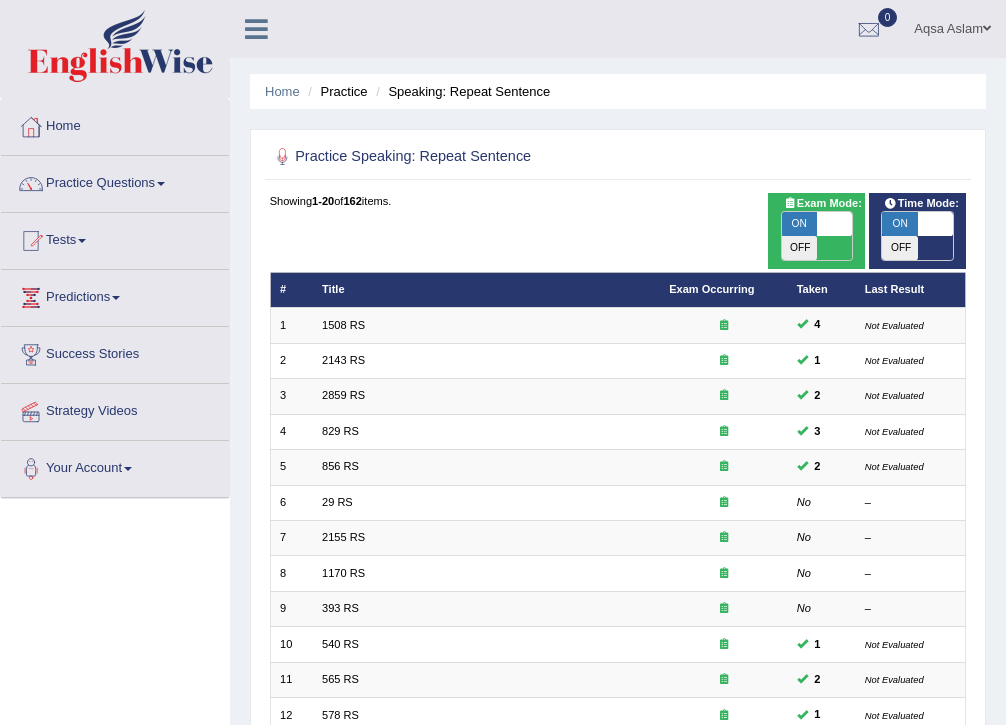 scroll, scrollTop: 426, scrollLeft: 0, axis: vertical 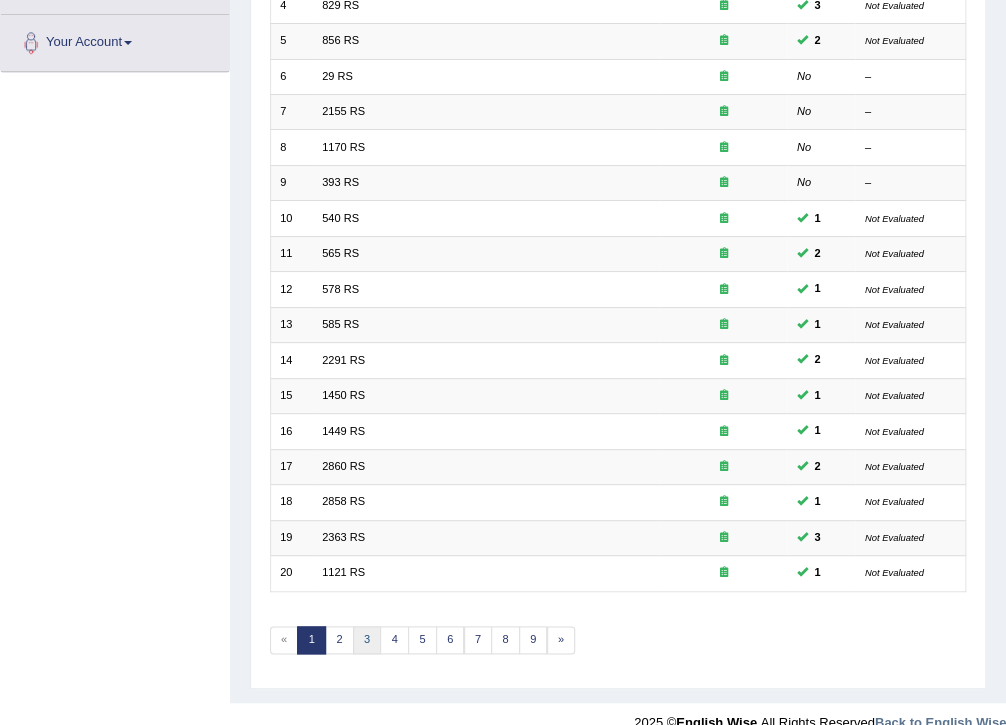 click on "3" at bounding box center (367, 640) 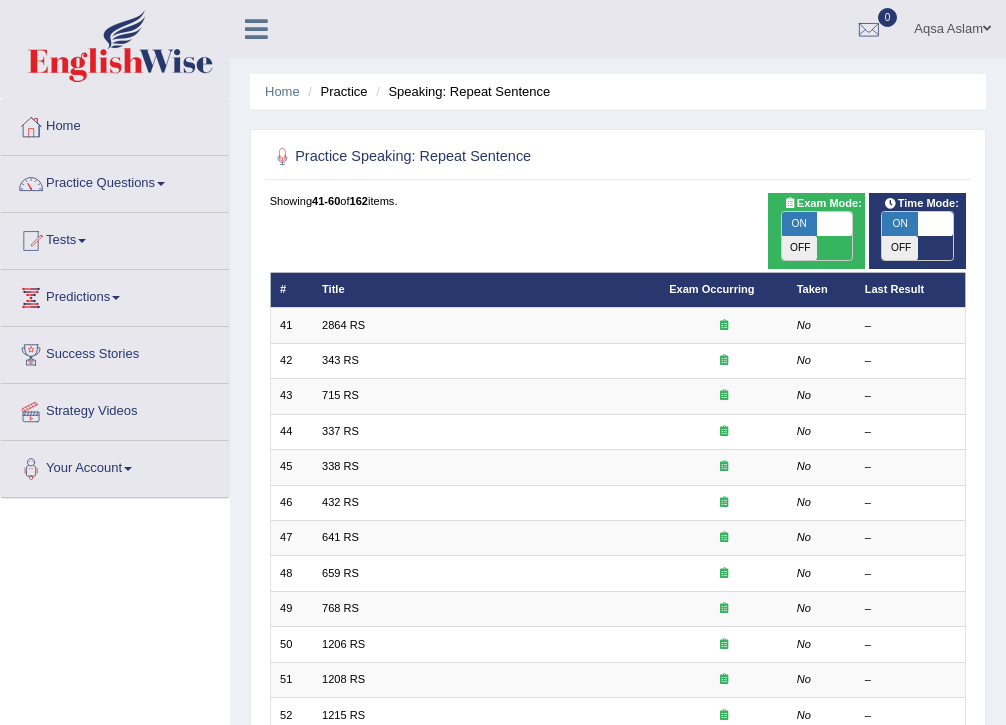 scroll, scrollTop: 320, scrollLeft: 0, axis: vertical 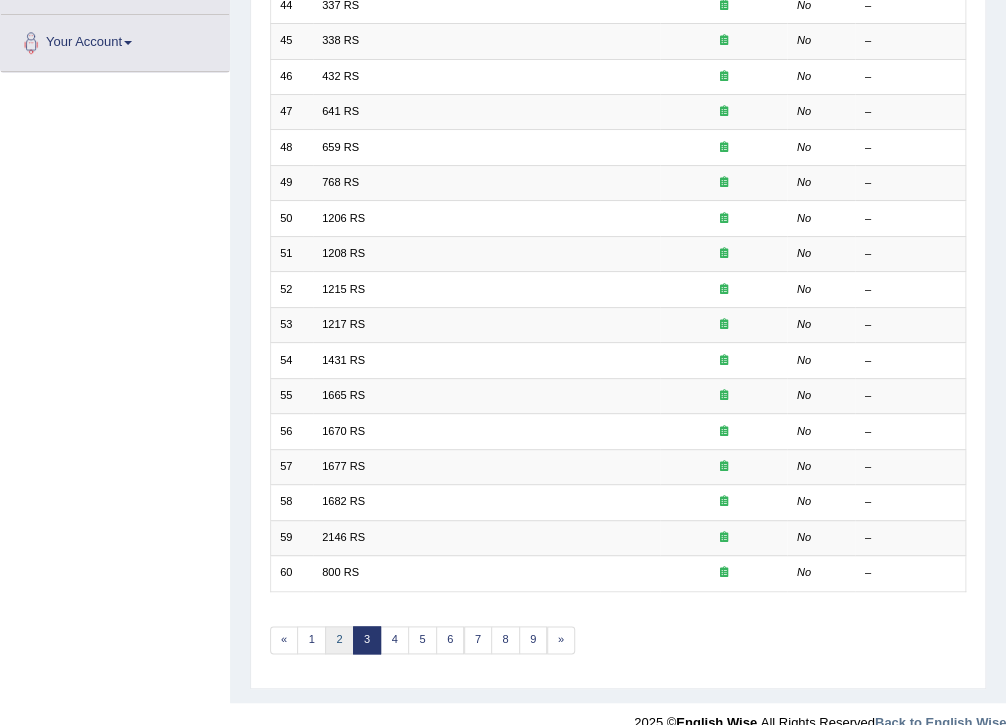 click on "2" at bounding box center [339, 640] 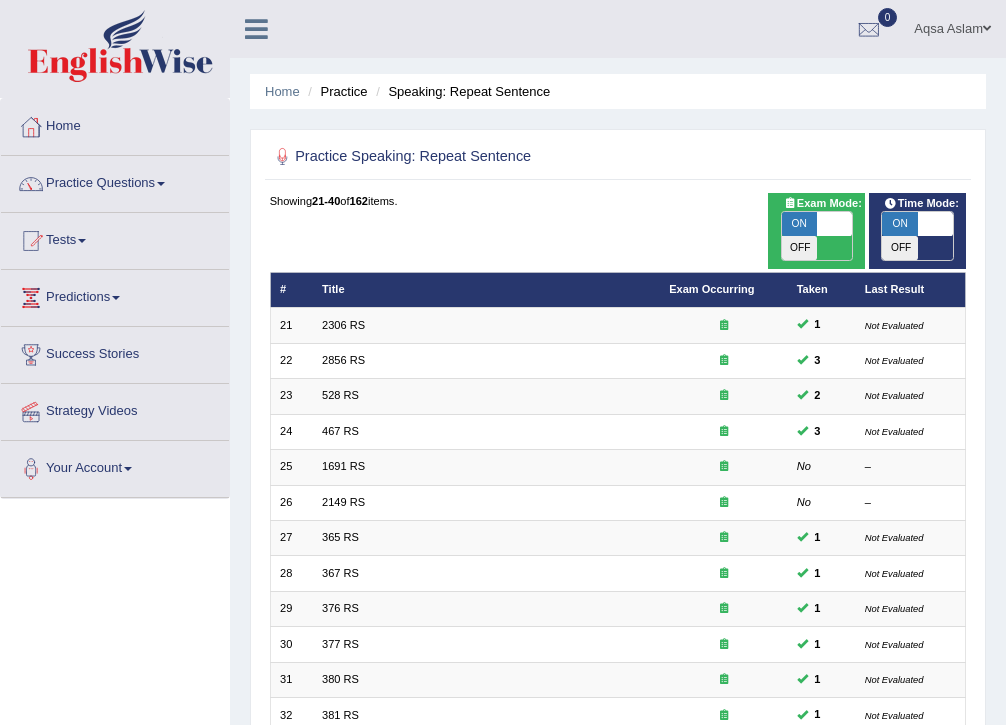 scroll, scrollTop: 426, scrollLeft: 0, axis: vertical 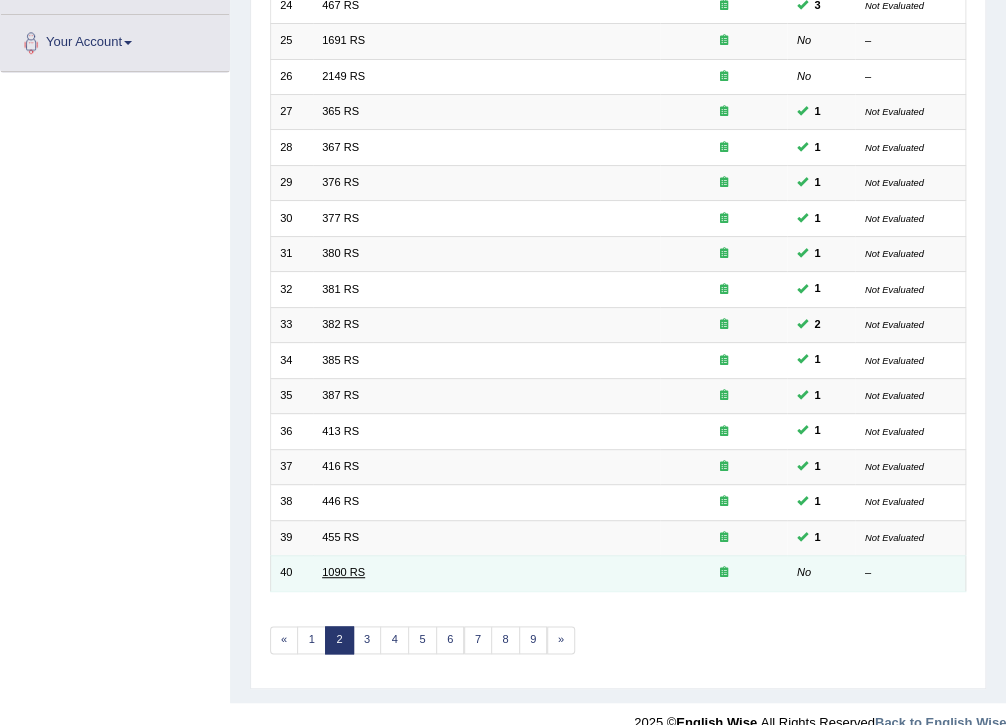 click on "1090 RS" at bounding box center (343, 572) 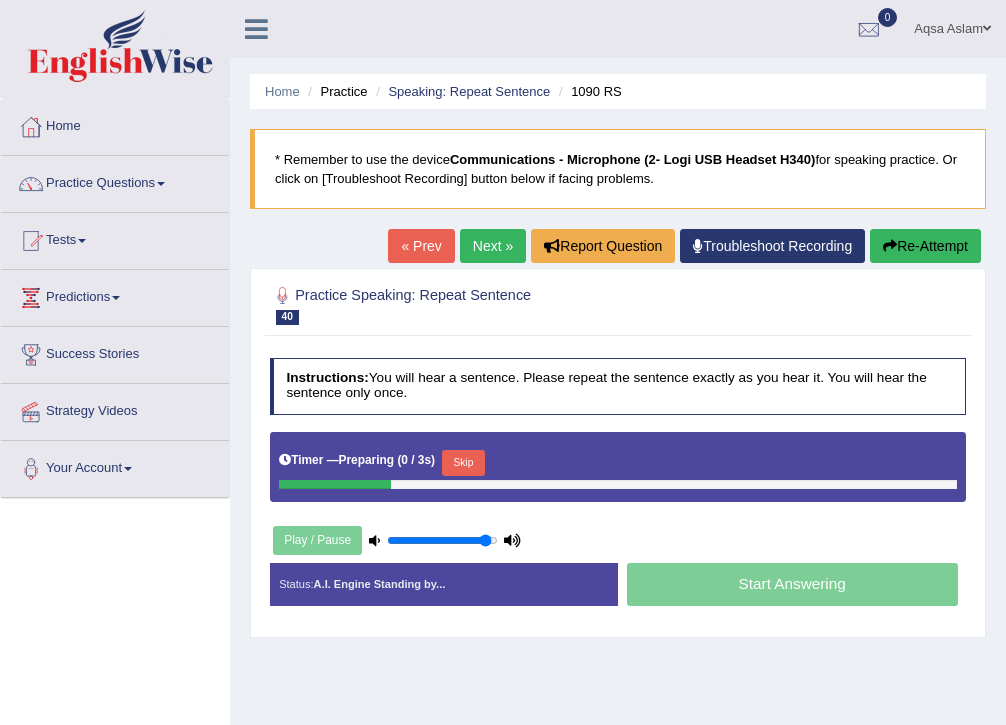 scroll, scrollTop: 0, scrollLeft: 0, axis: both 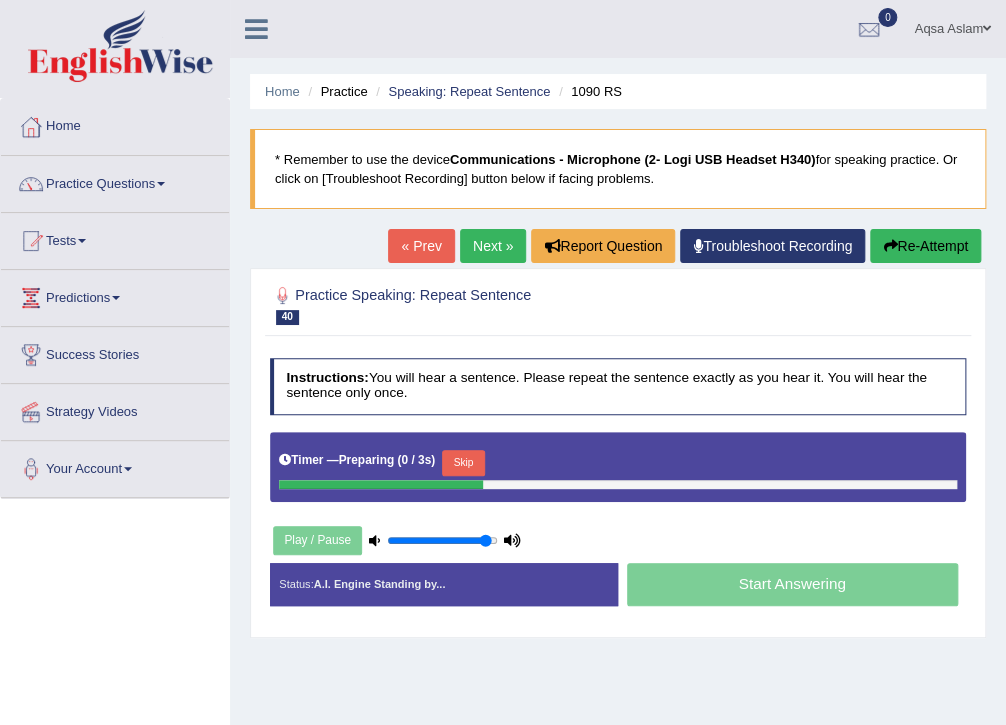 click on "Skip" at bounding box center (463, 463) 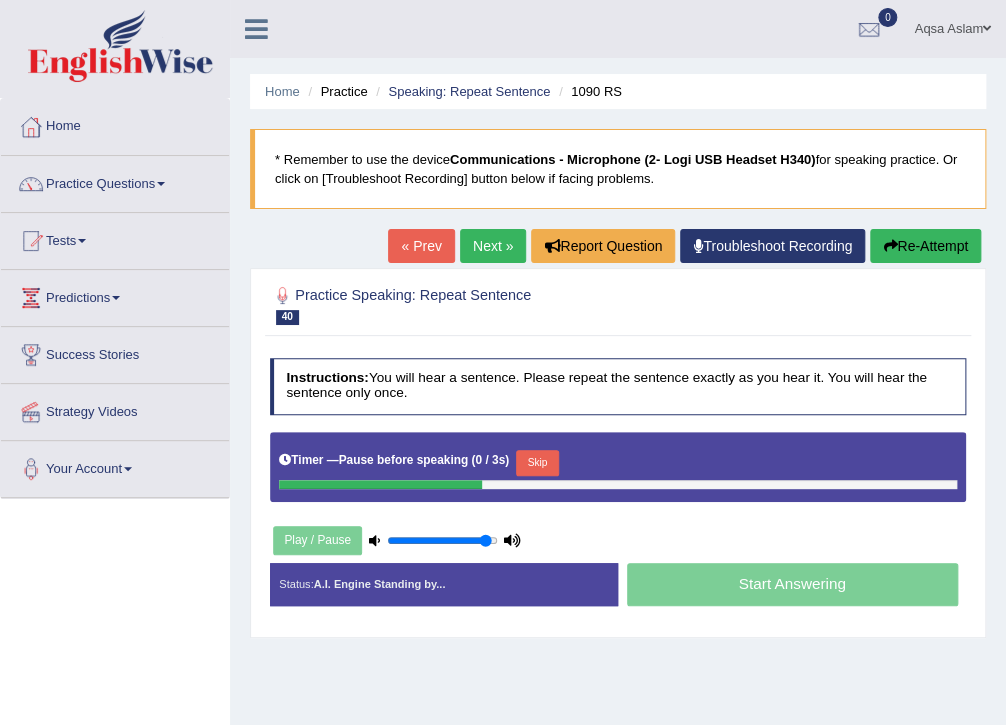 click on "Skip" at bounding box center [537, 463] 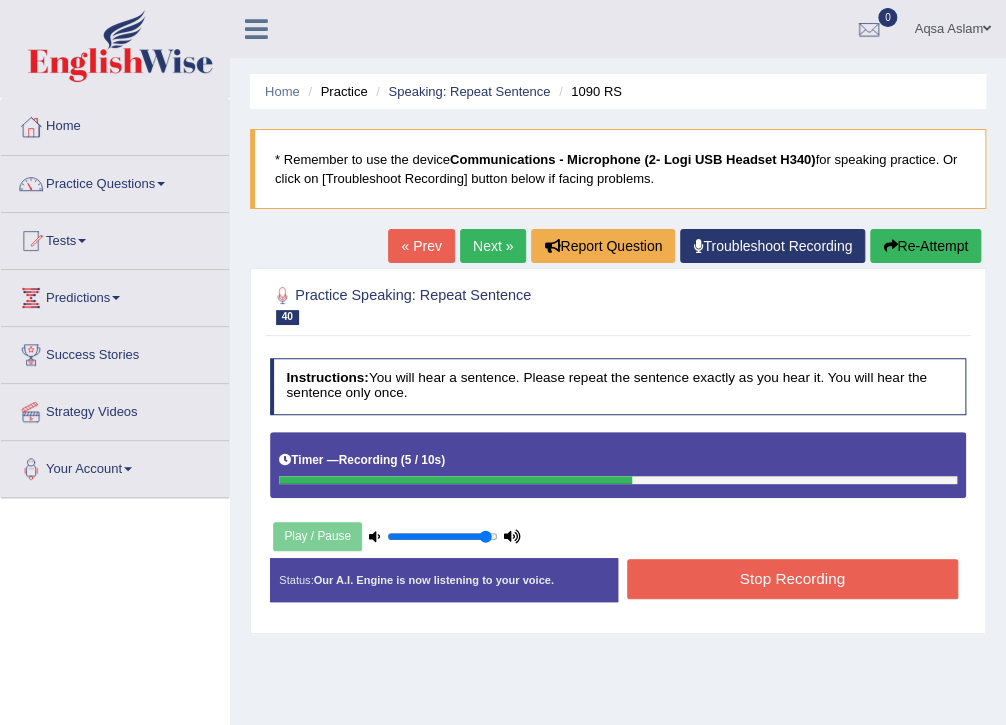 click on "Stop Recording" at bounding box center (792, 578) 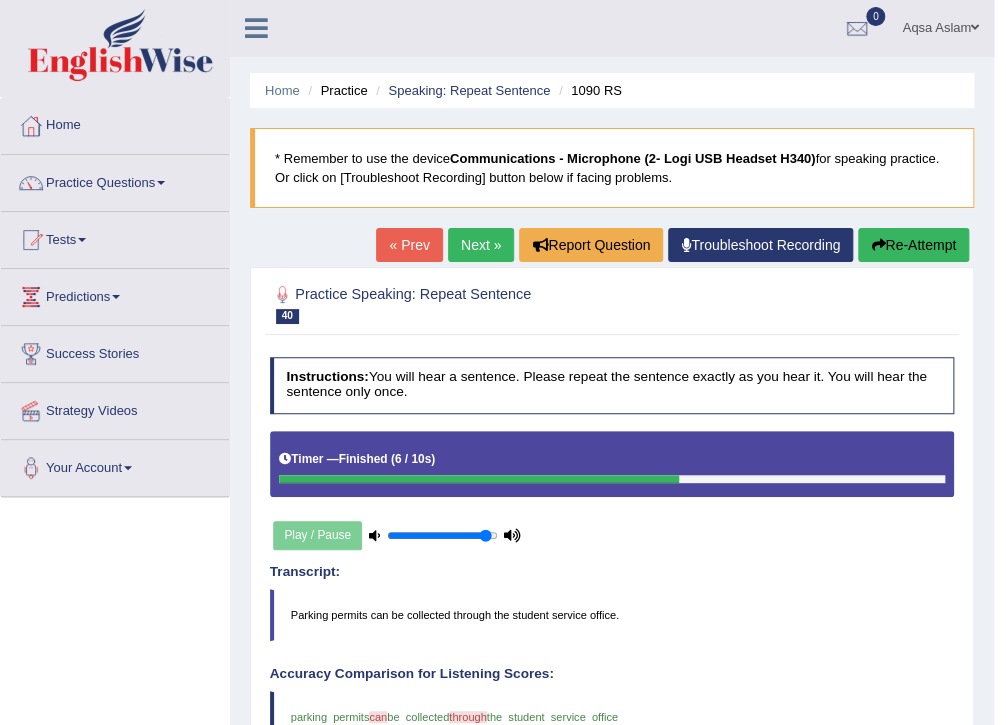scroll, scrollTop: 0, scrollLeft: 0, axis: both 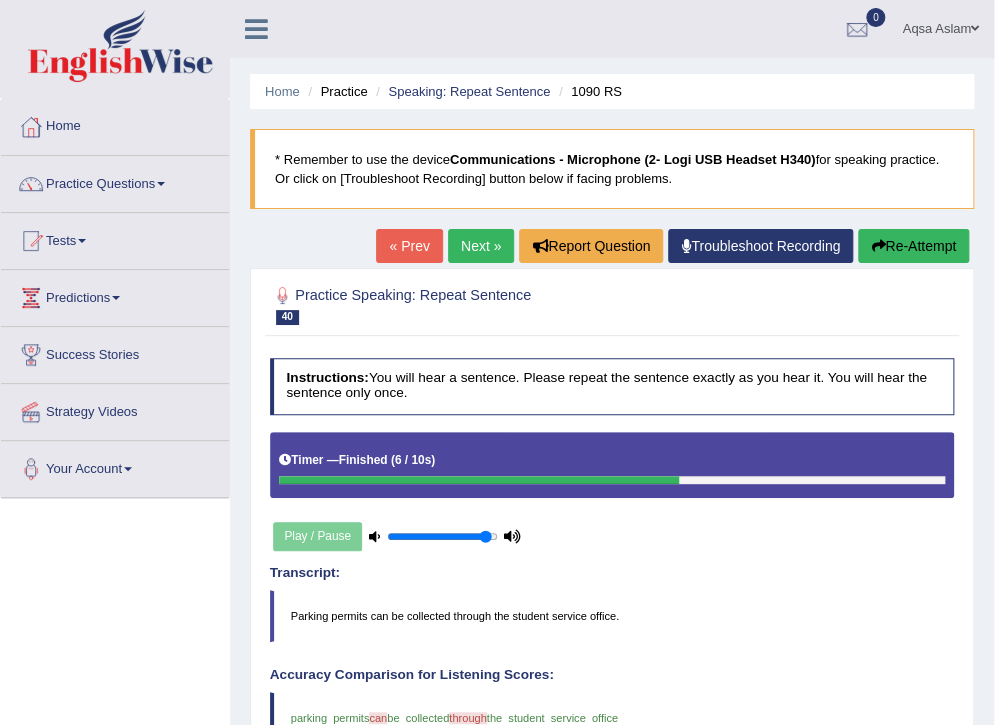 click on "Next »" at bounding box center (481, 246) 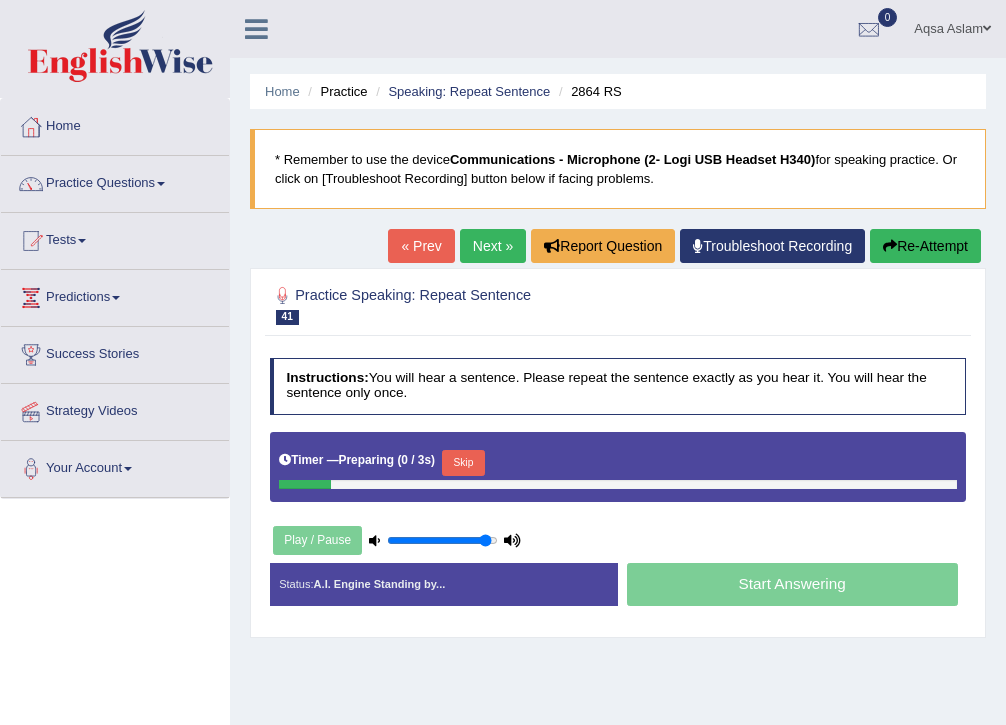 scroll, scrollTop: 0, scrollLeft: 0, axis: both 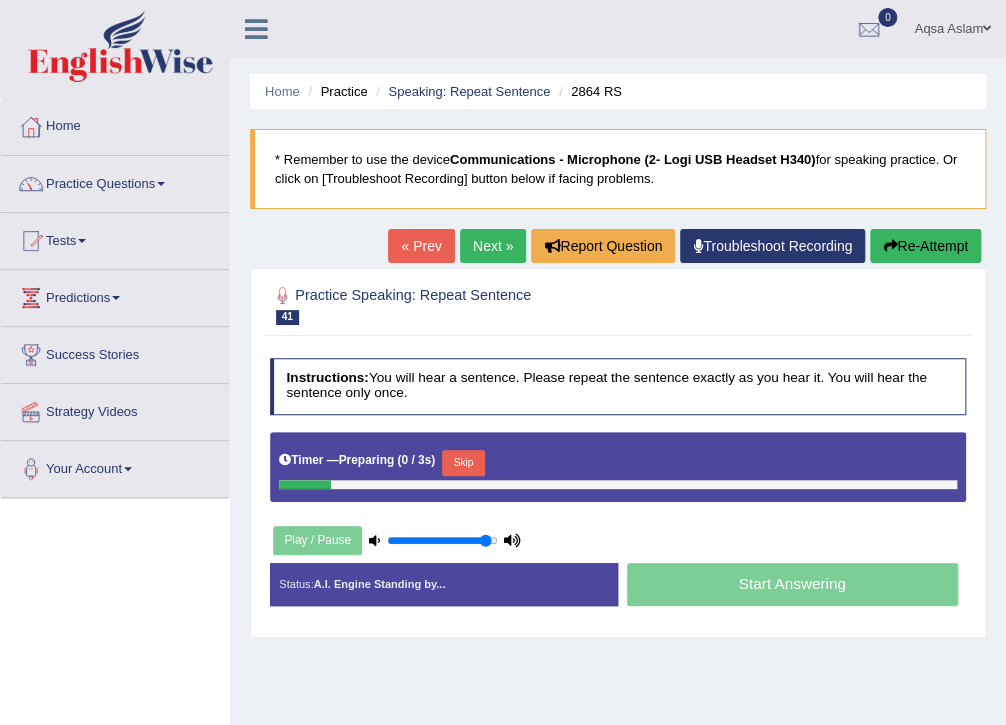click on "Skip" at bounding box center [463, 463] 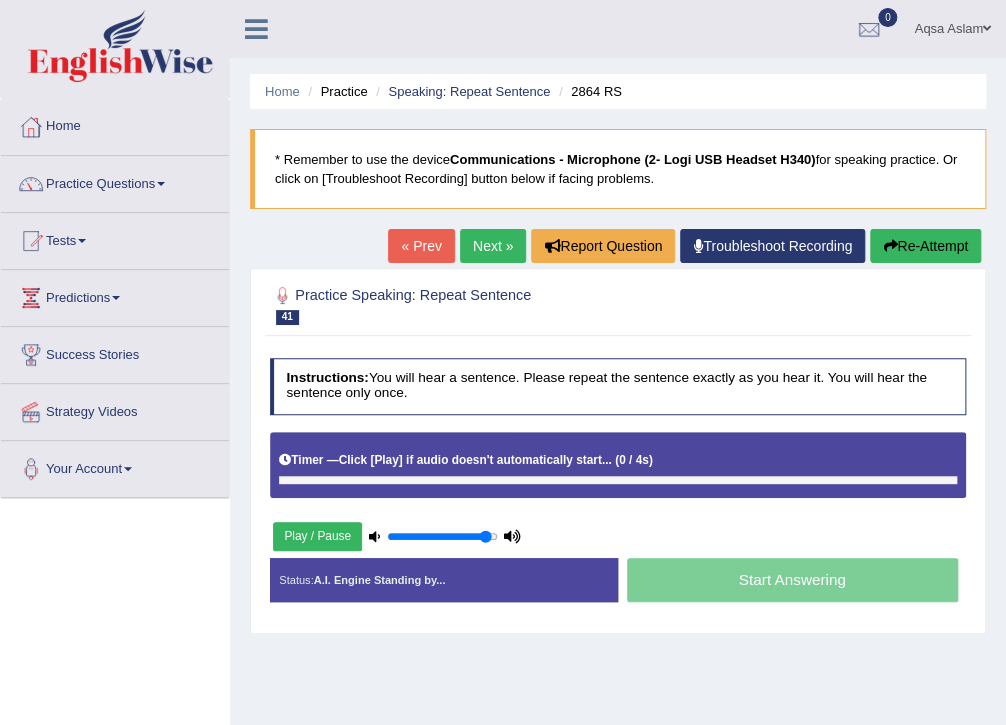 scroll, scrollTop: 0, scrollLeft: 0, axis: both 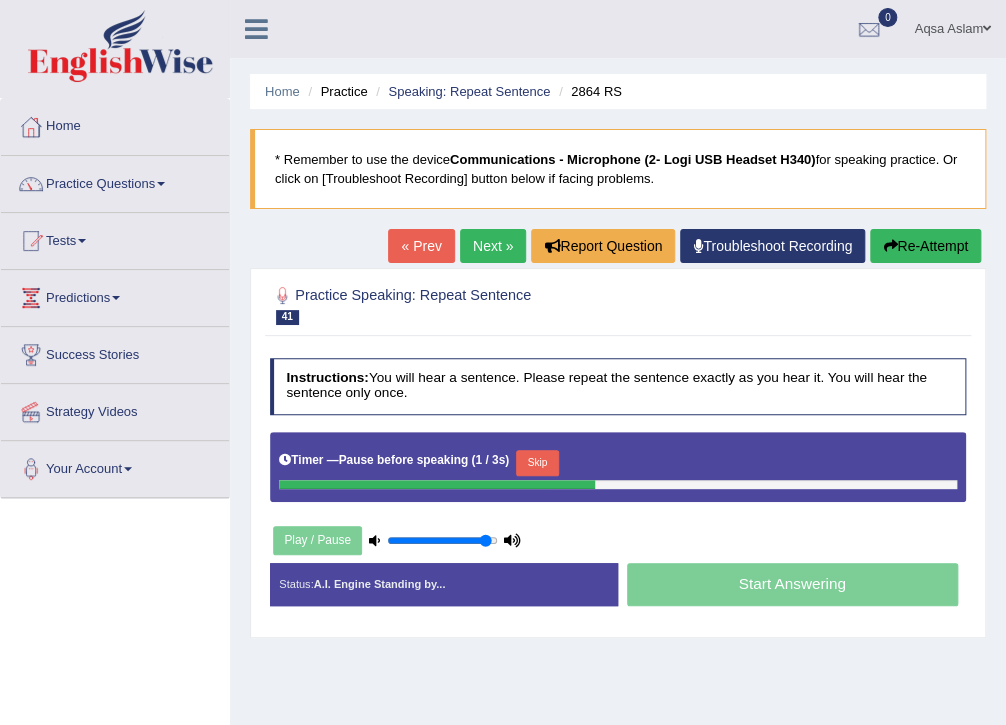 click on "Skip" at bounding box center (537, 463) 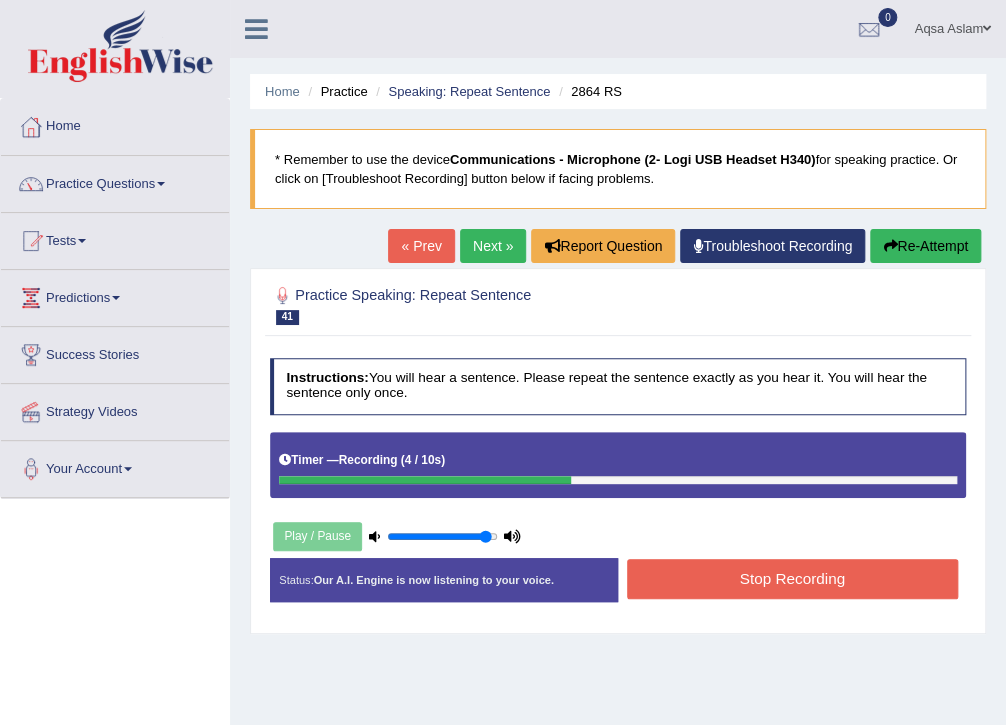 click on "Stop Recording" at bounding box center [792, 578] 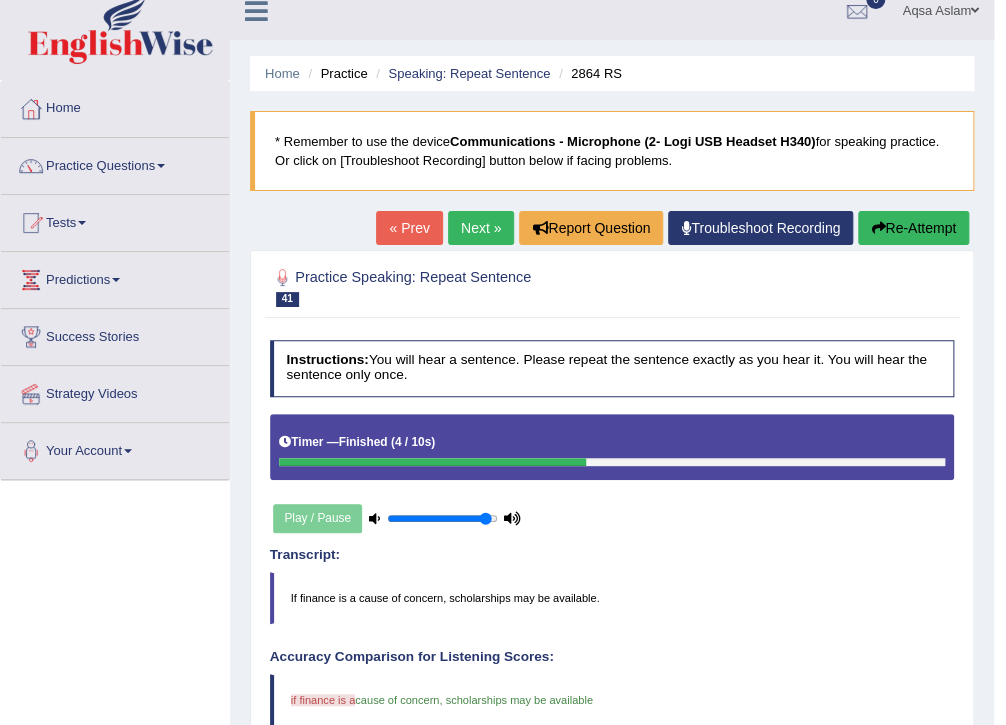 scroll, scrollTop: 0, scrollLeft: 0, axis: both 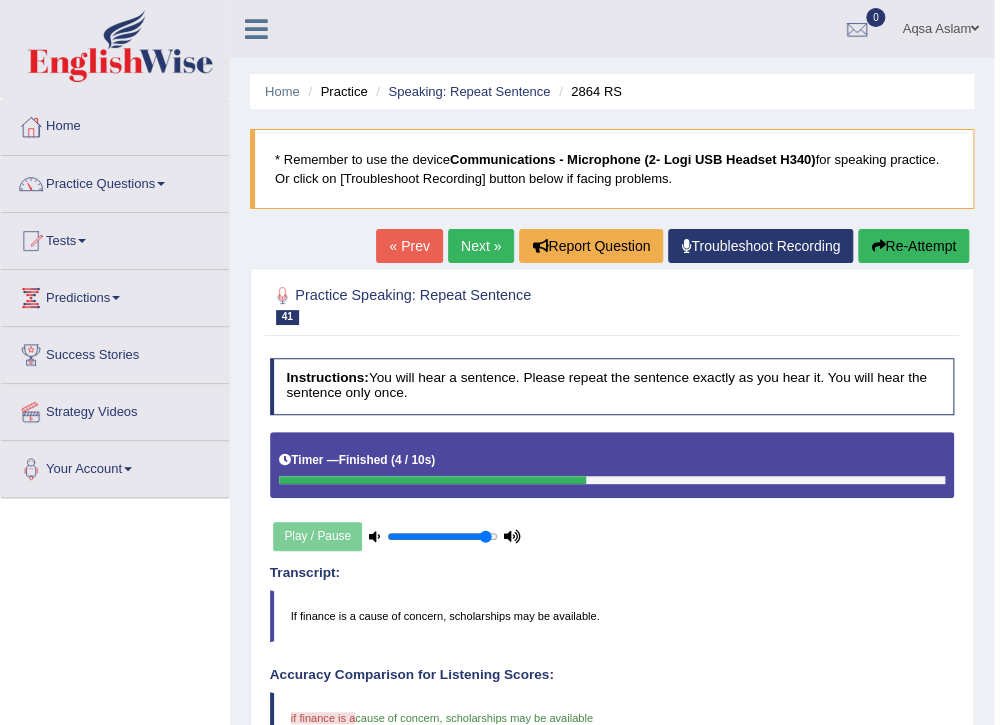 click on "Next »" at bounding box center [481, 246] 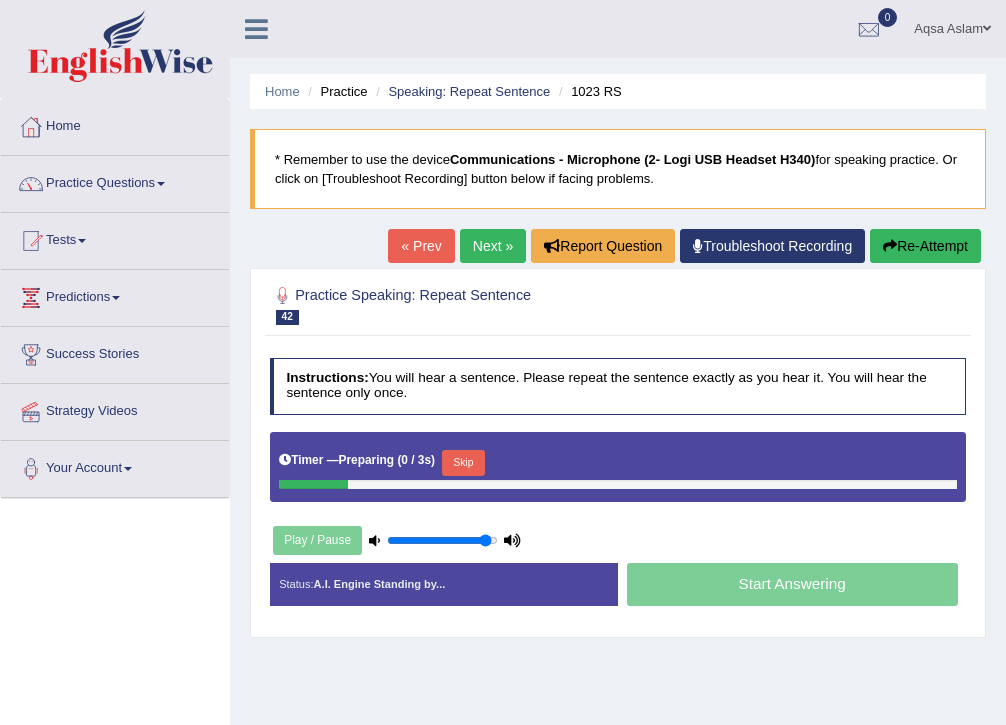 drag, startPoint x: 0, startPoint y: 0, endPoint x: 457, endPoint y: 462, distance: 649.84076 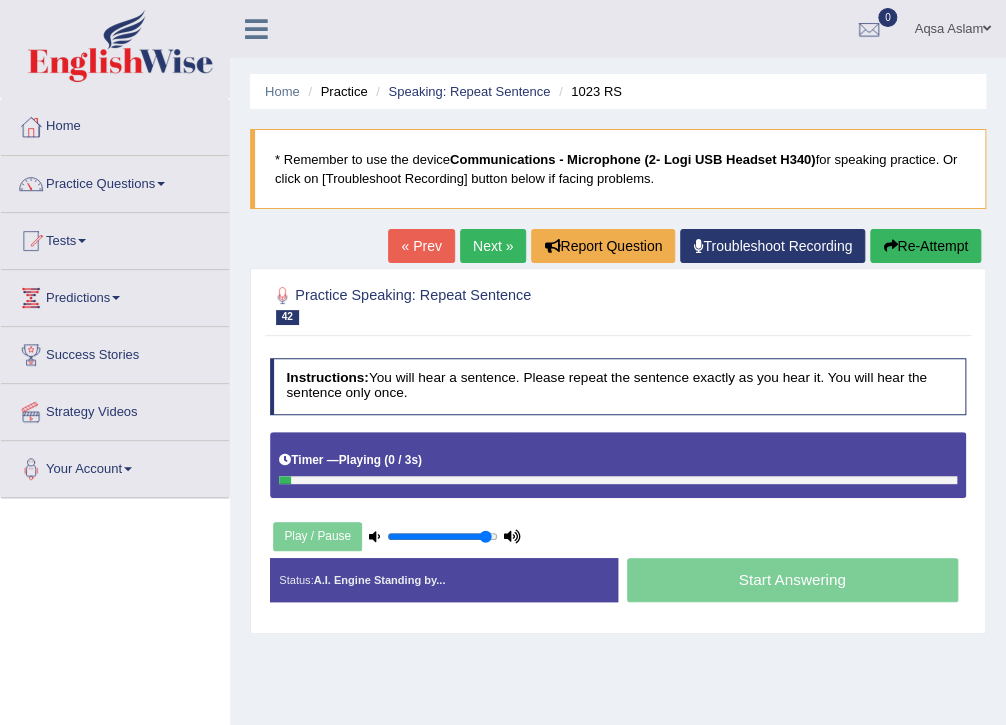 scroll, scrollTop: 0, scrollLeft: 0, axis: both 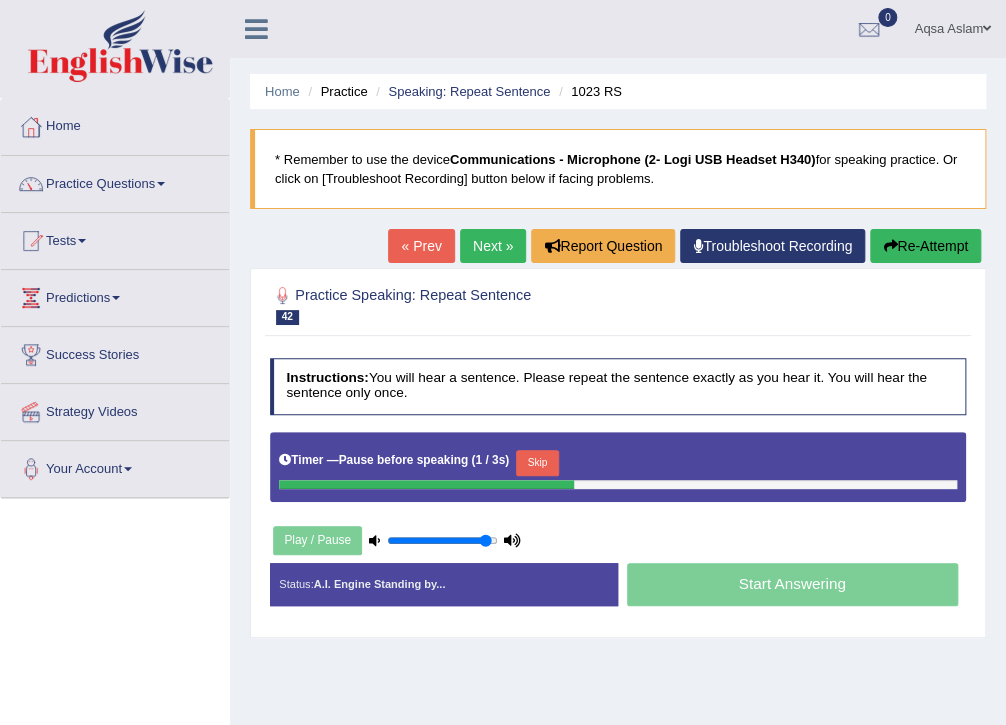 click on "Skip" at bounding box center (537, 463) 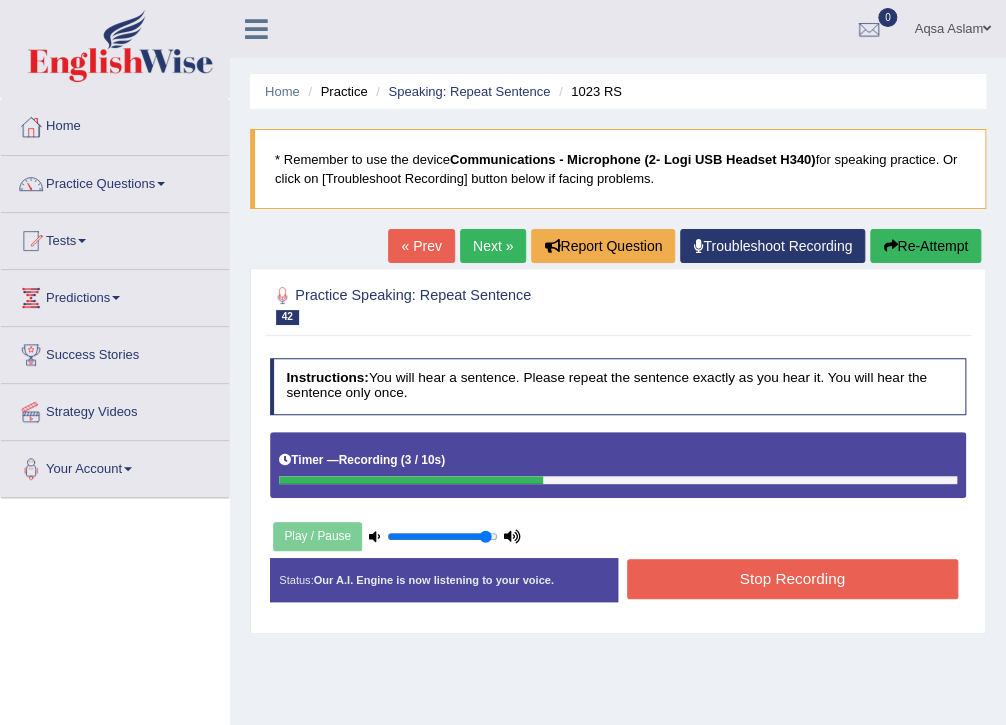 click on "Stop Recording" at bounding box center [792, 578] 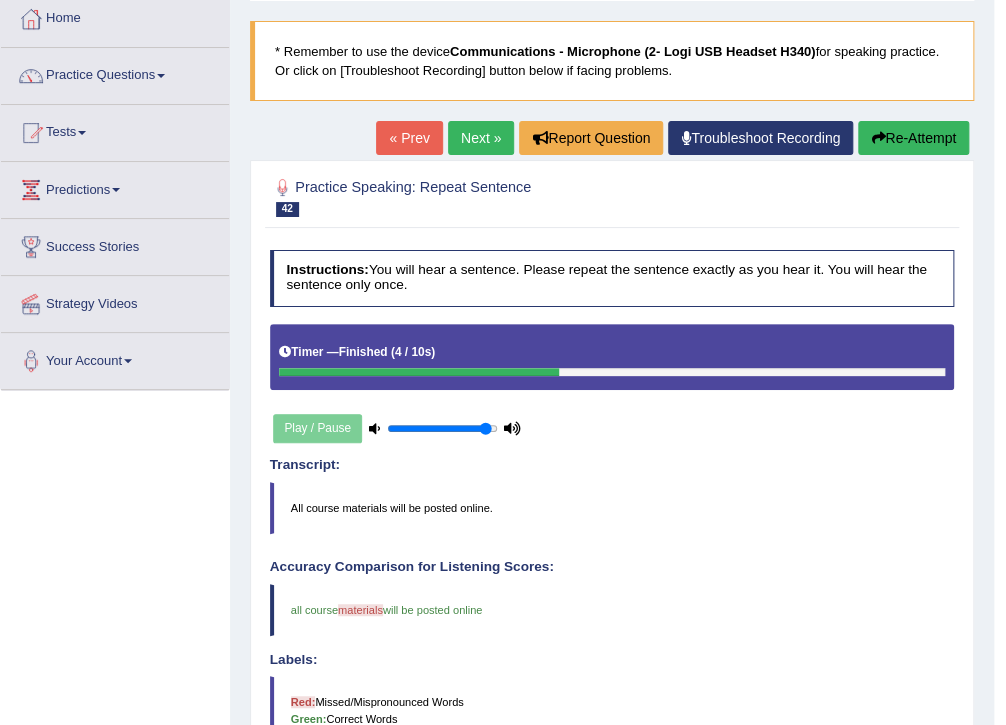 scroll, scrollTop: 80, scrollLeft: 0, axis: vertical 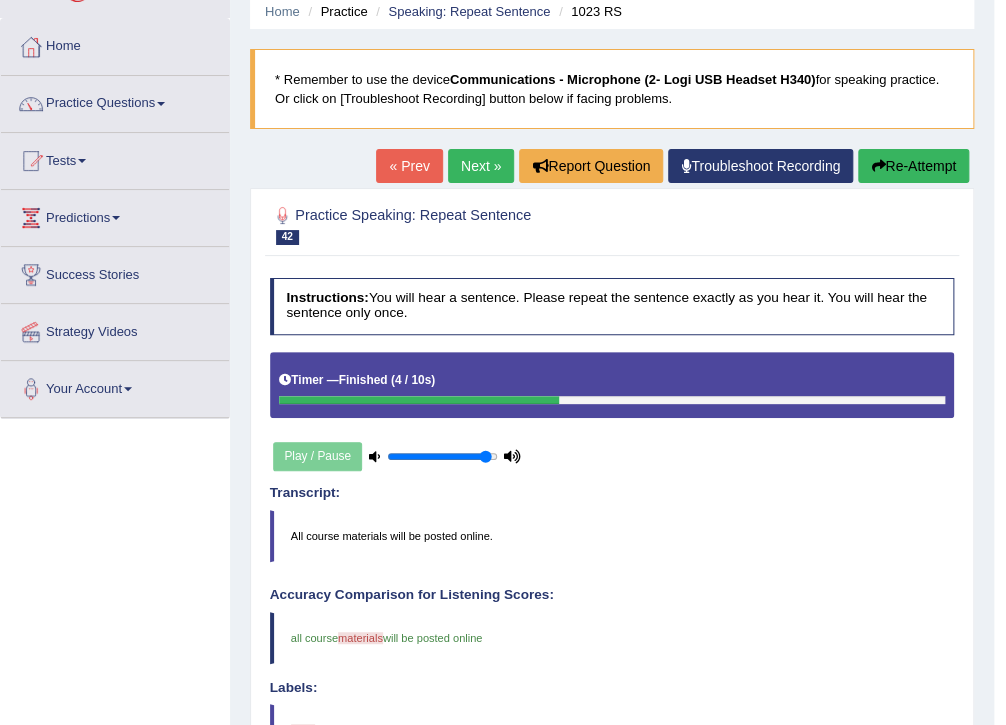 click on "Next »" at bounding box center [481, 166] 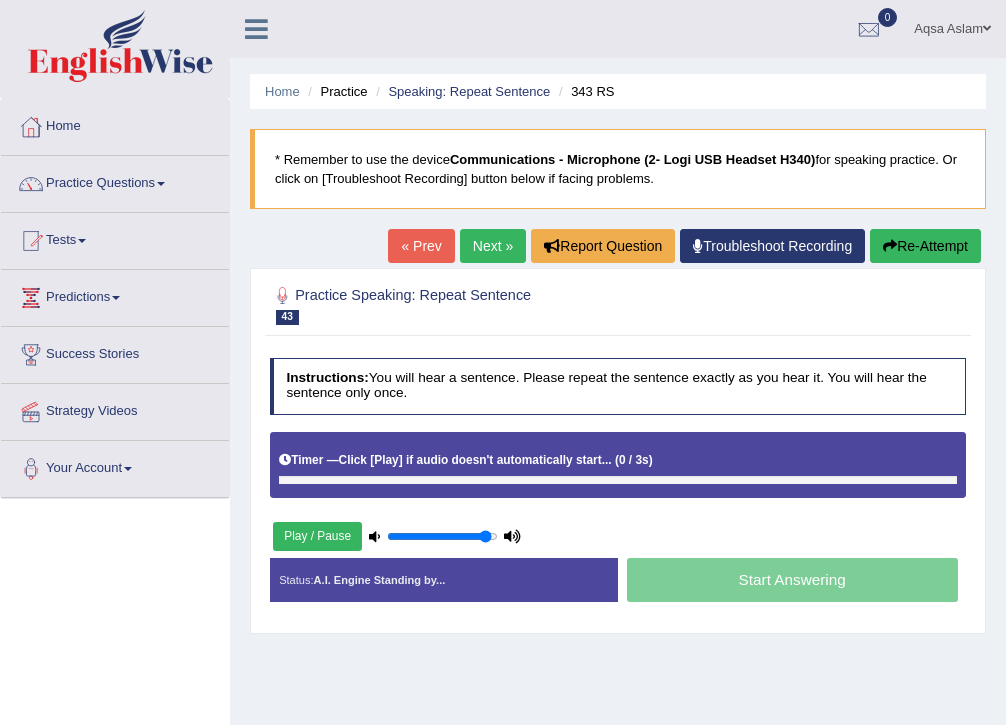 scroll, scrollTop: 0, scrollLeft: 0, axis: both 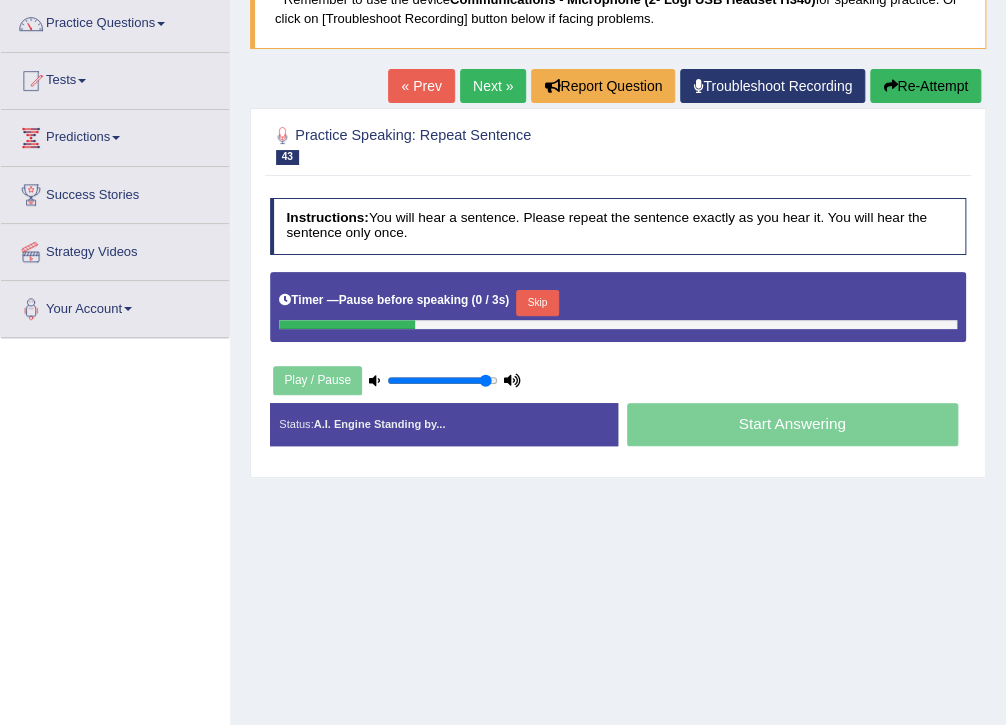 click on "Skip" at bounding box center (537, 303) 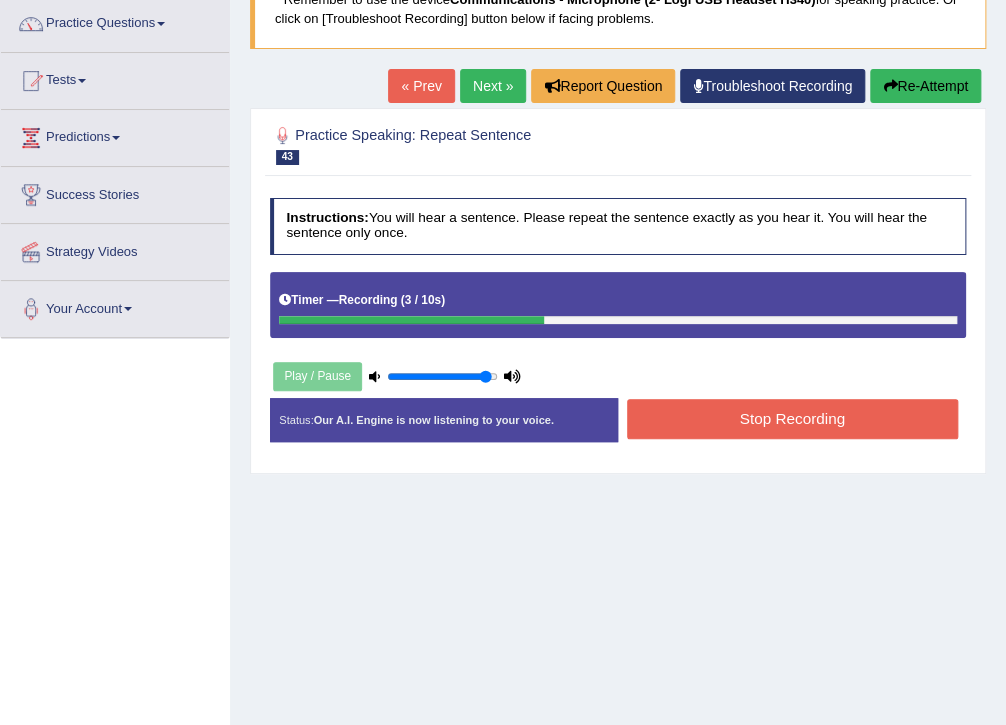 click on "Stop Recording" at bounding box center (792, 418) 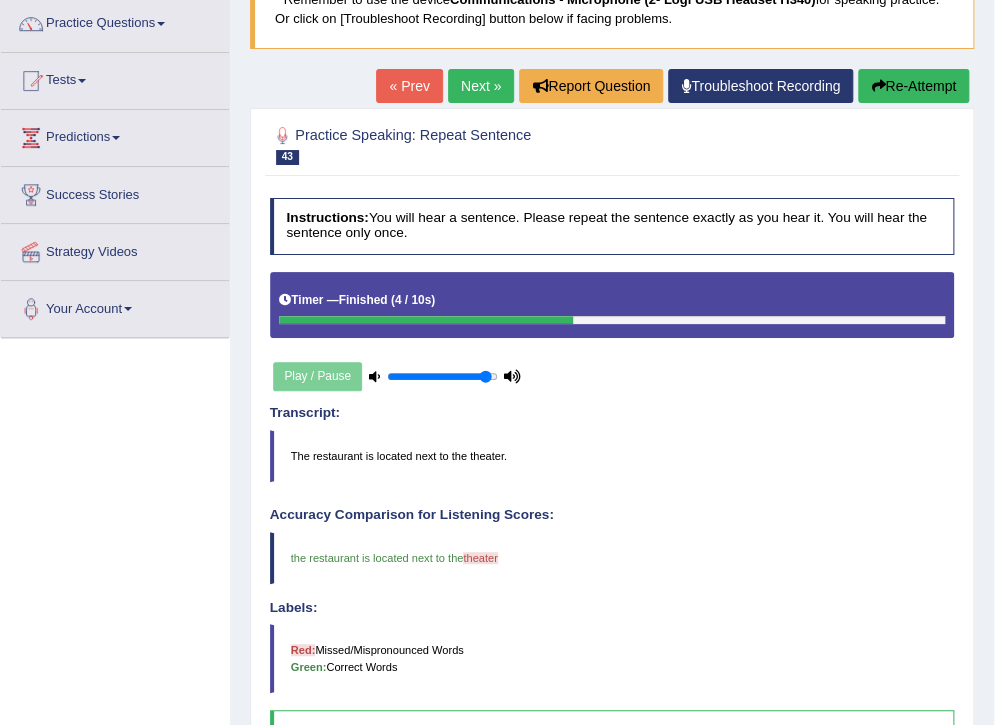 click on "Next »" at bounding box center (481, 86) 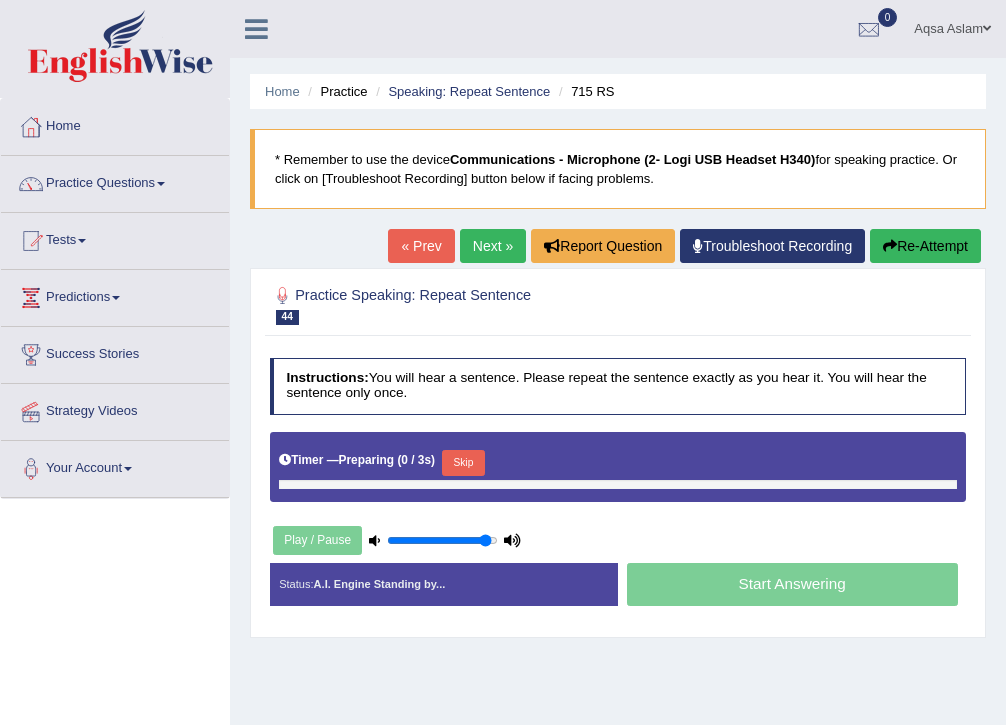 scroll, scrollTop: 0, scrollLeft: 0, axis: both 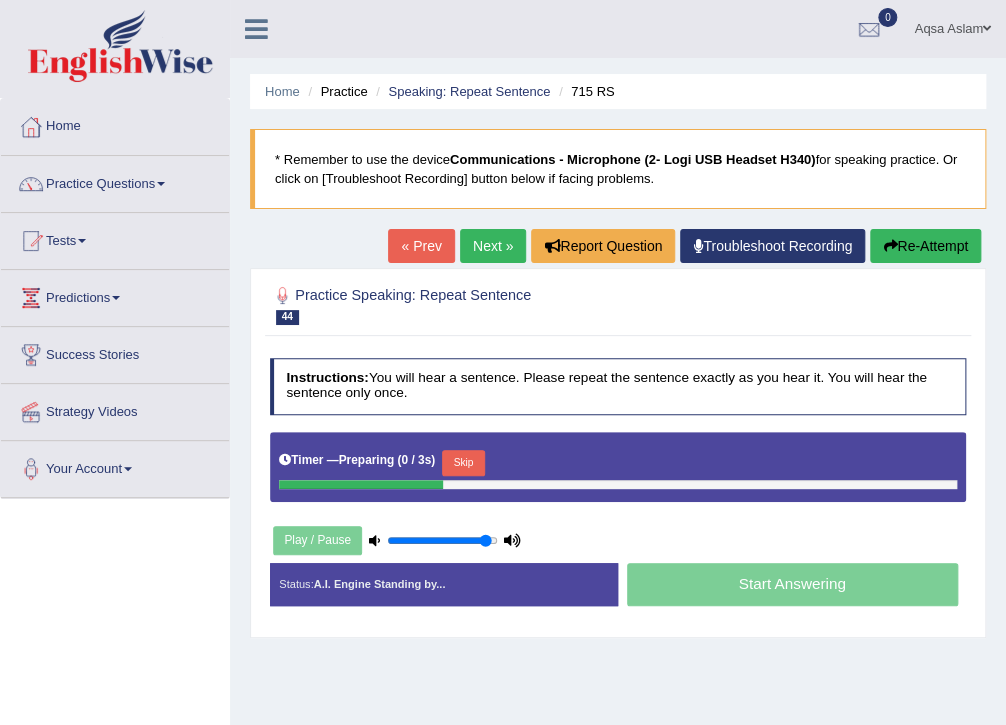 click on "Skip" at bounding box center (463, 463) 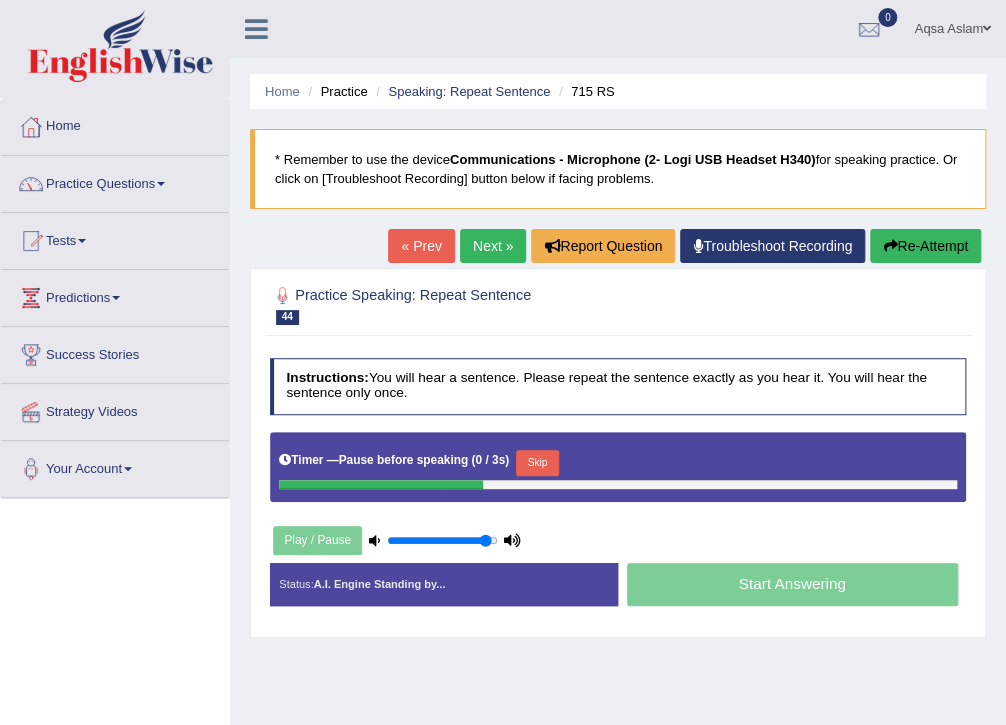 click on "Skip" at bounding box center [537, 463] 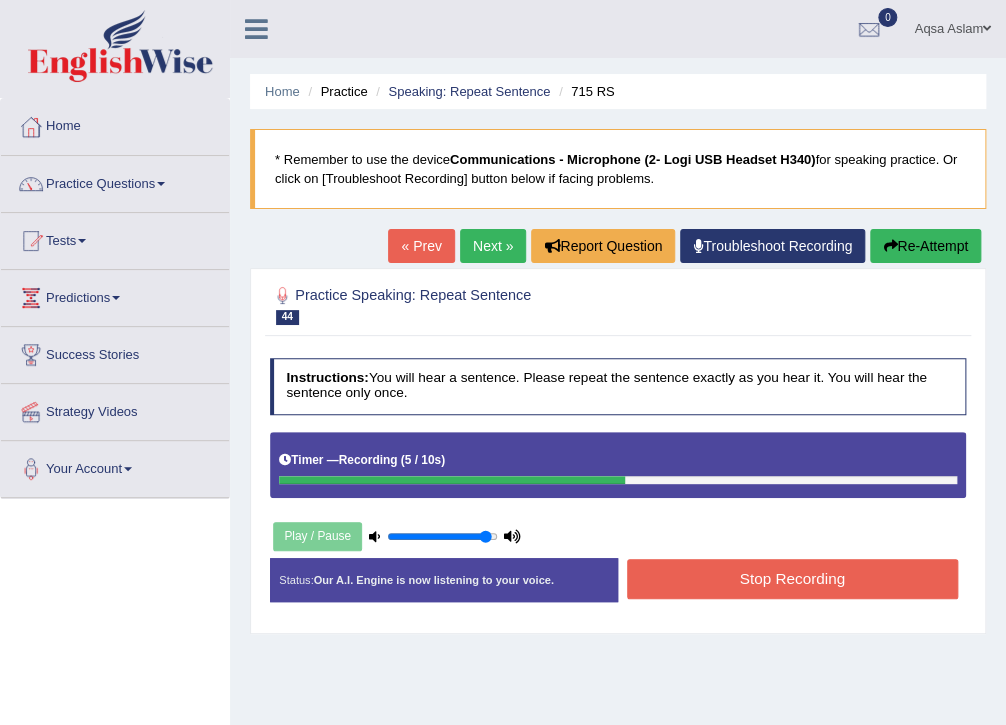 click on "Stop Recording" at bounding box center [792, 578] 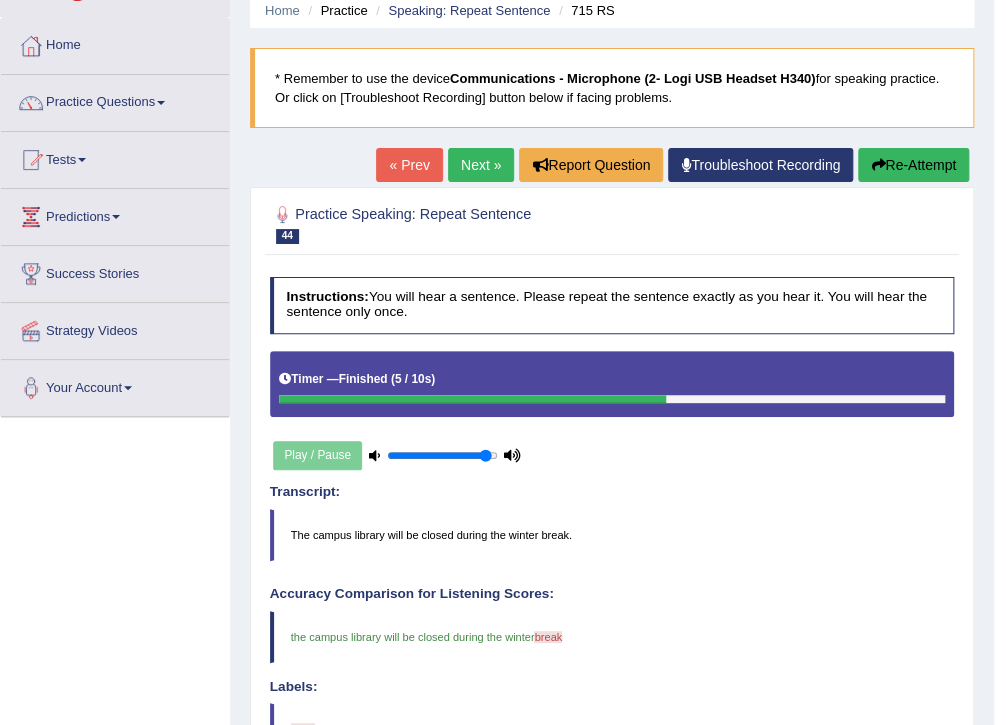 scroll, scrollTop: 80, scrollLeft: 0, axis: vertical 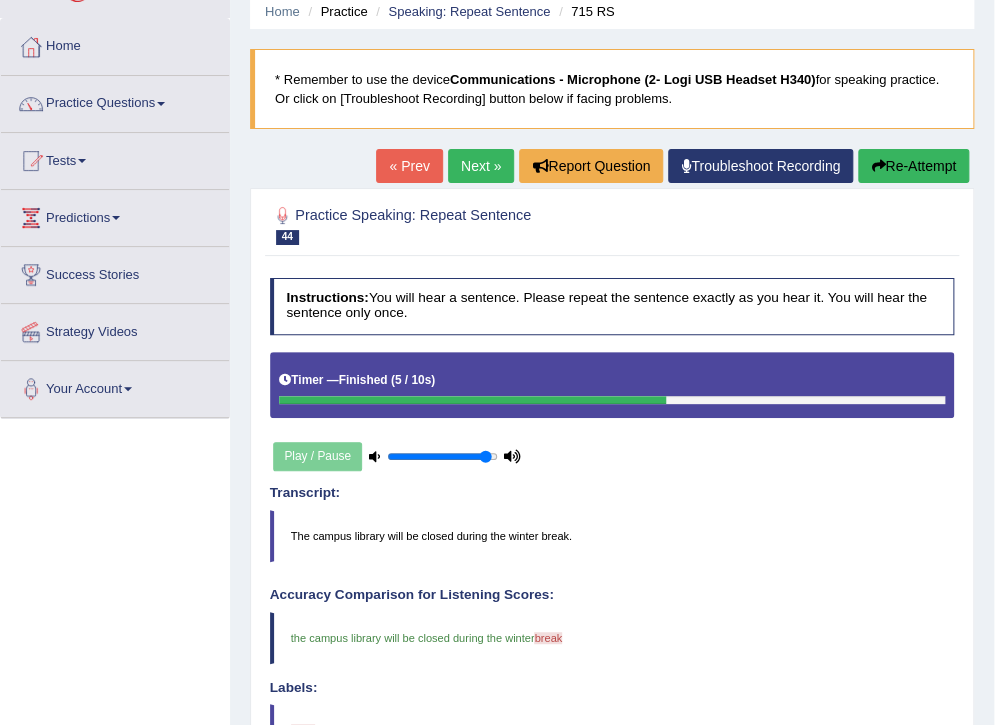 click on "Next »" at bounding box center [481, 166] 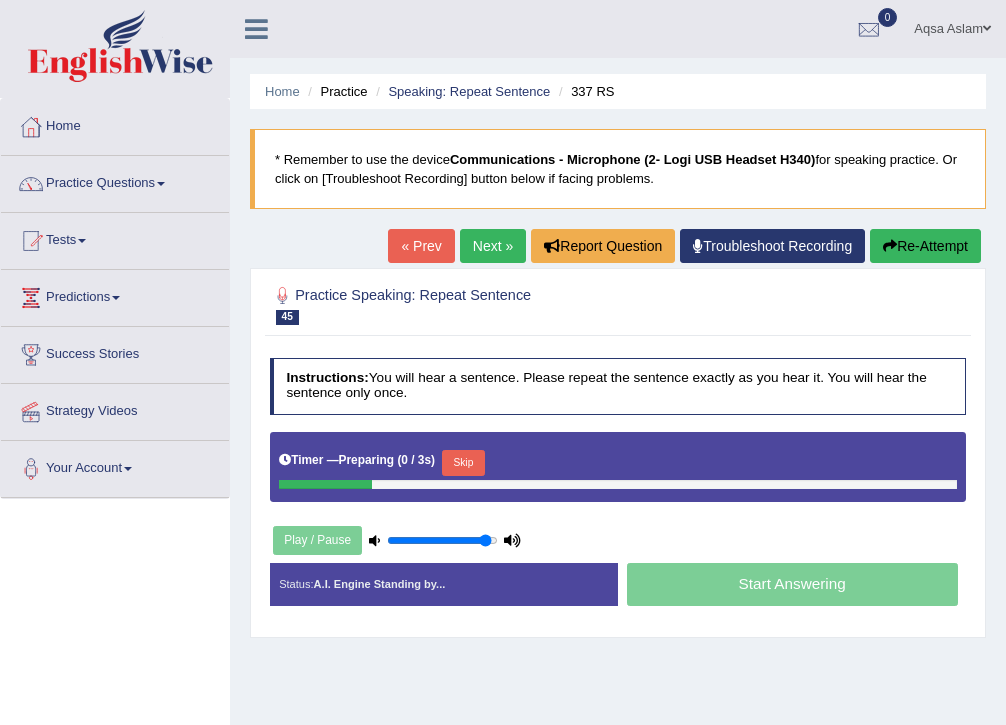 scroll, scrollTop: 0, scrollLeft: 0, axis: both 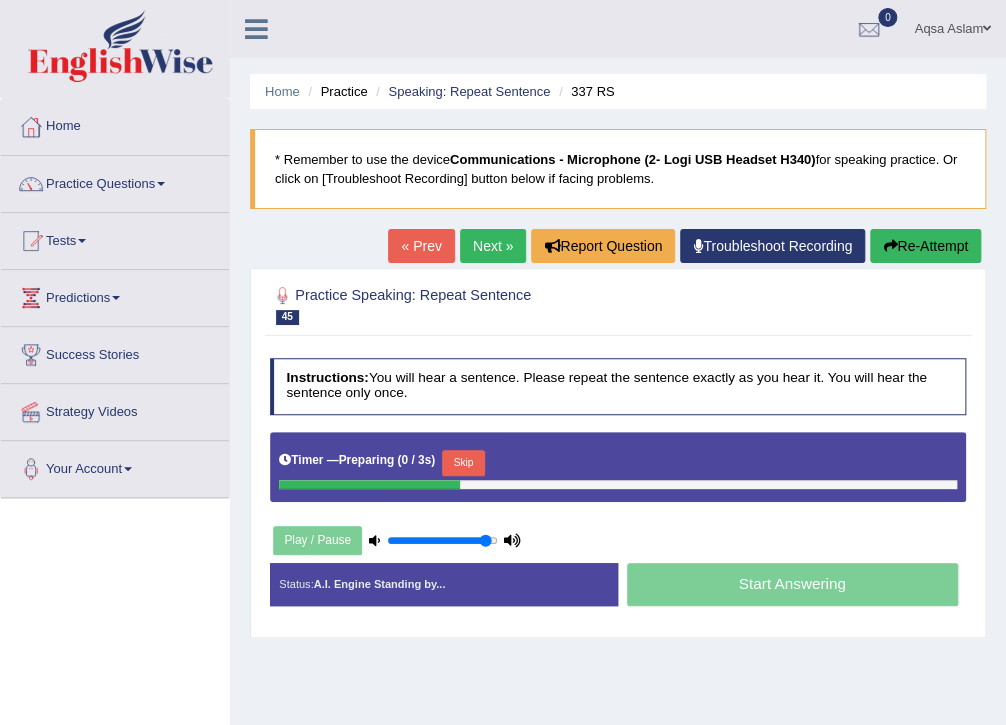 click on "Skip" at bounding box center (463, 463) 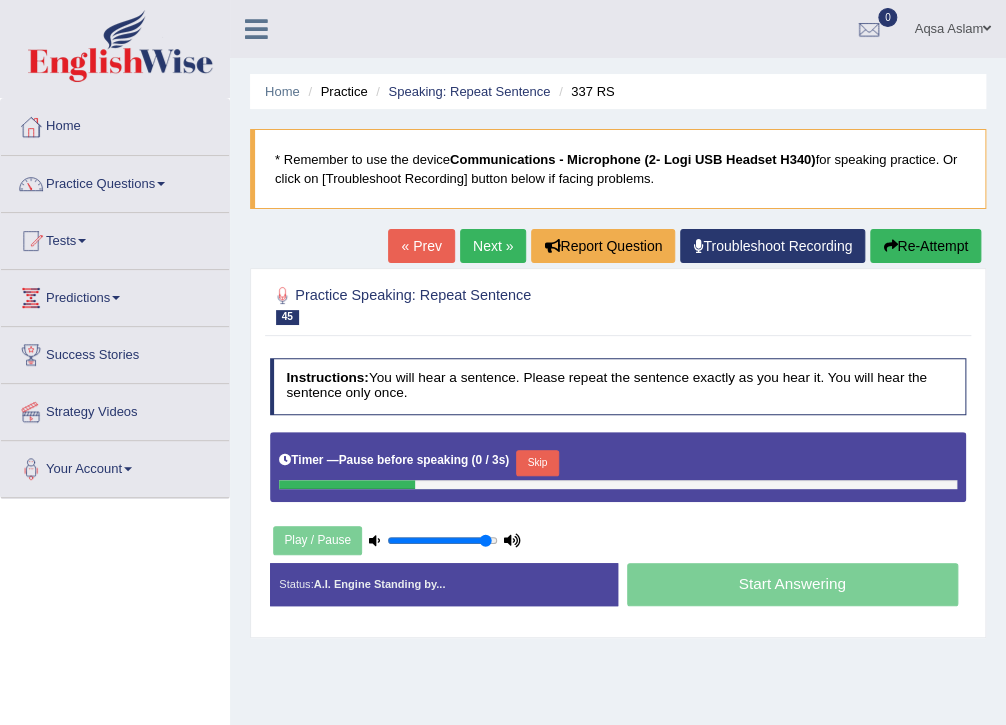 click on "Skip" at bounding box center (537, 463) 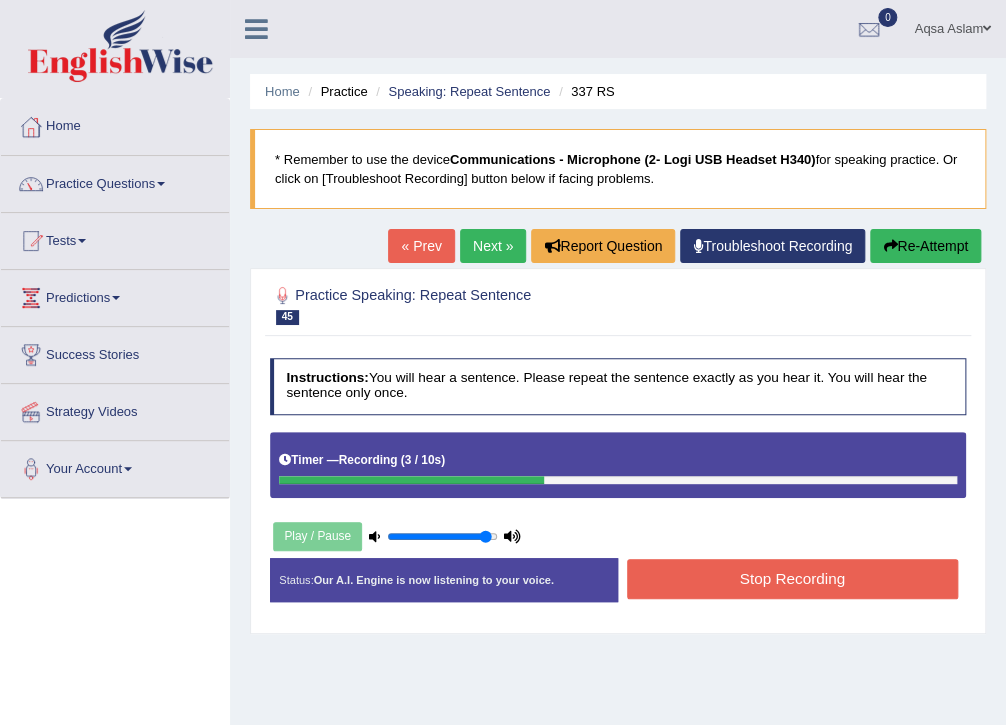click on "Stop Recording" at bounding box center (792, 578) 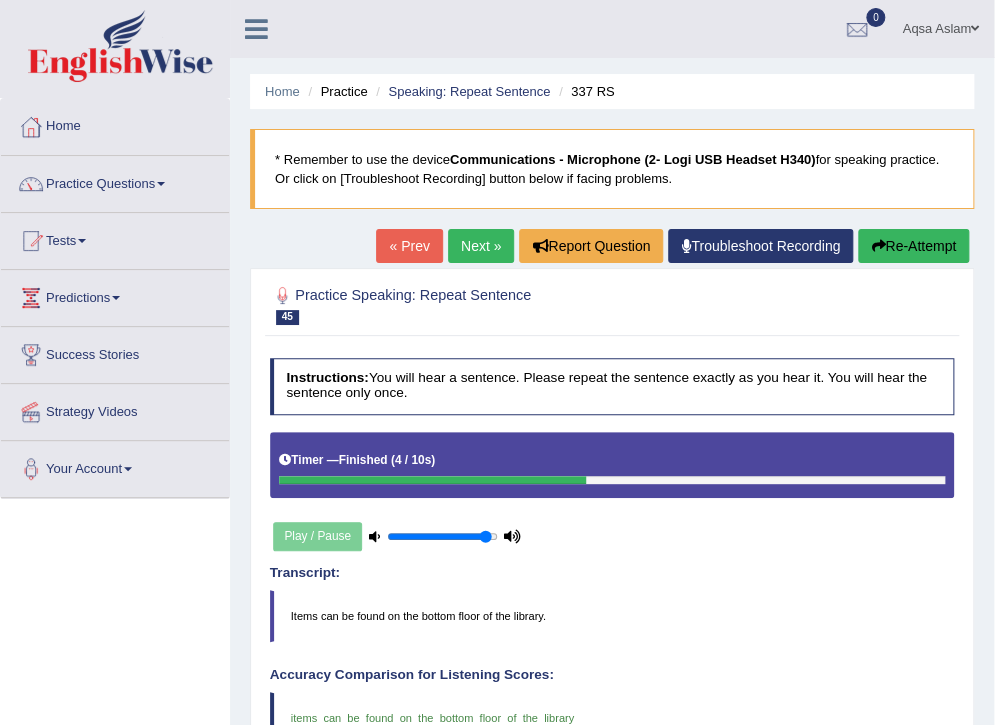 click on "Next »" at bounding box center (481, 246) 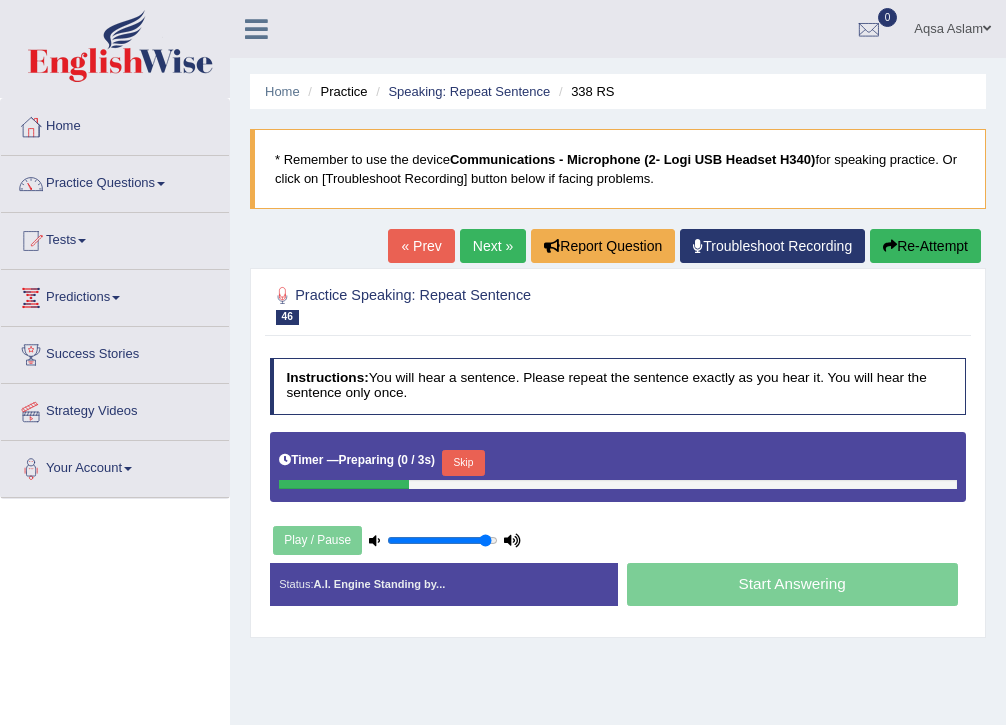 scroll, scrollTop: 0, scrollLeft: 0, axis: both 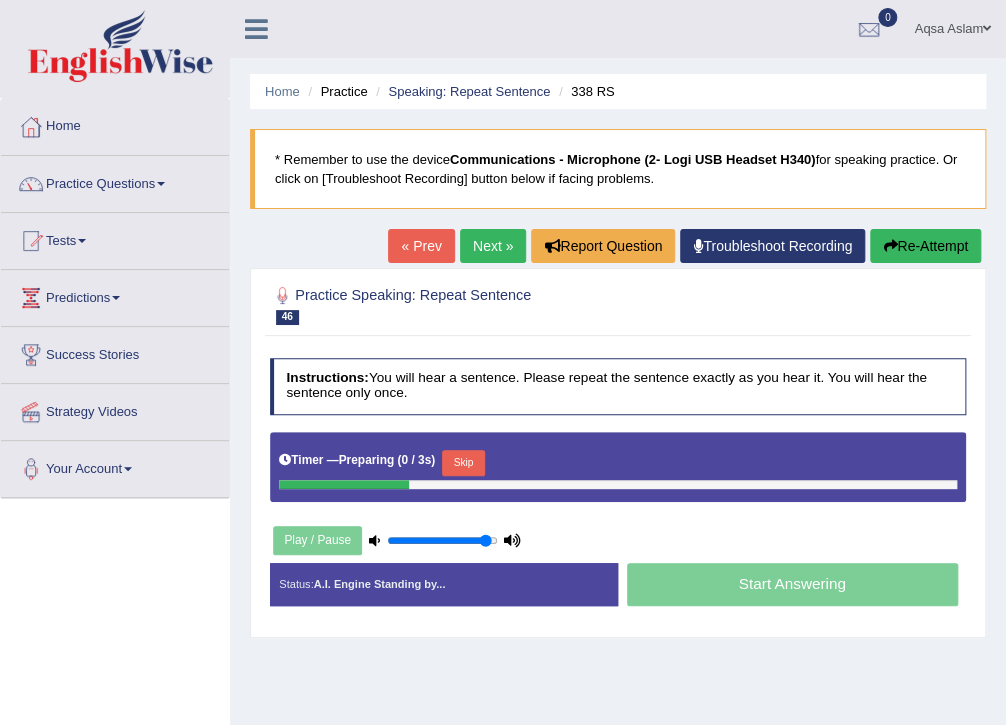 click on "Skip" at bounding box center (463, 463) 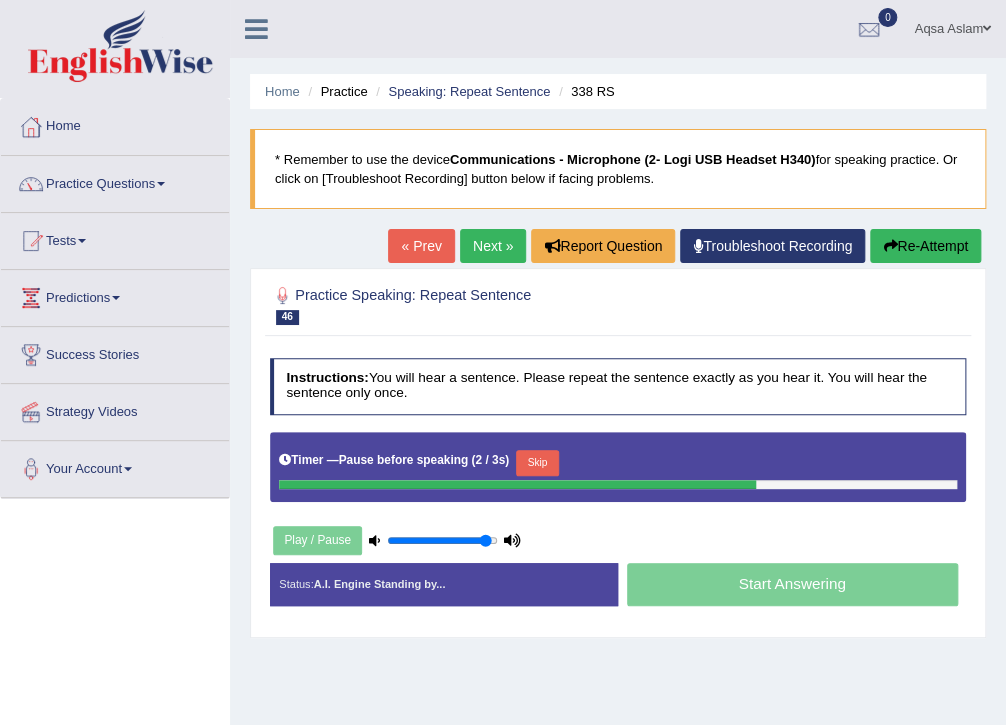 click on "Skip" at bounding box center (537, 463) 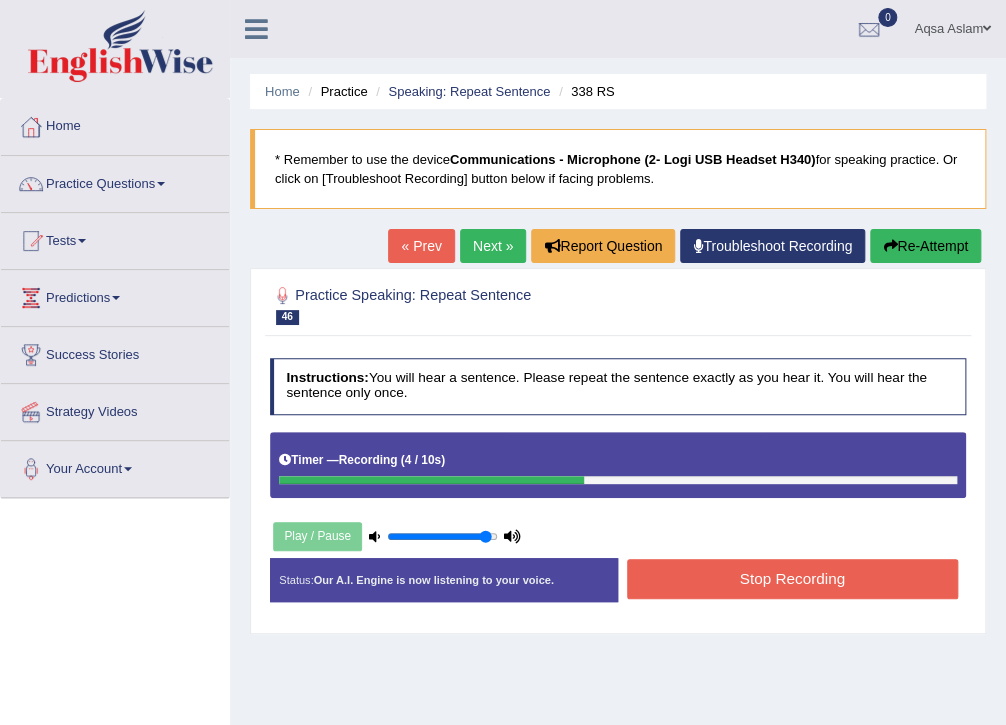 click on "Stop Recording" at bounding box center (792, 578) 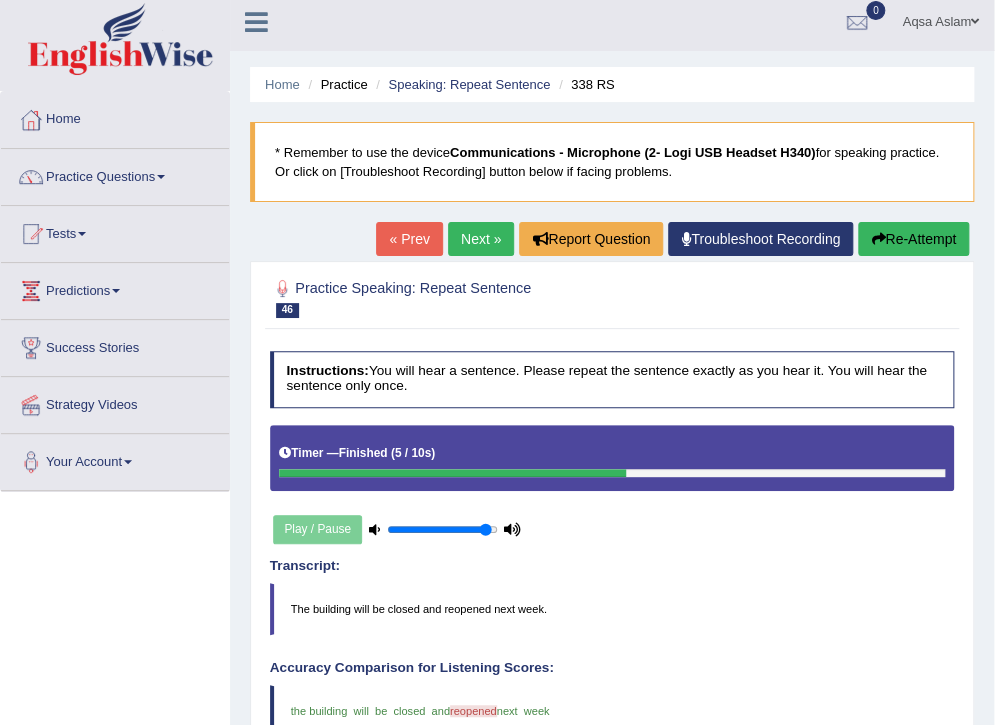 scroll, scrollTop: 0, scrollLeft: 0, axis: both 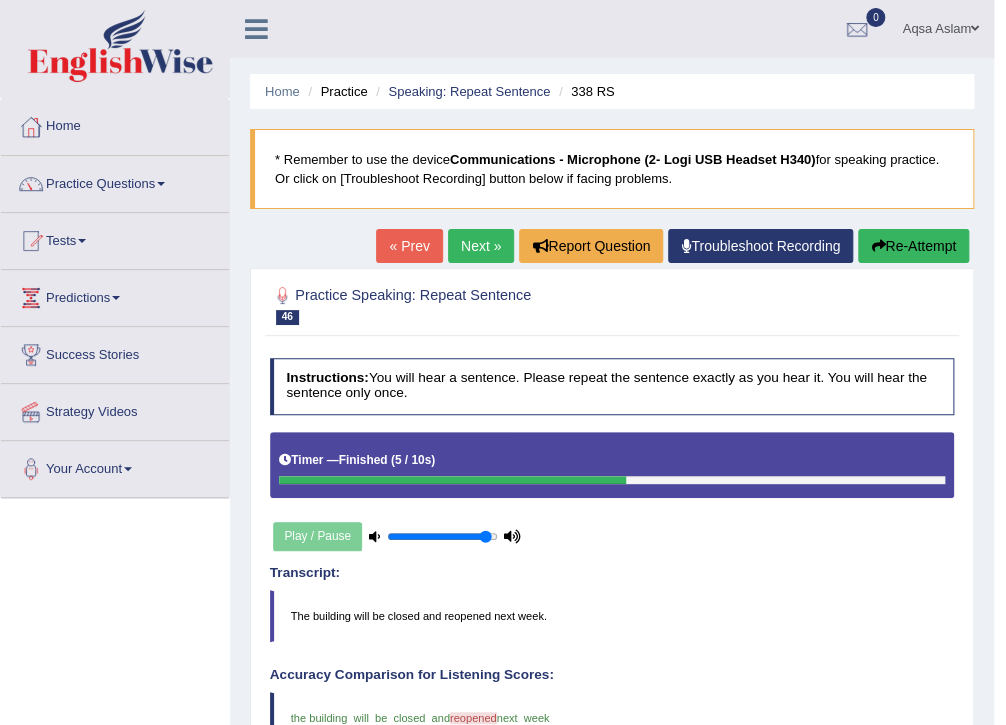 click on "Next »" at bounding box center [481, 246] 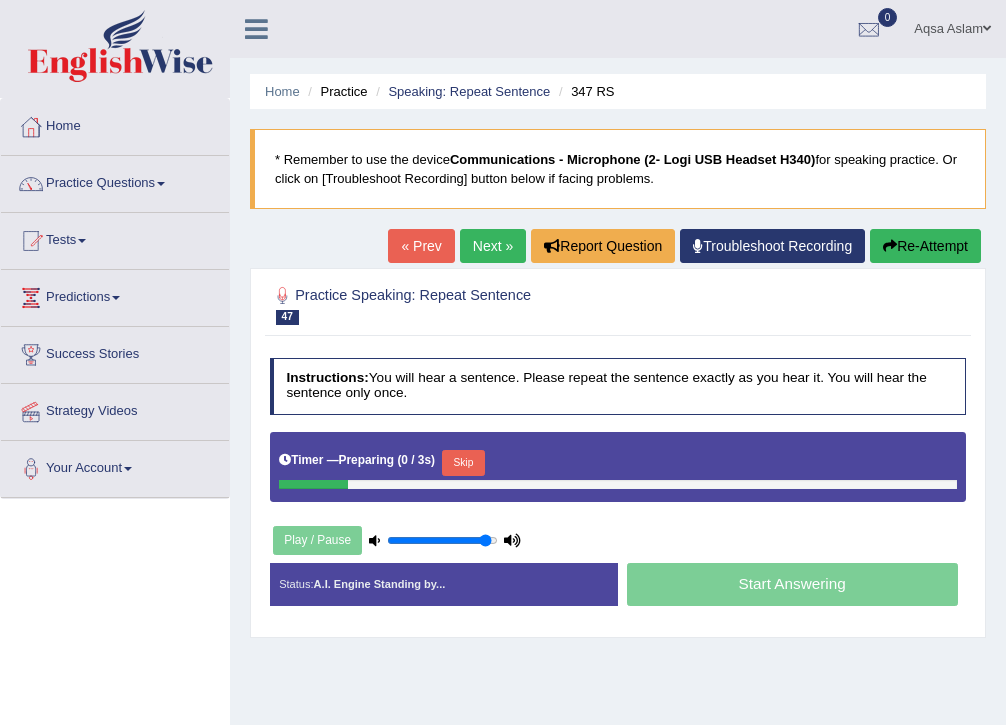 scroll, scrollTop: 0, scrollLeft: 0, axis: both 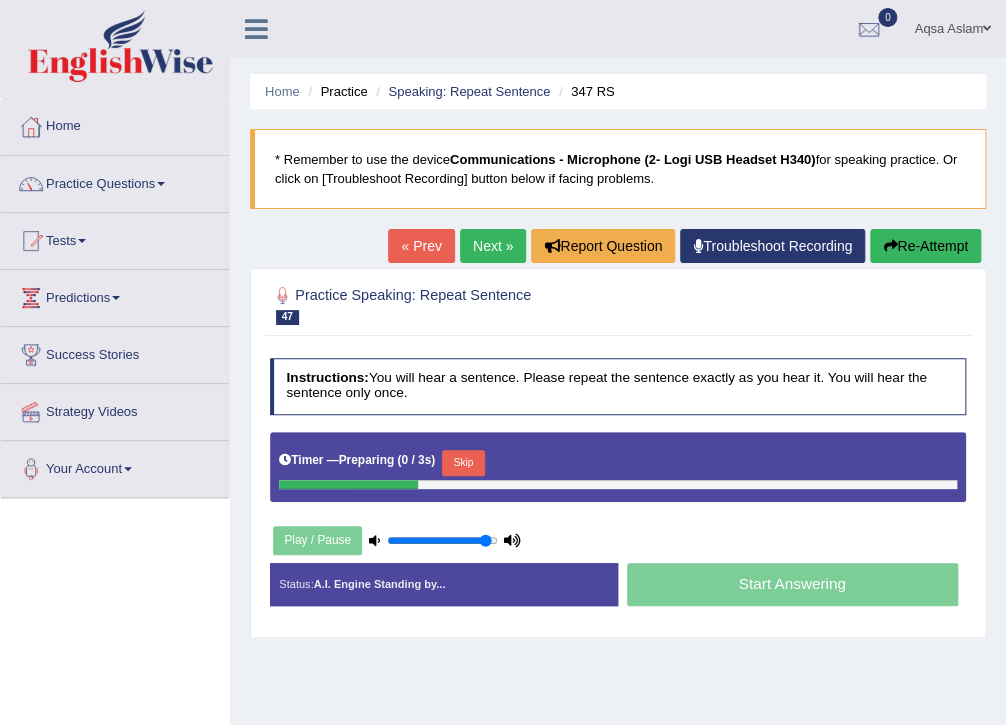 click on "Skip" at bounding box center (463, 463) 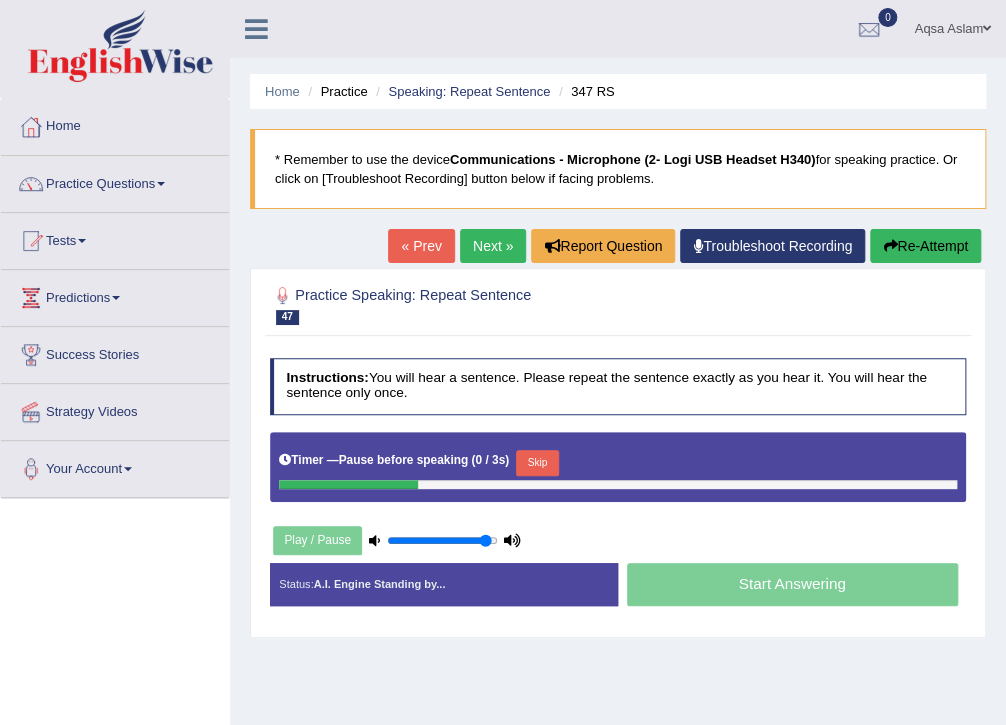 click on "Skip" at bounding box center [537, 463] 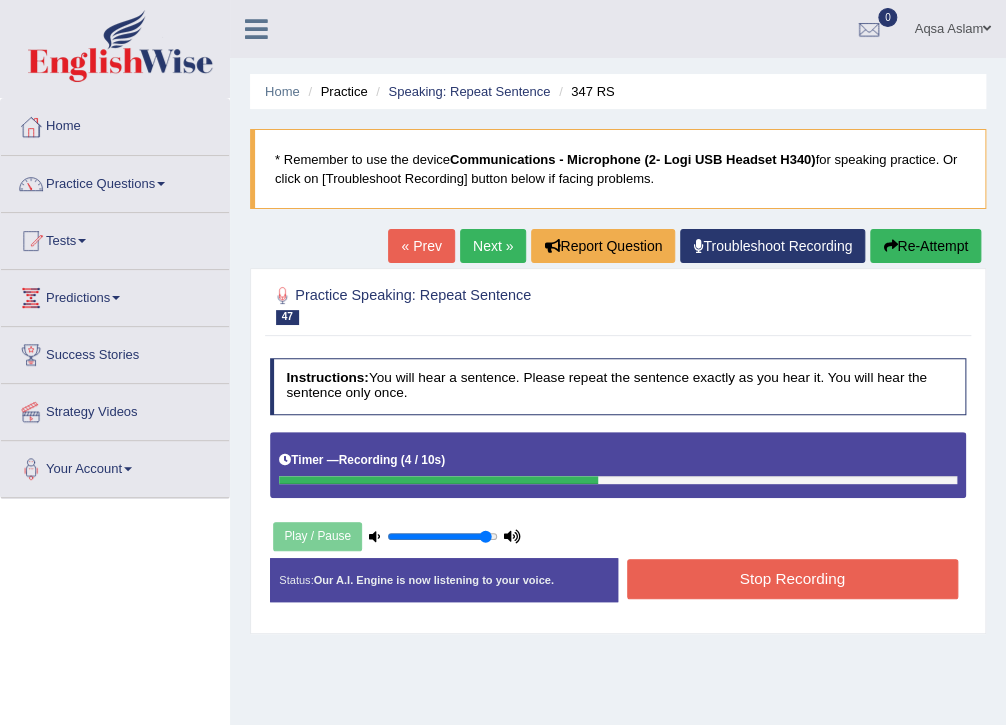 click on "Stop Recording" at bounding box center [792, 578] 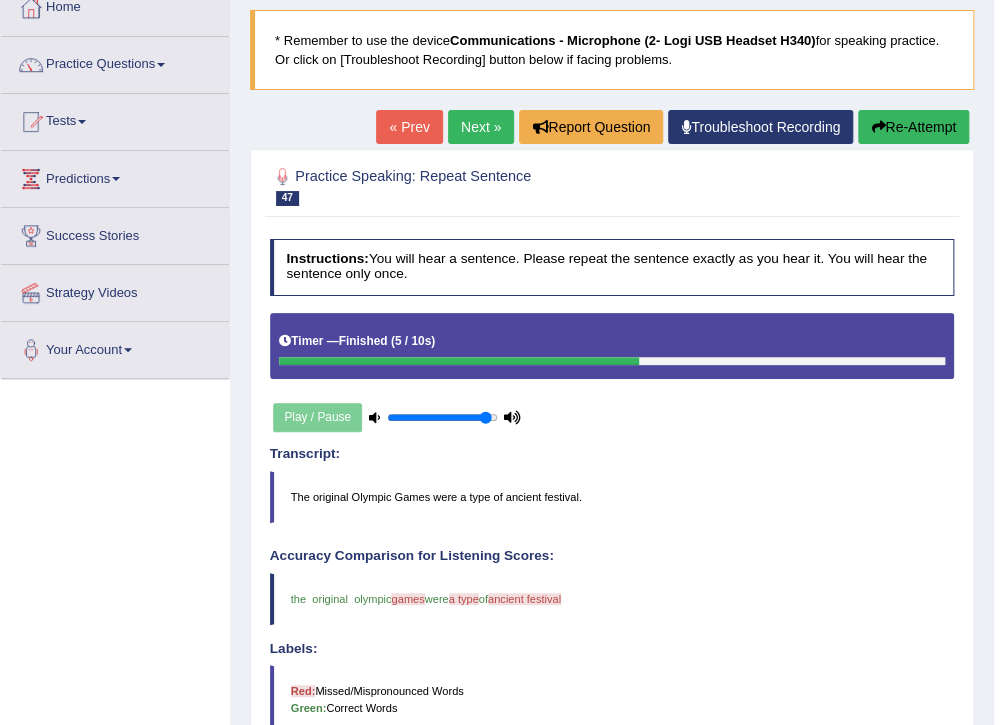 scroll, scrollTop: 80, scrollLeft: 0, axis: vertical 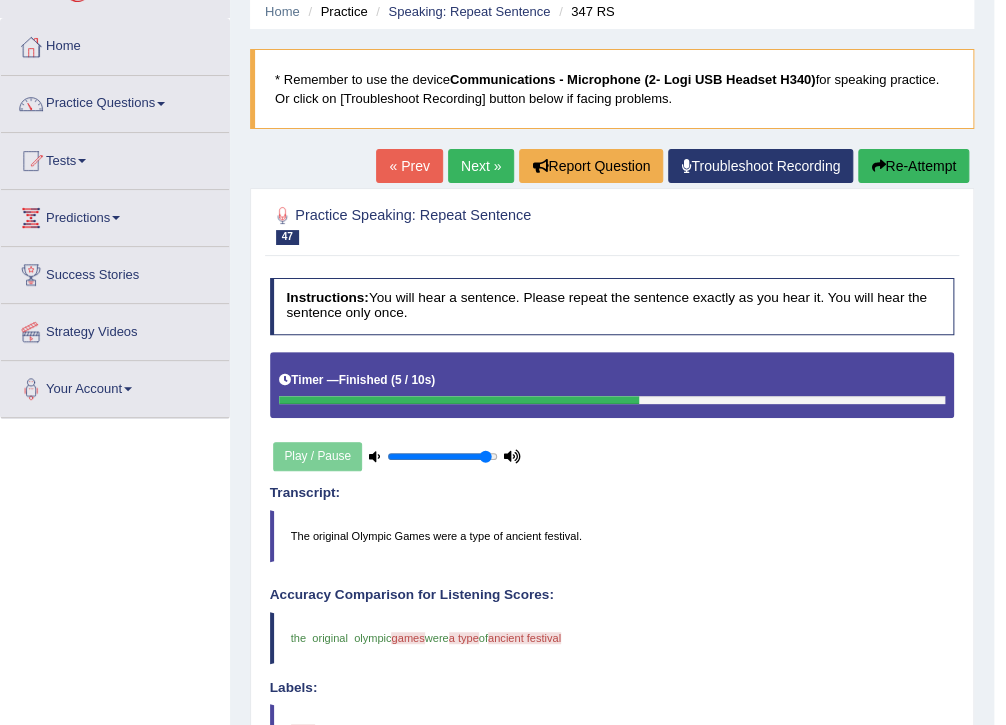 click on "Next »" at bounding box center [481, 166] 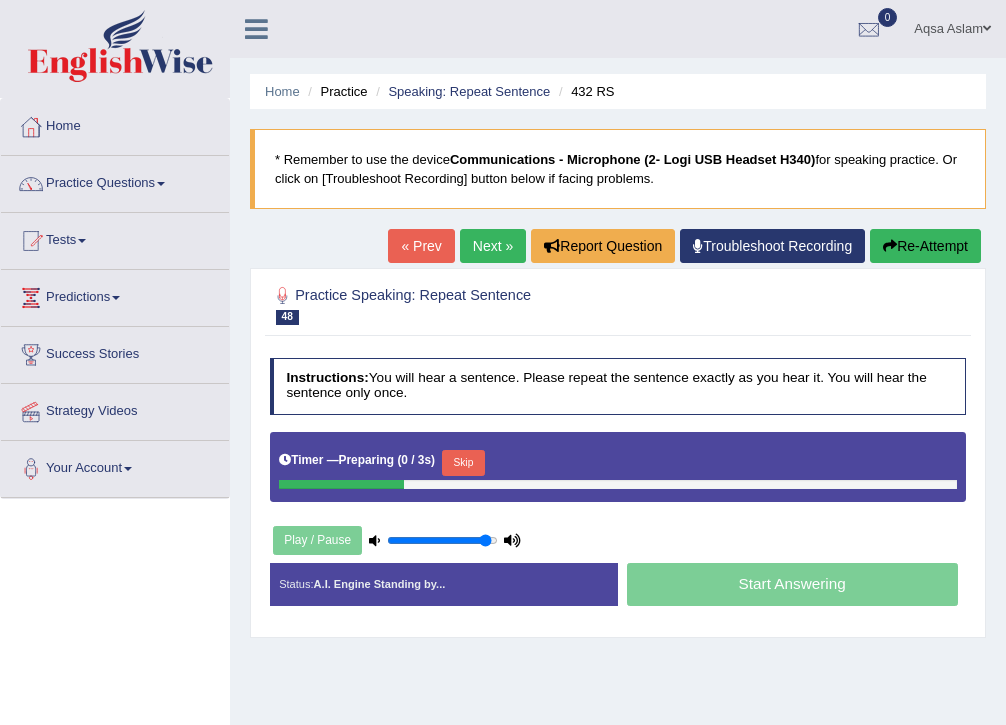 scroll, scrollTop: 0, scrollLeft: 0, axis: both 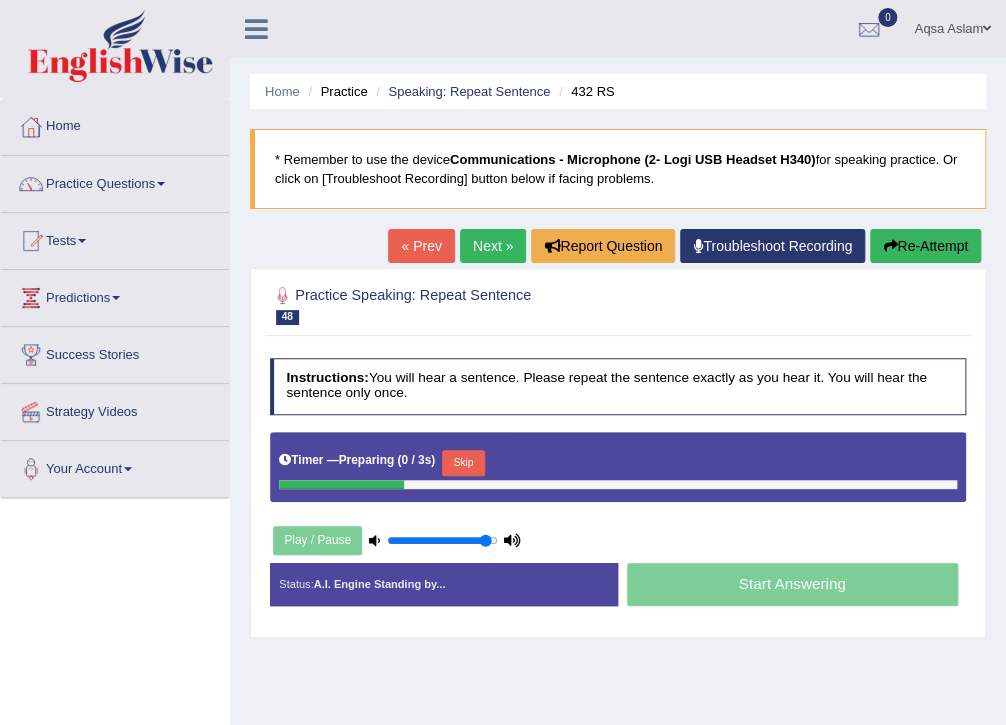 click on "Skip" at bounding box center (463, 463) 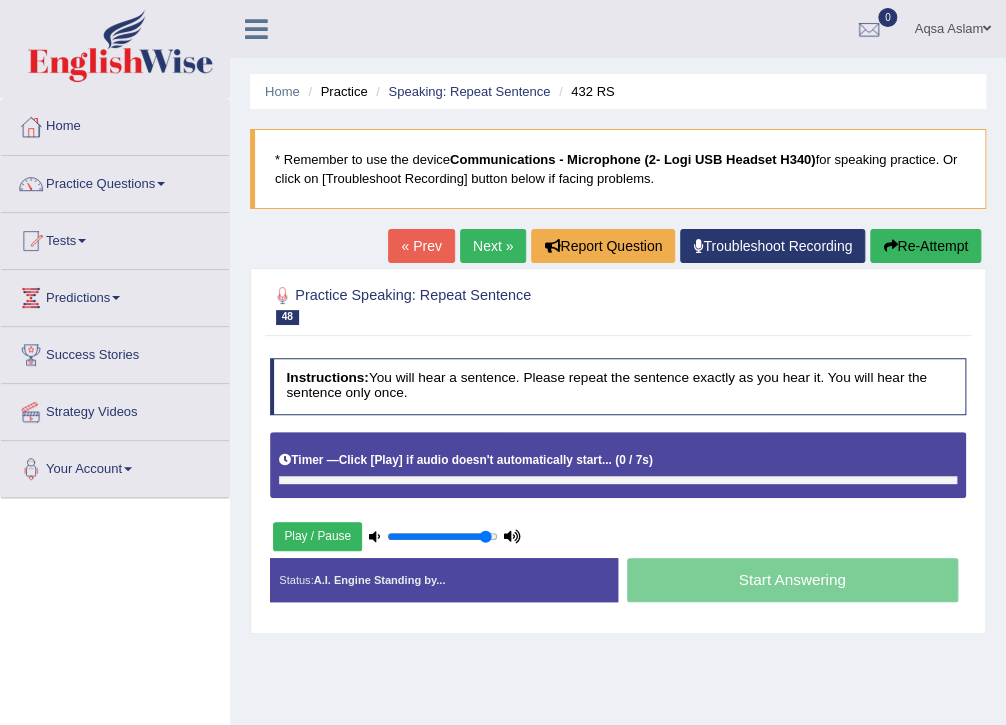 scroll, scrollTop: 0, scrollLeft: 0, axis: both 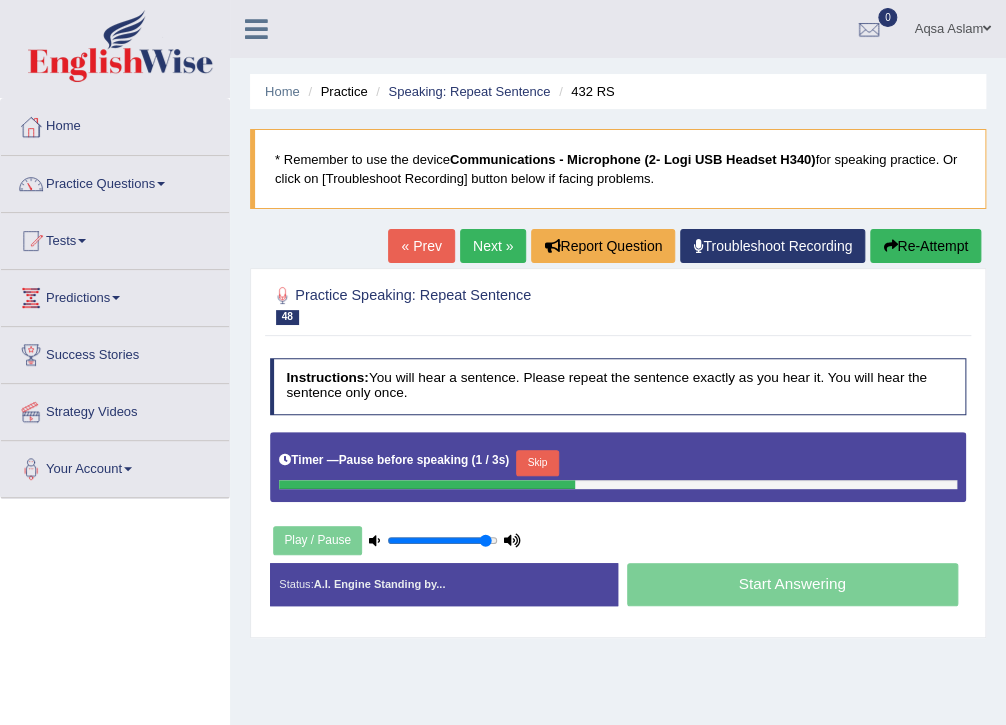 click on "Skip" at bounding box center [537, 463] 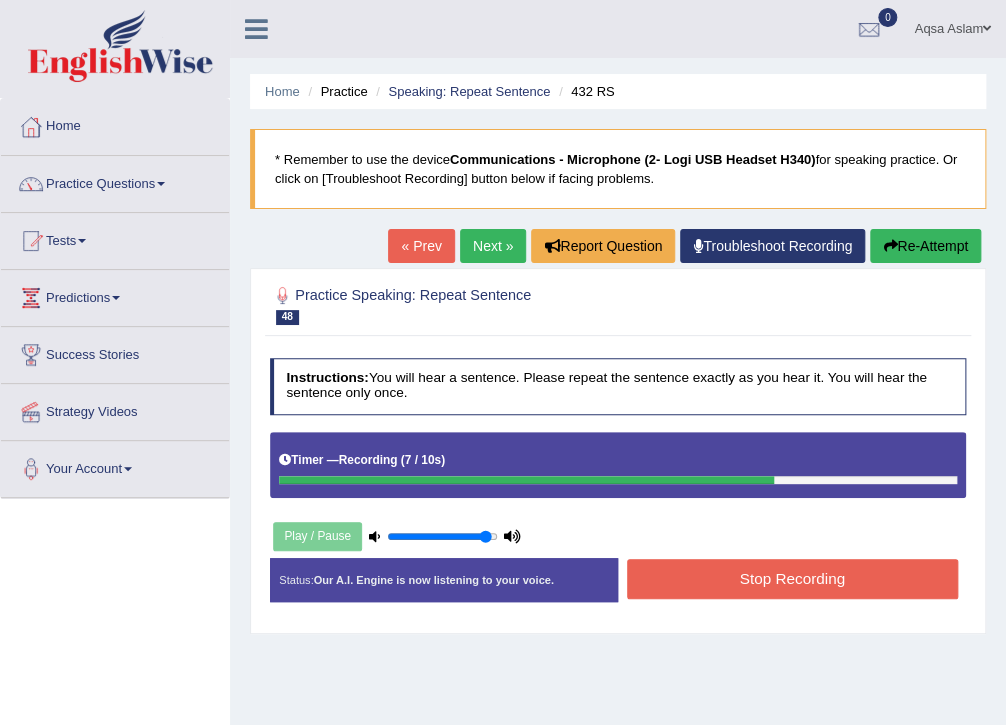 click on "Stop Recording" at bounding box center [792, 578] 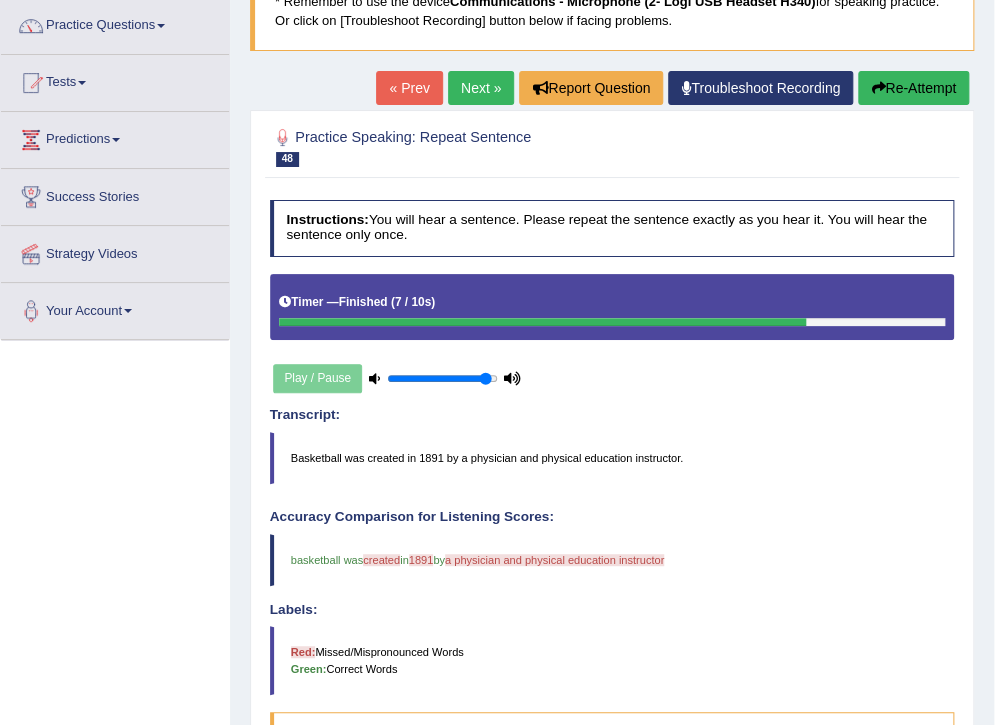 scroll, scrollTop: 160, scrollLeft: 0, axis: vertical 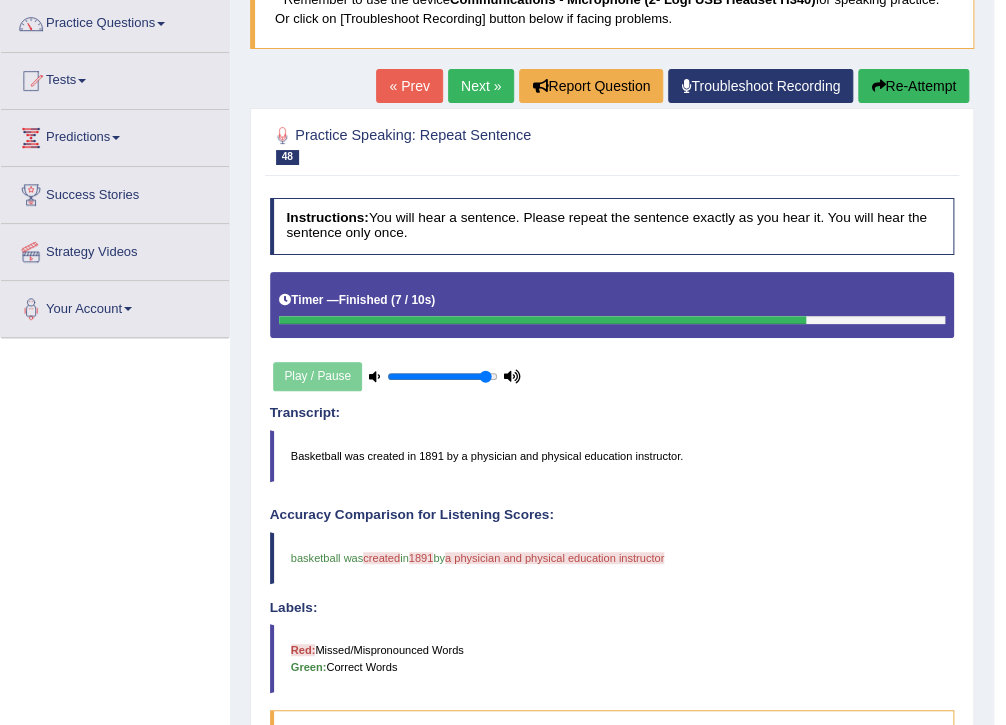 click on "Next »" at bounding box center [481, 86] 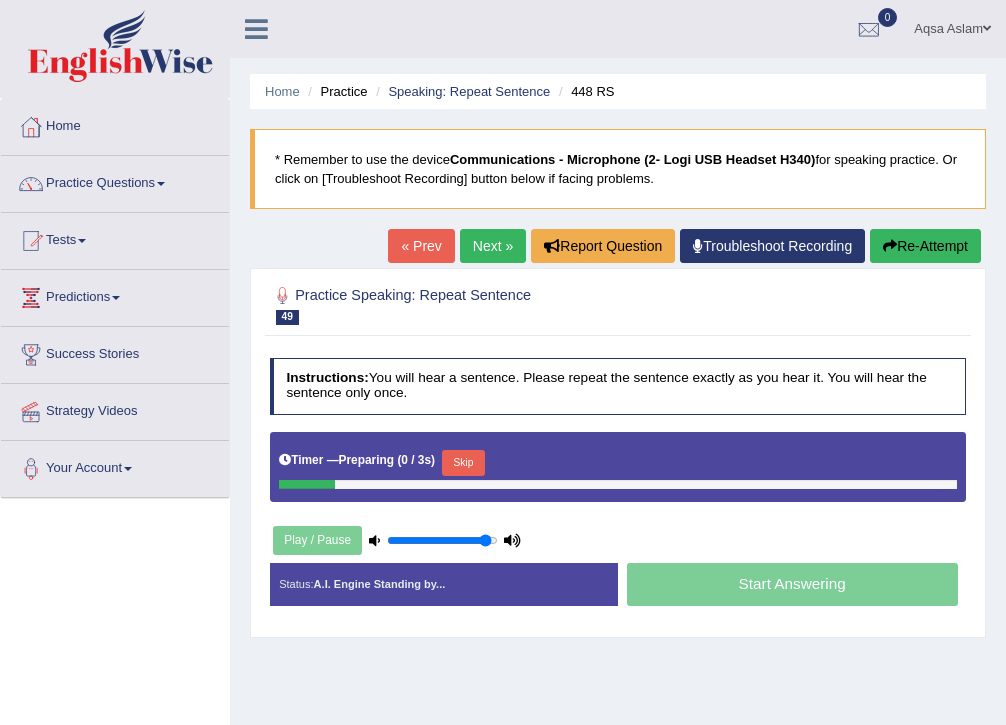 click on "Skip" at bounding box center (463, 463) 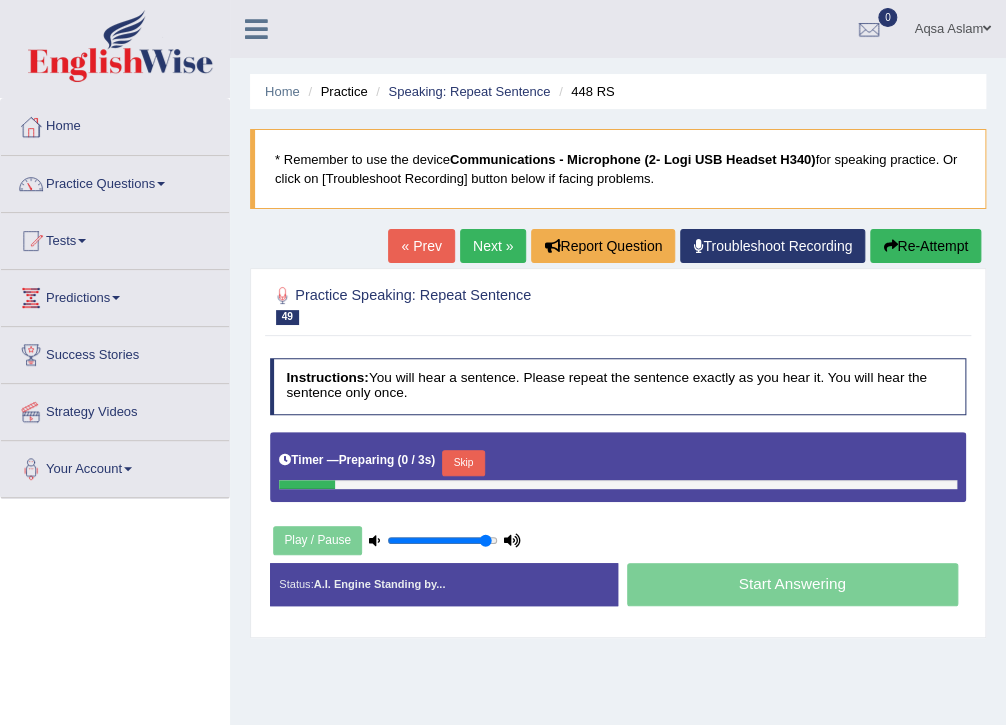 scroll, scrollTop: 0, scrollLeft: 0, axis: both 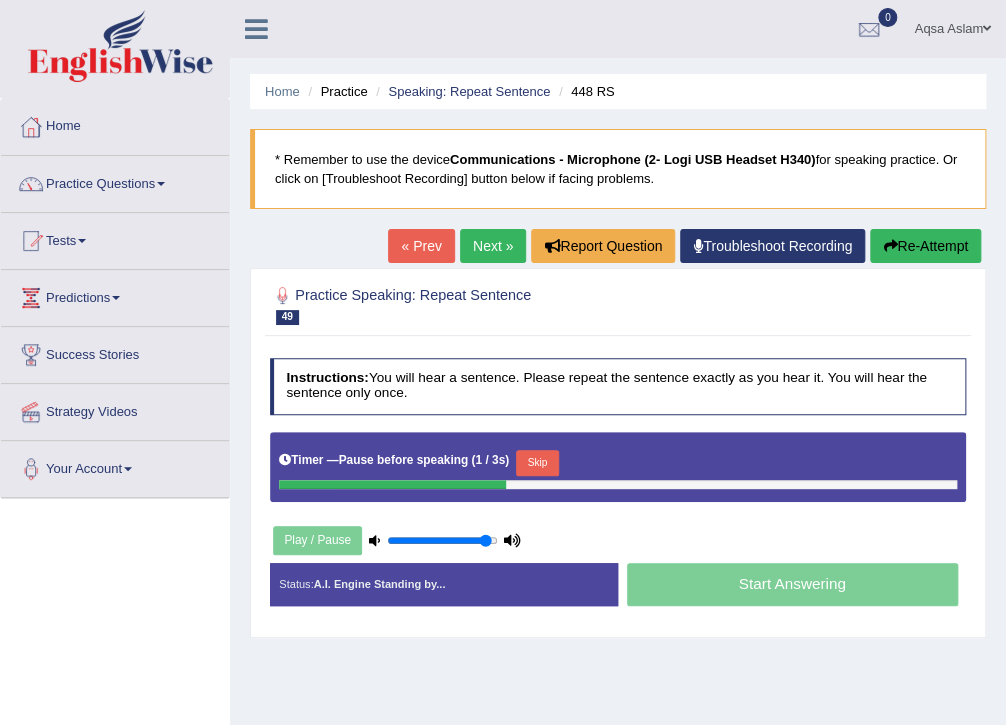 click on "Skip" at bounding box center [537, 463] 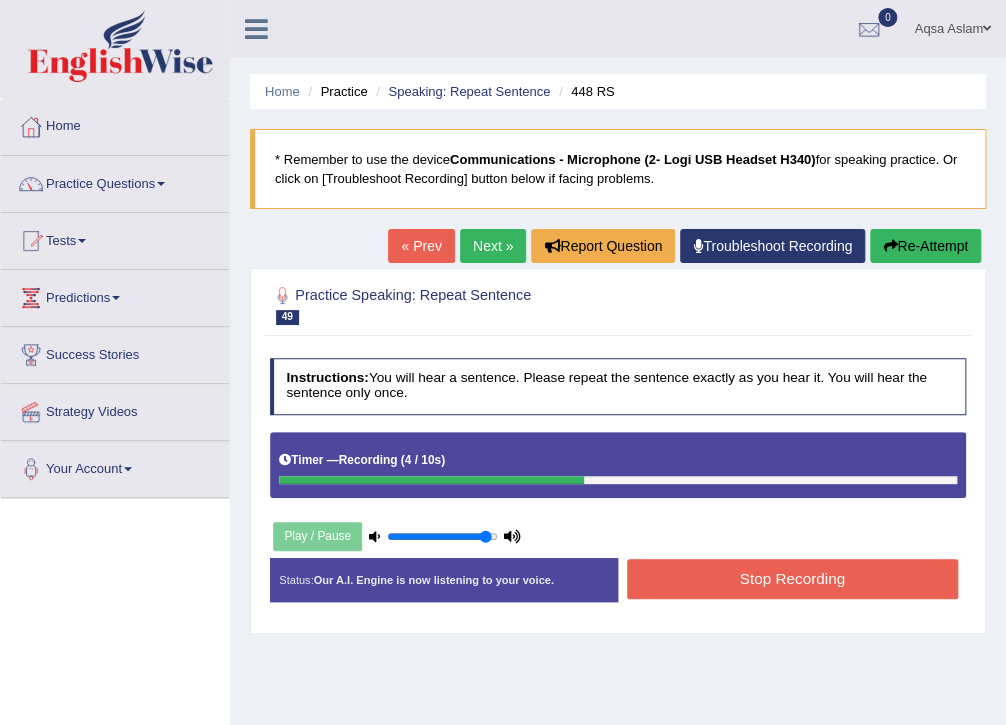 click on "Instructions:  You will hear a sentence. Please repeat the sentence exactly as you hear it. You will hear the sentence only once.
Timer —  Recording   ( 4 / 10s ) Play / Pause Transcript: The topic next week will be colonialism and nuclear disarmament. Created with Highcharts 7.1.2 Too low Too high Time Pitch meter: 0 2.5 5 7.5 10 Created with Highcharts 7.1.2 Great Too slow Too fast Time Speech pace meter: 0 10 20 30 40 Accuracy Comparison for Listening Scores: Labels:
Red:  Missed/Mispronounced Words
Green:  Correct Words
Accuracy:  Voice Analysis: Your Response: Status:  Our A.I. Engine is now listening to your voice. Start Answering Stop Recording" at bounding box center (617, 486) 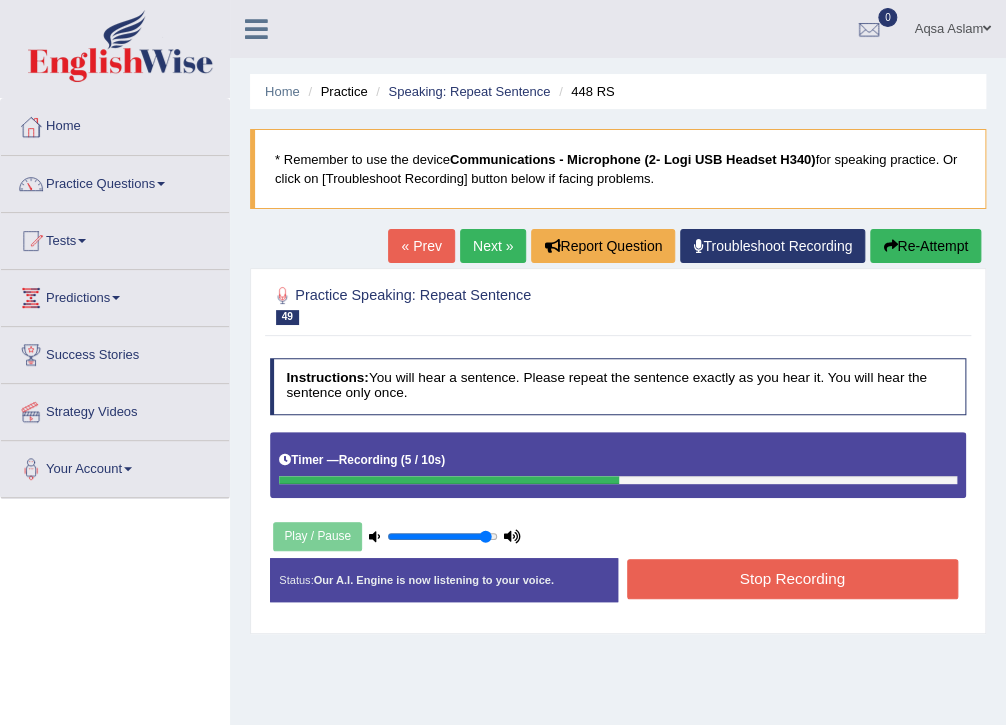 click on "Stop Recording" at bounding box center [792, 578] 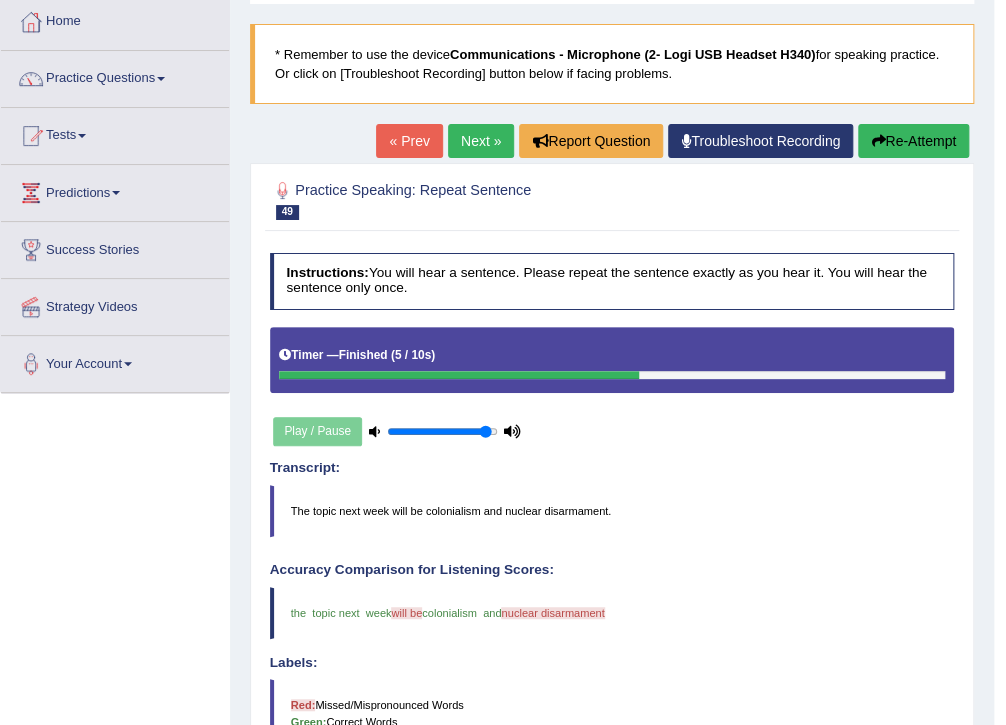 scroll, scrollTop: 80, scrollLeft: 0, axis: vertical 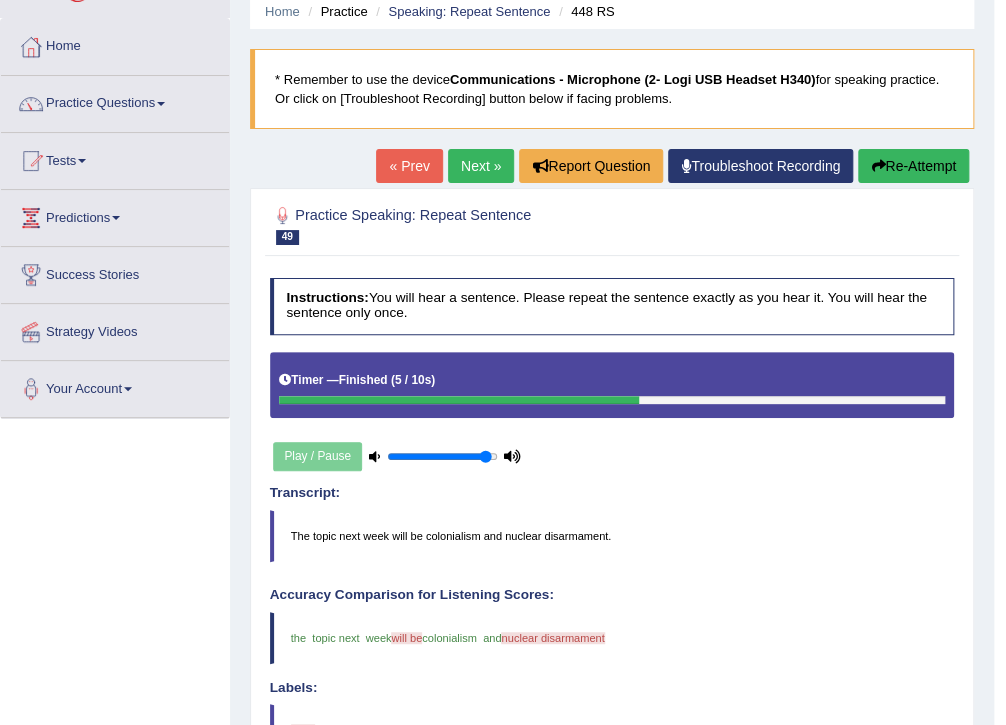 click on "Next »" at bounding box center (481, 166) 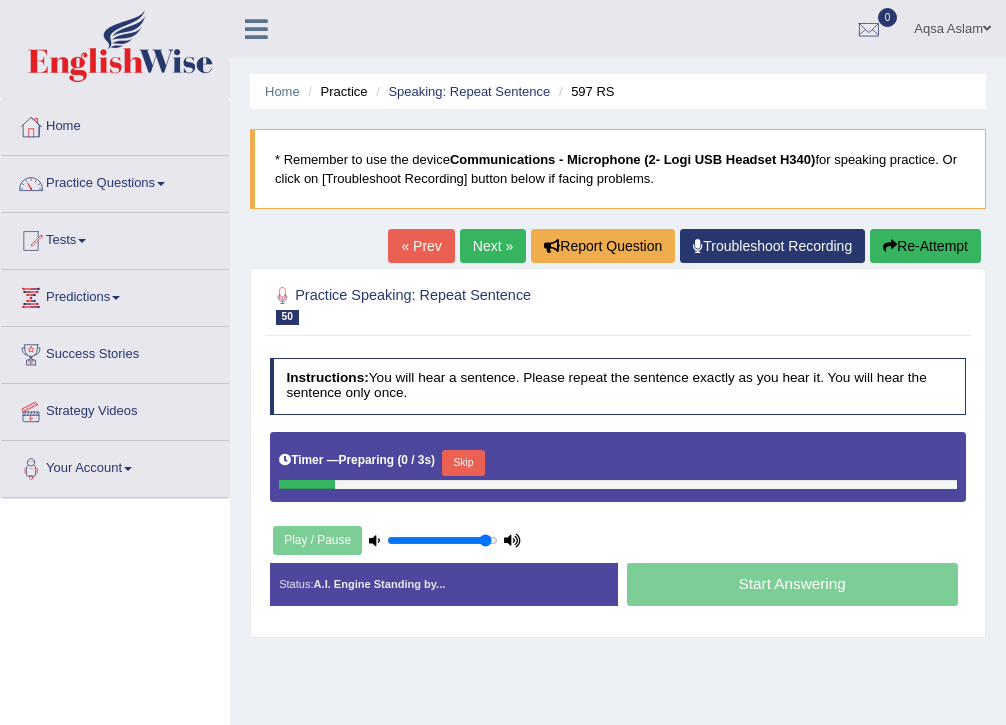 scroll, scrollTop: 0, scrollLeft: 0, axis: both 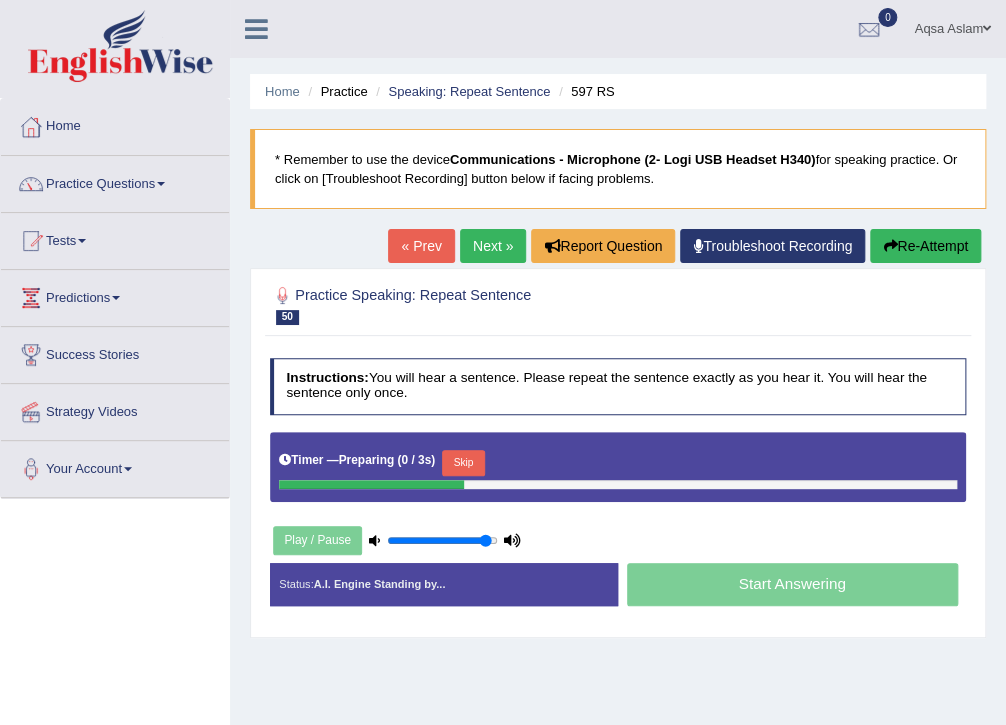 click on "Skip" at bounding box center (463, 463) 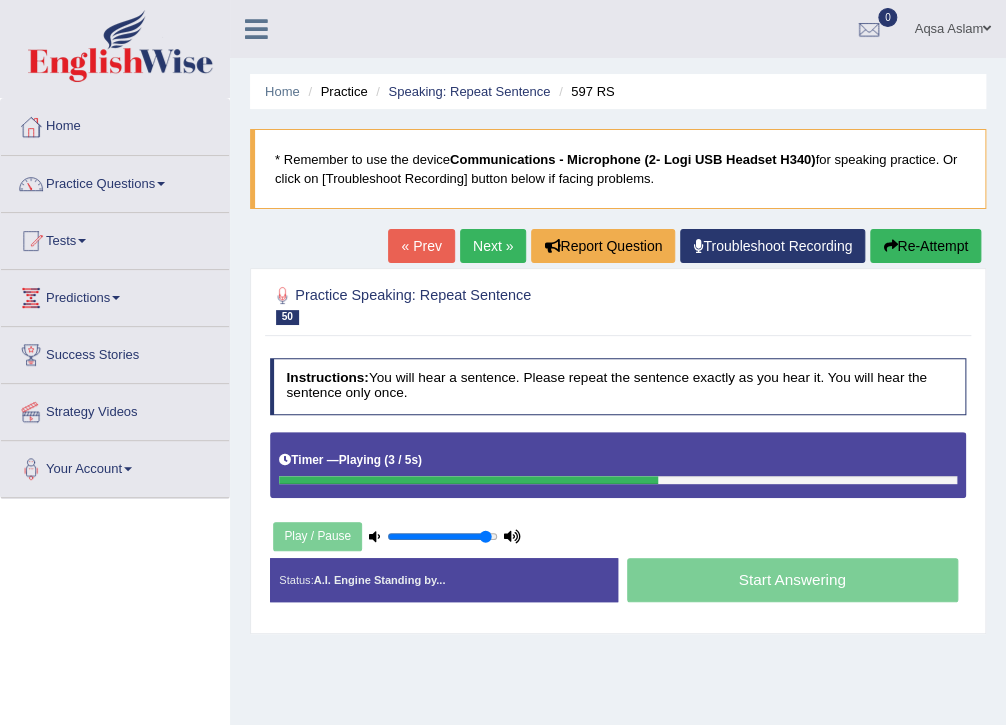 click on "Next »" at bounding box center [493, 246] 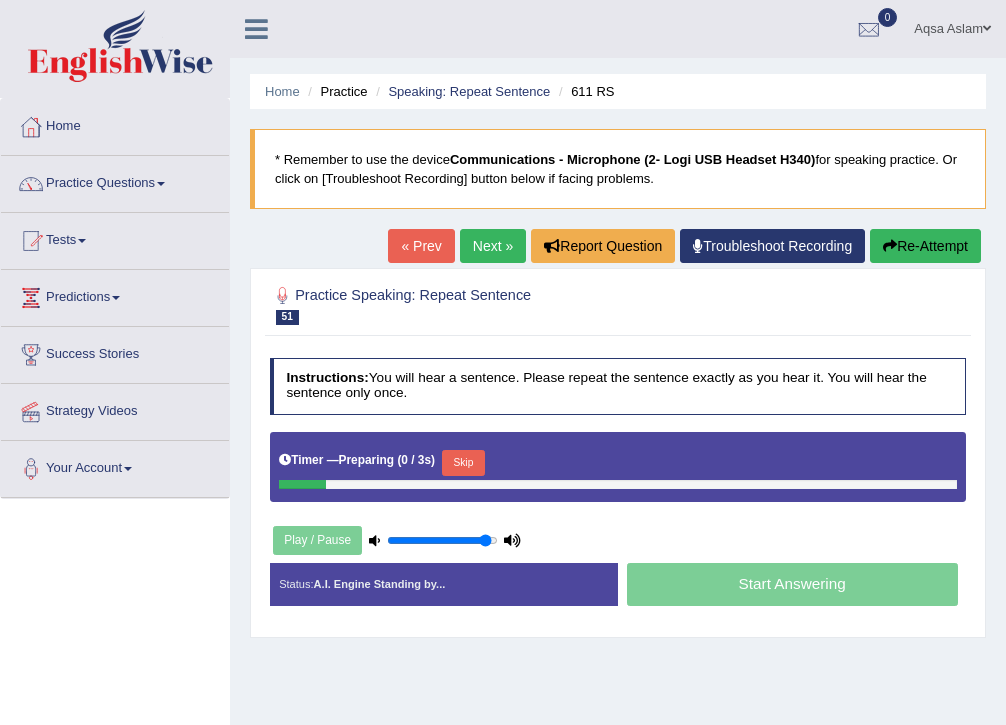 scroll, scrollTop: 0, scrollLeft: 0, axis: both 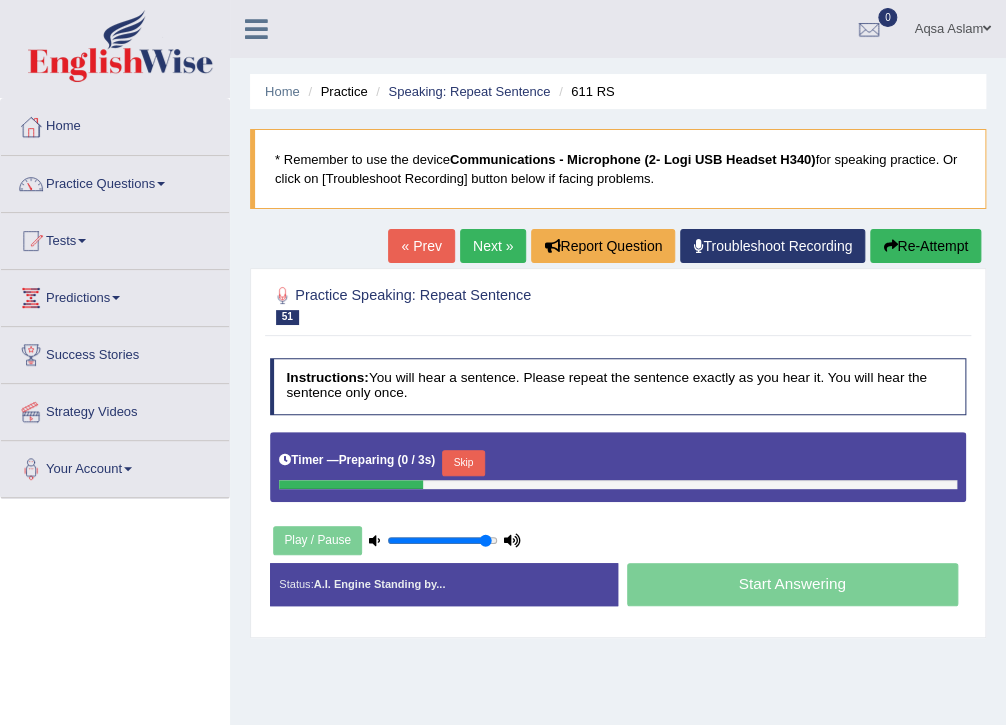 click on "Skip" at bounding box center (463, 463) 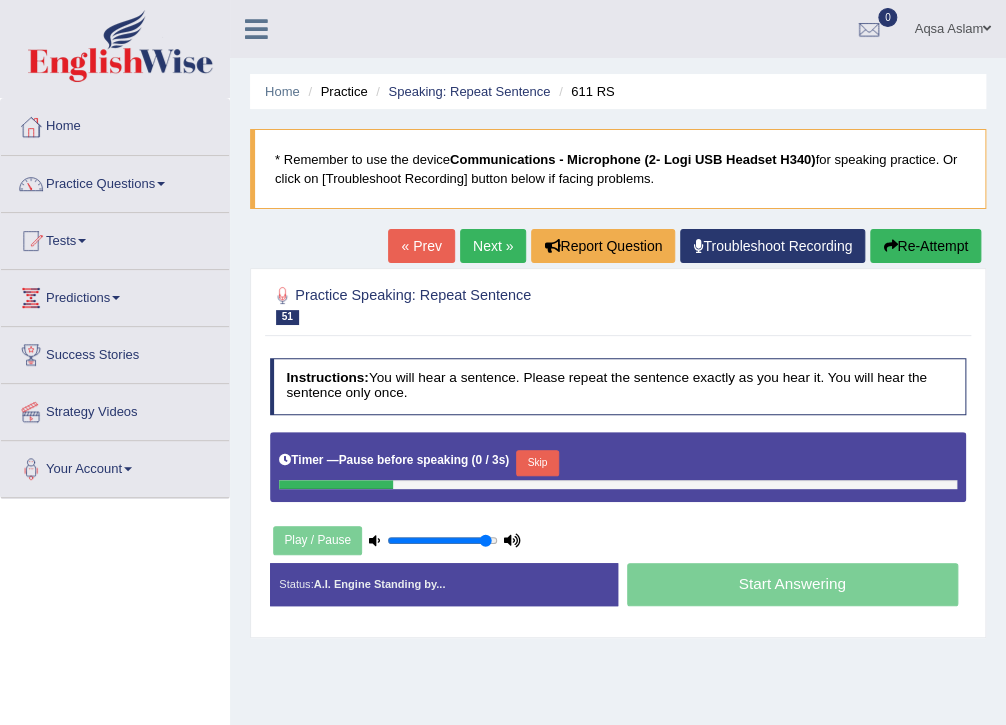 click on "Skip" at bounding box center (537, 463) 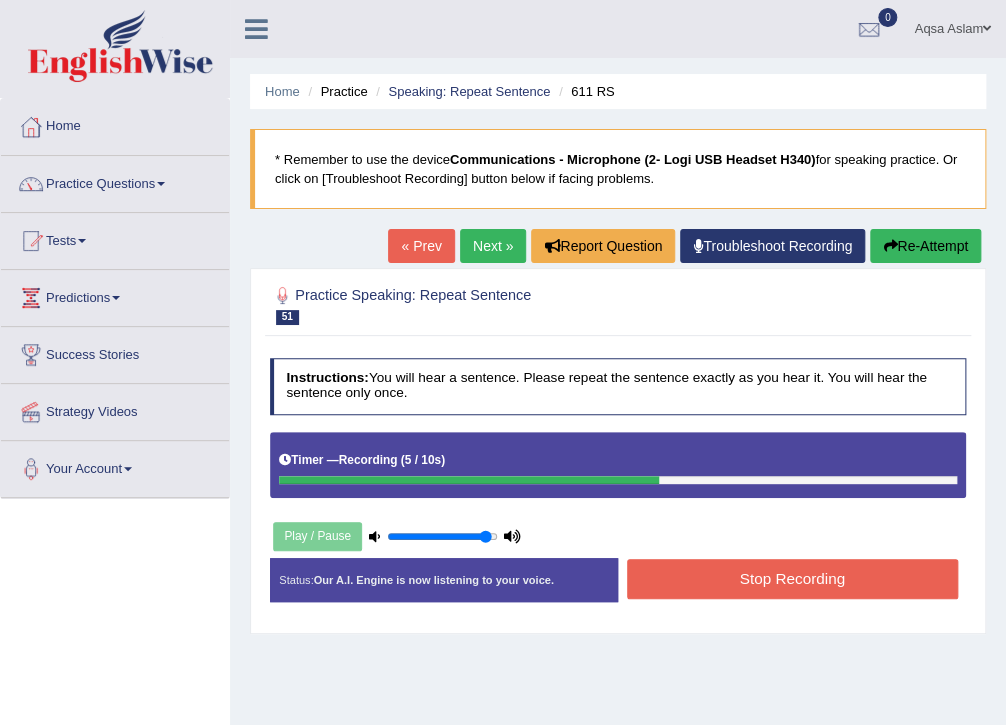 click on "Stop Recording" at bounding box center [792, 578] 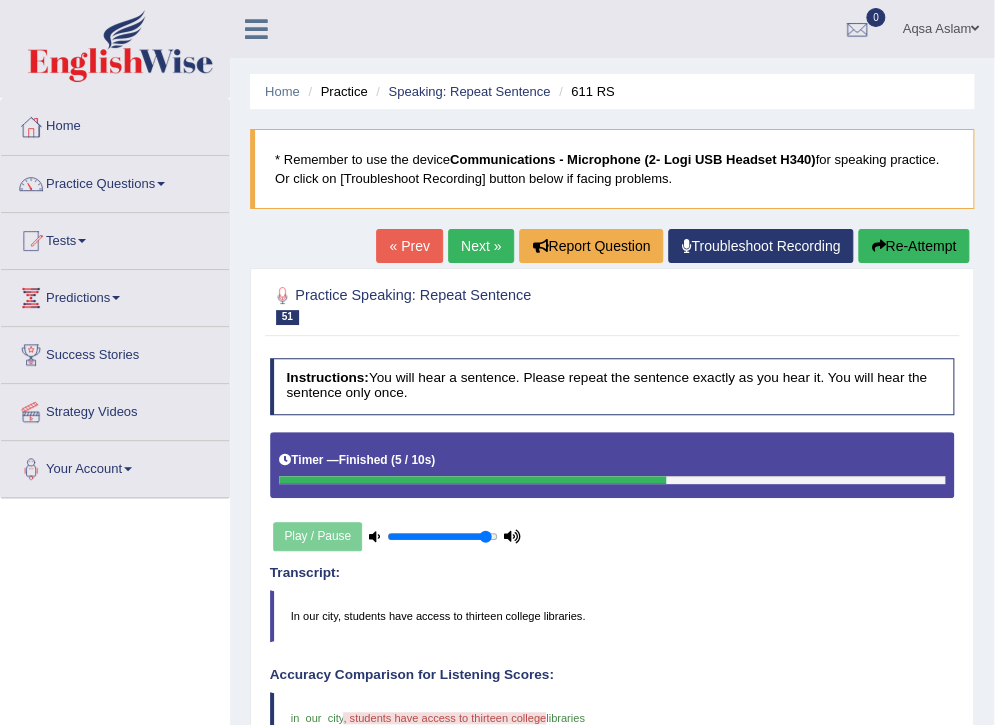 click on "Re-Attempt" at bounding box center (913, 246) 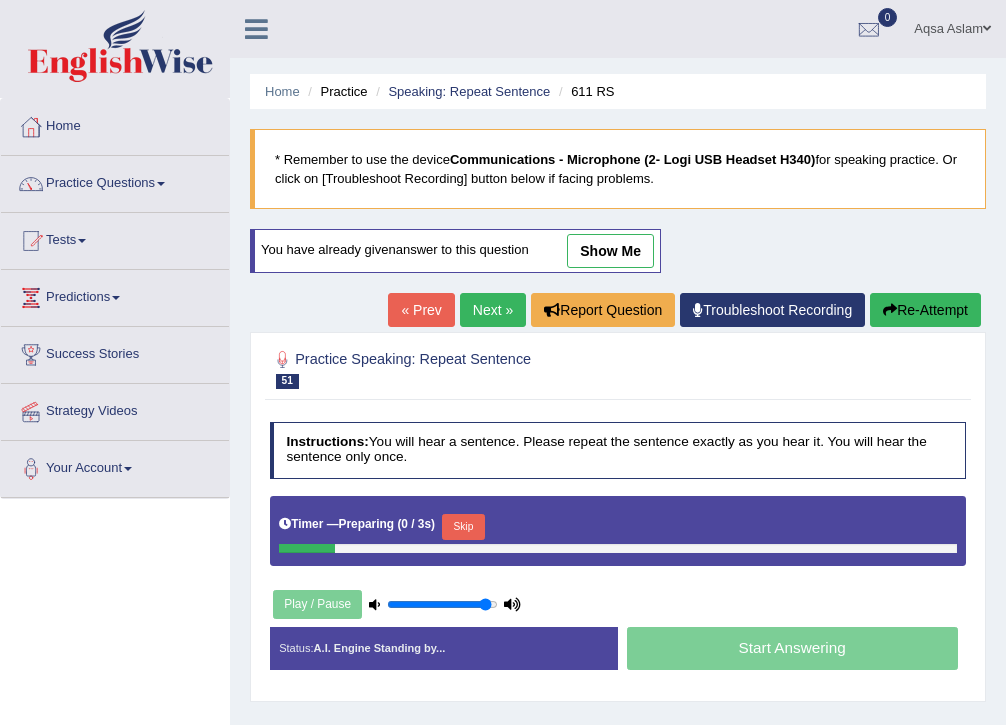 scroll, scrollTop: 0, scrollLeft: 0, axis: both 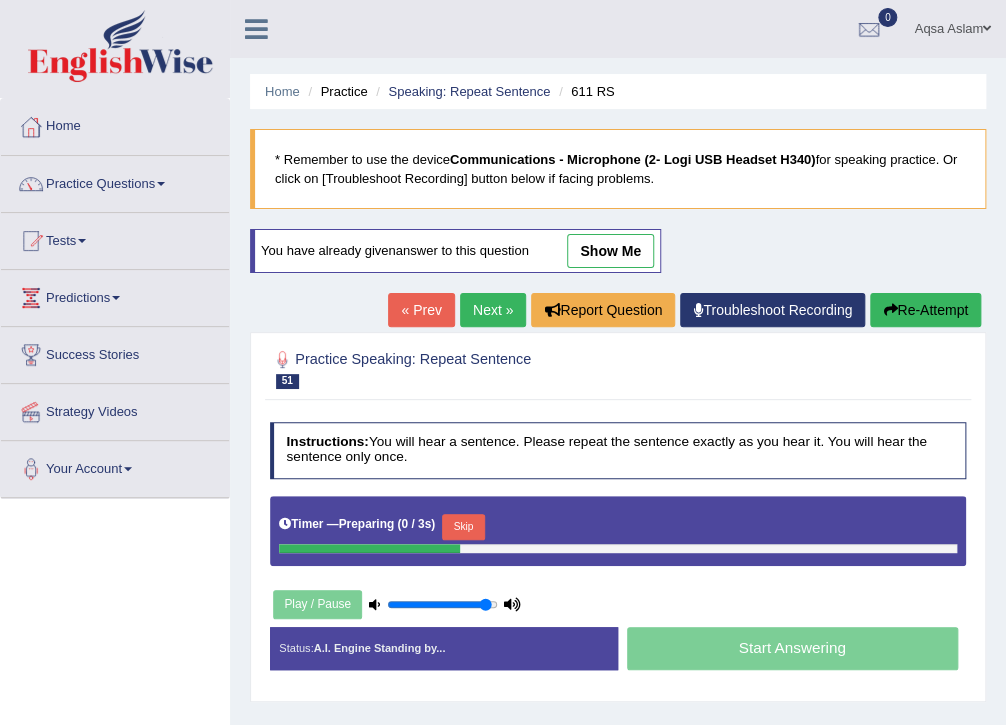 click on "Skip" at bounding box center [463, 527] 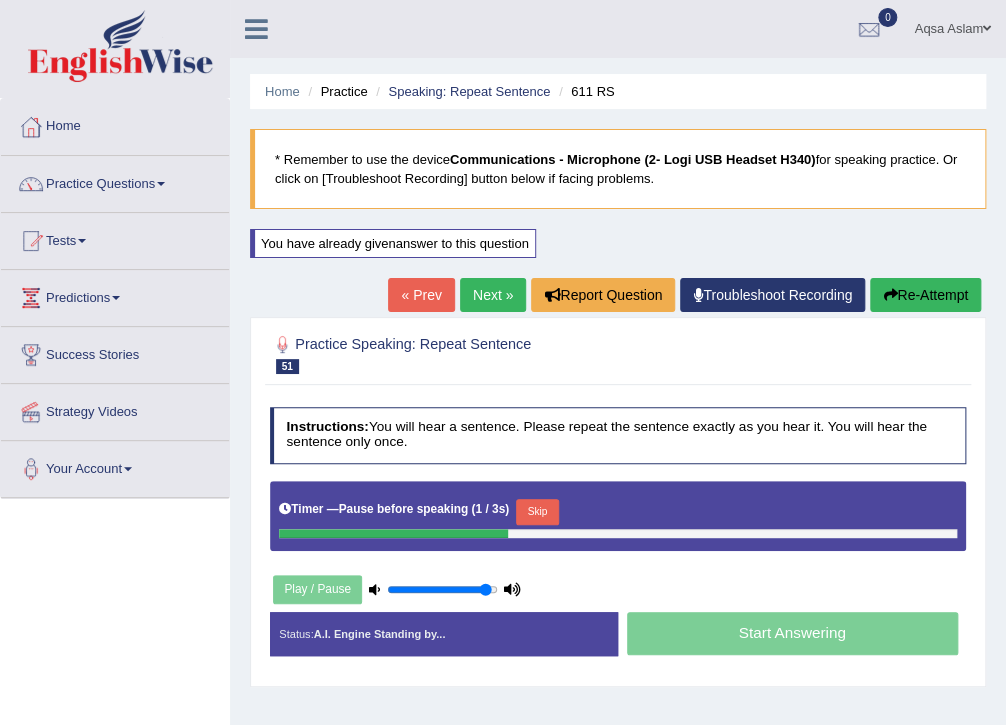 click on "Skip" at bounding box center [537, 512] 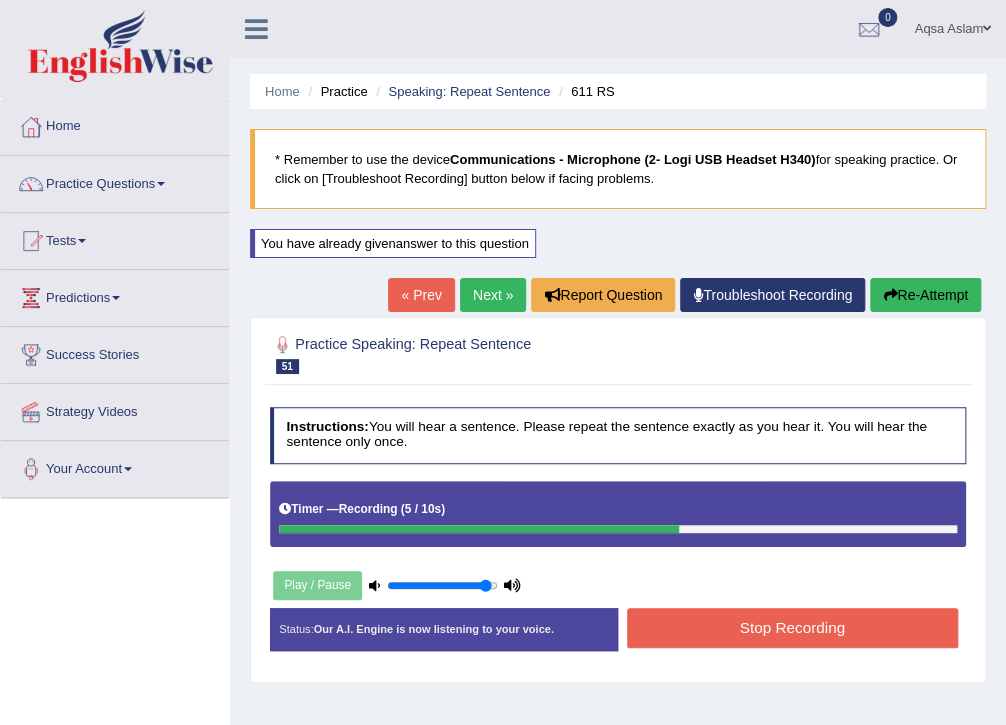 click on "Stop Recording" at bounding box center (792, 627) 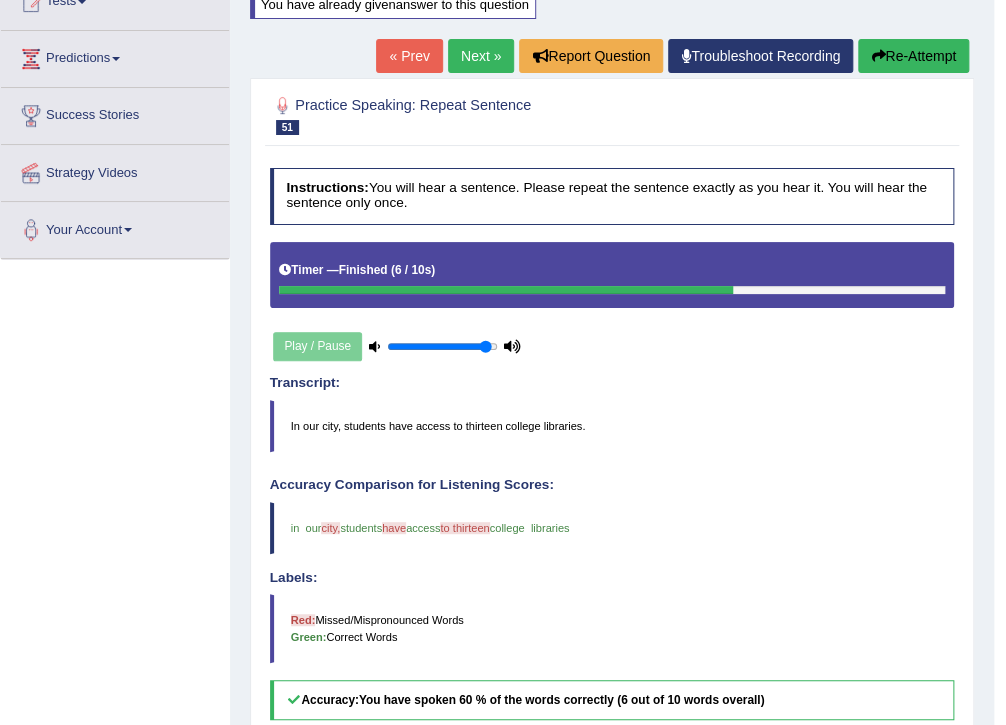 scroll, scrollTop: 240, scrollLeft: 0, axis: vertical 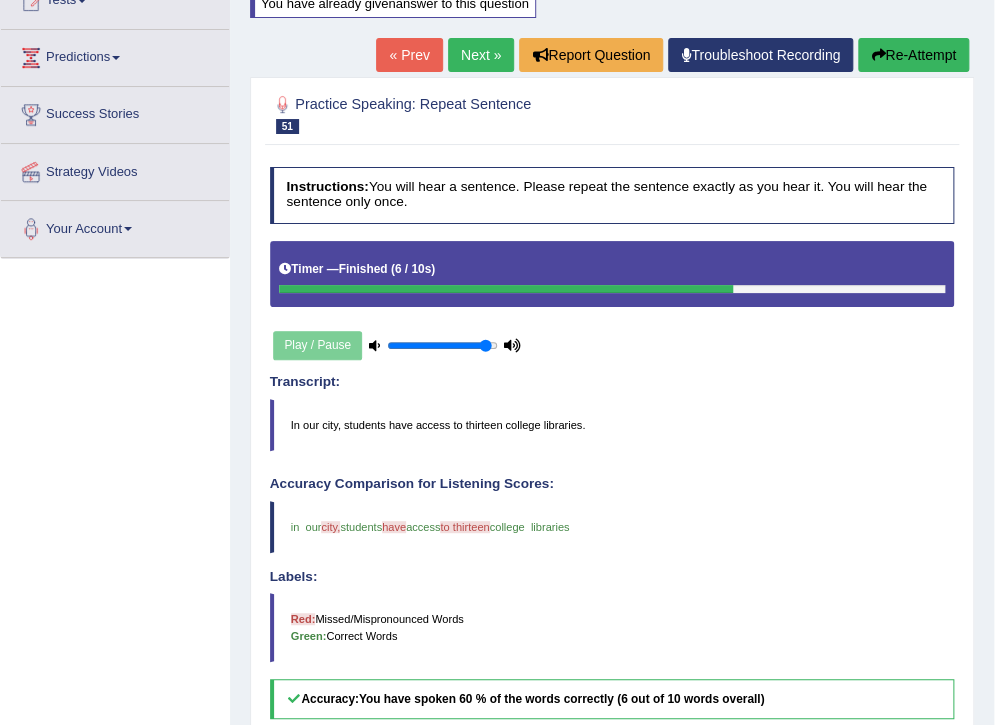 click on "Re-Attempt" at bounding box center [913, 55] 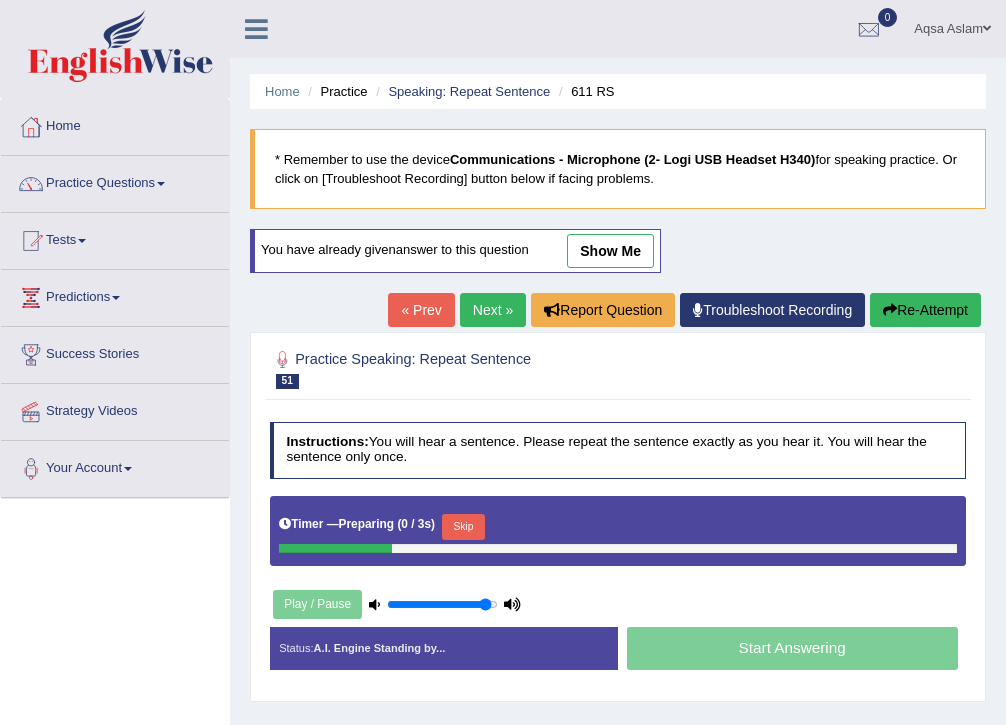scroll, scrollTop: 240, scrollLeft: 0, axis: vertical 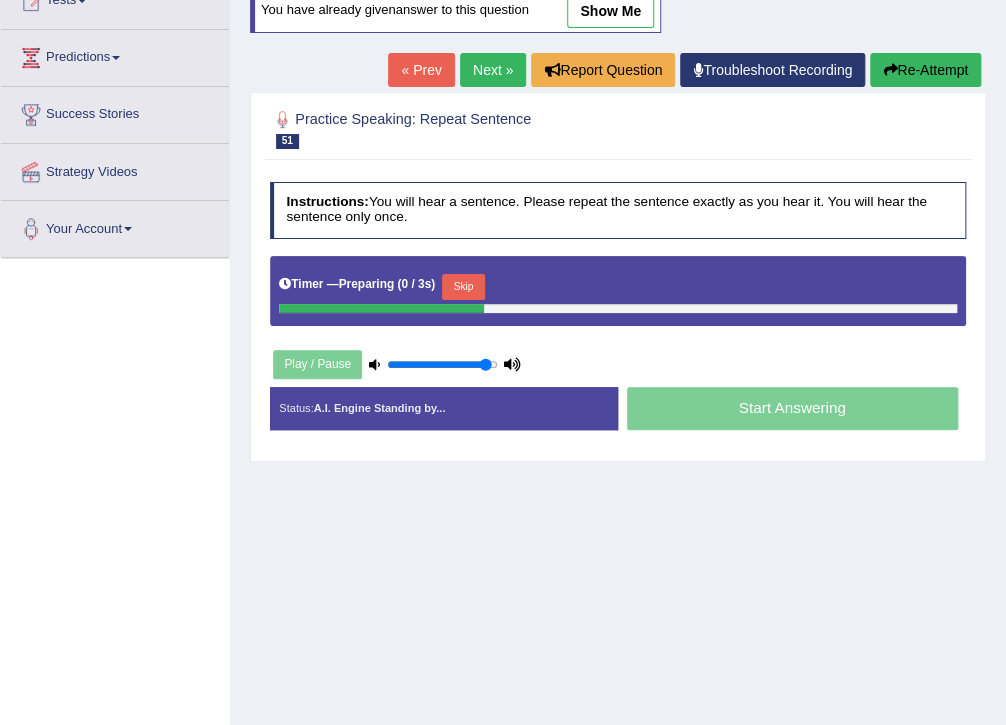 click on "Instructions:  You will hear a sentence. Please repeat the sentence exactly as you hear it. You will hear the sentence only once.
Timer —  Preparing   ( 0 / 3s ) Skip Play / Pause Transcript: In [CITY],  students  have  access  to  thirteen  college  libraries. Created with Highcharts 7.1.2 Too low Too high Time Pitch meter: 0 2.5 5 7.5 10 Created with Highcharts 7.1.2 Great Too slow Too fast Time Speech pace meter: 0 10 20 30 40 Accuracy Comparison for Listening Scores: Labels:
Red:  Missed/Mispronounced Words
Green:  Correct Words
Accuracy:  Voice Analysis: A.I. Scores:
2  / 3              Content
1.6  / 5              Oral fluency
1.6  / 5              Pronunciation
Your Response: Status:  A.I. Engine Standing by... Start Answering Stop Recording" at bounding box center (617, 312) 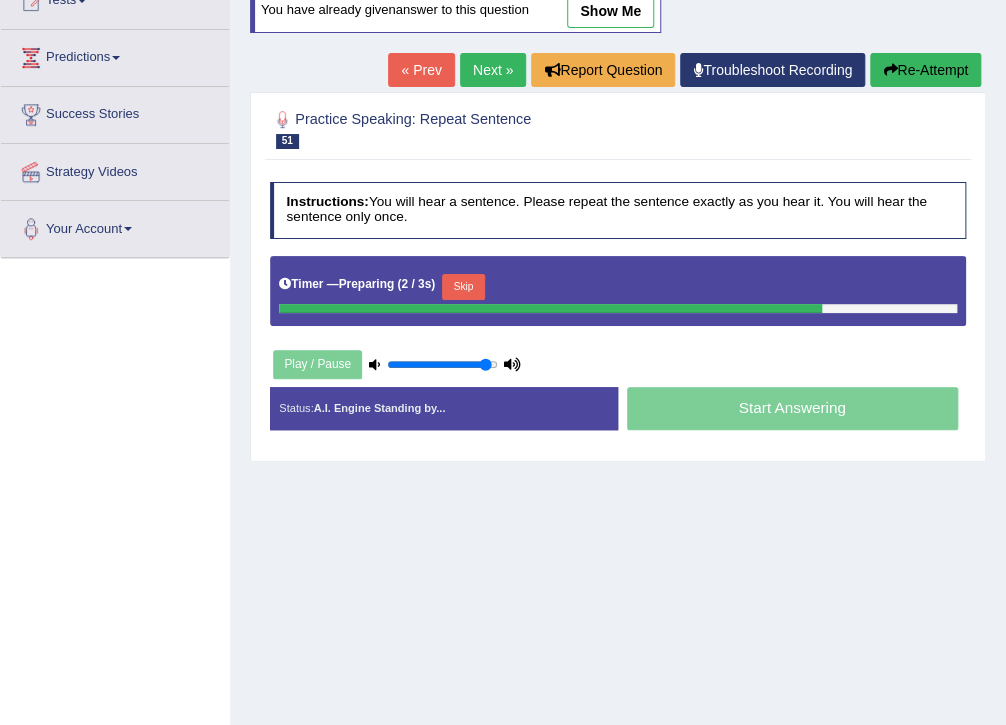 click on "Skip" at bounding box center [463, 287] 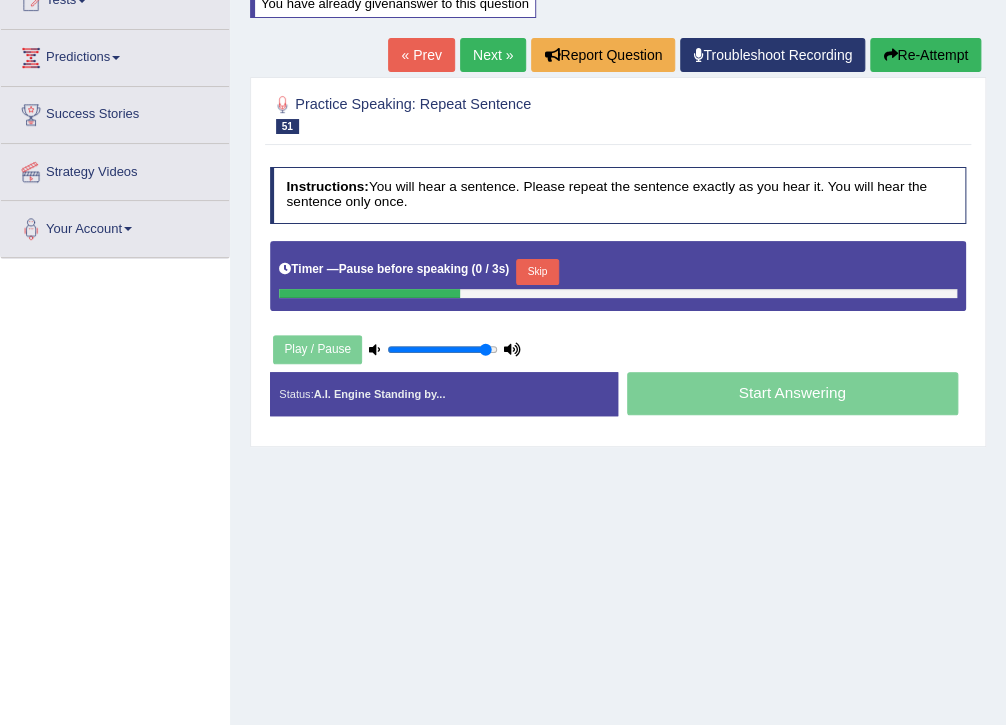 click on "Skip" at bounding box center [537, 272] 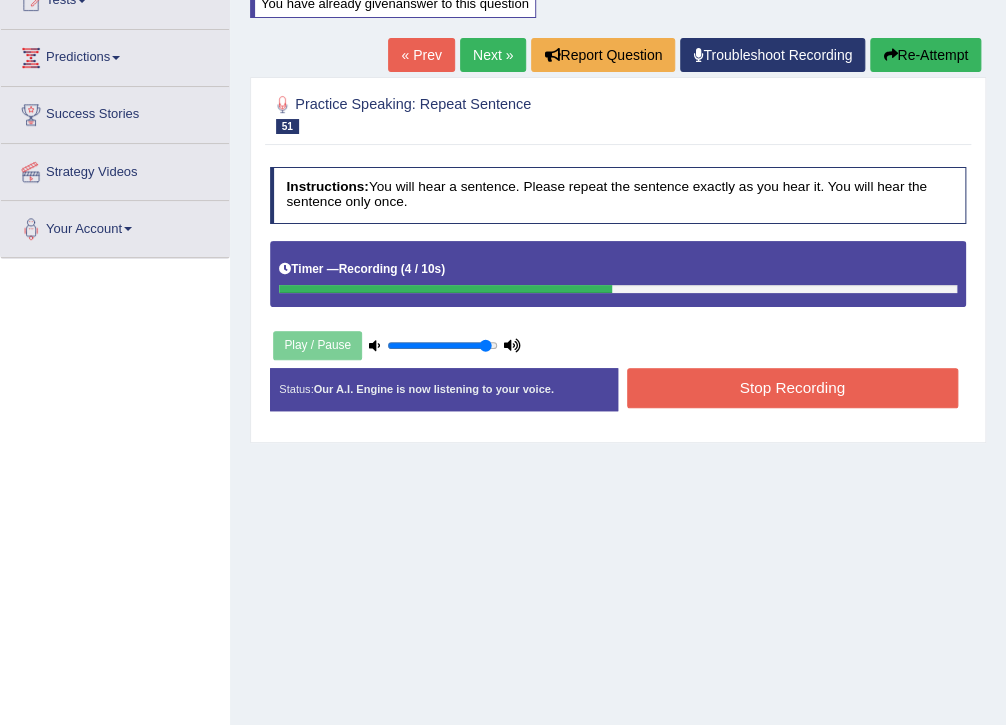 click on "Stop Recording" at bounding box center [792, 387] 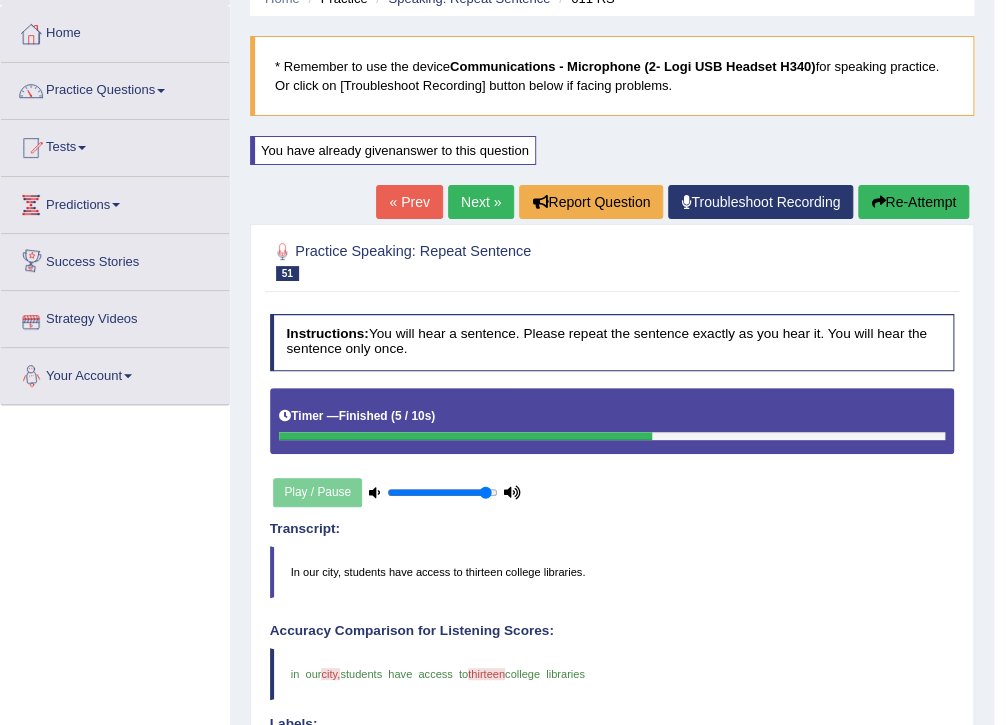 scroll, scrollTop: 0, scrollLeft: 0, axis: both 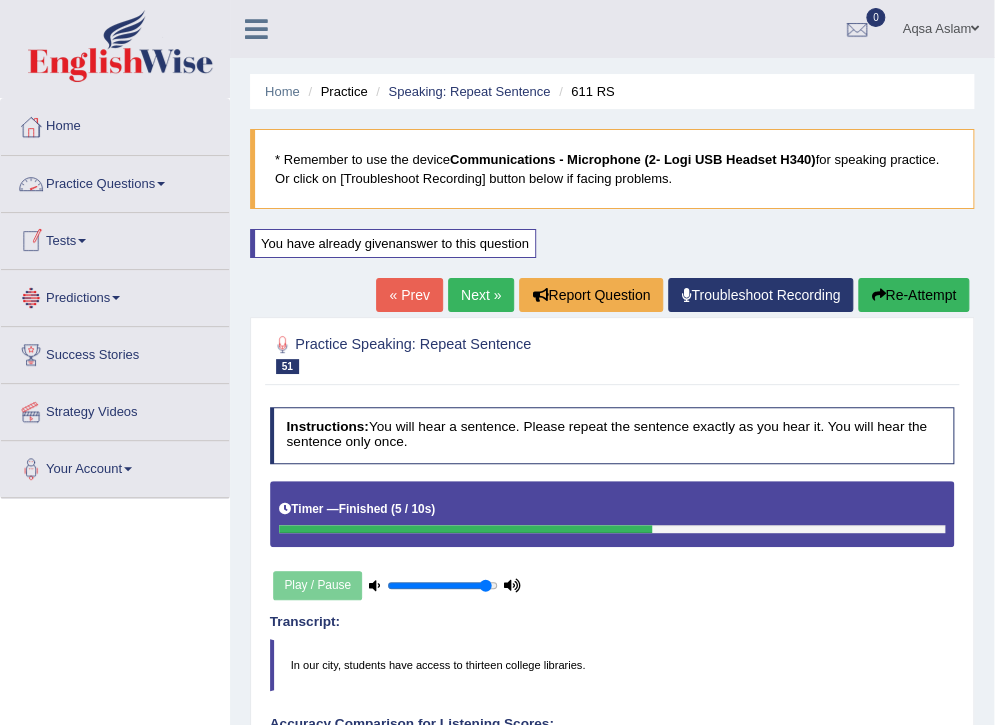 click on "Practice Questions" at bounding box center (115, 181) 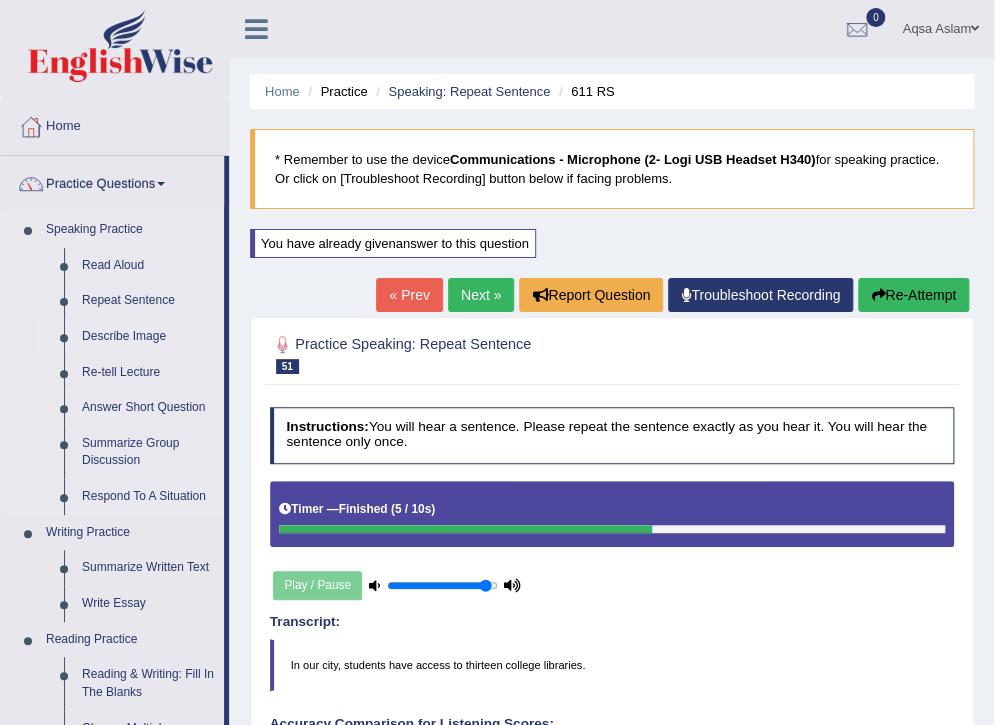 click on "Describe Image" at bounding box center [148, 337] 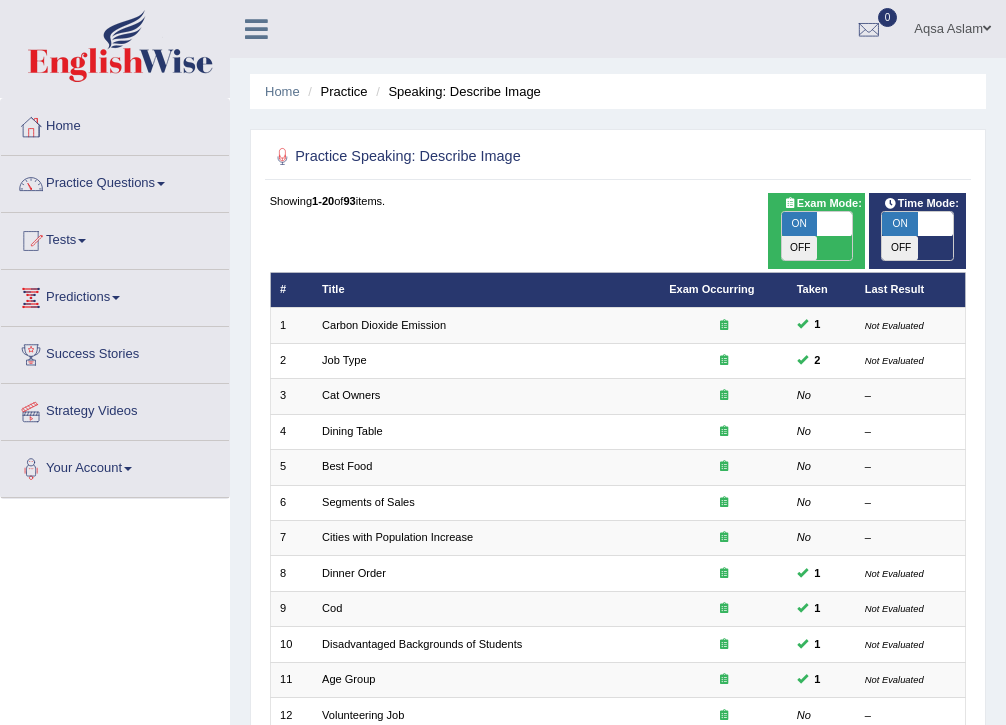 scroll, scrollTop: 421, scrollLeft: 0, axis: vertical 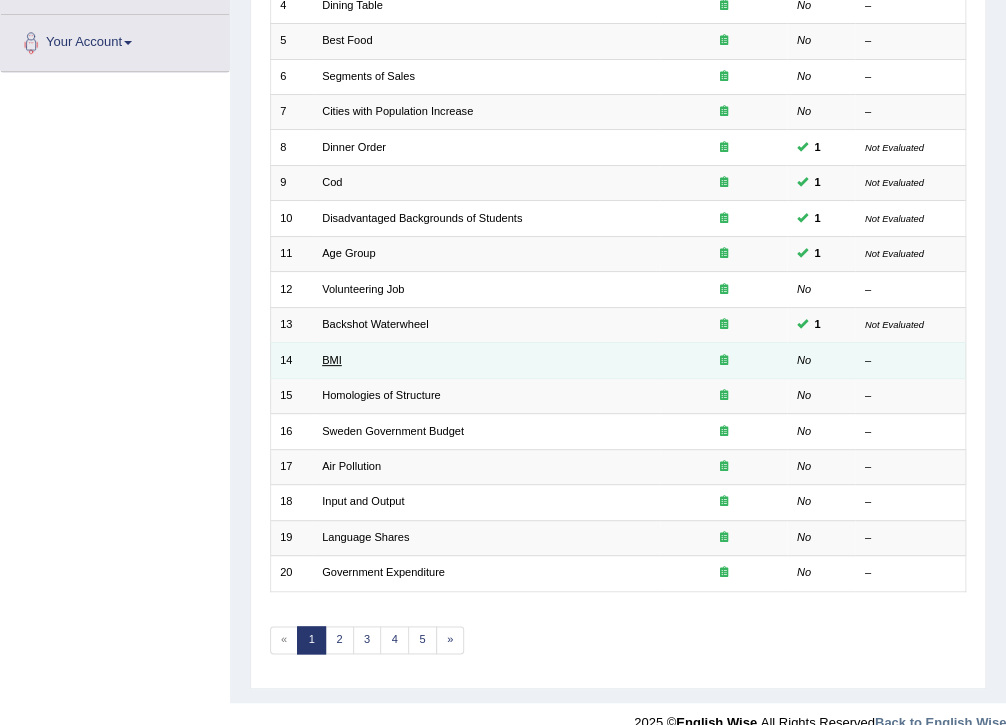 click on "BMI" at bounding box center [332, 360] 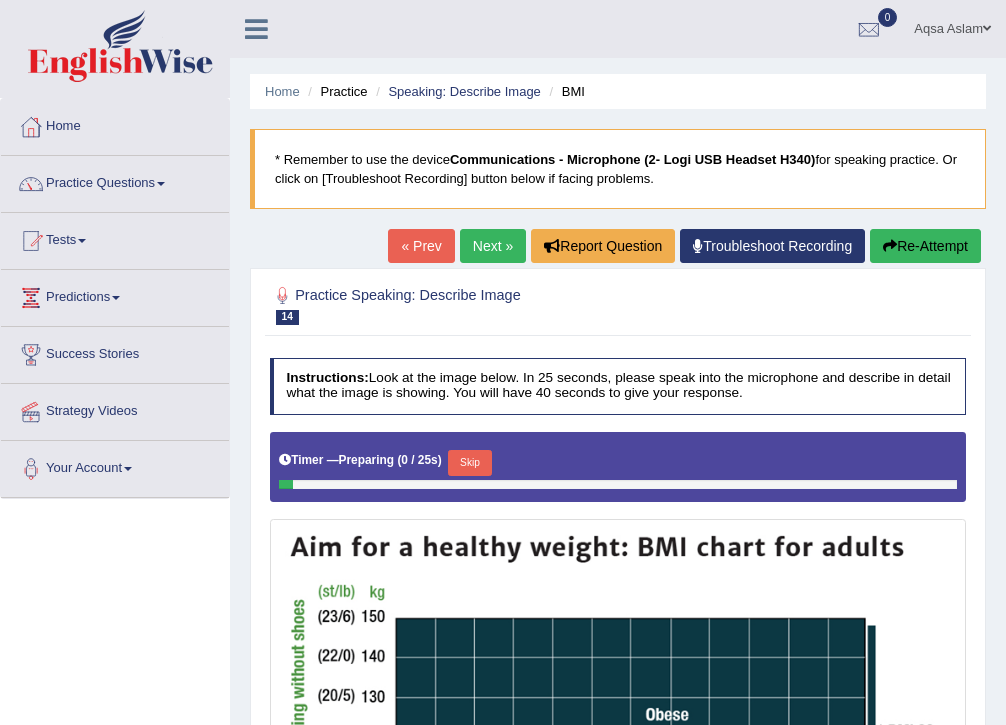 scroll, scrollTop: 0, scrollLeft: 0, axis: both 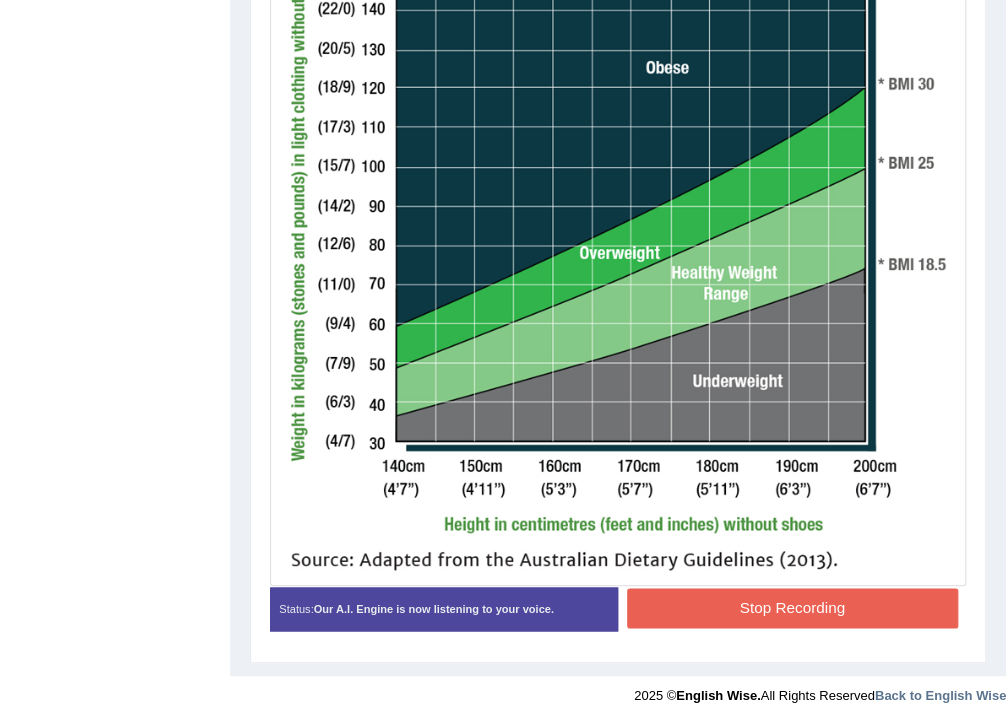 click on "Stop Recording" at bounding box center (792, 607) 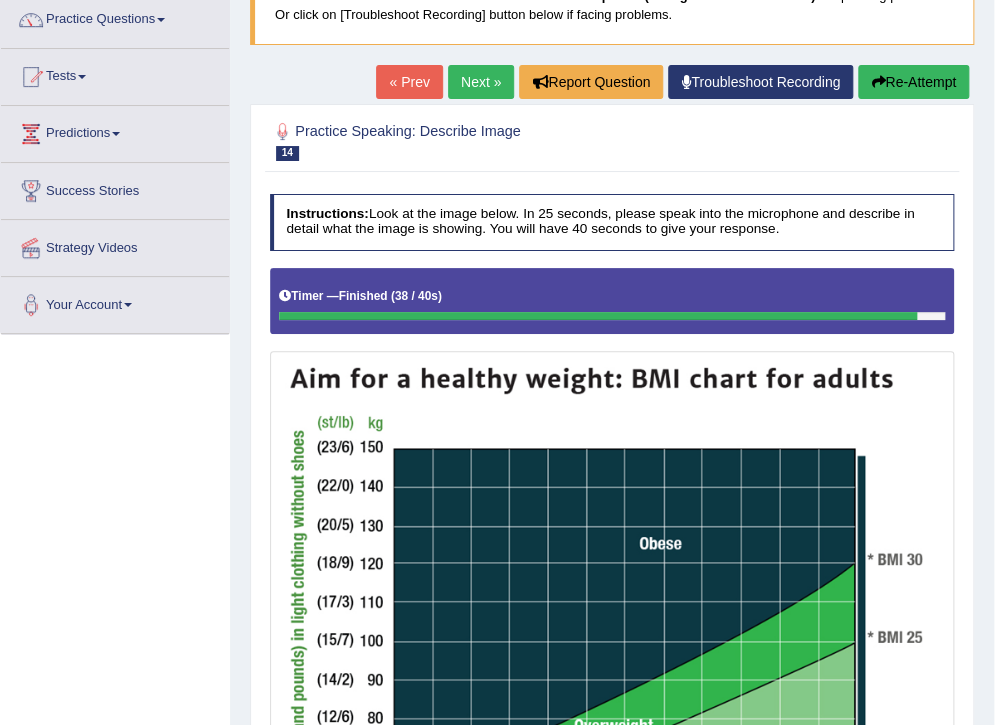 scroll, scrollTop: 163, scrollLeft: 0, axis: vertical 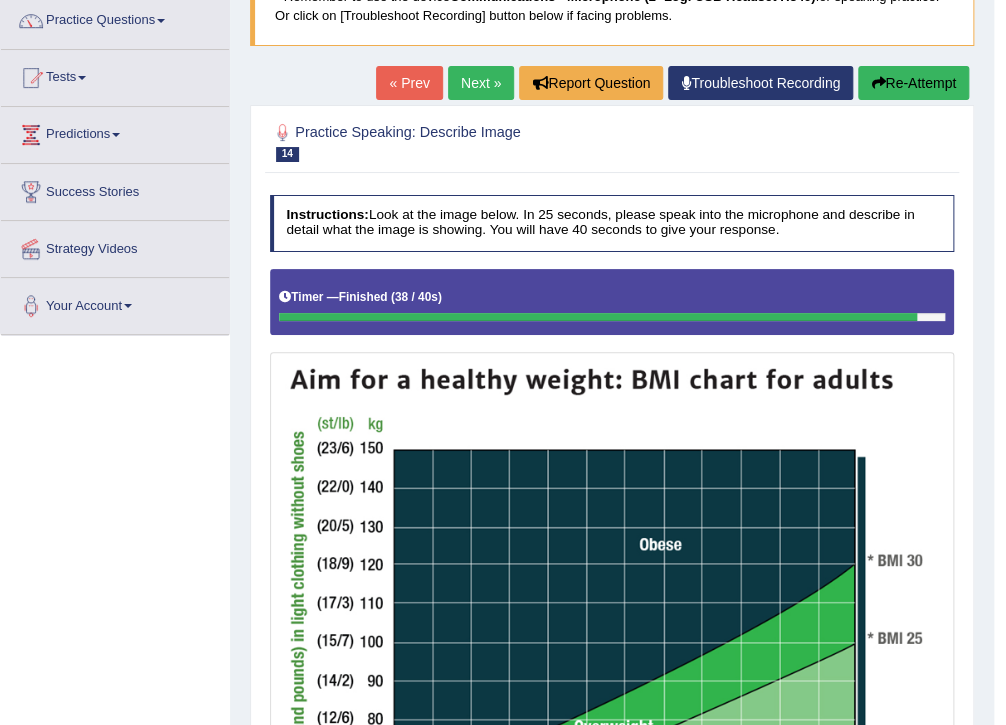 click on "Re-Attempt" at bounding box center (913, 83) 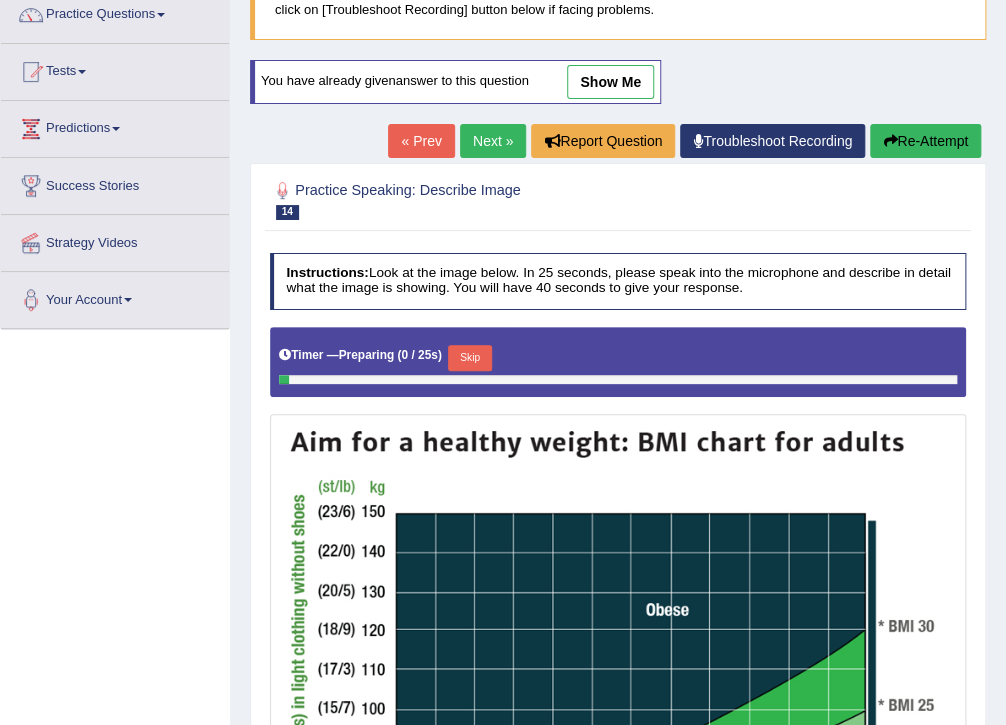 scroll, scrollTop: 0, scrollLeft: 0, axis: both 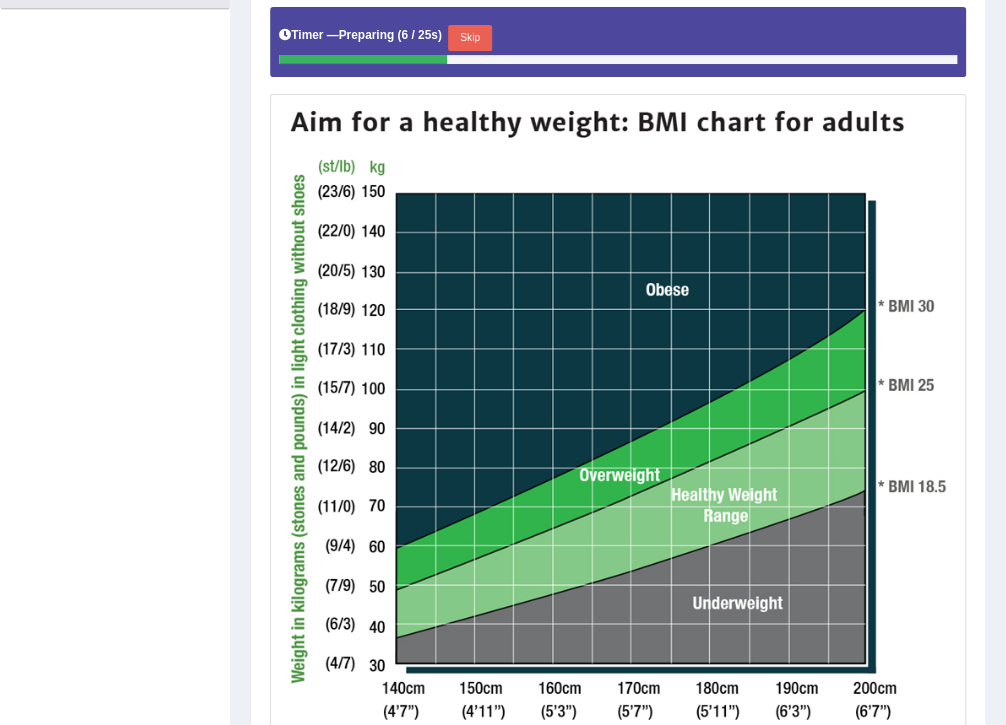 click on "Skip" at bounding box center (469, 38) 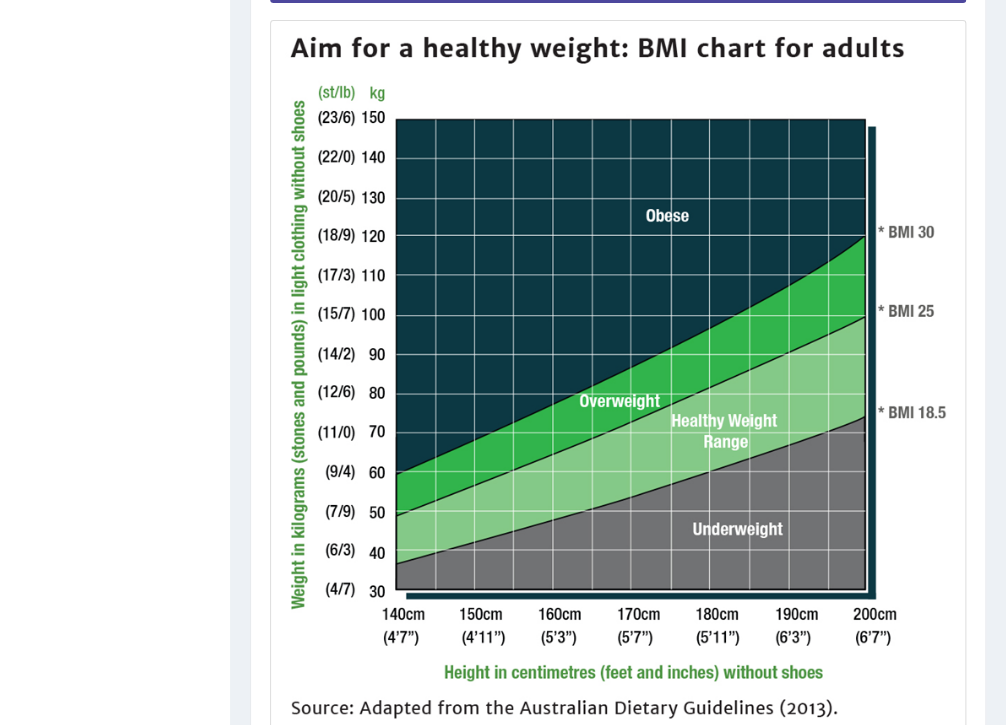 scroll, scrollTop: 649, scrollLeft: 0, axis: vertical 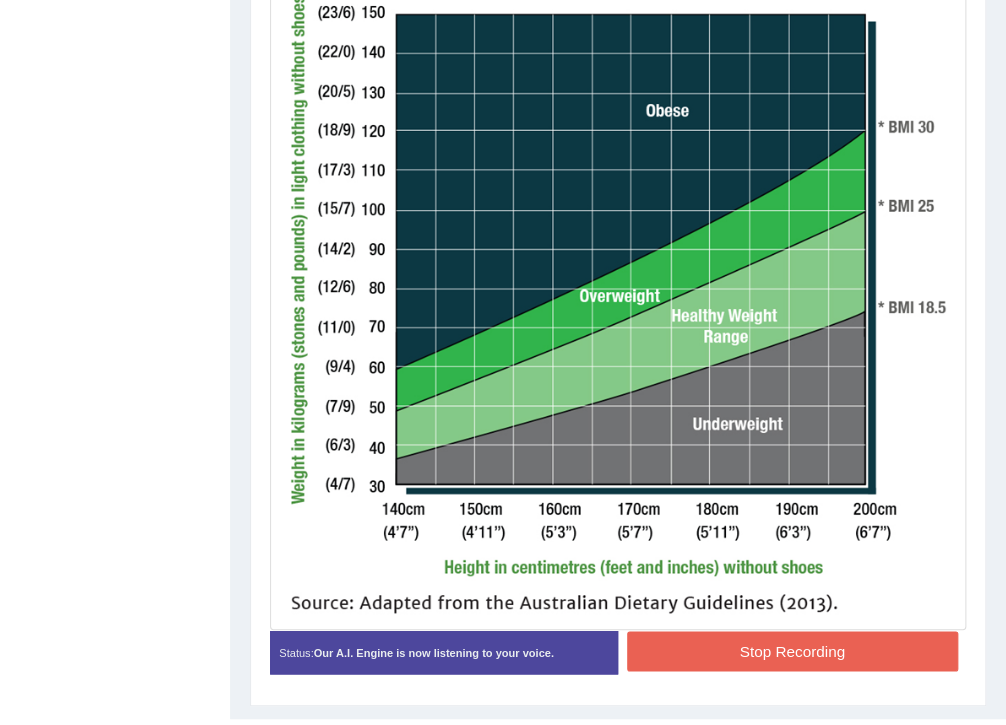 click on "Stop Recording" at bounding box center [792, 650] 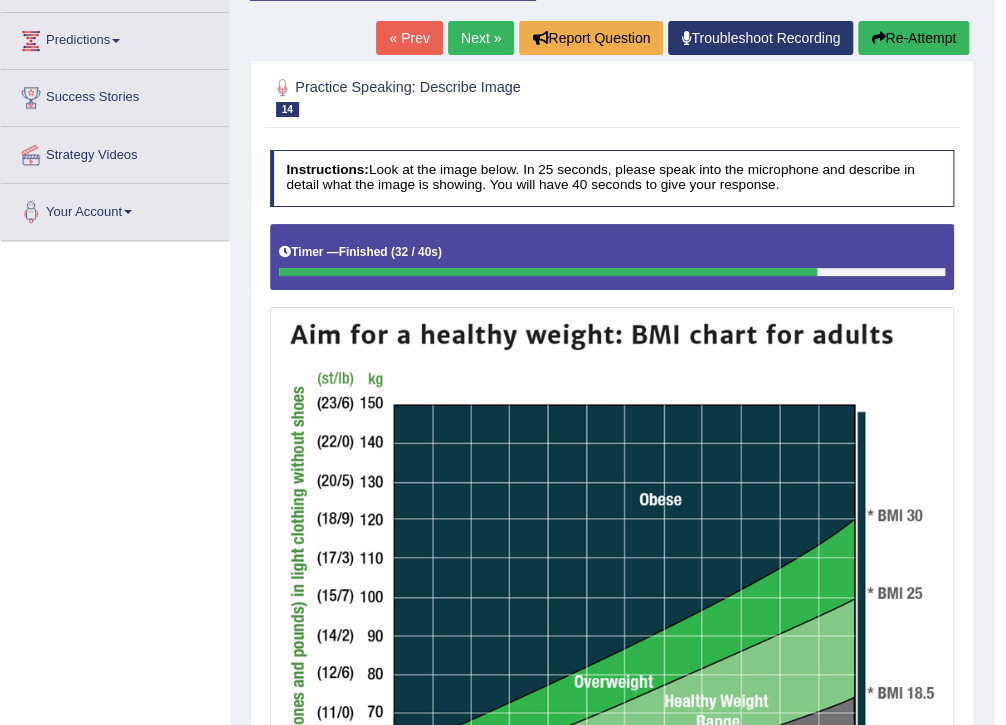 scroll, scrollTop: 249, scrollLeft: 0, axis: vertical 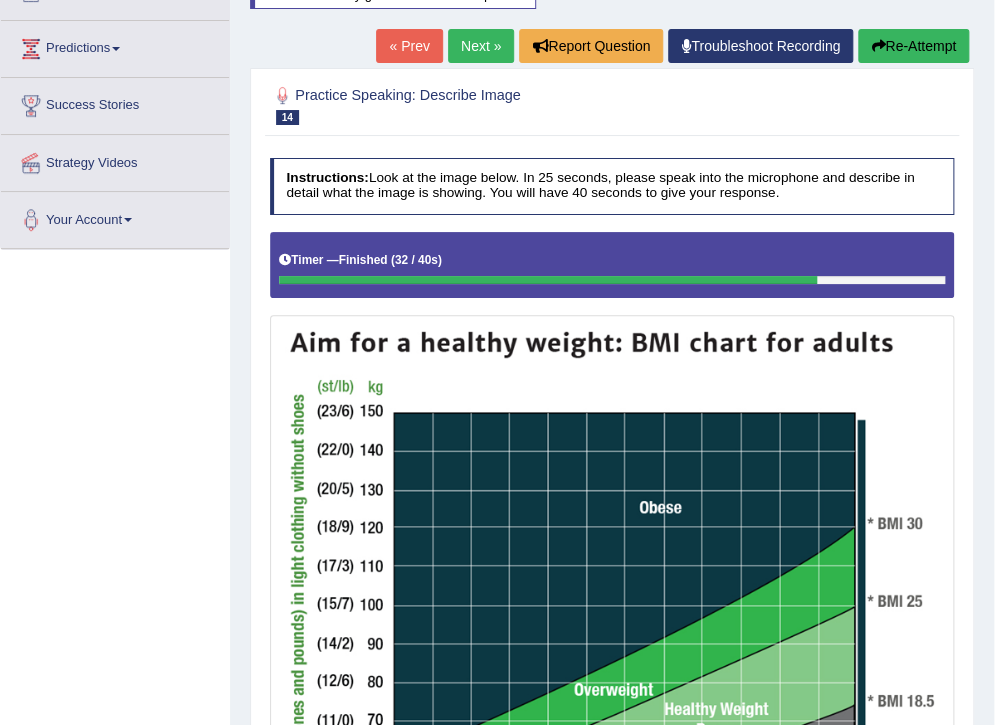 click on "Next »" at bounding box center [481, 46] 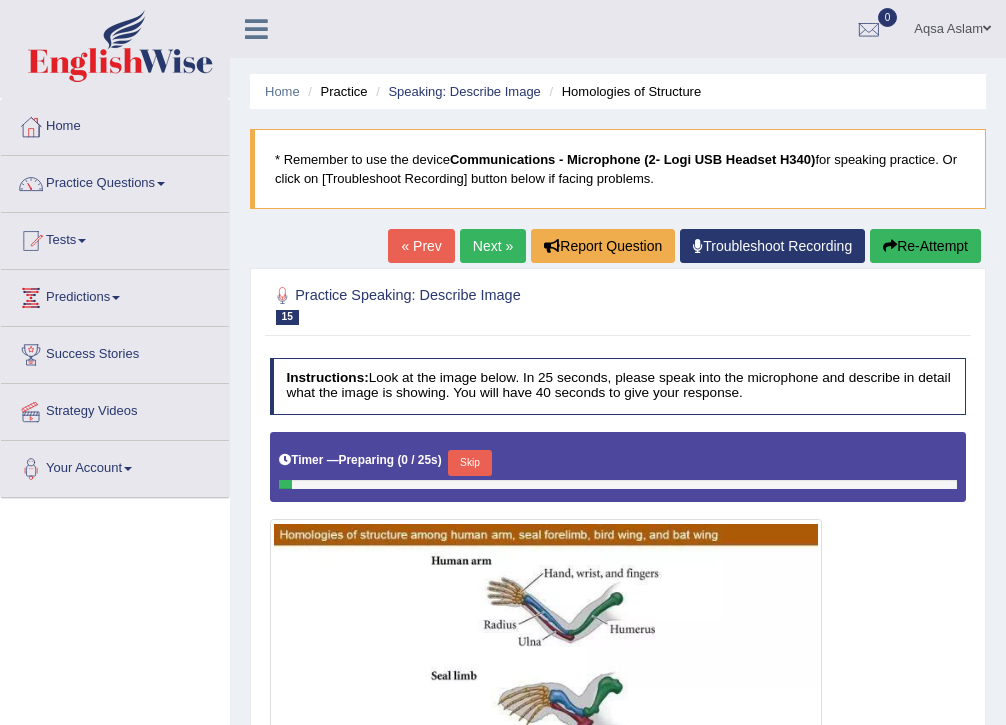 scroll, scrollTop: 160, scrollLeft: 0, axis: vertical 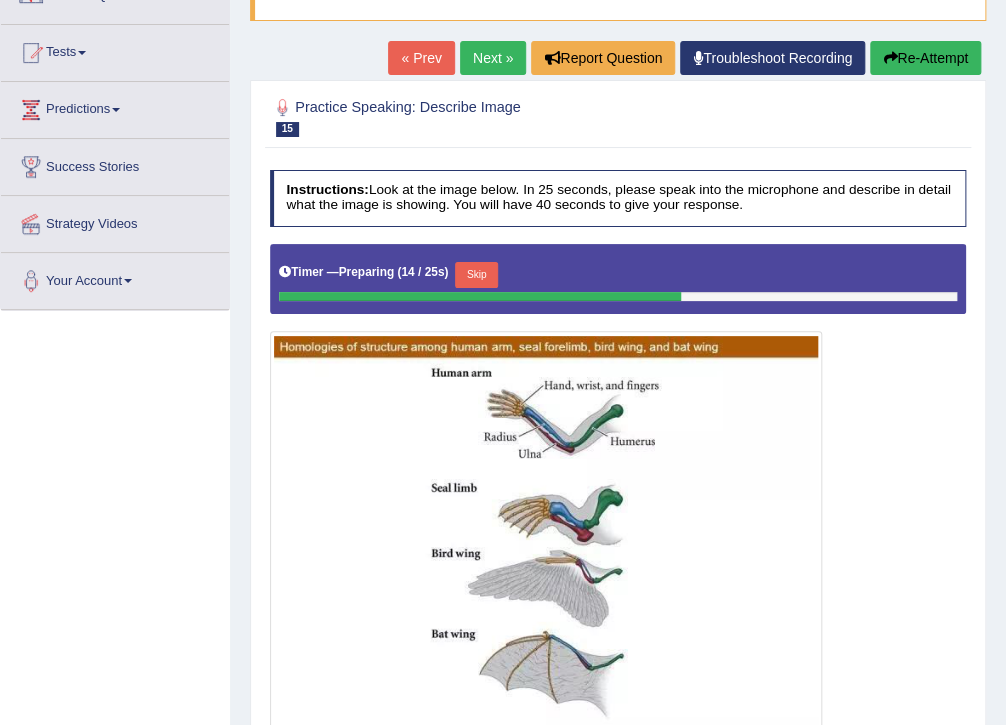 click on "Re-Attempt" at bounding box center (925, 58) 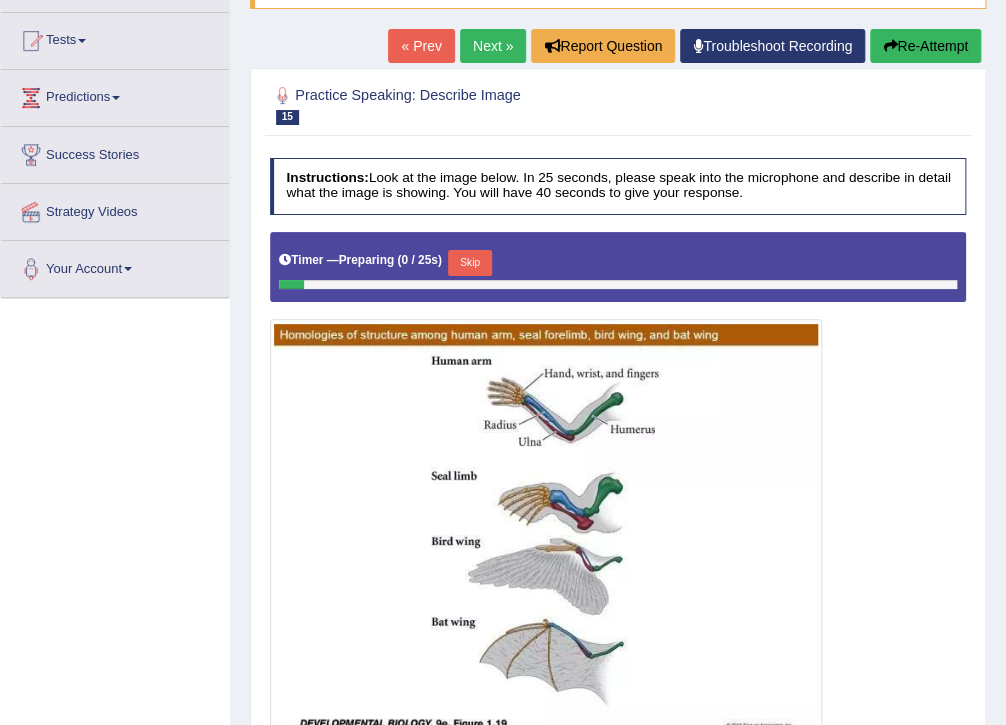 scroll, scrollTop: 200, scrollLeft: 0, axis: vertical 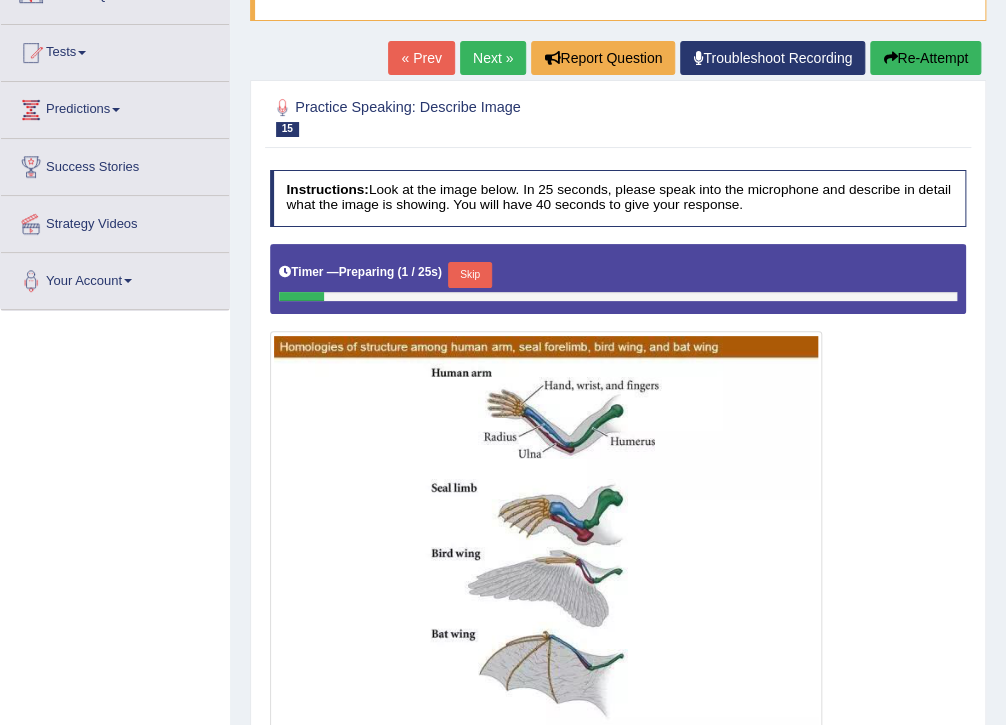 click on "Next »" at bounding box center (493, 58) 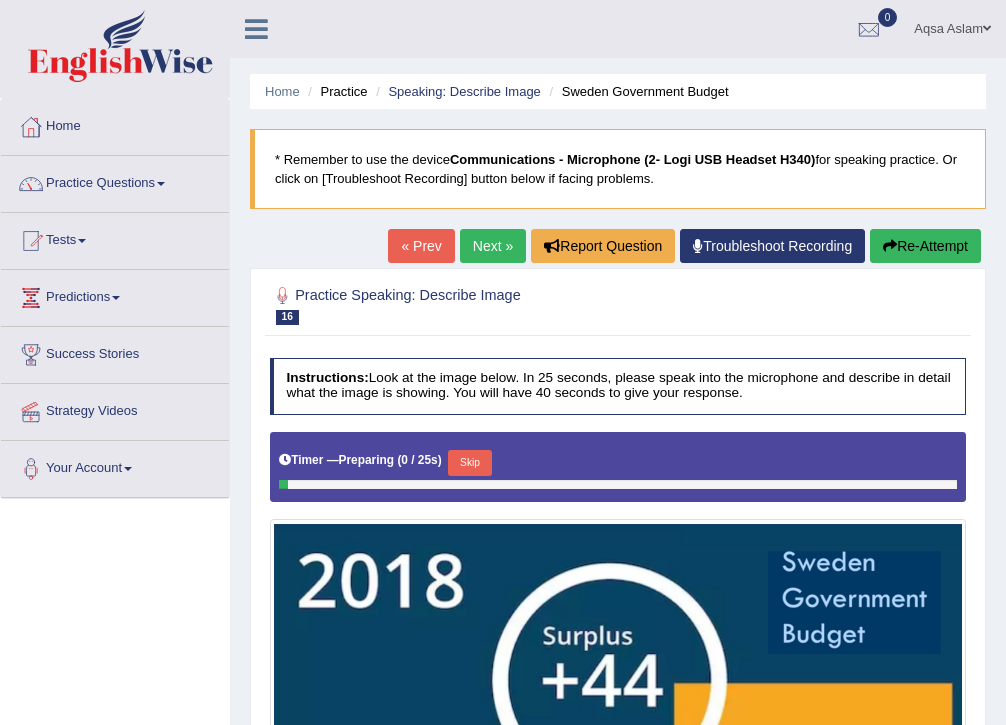 scroll, scrollTop: 320, scrollLeft: 0, axis: vertical 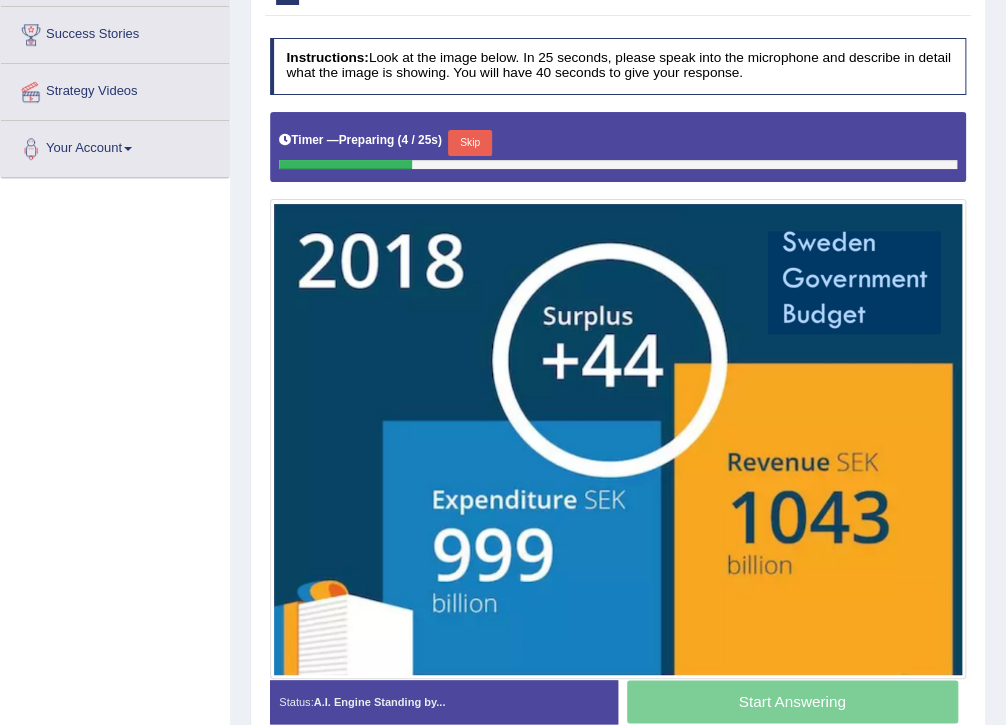 click on "Skip" at bounding box center [469, 143] 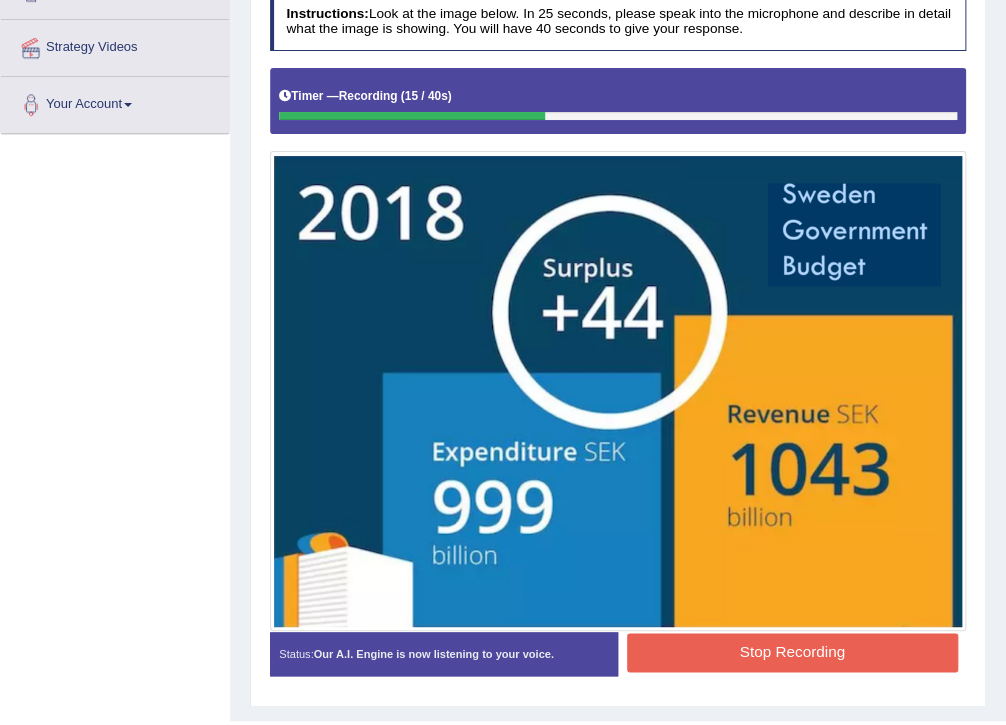 scroll, scrollTop: 408, scrollLeft: 0, axis: vertical 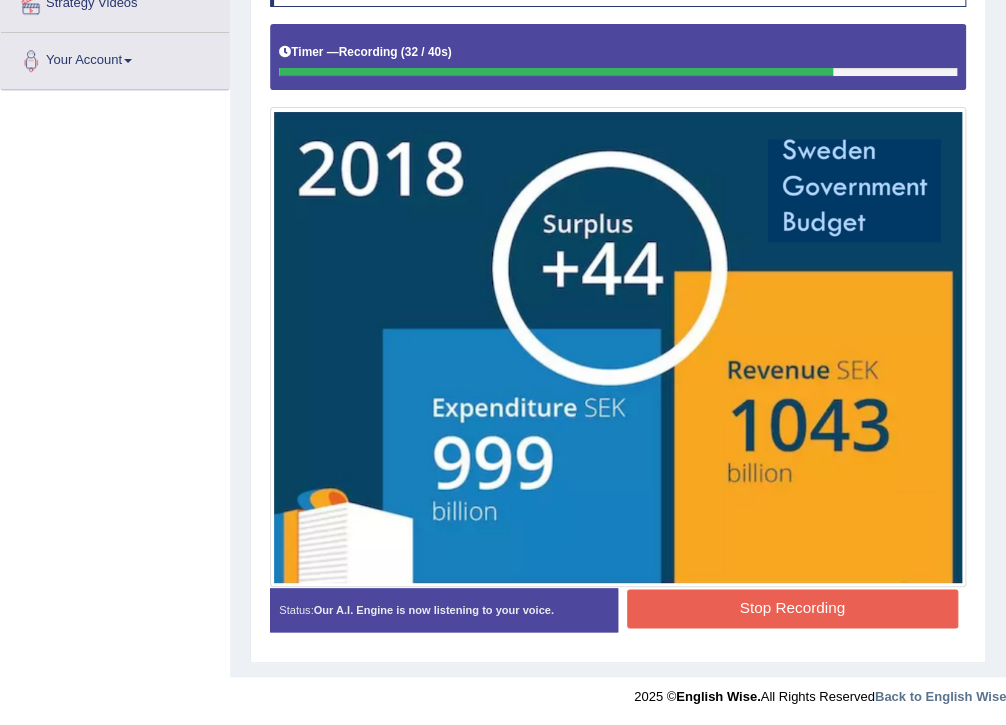 click on "Stop Recording" at bounding box center [792, 608] 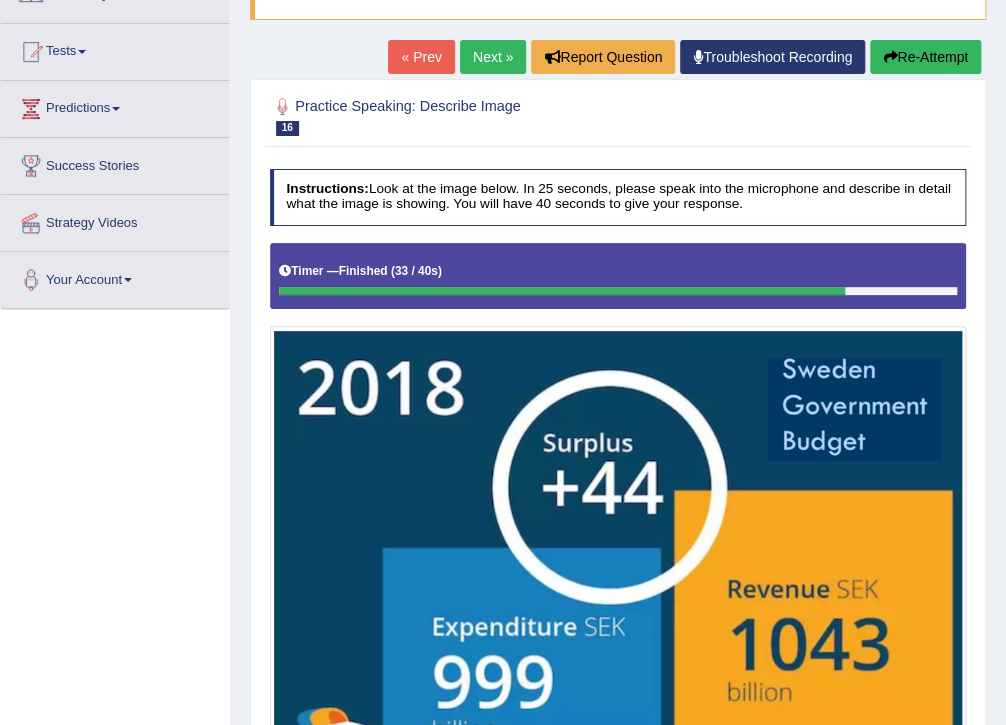 scroll, scrollTop: 509, scrollLeft: 0, axis: vertical 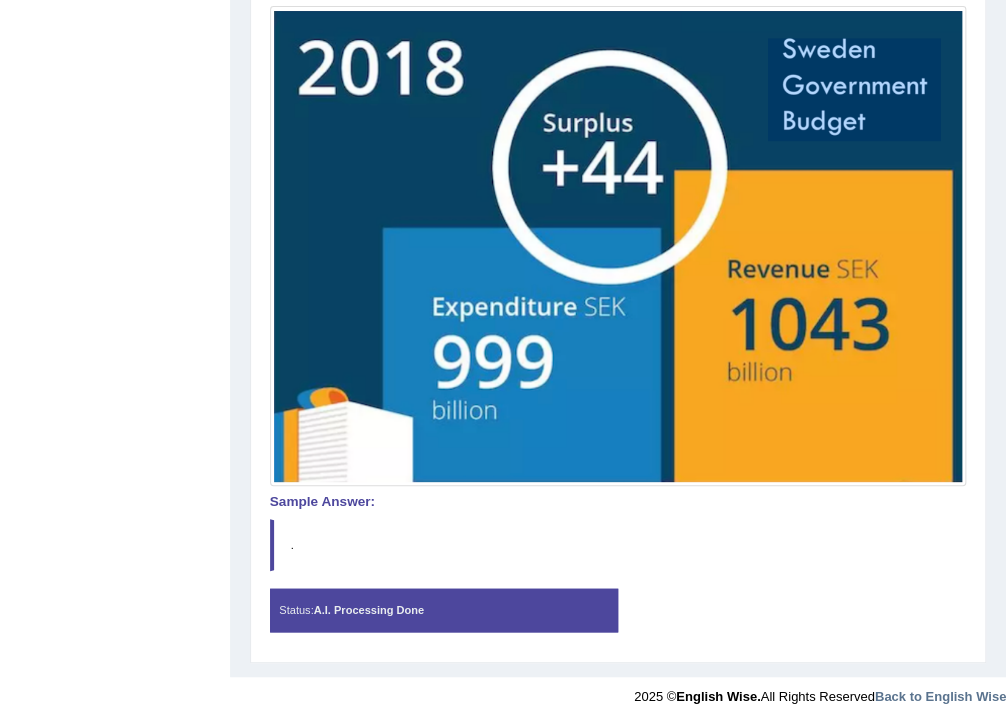 click on "." at bounding box center (618, 545) 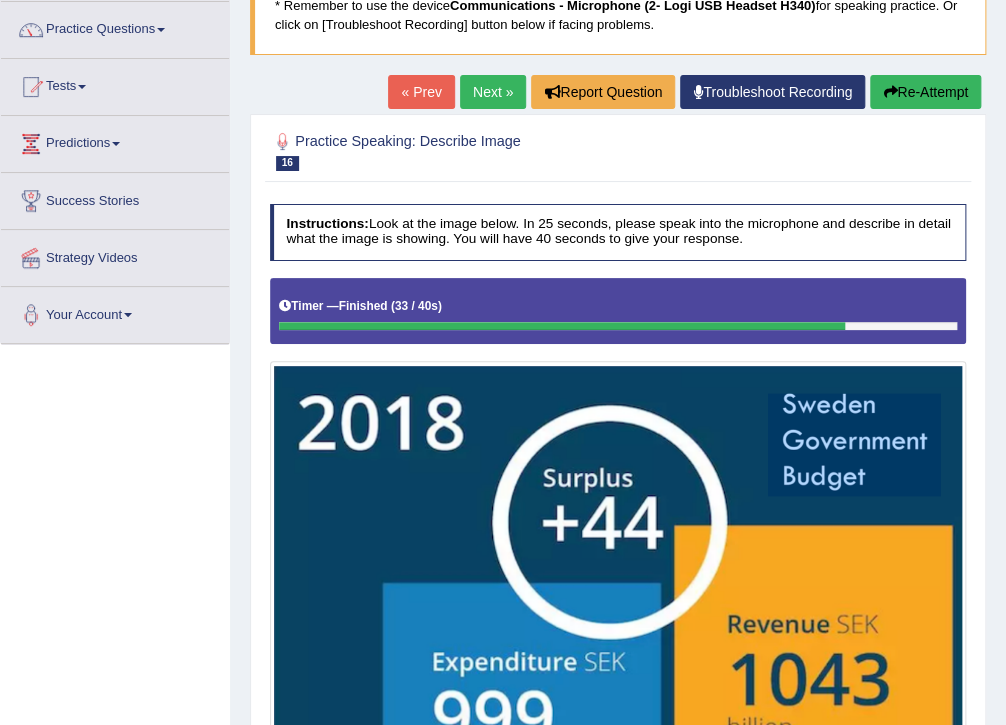 scroll, scrollTop: 109, scrollLeft: 0, axis: vertical 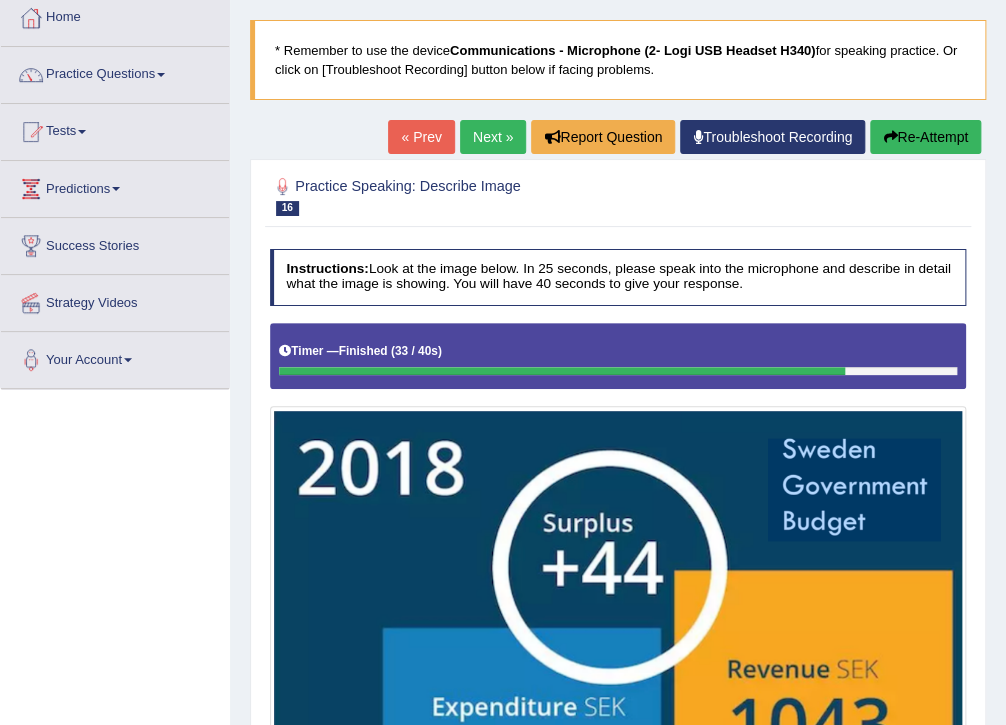 click on "Next »" at bounding box center (493, 137) 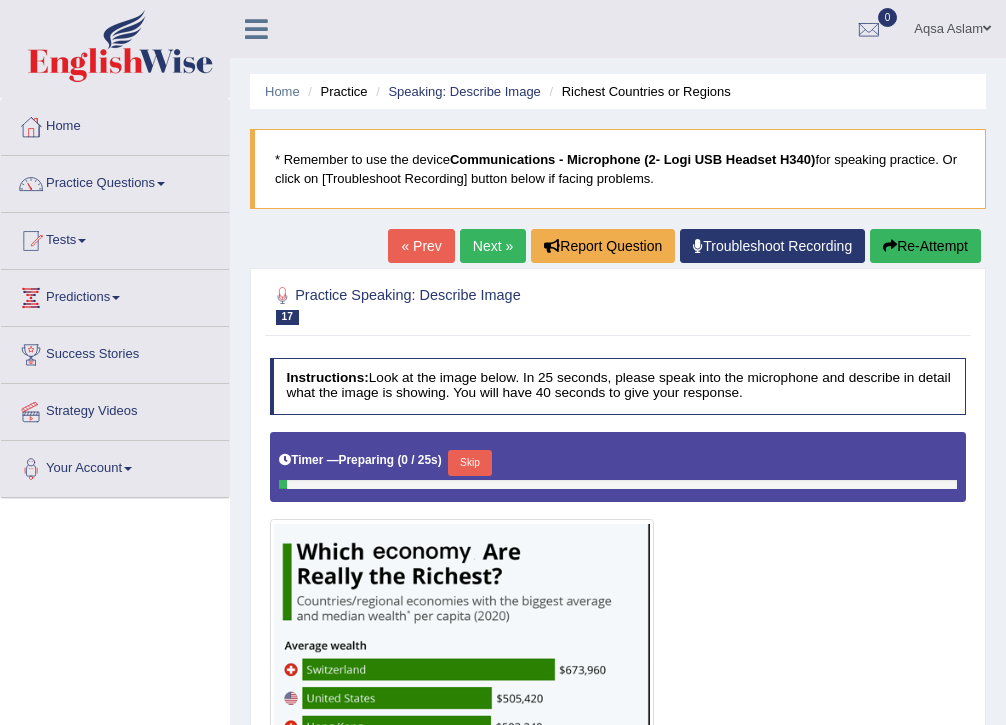scroll, scrollTop: 0, scrollLeft: 0, axis: both 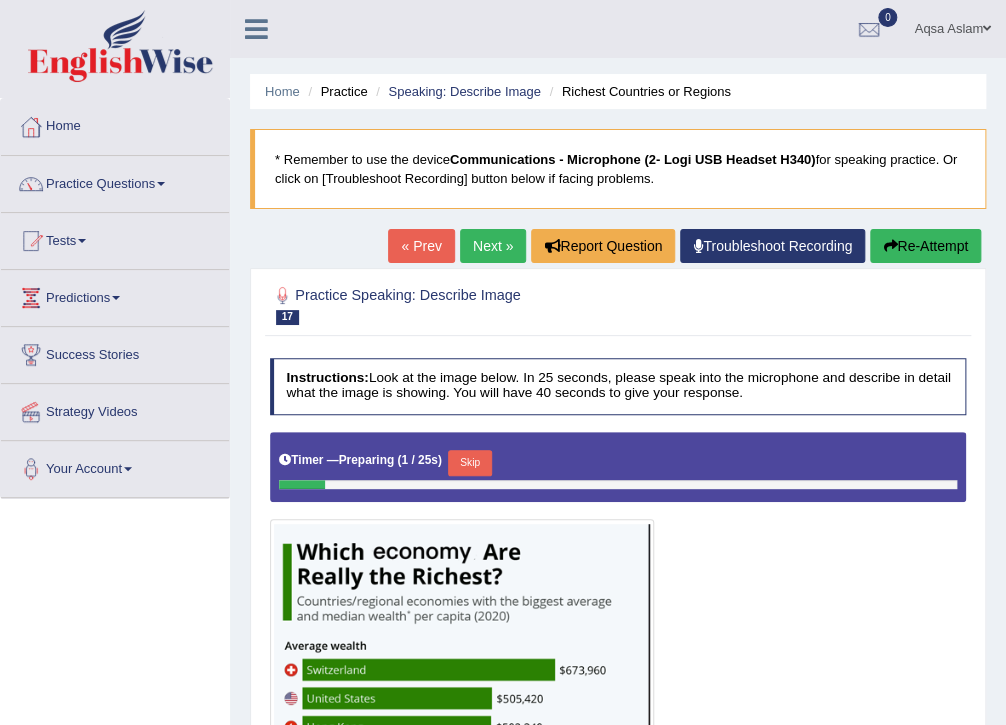 click on "« Prev" at bounding box center (421, 246) 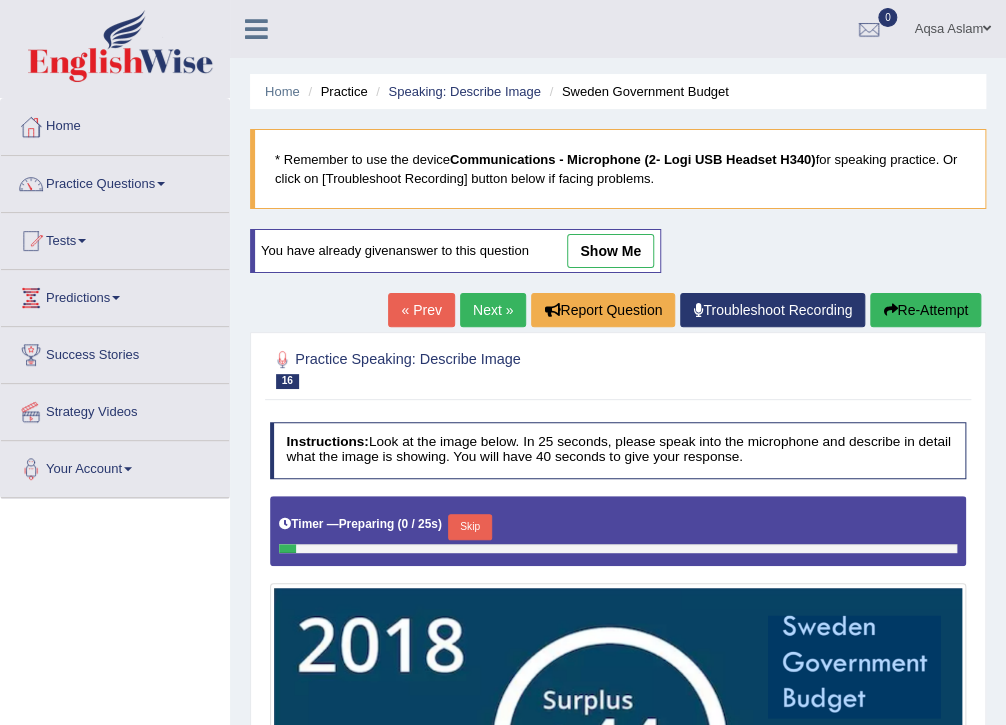 scroll, scrollTop: 320, scrollLeft: 0, axis: vertical 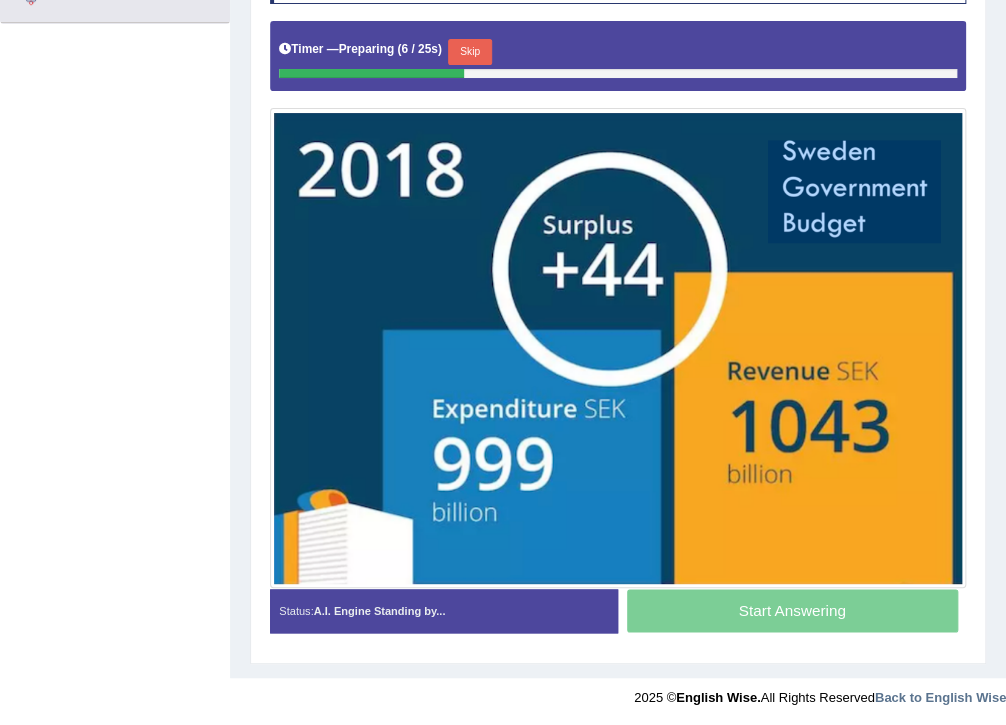click on "Start Answering" at bounding box center (792, 613) 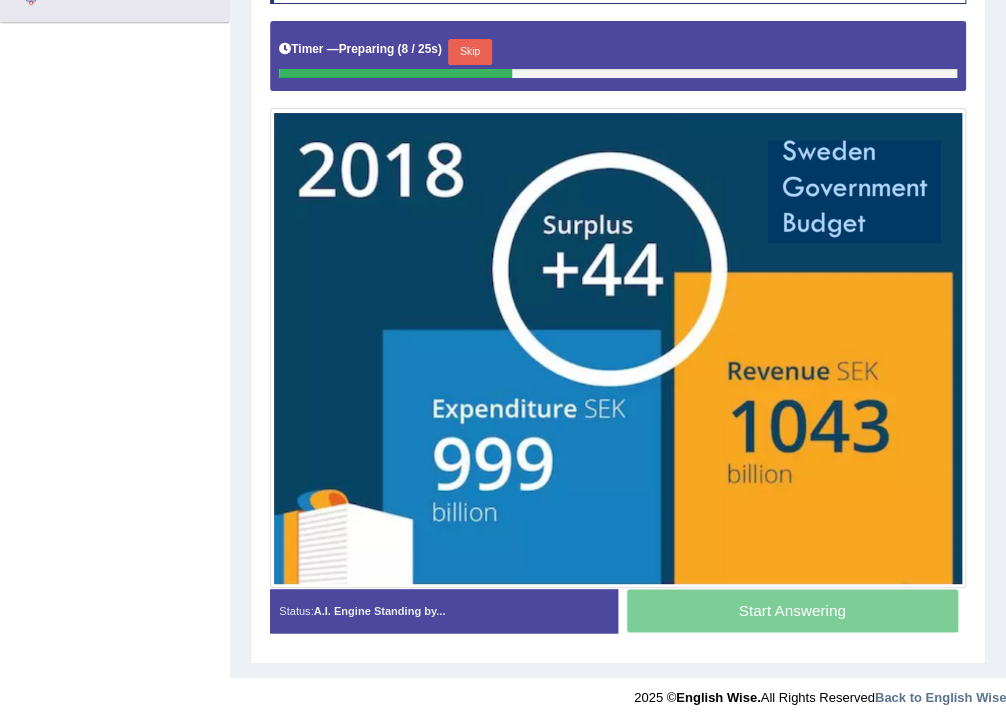click on "Skip" at bounding box center [469, 52] 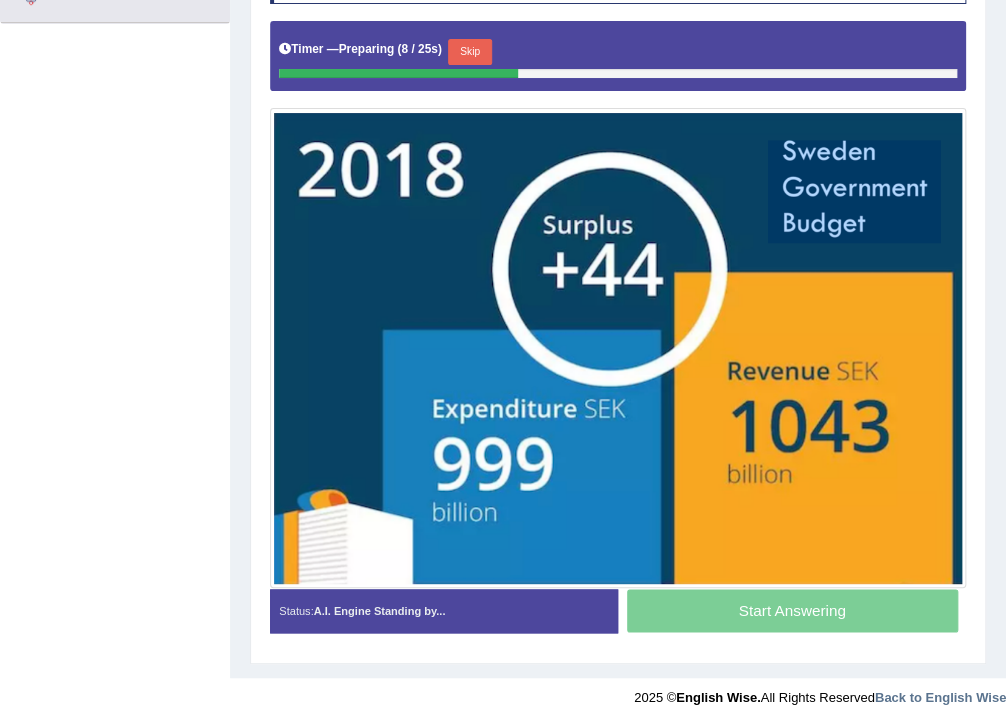 scroll, scrollTop: 457, scrollLeft: 0, axis: vertical 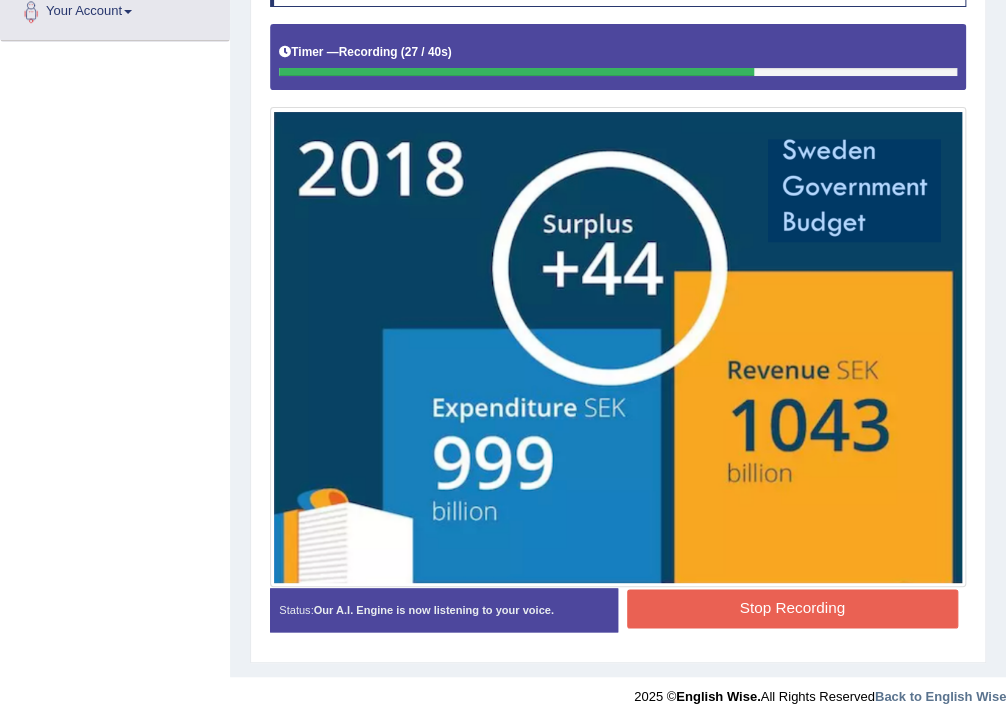 click on "Stop Recording" at bounding box center [792, 608] 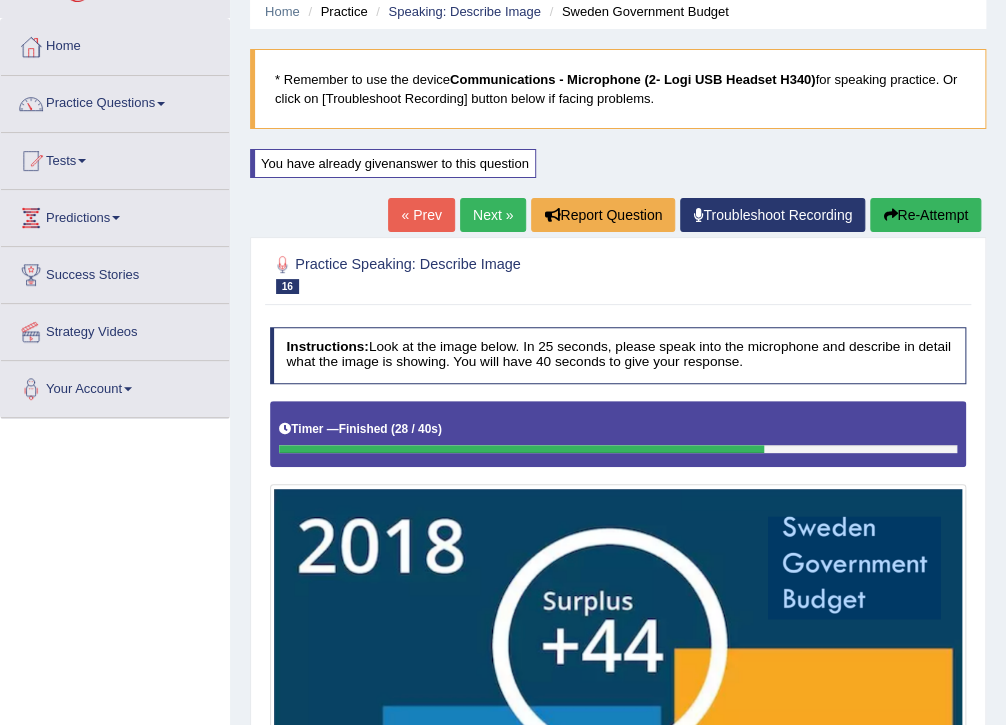 scroll, scrollTop: 78, scrollLeft: 0, axis: vertical 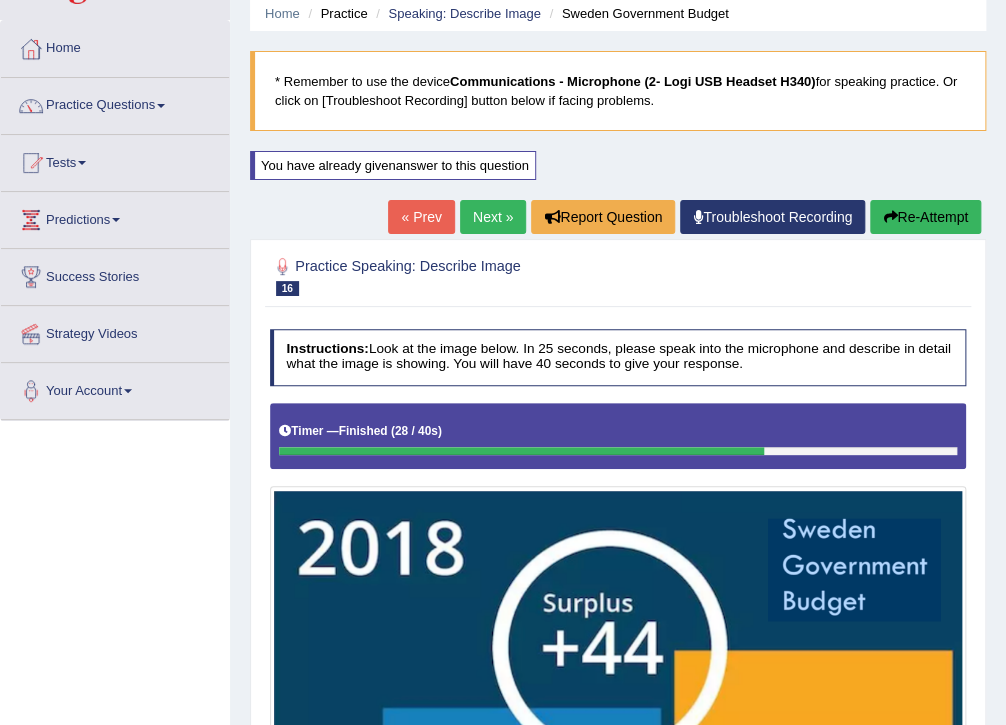 click on "Next »" at bounding box center (493, 217) 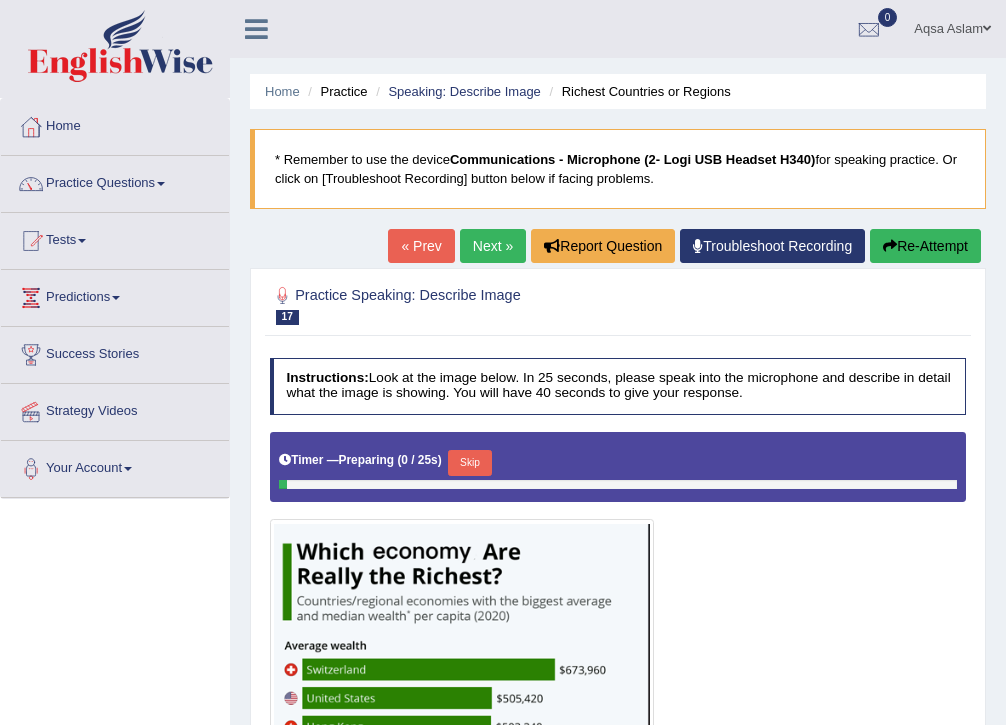scroll, scrollTop: 0, scrollLeft: 0, axis: both 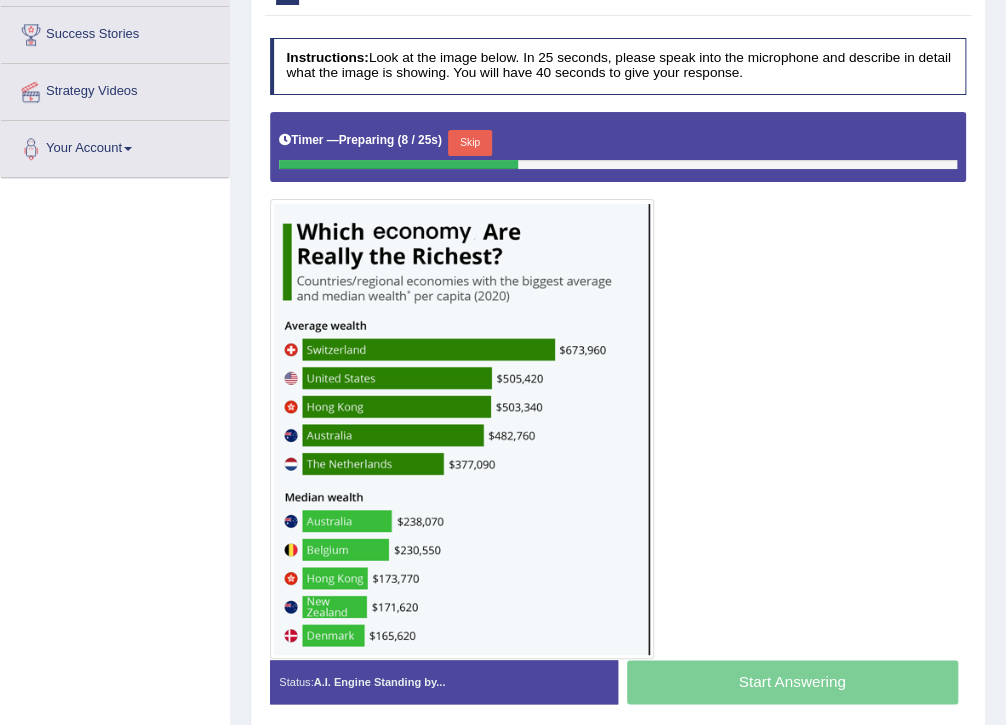 click on "Skip" at bounding box center [469, 143] 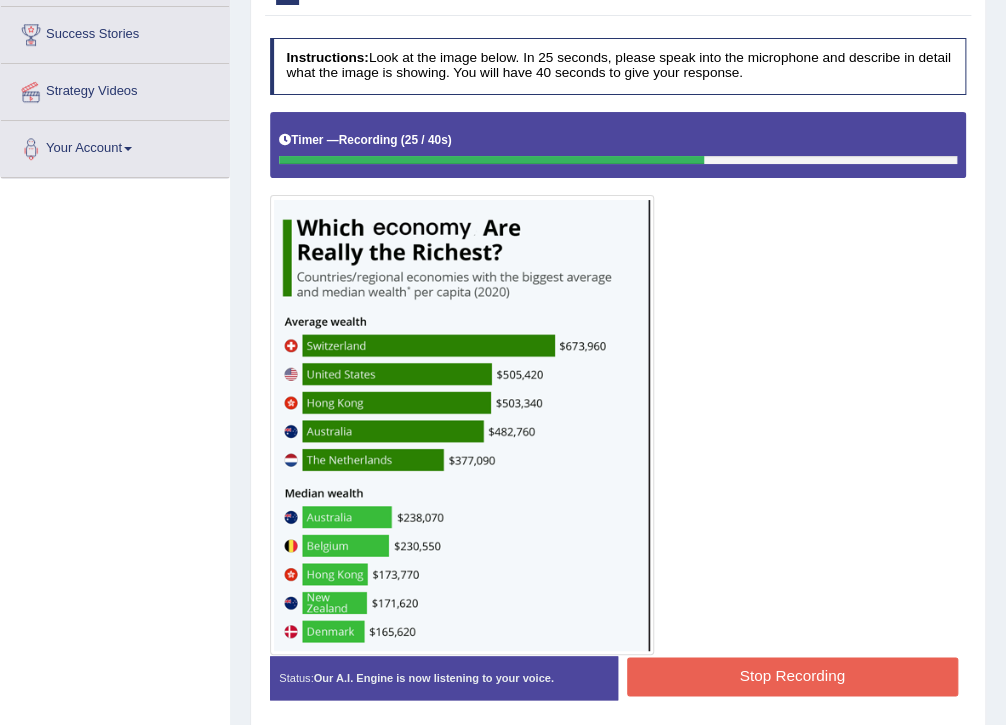 click on "Stop Recording" at bounding box center [792, 676] 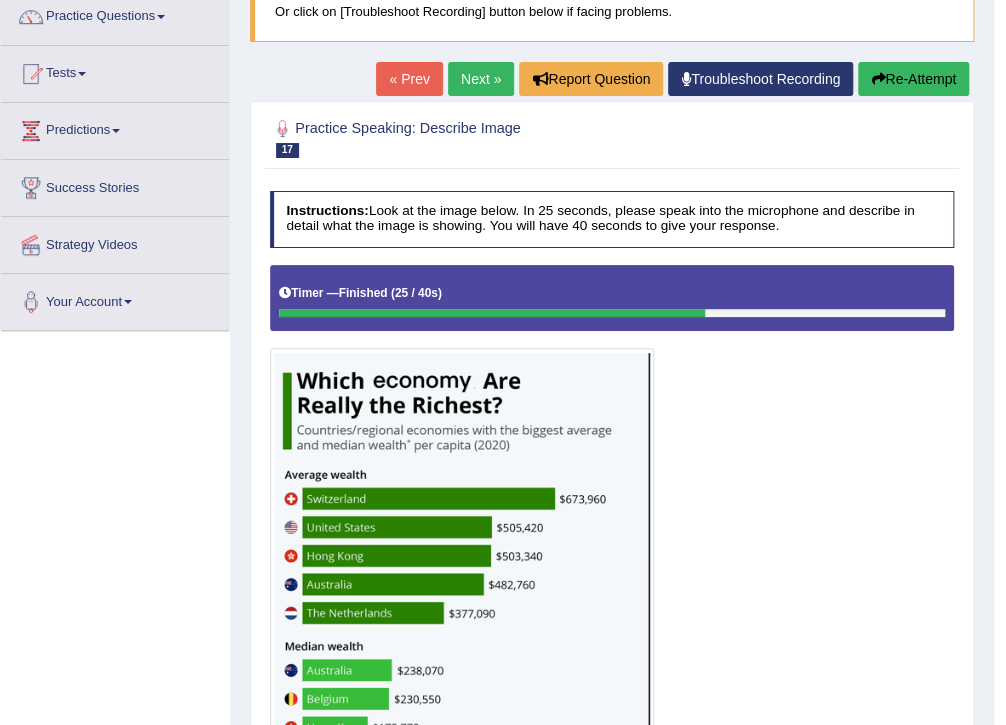 scroll, scrollTop: 160, scrollLeft: 0, axis: vertical 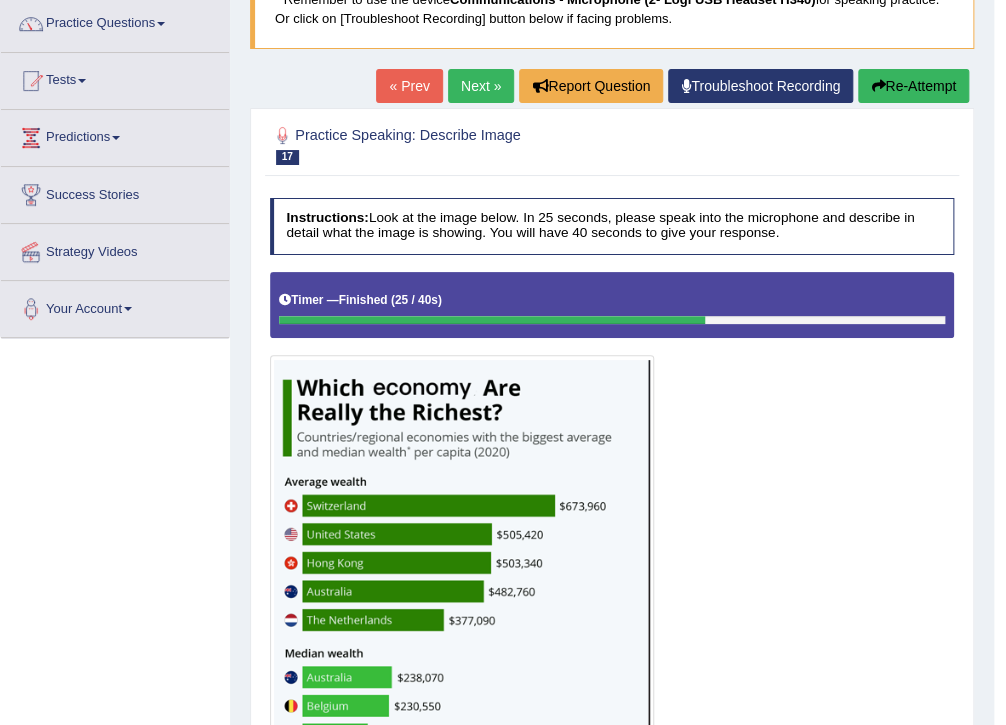 click on "Next »" at bounding box center [481, 86] 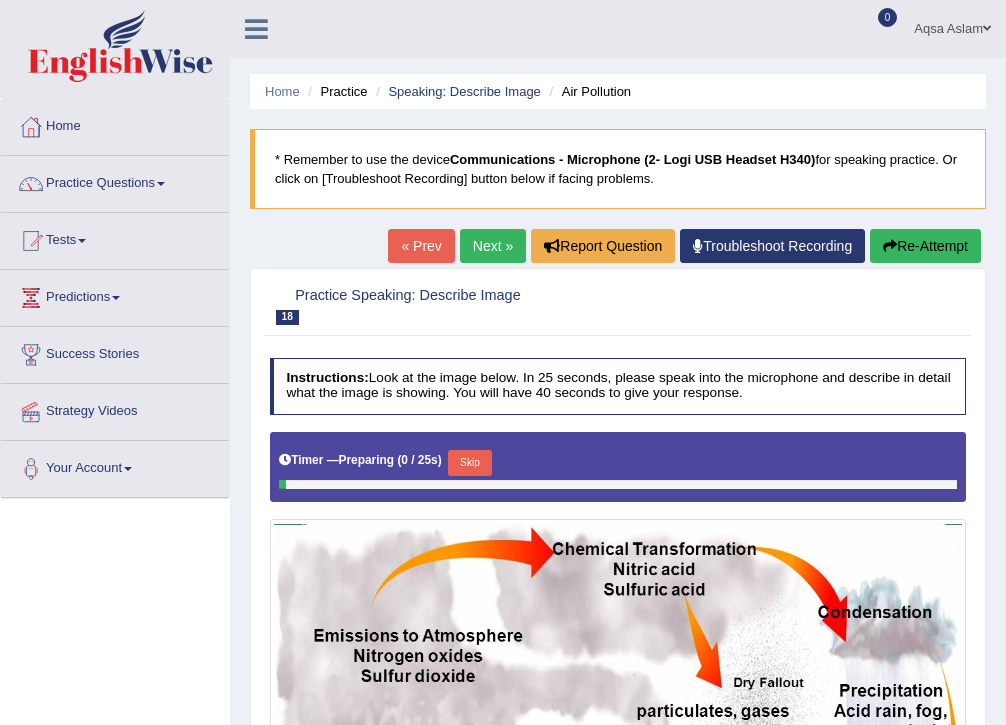 scroll, scrollTop: 0, scrollLeft: 0, axis: both 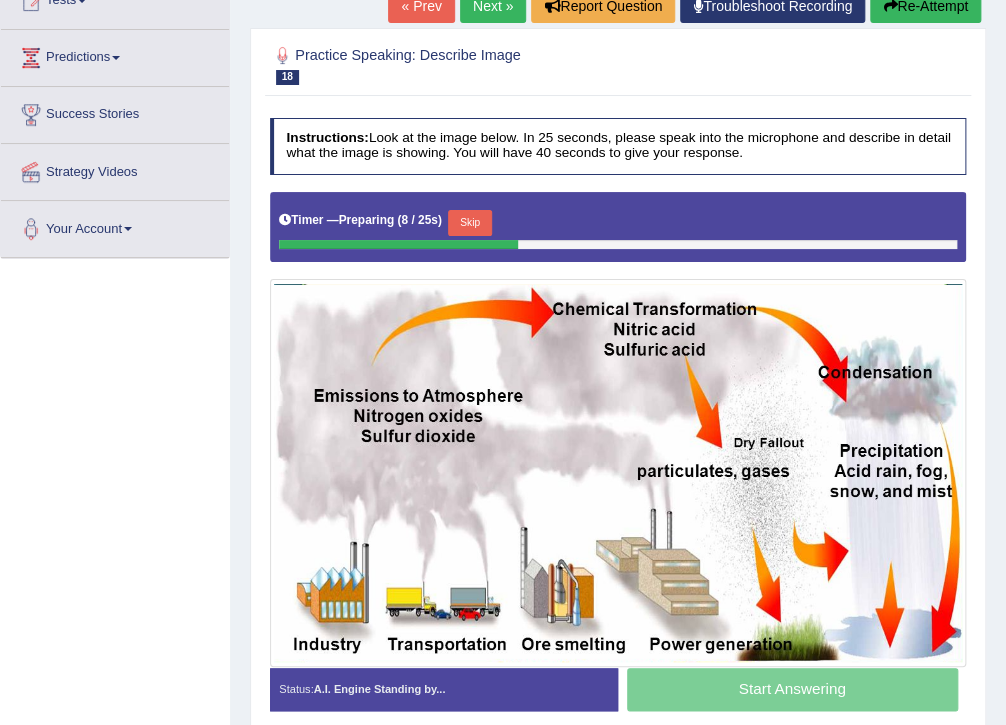 click on "Skip" at bounding box center [469, 223] 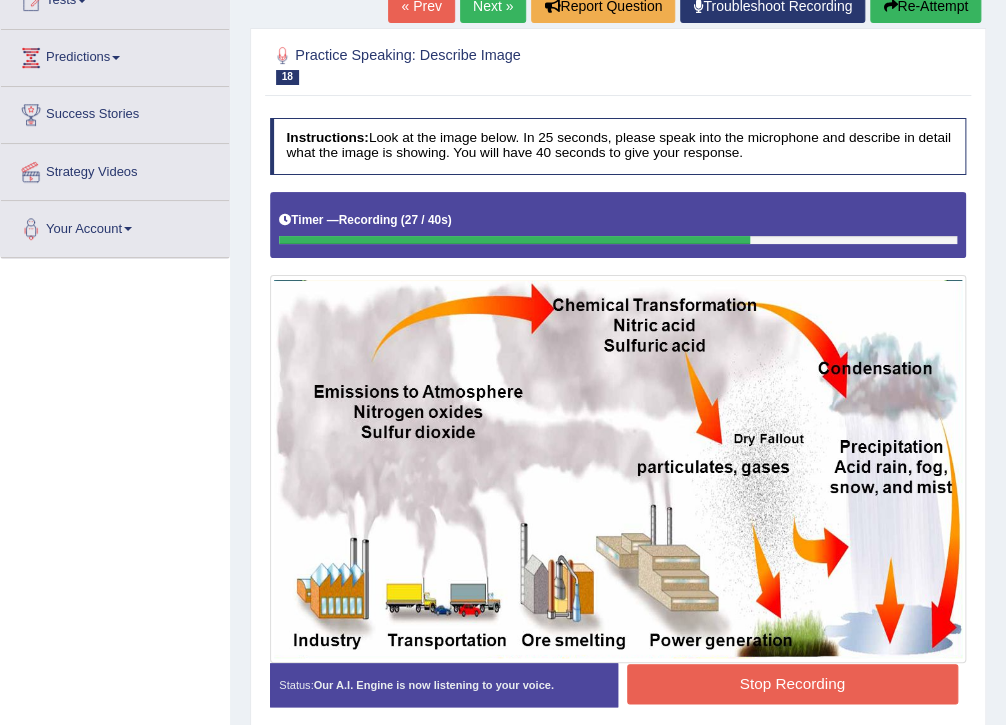 click on "Stop Recording" at bounding box center (792, 683) 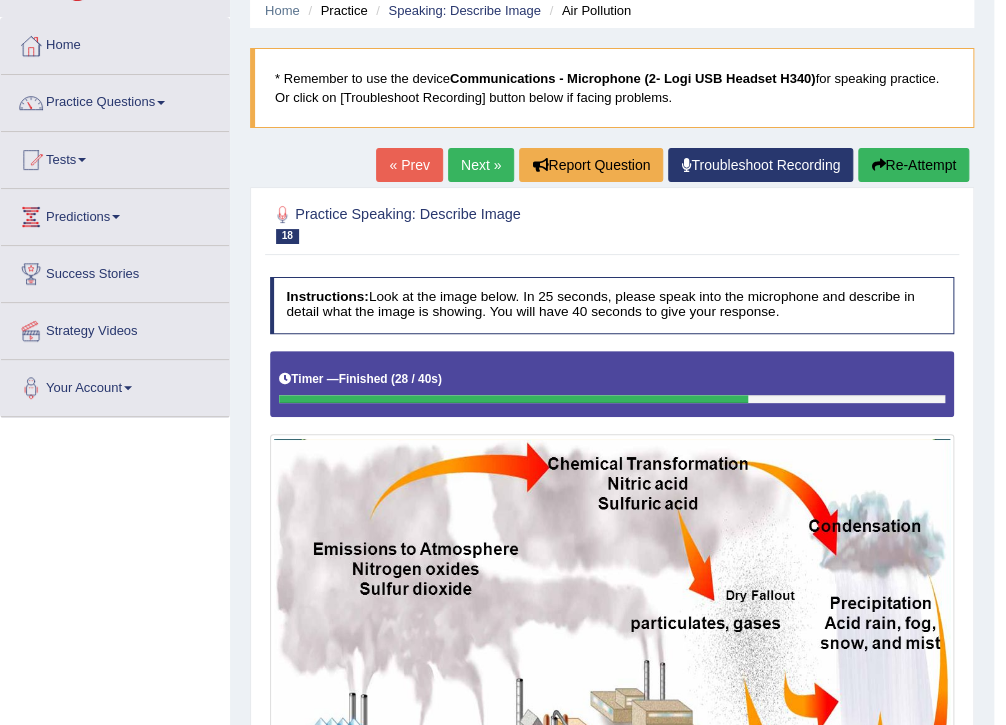 scroll, scrollTop: 80, scrollLeft: 0, axis: vertical 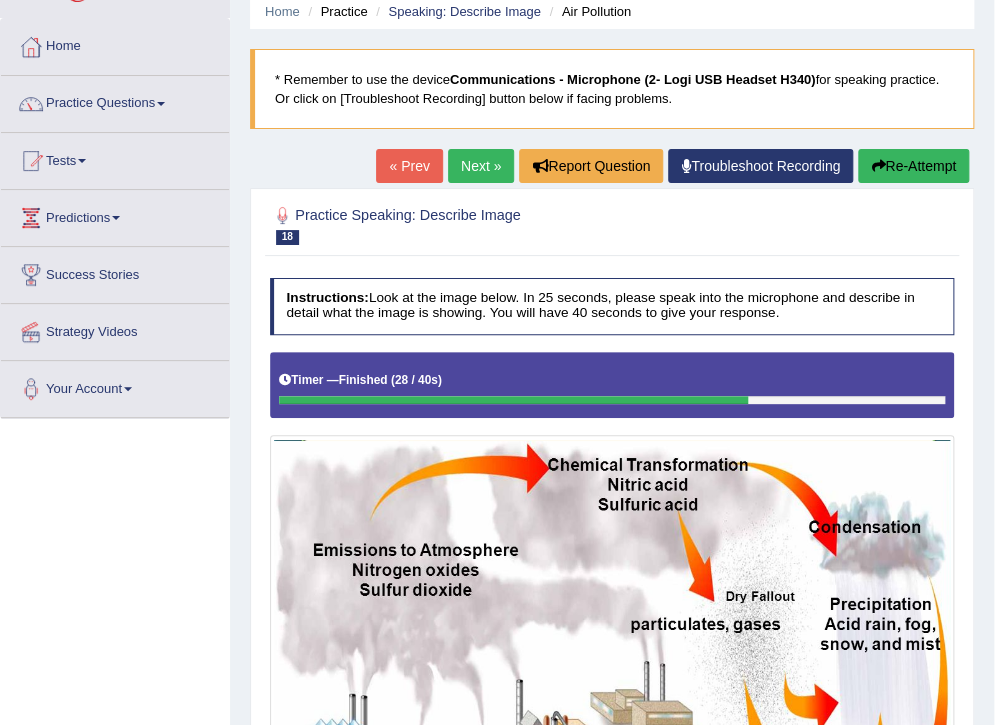 click on "Next »" at bounding box center (481, 166) 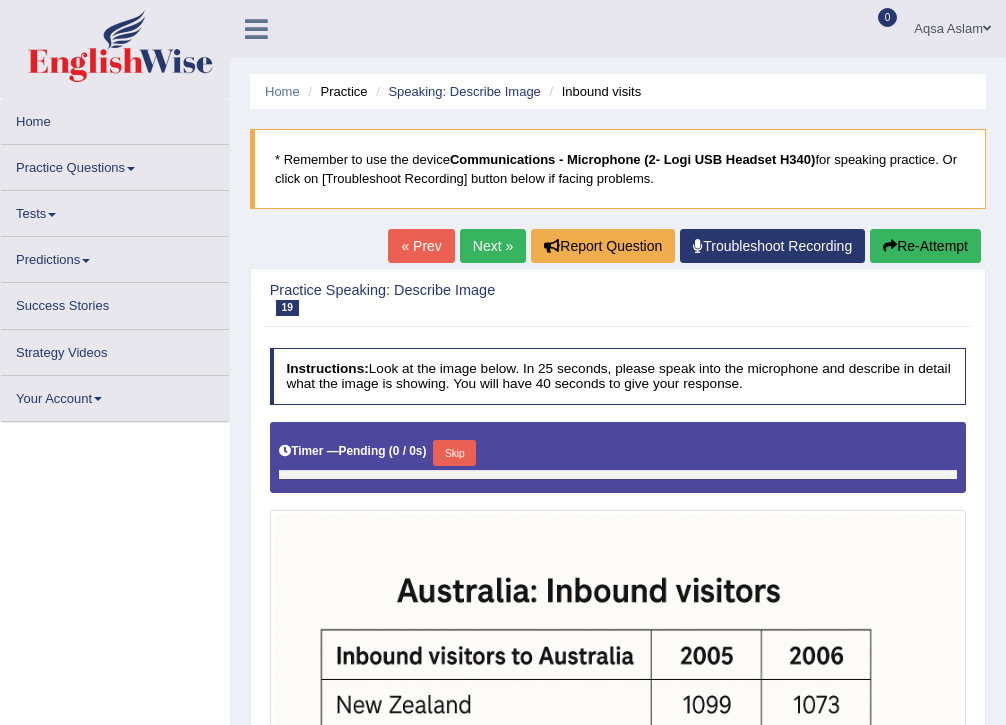 scroll, scrollTop: 0, scrollLeft: 0, axis: both 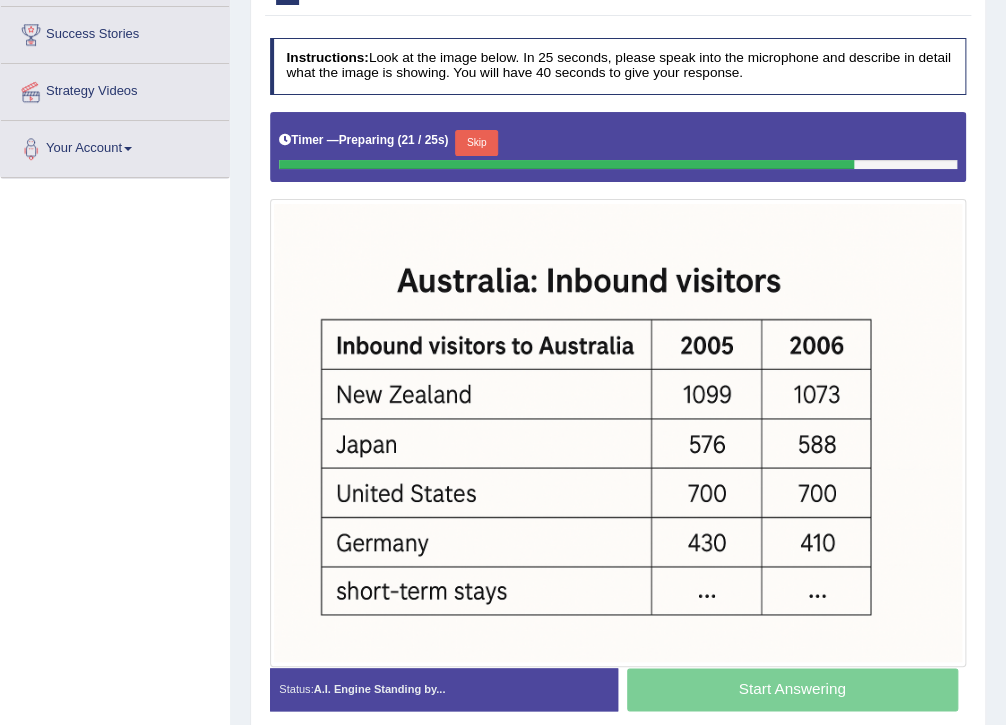 click on "Skip" at bounding box center [476, 143] 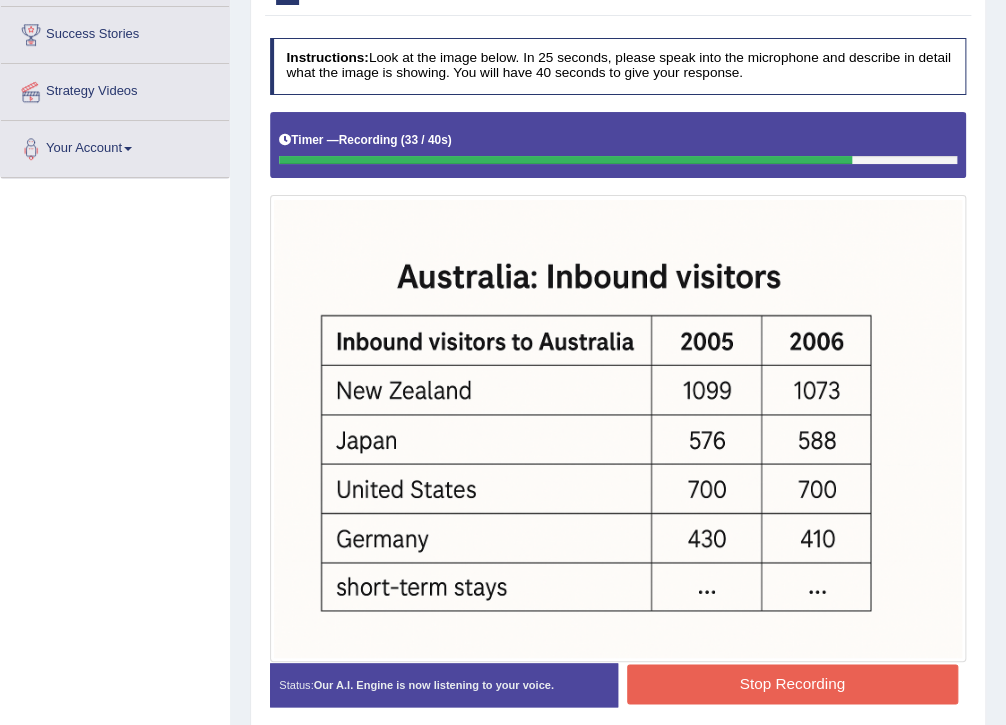 click on "Stop Recording" at bounding box center (792, 683) 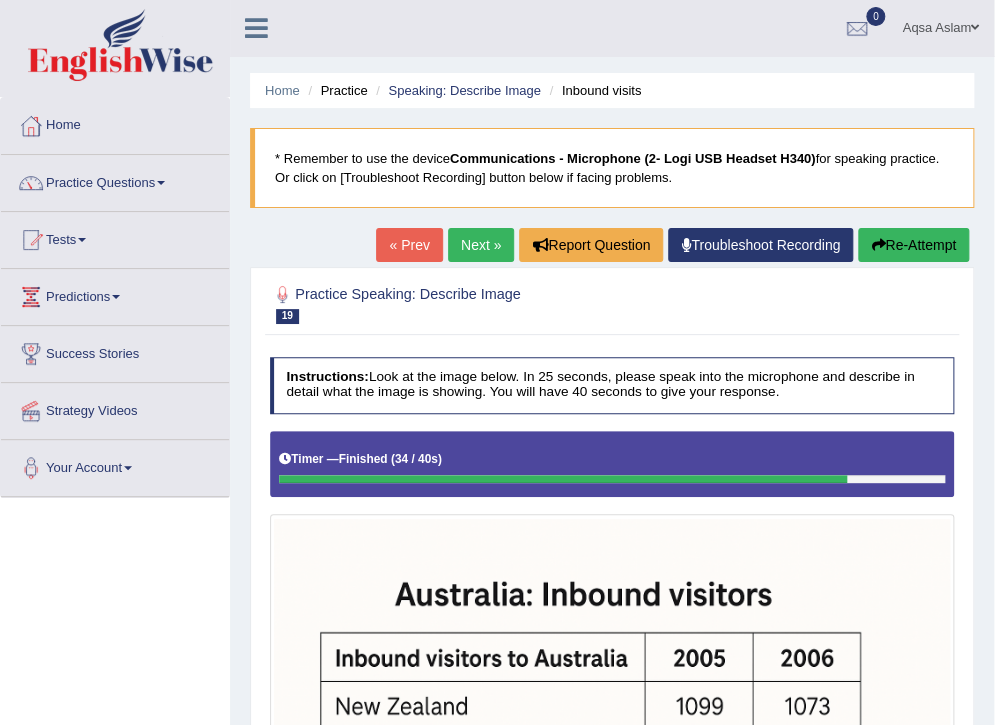 scroll, scrollTop: 0, scrollLeft: 0, axis: both 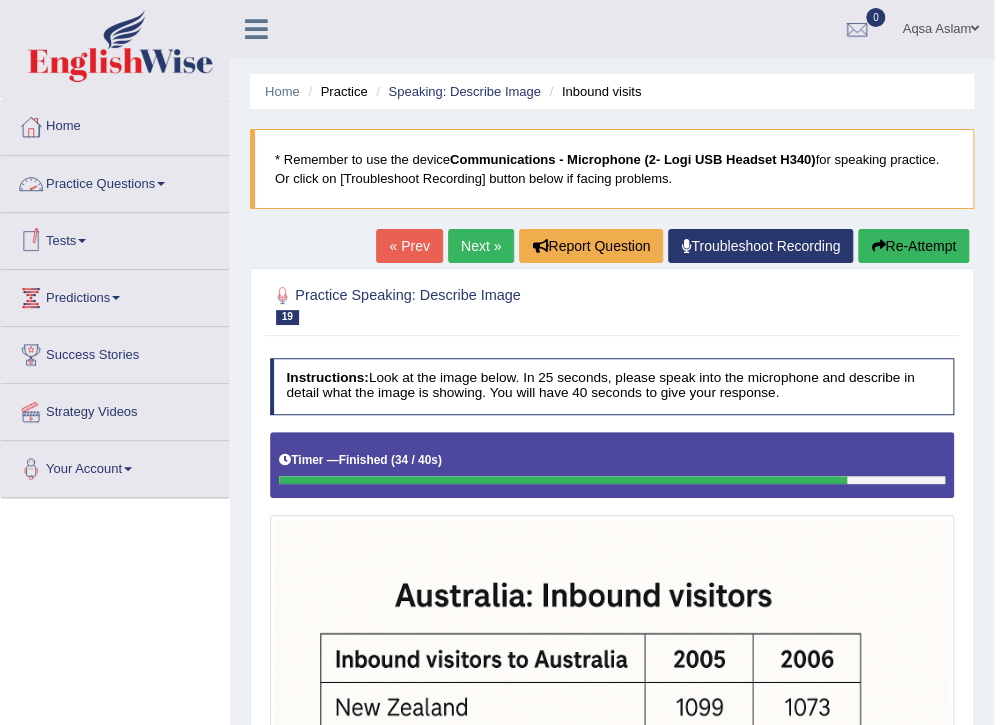 click on "Practice Questions" at bounding box center [115, 181] 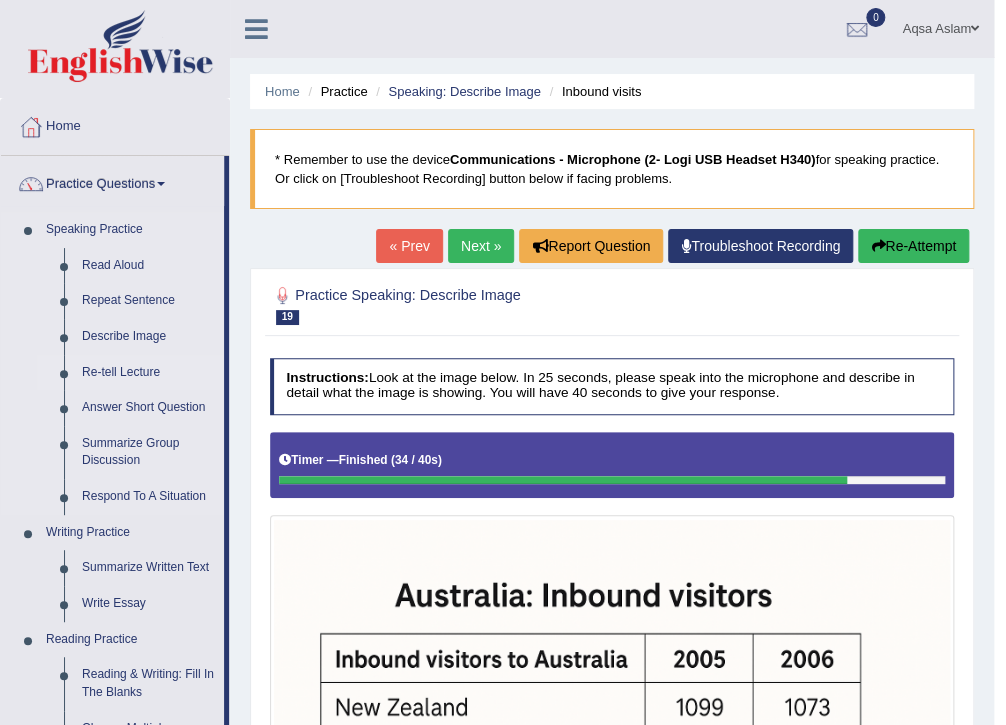 click on "Re-tell Lecture" at bounding box center [148, 373] 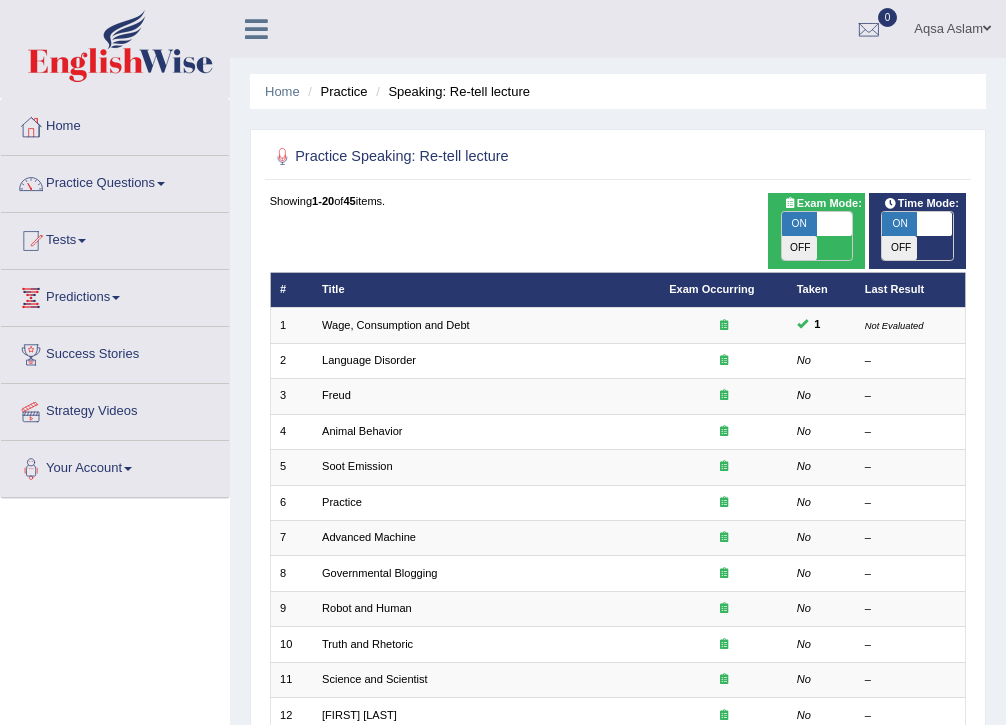 scroll, scrollTop: 0, scrollLeft: 0, axis: both 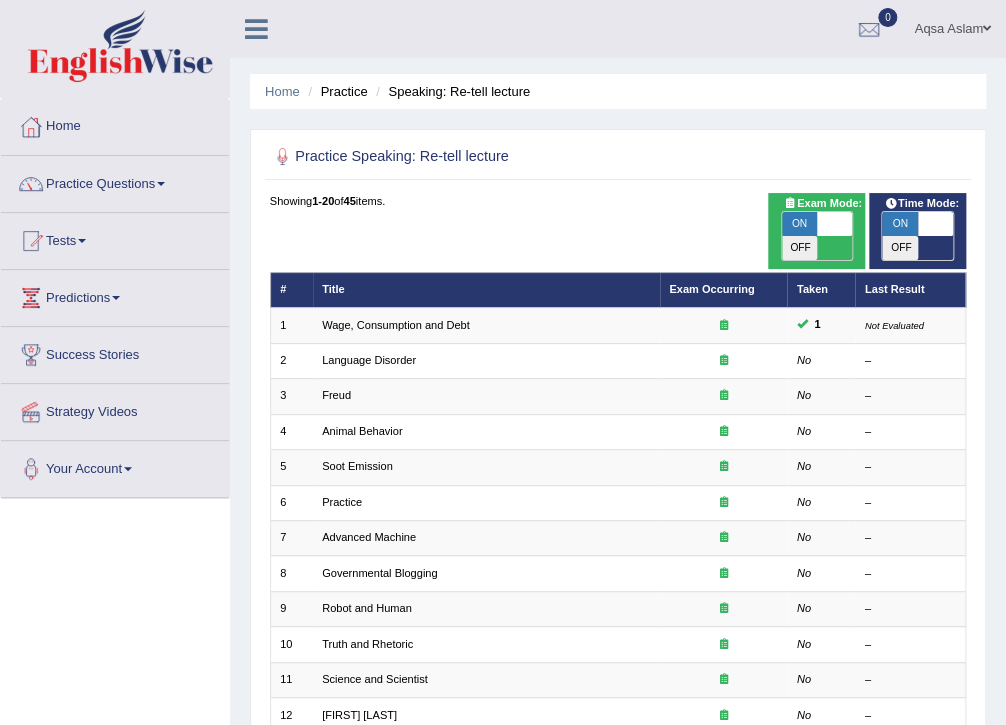click at bounding box center [834, 224] 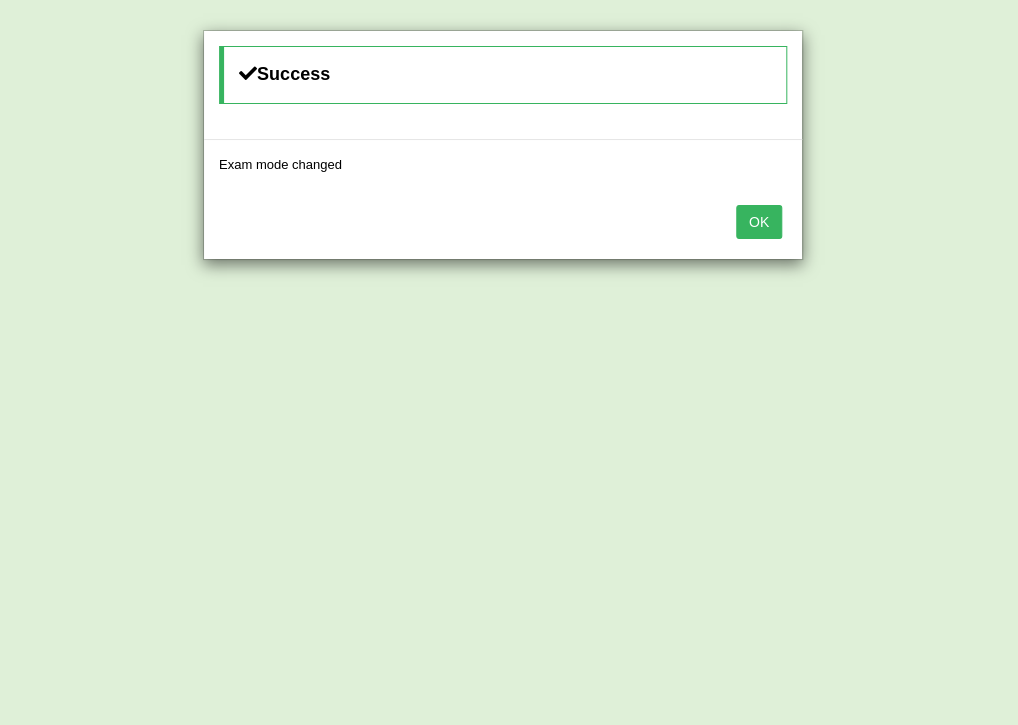 click on "OK" at bounding box center (759, 222) 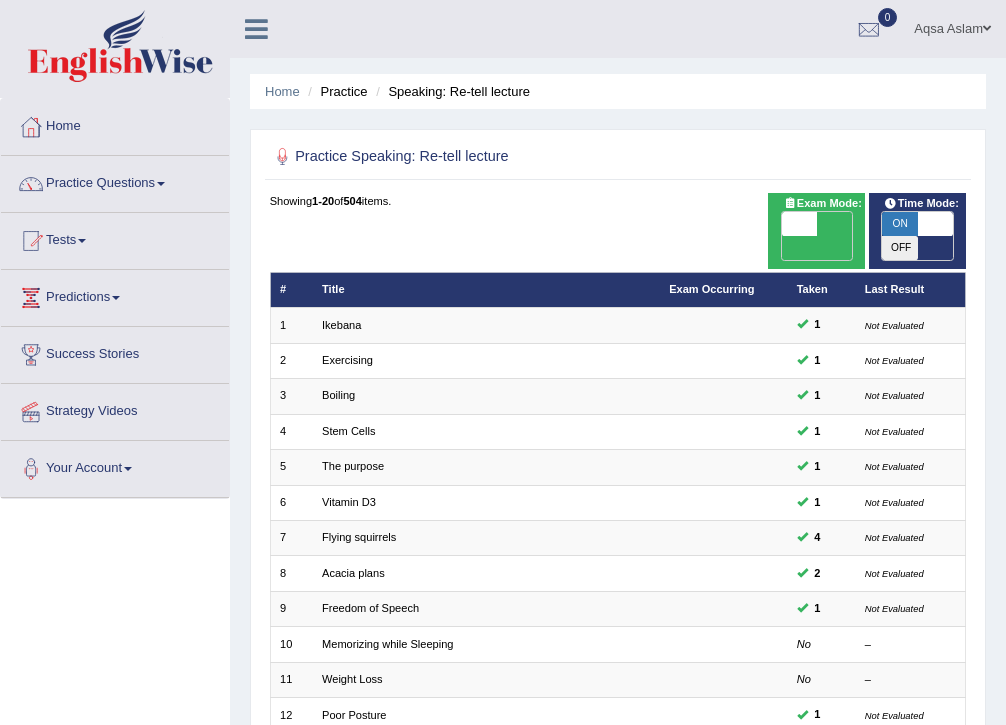 scroll, scrollTop: 0, scrollLeft: 0, axis: both 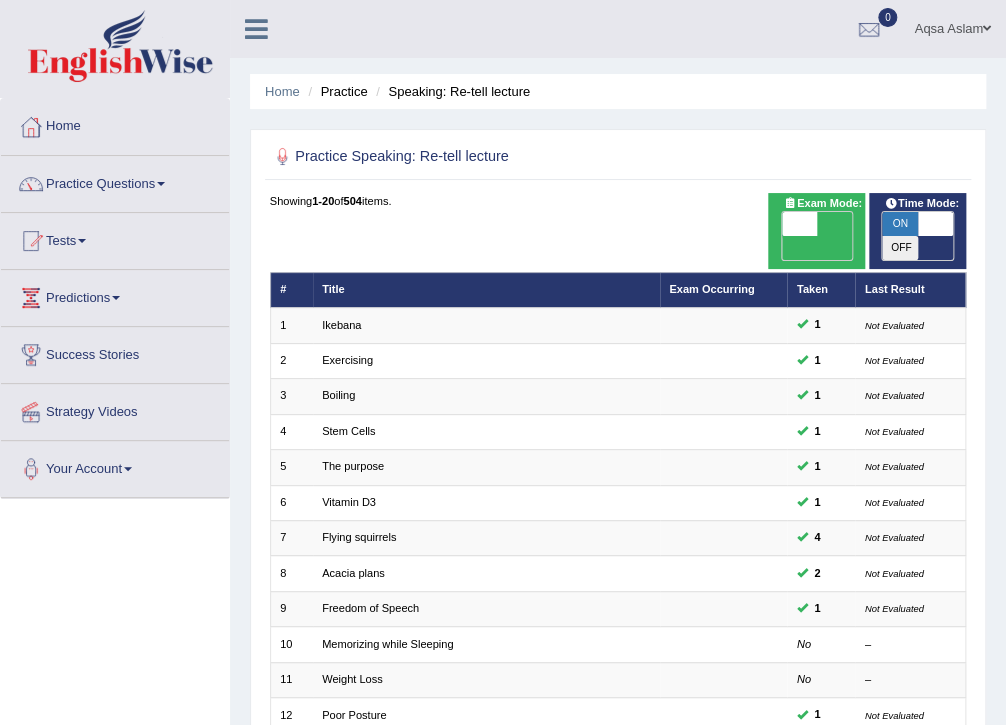 click at bounding box center [799, 224] 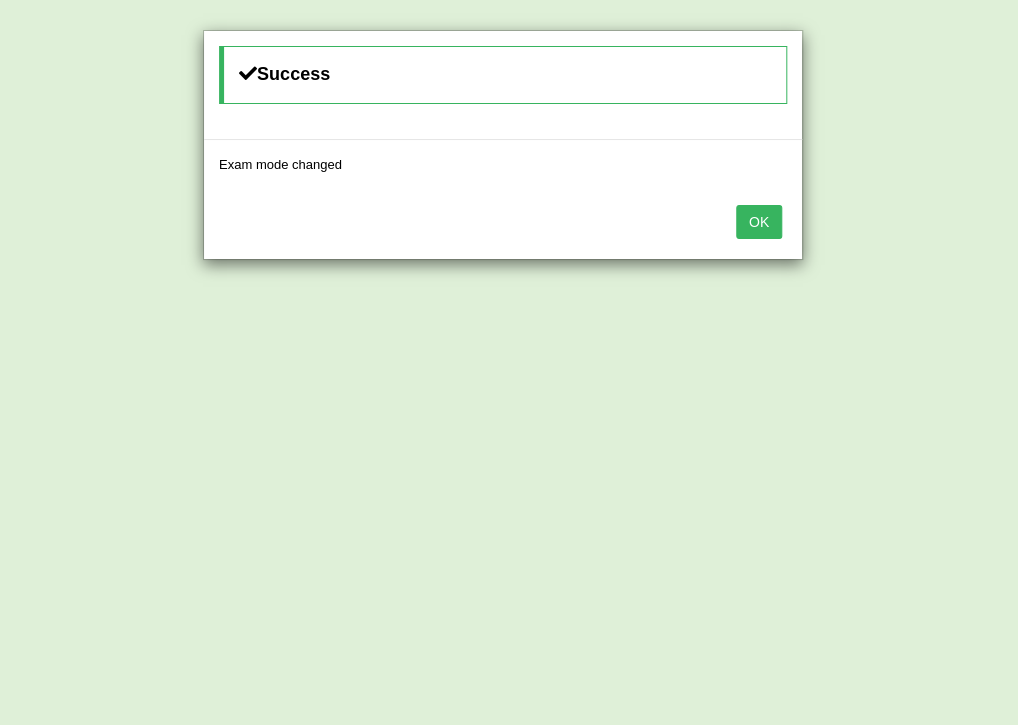click on "OK" at bounding box center (759, 222) 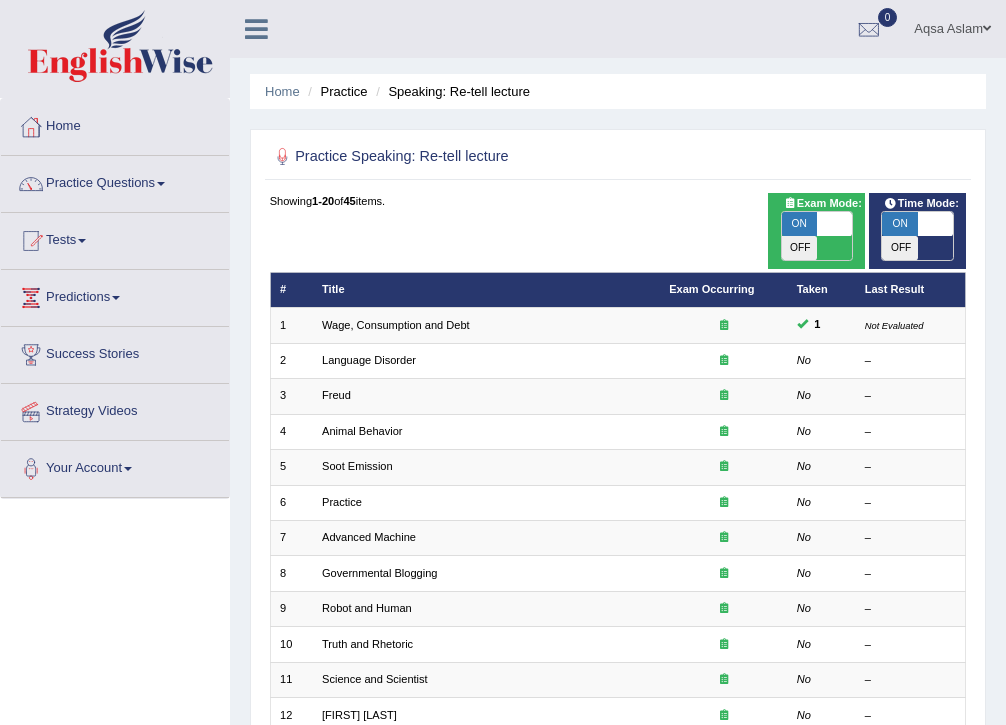 scroll, scrollTop: 0, scrollLeft: 0, axis: both 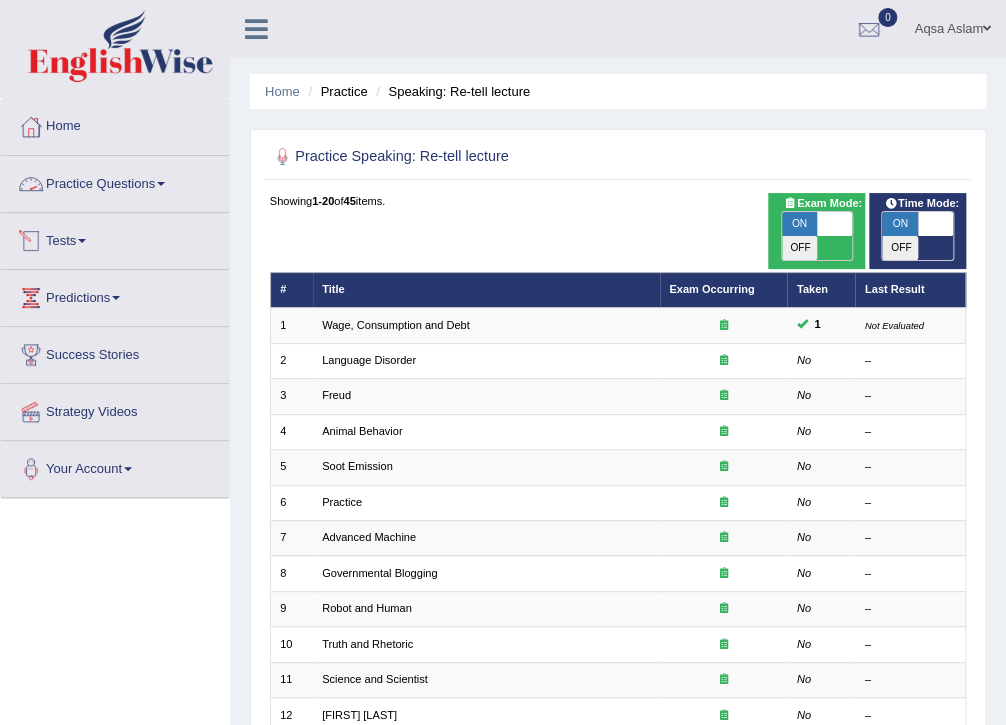 click on "Practice Questions" at bounding box center (115, 181) 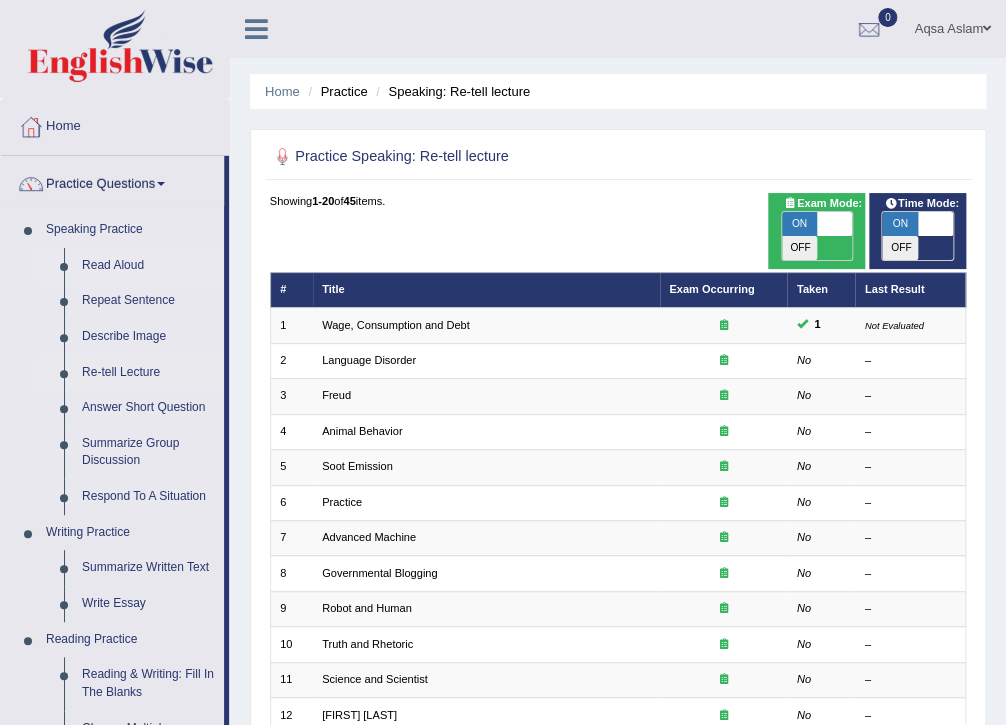 click on "Read Aloud" at bounding box center (148, 266) 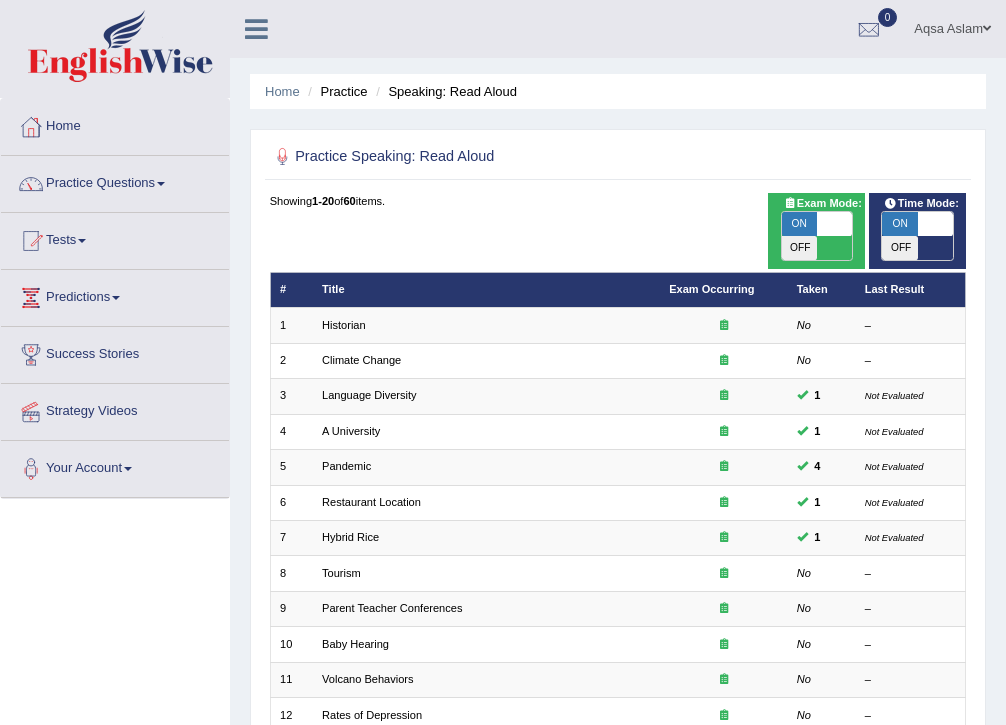 scroll, scrollTop: 0, scrollLeft: 0, axis: both 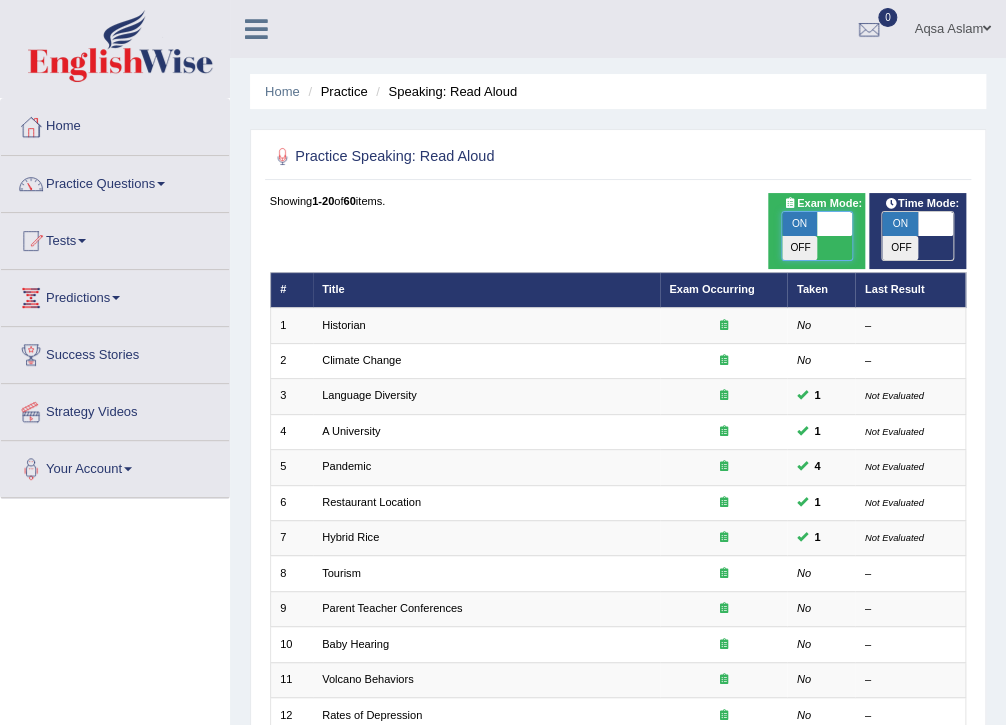 click at bounding box center (834, 224) 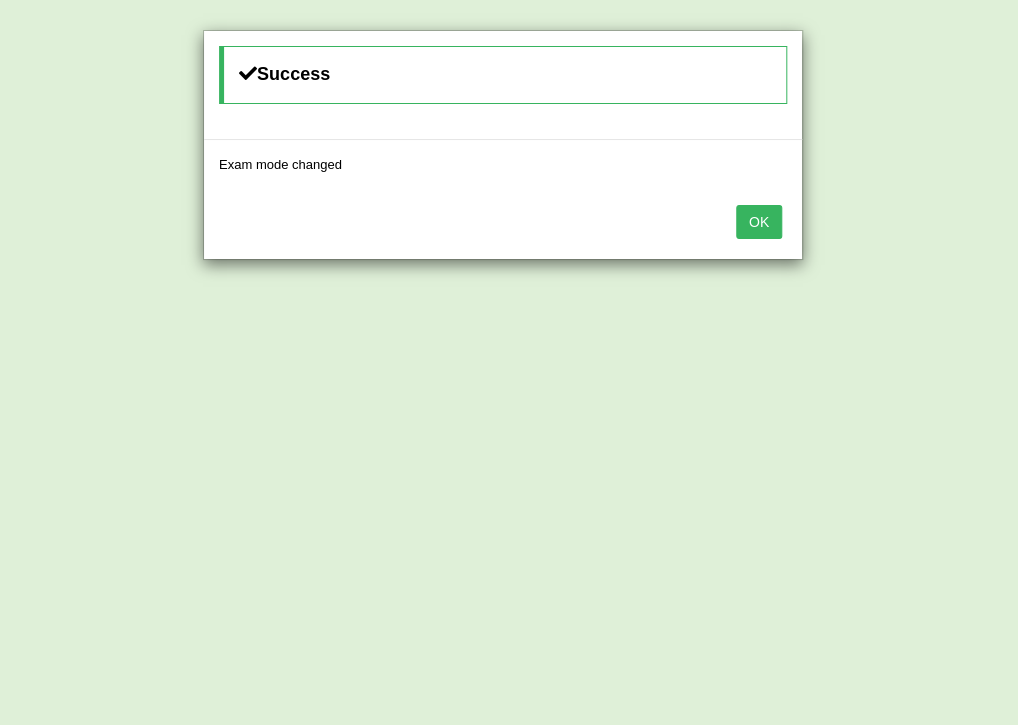 click on "OK" at bounding box center [759, 222] 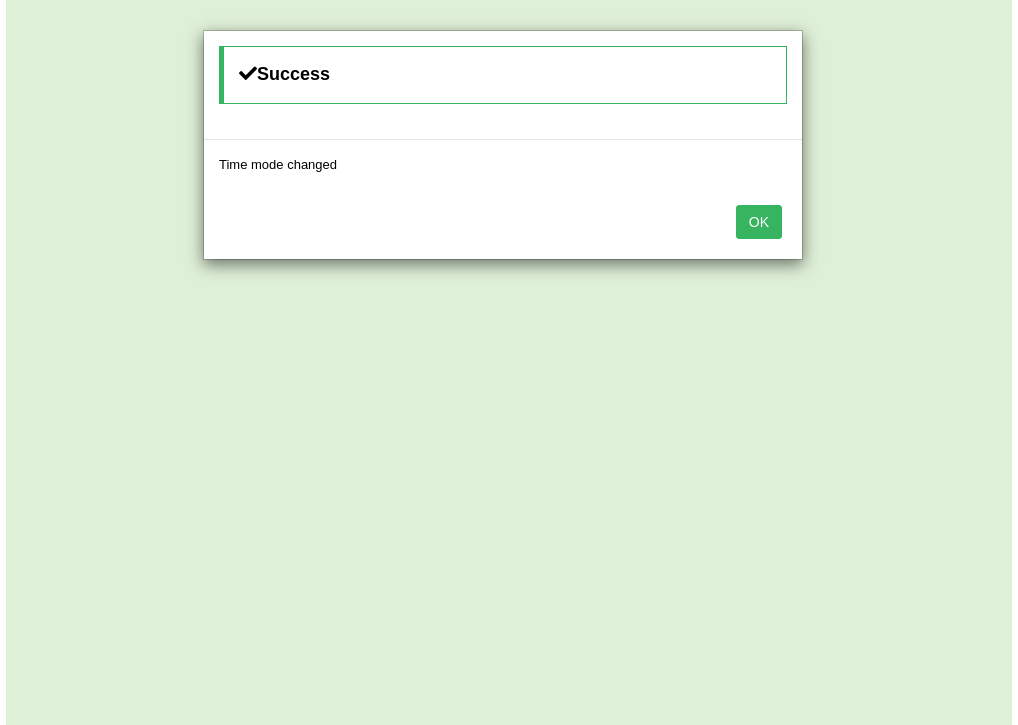 scroll, scrollTop: 0, scrollLeft: 0, axis: both 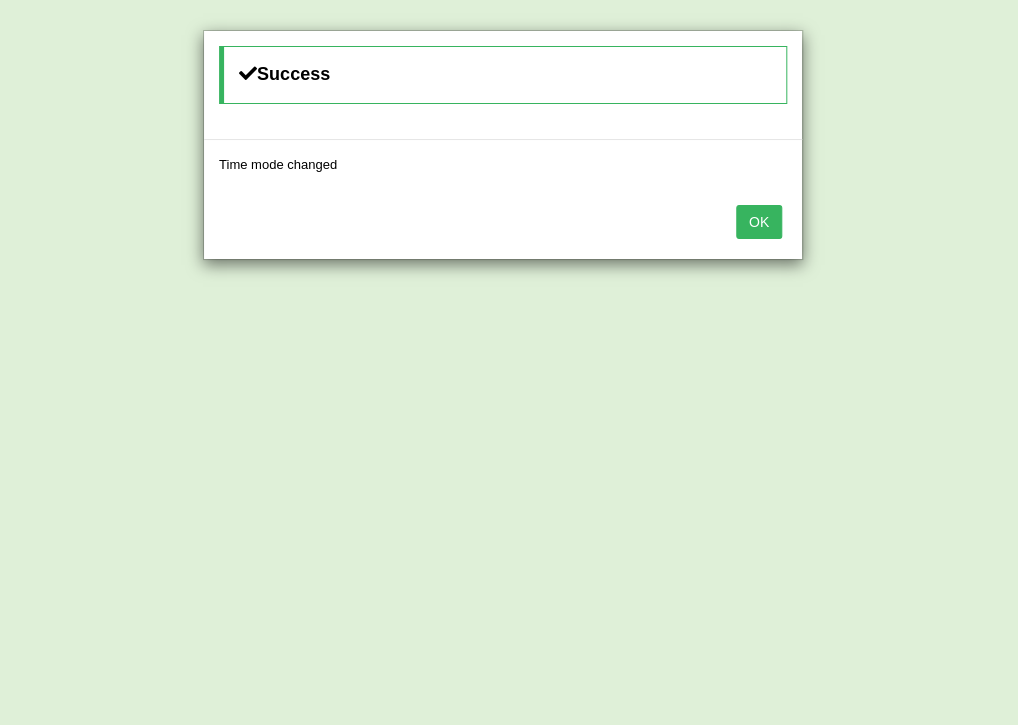 click on "OK" at bounding box center (759, 222) 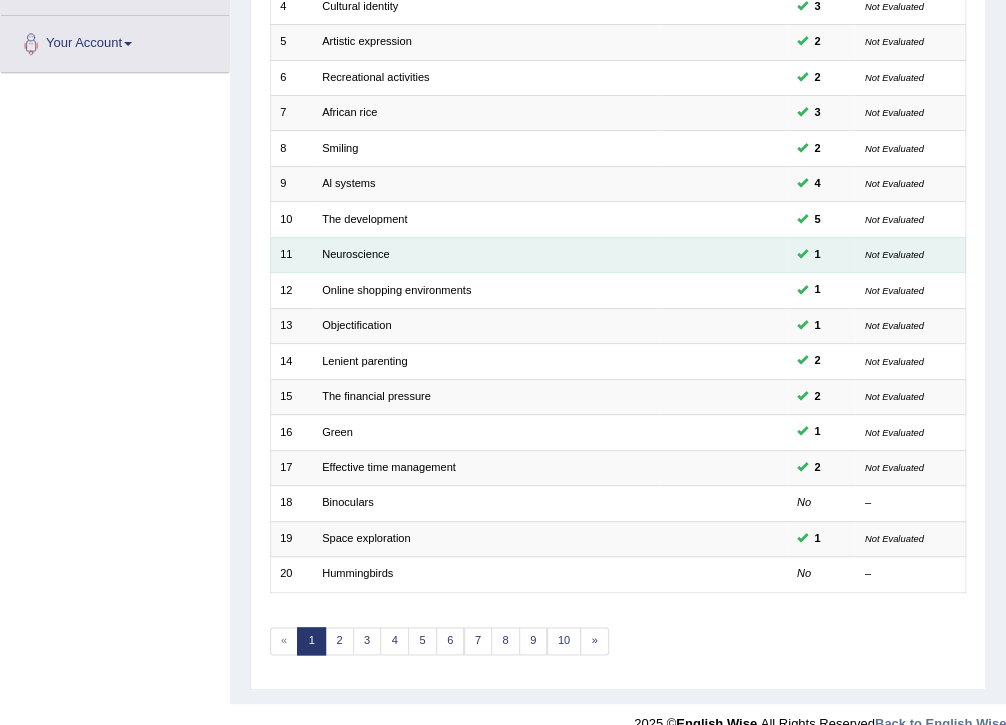 scroll, scrollTop: 426, scrollLeft: 0, axis: vertical 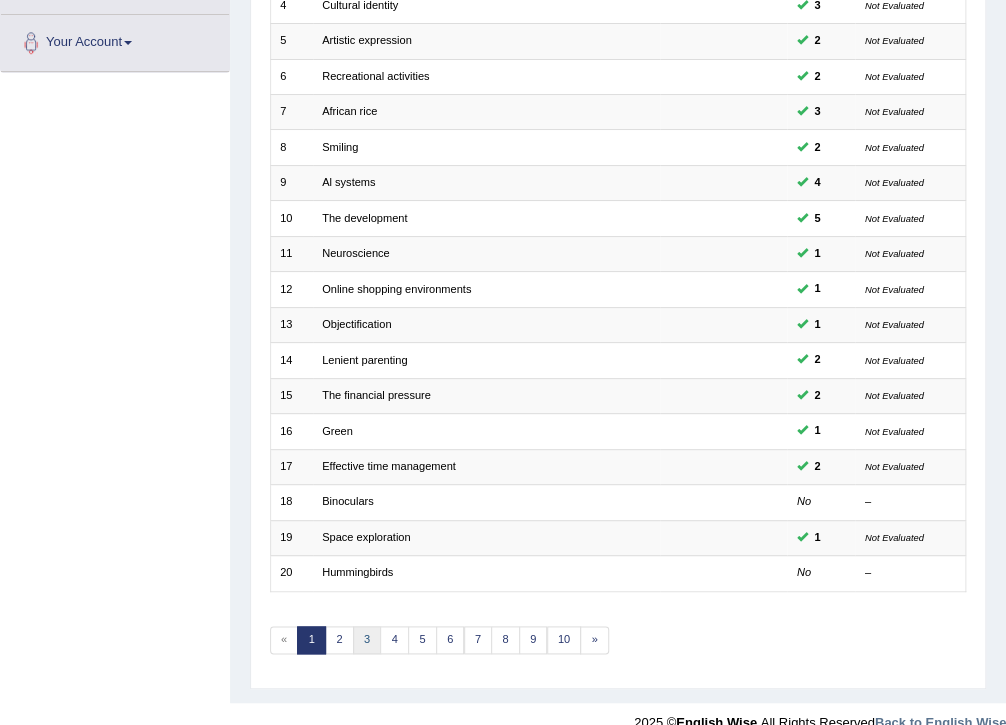 click on "3" at bounding box center (367, 640) 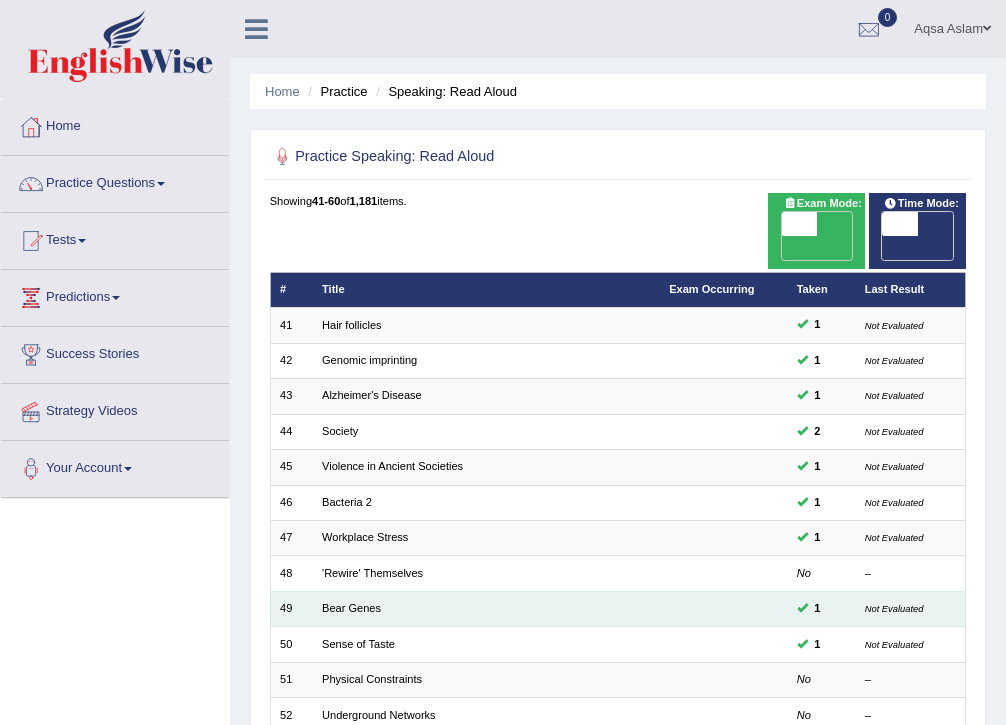 scroll, scrollTop: 0, scrollLeft: 0, axis: both 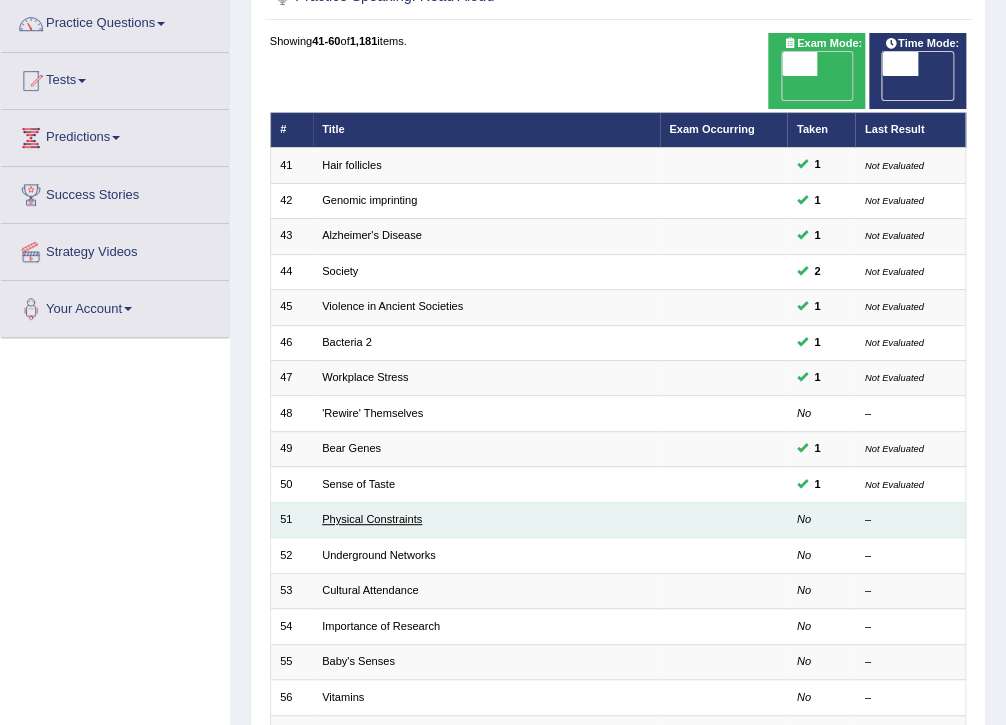 click on "Physical Constraints" at bounding box center [372, 519] 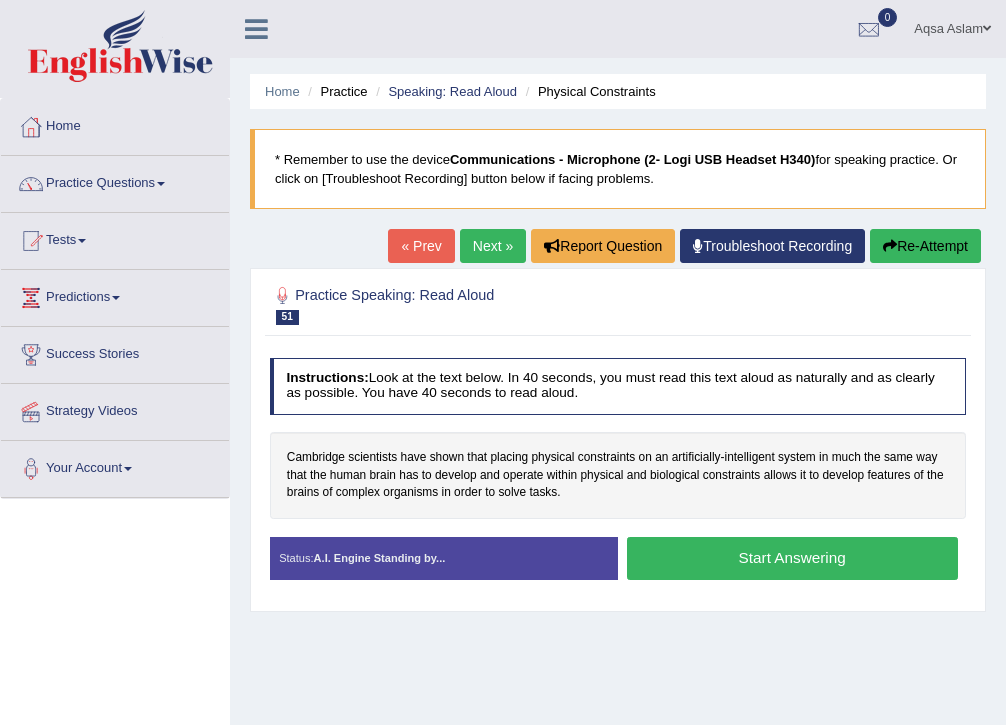 scroll, scrollTop: 0, scrollLeft: 0, axis: both 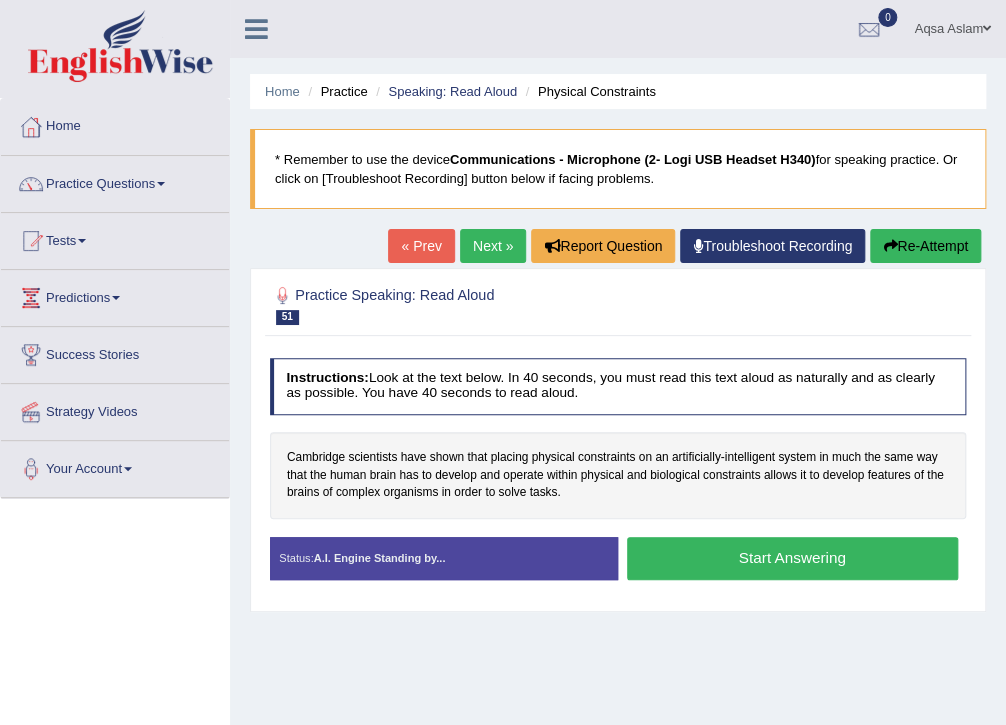 click on "Start Answering" at bounding box center (792, 558) 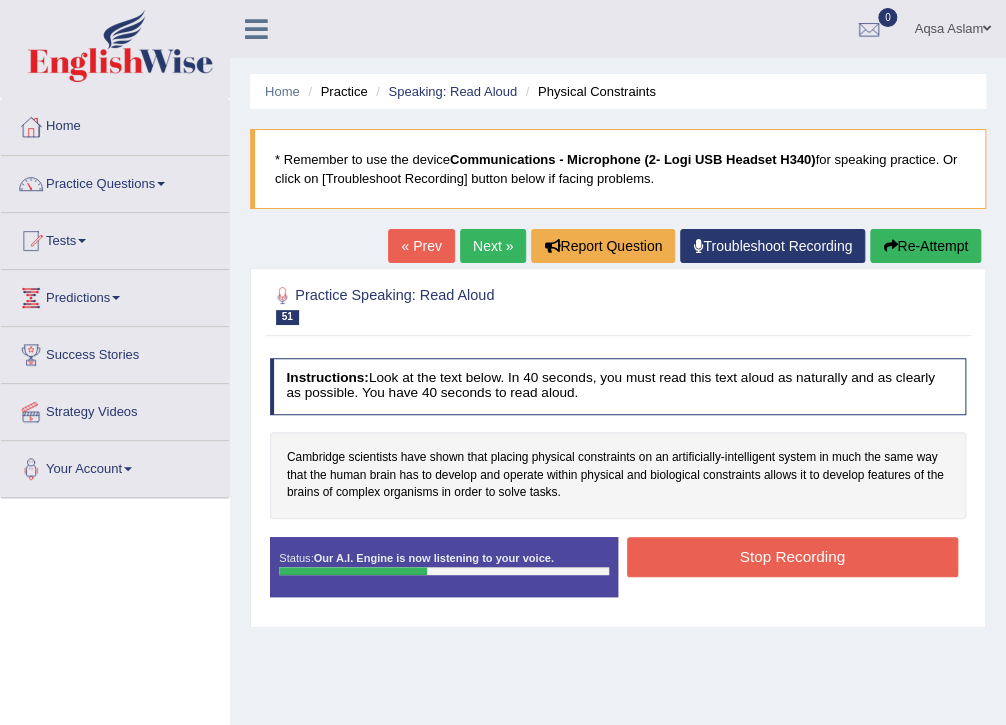 click on "Stop Recording" at bounding box center [792, 556] 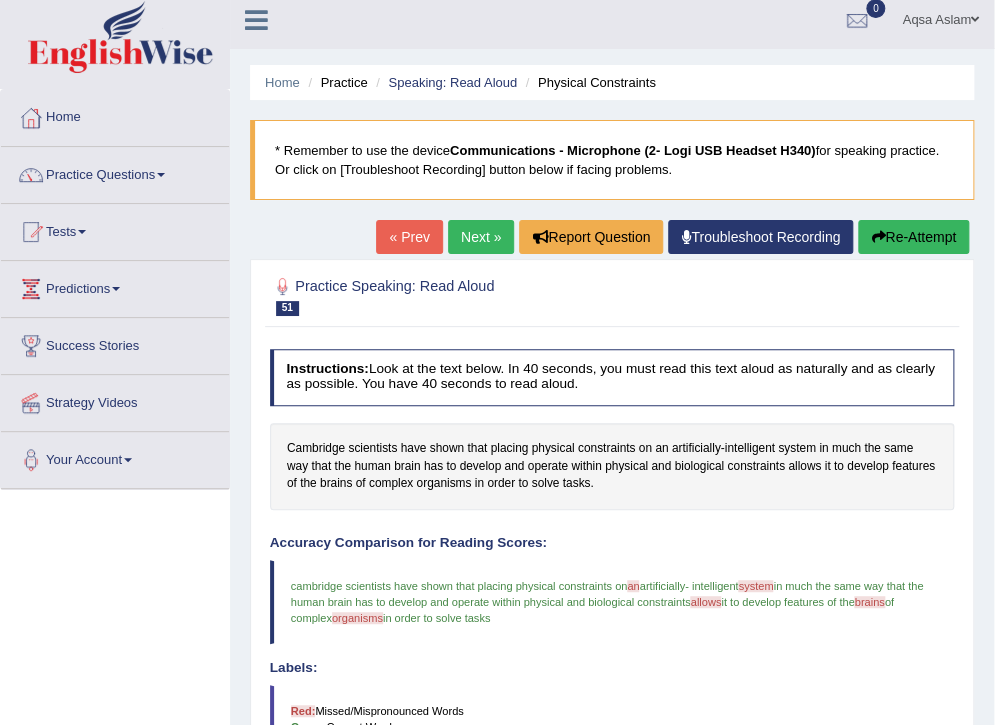 scroll, scrollTop: 0, scrollLeft: 0, axis: both 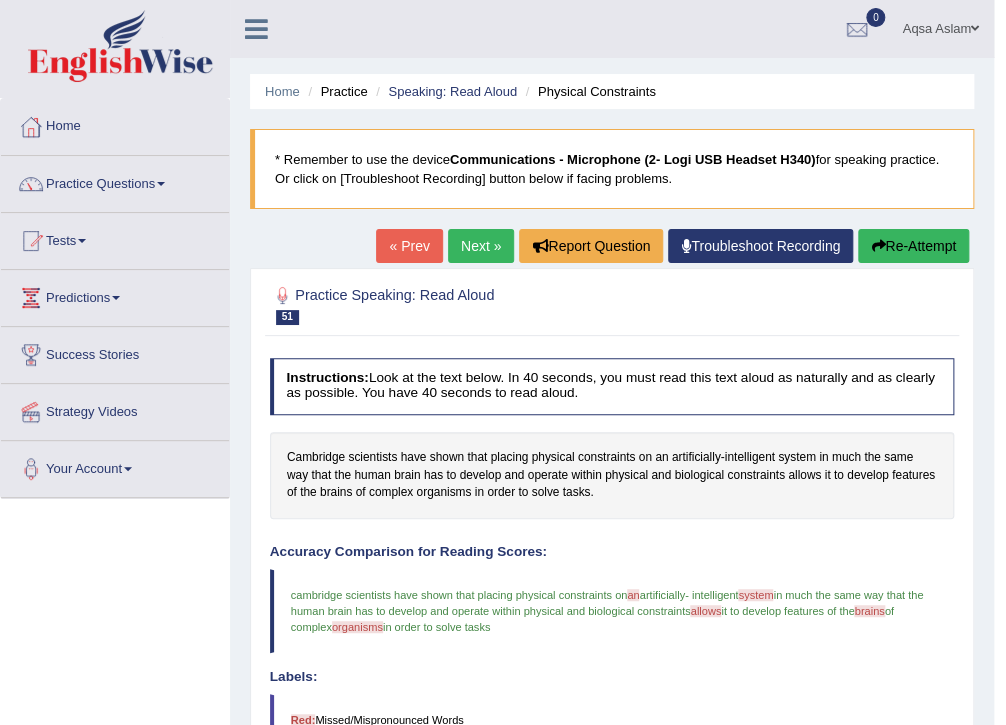 click on "Next »" at bounding box center [481, 246] 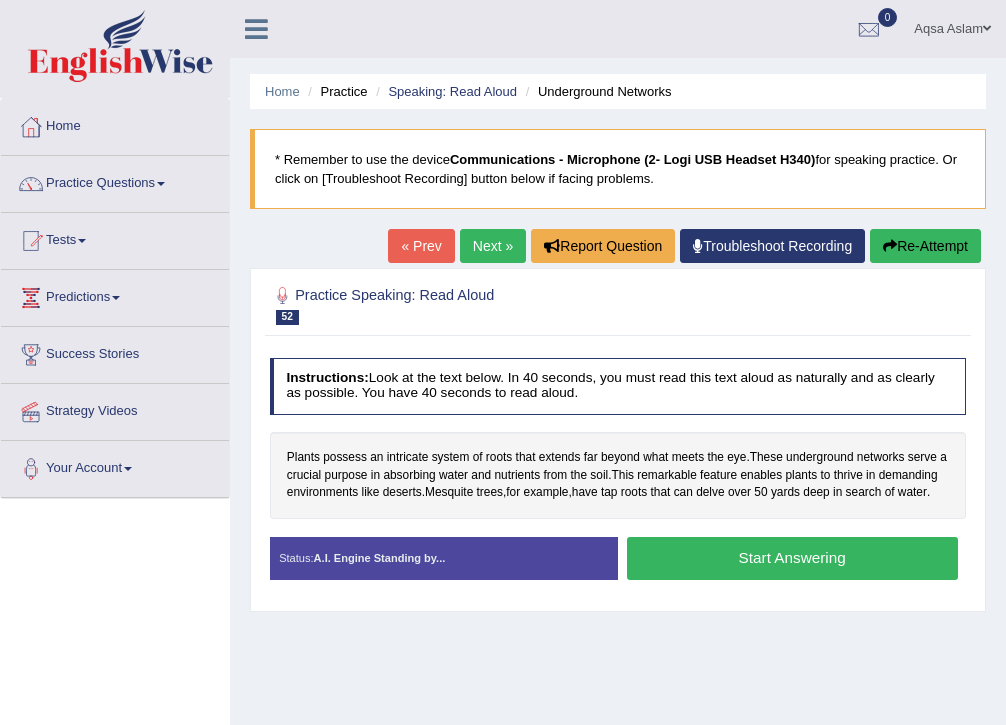 scroll, scrollTop: 0, scrollLeft: 0, axis: both 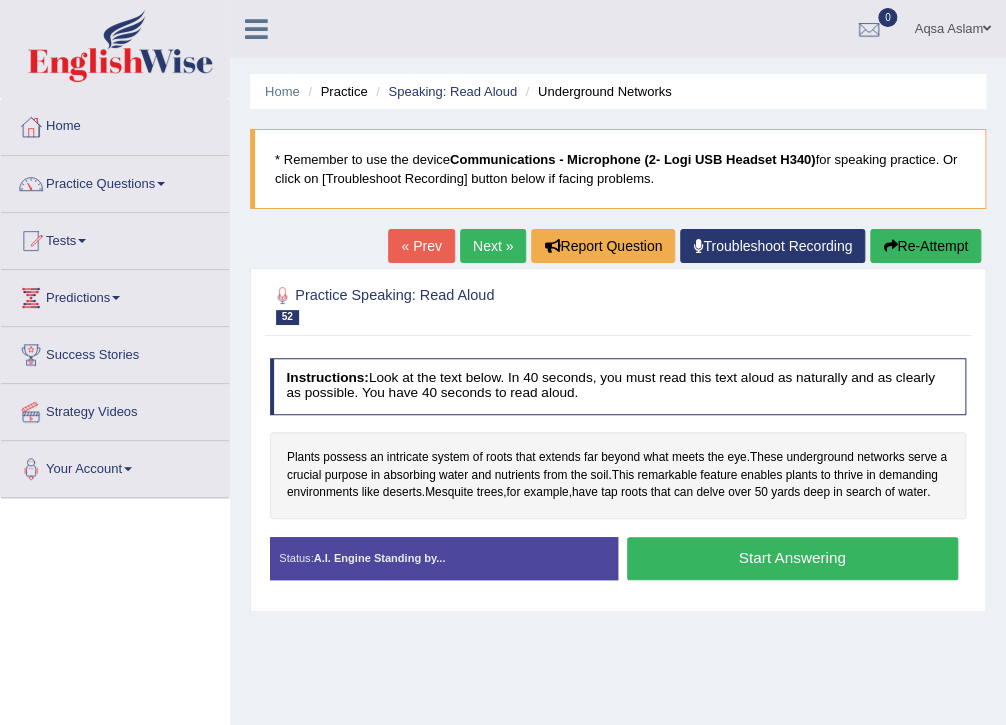 click at bounding box center (987, 28) 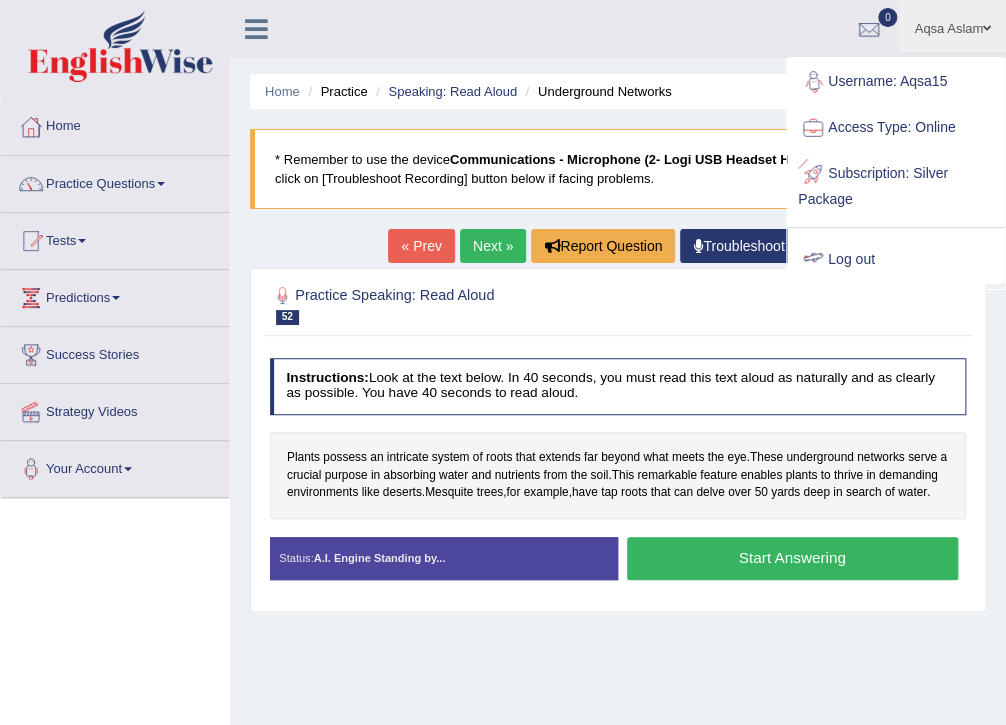 click on "Log out" at bounding box center (896, 260) 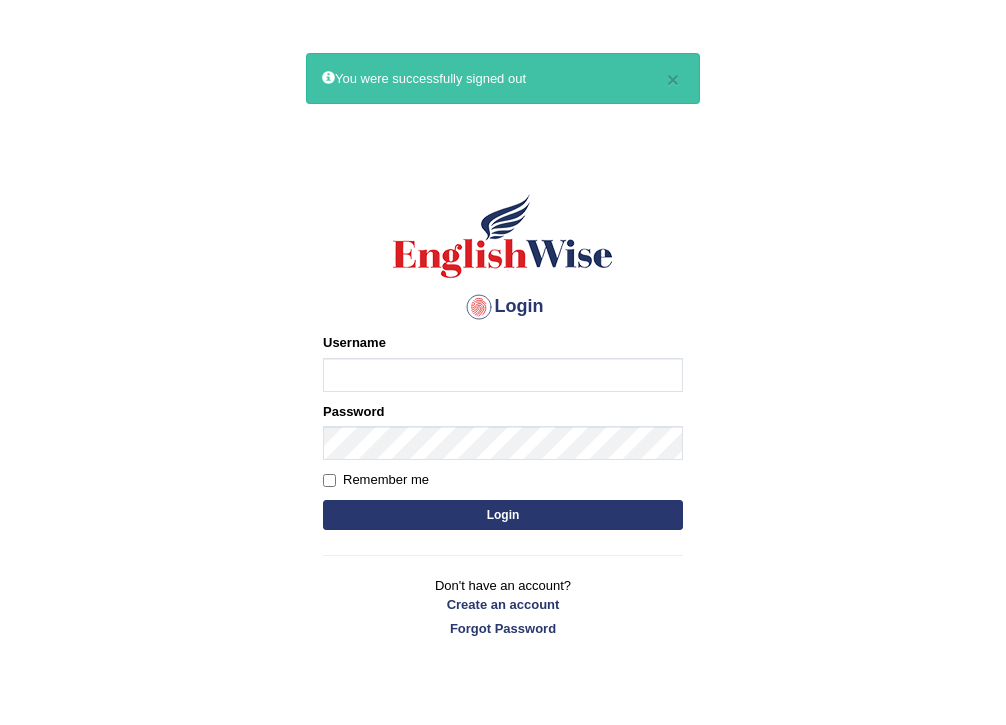 scroll, scrollTop: 0, scrollLeft: 0, axis: both 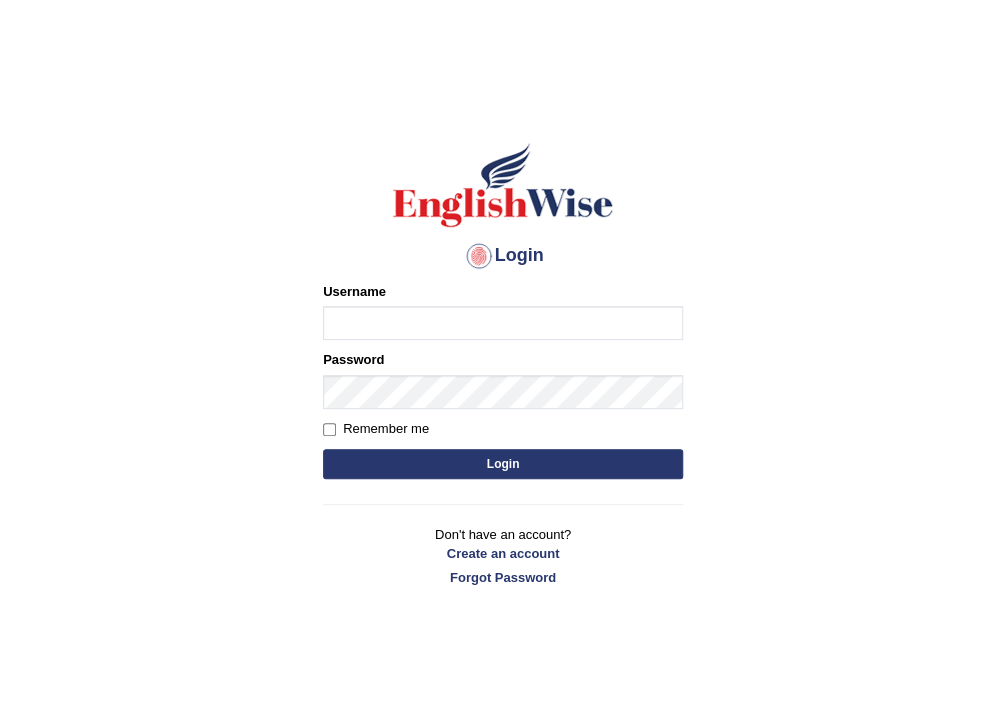 click on "Login
Please fix the following errors:
Username
Password
Remember me
Login
Don't have an account?
Create an account
Forgot Password
2025 ©  English Wise.  All Rights Reserved  Back to English Wise" at bounding box center [503, 412] 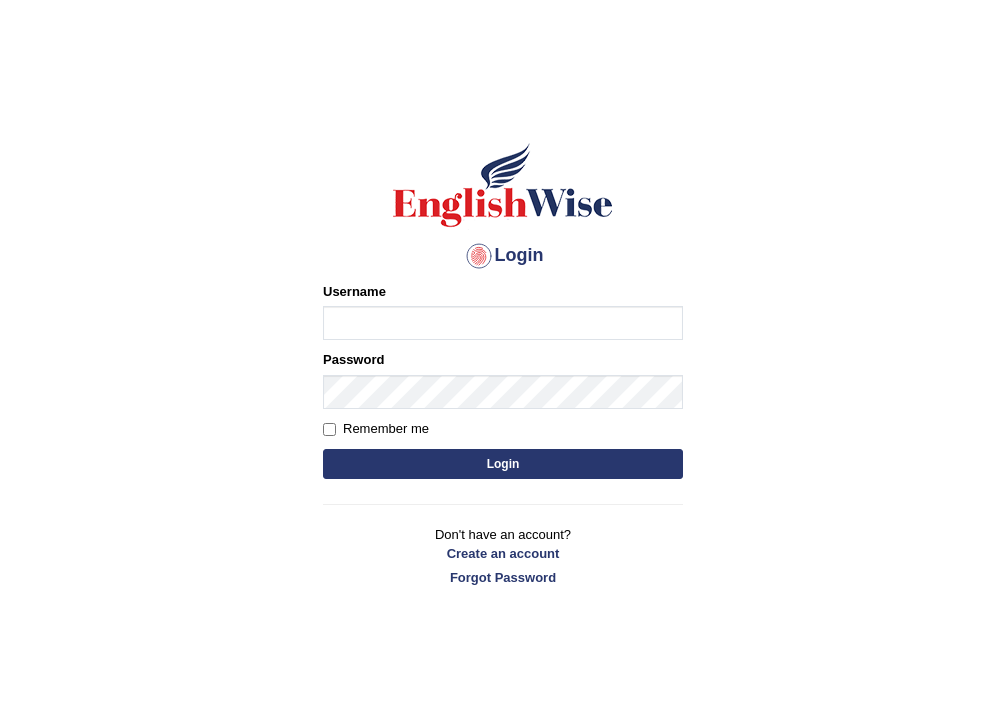 scroll, scrollTop: 0, scrollLeft: 0, axis: both 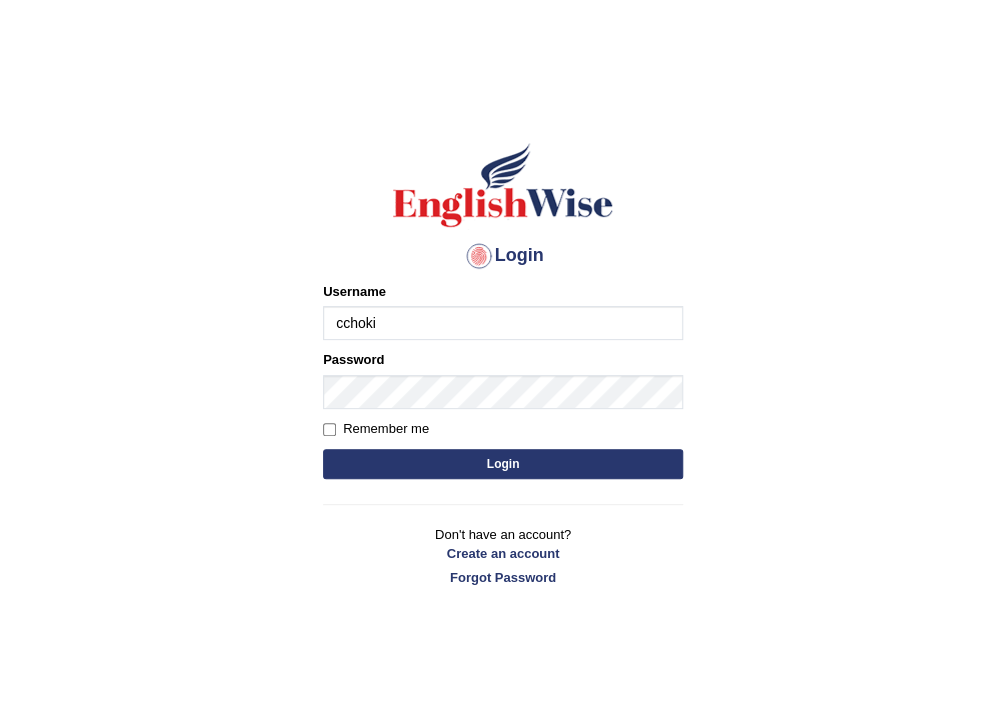click on "cchoki" at bounding box center (503, 323) 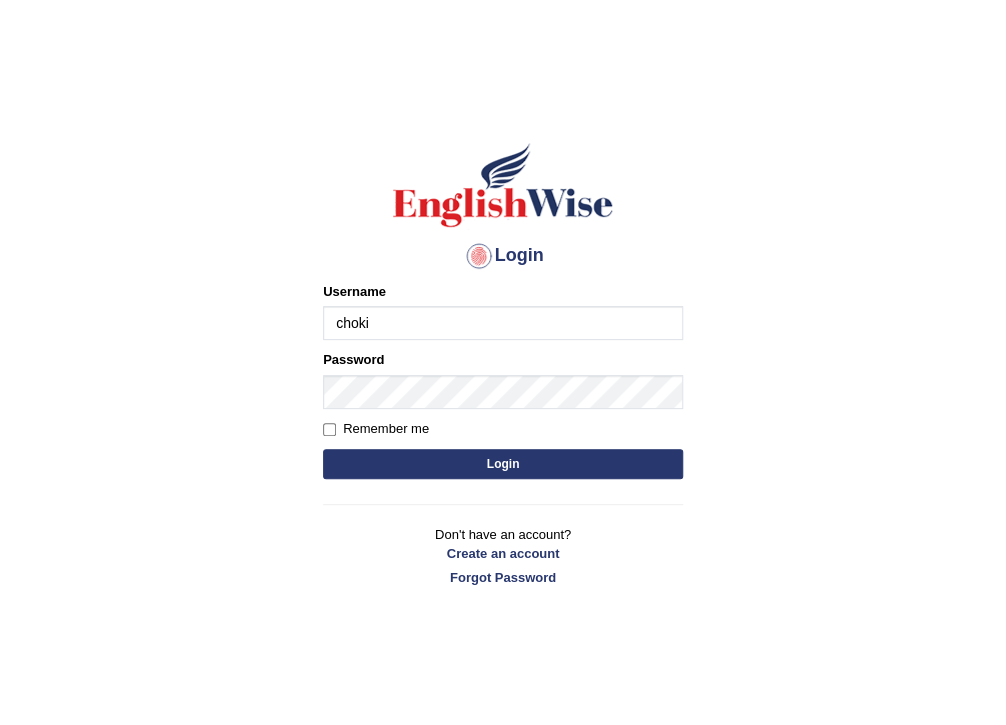 click on "choki" at bounding box center (503, 323) 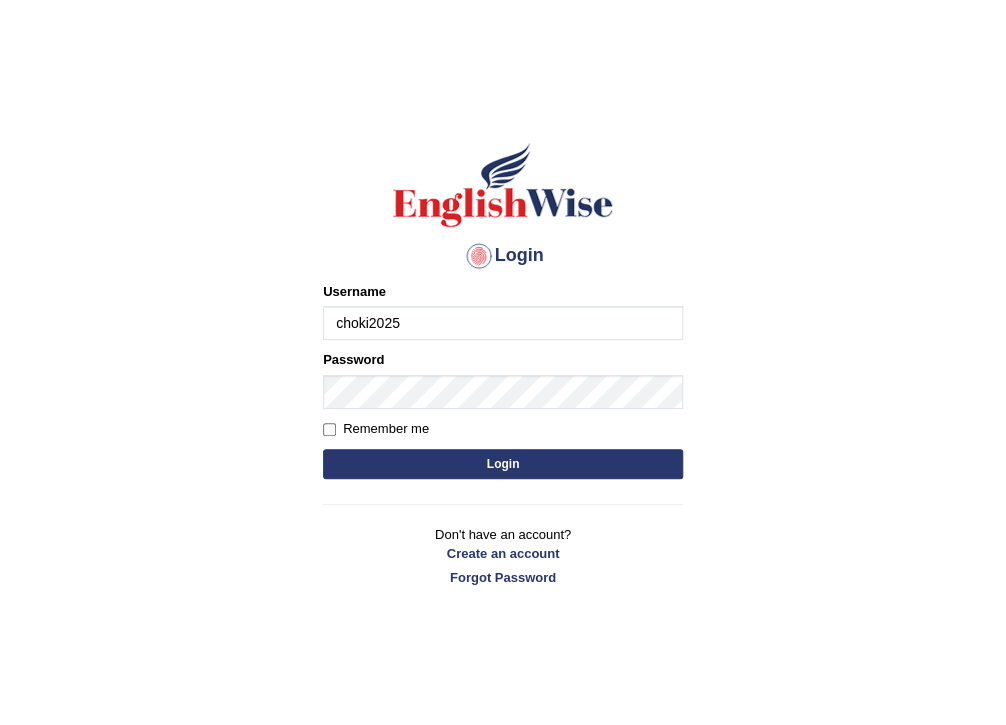 type on "choki2025" 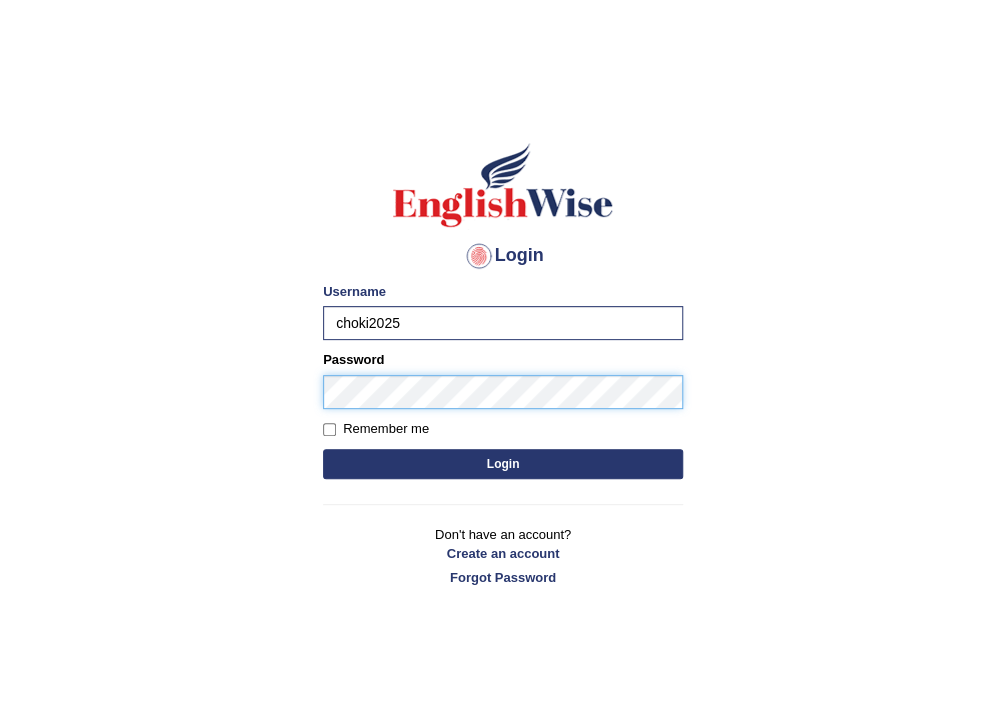click on "Login" at bounding box center [503, 464] 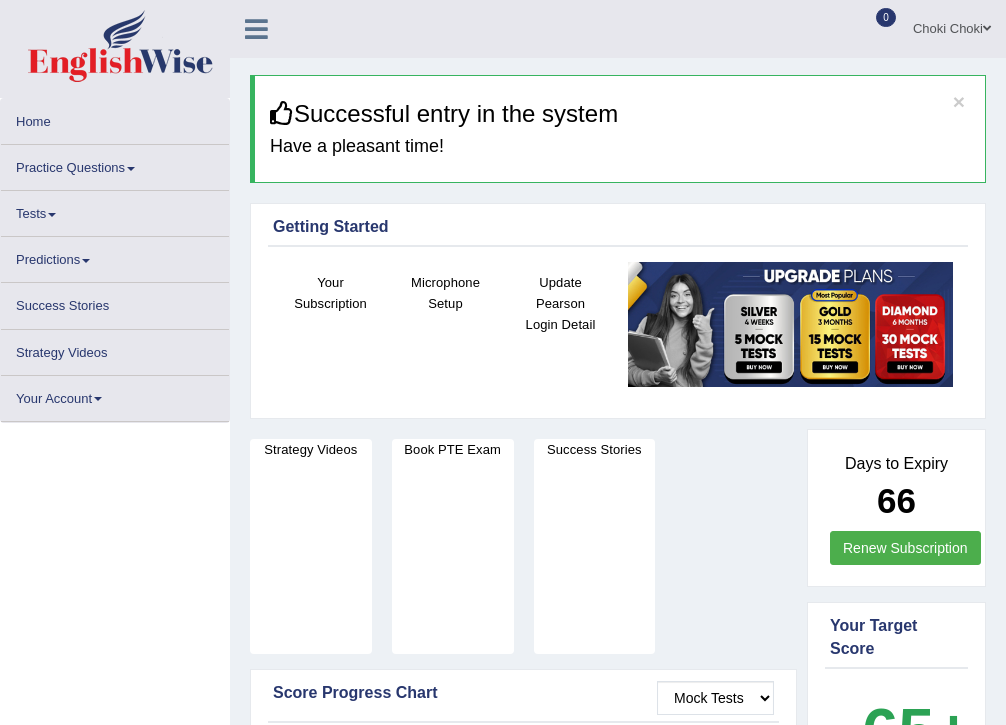 scroll, scrollTop: 0, scrollLeft: 0, axis: both 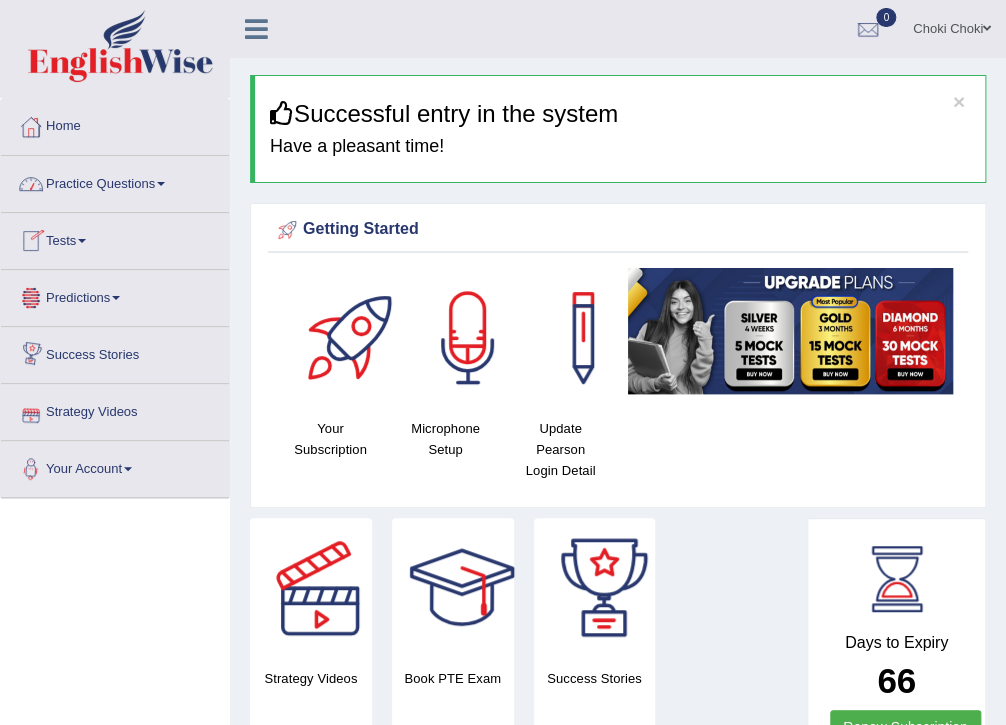 click on "Practice Questions" at bounding box center (115, 181) 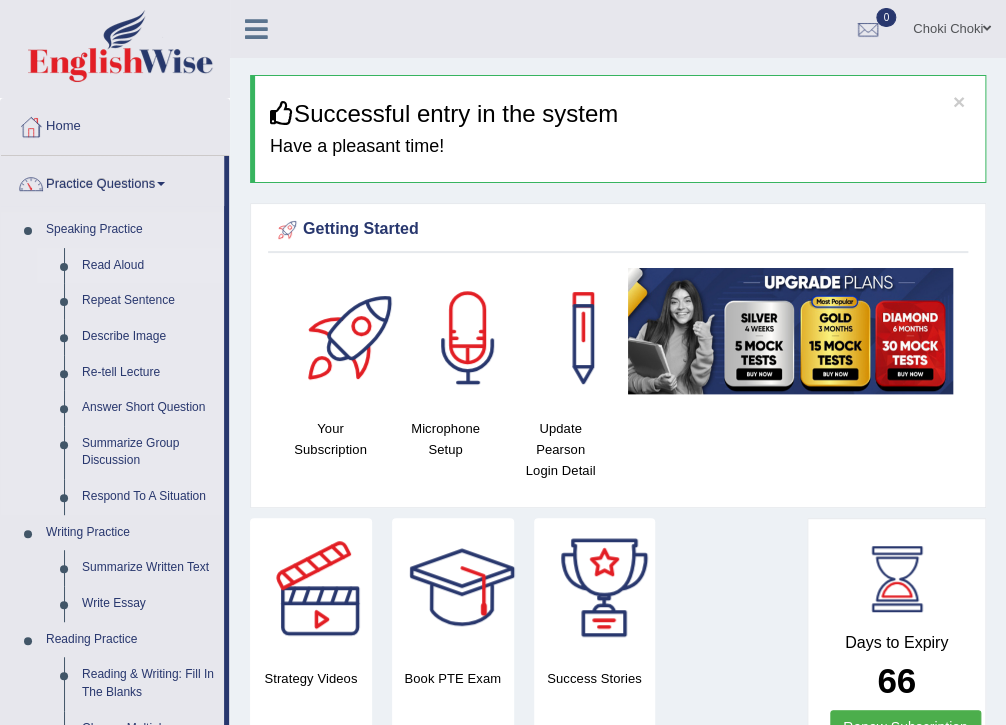 click on "Read Aloud" at bounding box center (148, 266) 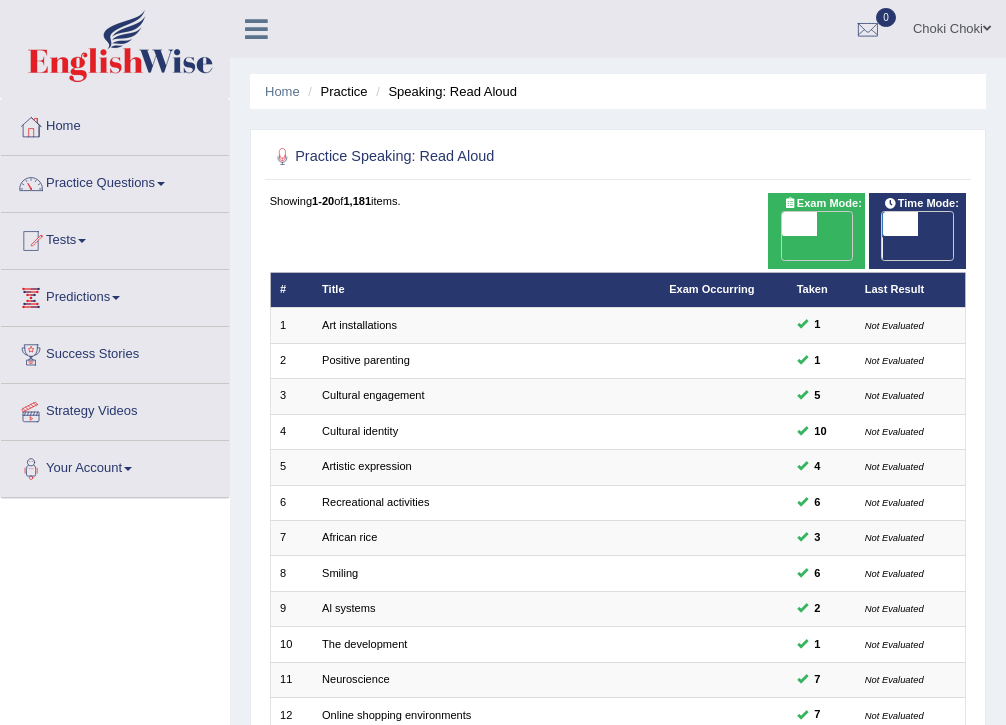 scroll, scrollTop: 426, scrollLeft: 0, axis: vertical 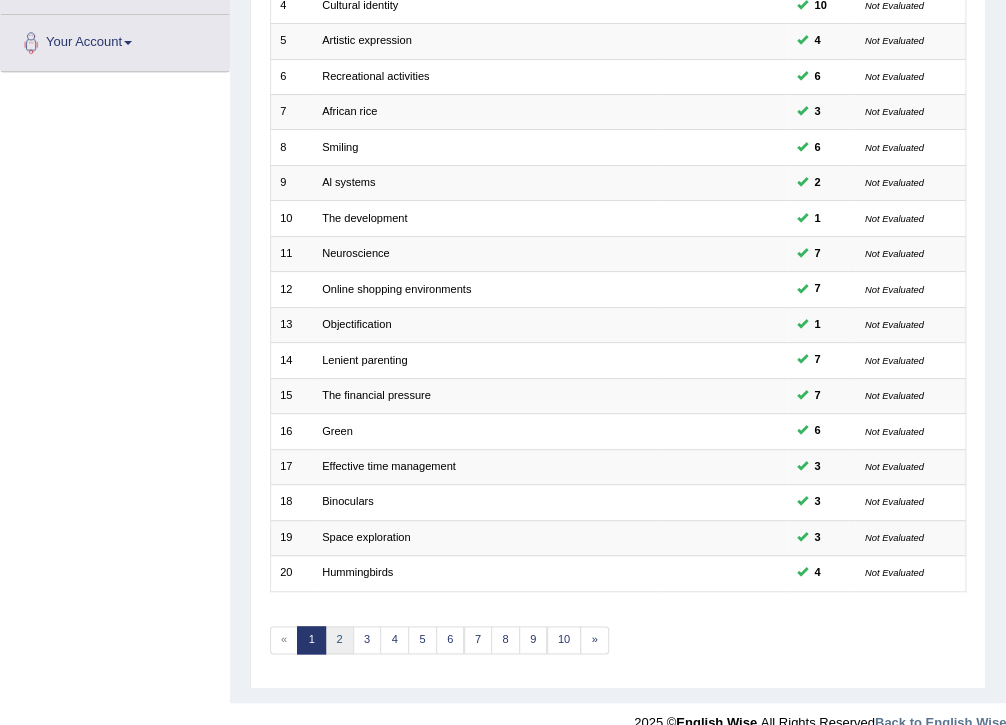 click on "2" at bounding box center [339, 640] 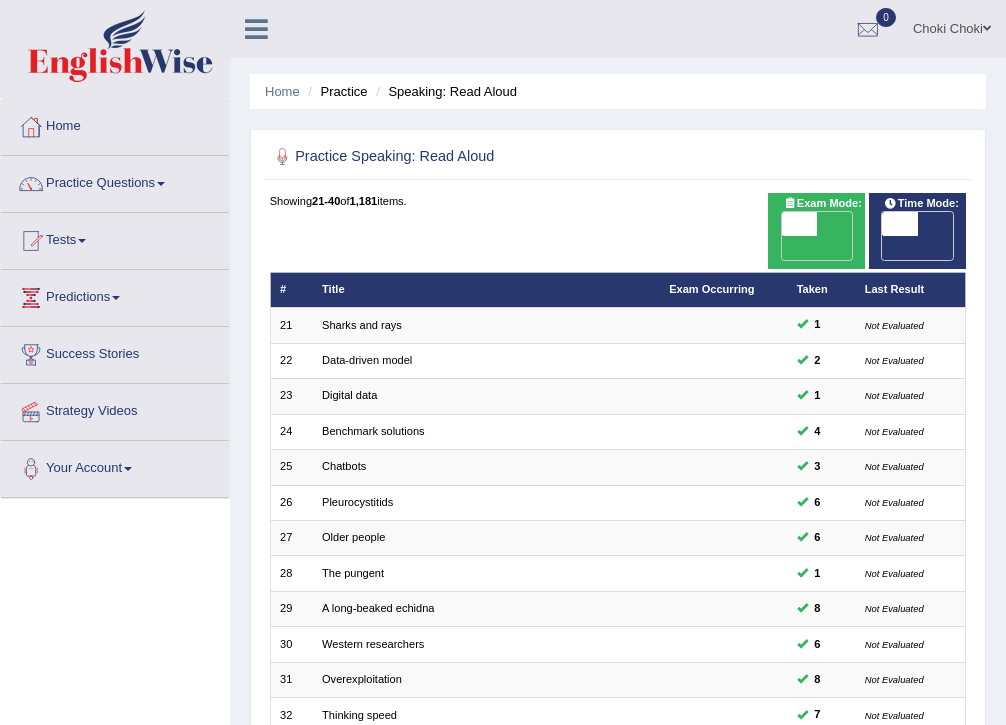 scroll, scrollTop: 426, scrollLeft: 0, axis: vertical 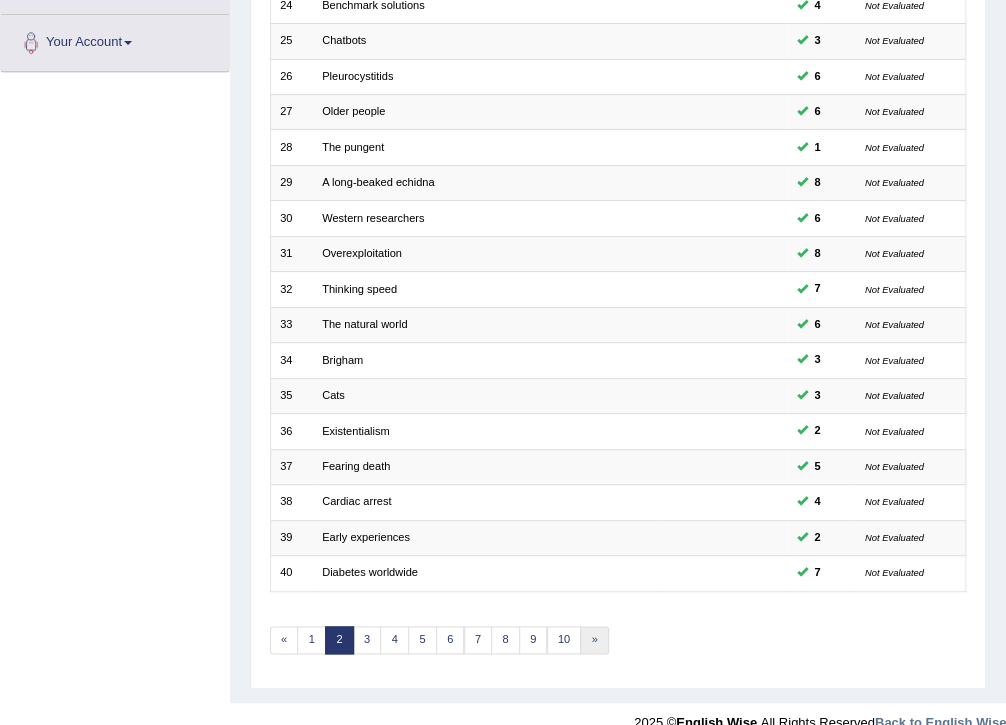 click on "»" at bounding box center (594, 640) 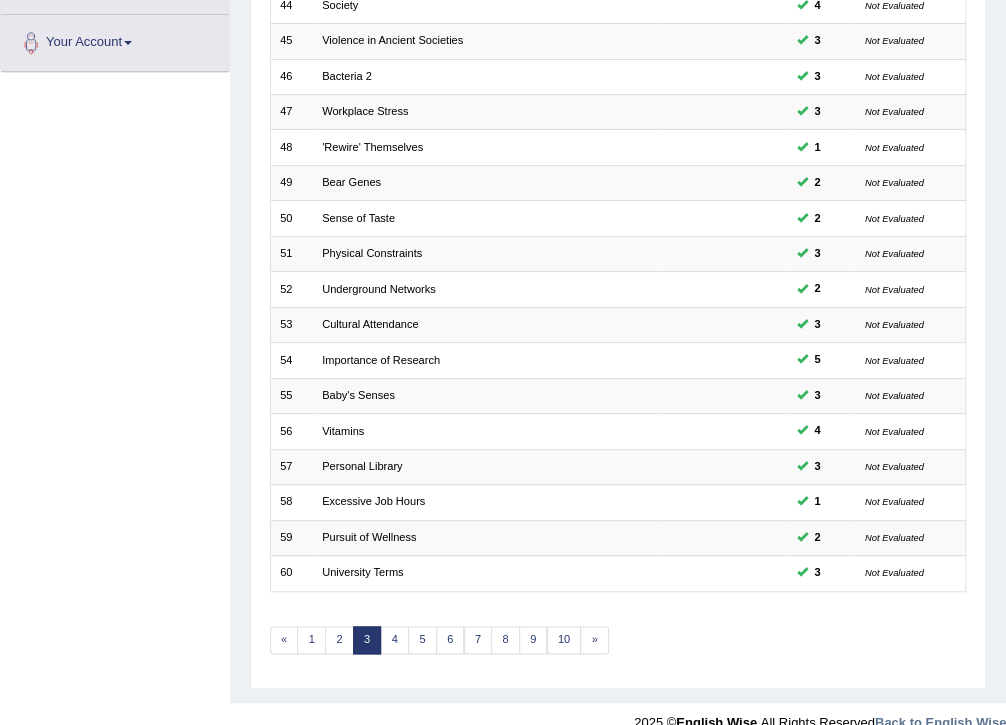 scroll, scrollTop: 426, scrollLeft: 0, axis: vertical 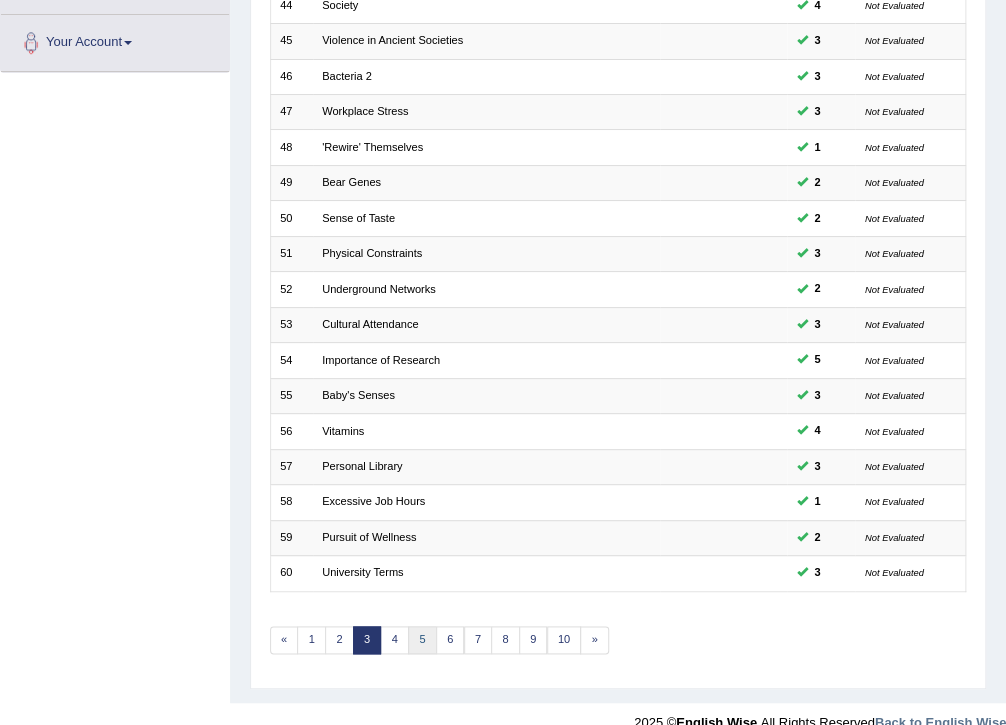 click on "5" at bounding box center [422, 640] 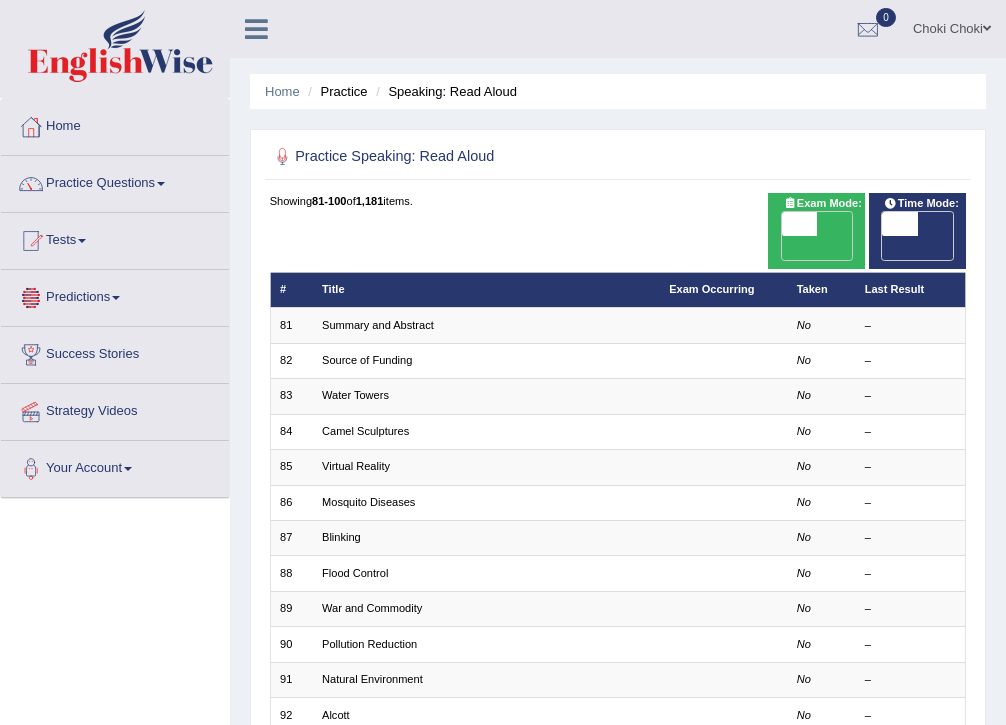 scroll, scrollTop: 0, scrollLeft: 0, axis: both 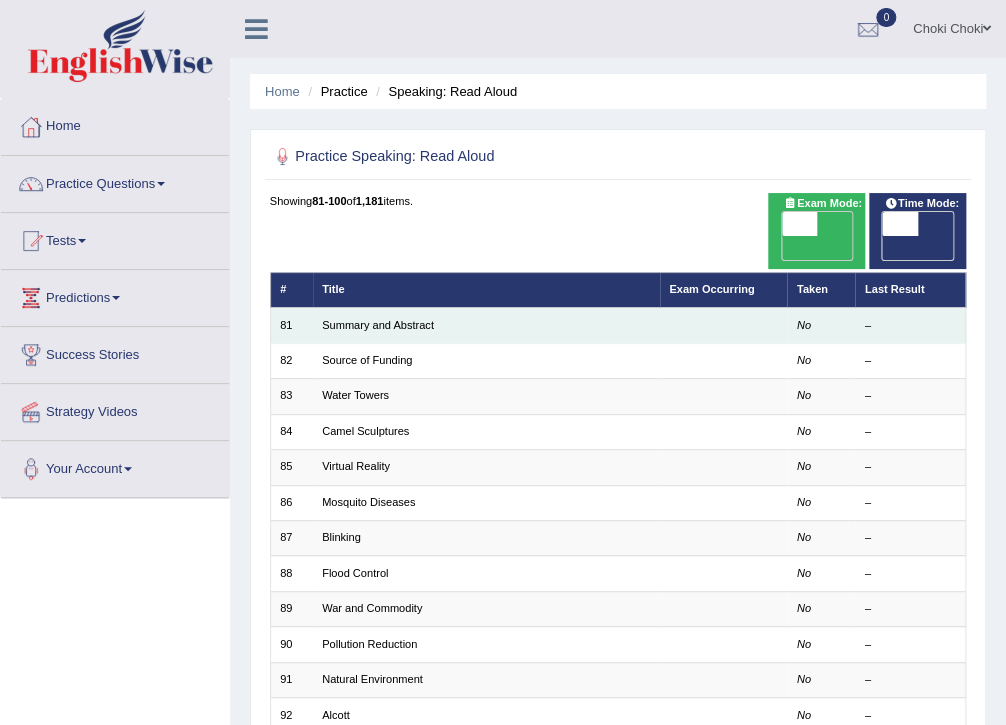 click on "Summary and Abstract" at bounding box center (486, 325) 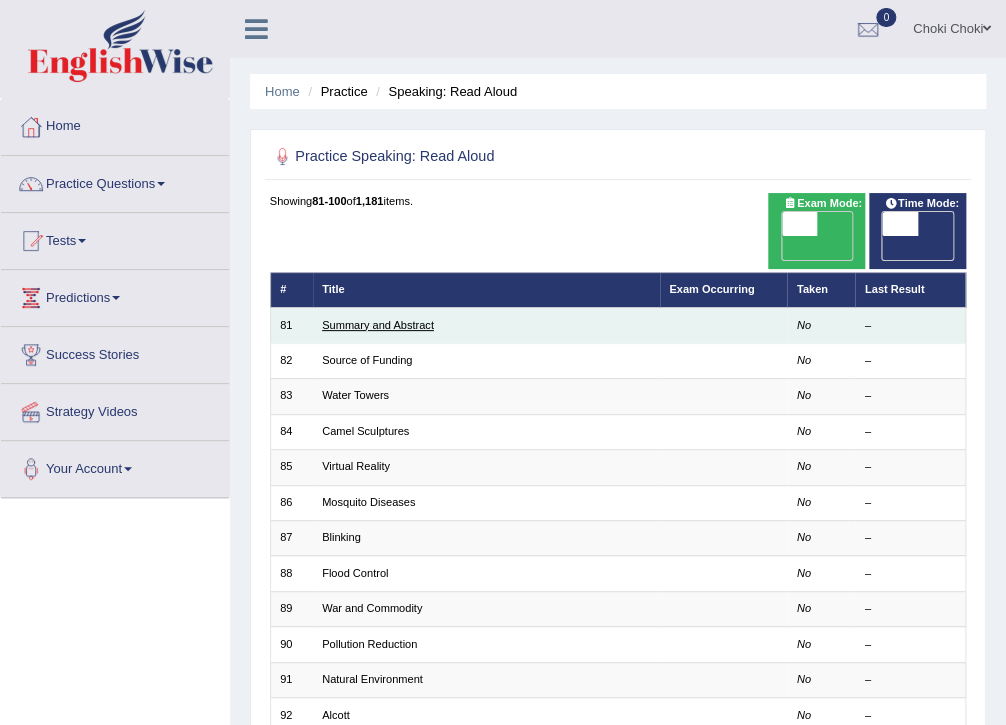 click on "Summary and Abstract" at bounding box center (378, 325) 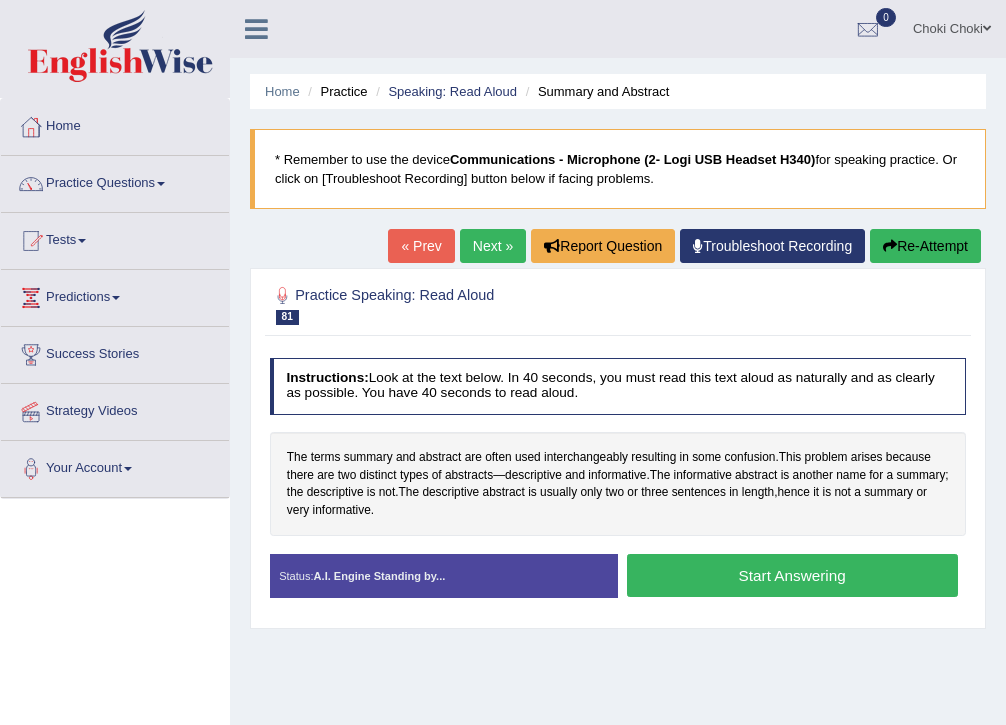 scroll, scrollTop: 0, scrollLeft: 0, axis: both 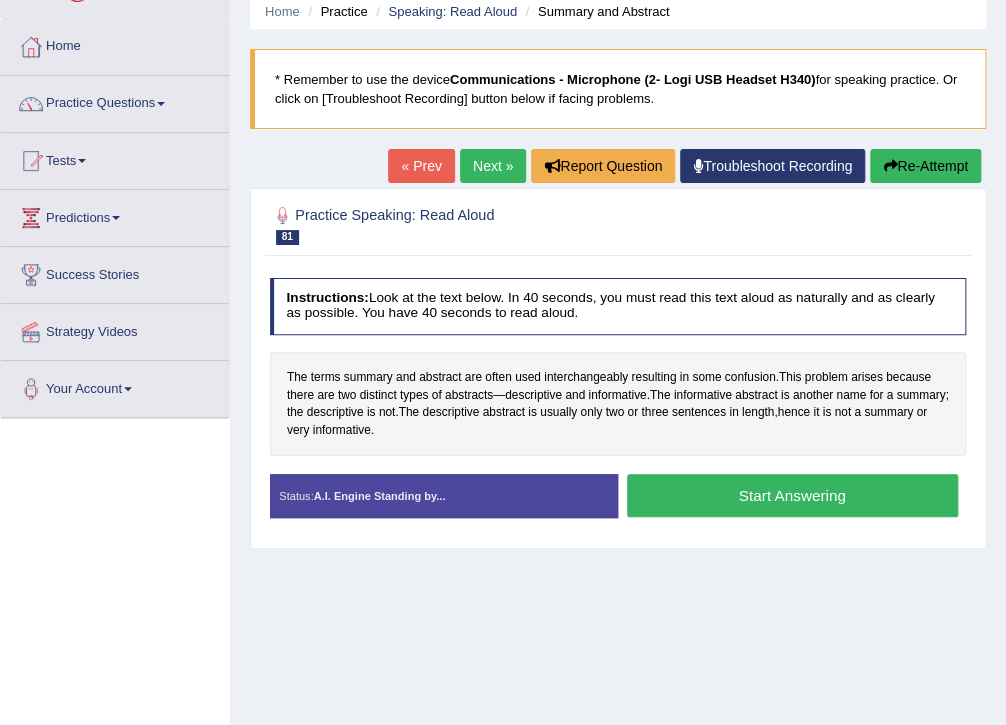 click on "Start Answering" at bounding box center (792, 495) 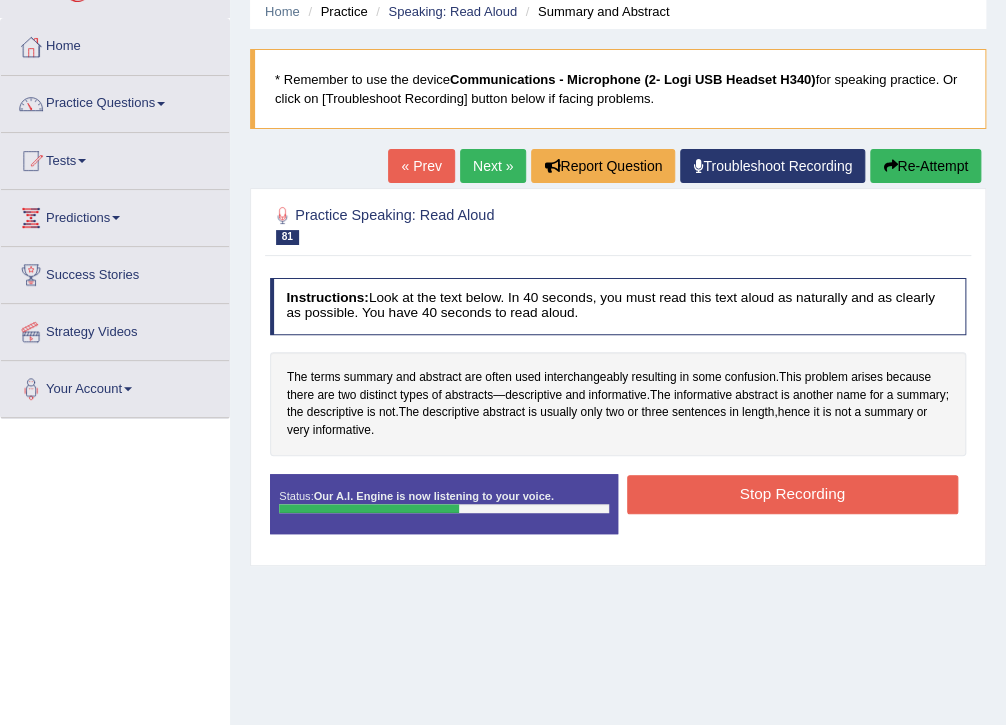 click on "Stop Recording" at bounding box center [792, 494] 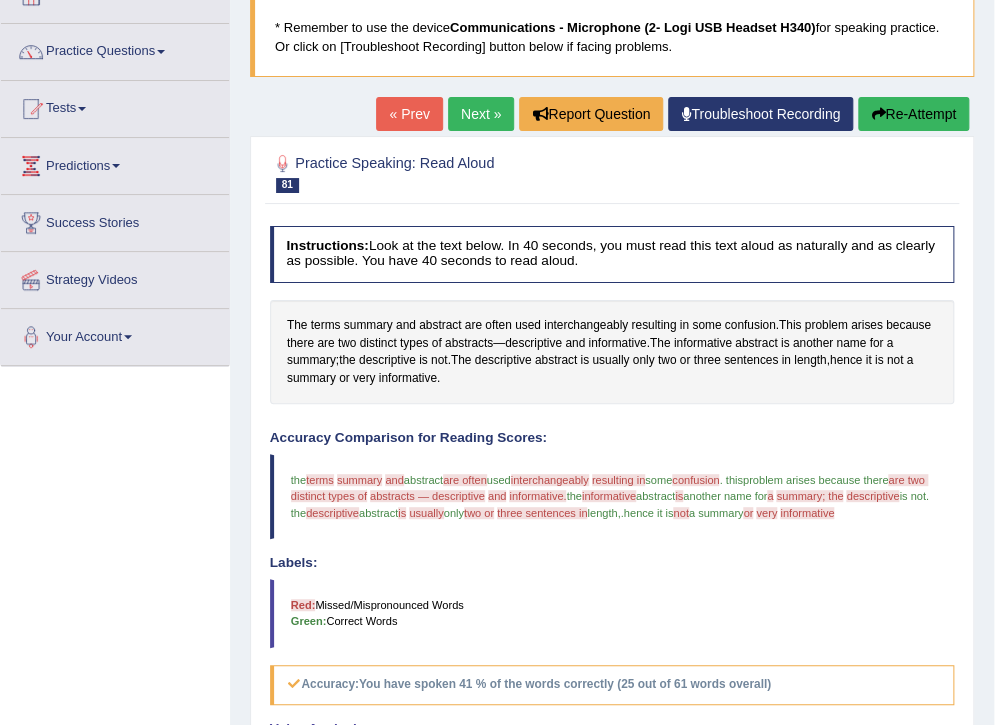 scroll, scrollTop: 160, scrollLeft: 0, axis: vertical 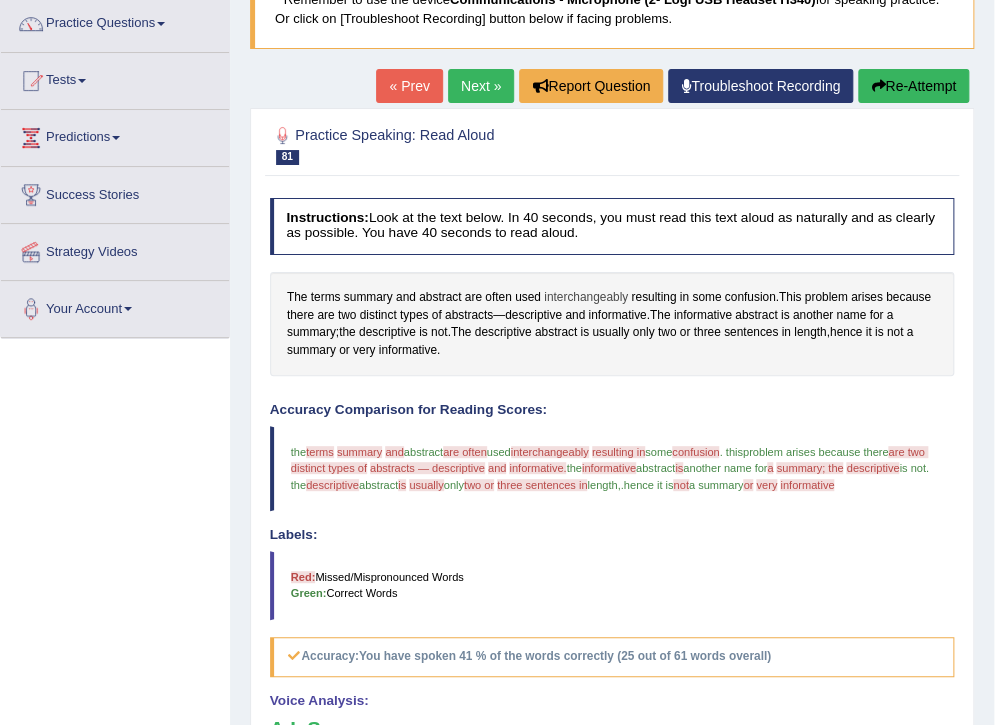 click on "interchangeably" at bounding box center [586, 298] 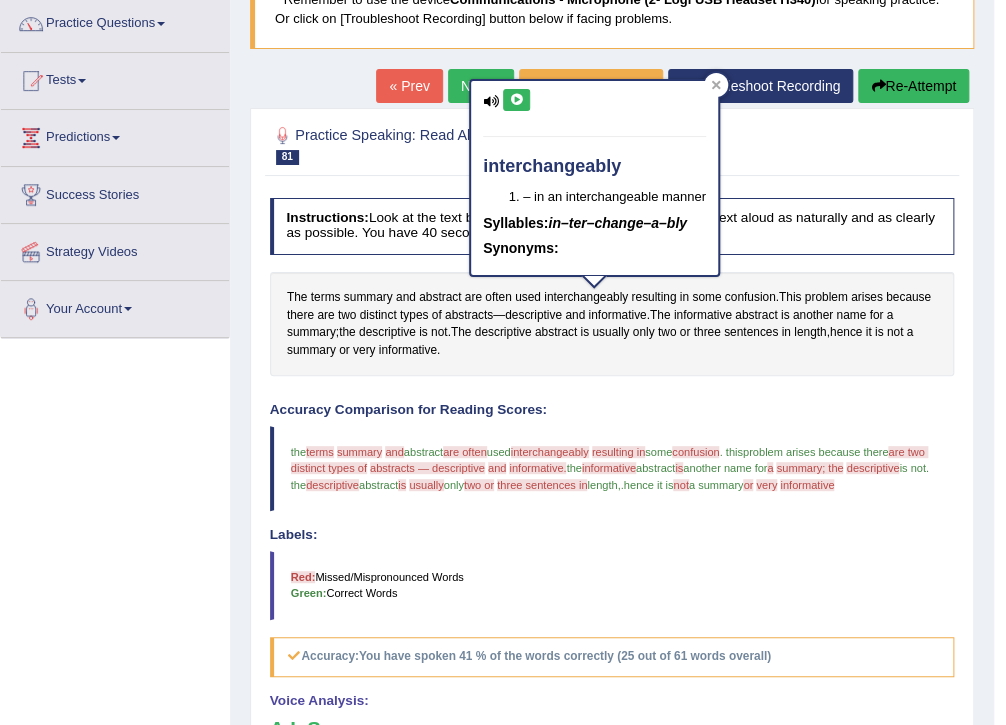 click at bounding box center (516, 100) 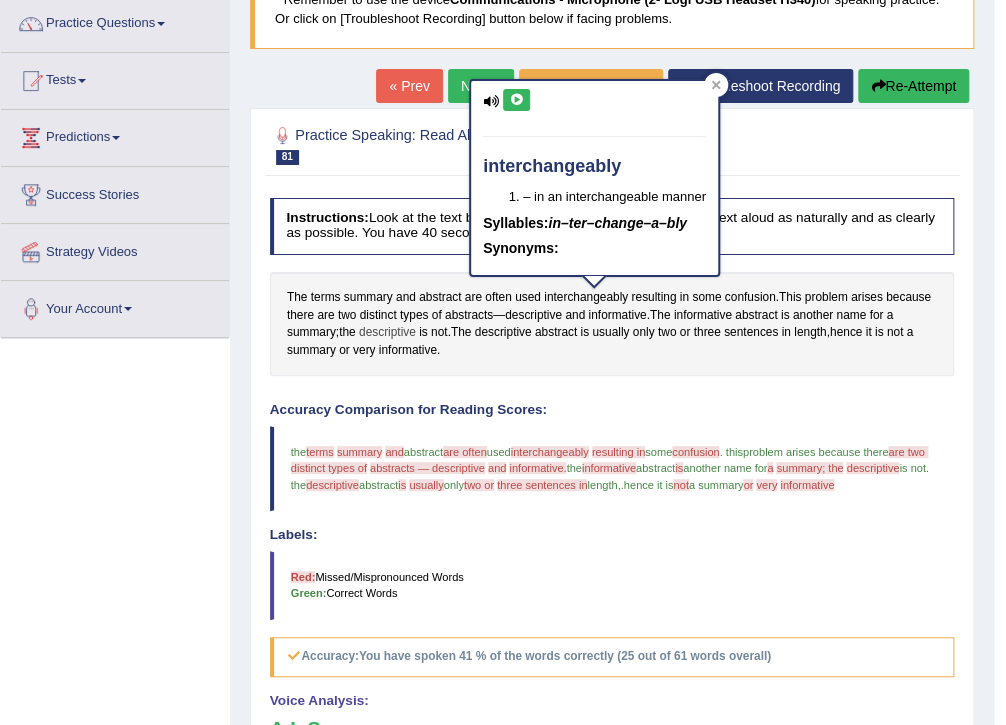 click on "descriptive" at bounding box center (387, 333) 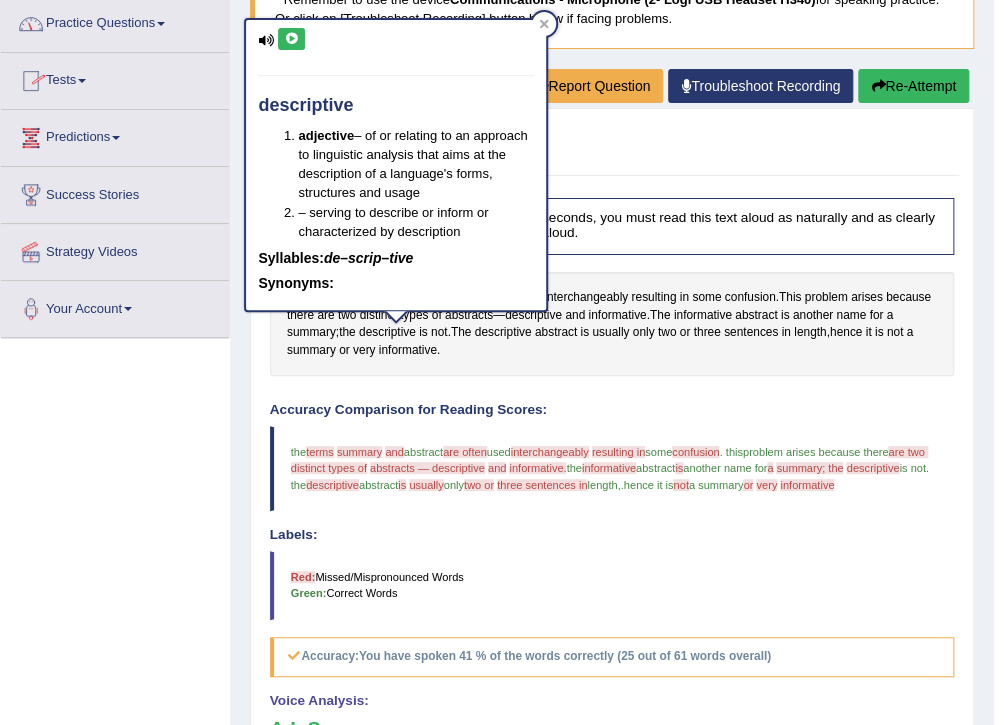 click at bounding box center (291, 39) 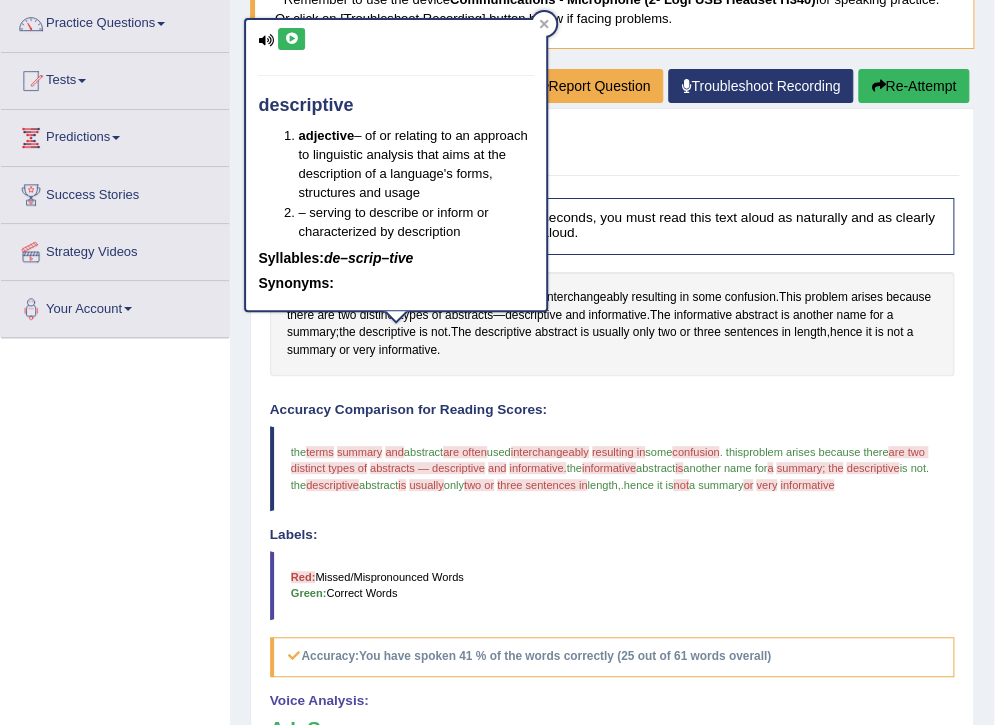 drag, startPoint x: 656, startPoint y: 288, endPoint x: 79, endPoint y: 493, distance: 612.3349 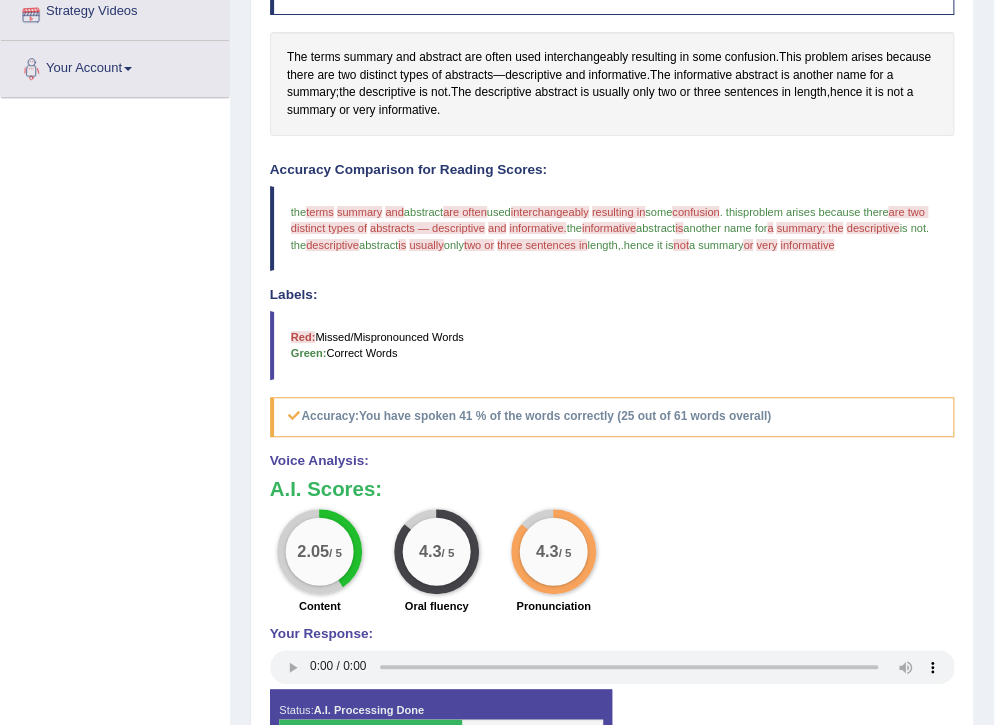 scroll, scrollTop: 320, scrollLeft: 0, axis: vertical 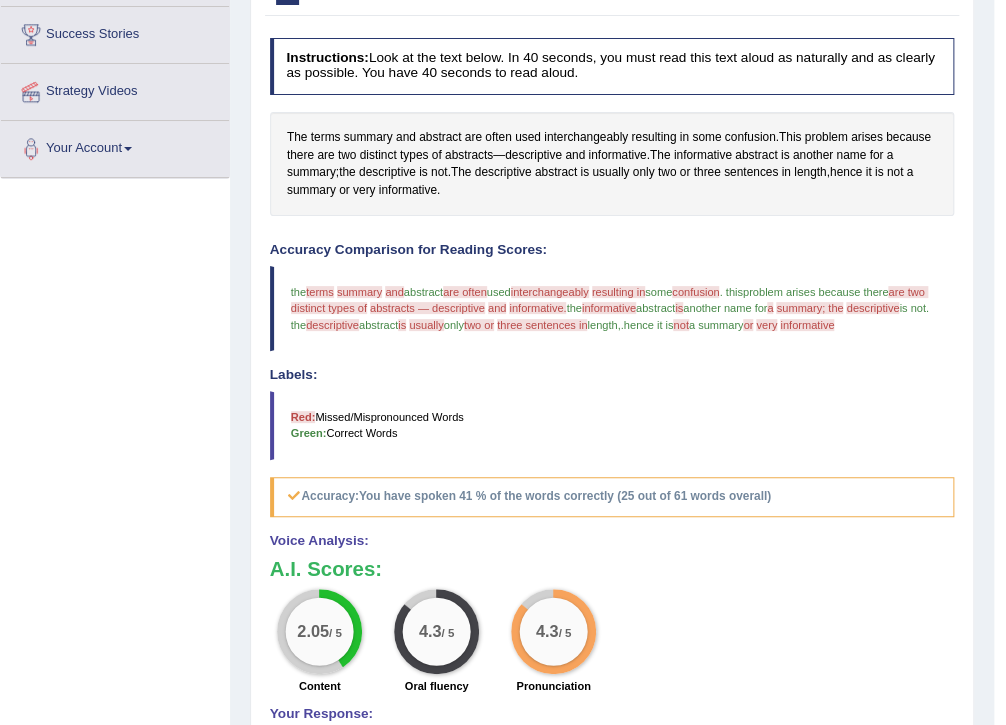 click on "abstracts — descriptive" at bounding box center [427, 308] 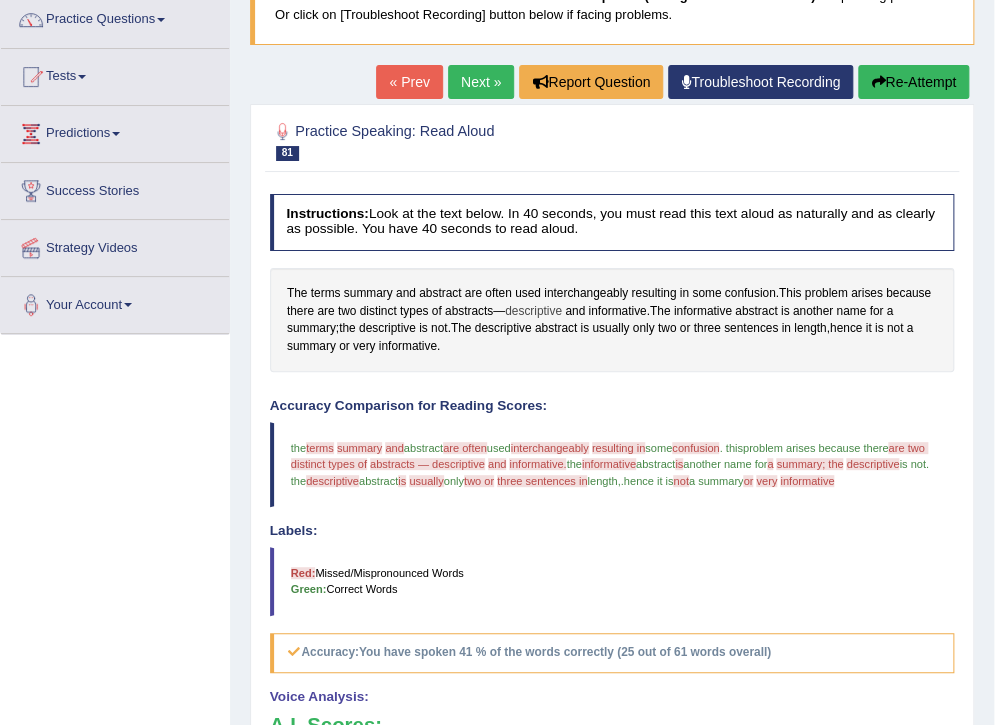 scroll, scrollTop: 160, scrollLeft: 0, axis: vertical 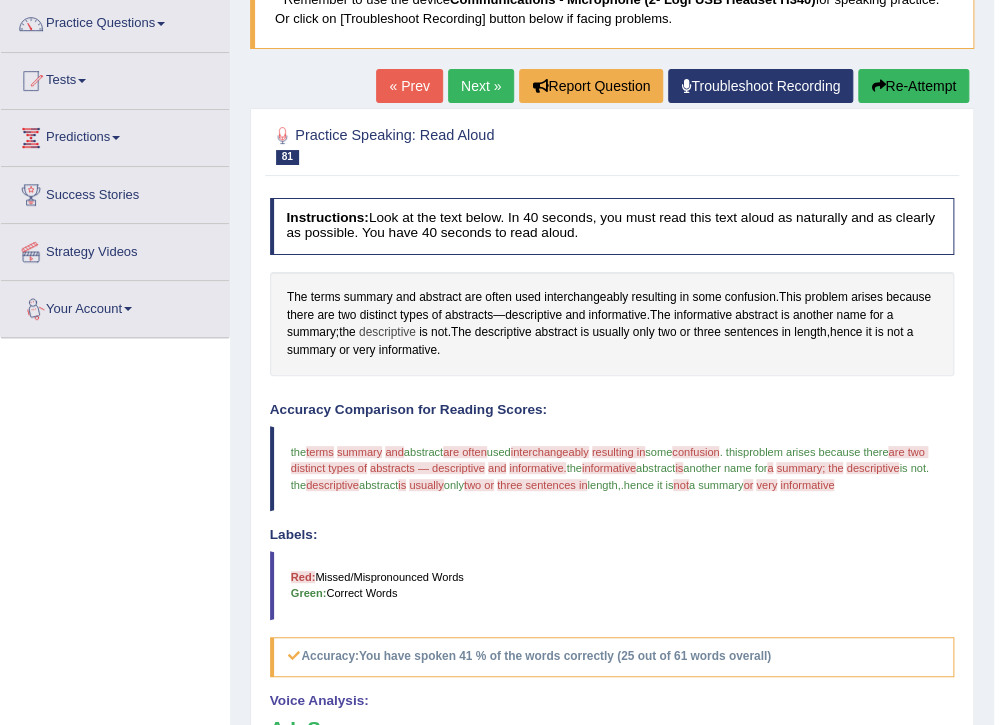 click on "descriptive" at bounding box center [387, 333] 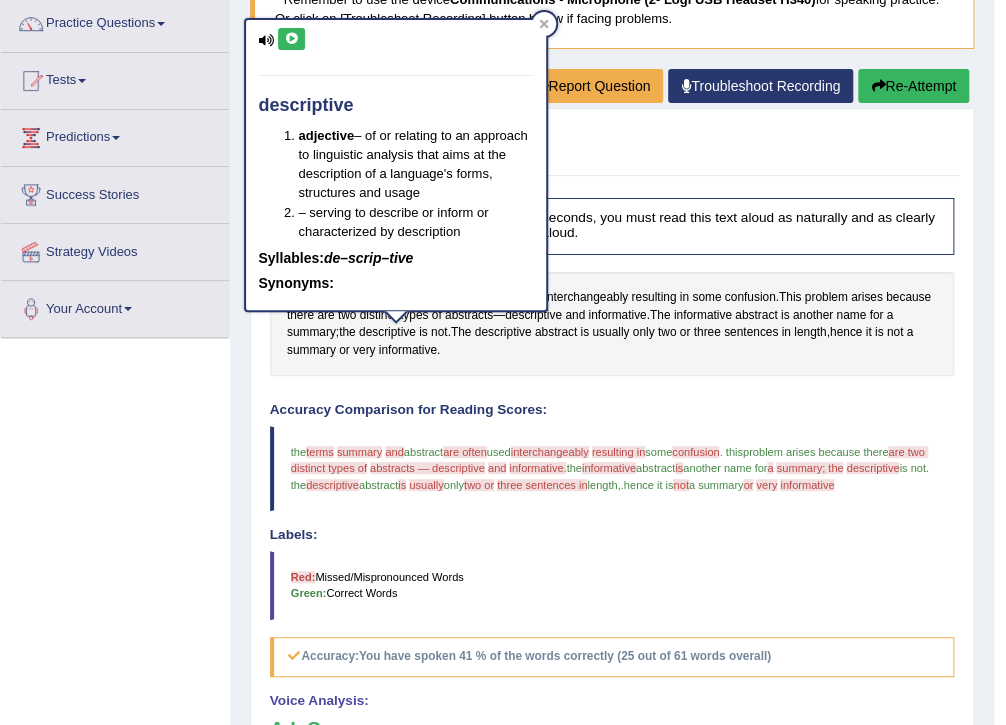 click at bounding box center (291, 39) 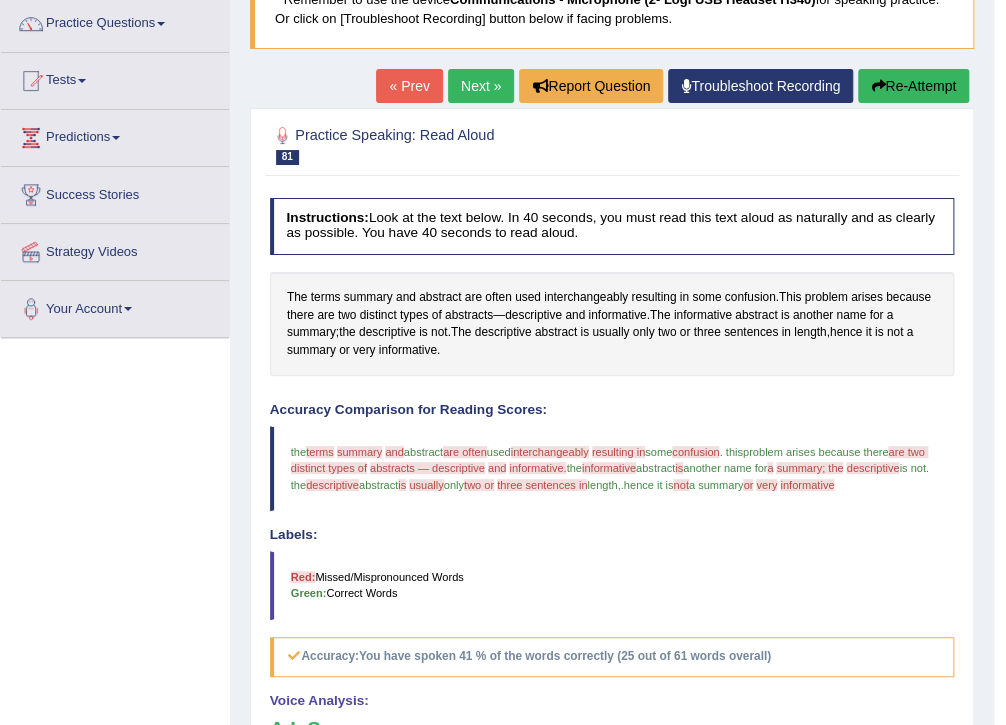 click on "summary" at bounding box center [359, 452] 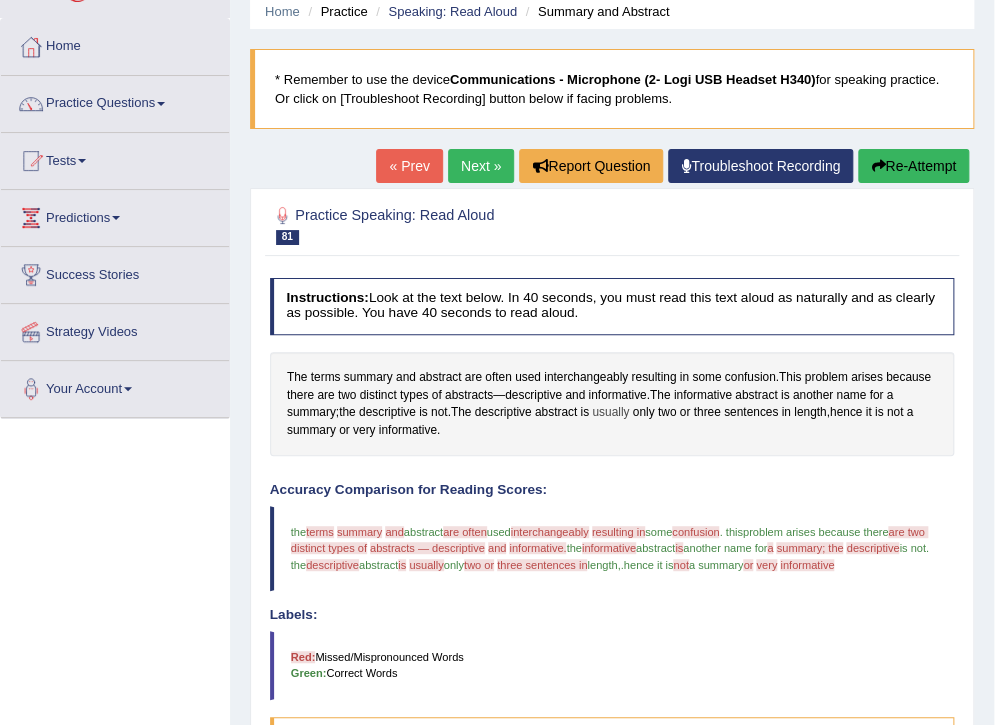 scroll, scrollTop: 0, scrollLeft: 0, axis: both 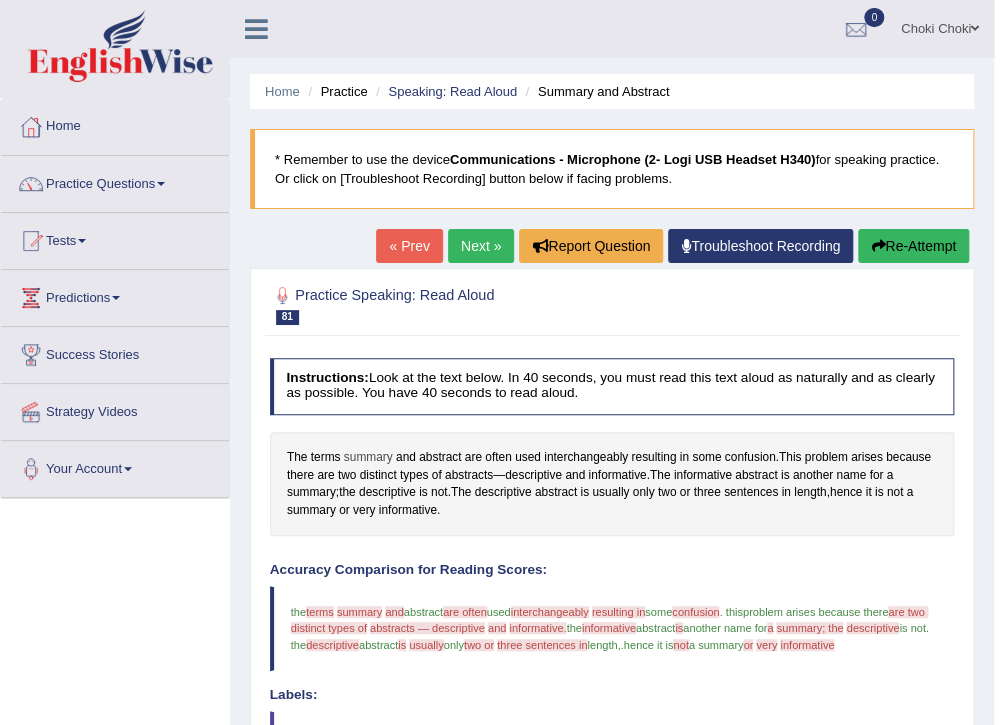 click on "summary" at bounding box center (368, 458) 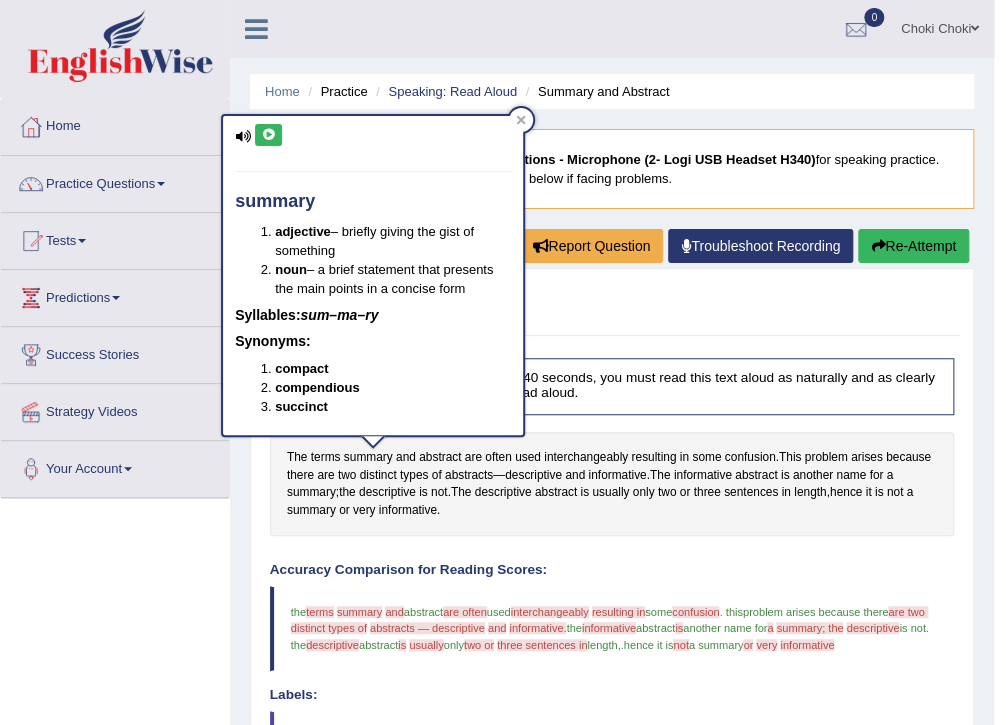click at bounding box center (268, 135) 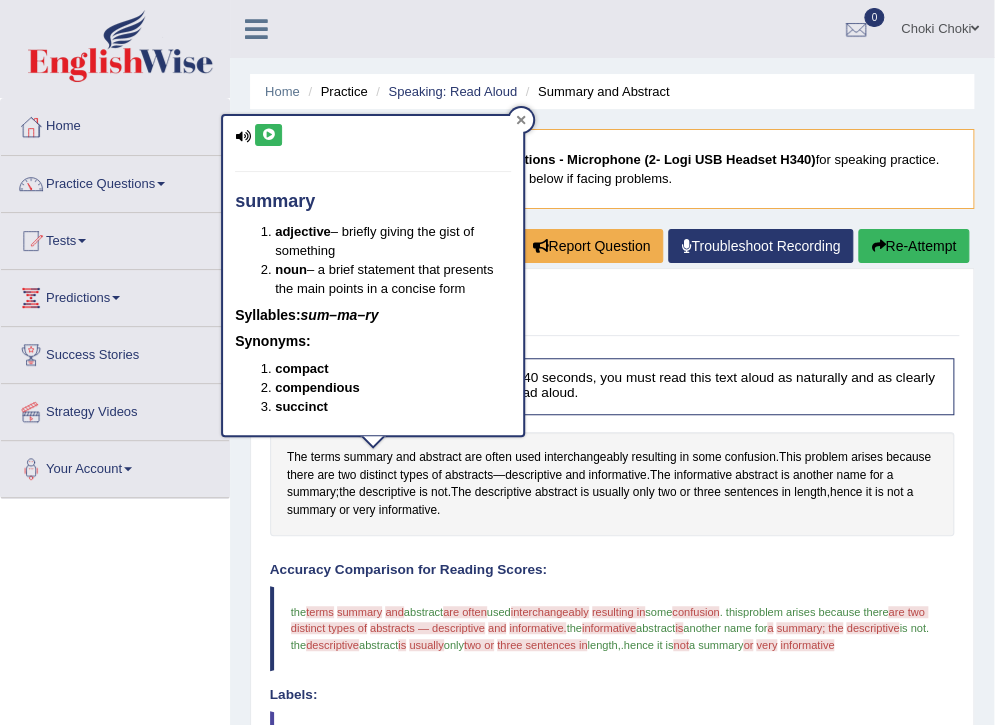 click at bounding box center [521, 120] 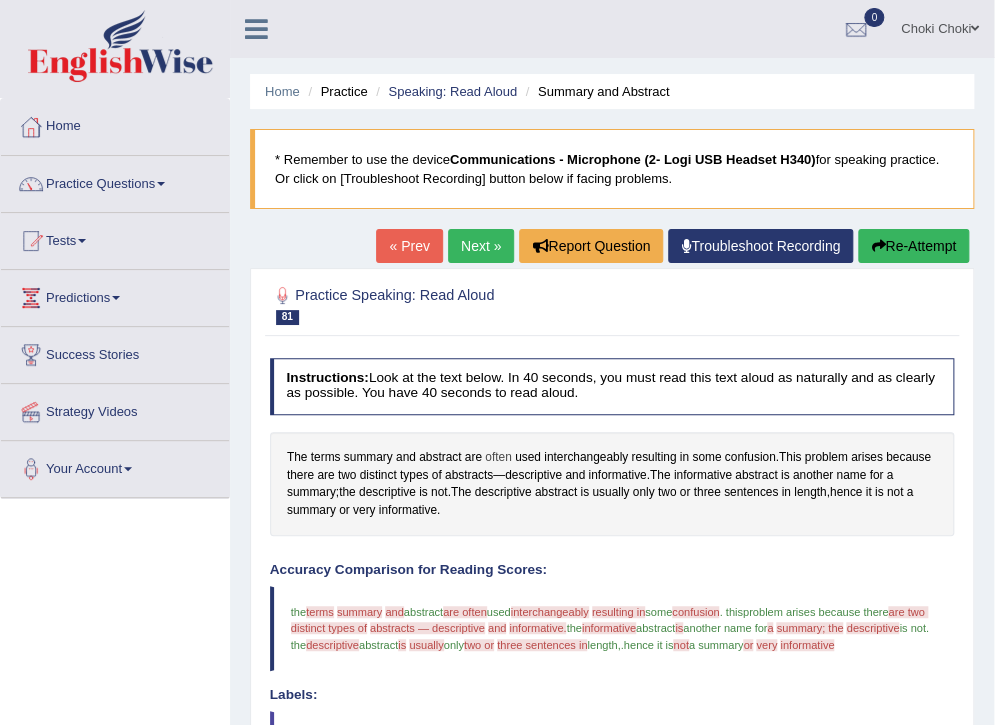 click on "often" at bounding box center (498, 458) 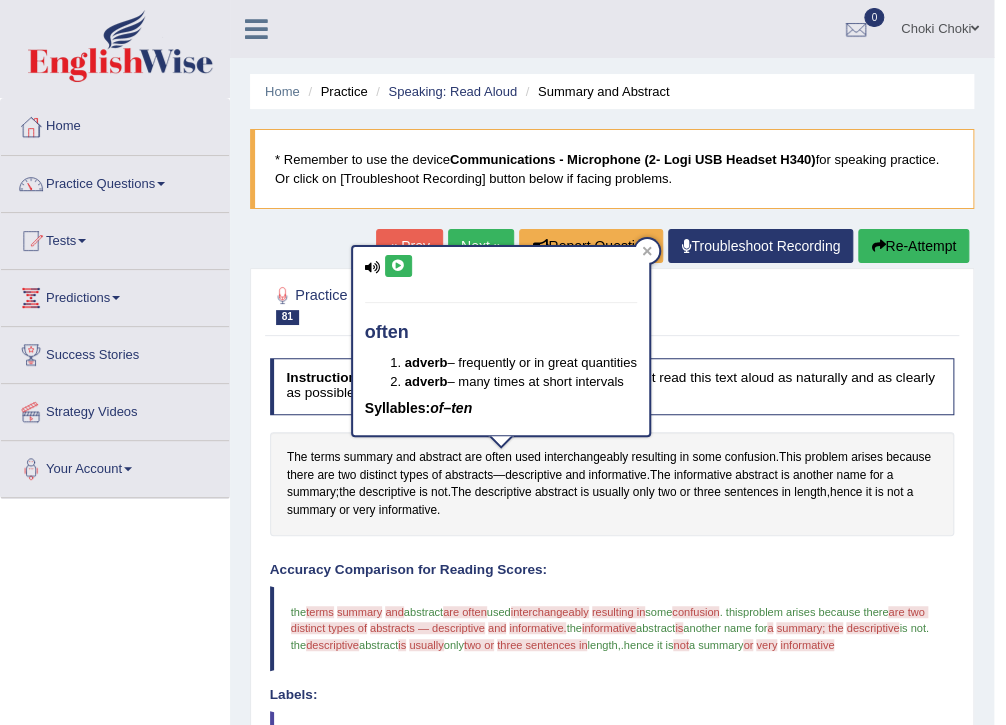 click at bounding box center [398, 266] 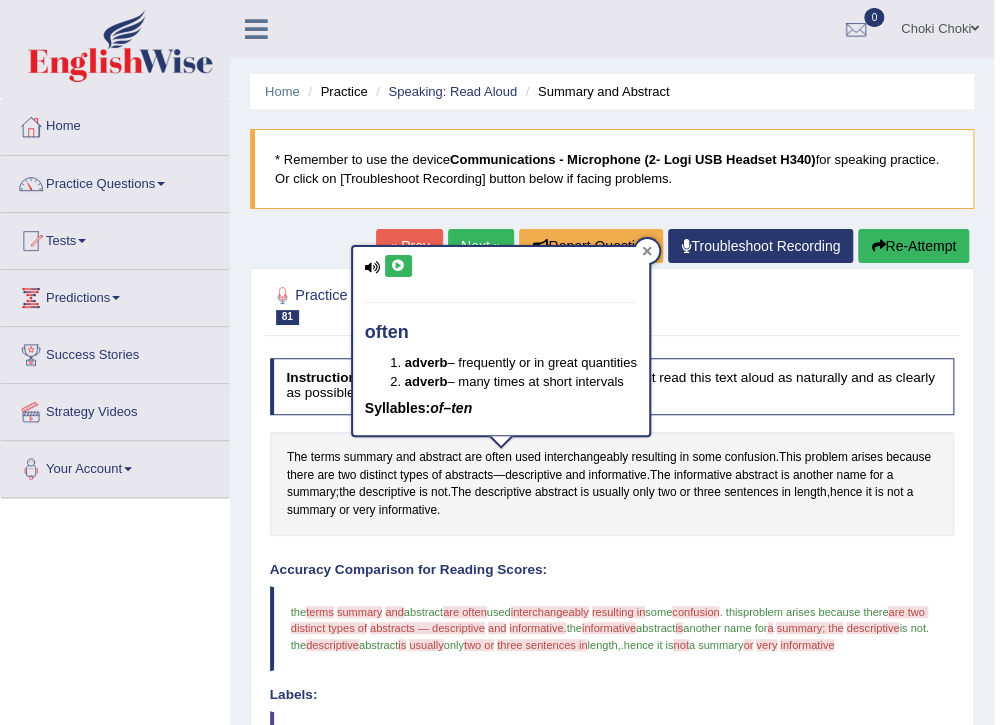 click at bounding box center (647, 251) 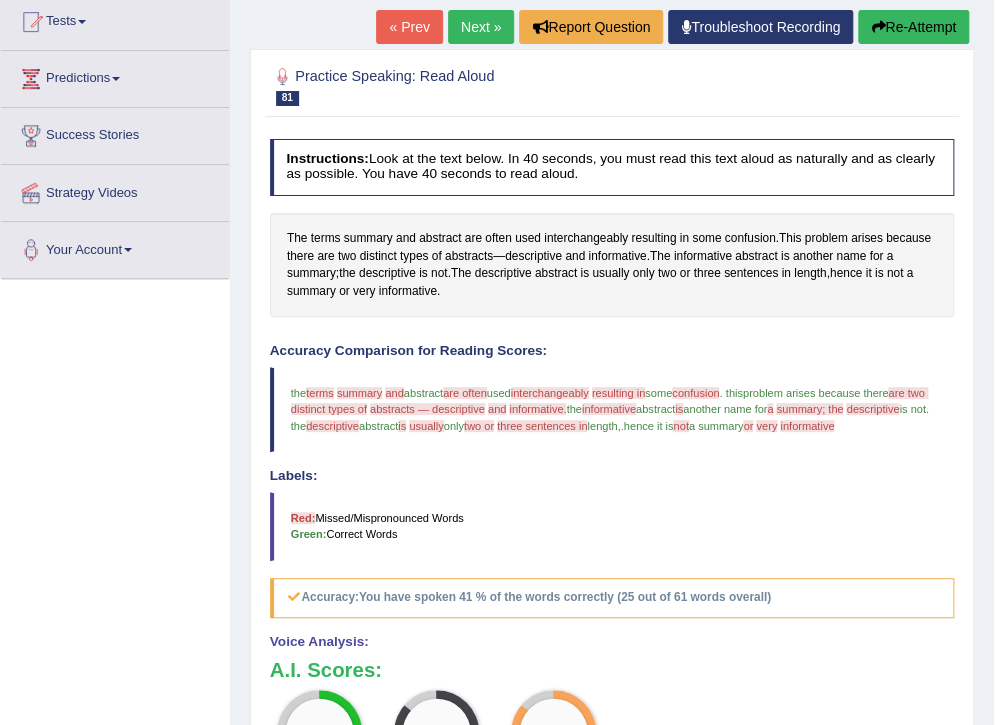 scroll, scrollTop: 320, scrollLeft: 0, axis: vertical 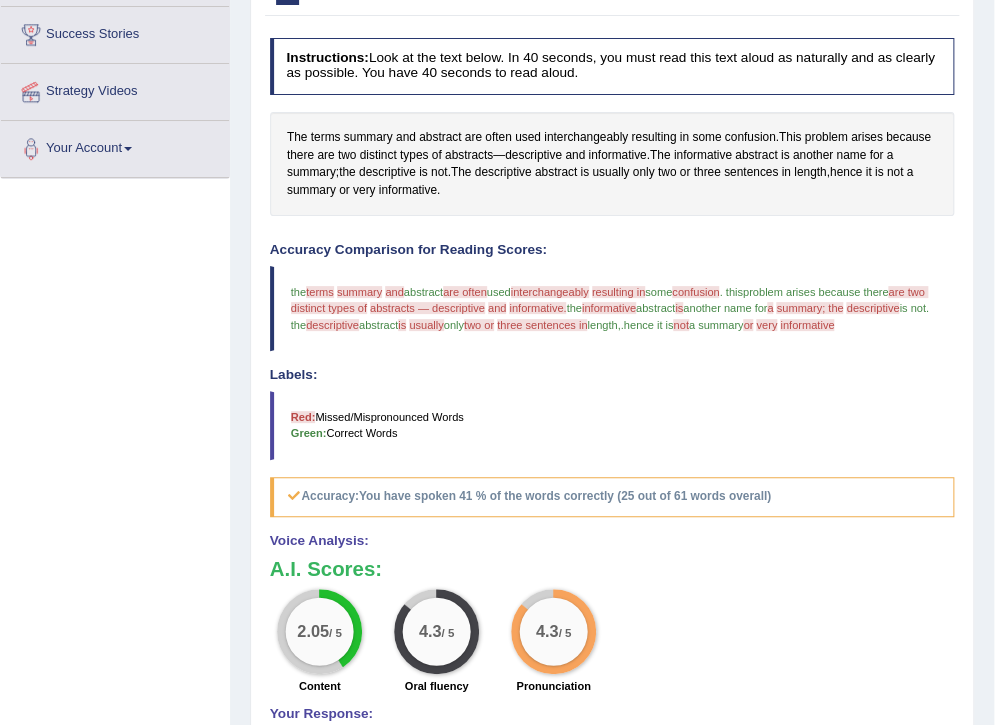 click on "are two distinct types of" at bounding box center [609, 300] 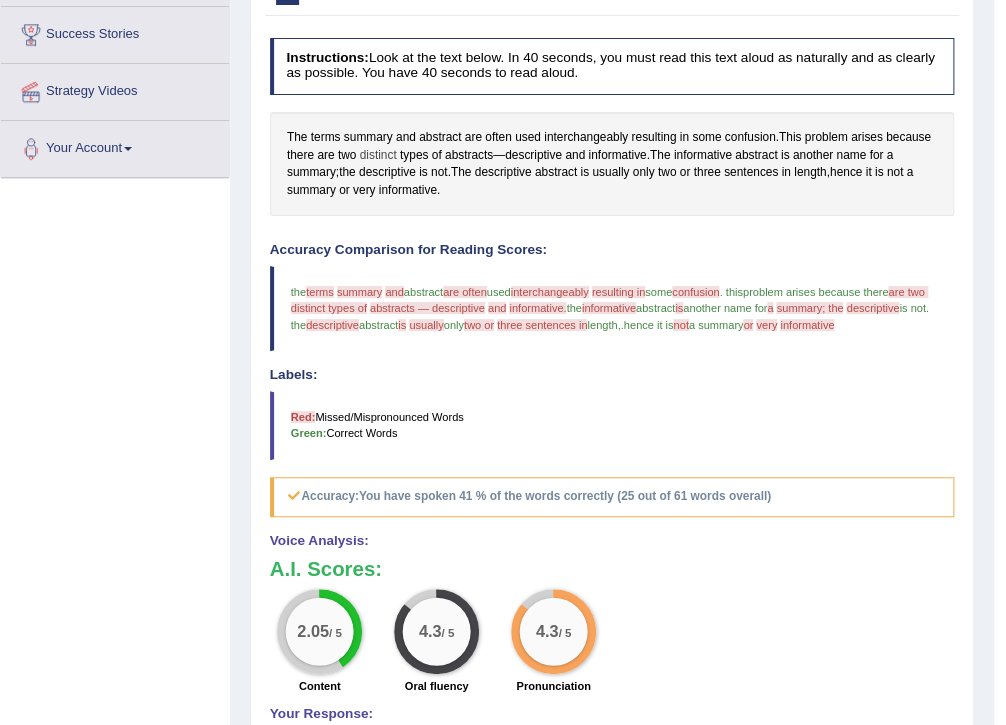 click on "distinct" at bounding box center [378, 156] 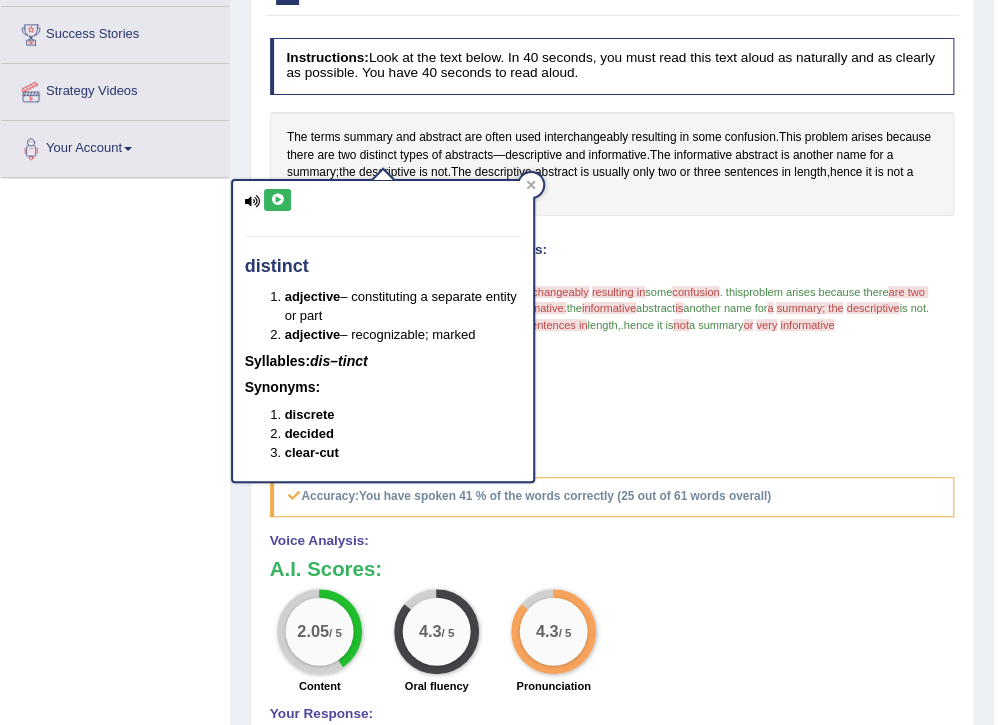 click at bounding box center [277, 200] 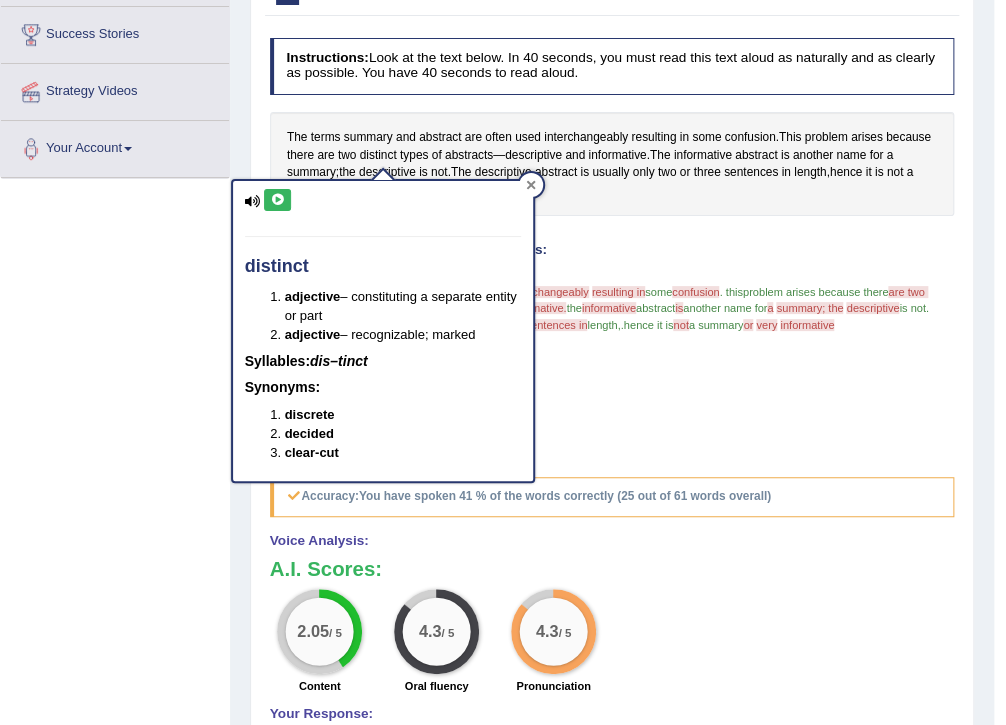 click 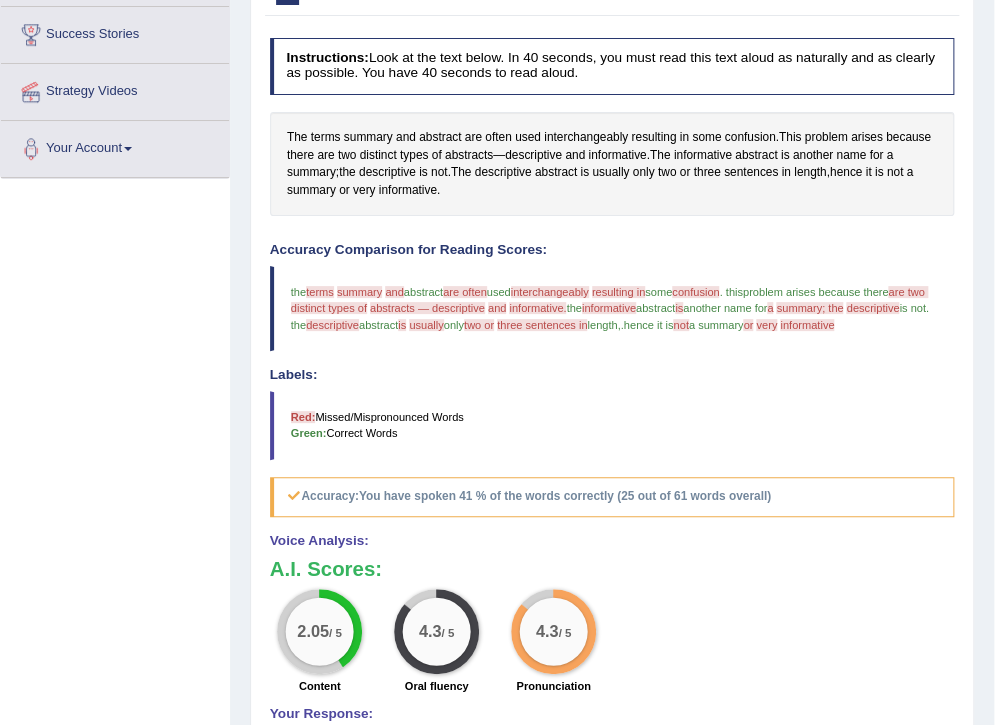 click on "abstracts — descriptive" at bounding box center (427, 308) 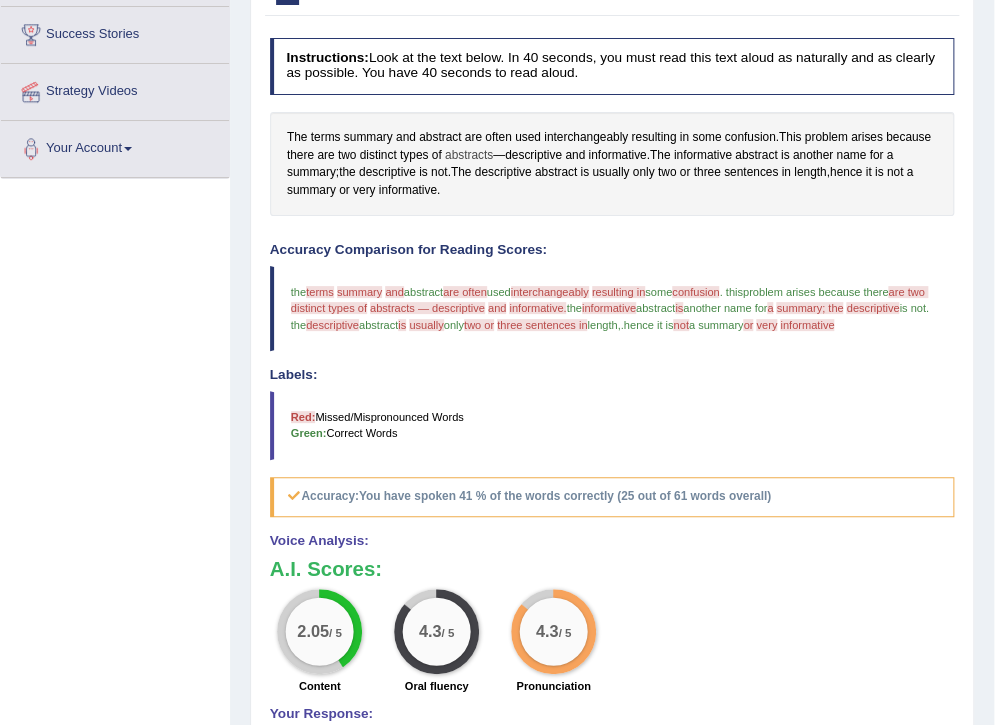 click on "abstracts" at bounding box center (469, 156) 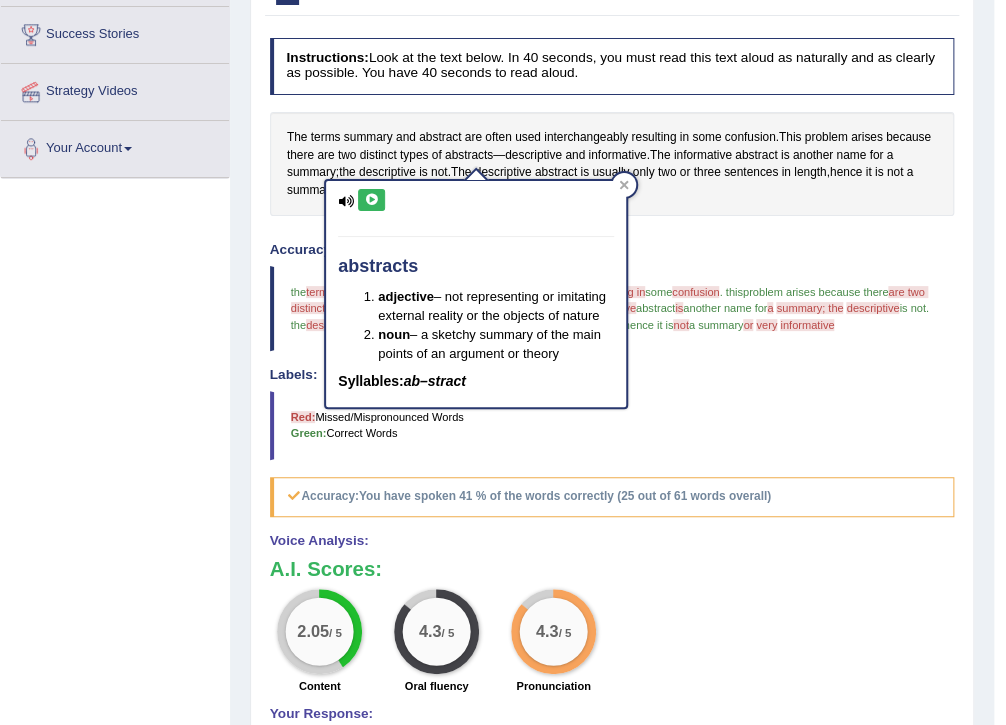 click on "abstracts adjective  – not representing or imitating external reality or the objects of nature noun  – a sketchy summary of the main points of an argument or theory Syllables:  ab–stract" at bounding box center (476, 294) 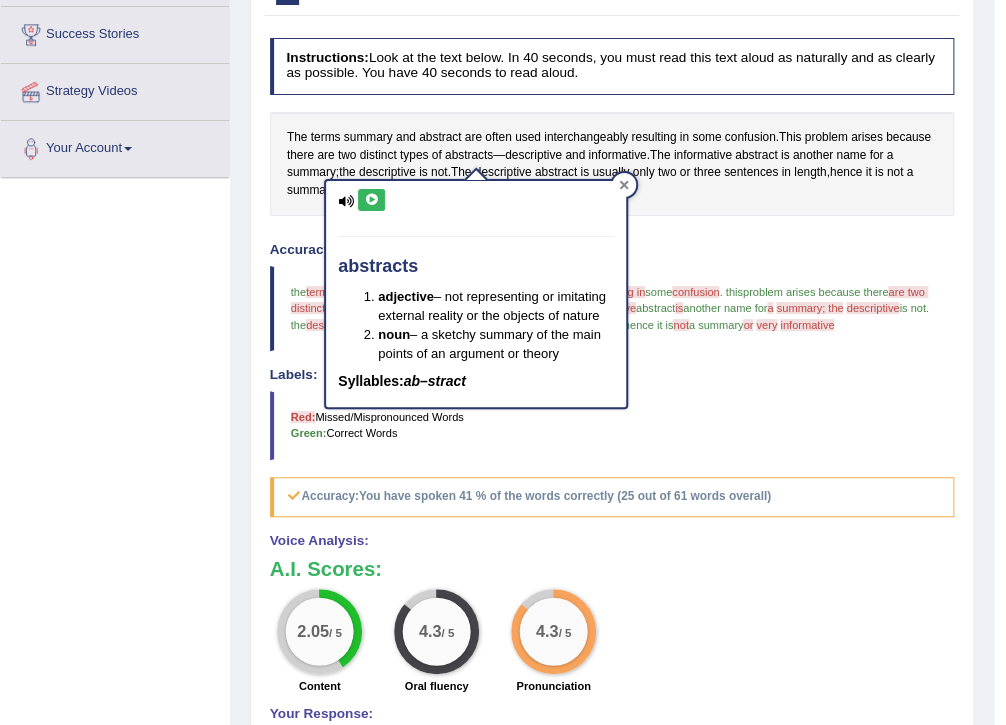 click at bounding box center (624, 185) 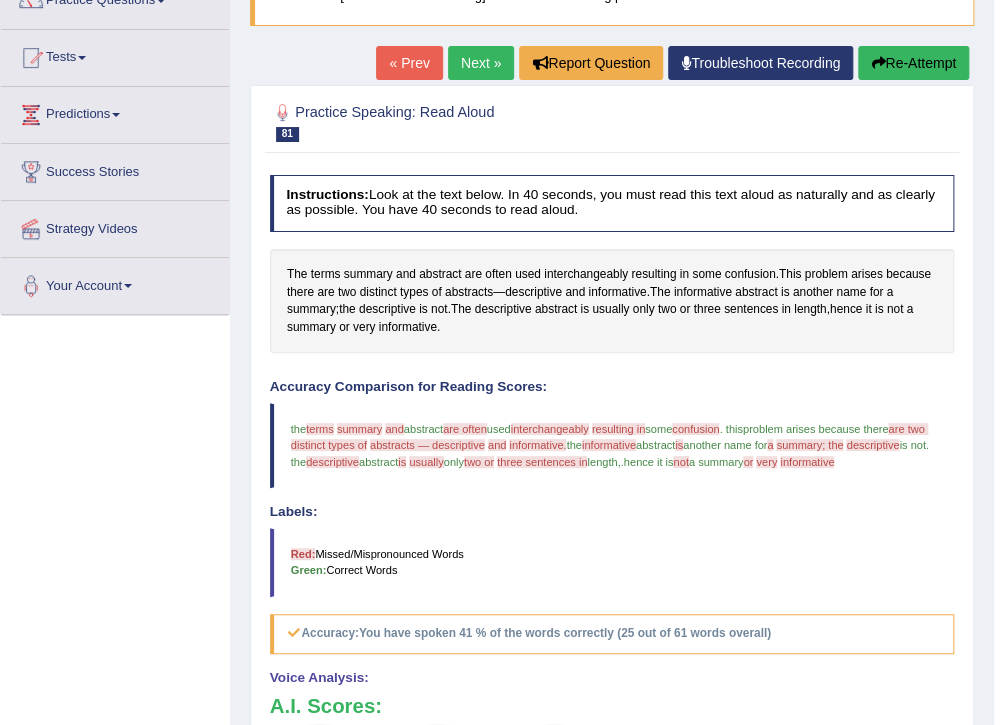 scroll, scrollTop: 160, scrollLeft: 0, axis: vertical 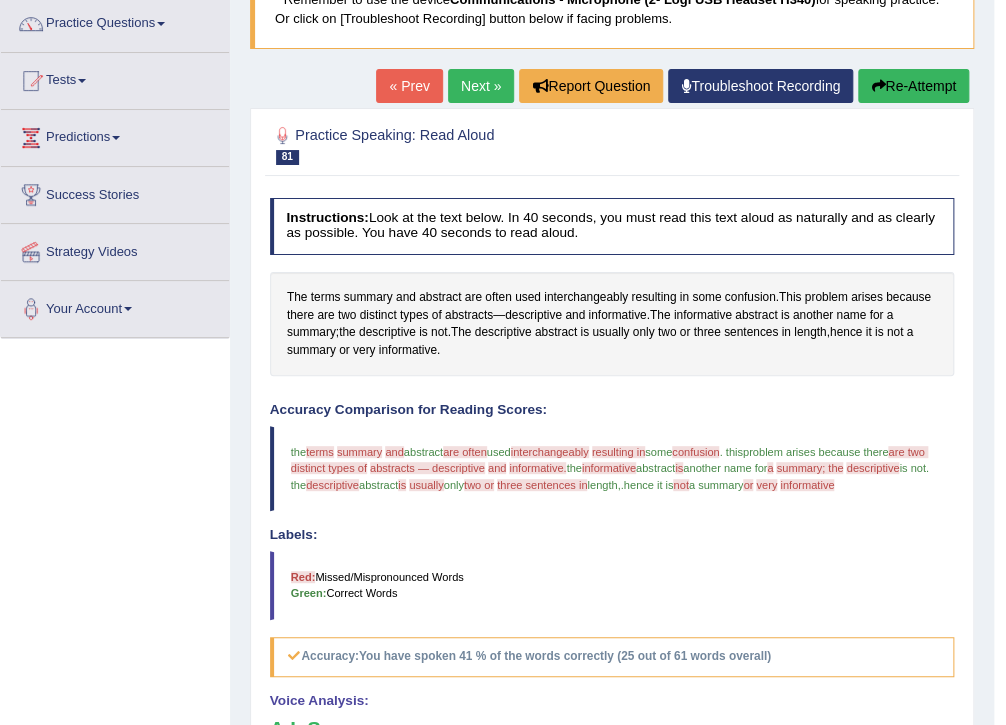 click on "Re-Attempt" at bounding box center (913, 86) 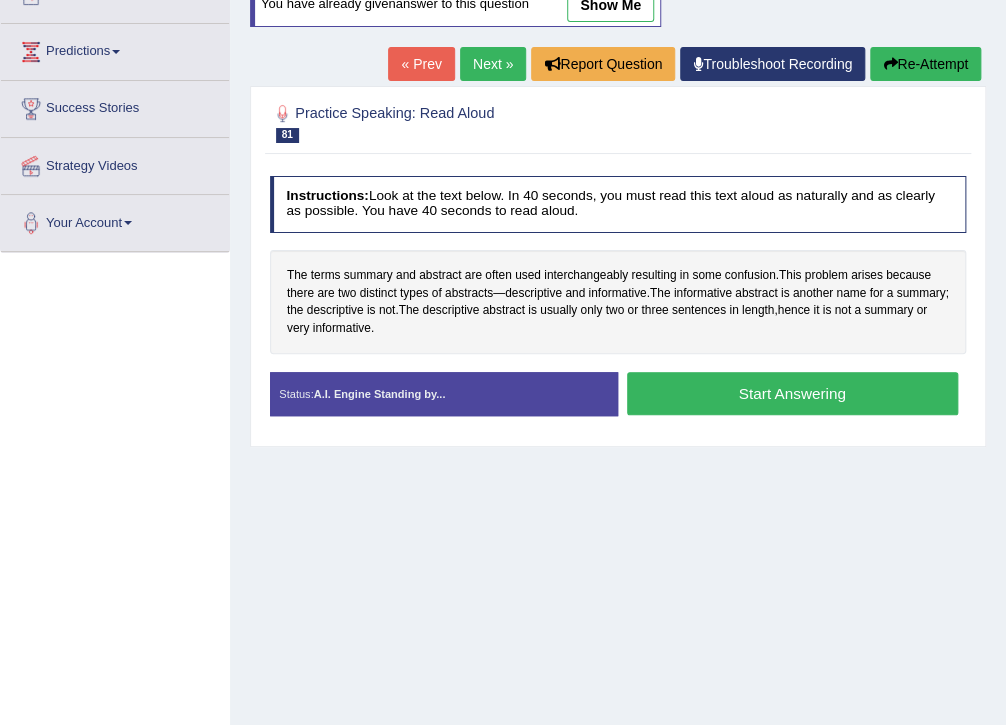 scroll, scrollTop: 246, scrollLeft: 0, axis: vertical 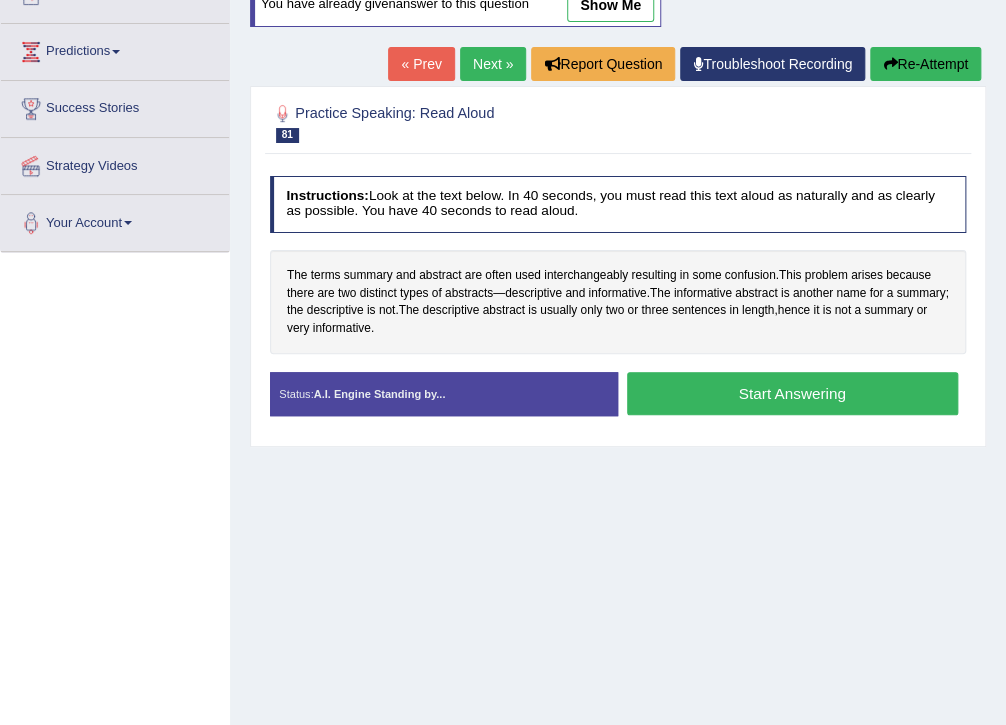 drag, startPoint x: 798, startPoint y: 396, endPoint x: 820, endPoint y: 399, distance: 22.203604 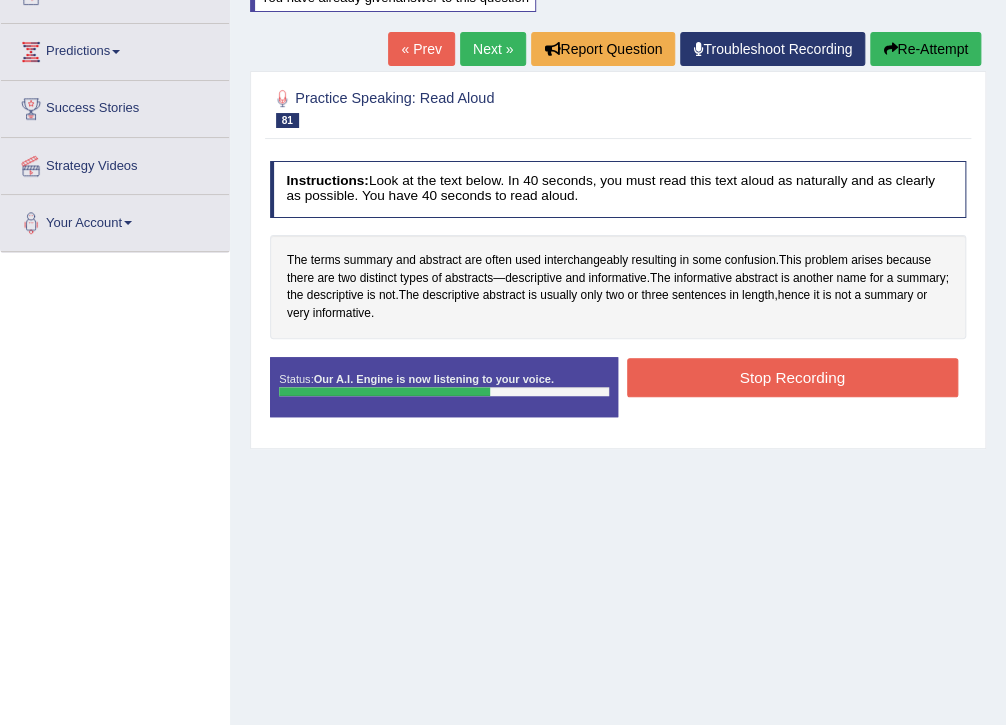 click on "Stop Recording" at bounding box center (792, 377) 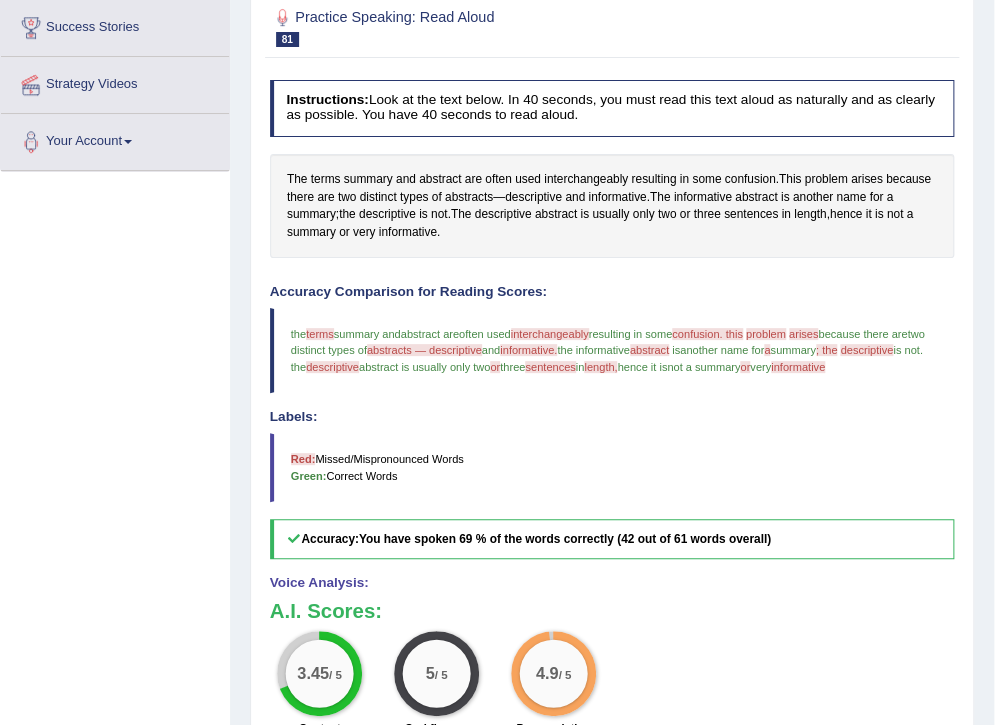 scroll, scrollTop: 326, scrollLeft: 0, axis: vertical 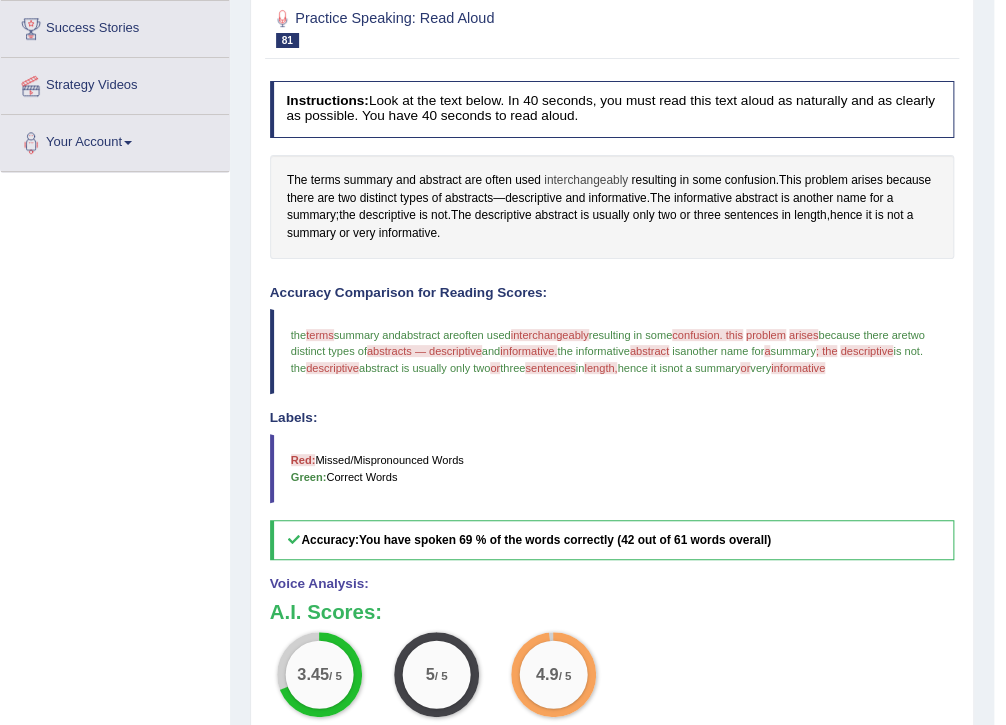 click on "interchangeably" at bounding box center [586, 181] 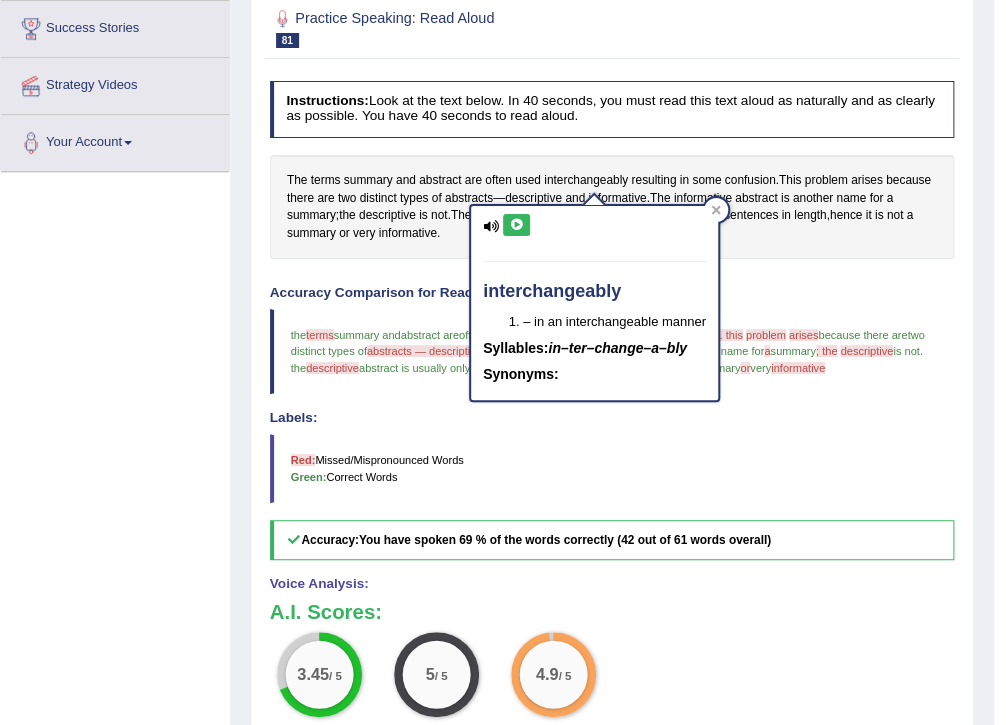 click at bounding box center [516, 225] 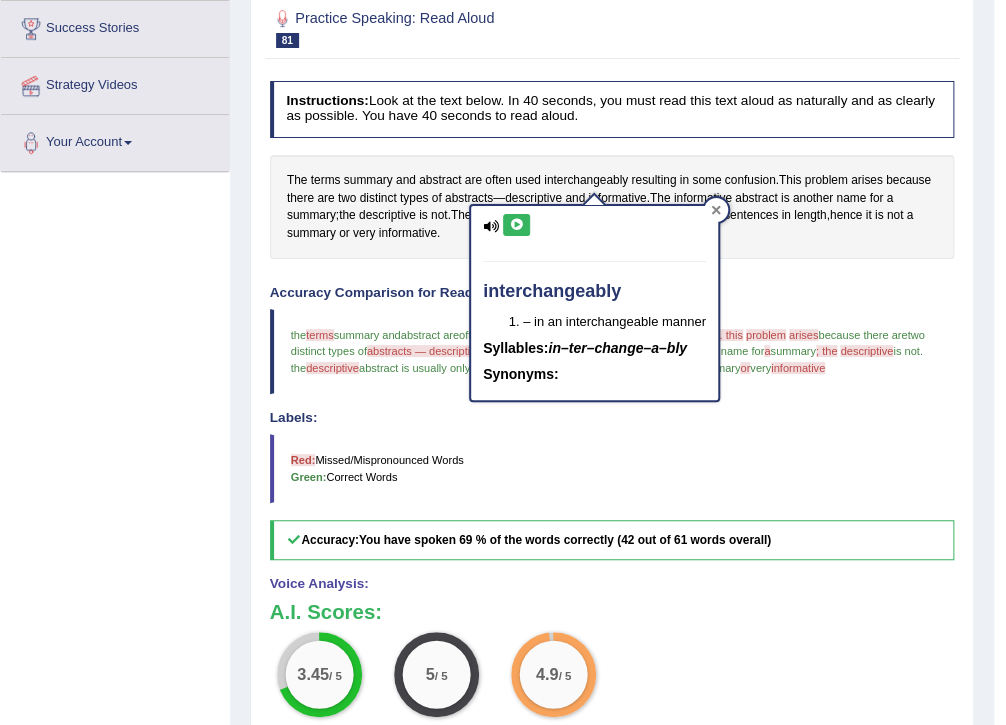click 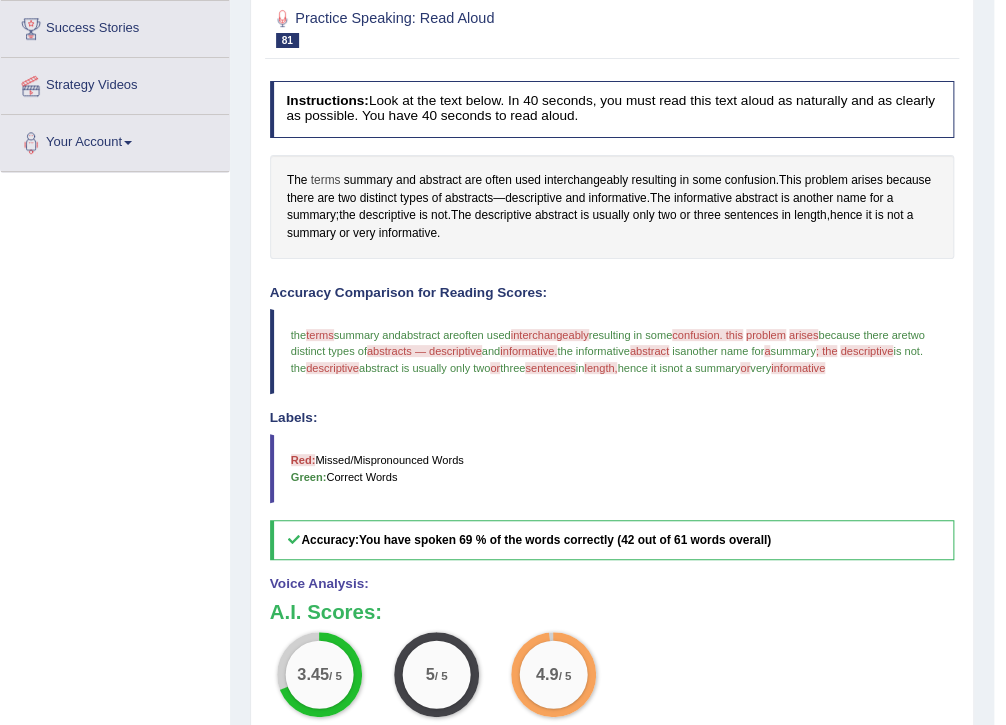 click on "terms" at bounding box center [326, 181] 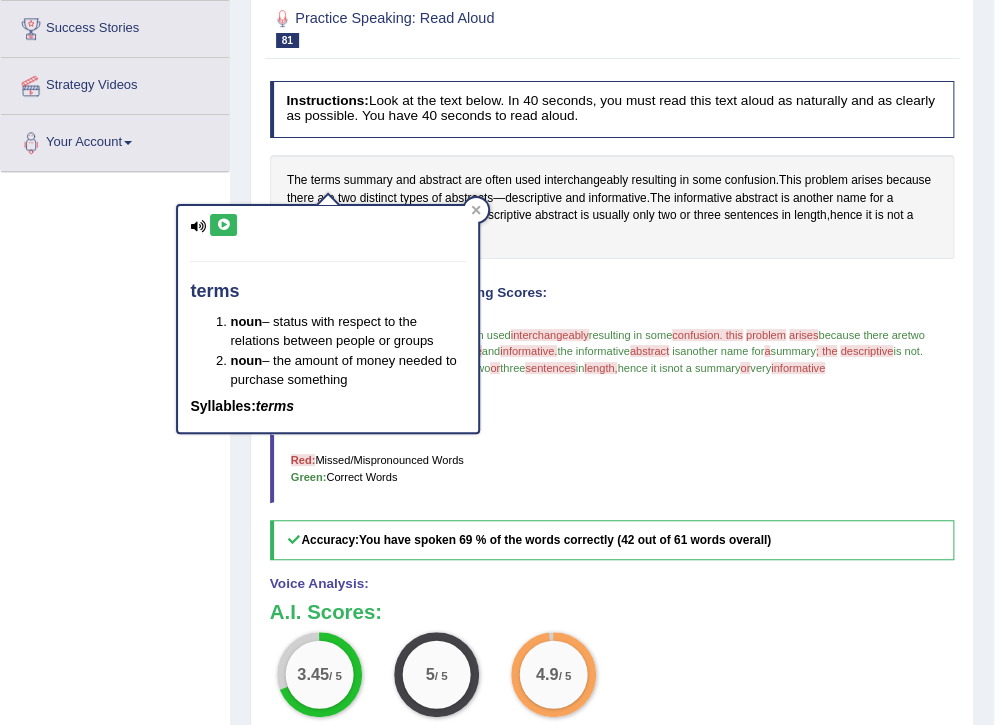 click at bounding box center [223, 225] 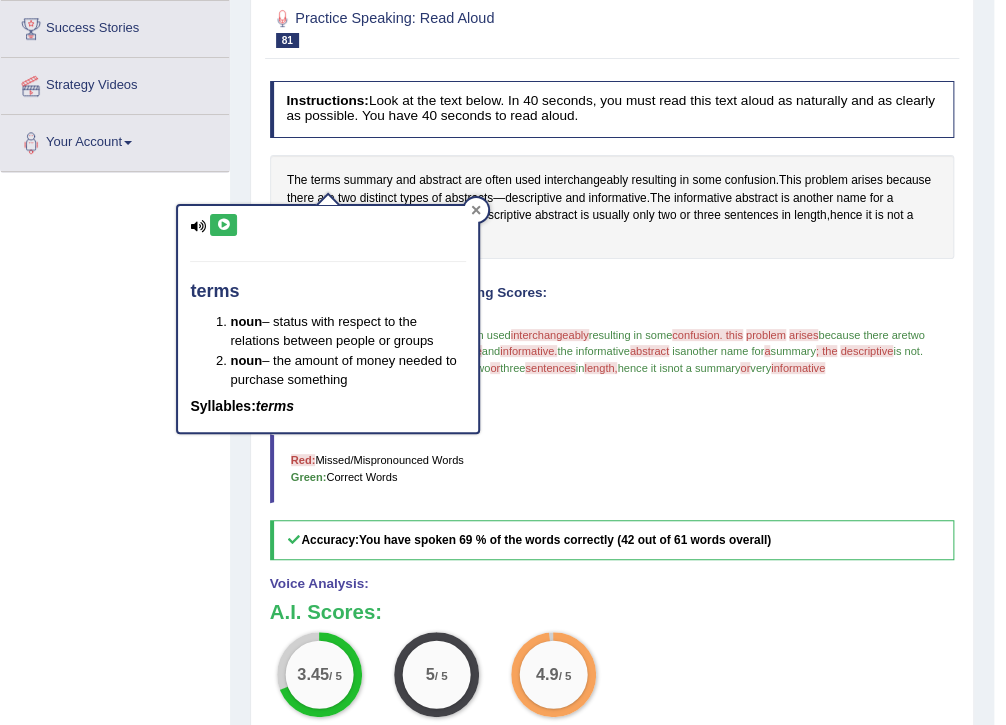 click at bounding box center (476, 210) 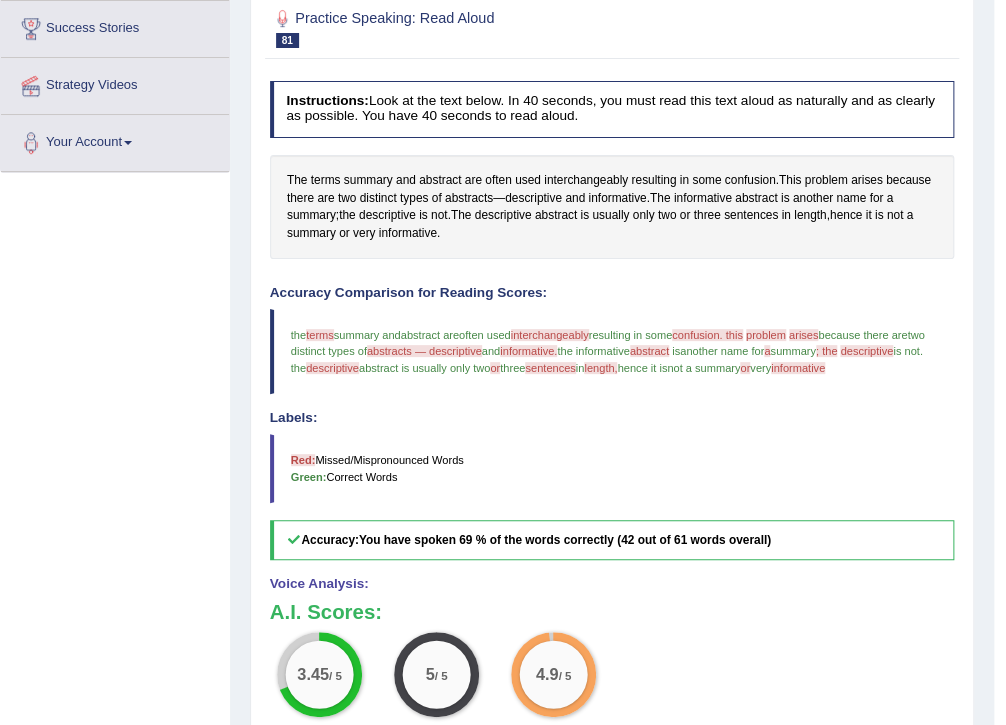 click on "confusion. this" at bounding box center (707, 335) 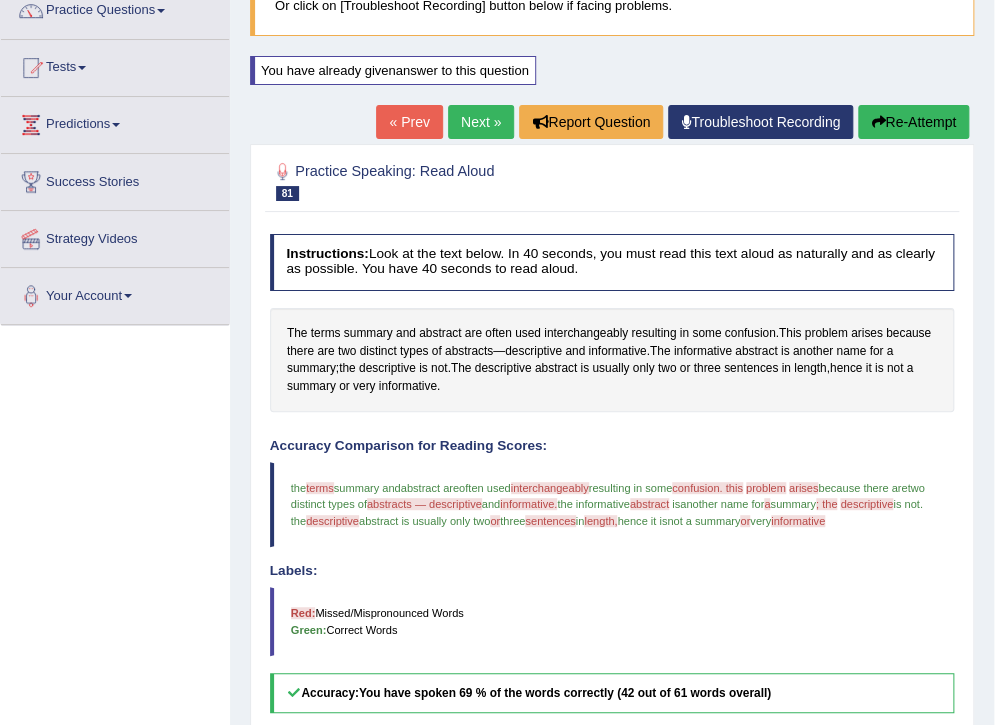 scroll, scrollTop: 86, scrollLeft: 0, axis: vertical 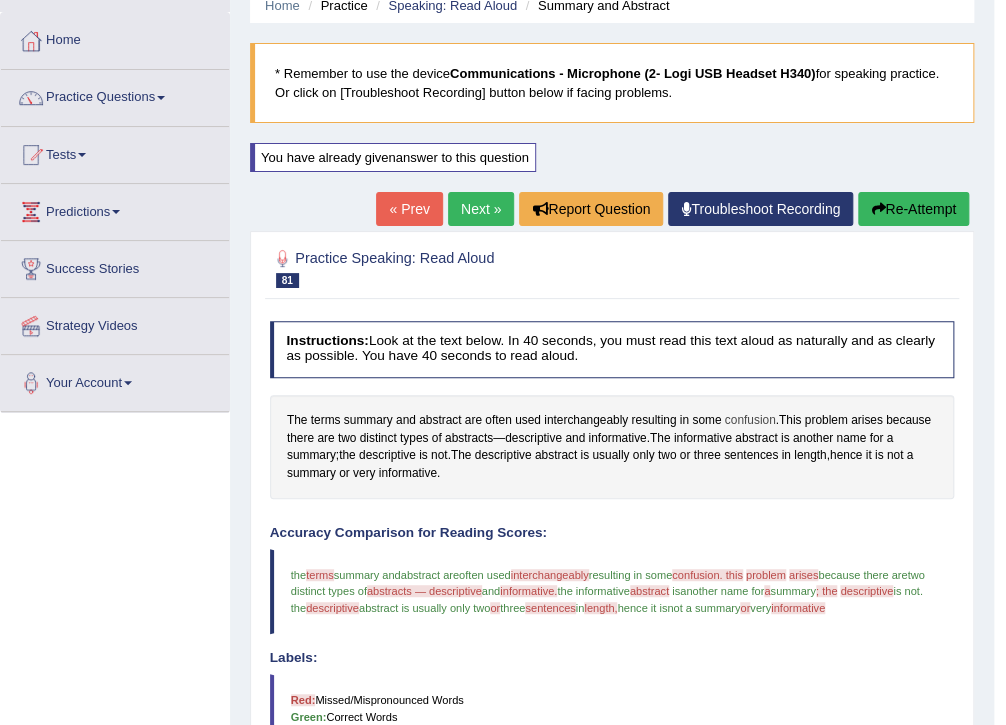 click on "confusion" at bounding box center [750, 421] 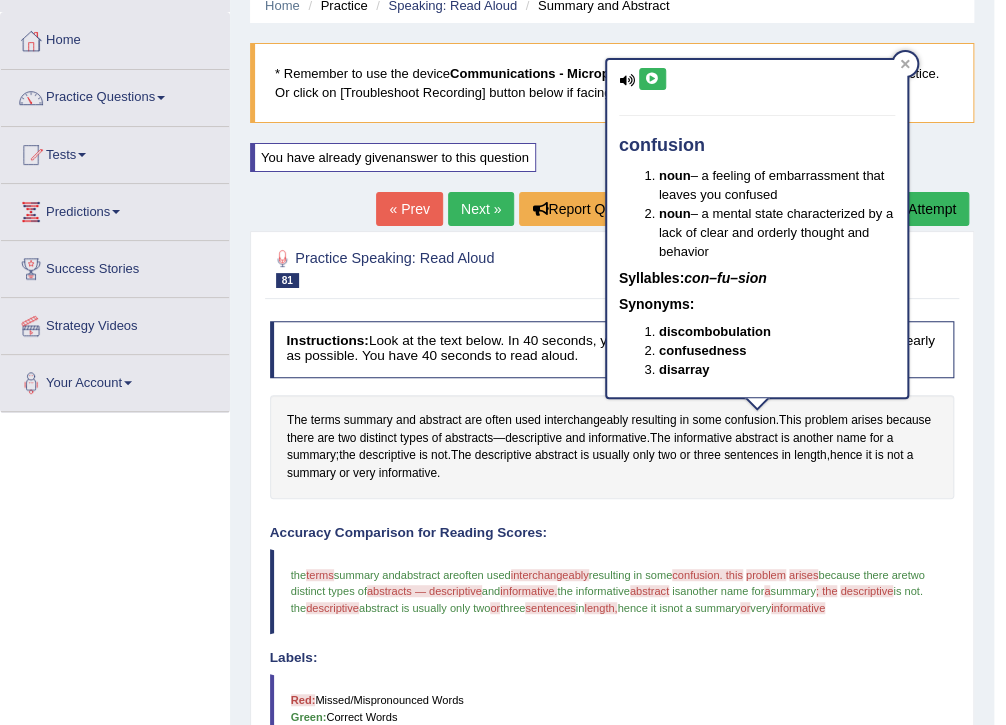 click at bounding box center (652, 79) 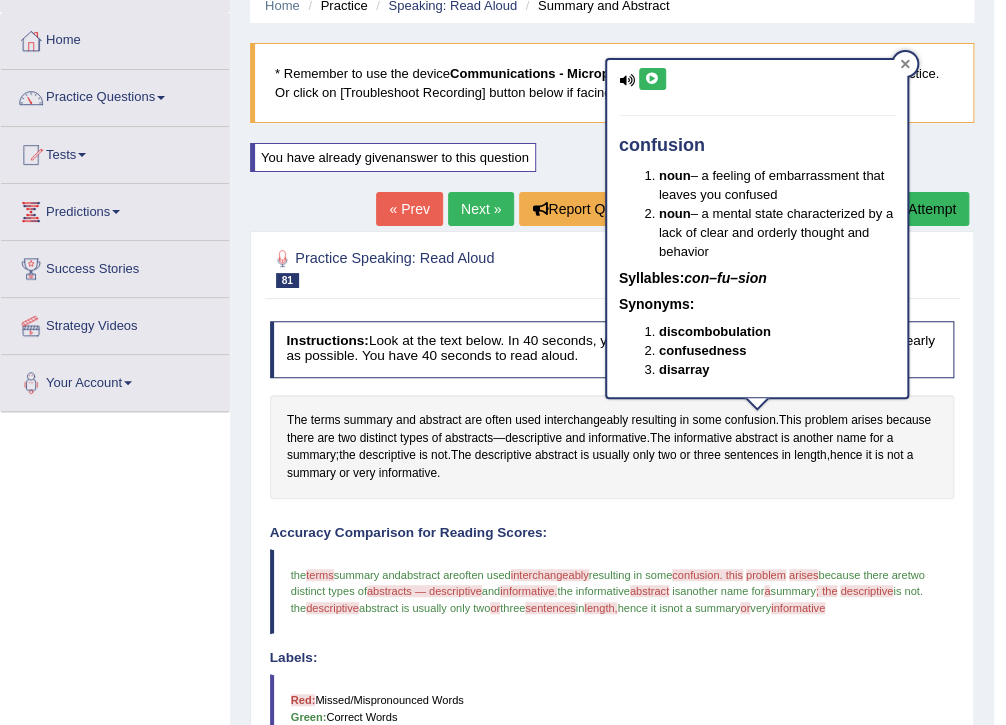 click 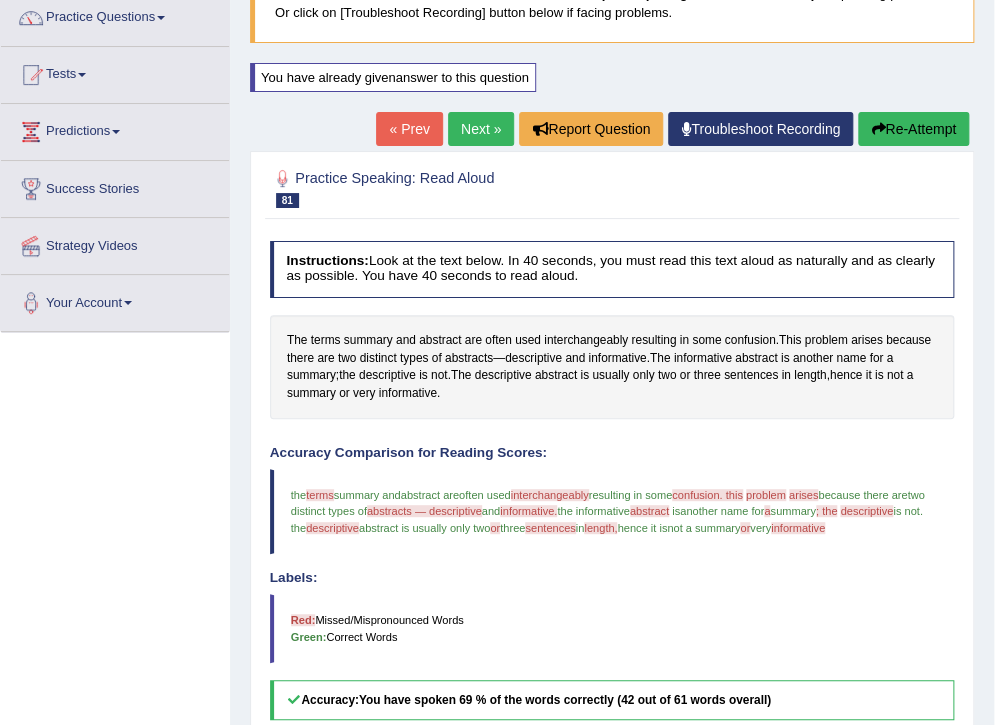 scroll, scrollTop: 246, scrollLeft: 0, axis: vertical 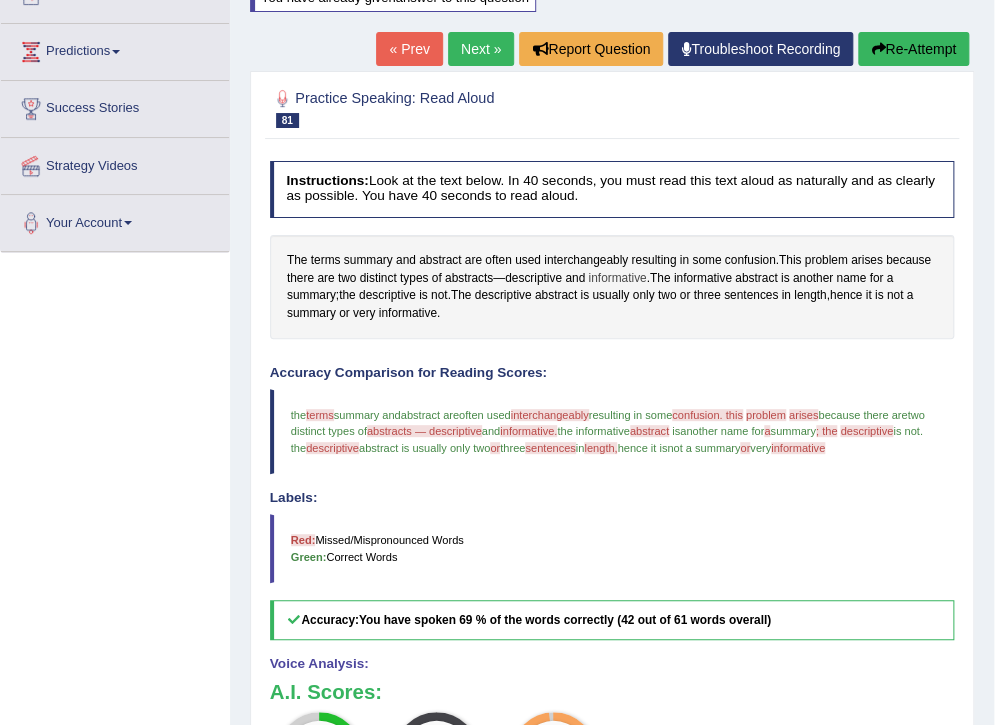 click on "informative" at bounding box center (617, 279) 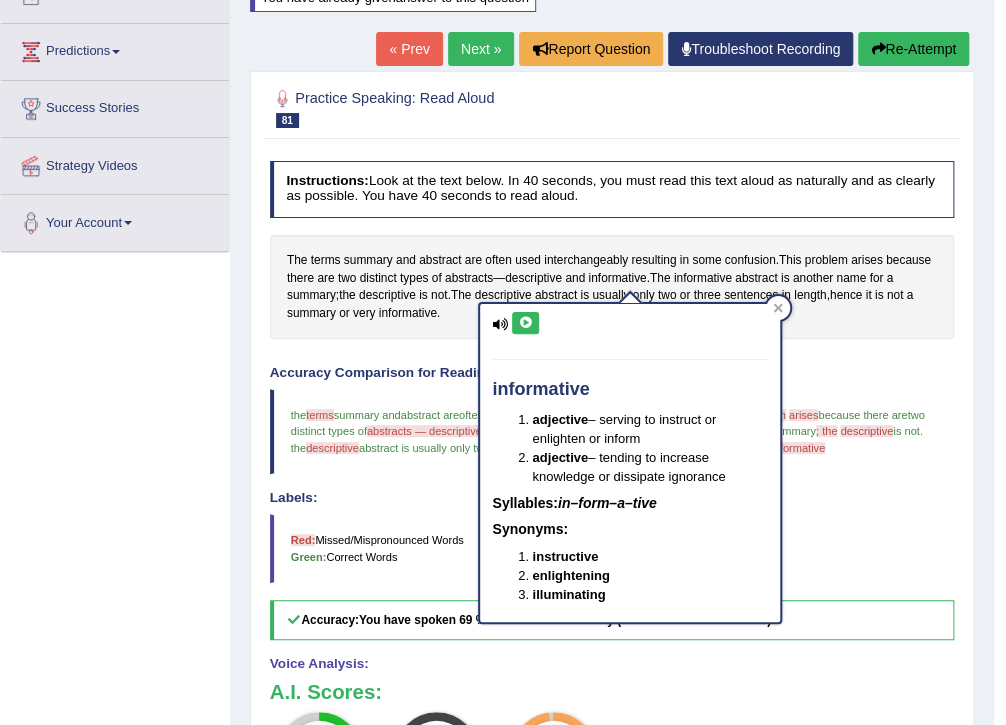click at bounding box center (525, 323) 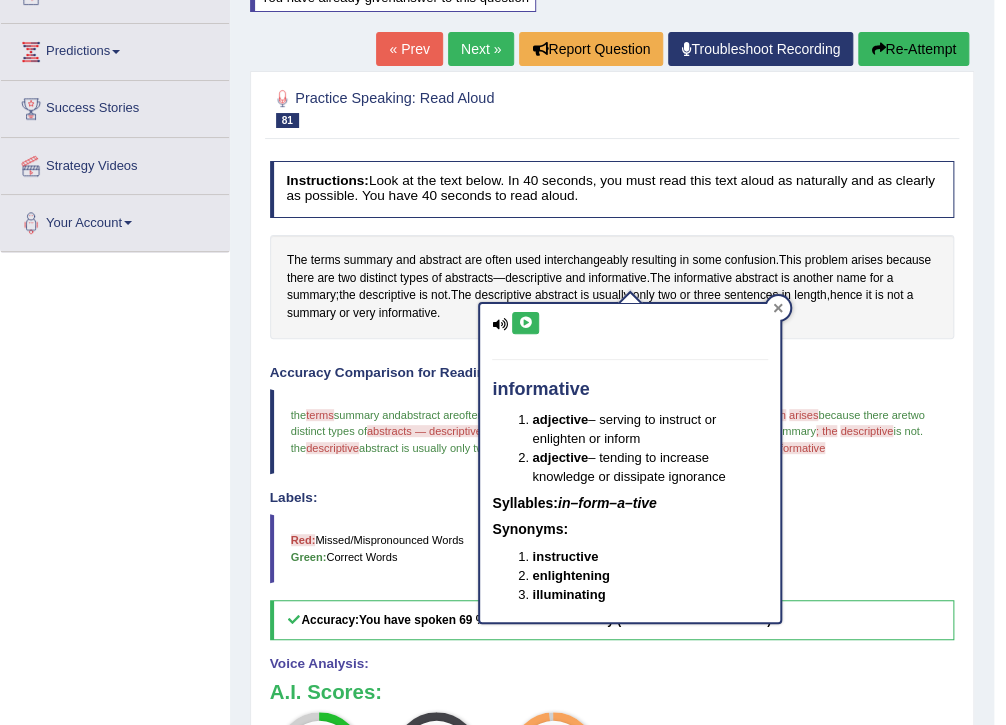 click 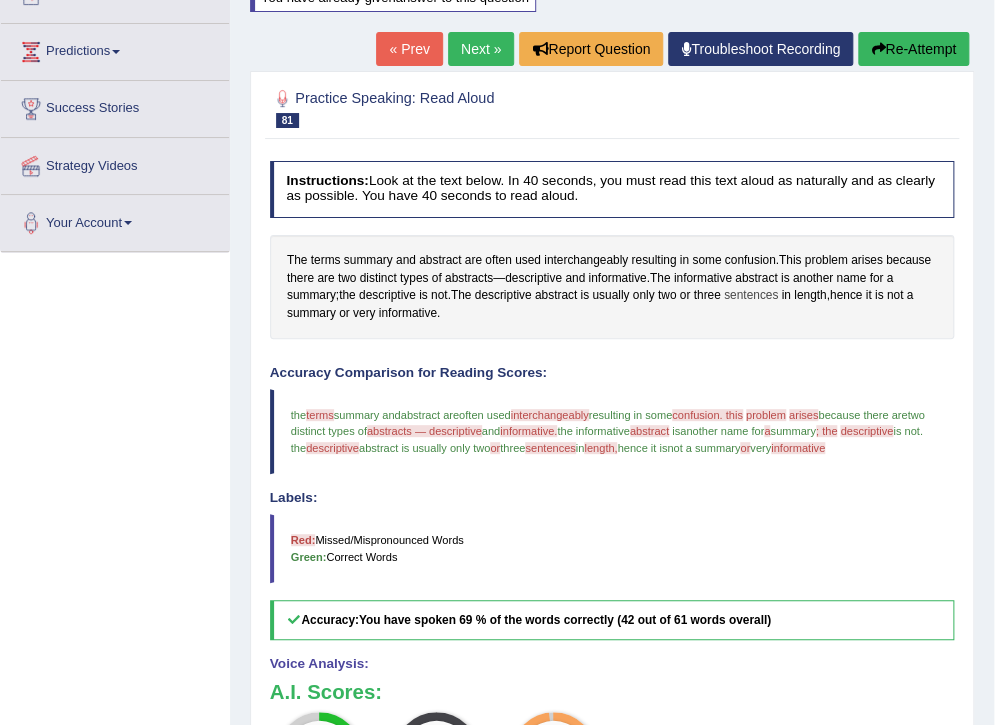 click on "sentences" at bounding box center (751, 296) 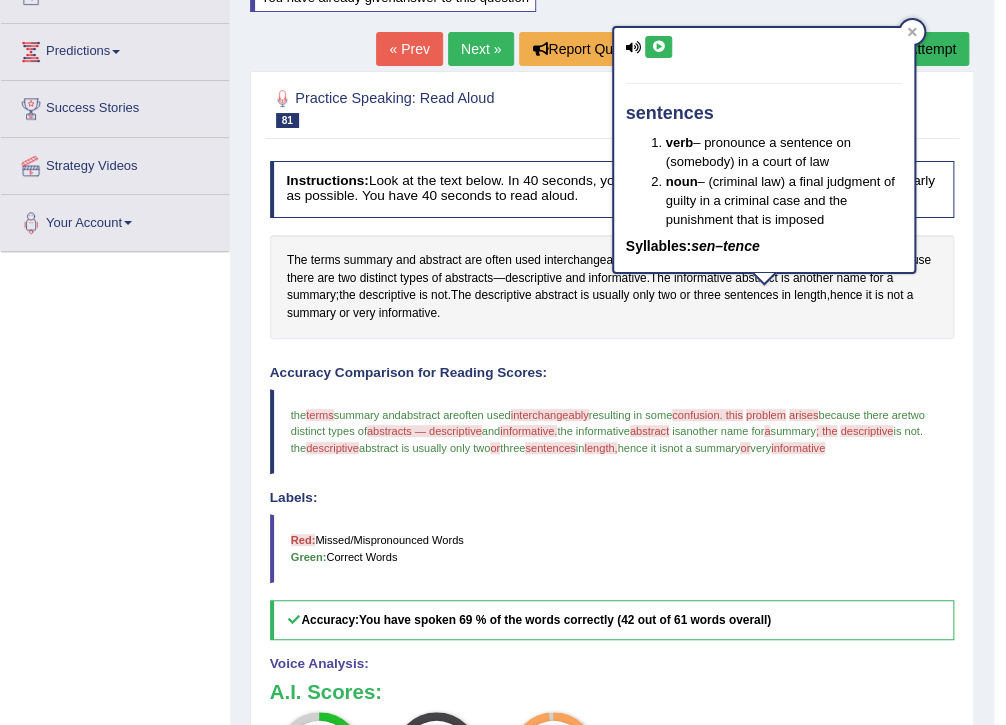 click at bounding box center (658, 47) 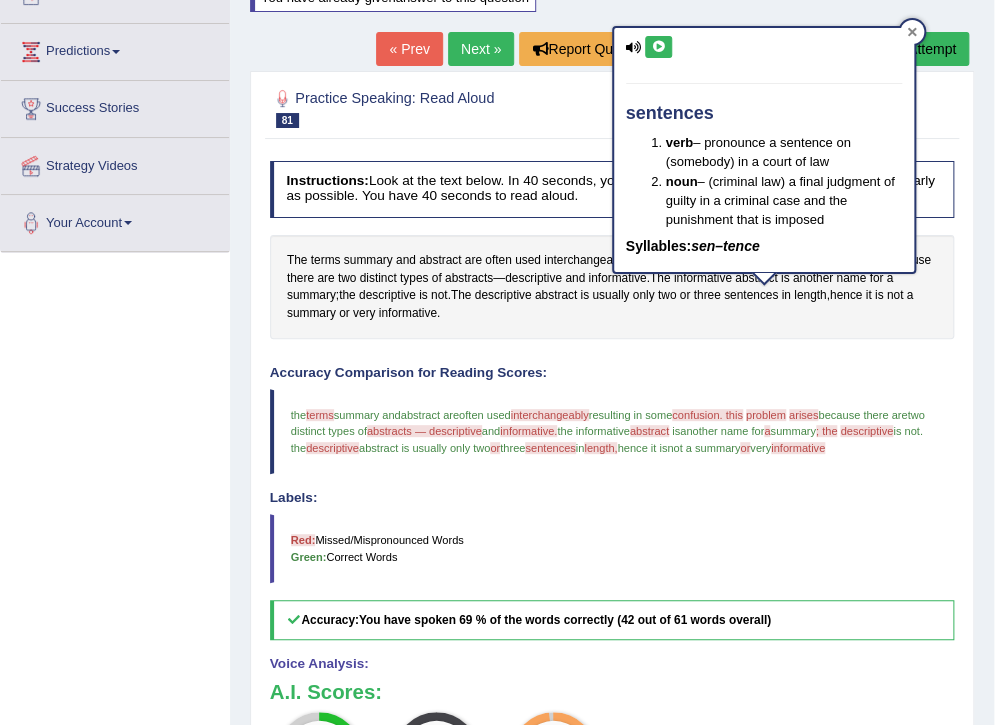 click 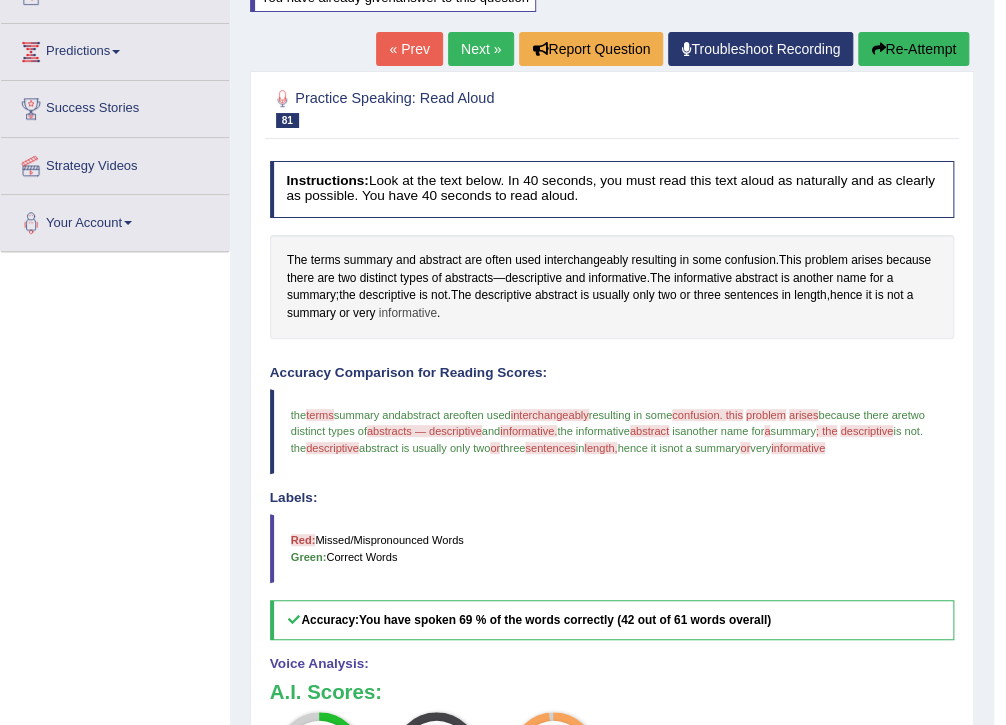 click on "informative" at bounding box center (408, 314) 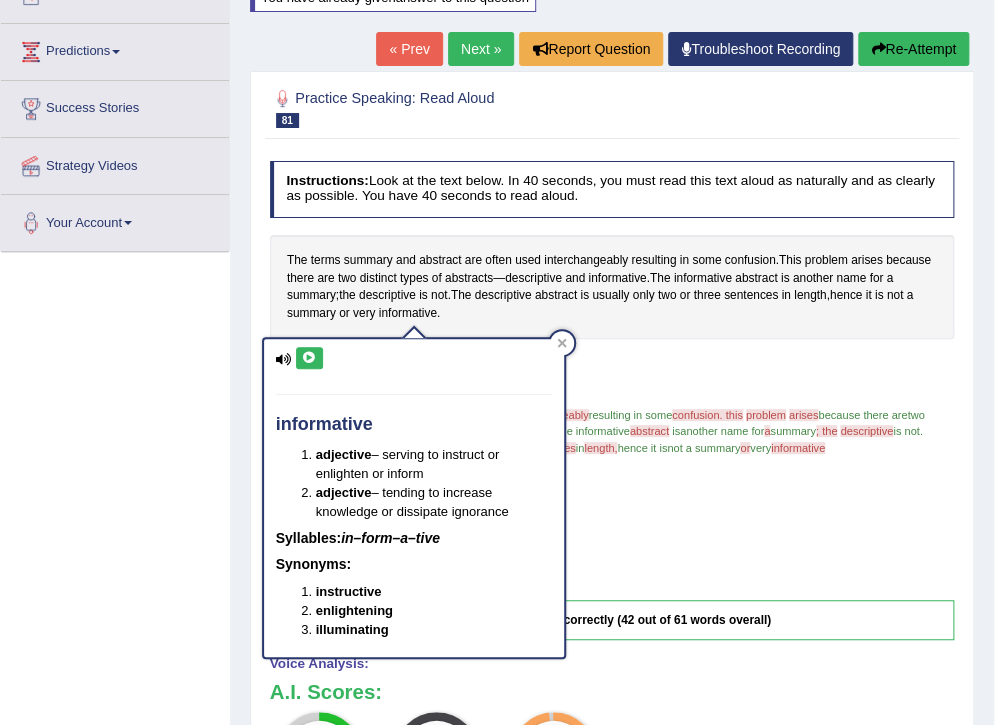 click at bounding box center (309, 358) 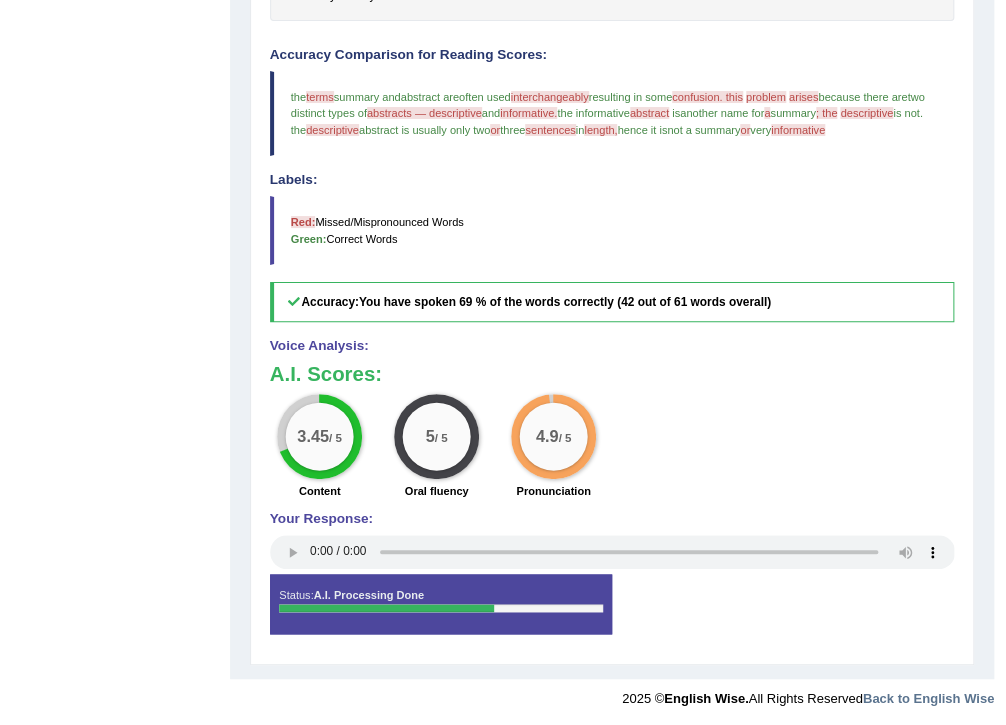 scroll, scrollTop: 566, scrollLeft: 0, axis: vertical 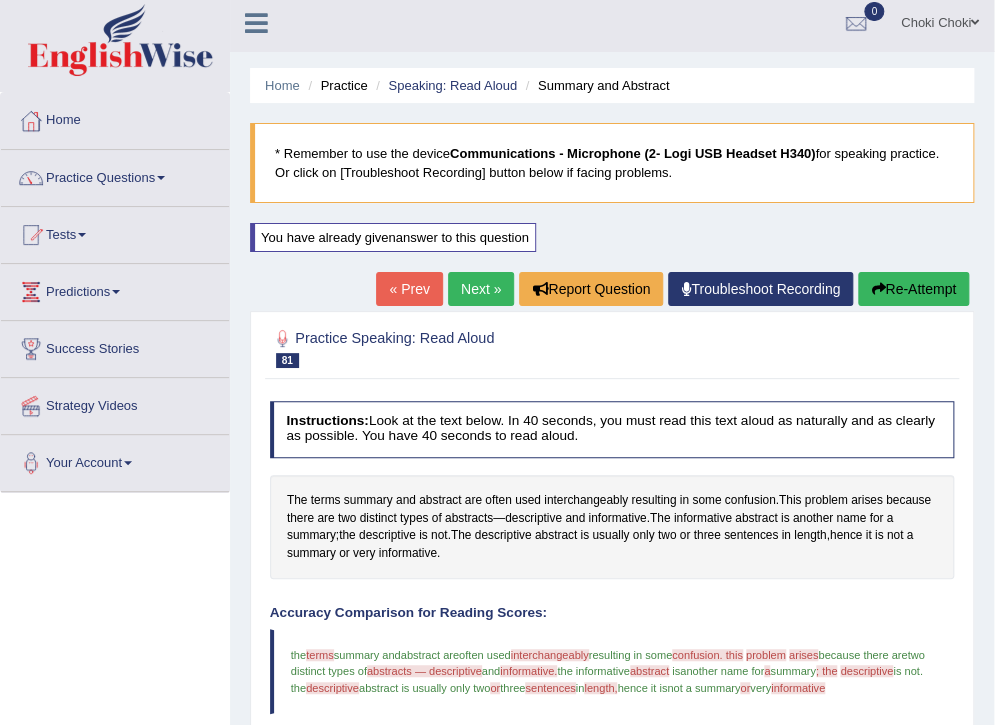 click on "Next »" at bounding box center (481, 289) 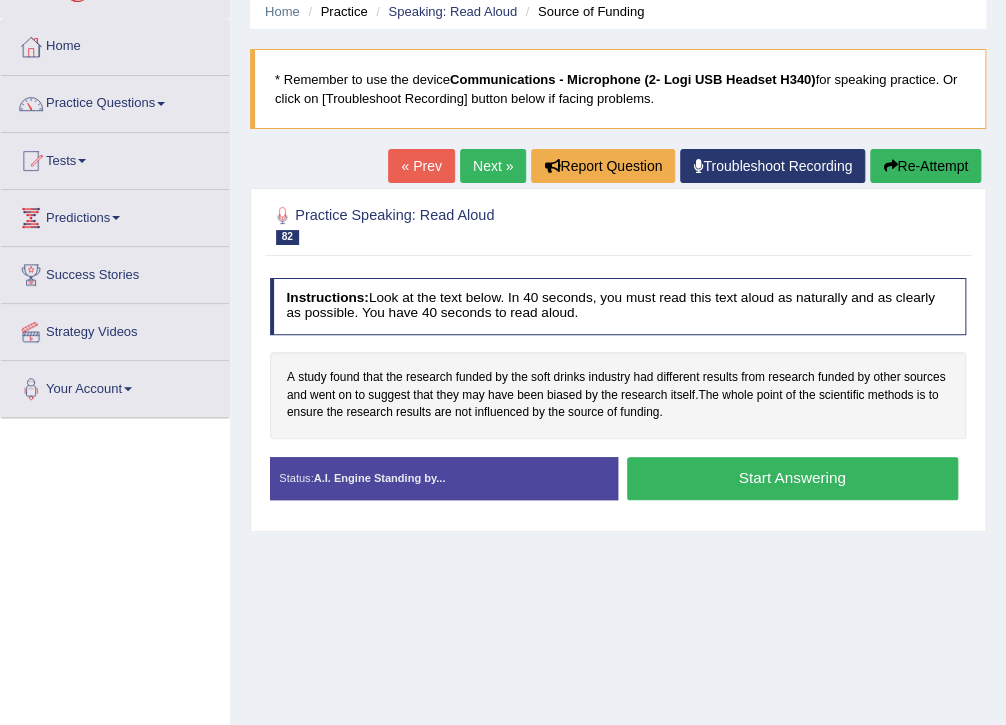 scroll, scrollTop: 80, scrollLeft: 0, axis: vertical 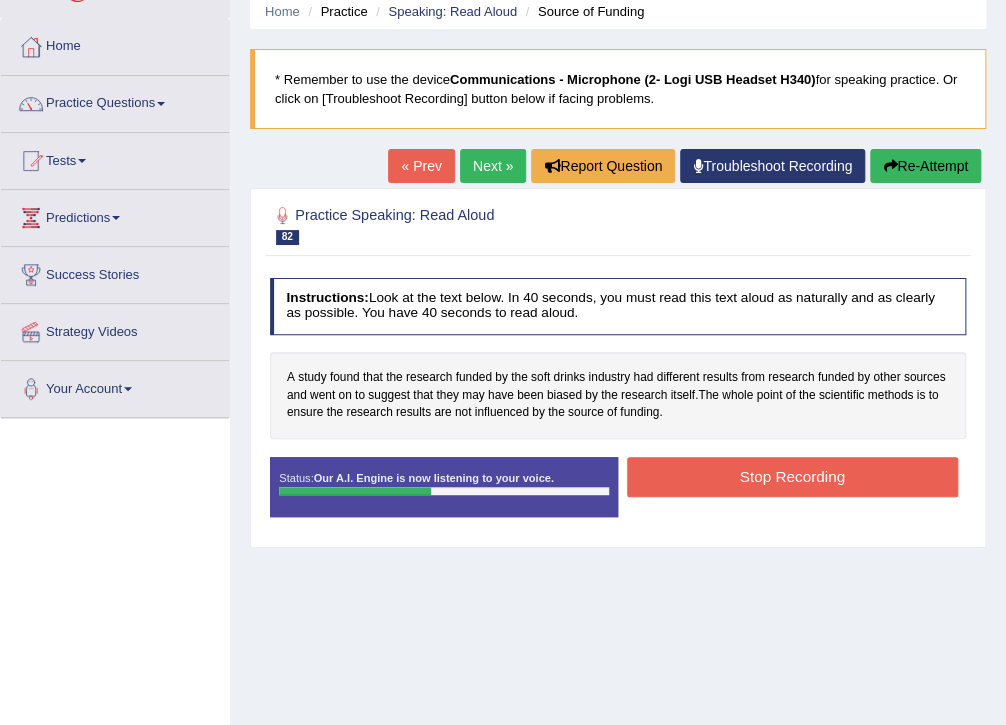 click on "Stop Recording" at bounding box center (792, 476) 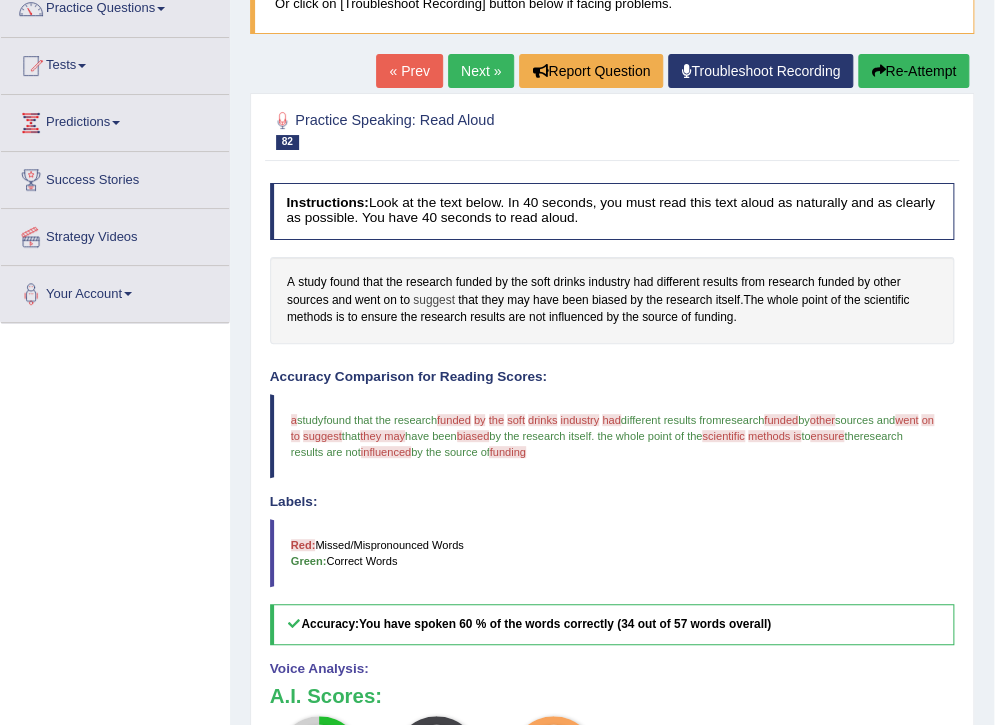scroll, scrollTop: 160, scrollLeft: 0, axis: vertical 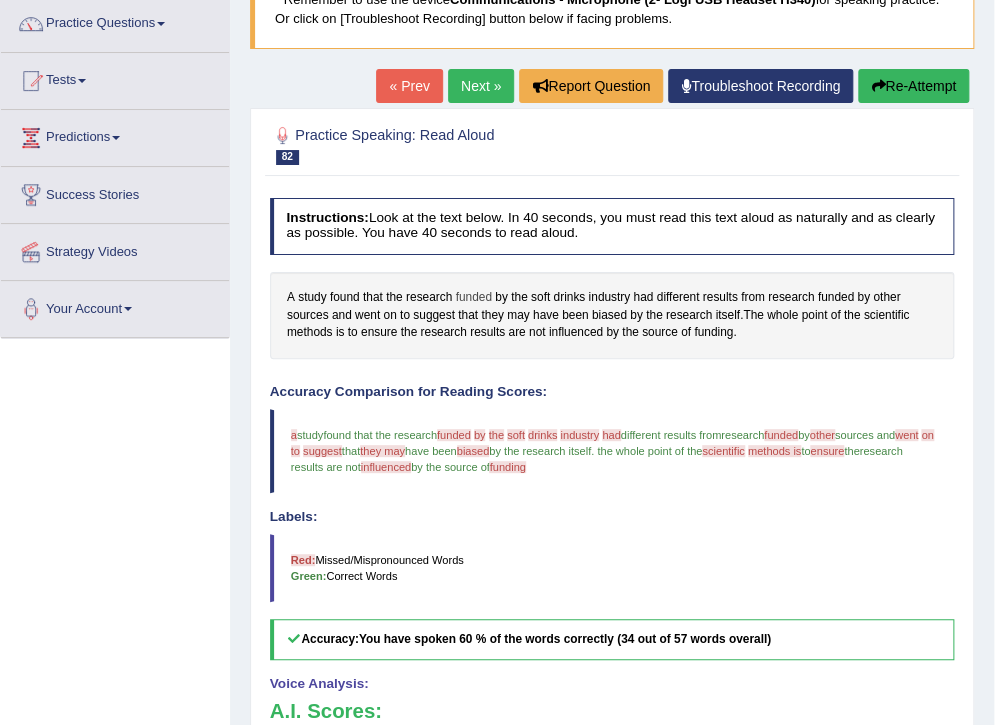 click on "funded" at bounding box center [473, 298] 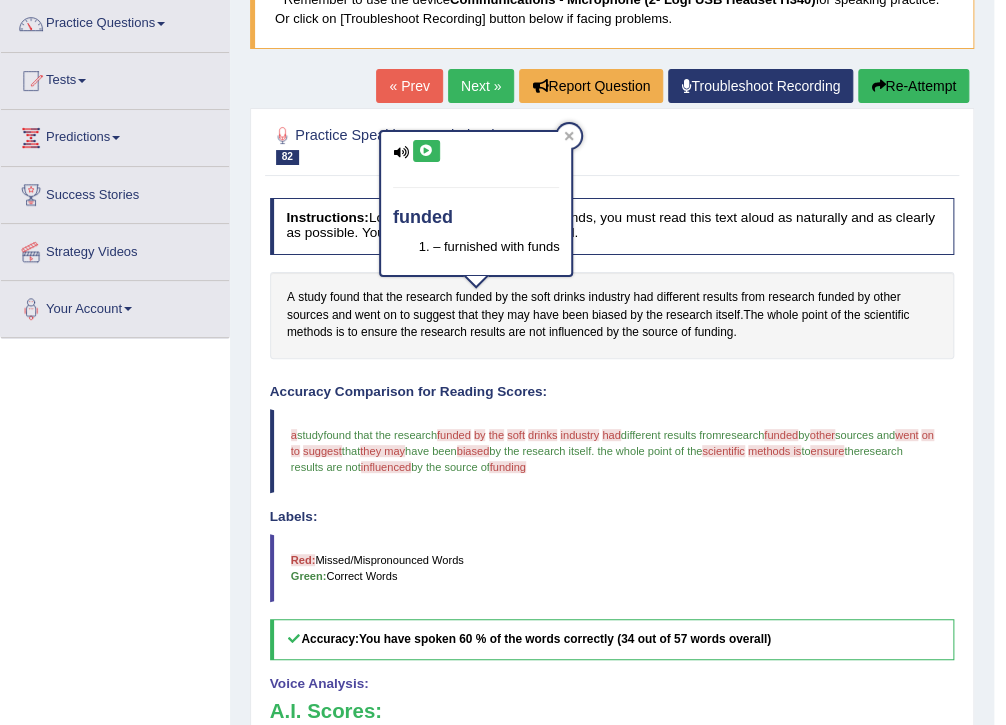 click at bounding box center [426, 151] 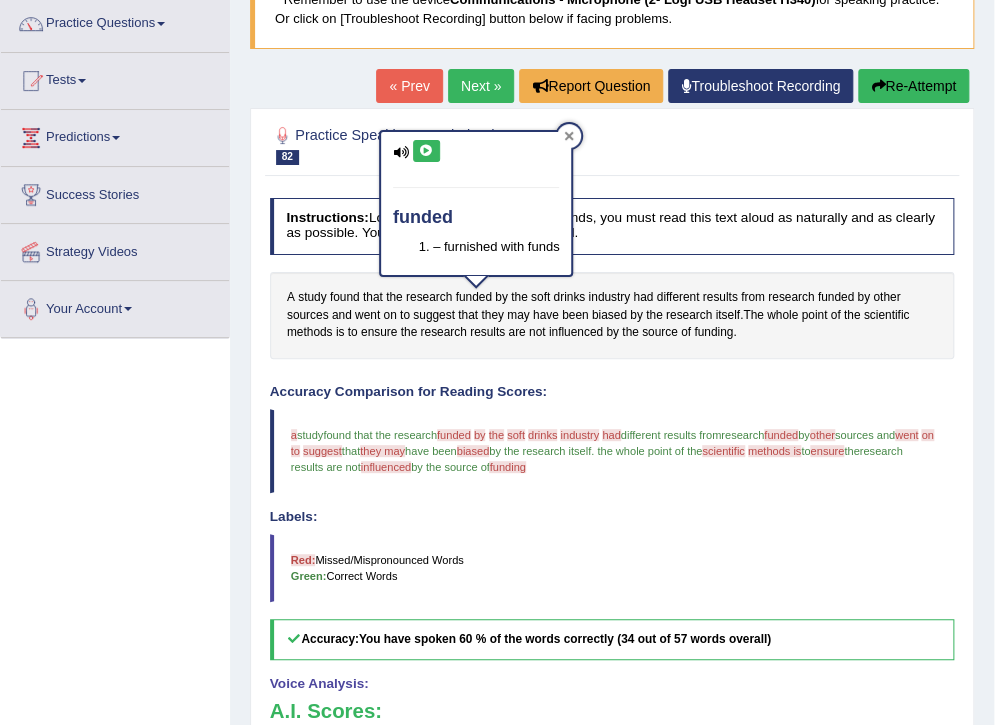 click 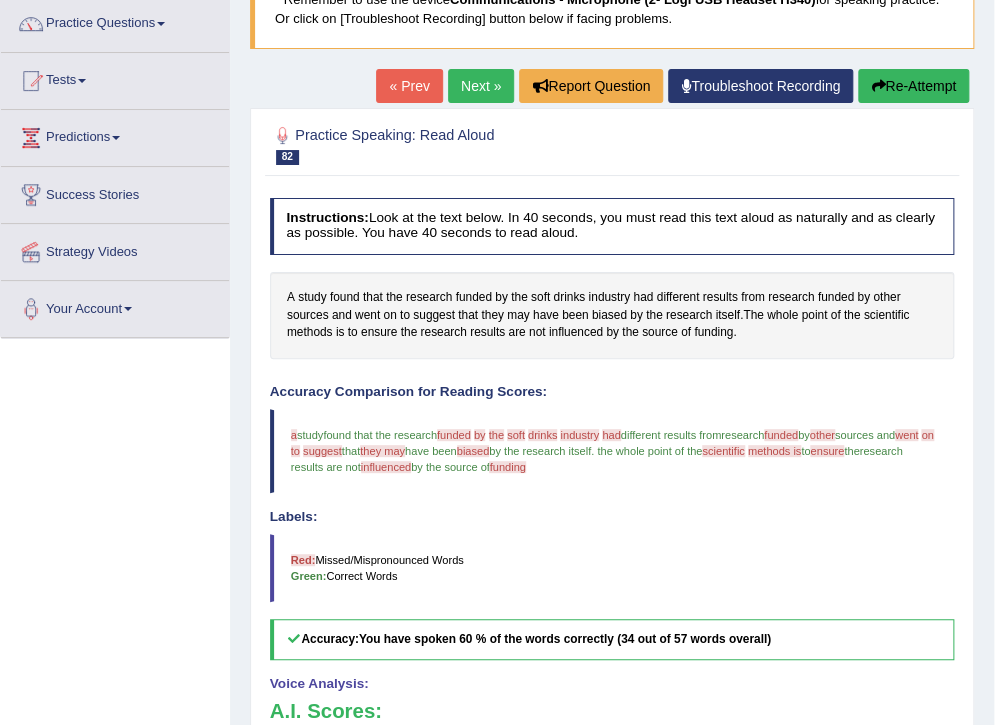 click on "industry" at bounding box center [579, 435] 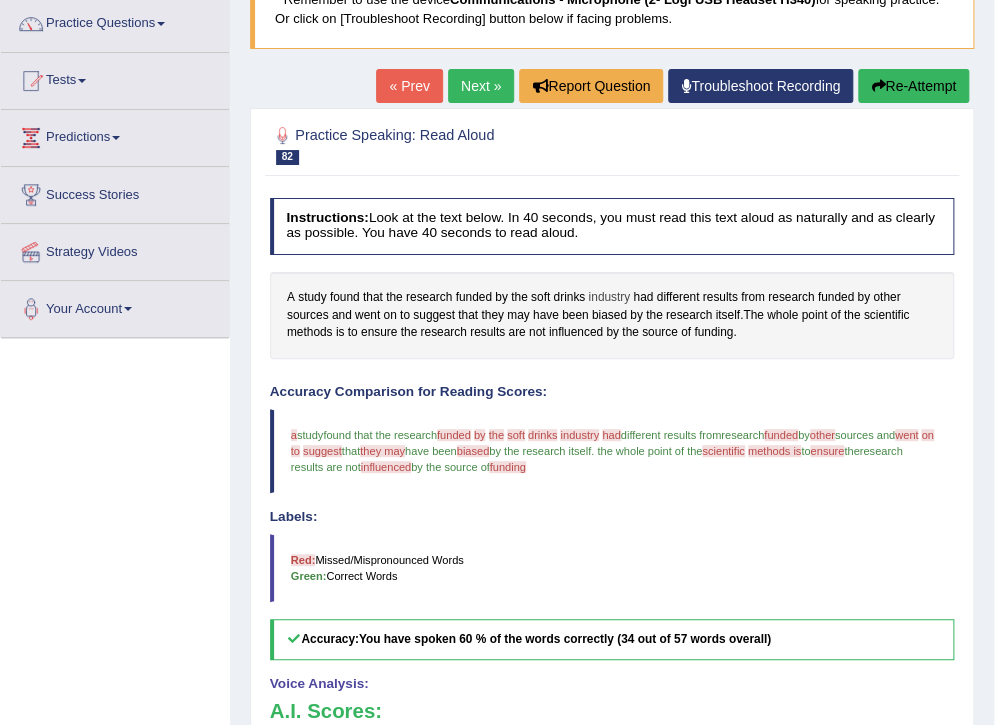 click on "industry" at bounding box center (609, 298) 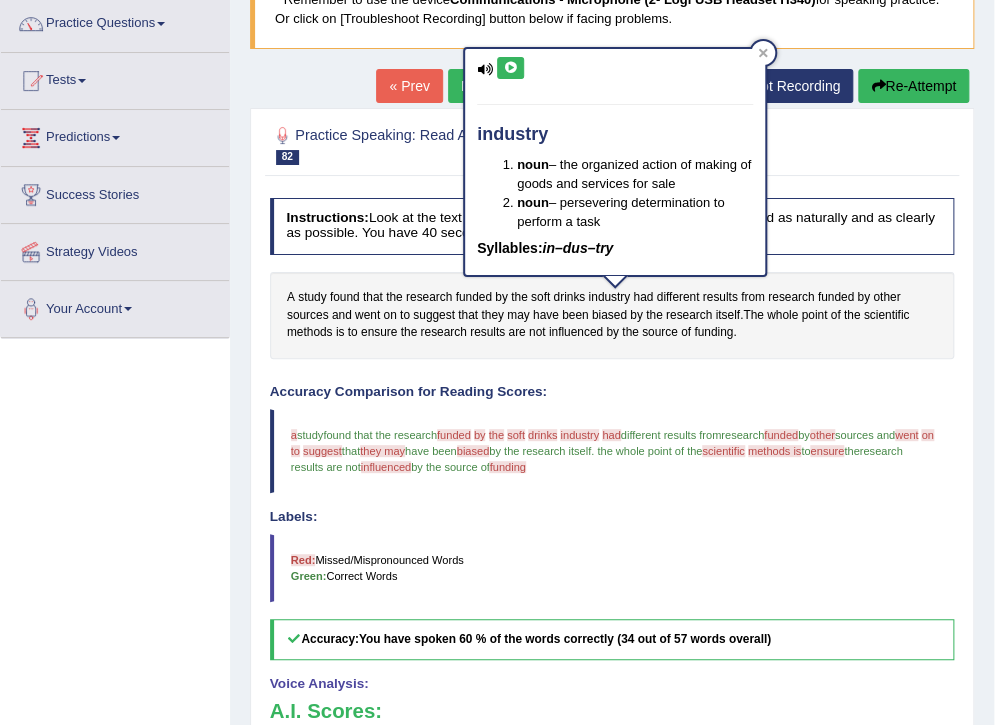 click at bounding box center (510, 68) 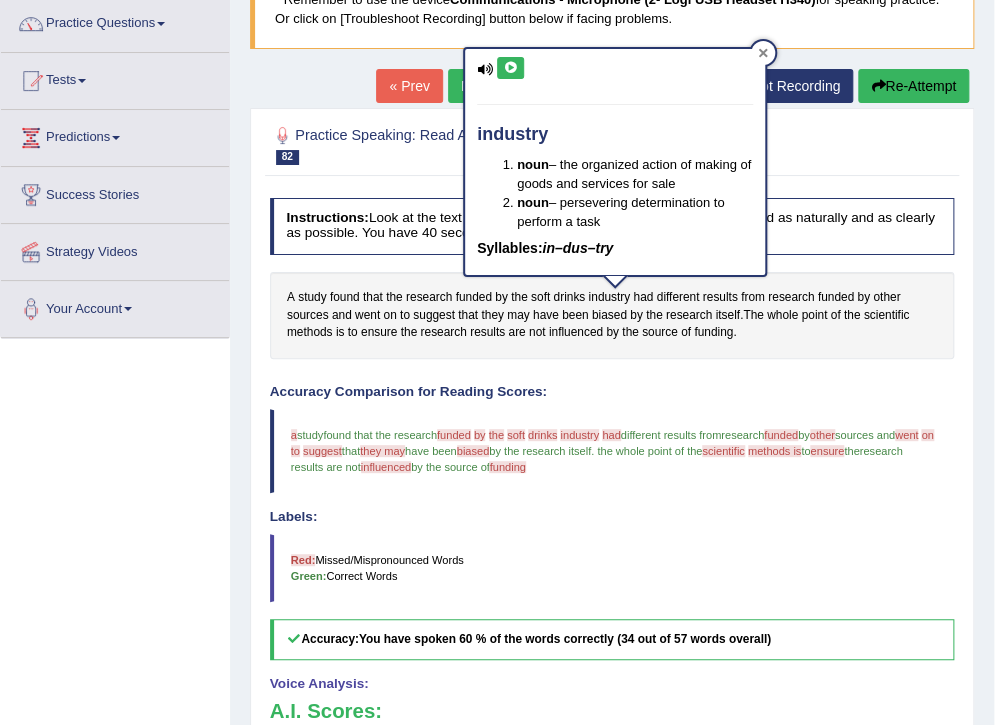 click 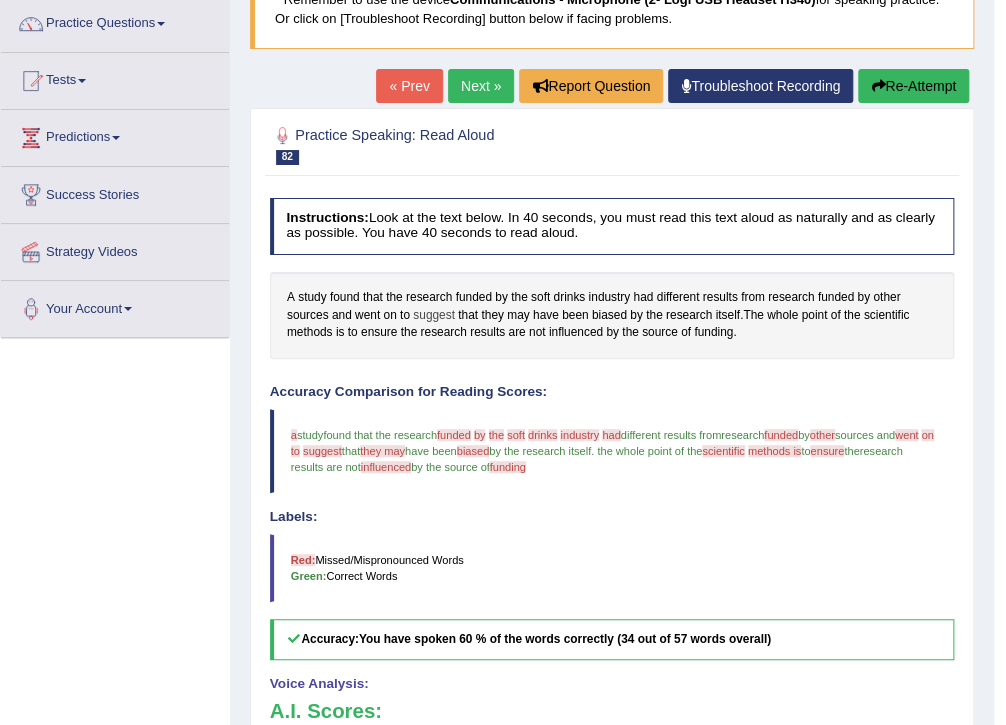 click on "suggest" at bounding box center (434, 316) 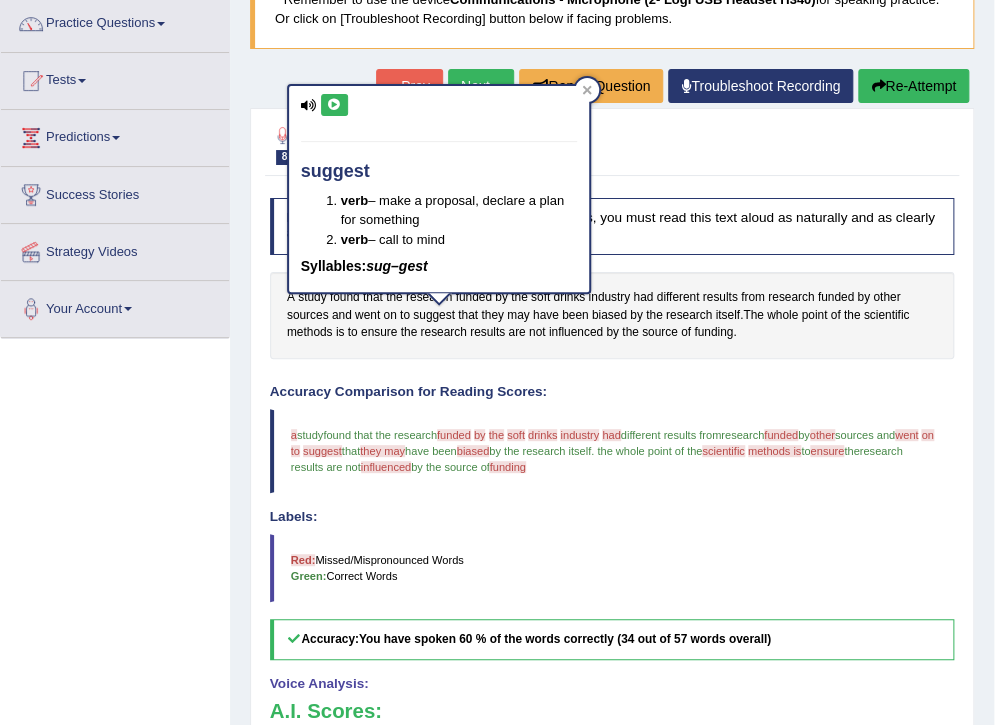 click at bounding box center [334, 105] 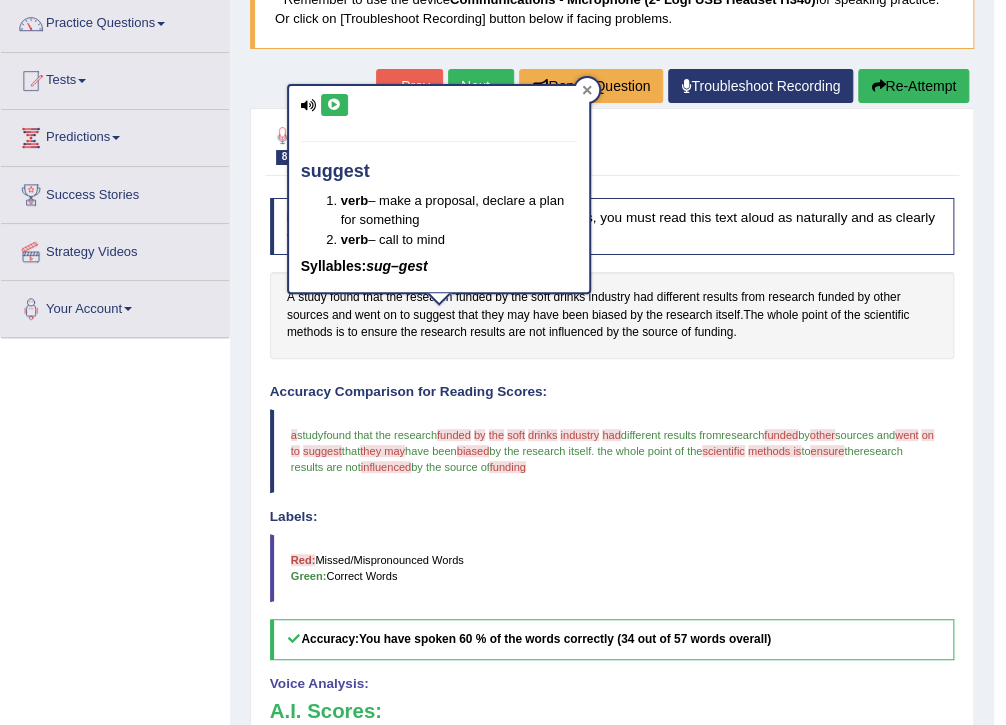 click at bounding box center [587, 90] 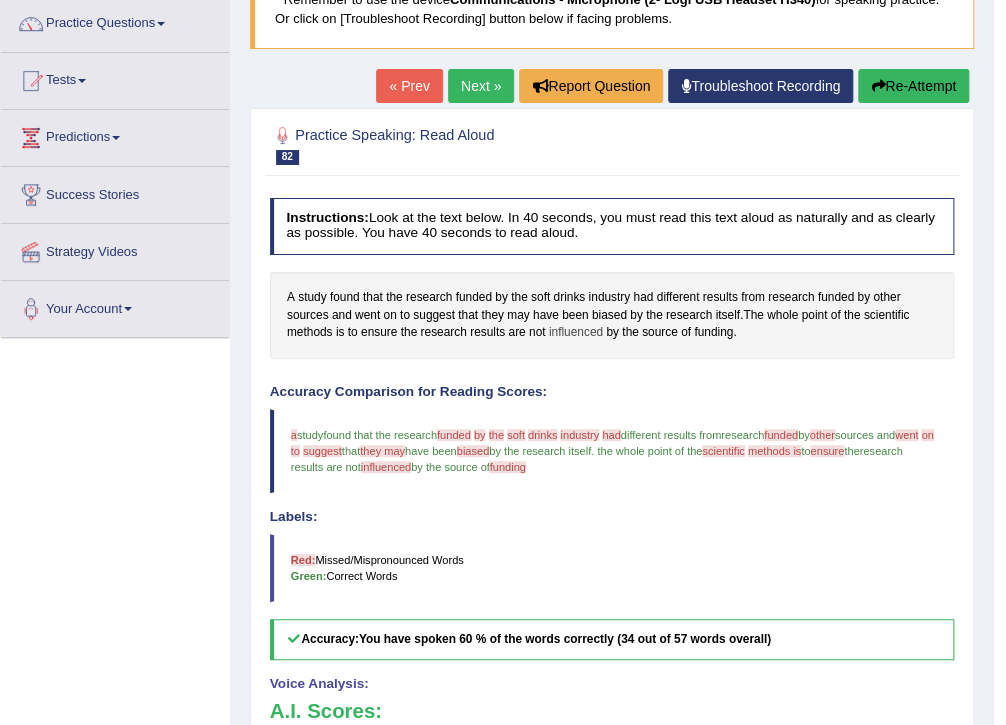 click on "influenced" at bounding box center [576, 333] 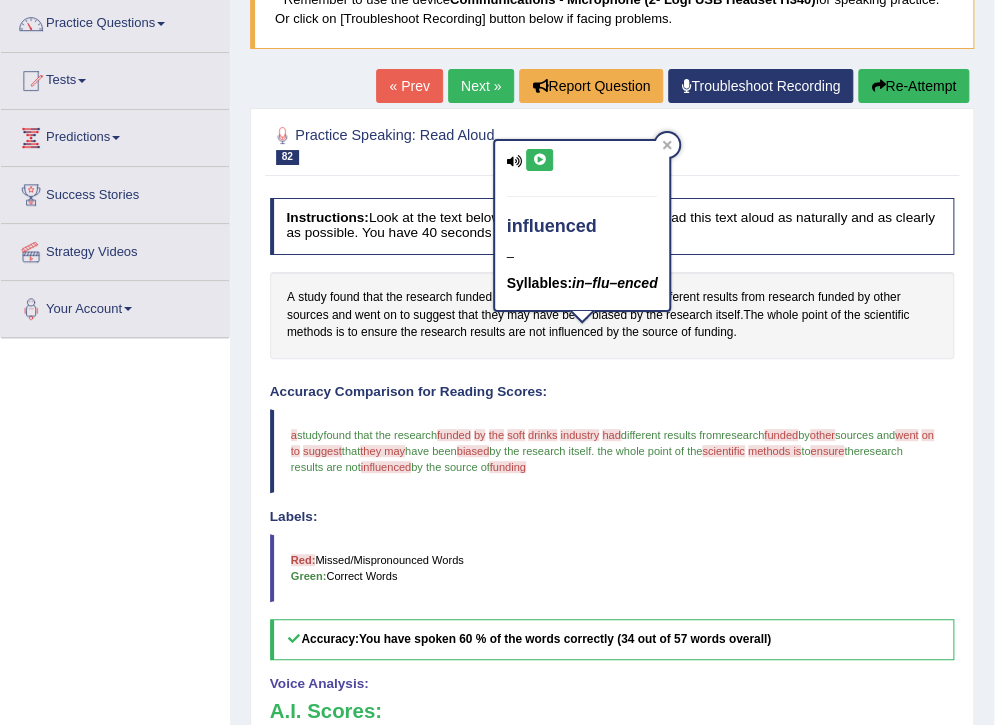 click at bounding box center (539, 160) 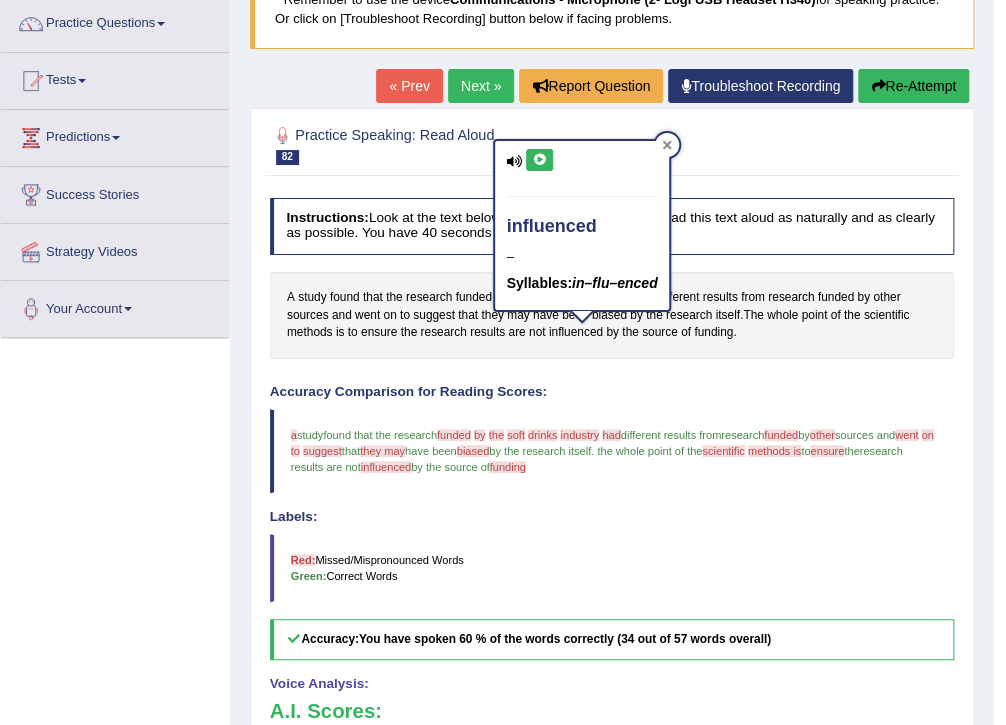 click 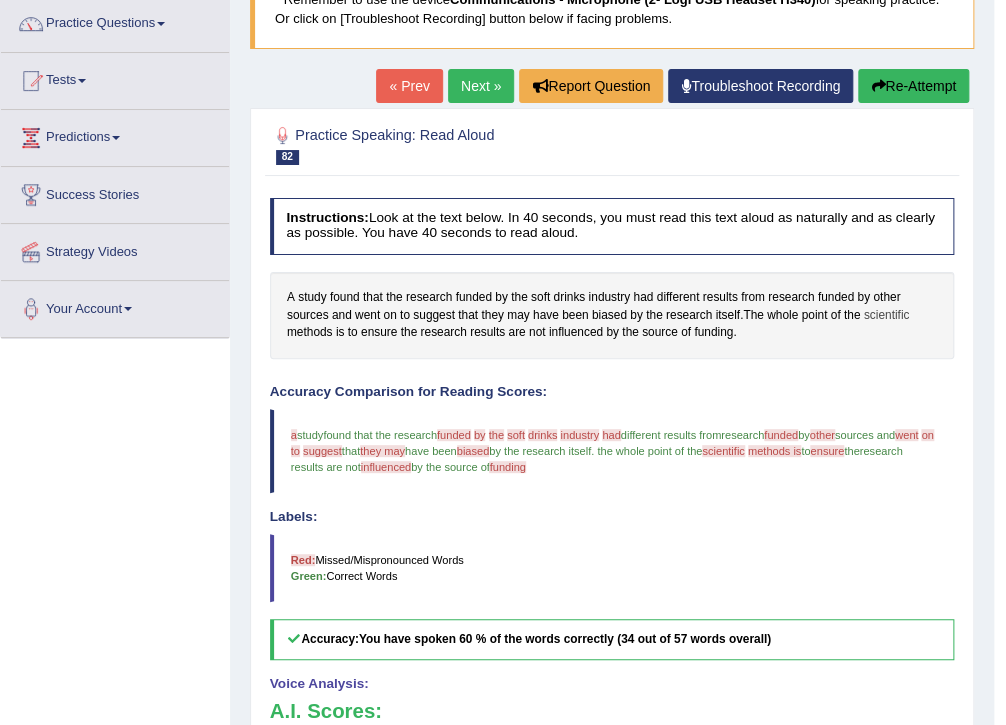 click on "scientific" at bounding box center [887, 316] 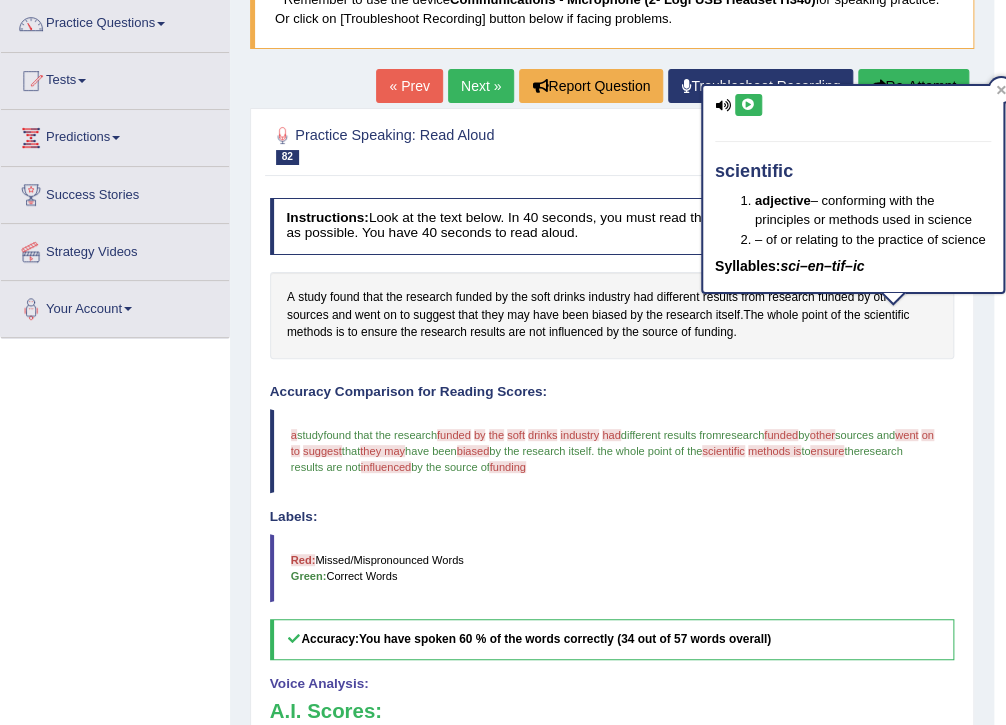 click at bounding box center (748, 105) 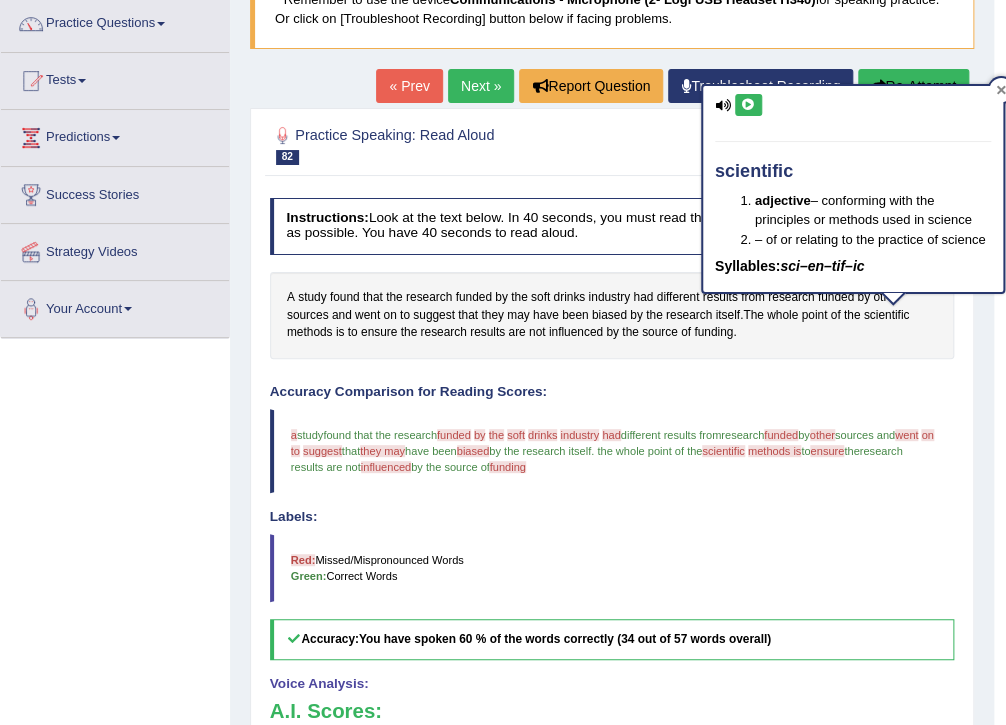 click 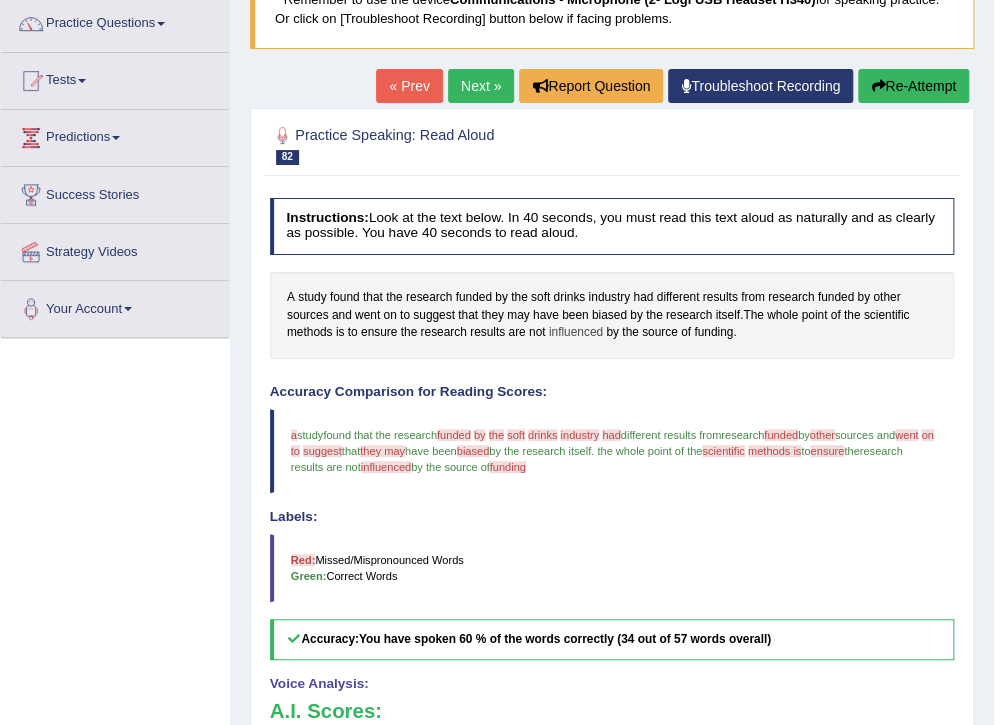 click on "influenced" at bounding box center (576, 333) 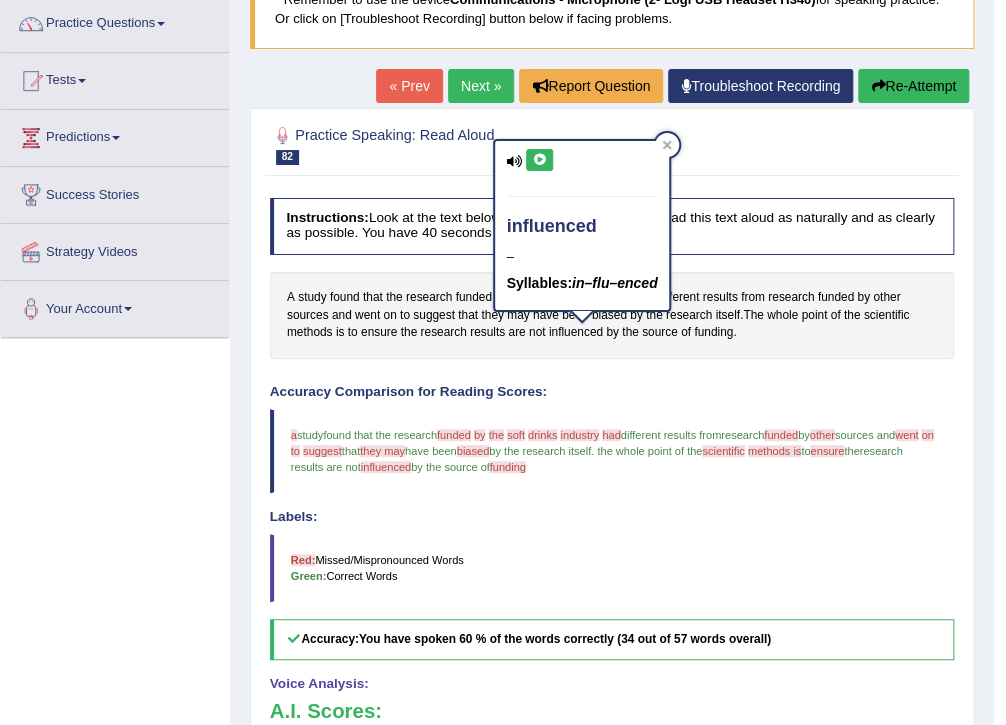 click at bounding box center [539, 160] 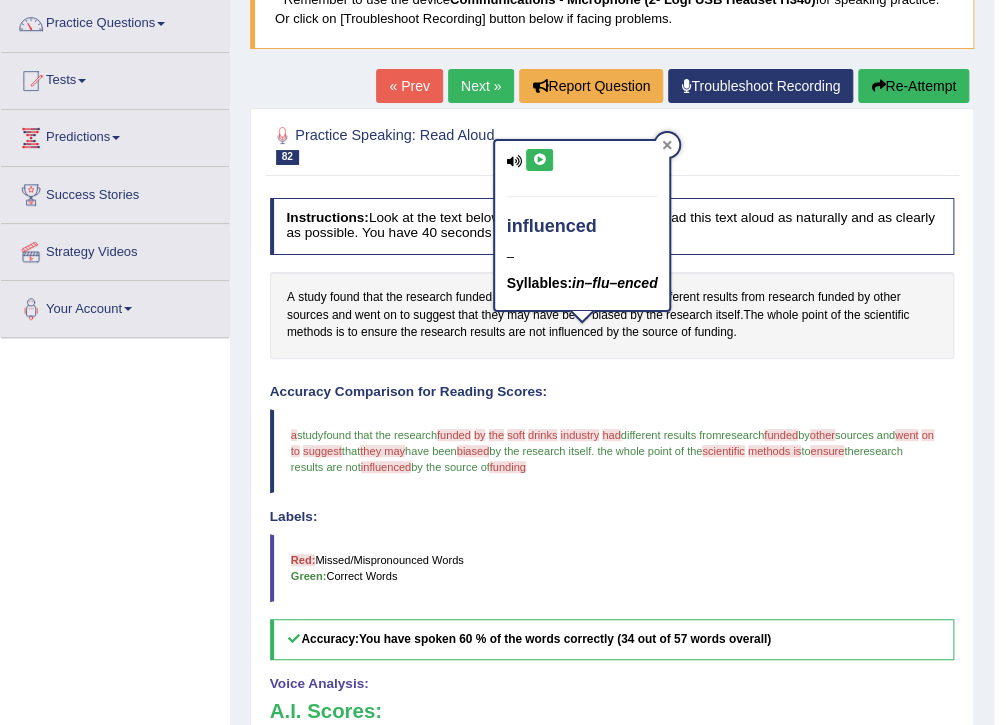 click at bounding box center [667, 145] 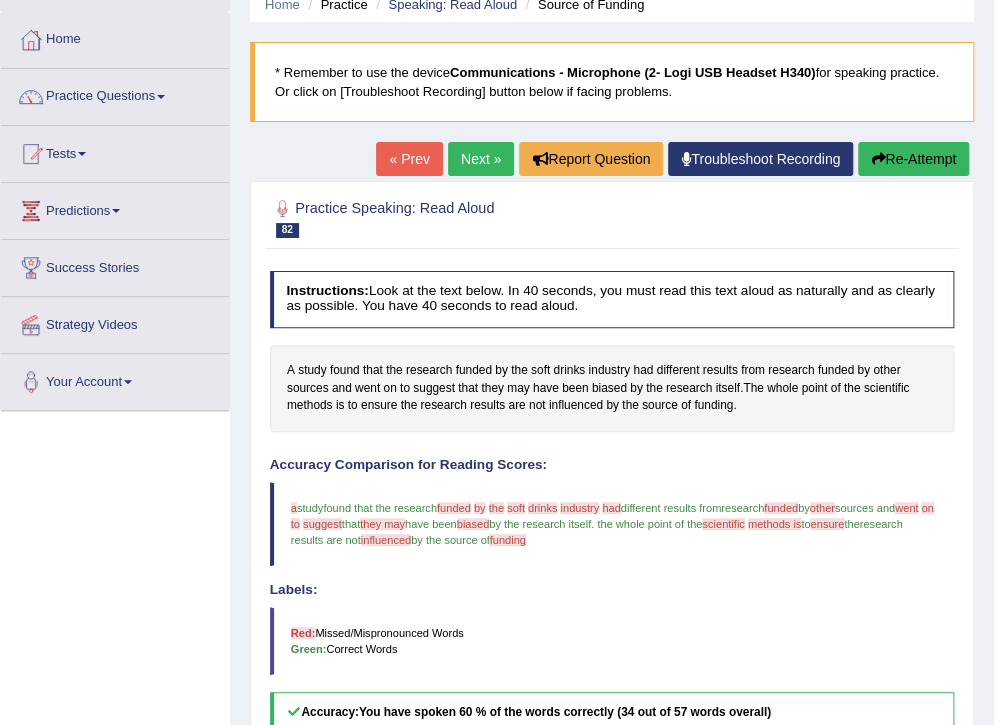 scroll, scrollTop: 80, scrollLeft: 0, axis: vertical 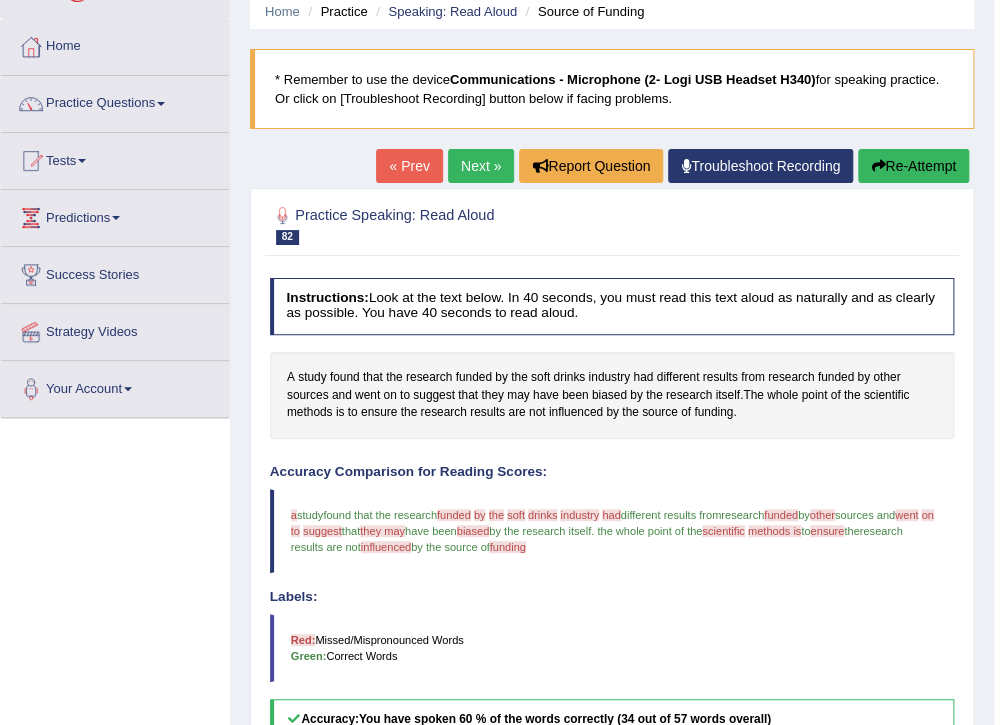 click on "Re-Attempt" at bounding box center (913, 166) 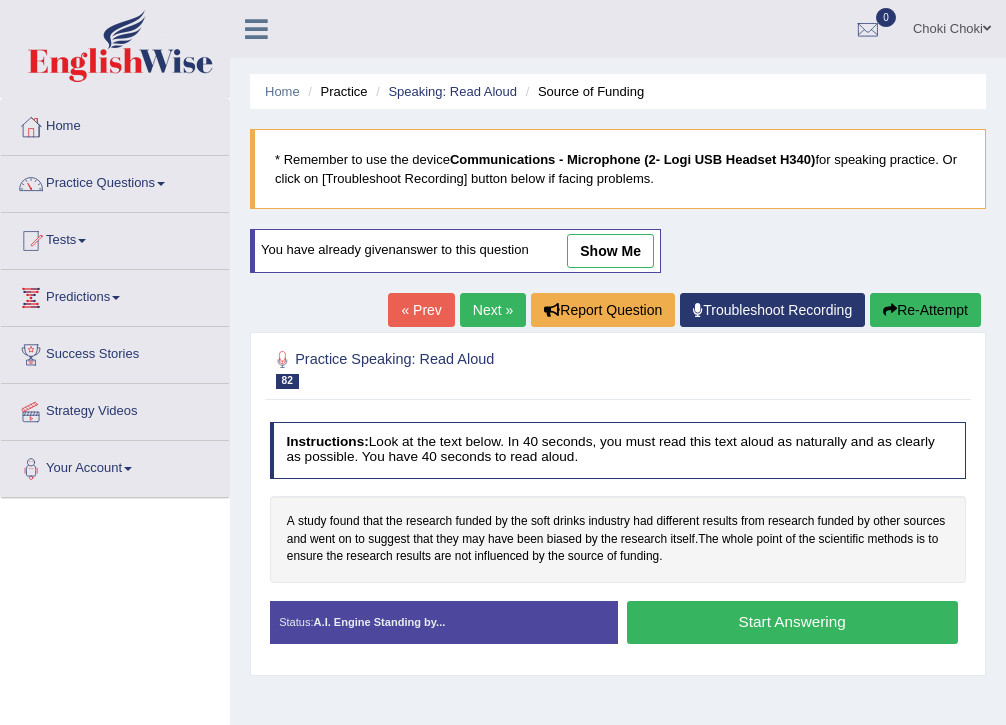 scroll, scrollTop: 325, scrollLeft: 0, axis: vertical 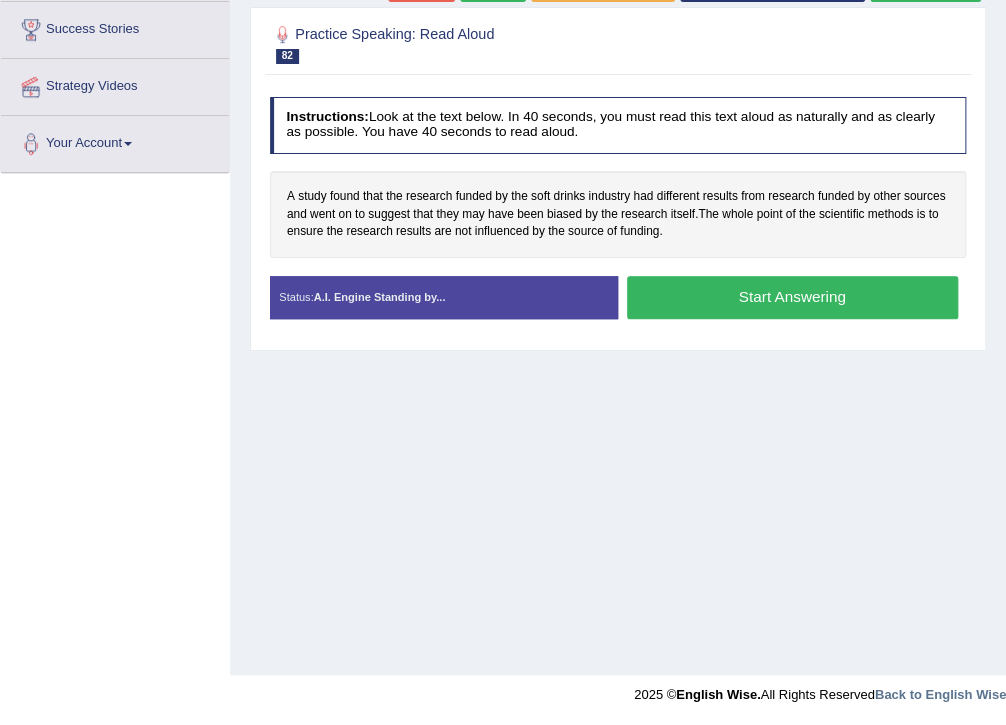 click on "Start Answering" at bounding box center [792, 297] 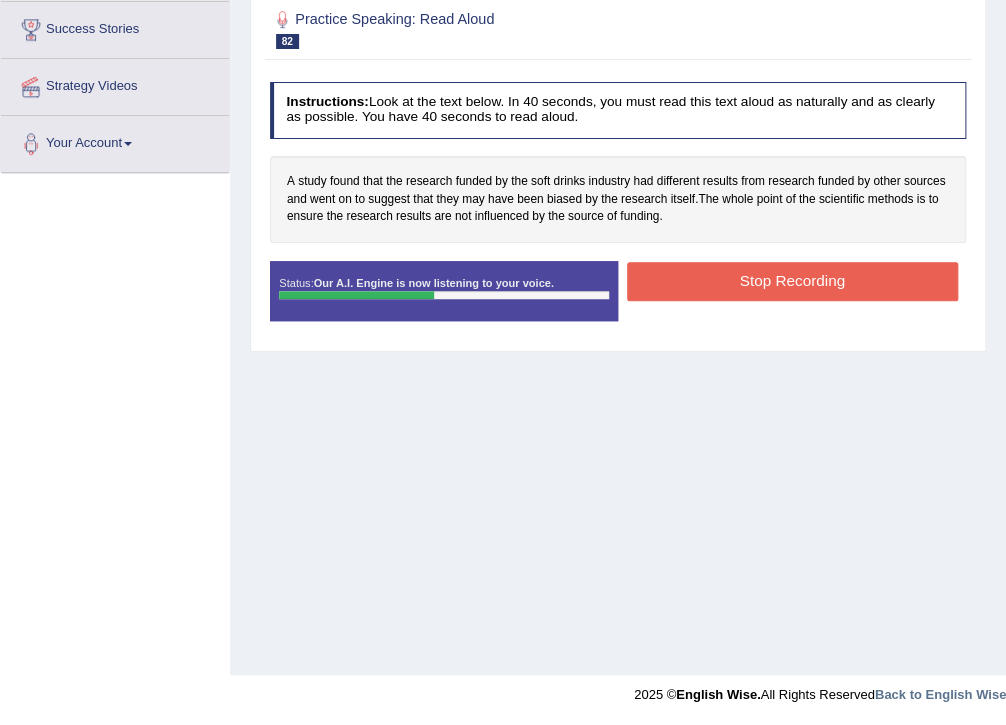 click on "Stop Recording" at bounding box center [792, 281] 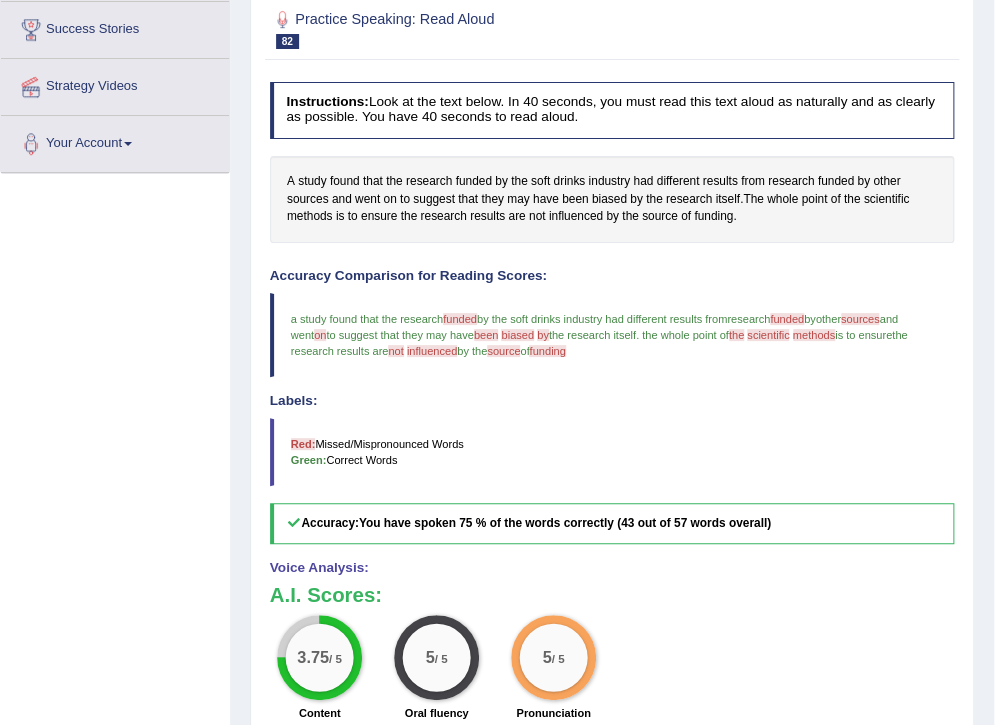 scroll, scrollTop: 405, scrollLeft: 0, axis: vertical 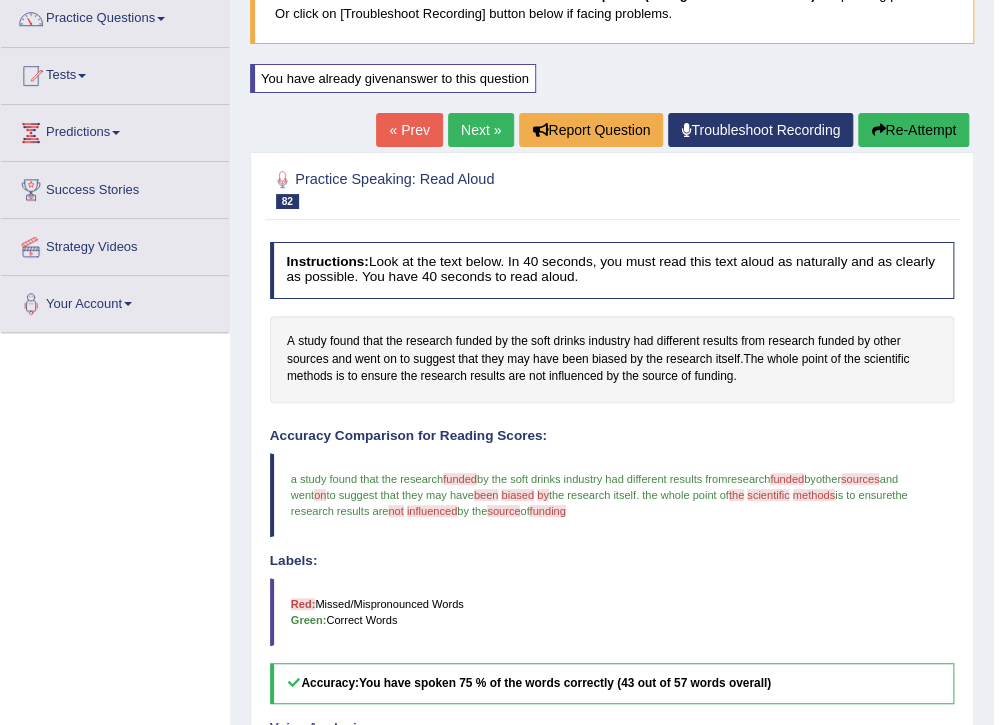 click on "Next »" at bounding box center [481, 130] 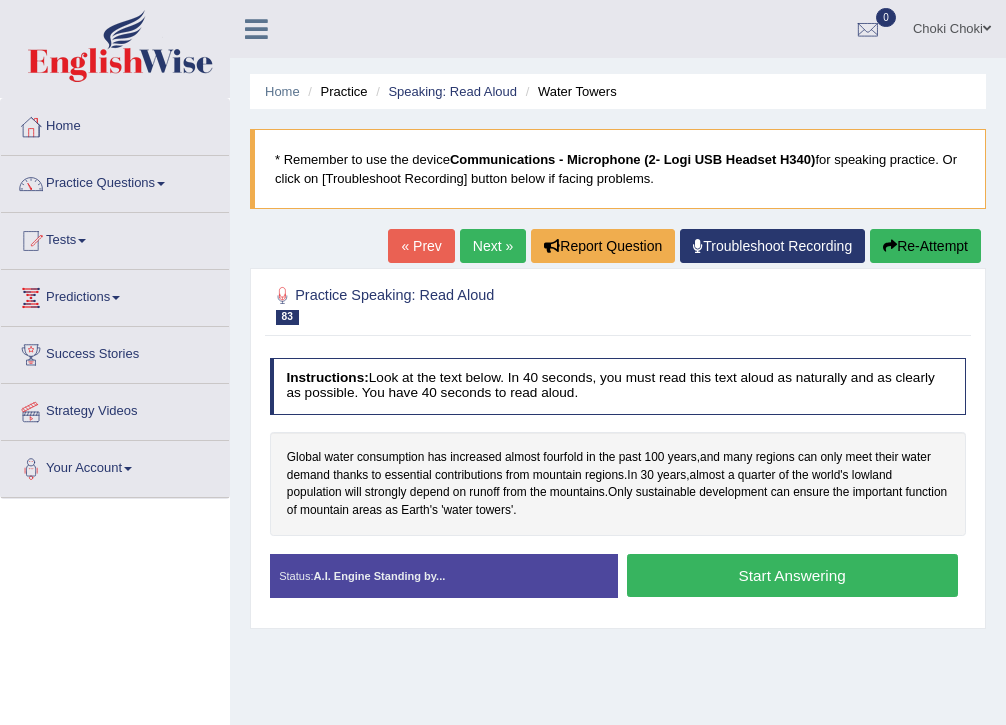 scroll, scrollTop: 0, scrollLeft: 0, axis: both 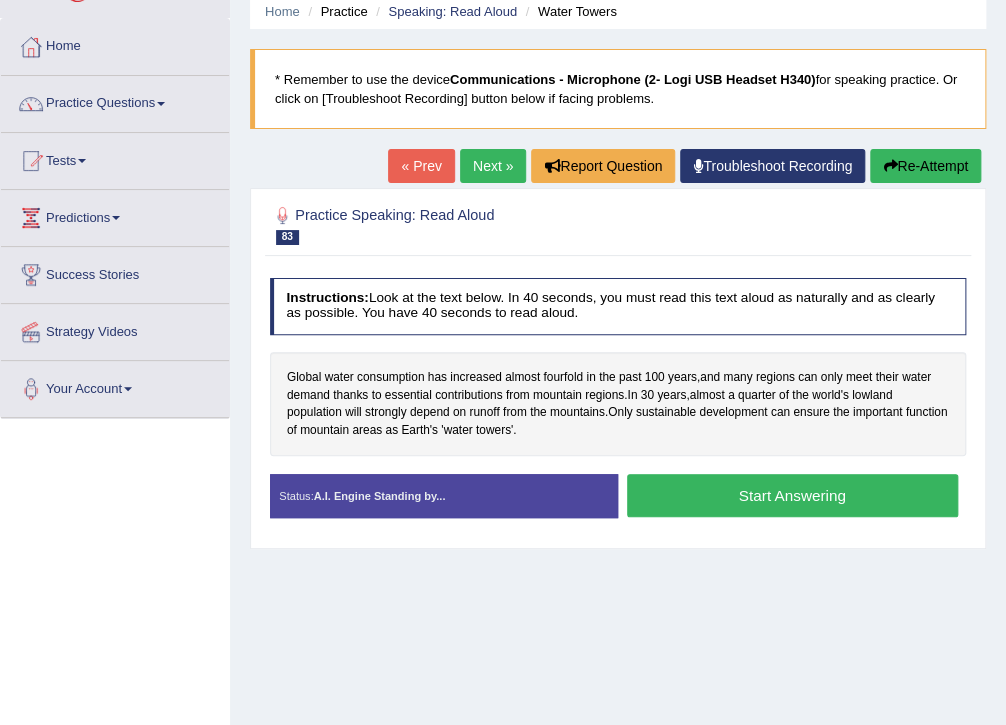 click on "Start Answering" at bounding box center [792, 495] 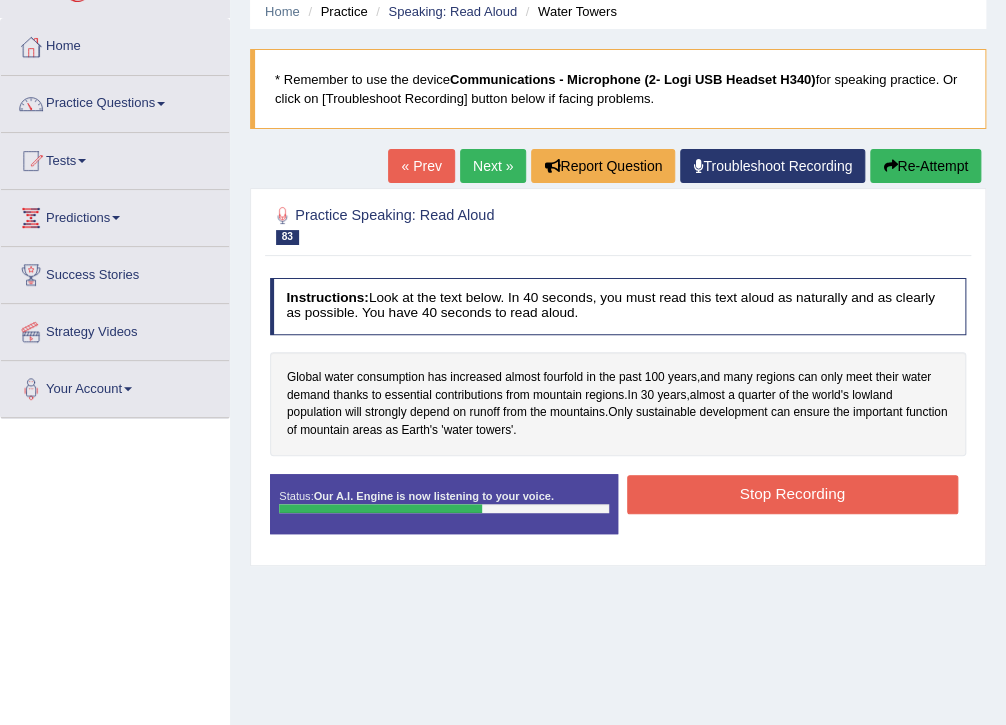 click on "Stop Recording" at bounding box center (792, 494) 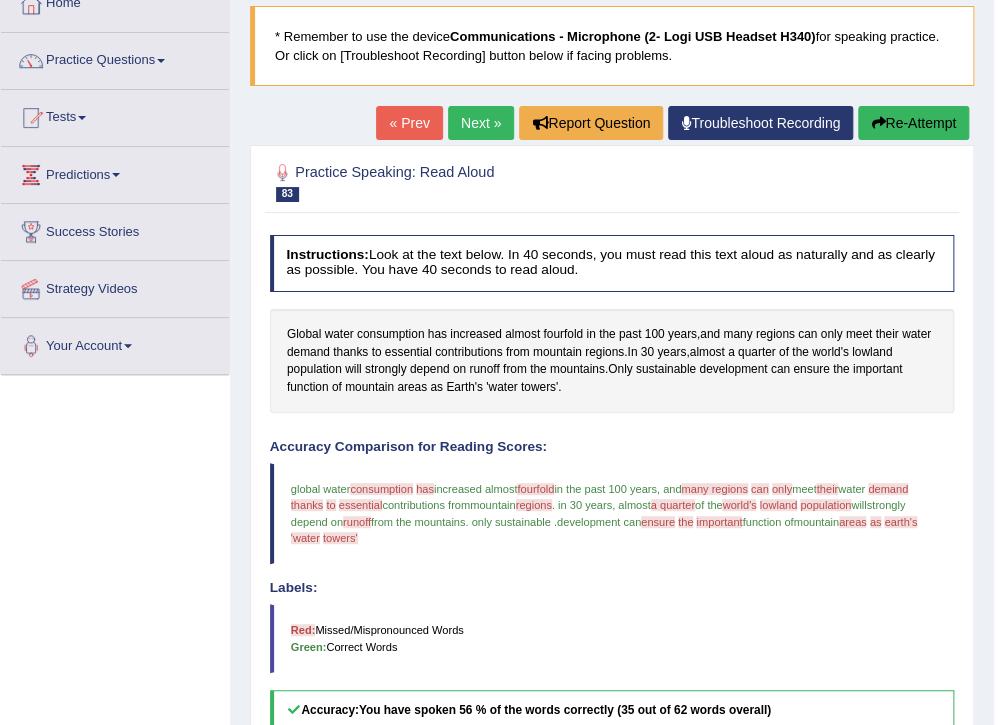 scroll, scrollTop: 80, scrollLeft: 0, axis: vertical 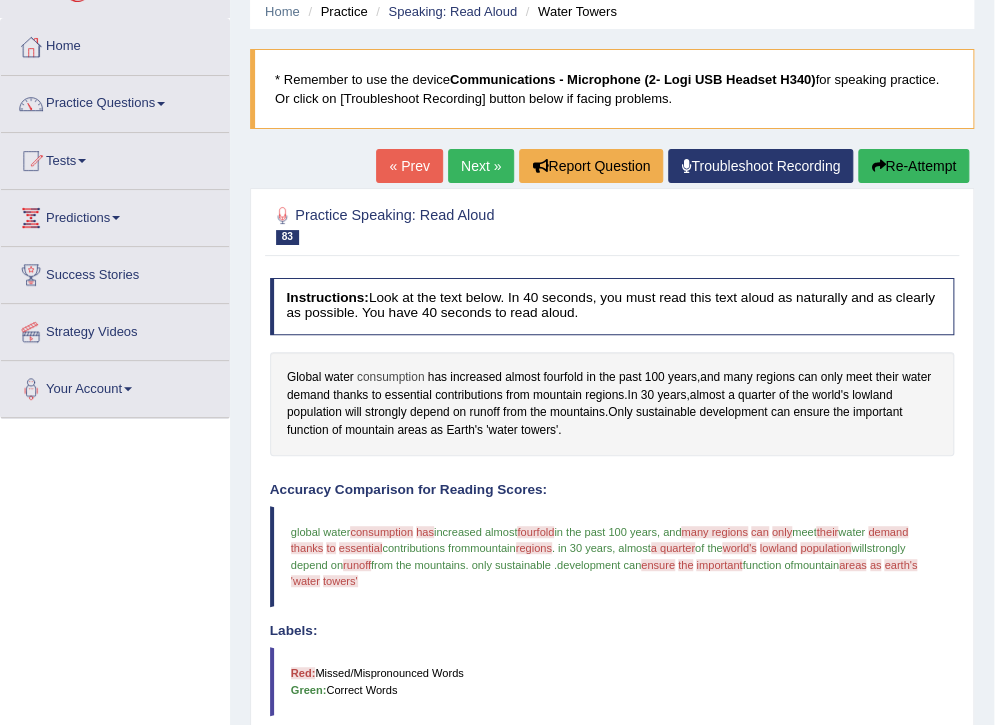 click on "consumption" at bounding box center (390, 378) 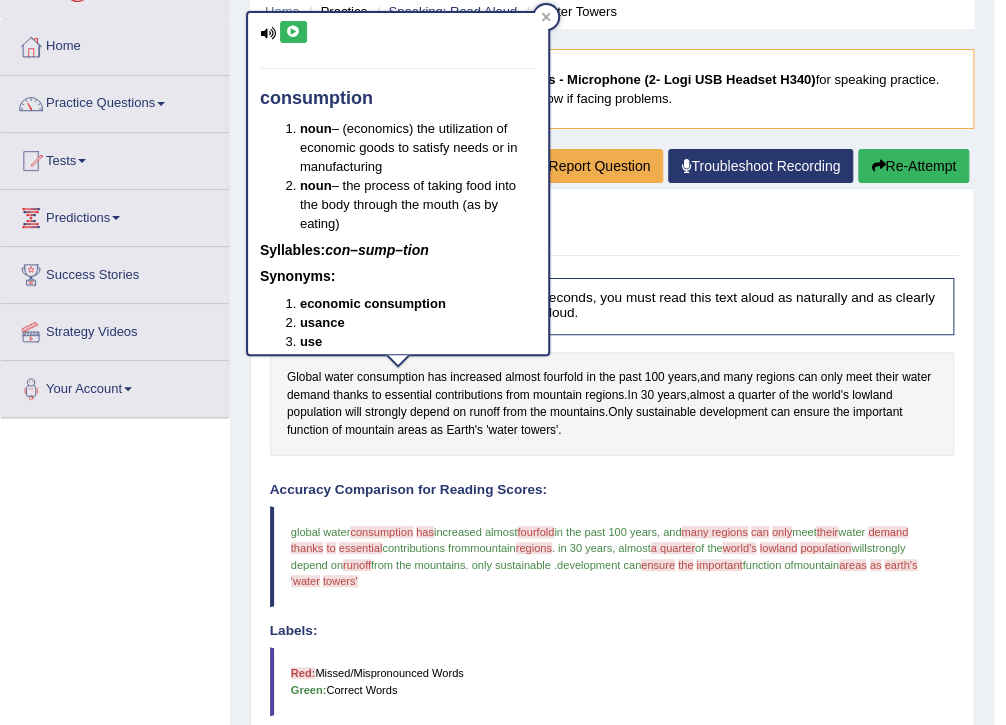 click at bounding box center [293, 32] 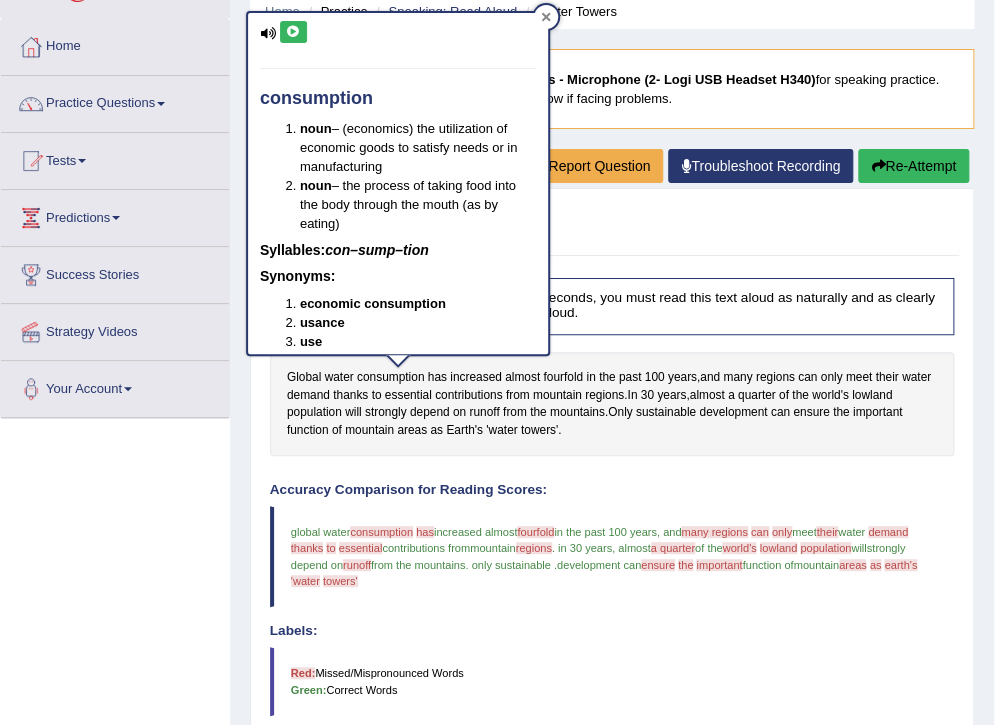 click at bounding box center [546, 17] 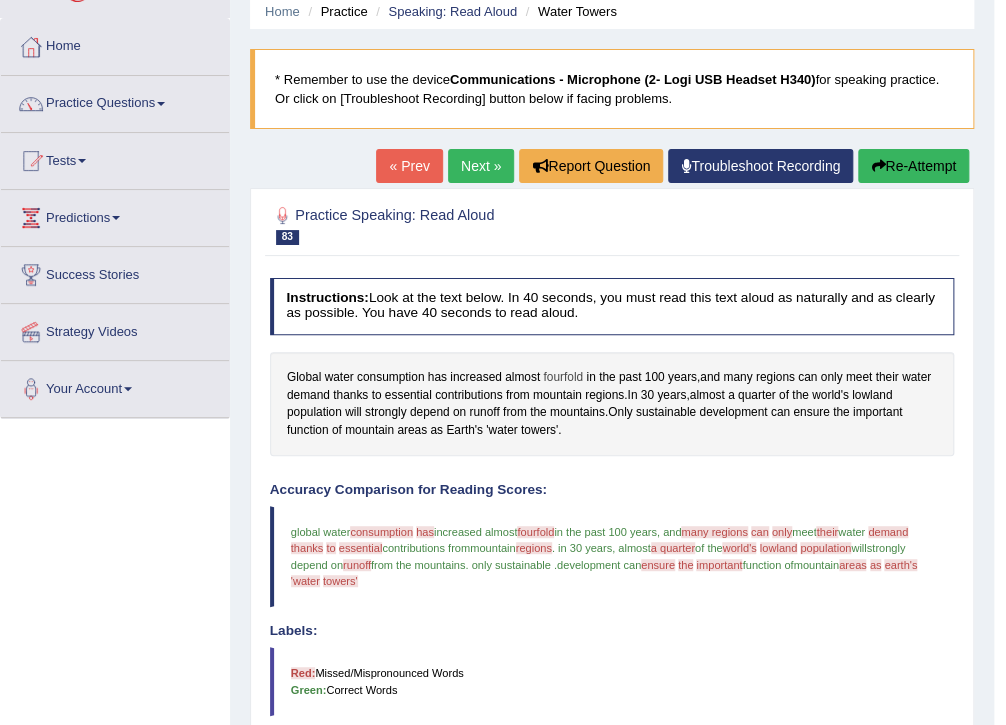 click on "fourfold" at bounding box center [563, 378] 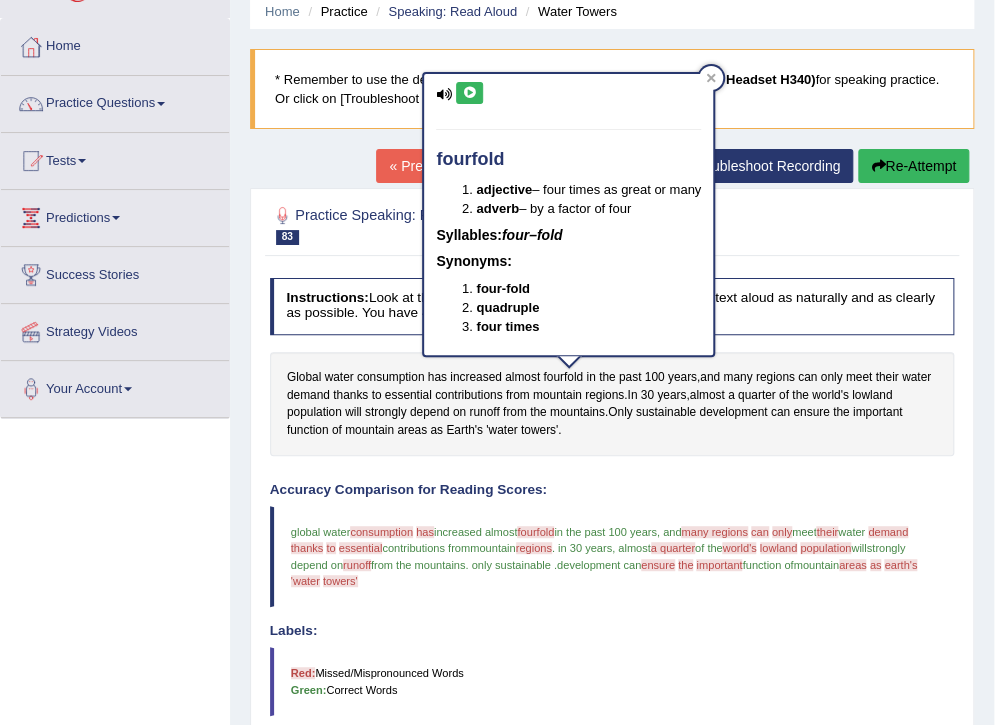 click at bounding box center [469, 93] 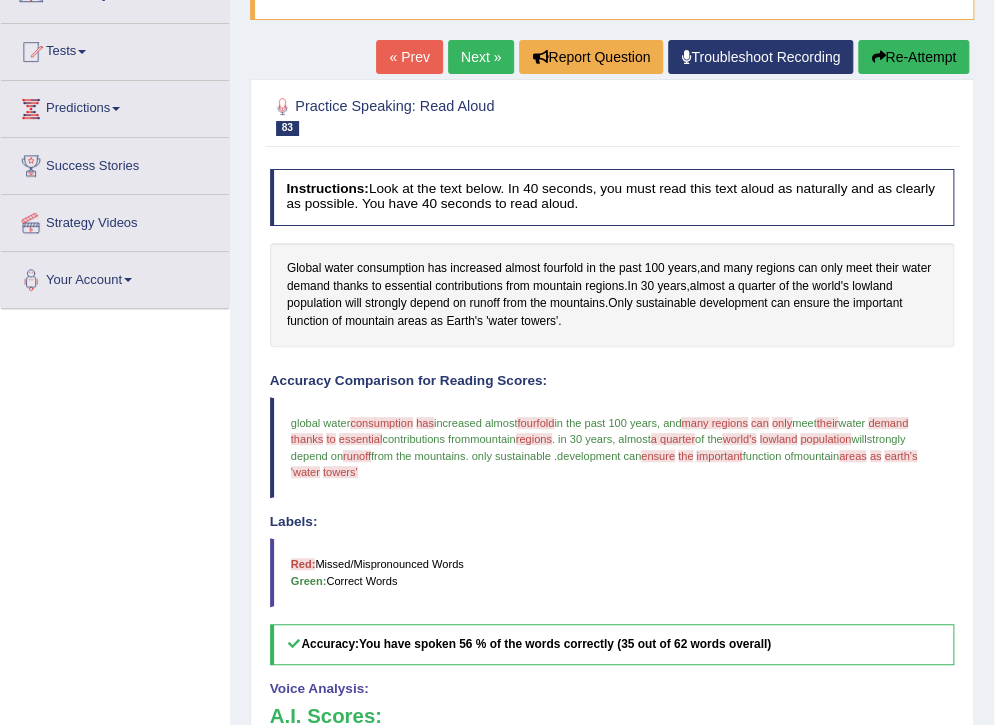 scroll, scrollTop: 160, scrollLeft: 0, axis: vertical 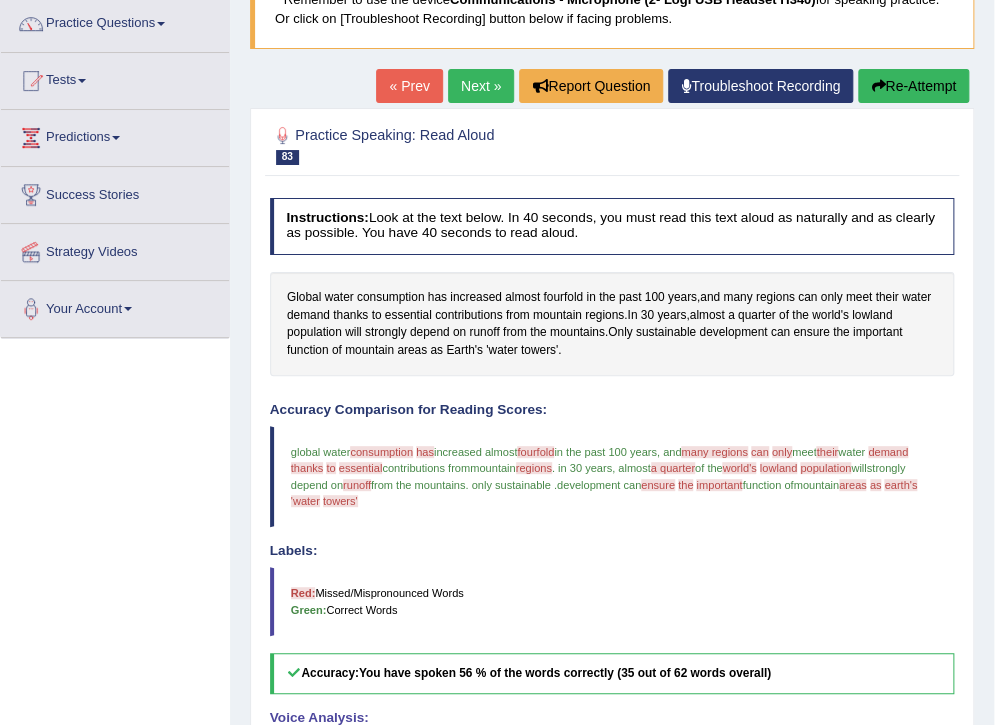 click on "Re-Attempt" at bounding box center (913, 86) 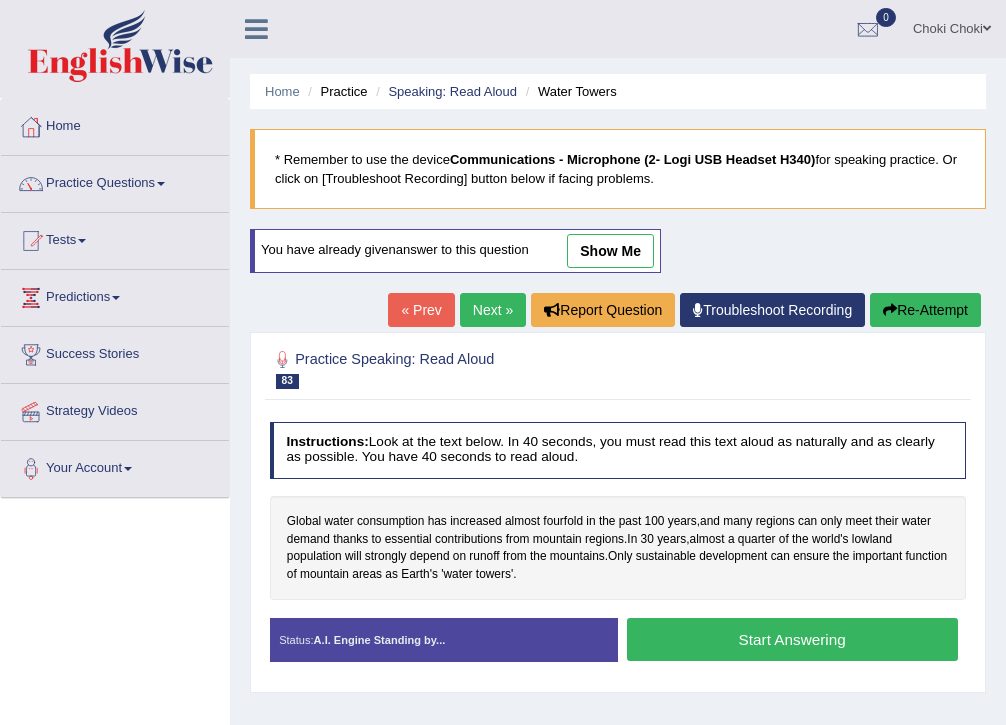scroll, scrollTop: 166, scrollLeft: 0, axis: vertical 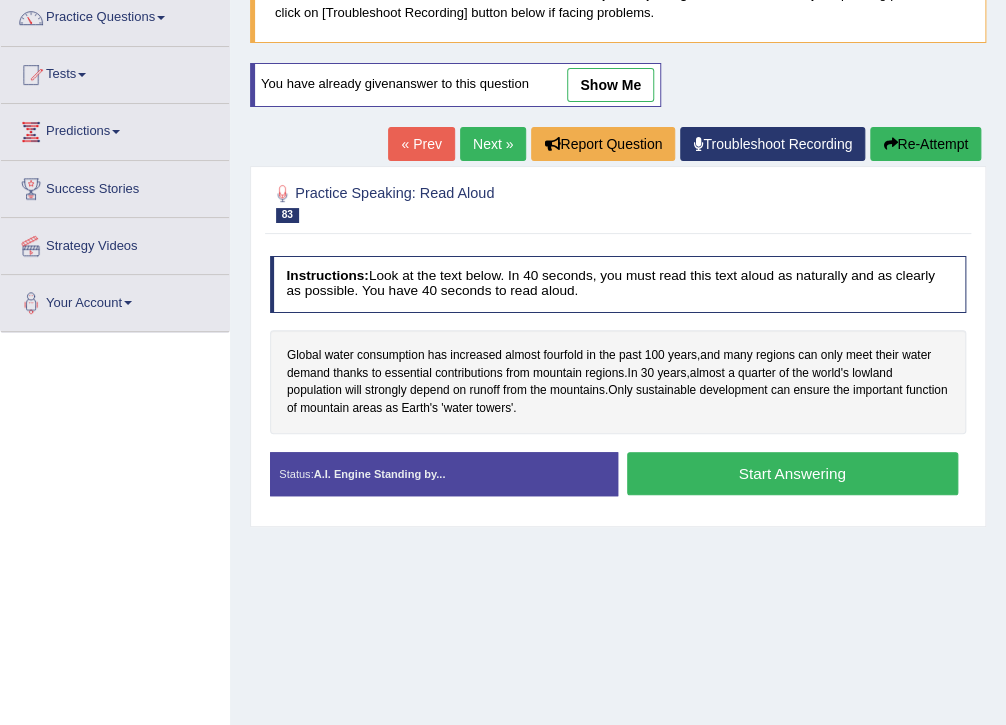 click on "Start Answering" at bounding box center [792, 473] 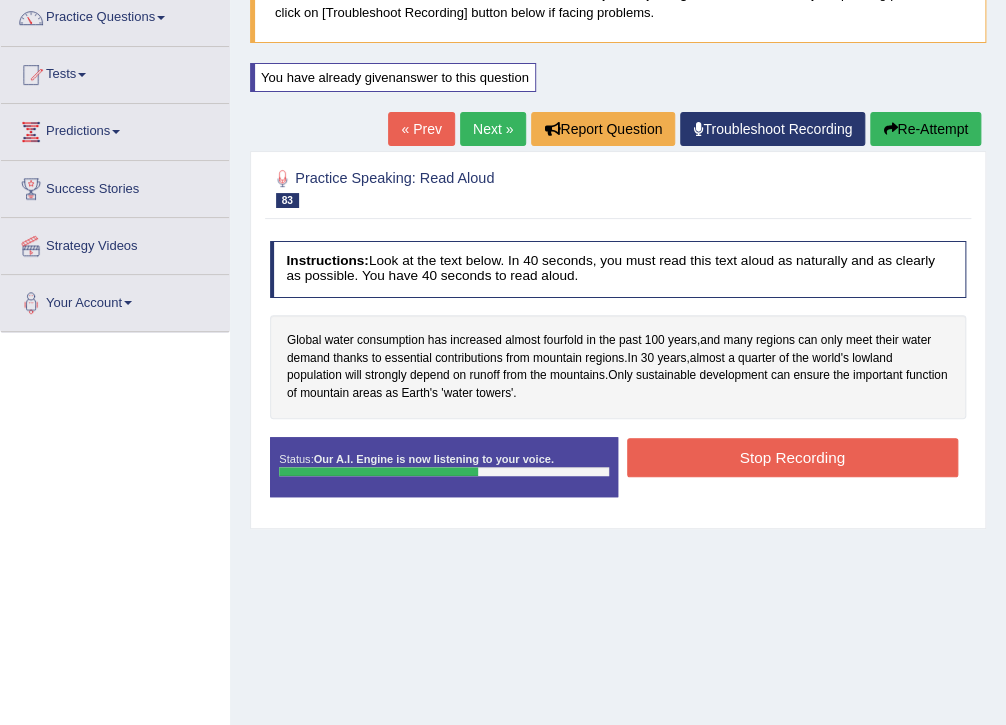 click on "Stop Recording" at bounding box center (792, 457) 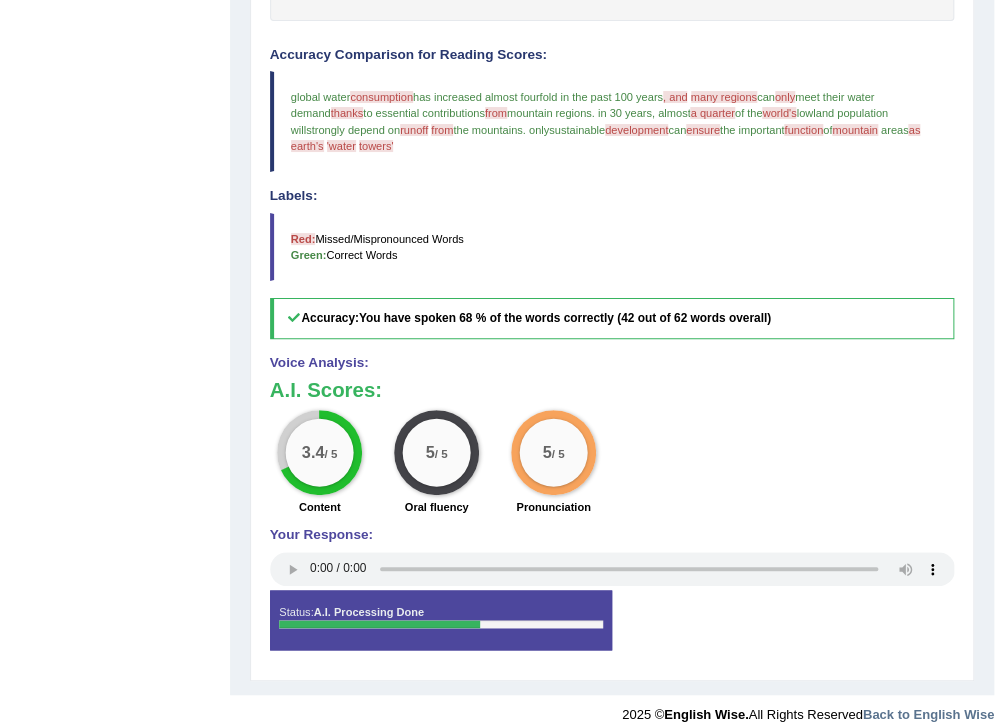 scroll, scrollTop: 566, scrollLeft: 0, axis: vertical 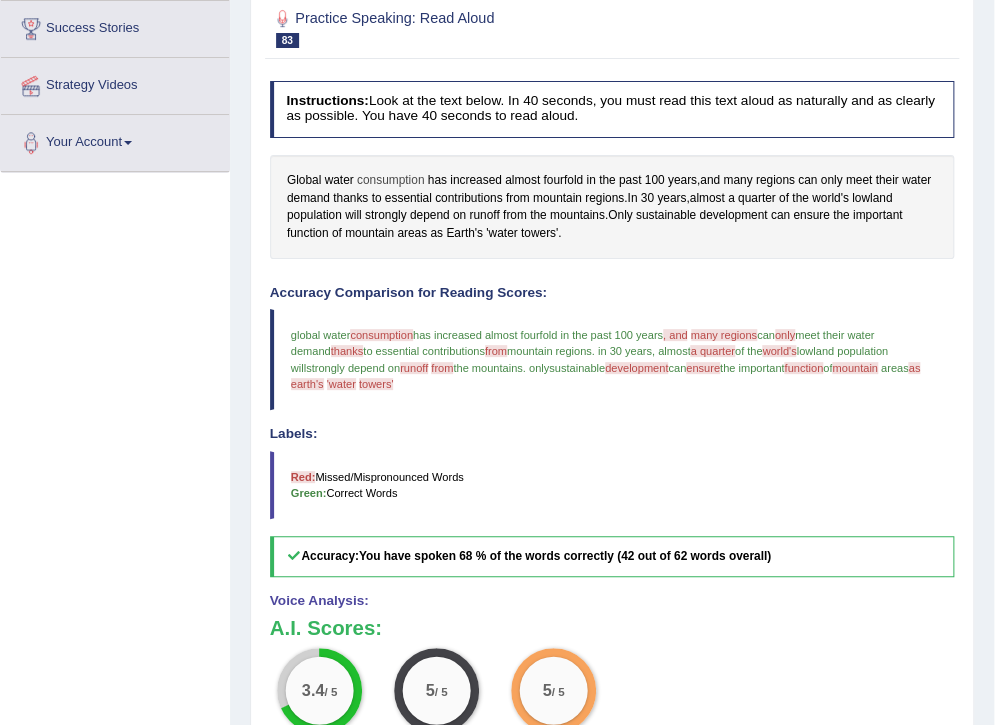 click on "consumption" at bounding box center [390, 181] 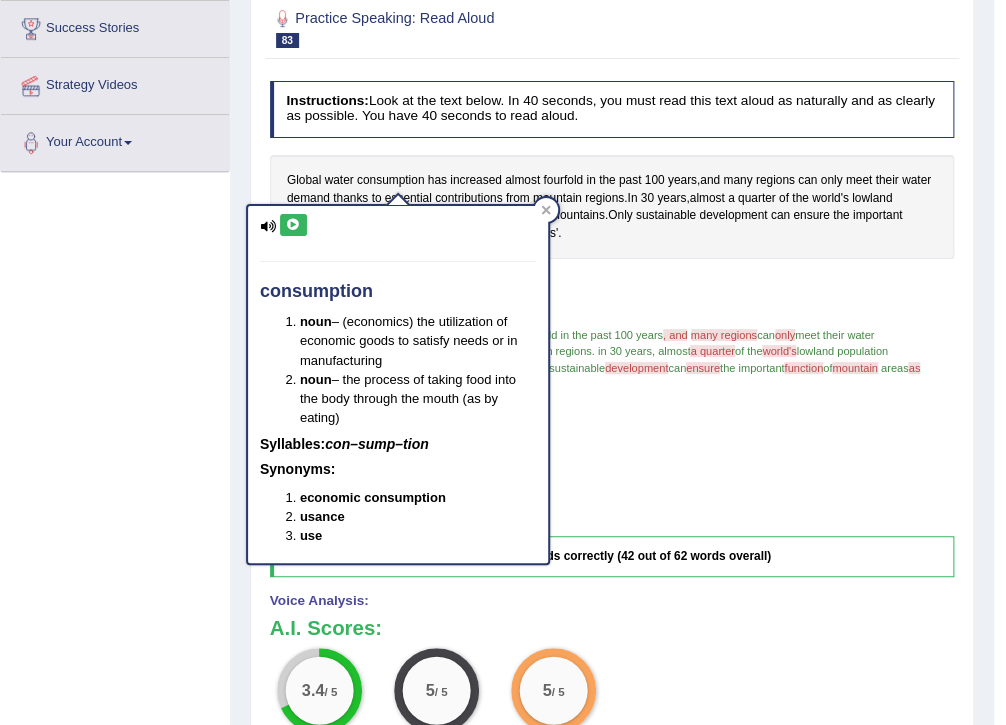 click at bounding box center [293, 225] 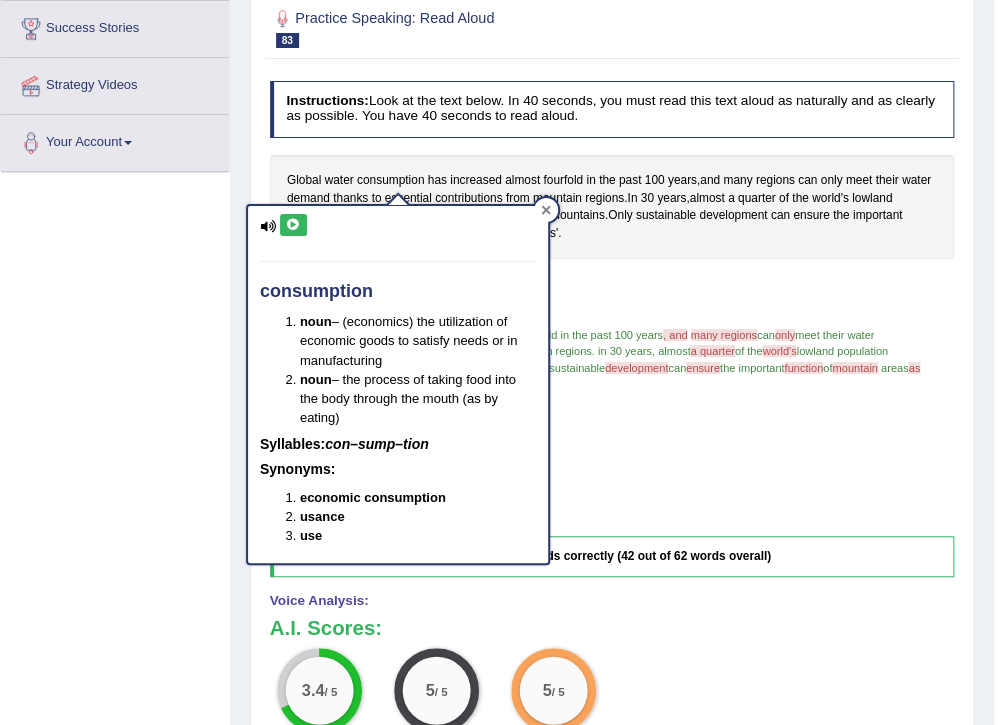 click at bounding box center (546, 210) 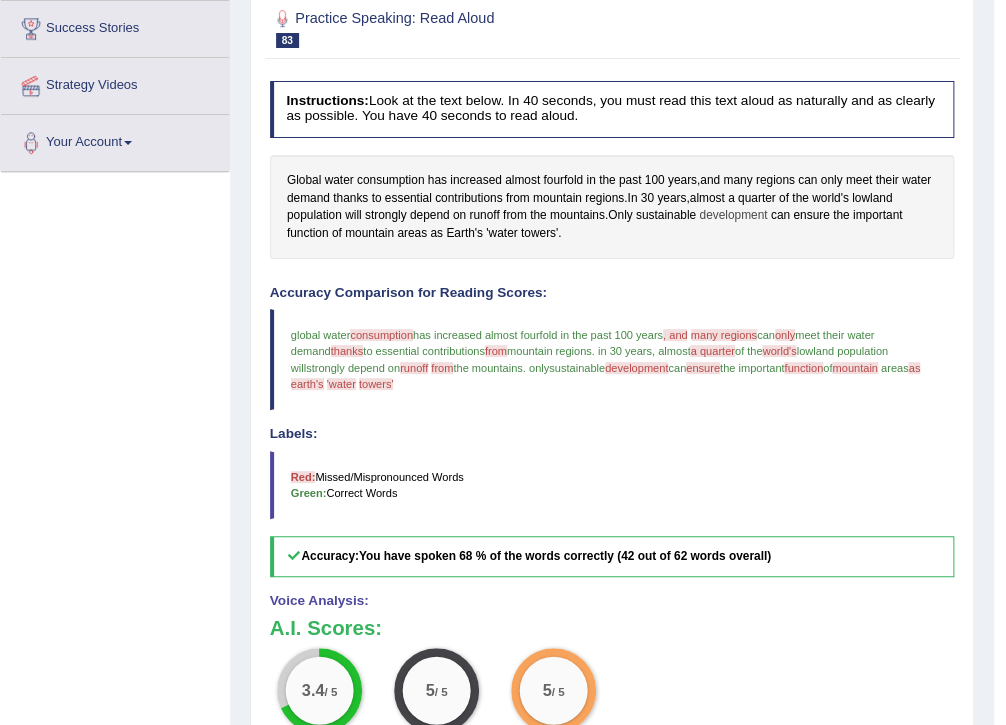 click on "development" at bounding box center [733, 216] 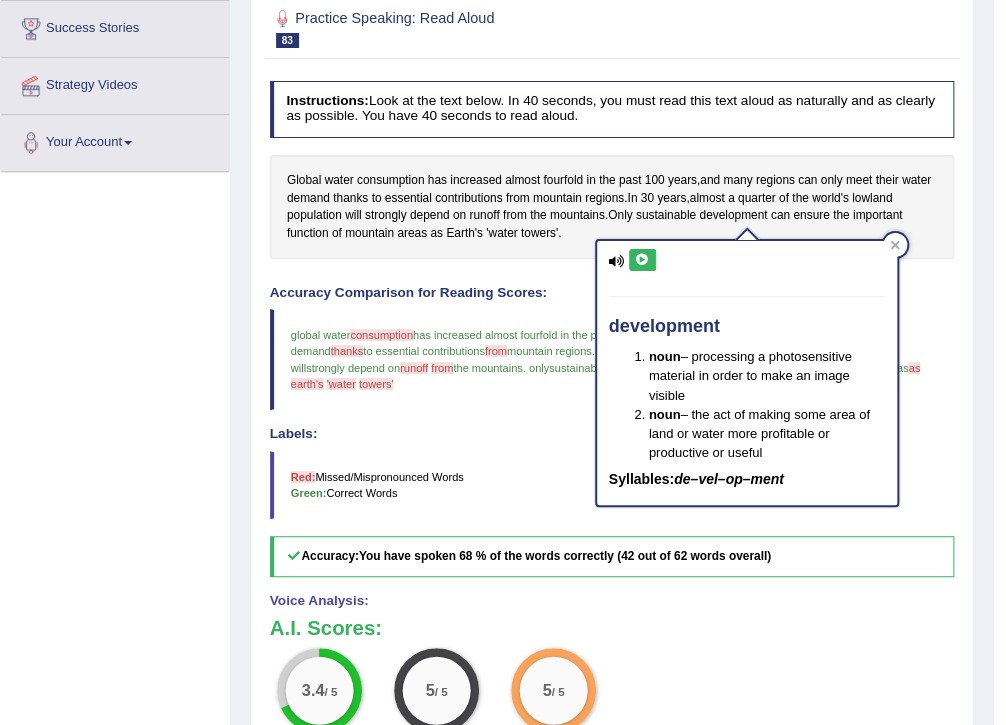 click at bounding box center (642, 260) 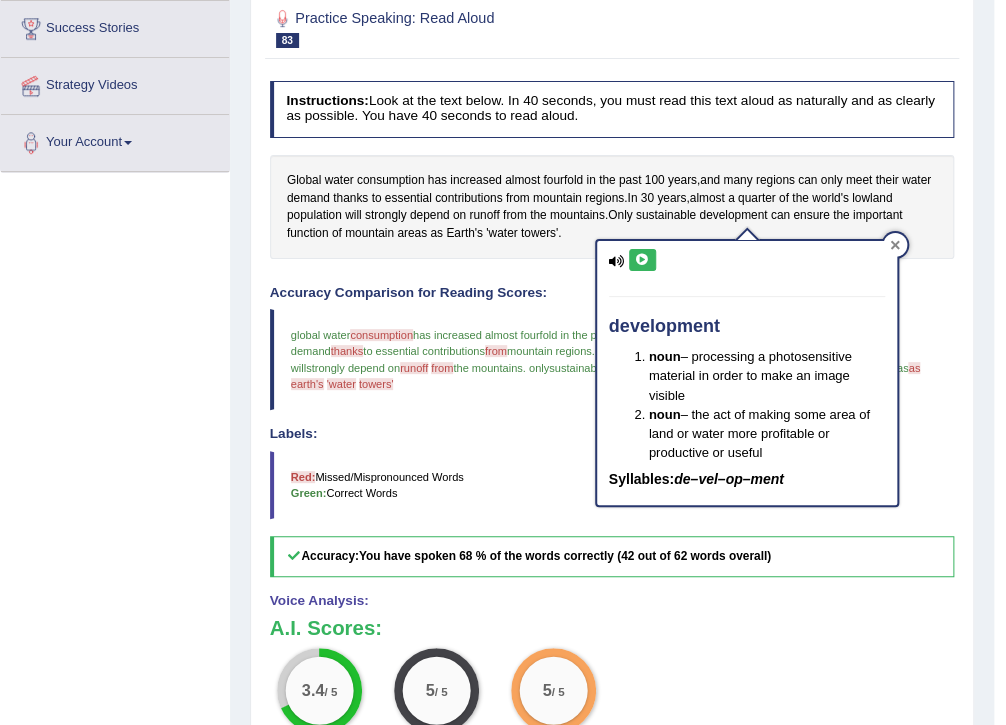 click 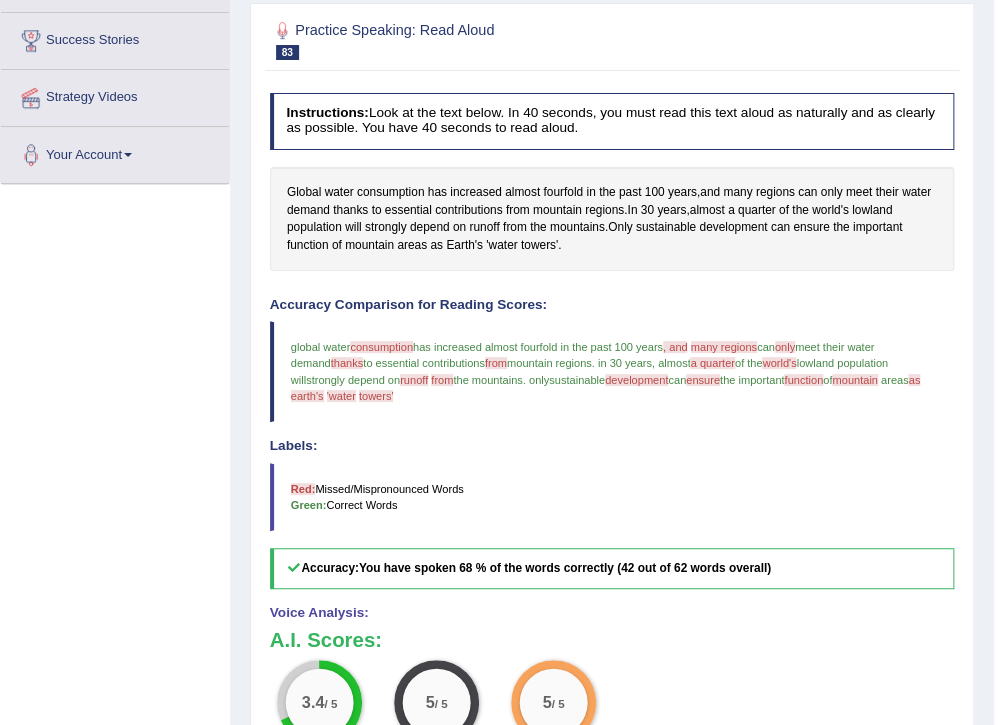 scroll, scrollTop: 166, scrollLeft: 0, axis: vertical 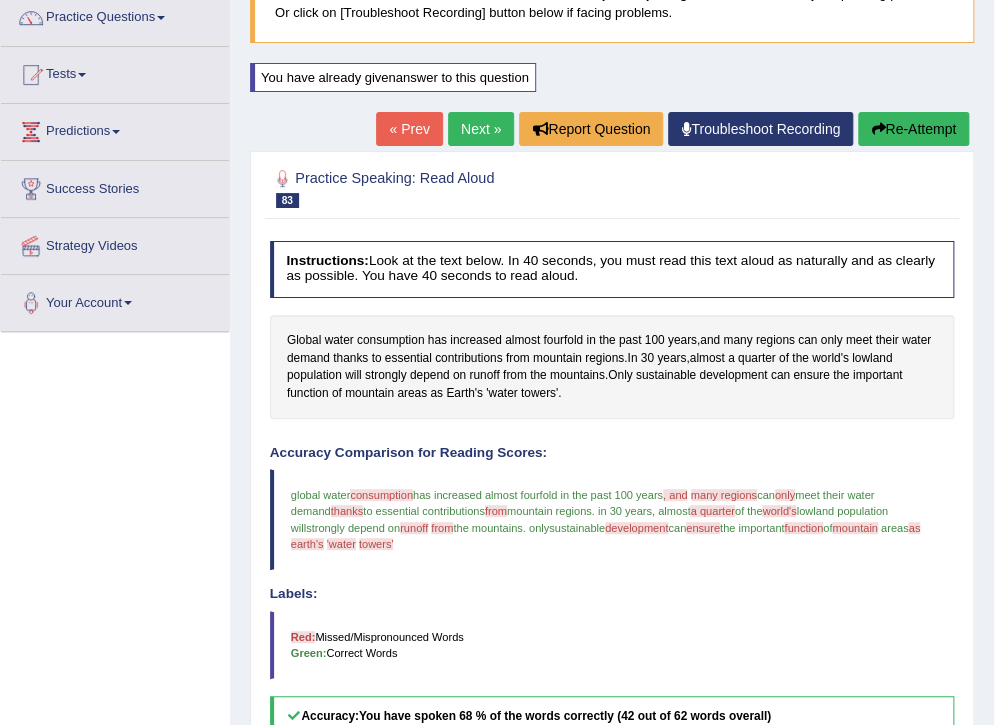 click on "Re-Attempt" at bounding box center (913, 129) 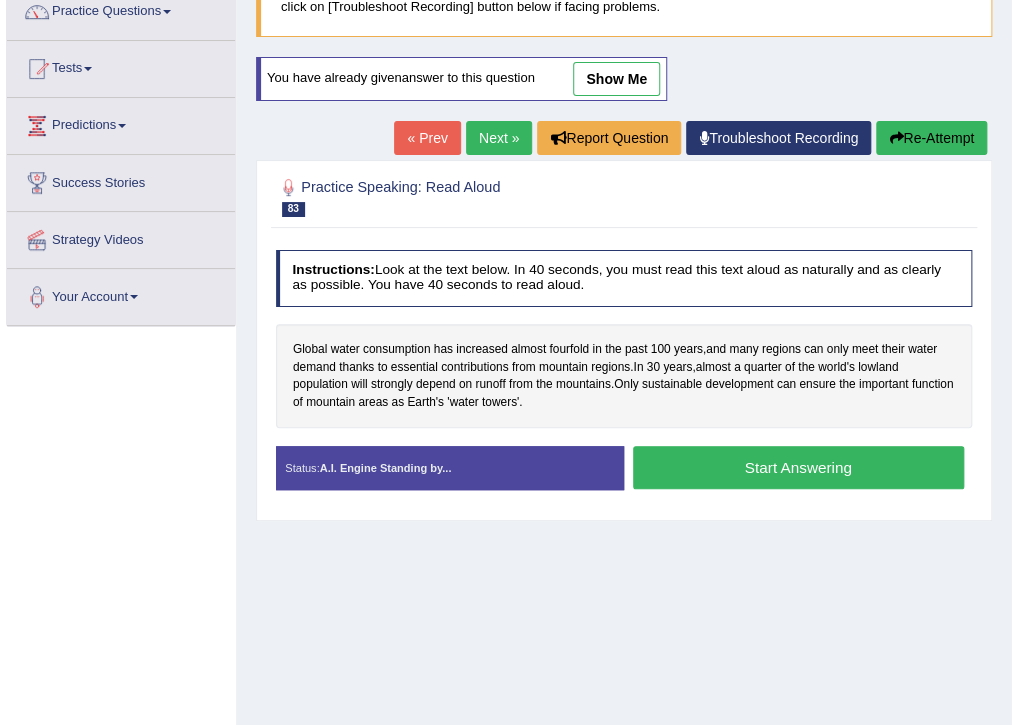 scroll, scrollTop: 0, scrollLeft: 0, axis: both 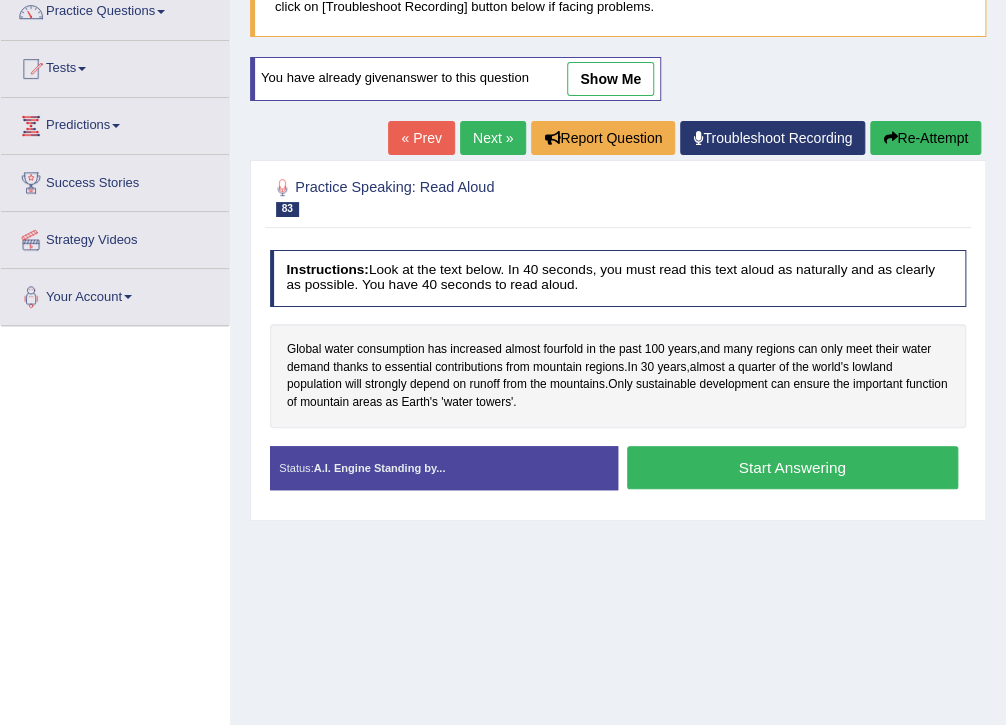 click on "Start Answering" at bounding box center (792, 467) 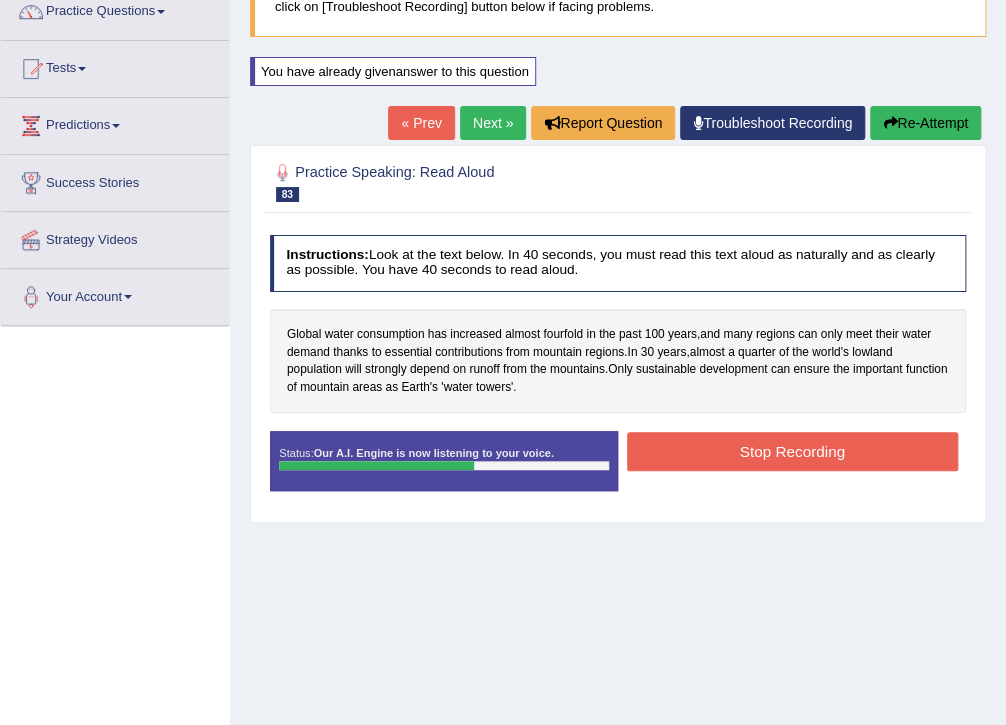 click on "Stop Recording" at bounding box center (792, 451) 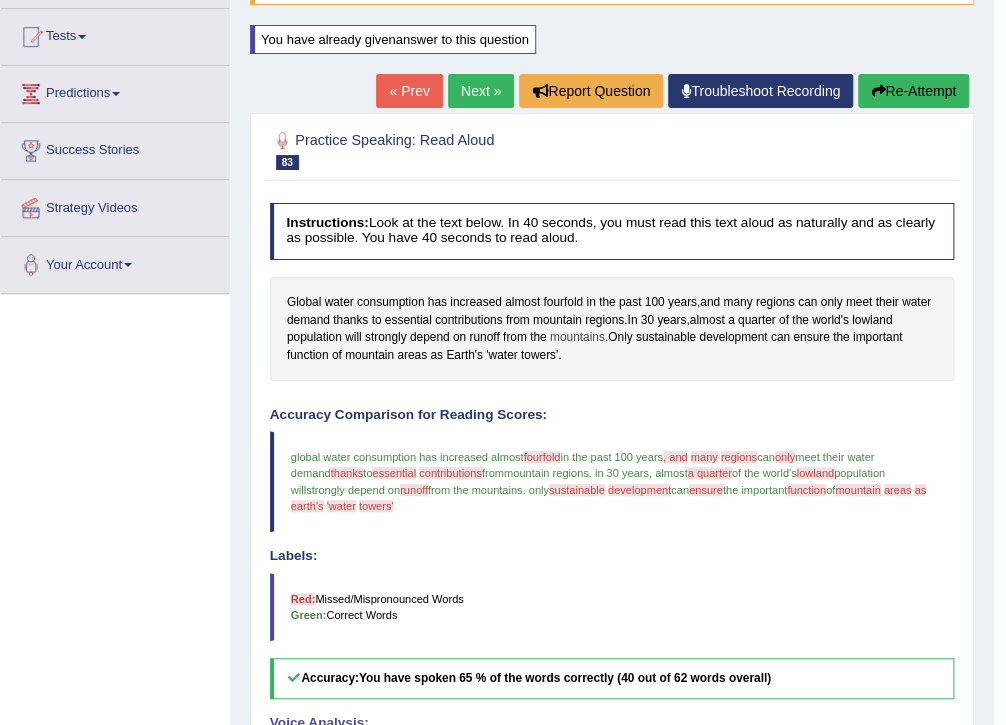 scroll, scrollTop: 172, scrollLeft: 0, axis: vertical 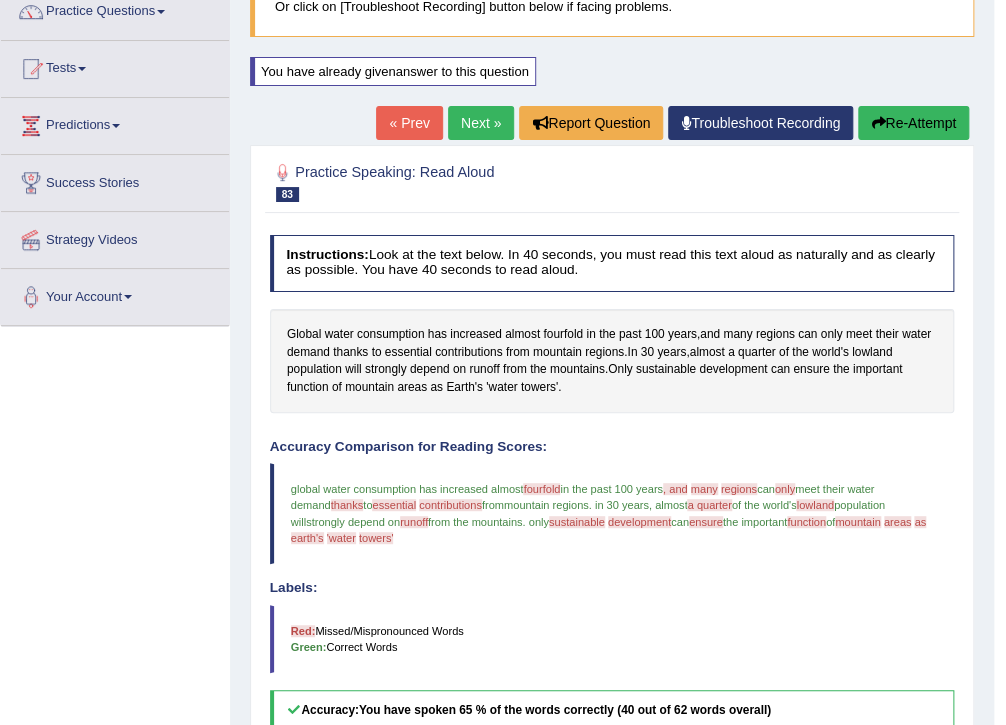 click on "Next »" at bounding box center [481, 123] 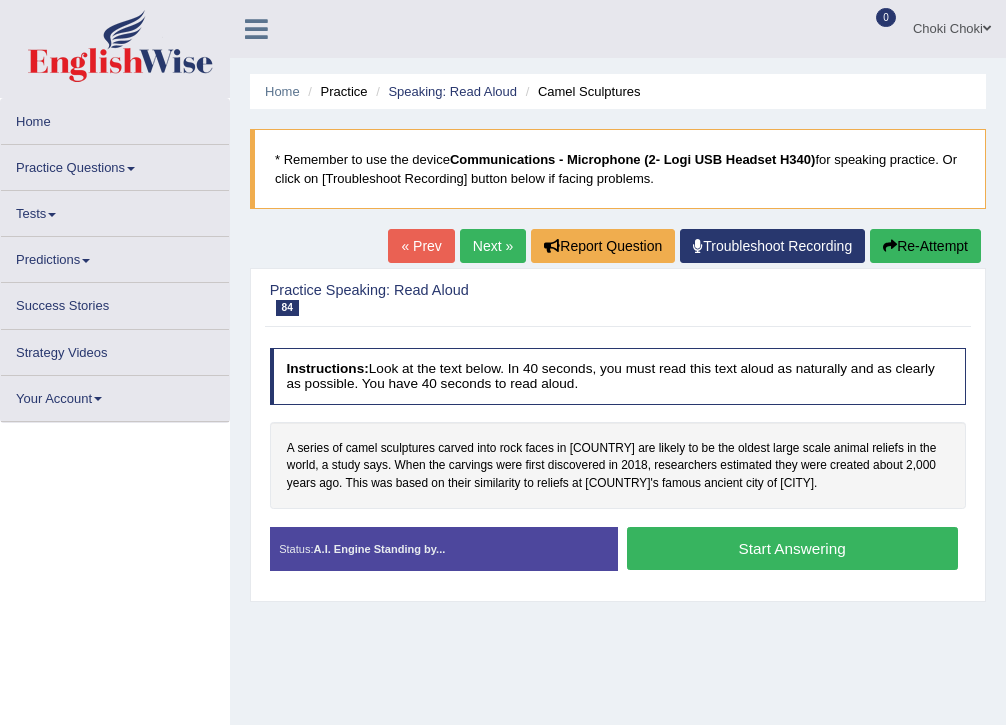 scroll, scrollTop: 0, scrollLeft: 0, axis: both 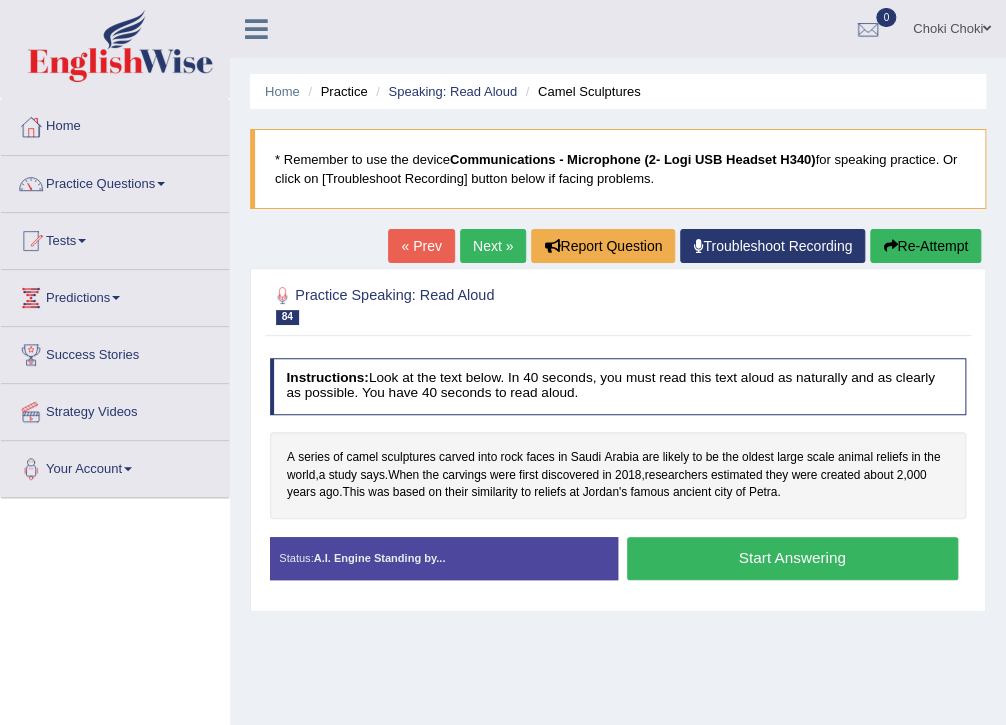 click on "Start Answering" at bounding box center (792, 558) 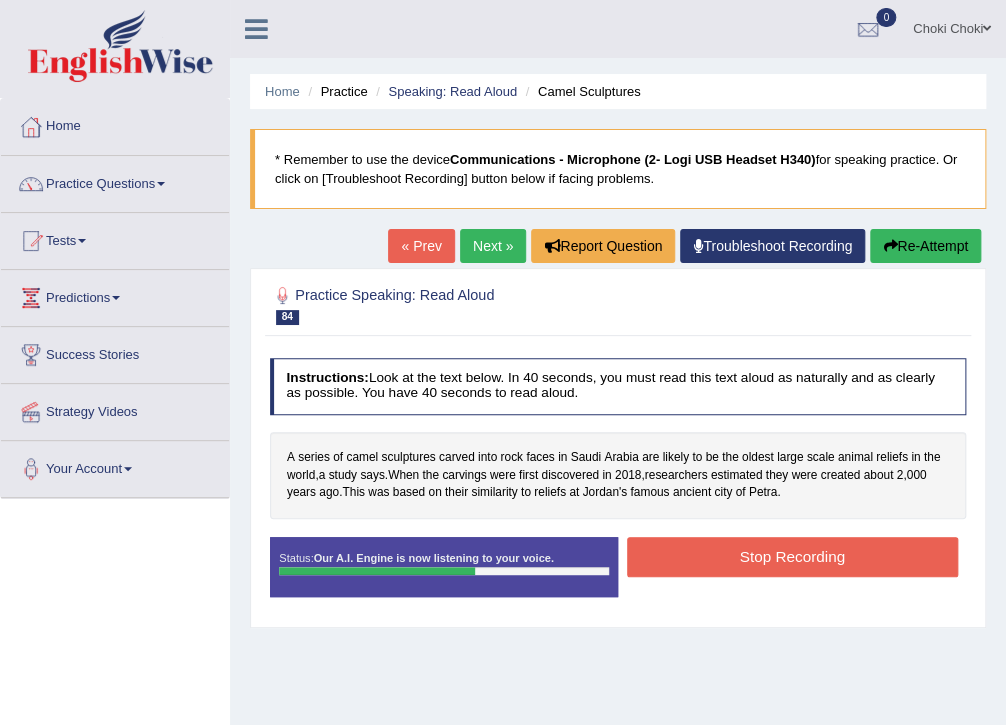 click on "Stop Recording" at bounding box center (792, 556) 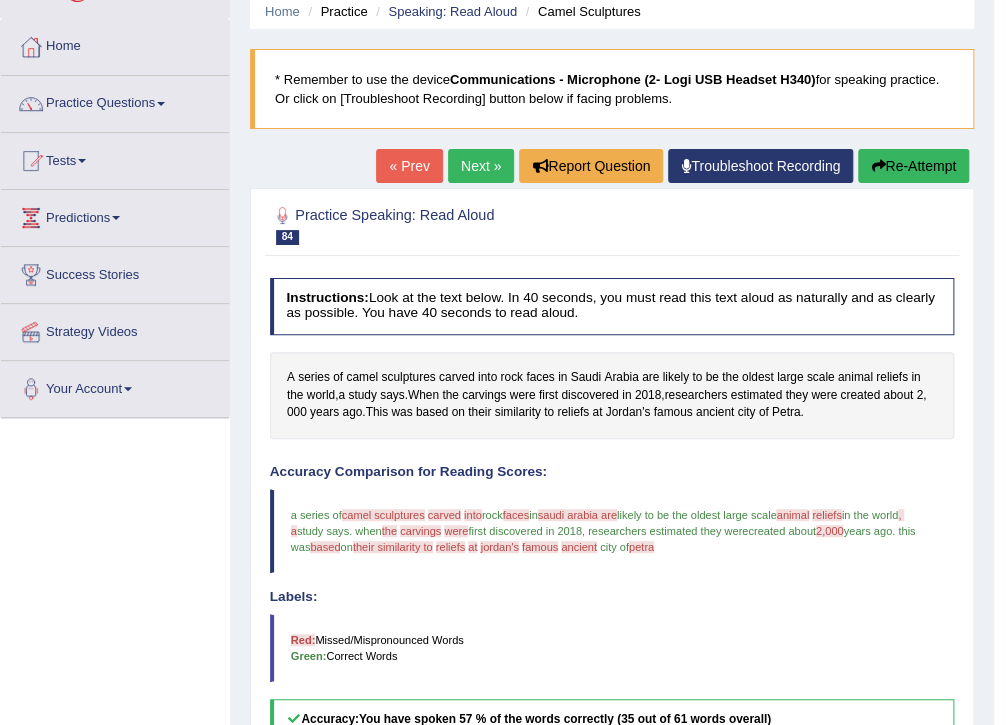 scroll, scrollTop: 0, scrollLeft: 0, axis: both 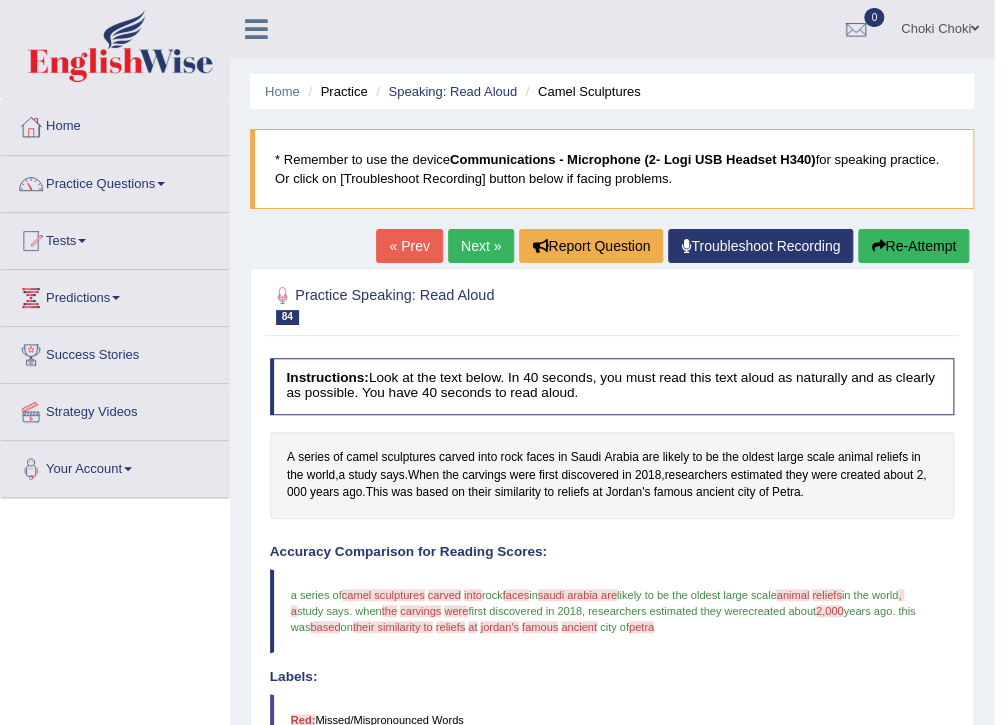 click at bounding box center [975, 28] 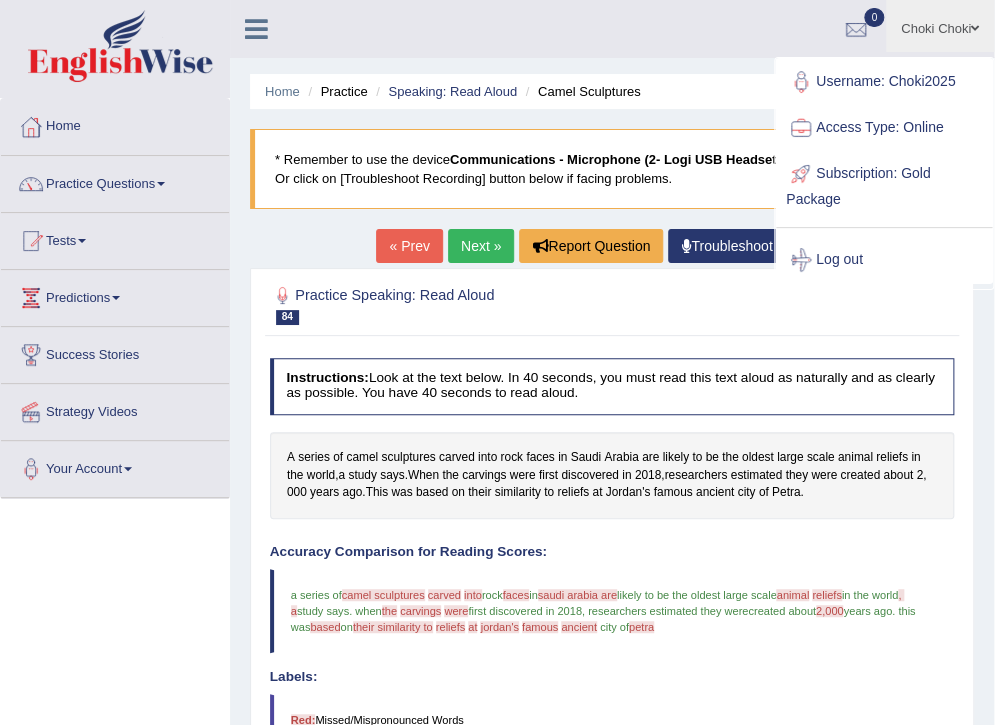 click on "Log out" at bounding box center (884, 260) 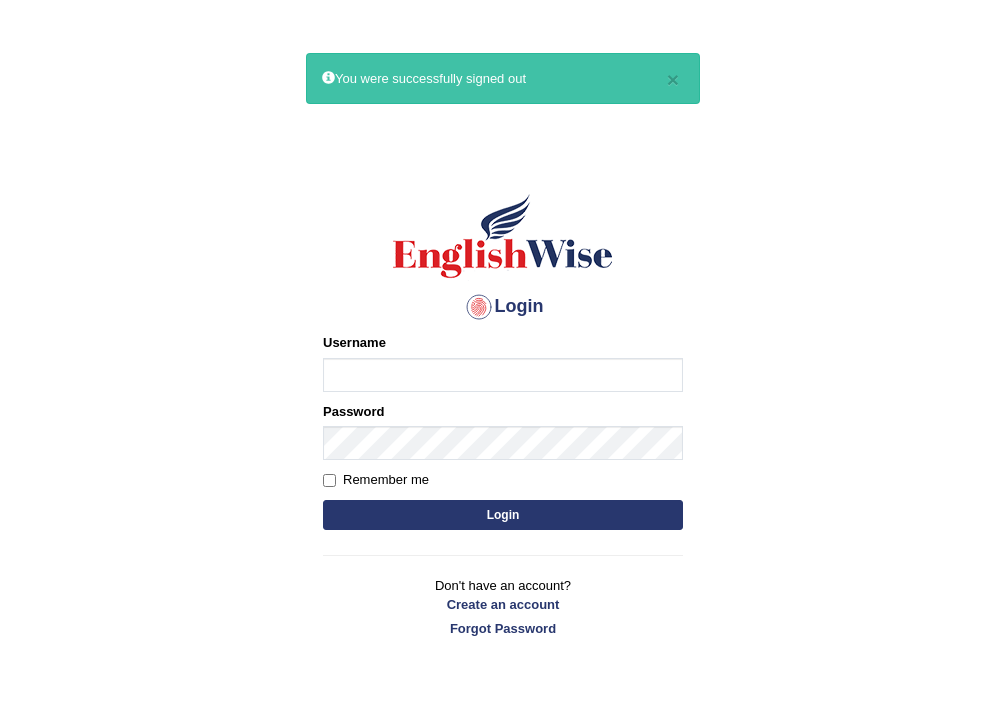 scroll, scrollTop: 0, scrollLeft: 0, axis: both 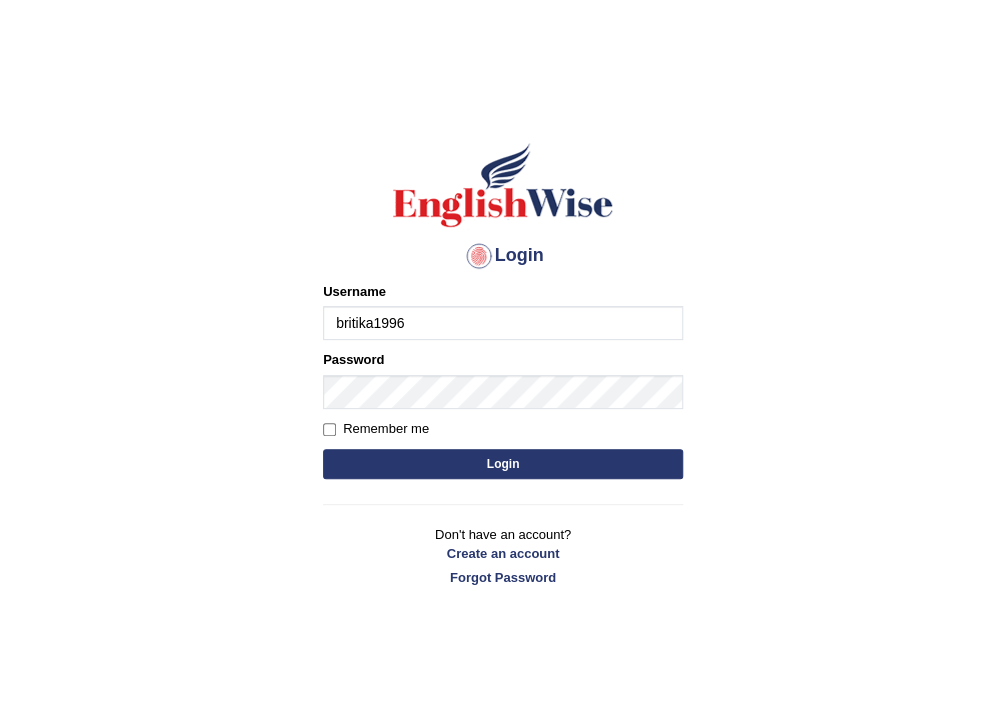 type on "britika1996" 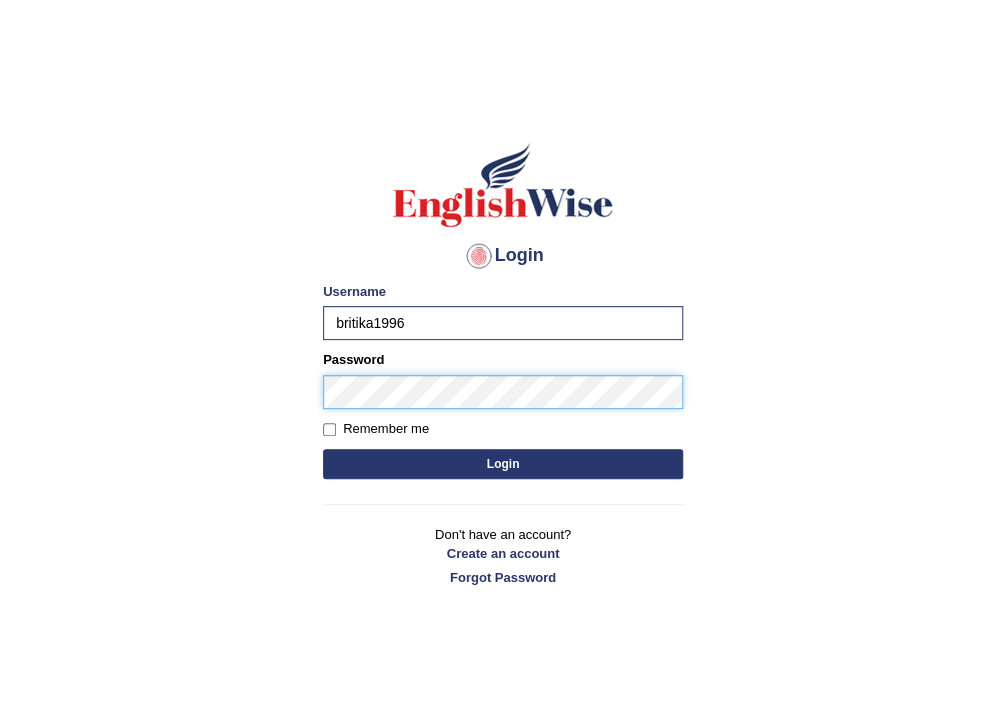 click on "Login" at bounding box center [503, 464] 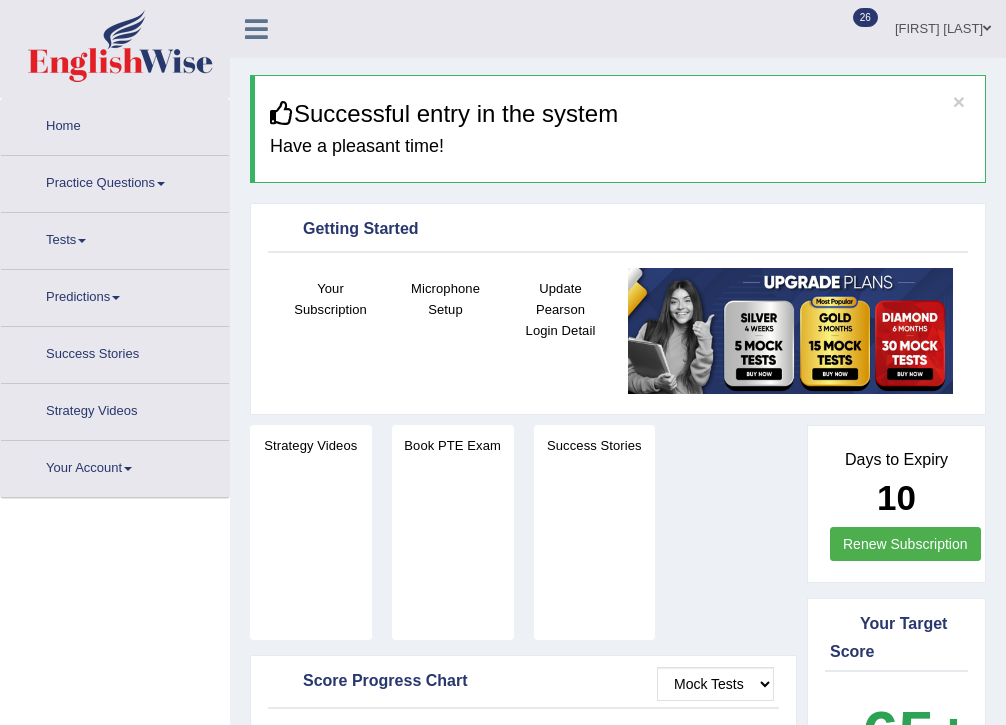 scroll, scrollTop: 0, scrollLeft: 0, axis: both 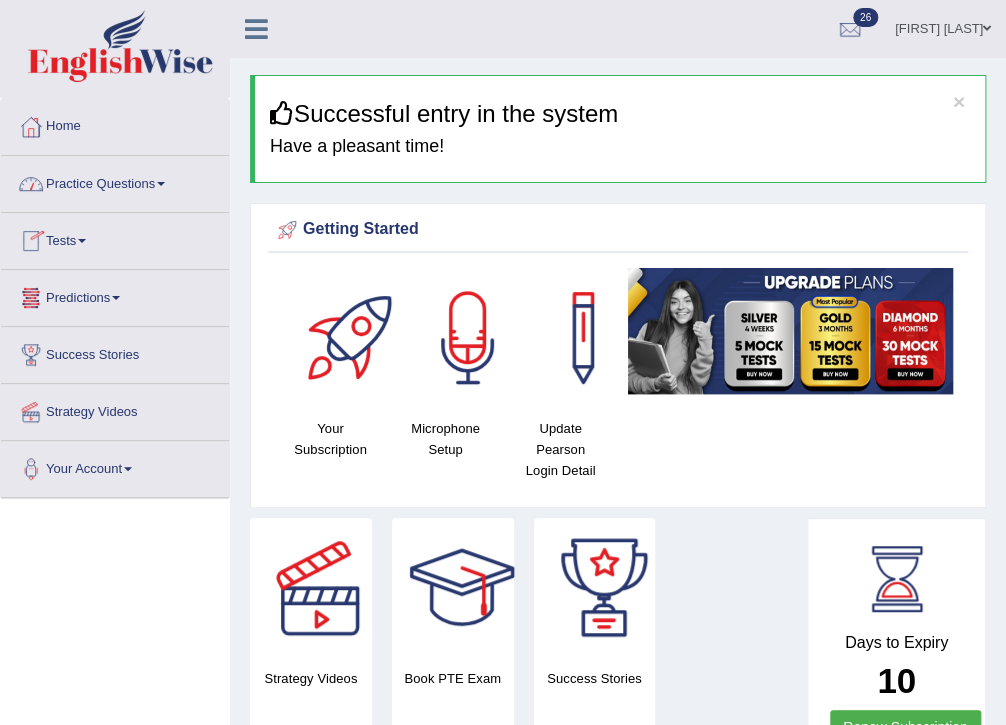 click on "Practice Questions" at bounding box center [115, 181] 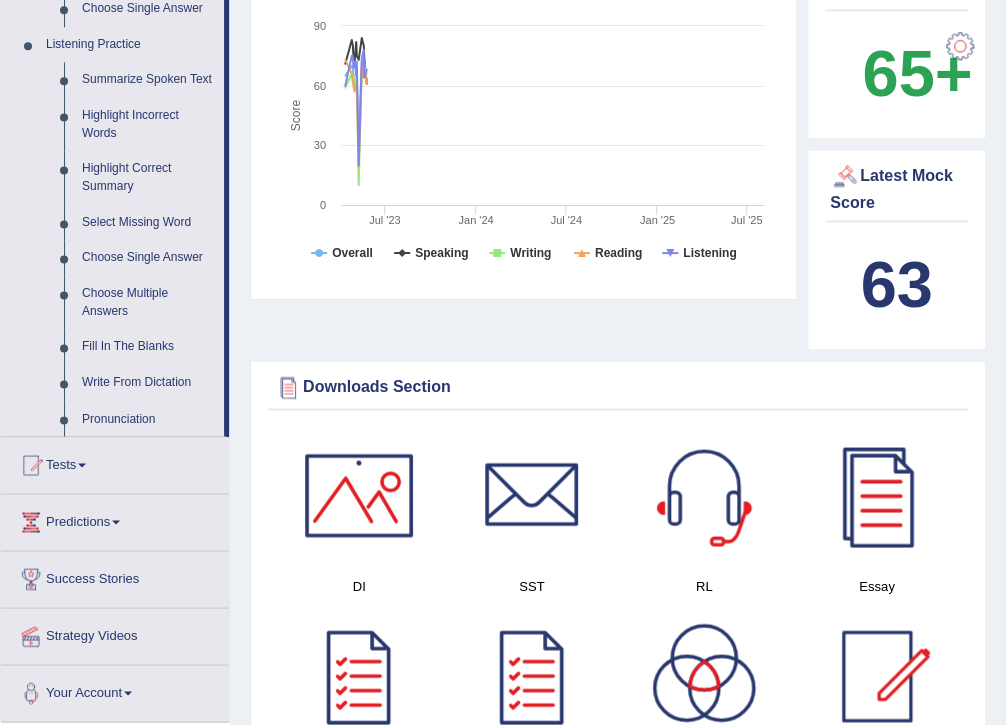 scroll, scrollTop: 880, scrollLeft: 0, axis: vertical 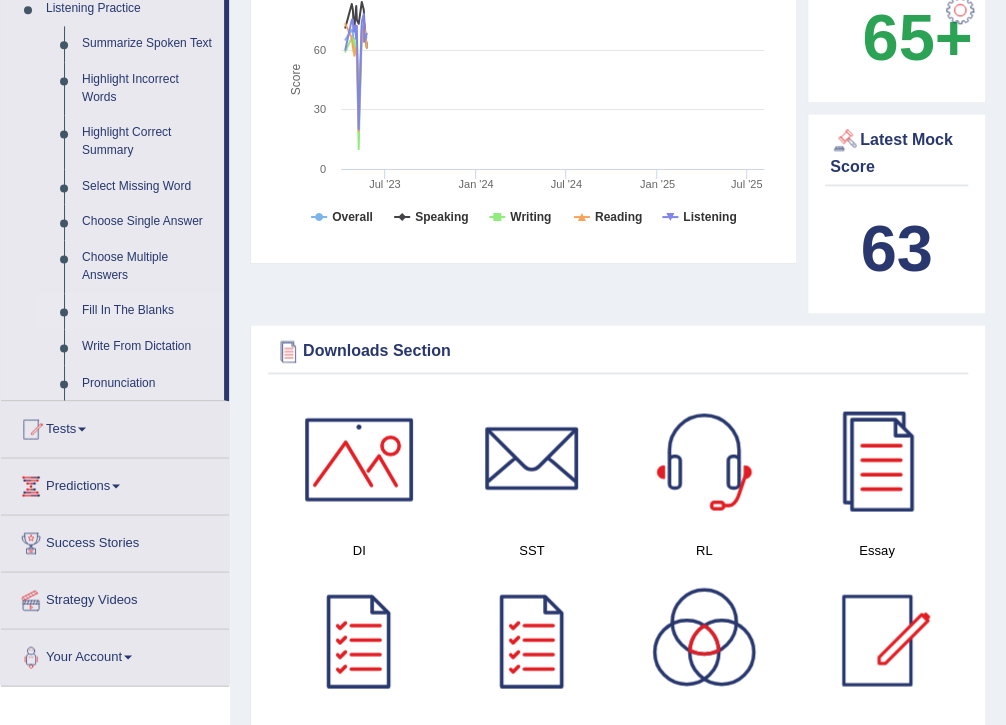 click on "Fill In The Blanks" at bounding box center (148, 311) 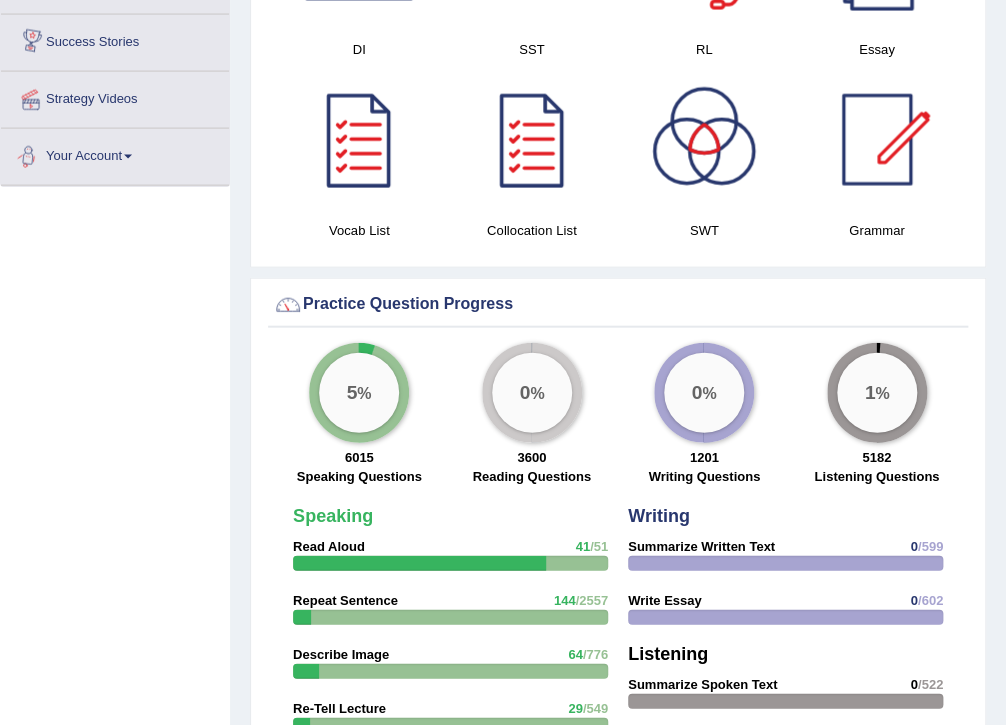 scroll, scrollTop: 1204, scrollLeft: 0, axis: vertical 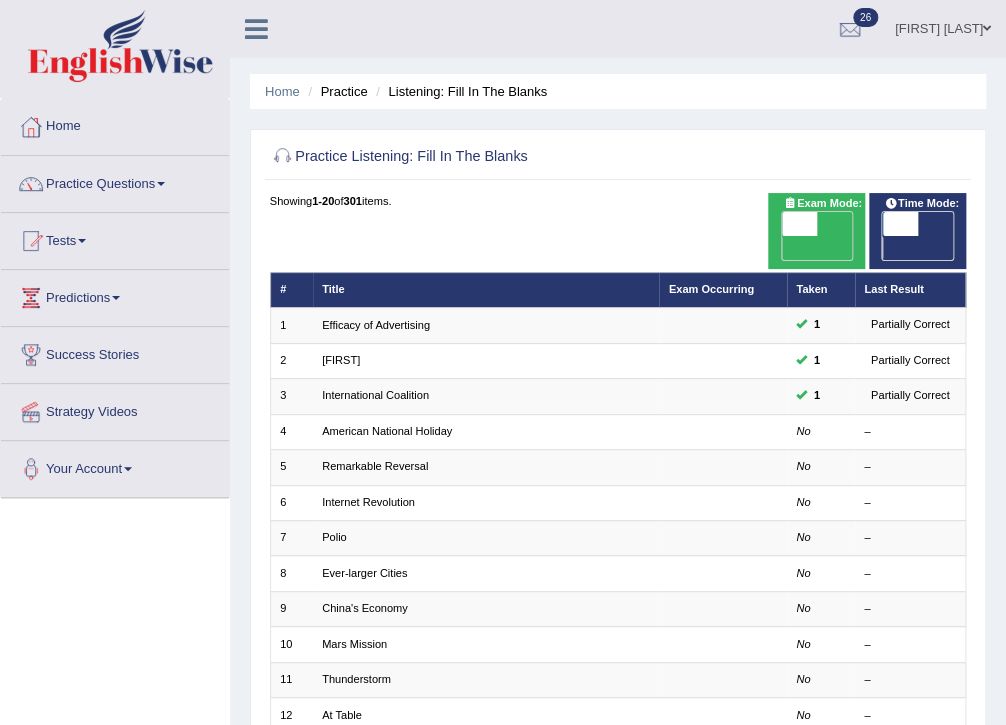 click on "OFF" at bounding box center [763, 248] 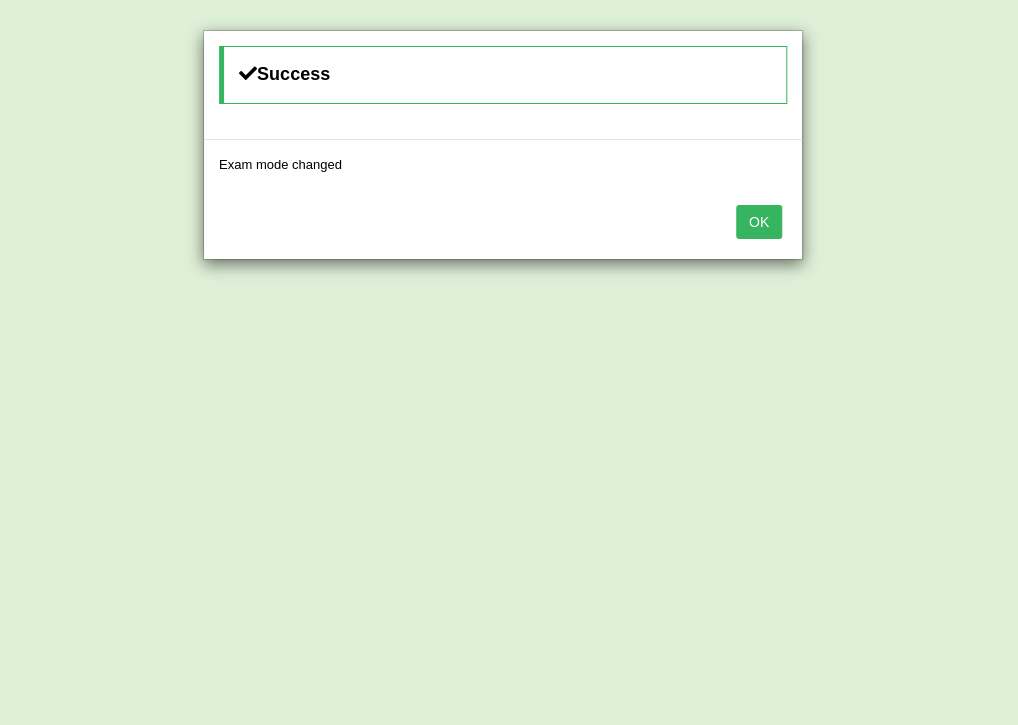 click on "OK" at bounding box center [759, 222] 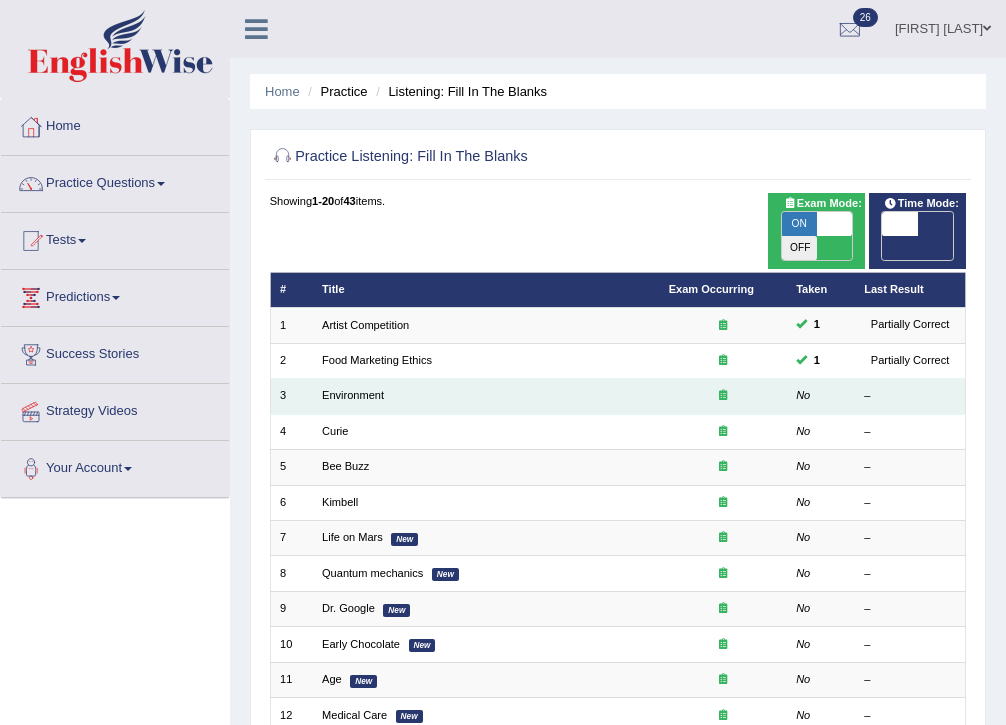 scroll, scrollTop: 0, scrollLeft: 0, axis: both 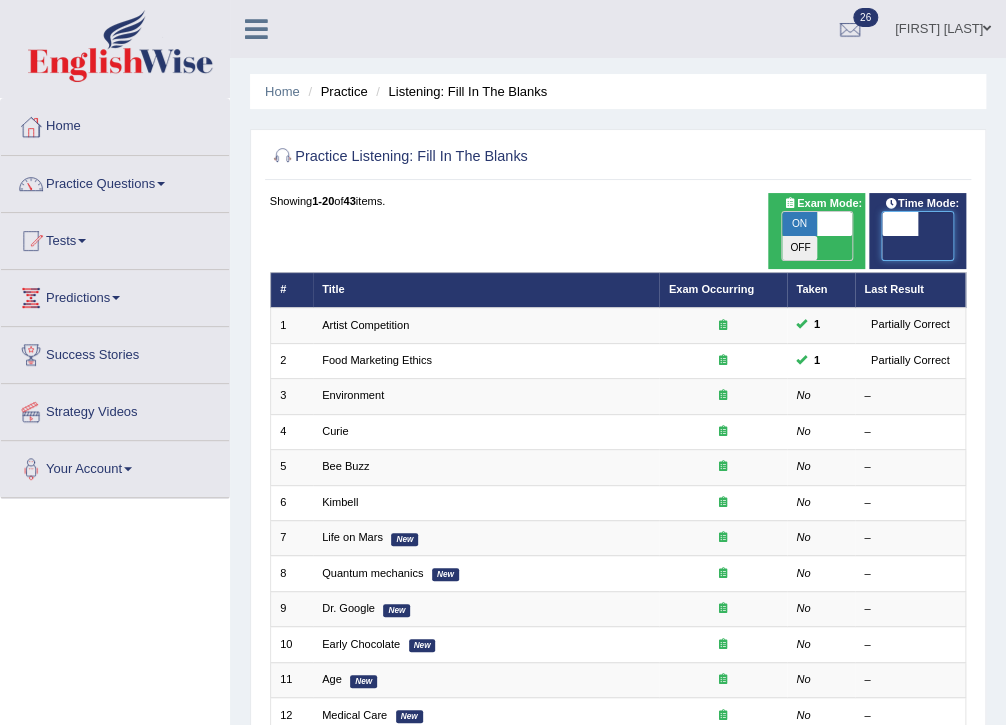 click at bounding box center (899, 224) 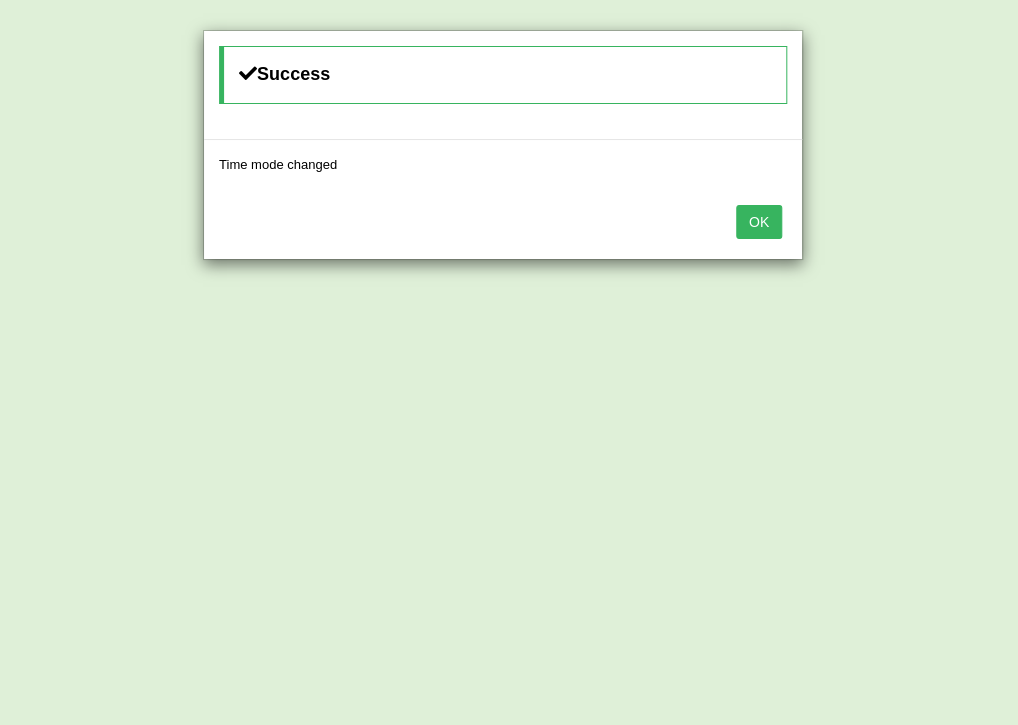 click on "OK" at bounding box center (759, 222) 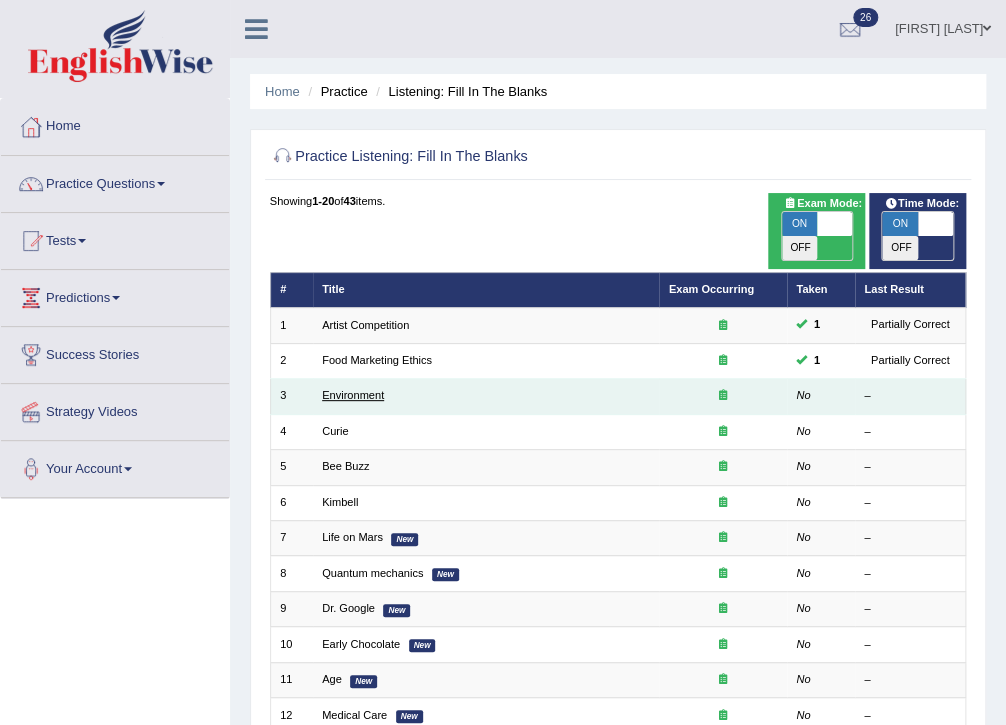 click on "Environment" at bounding box center [353, 395] 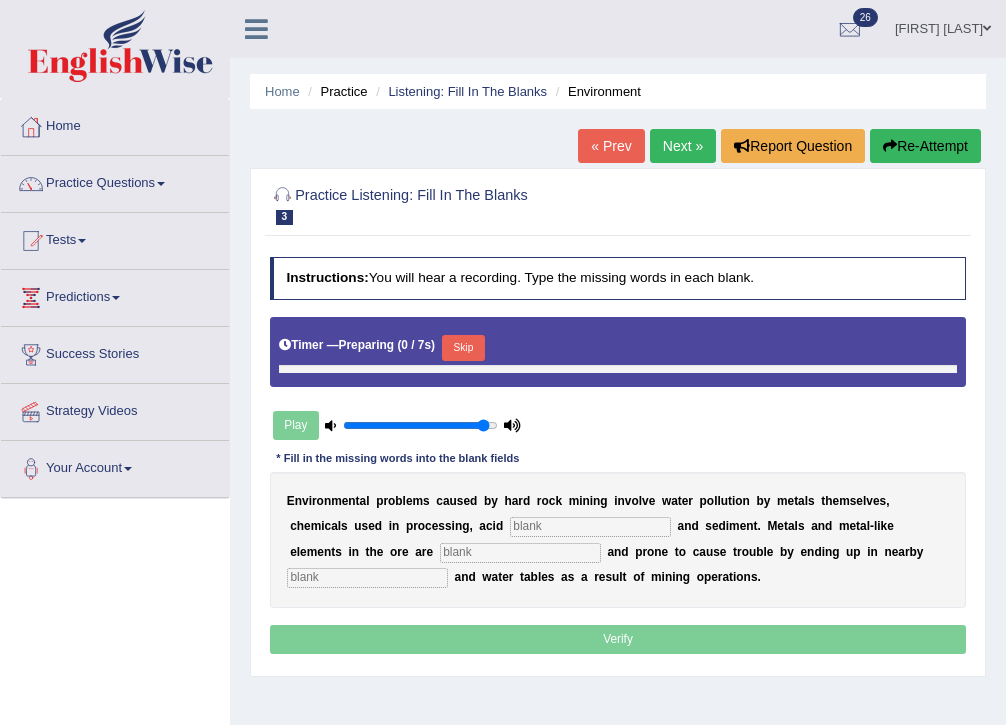 scroll, scrollTop: 0, scrollLeft: 0, axis: both 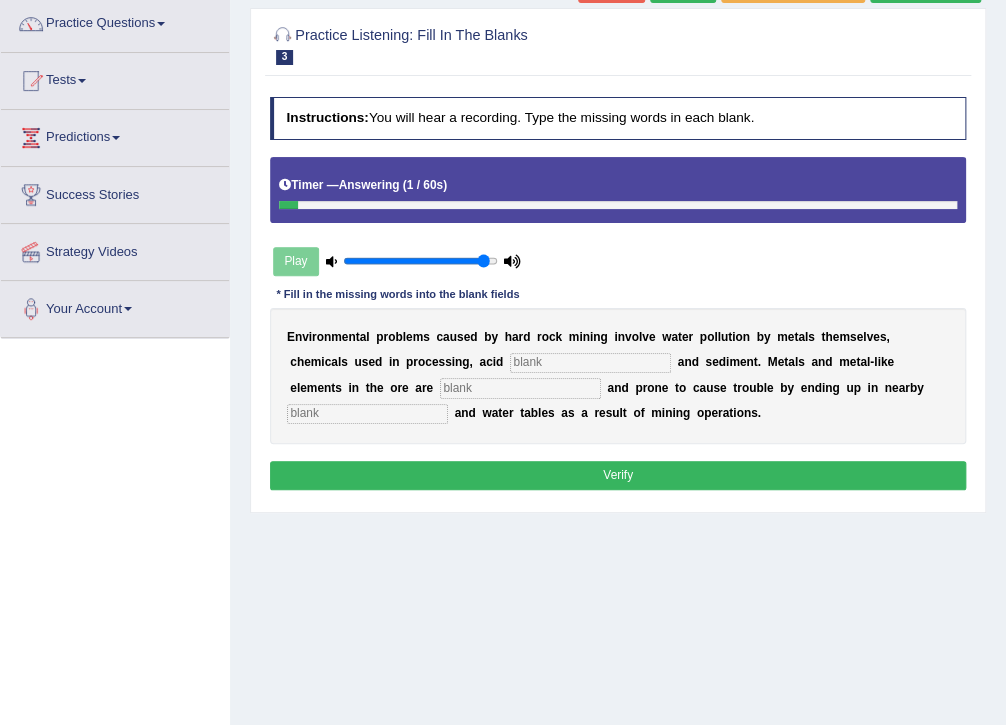 click at bounding box center (590, 363) 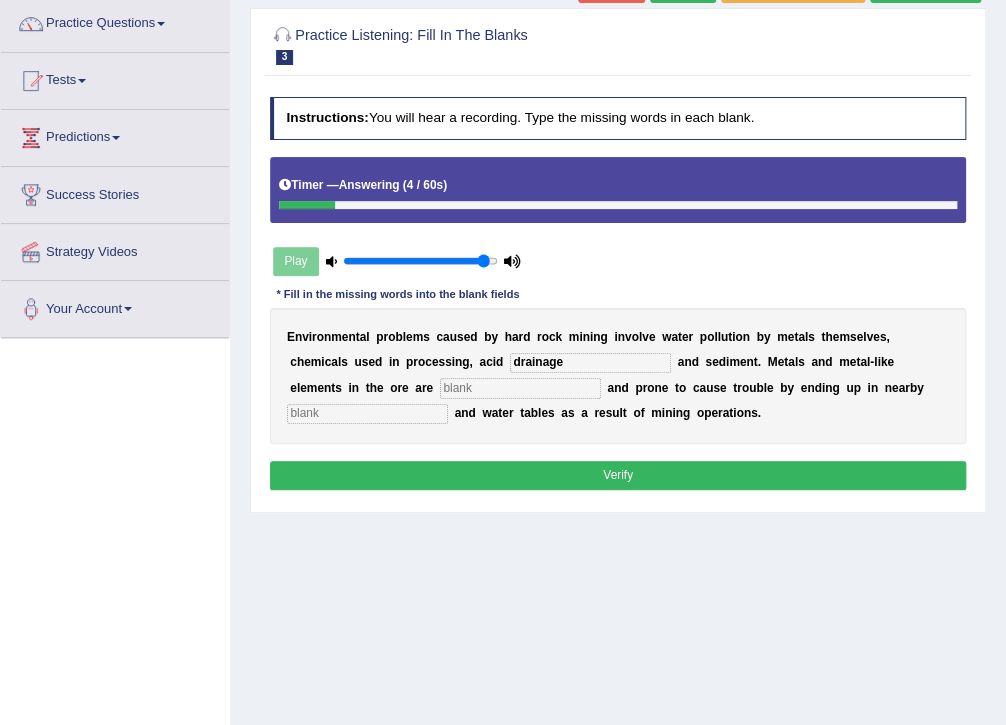 type on "drainage" 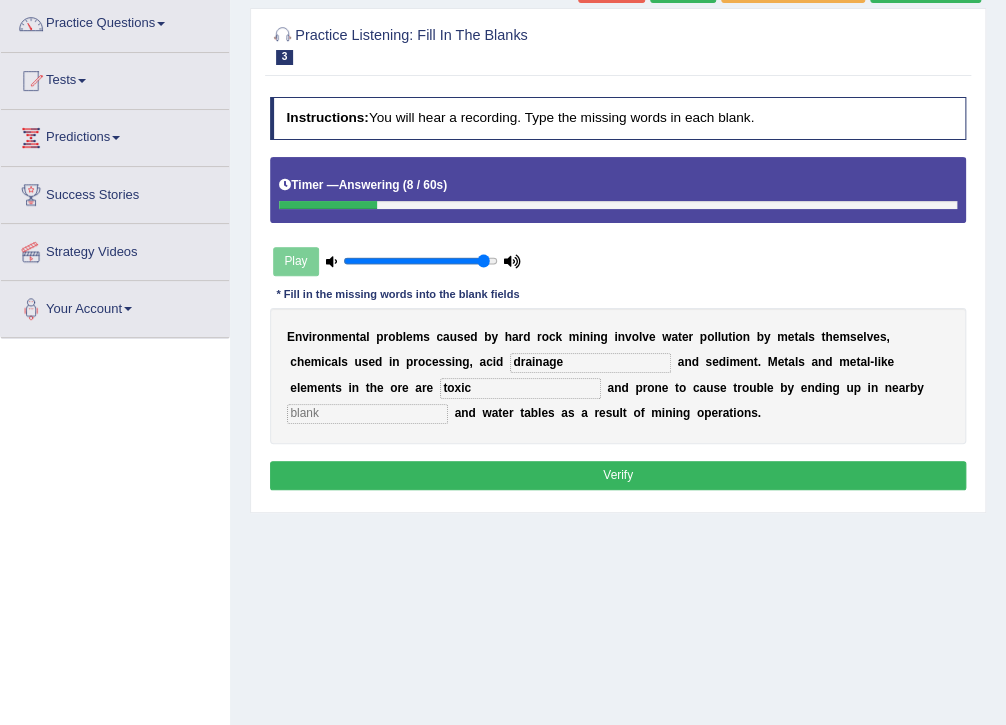 type on "toxic" 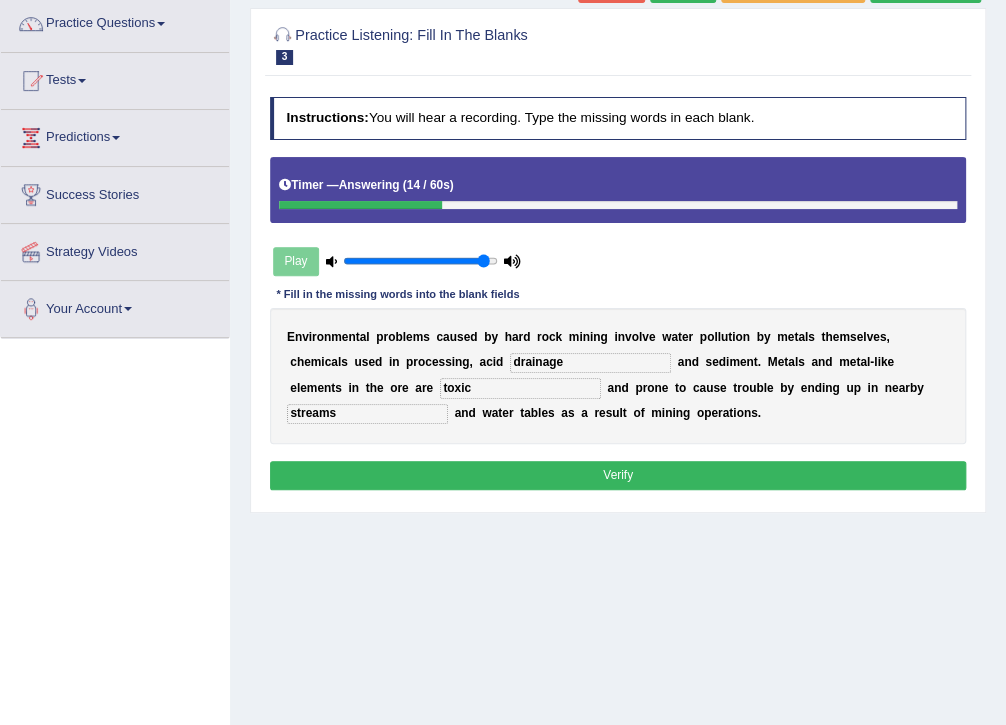 type on "streams" 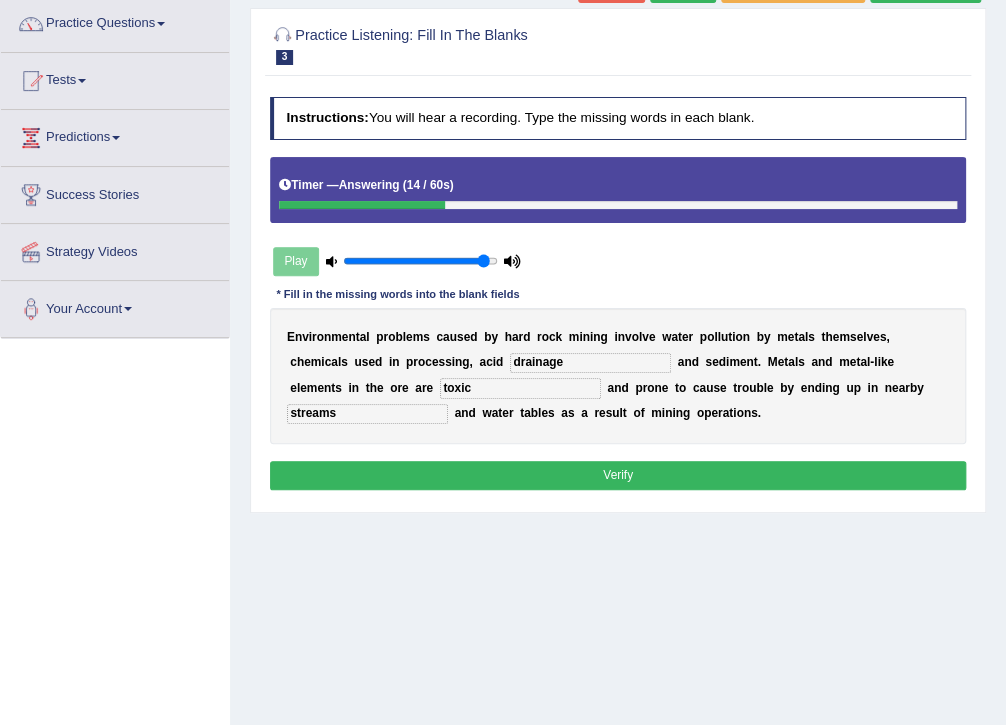 click on "Verify" at bounding box center [618, 475] 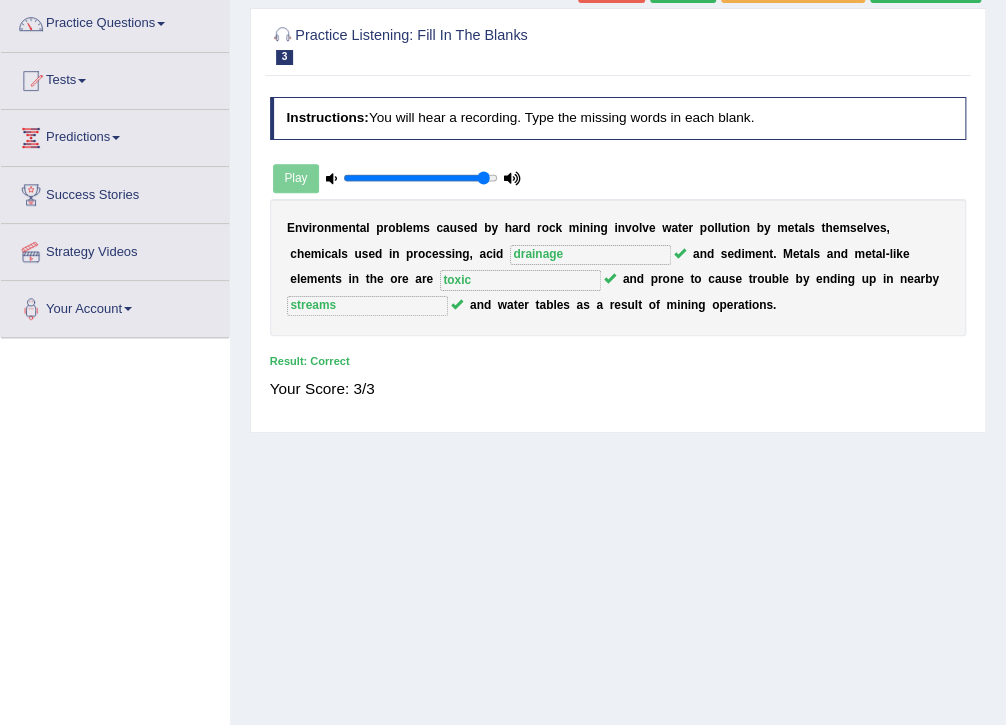 scroll, scrollTop: 0, scrollLeft: 0, axis: both 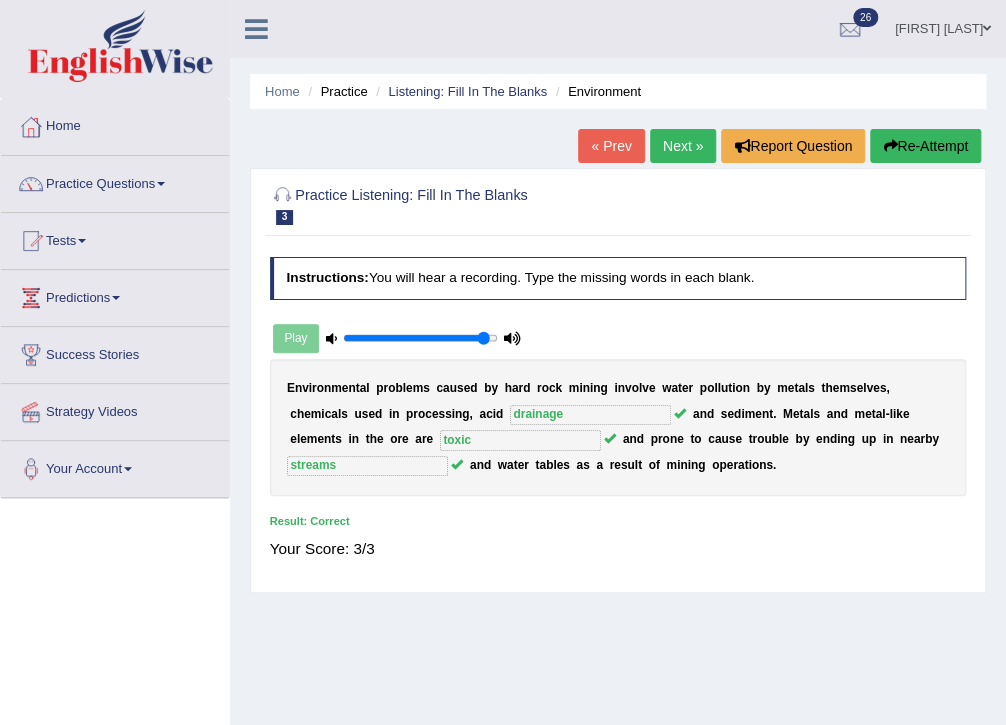 click on "Next »" at bounding box center [683, 146] 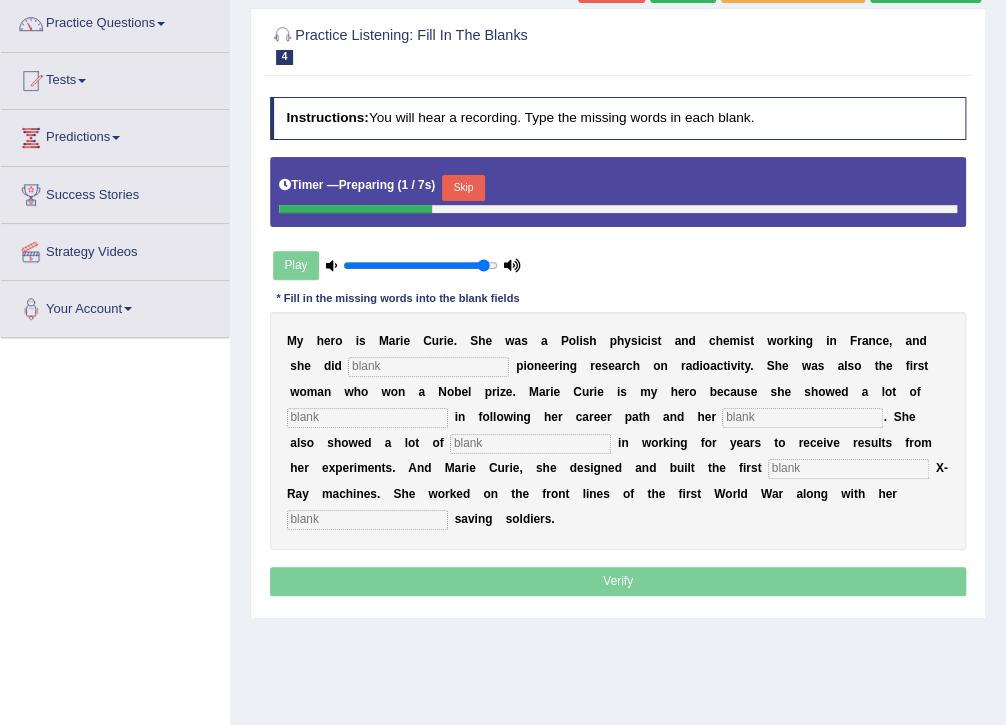 scroll, scrollTop: 160, scrollLeft: 0, axis: vertical 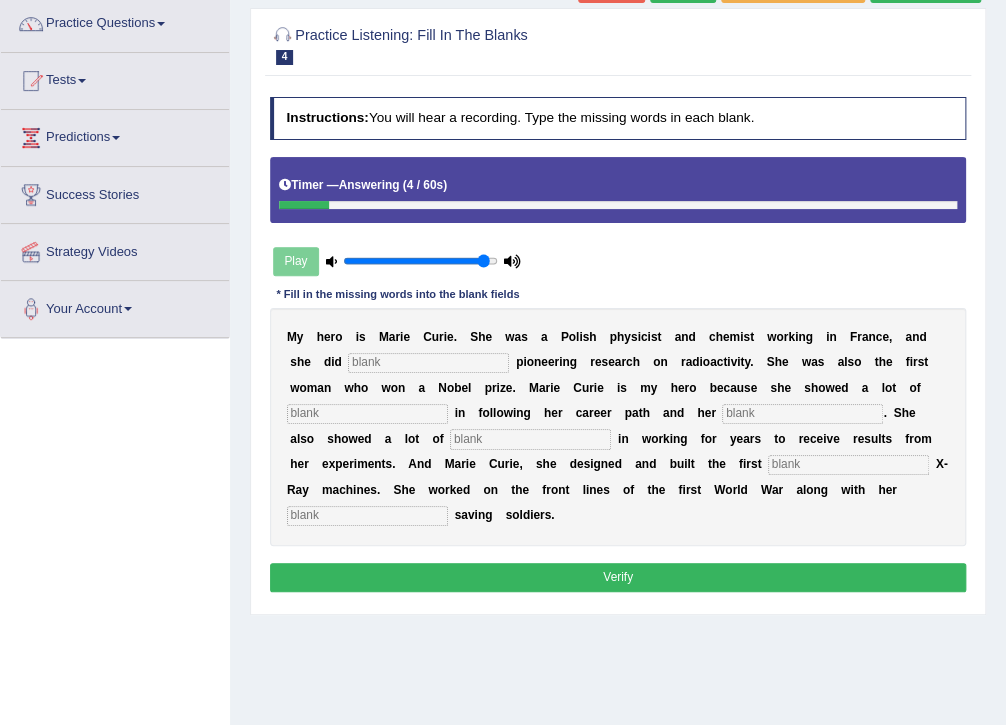 click on "e" at bounding box center (464, 388) 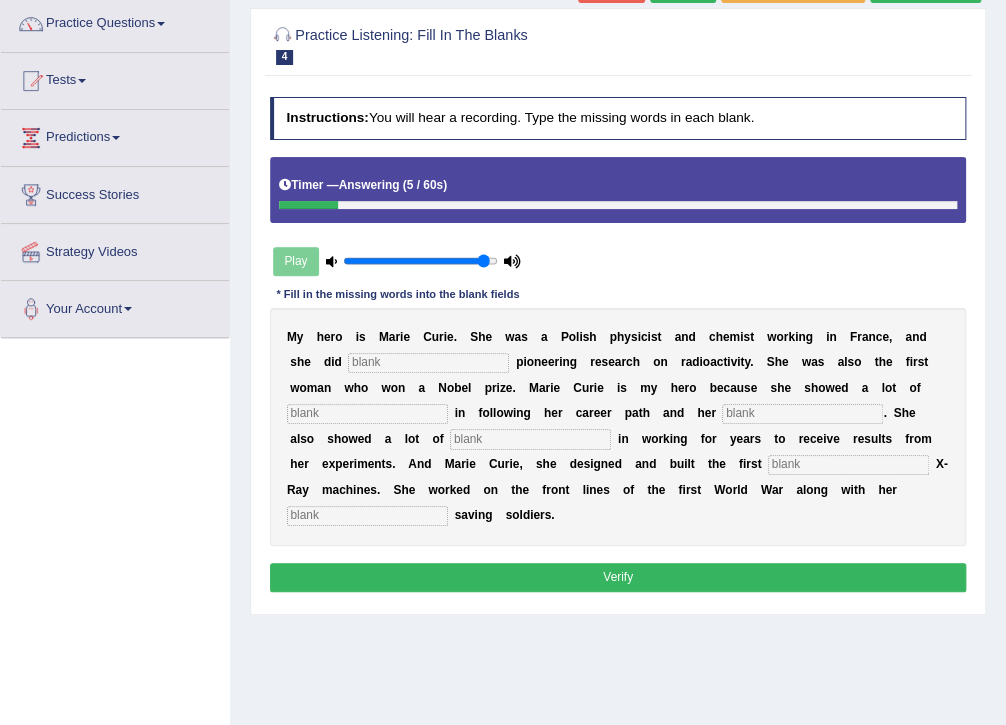 click on "s" at bounding box center [362, 337] 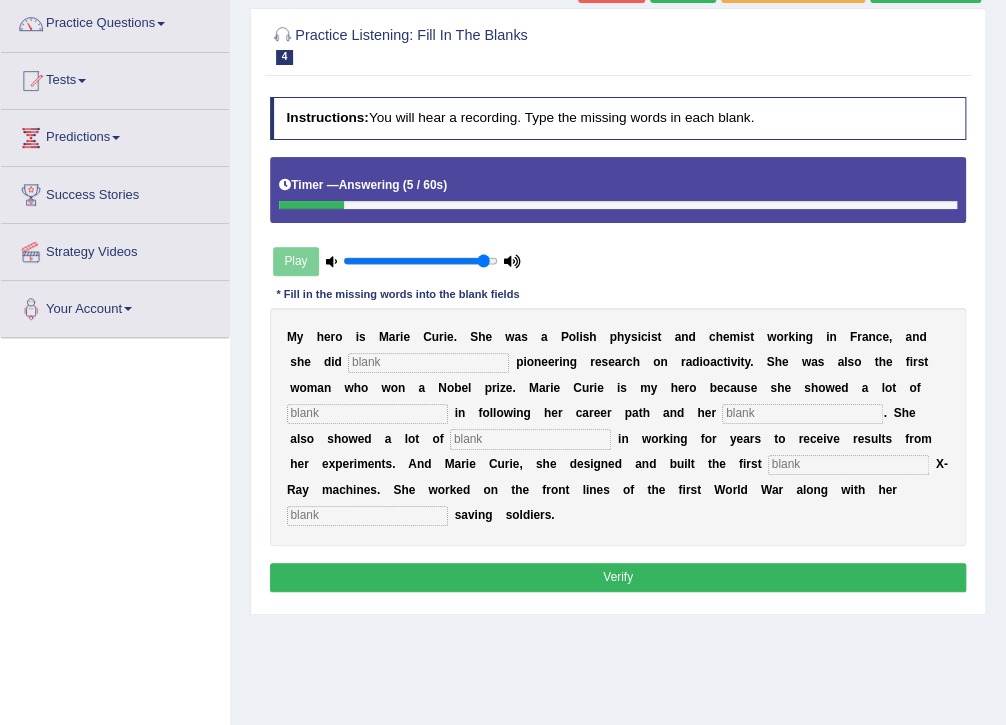 click at bounding box center [428, 363] 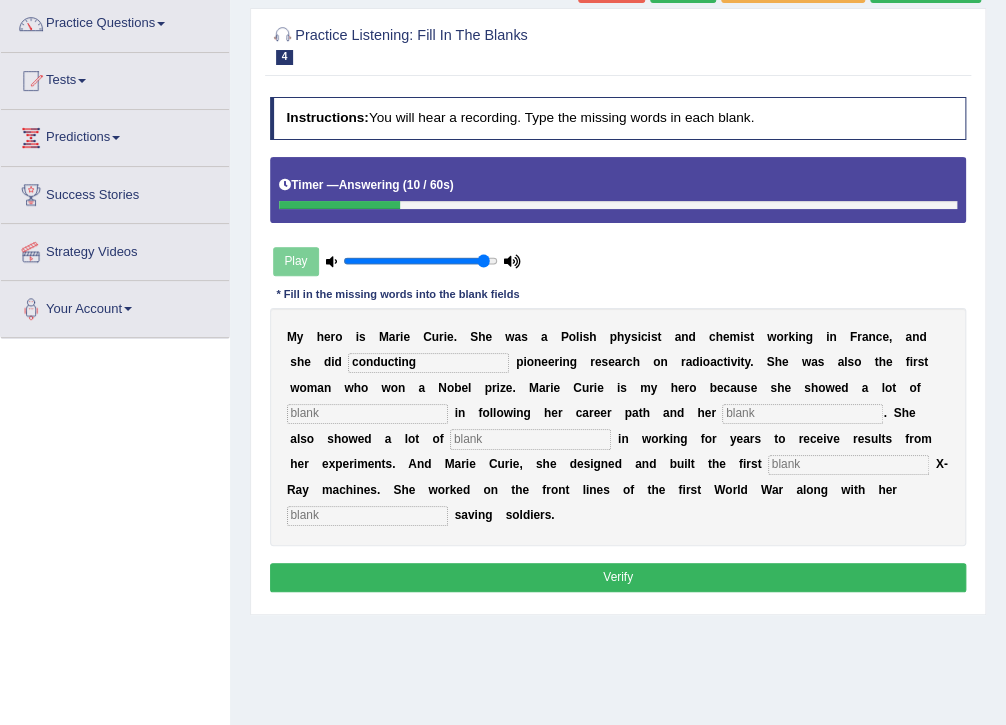 type on "conducting" 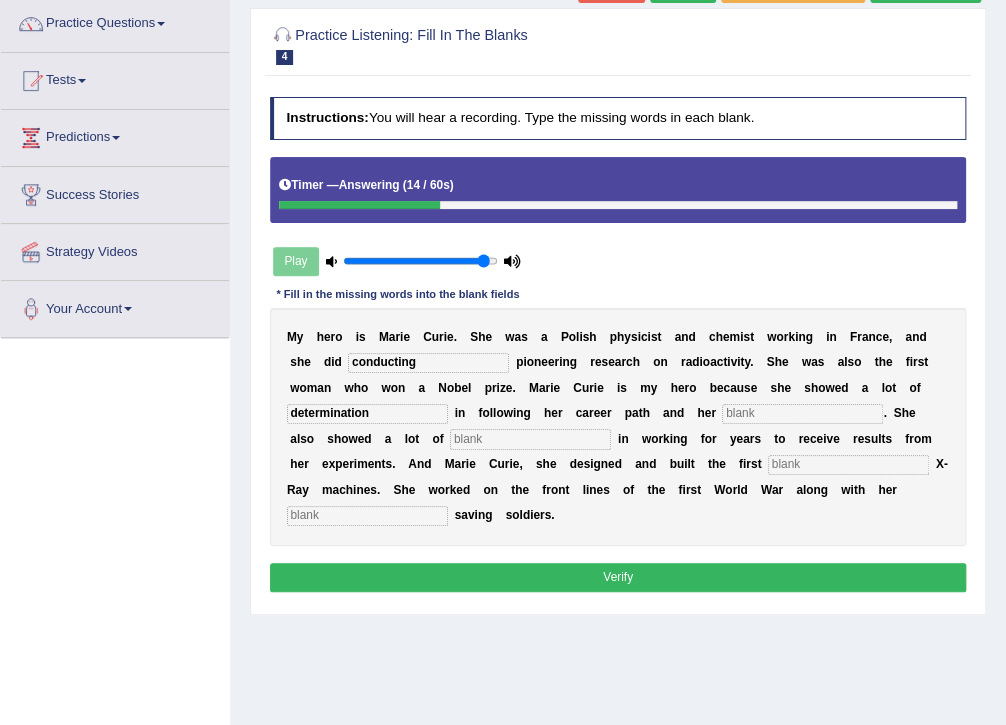 type on "determination" 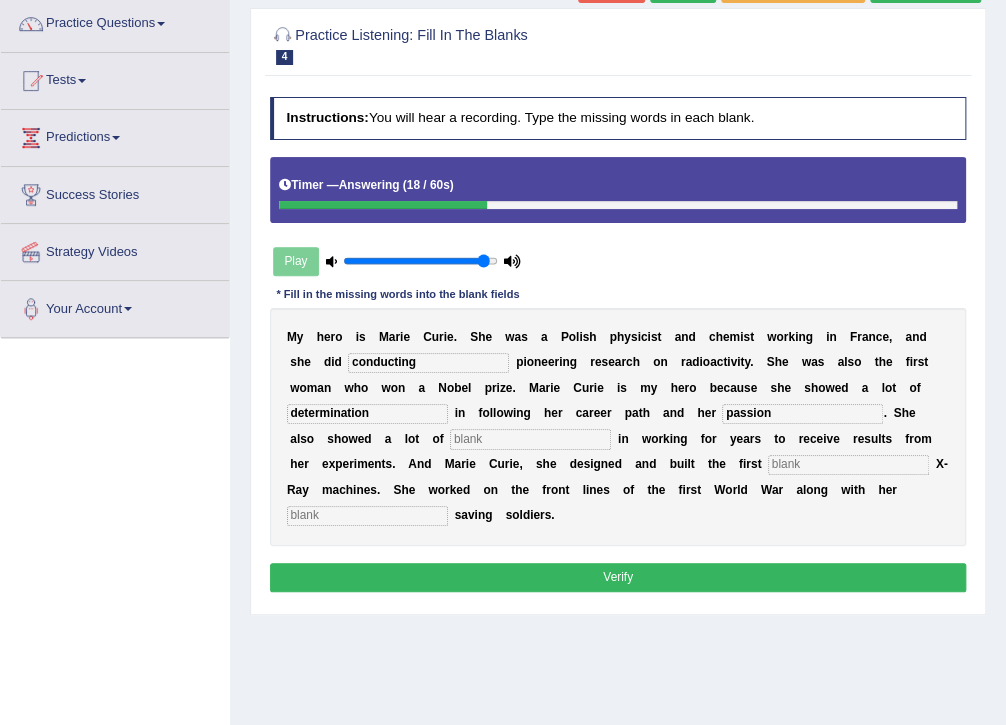 type on "passion" 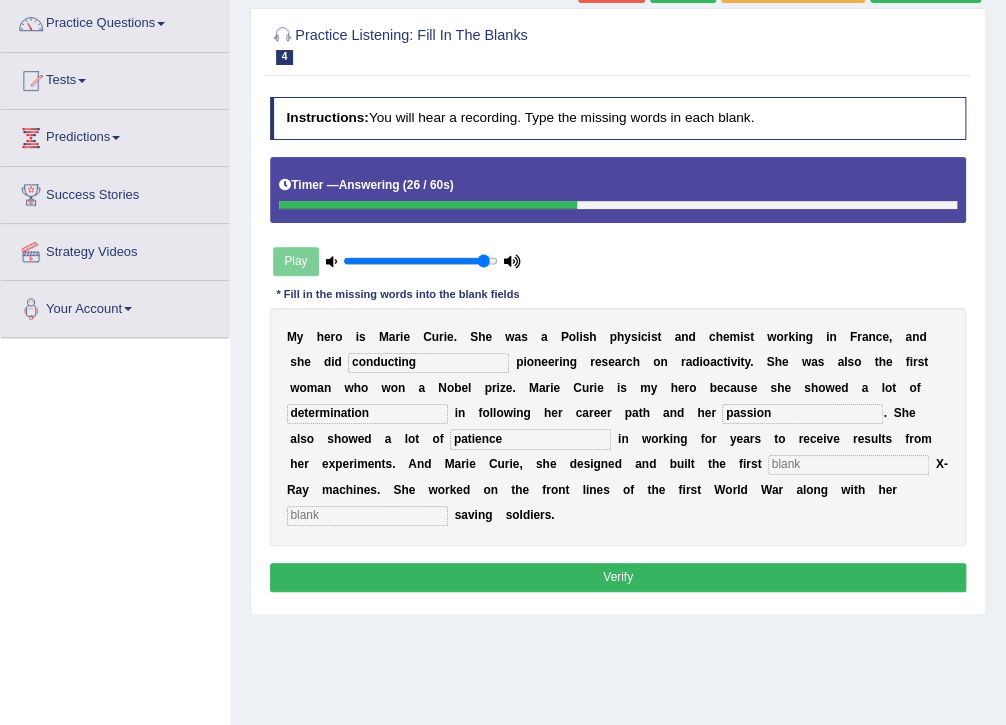 type on "patience" 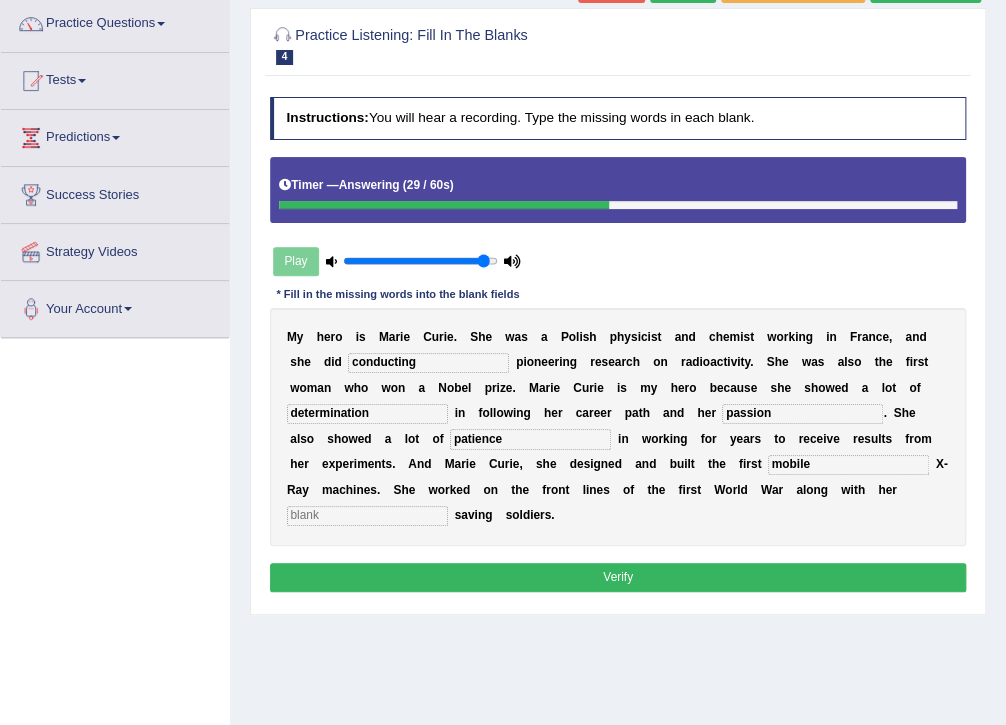 type on "mobile" 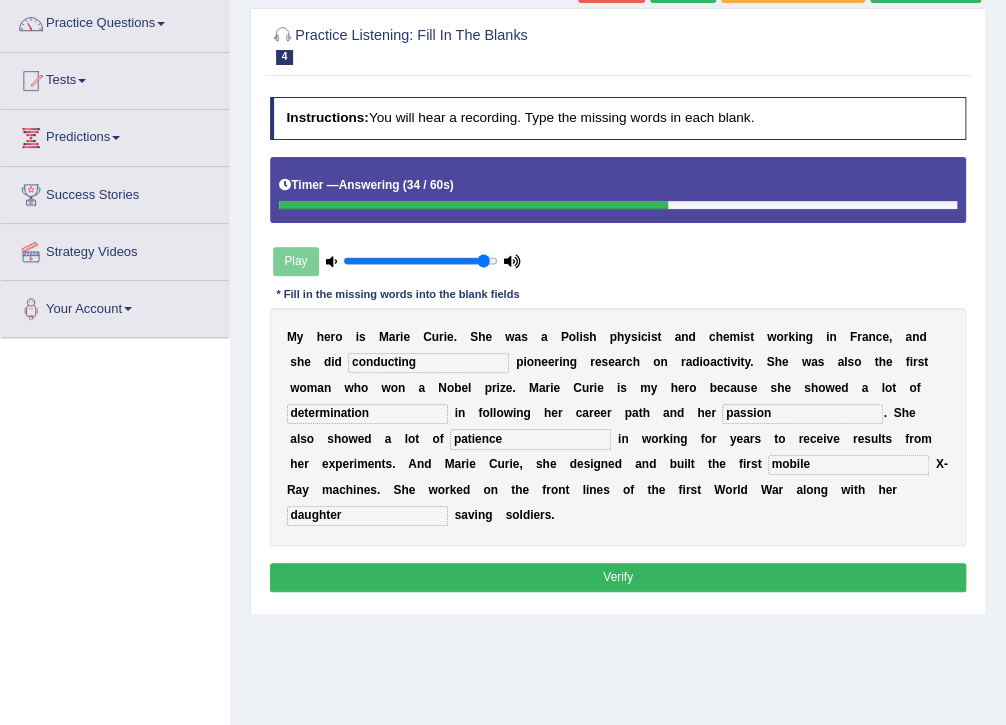 type on "daughter" 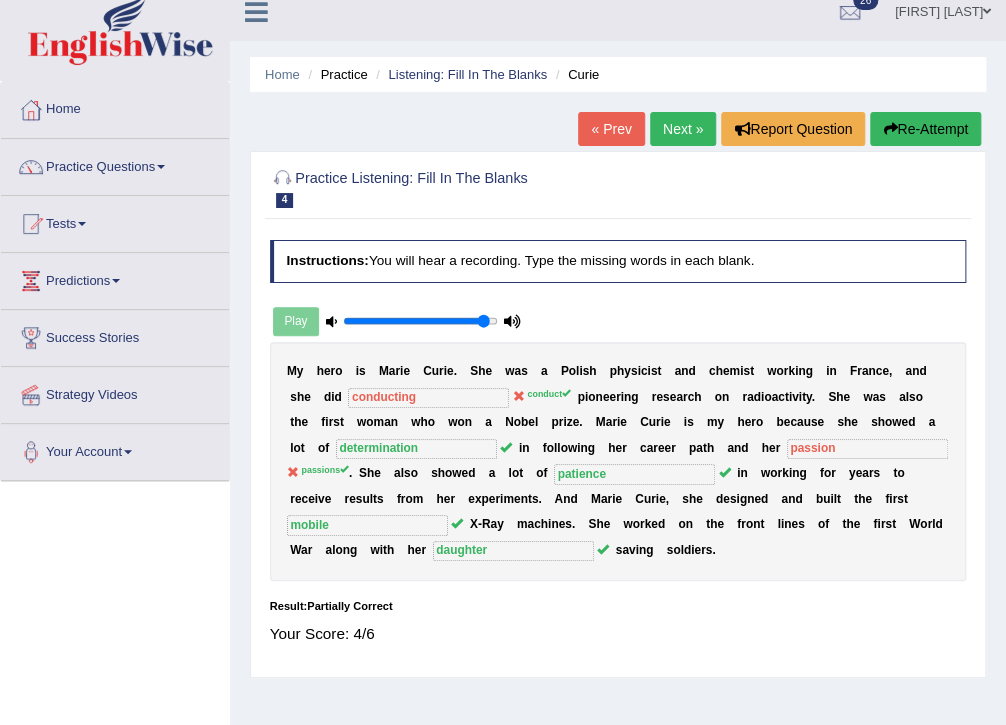 scroll, scrollTop: 0, scrollLeft: 0, axis: both 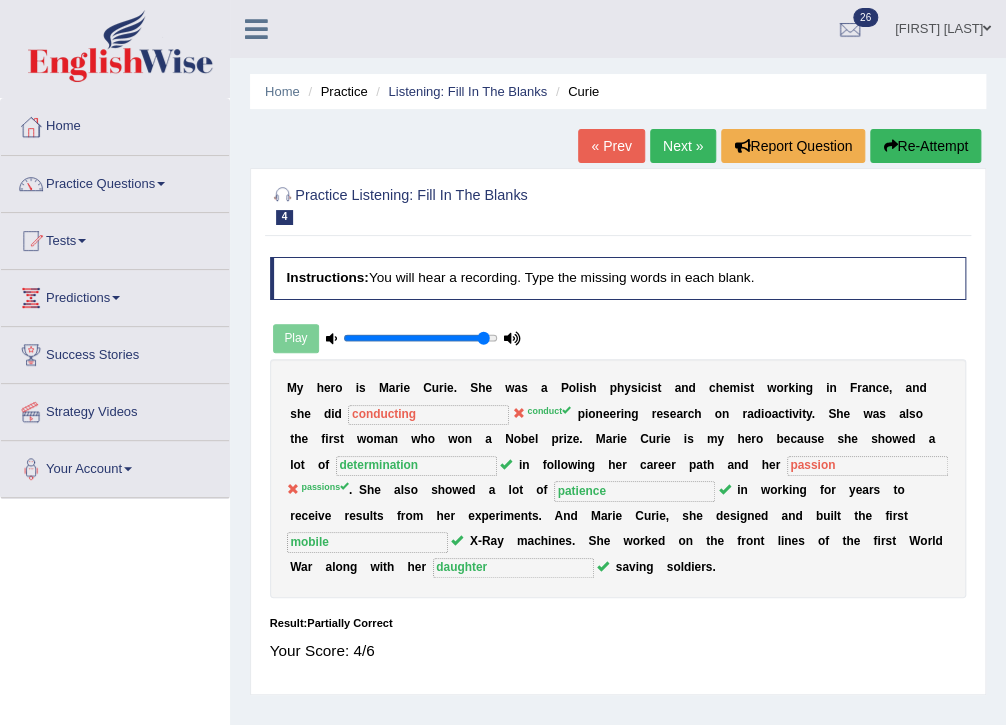 click on "Next »" at bounding box center [683, 146] 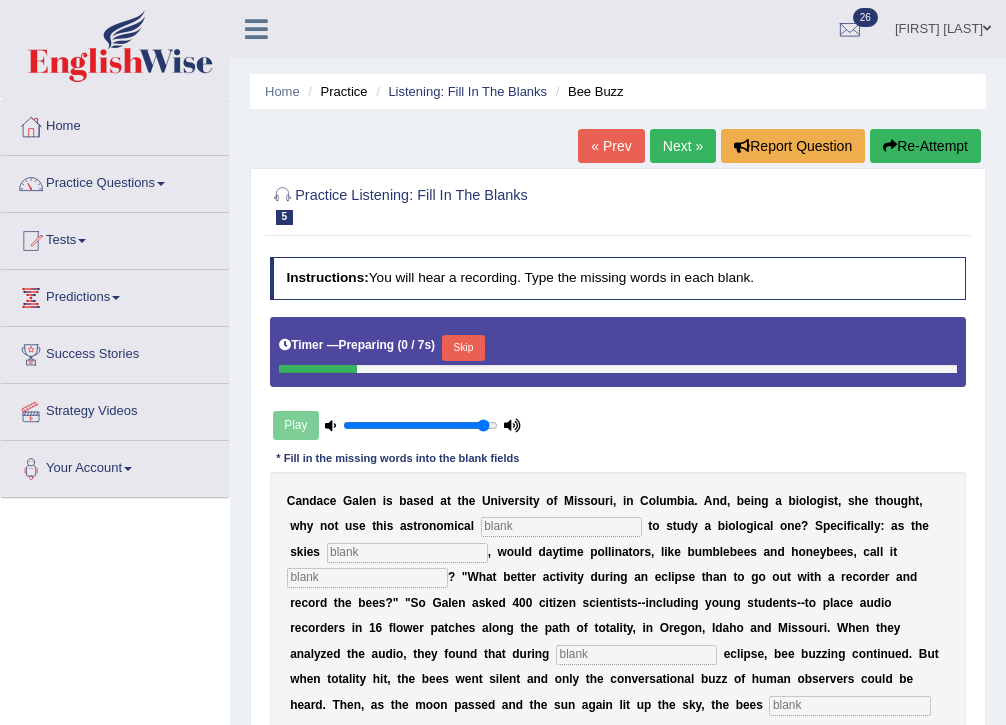 scroll, scrollTop: 240, scrollLeft: 0, axis: vertical 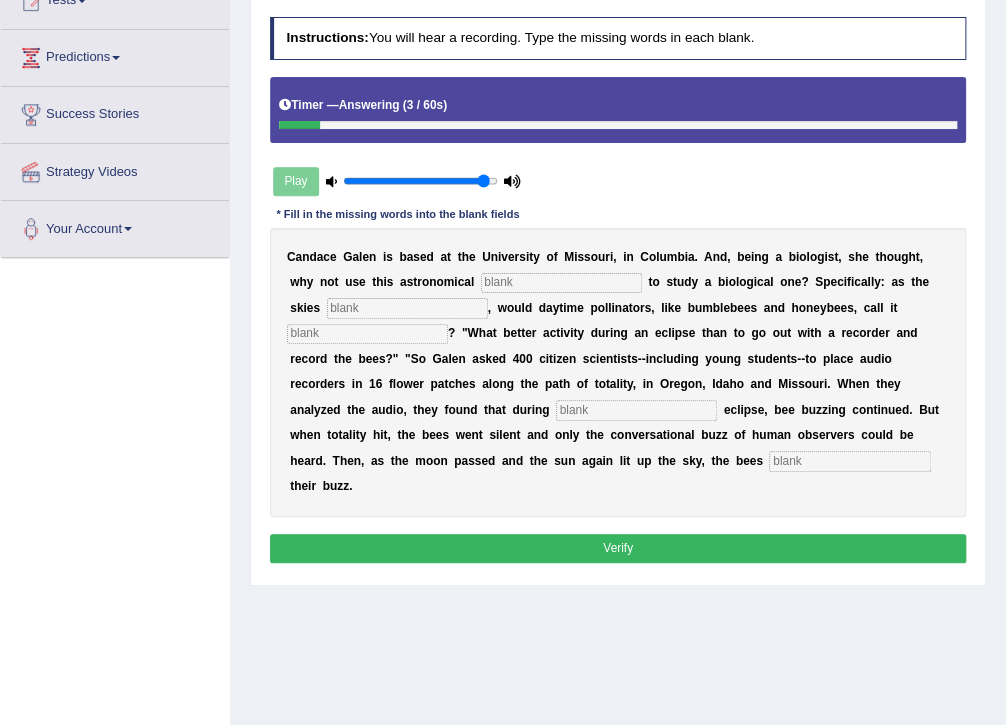 click at bounding box center [561, 283] 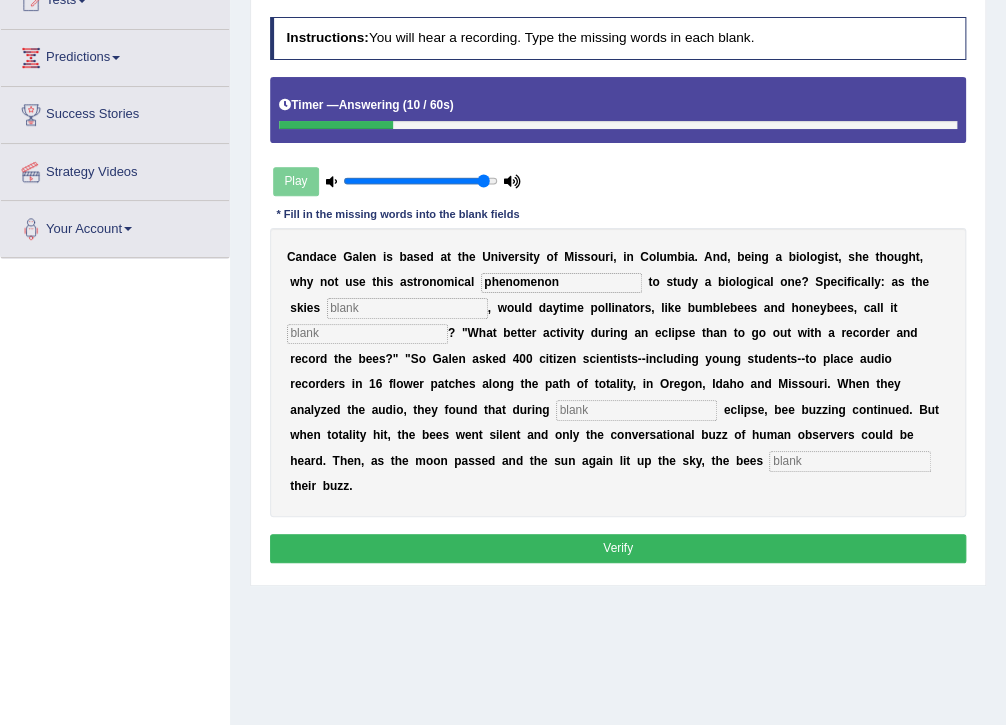 type on "phenomenon" 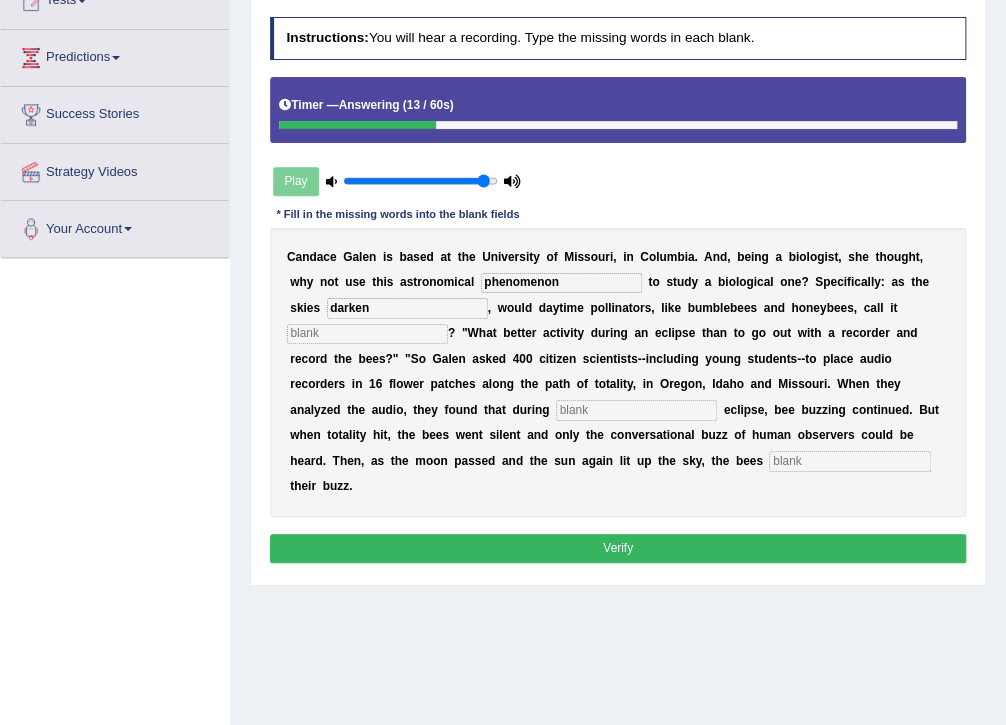 type on "darken" 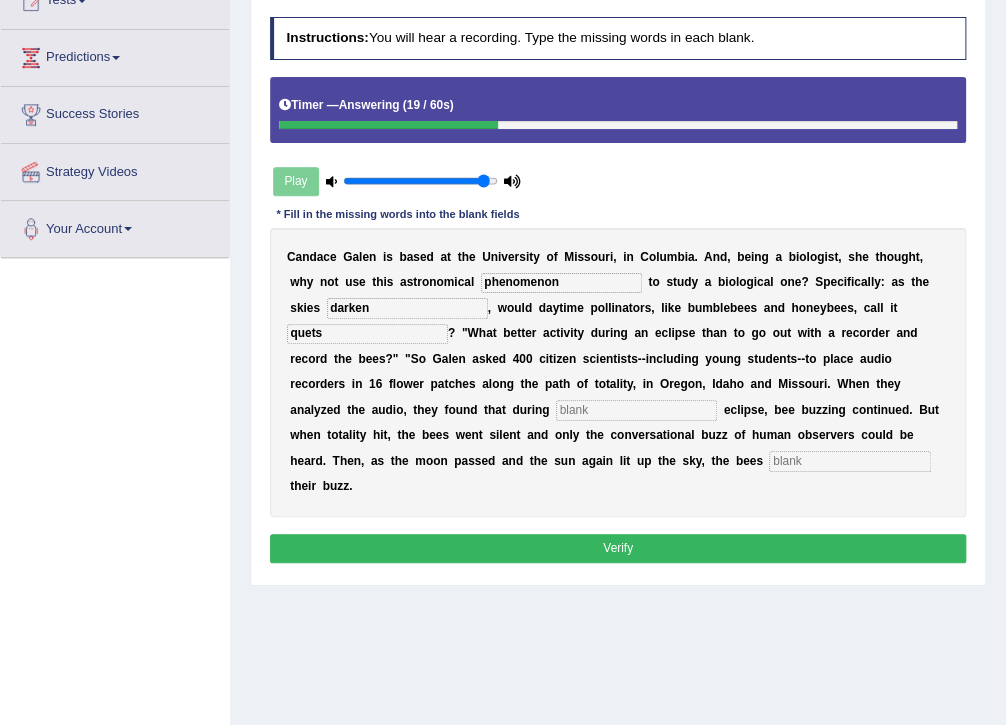 type on "quets" 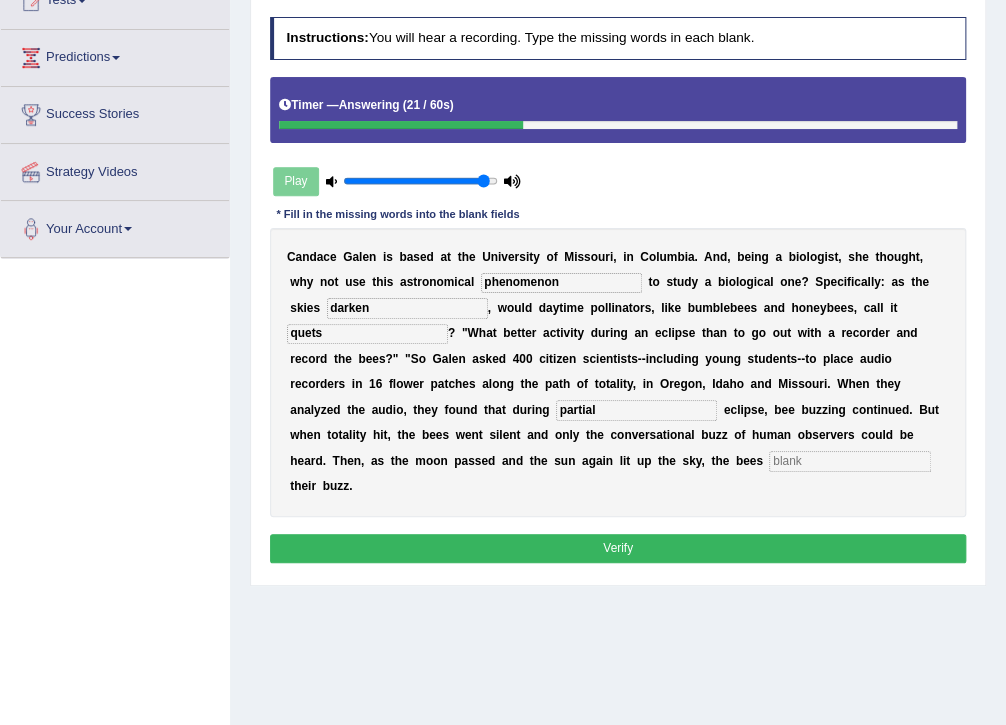 type on "partial" 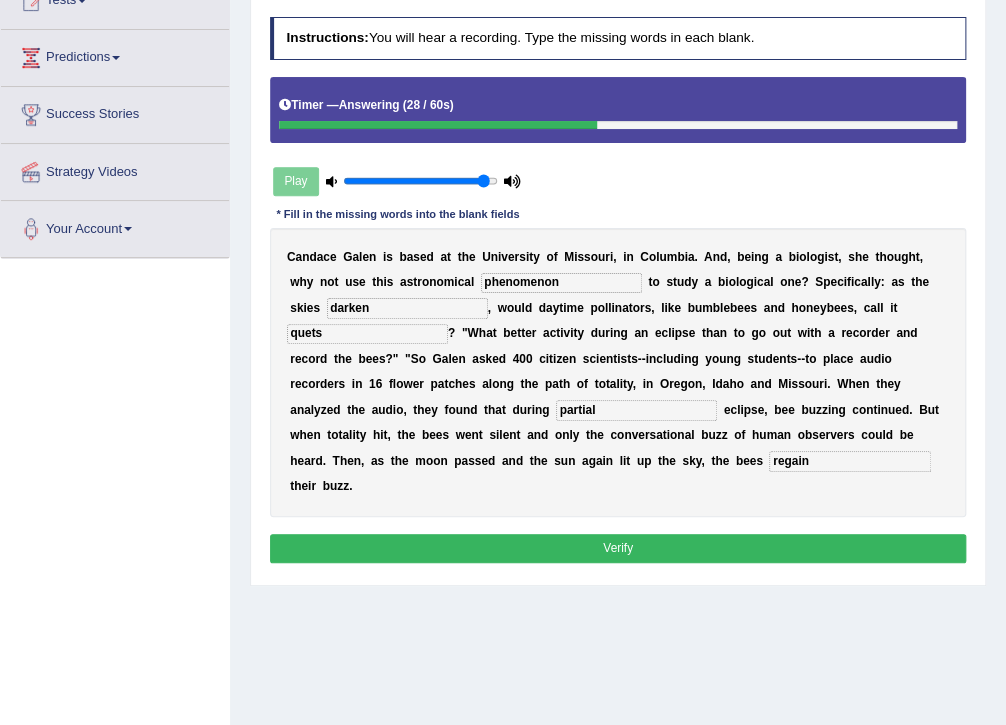 type on "regain" 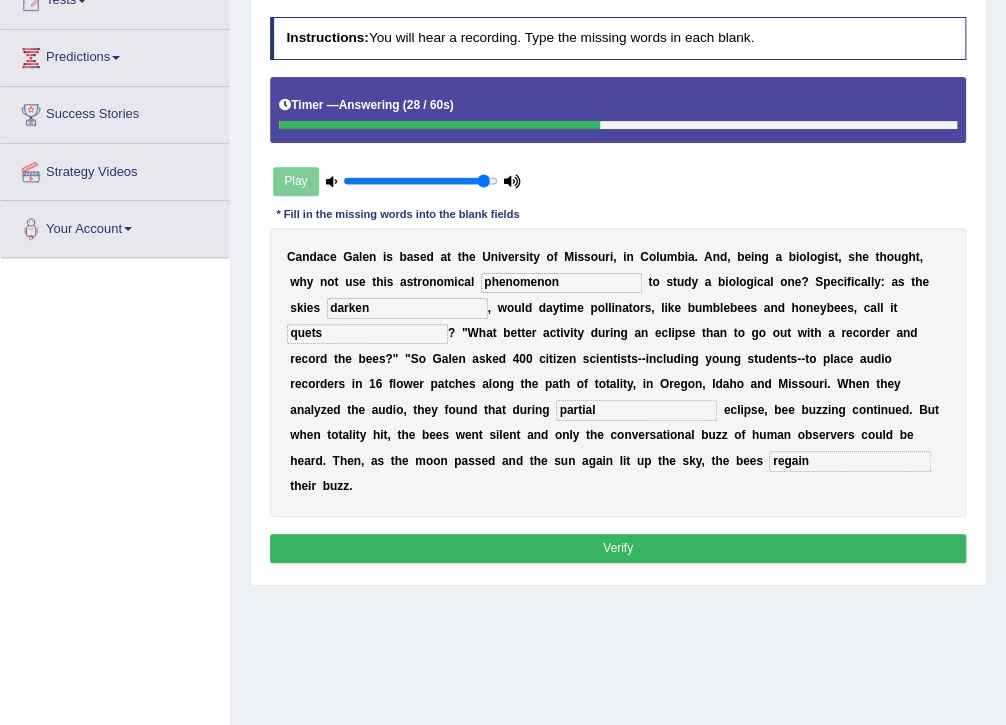 click on "Verify" at bounding box center [618, 548] 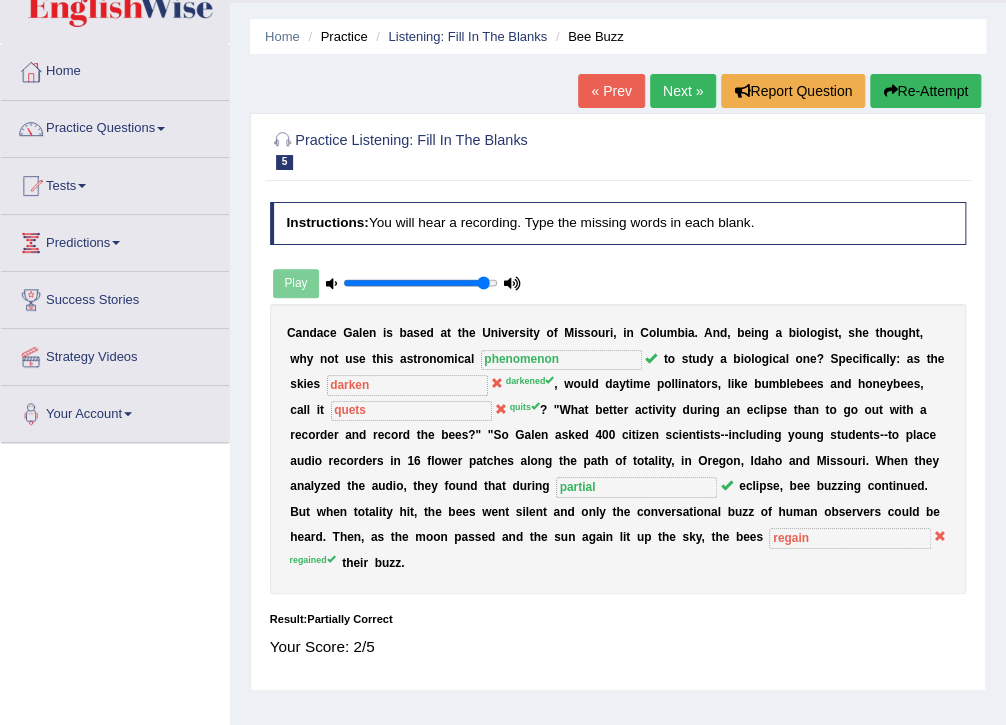 scroll, scrollTop: 0, scrollLeft: 0, axis: both 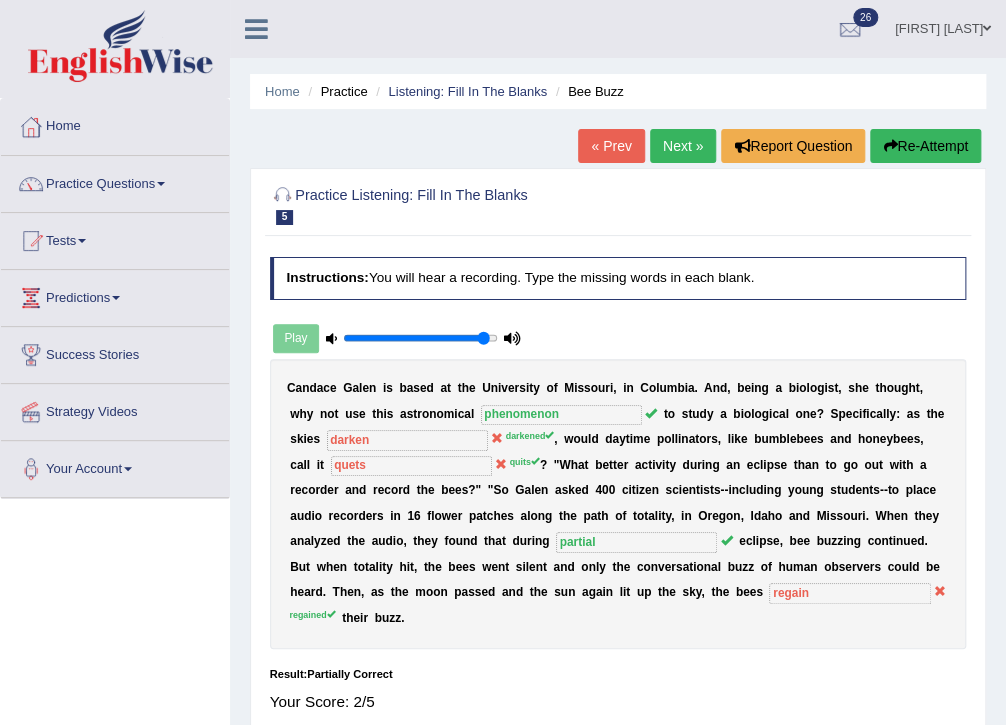click on "Next »" at bounding box center (683, 146) 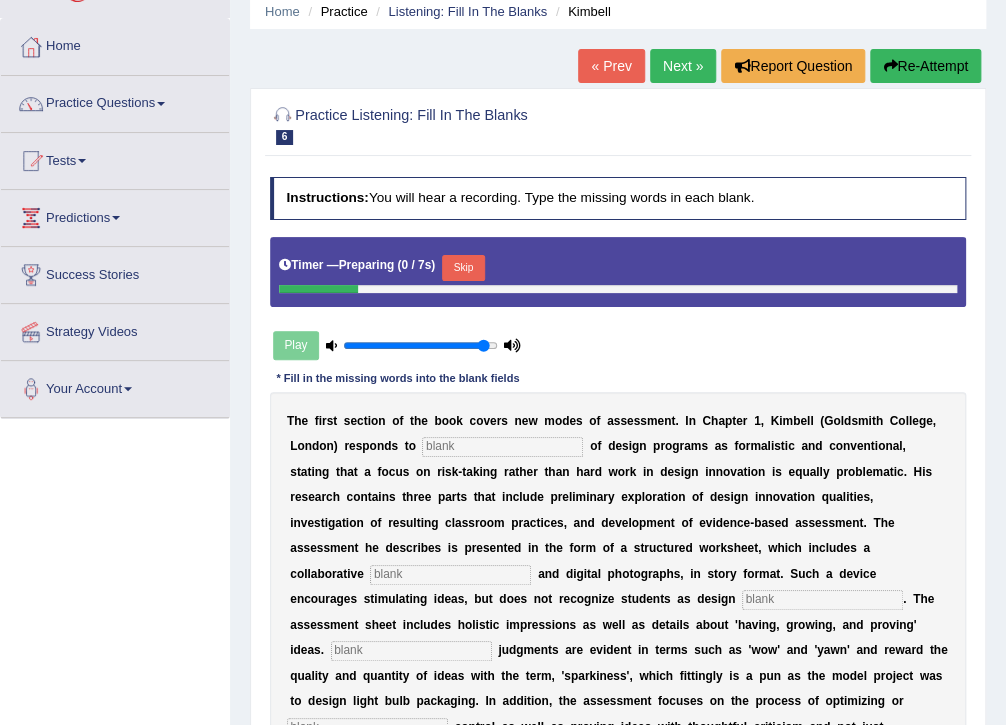 scroll, scrollTop: 160, scrollLeft: 0, axis: vertical 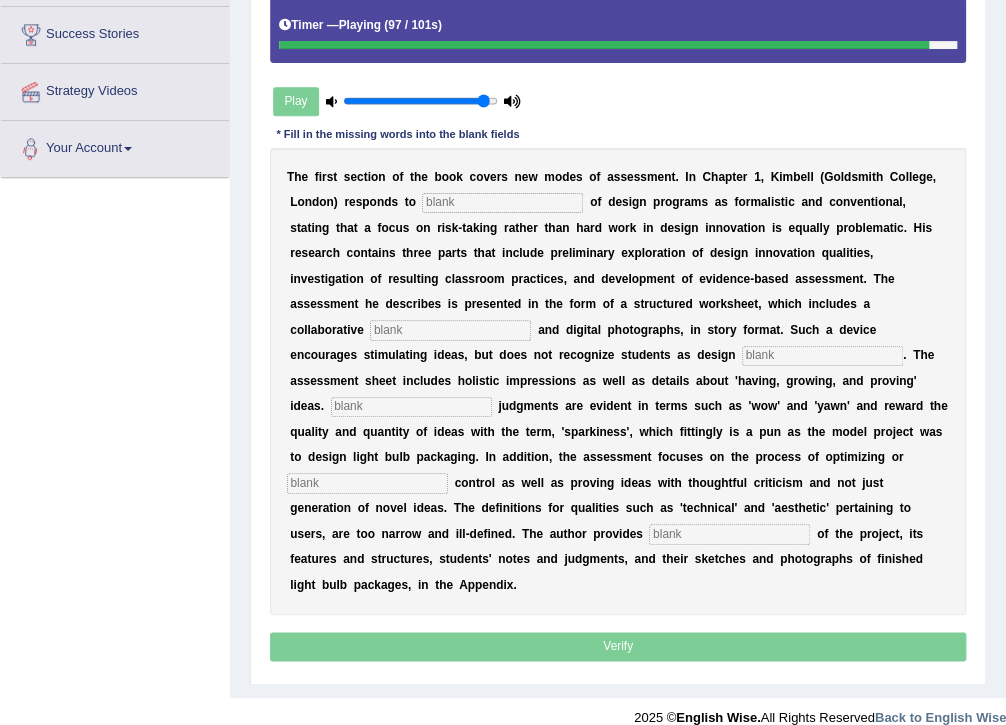 click at bounding box center [502, 203] 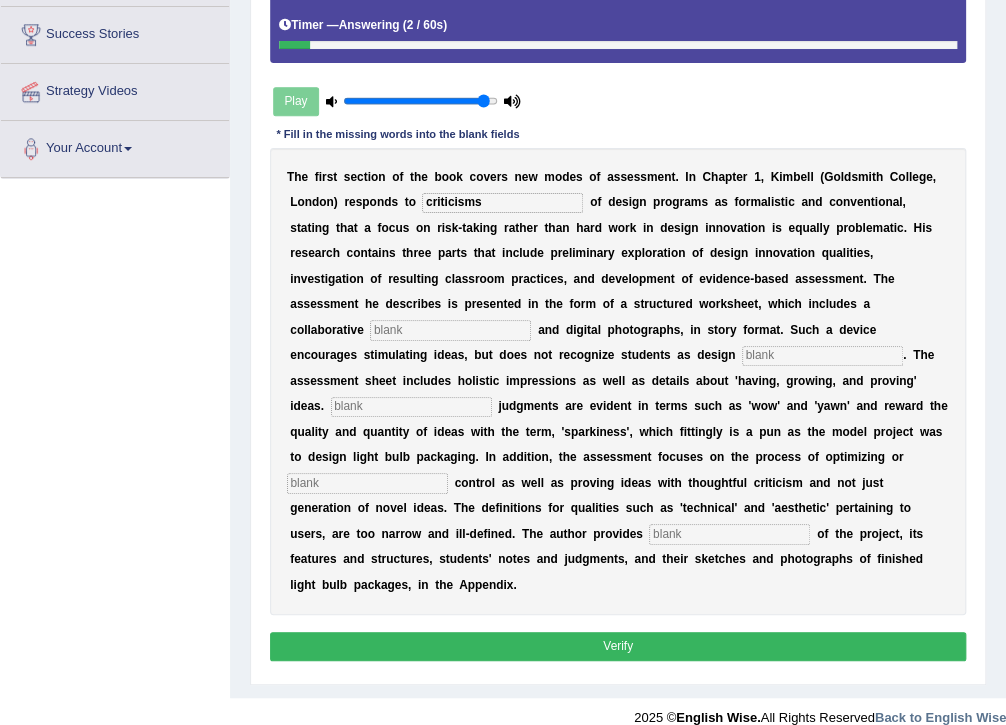 type on "criticisms" 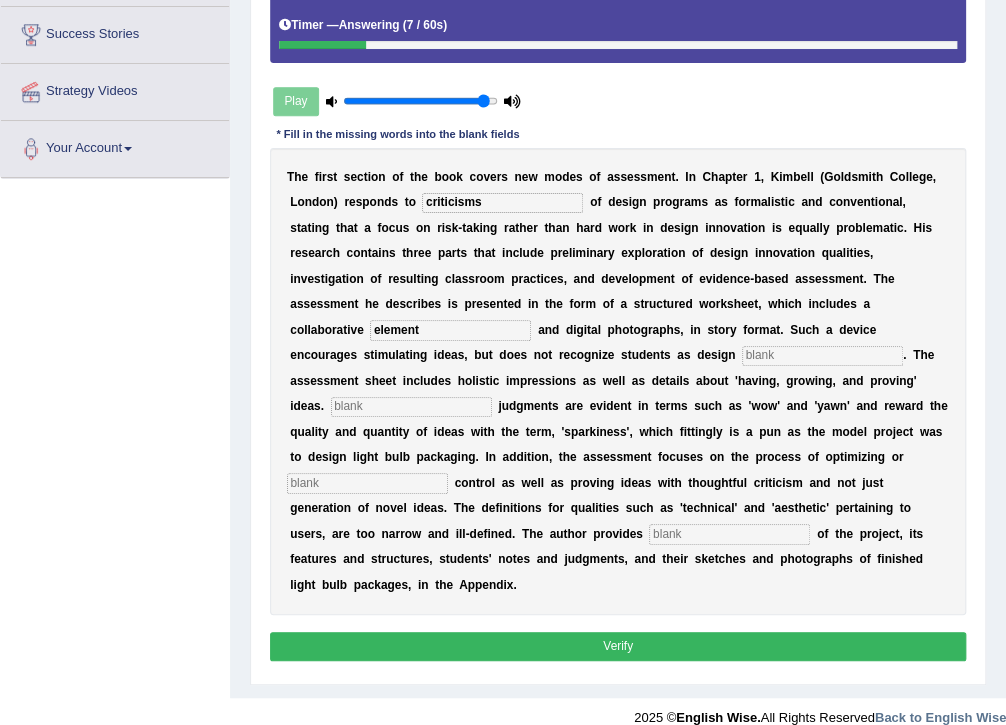 type on "element" 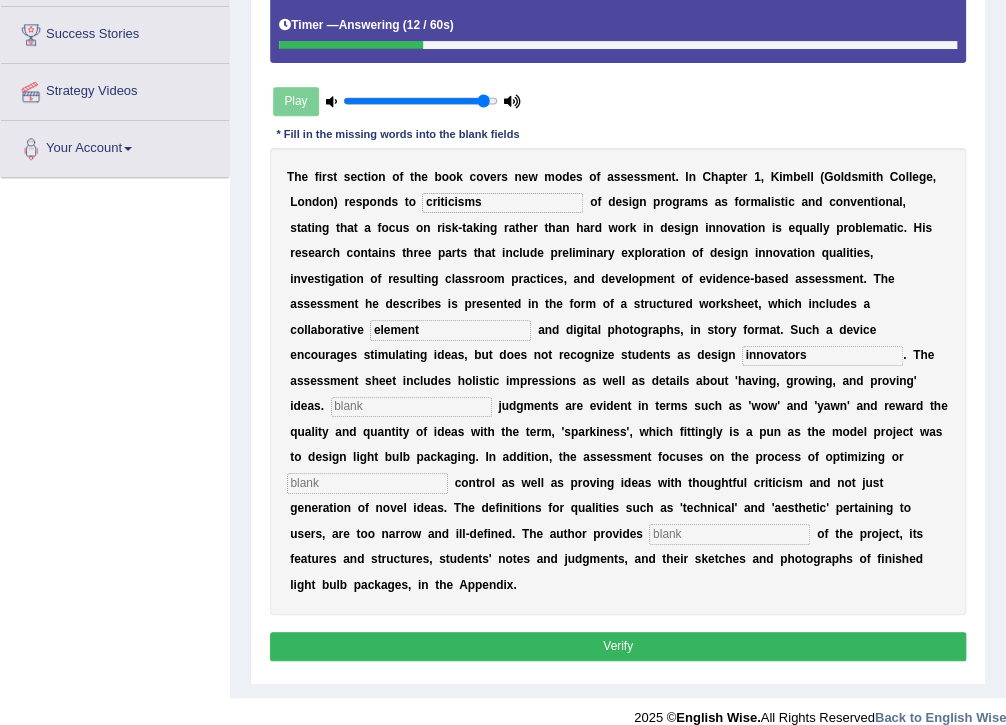 type on "innovators" 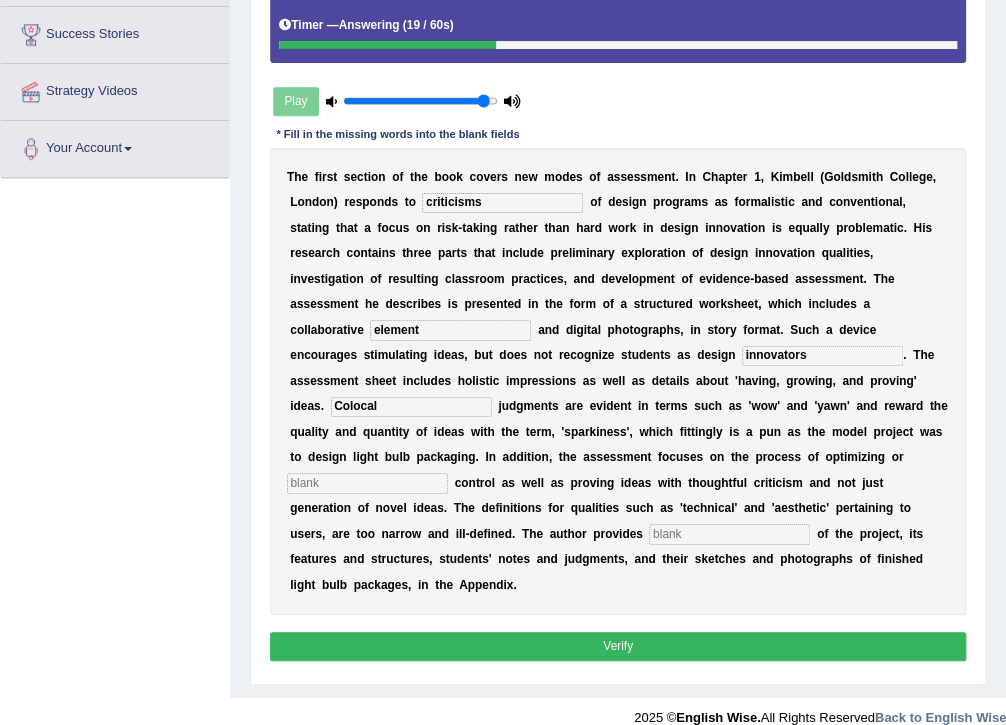 type on "Colocal" 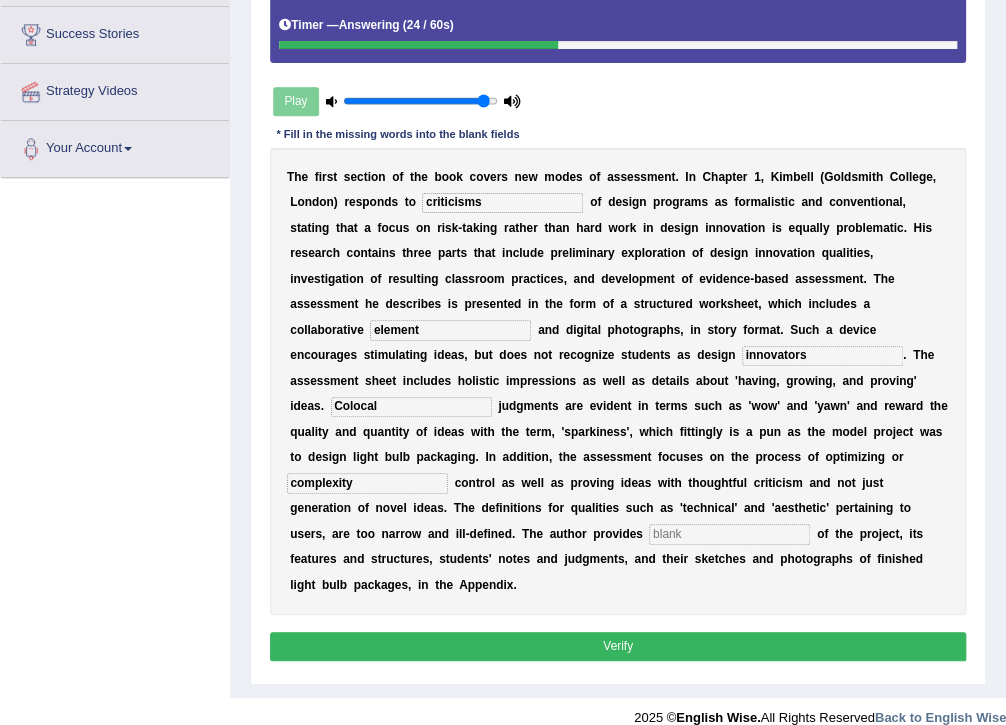 type on "complexity" 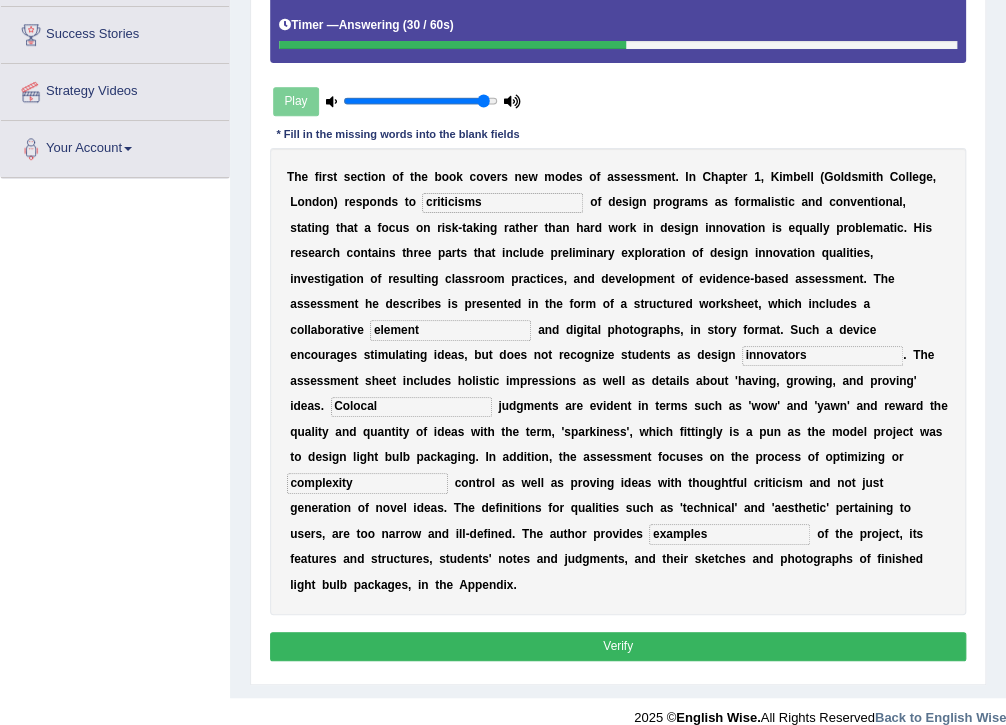type on "examples" 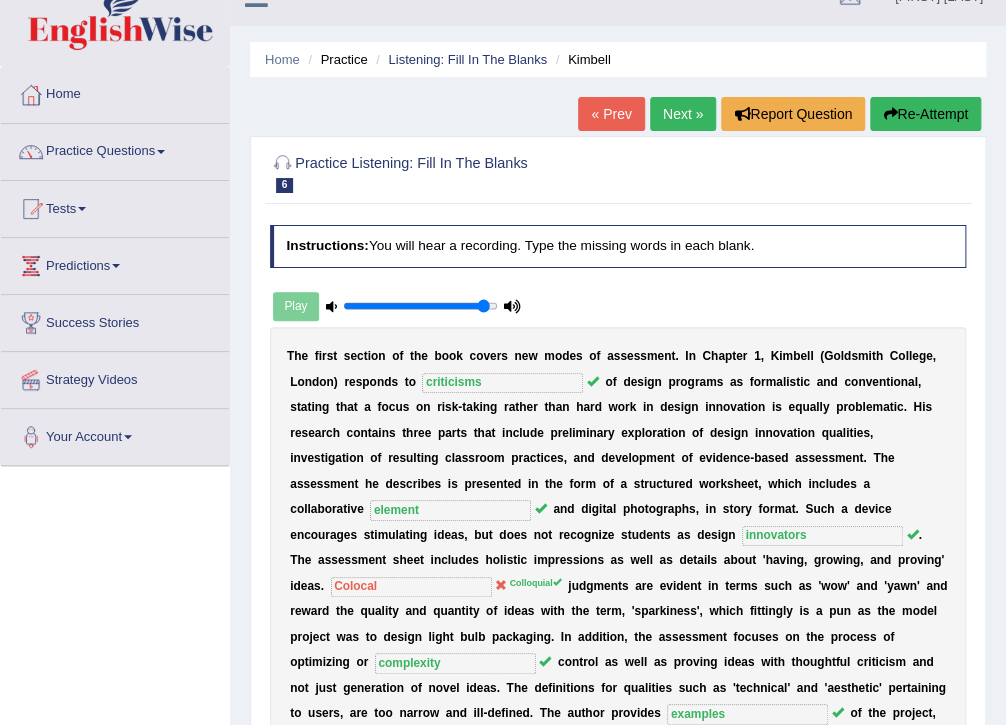 scroll, scrollTop: 0, scrollLeft: 0, axis: both 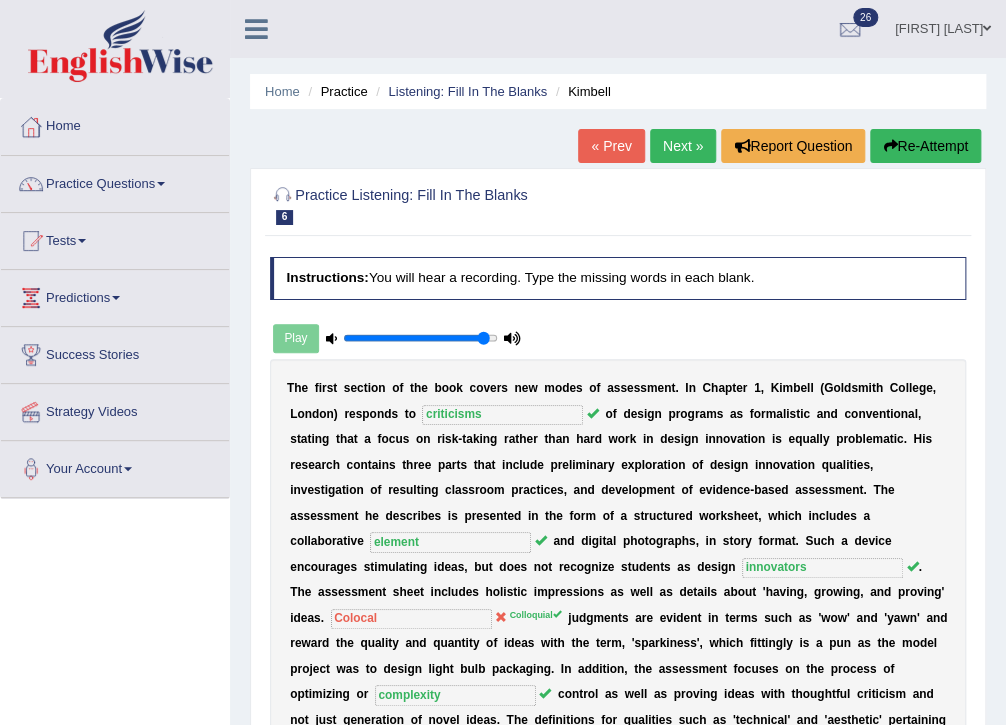 click on "Next »" at bounding box center [683, 146] 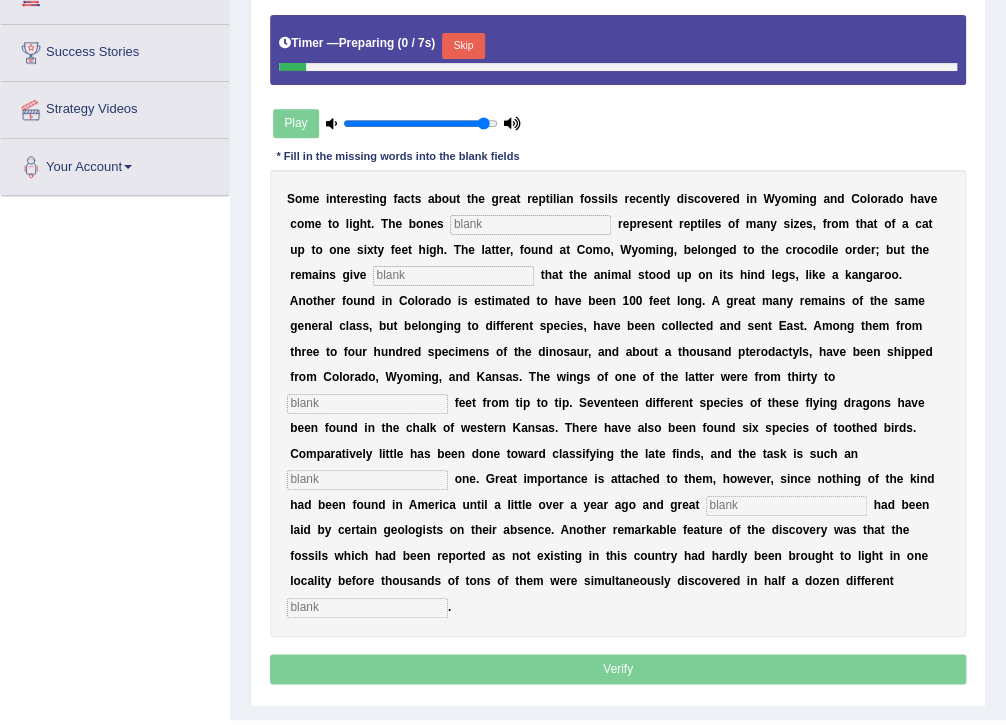 scroll, scrollTop: 0, scrollLeft: 0, axis: both 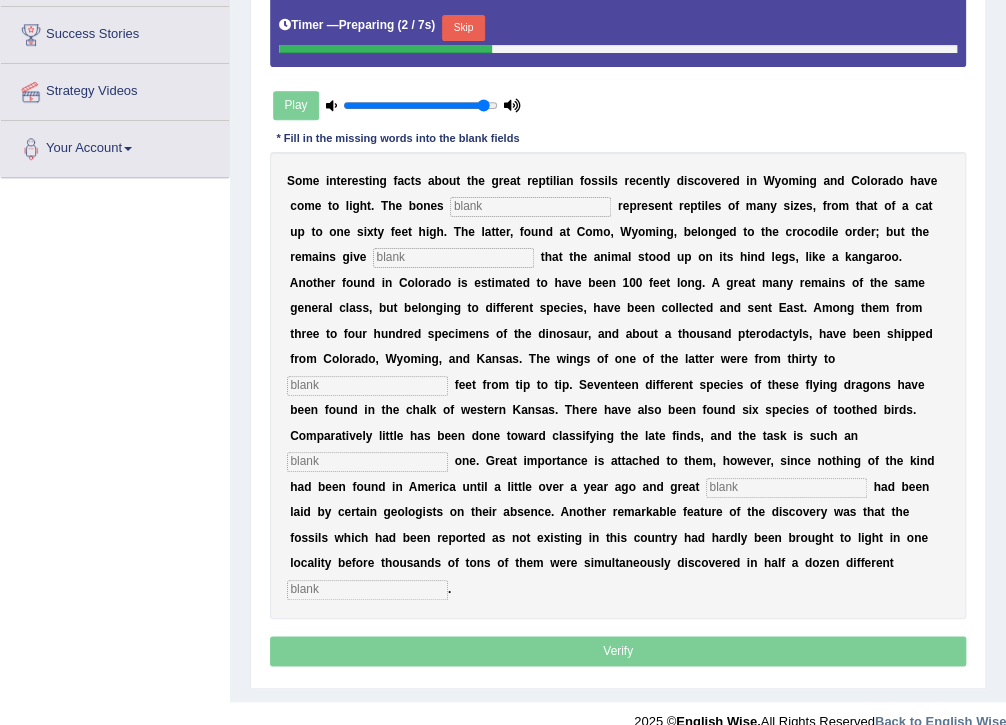 click on "Skip" at bounding box center [463, 28] 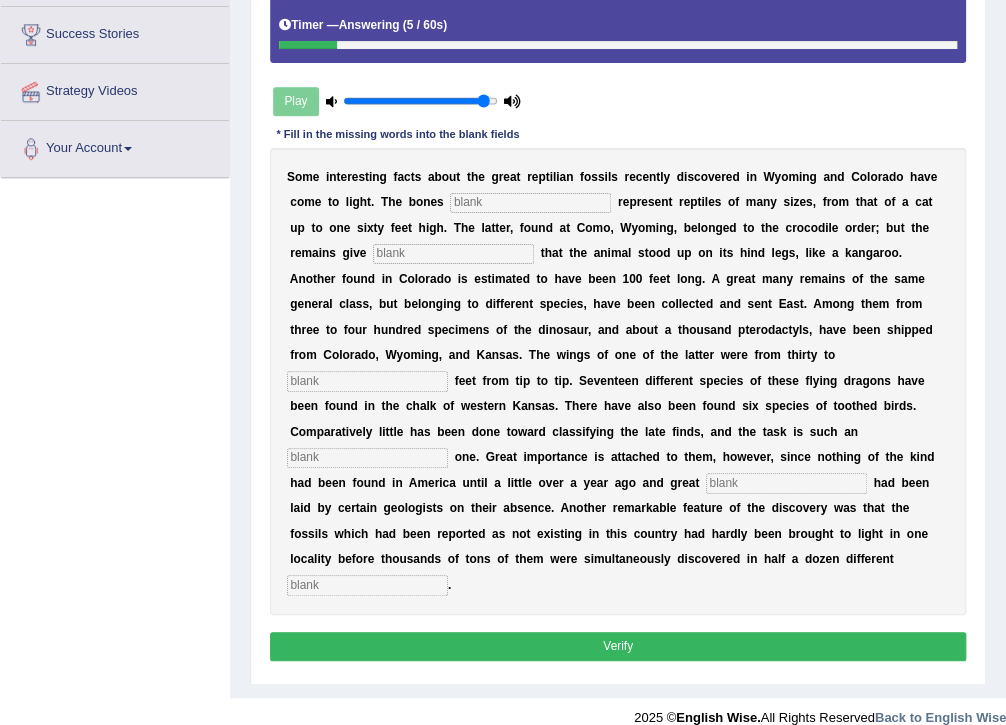 click at bounding box center [530, 203] 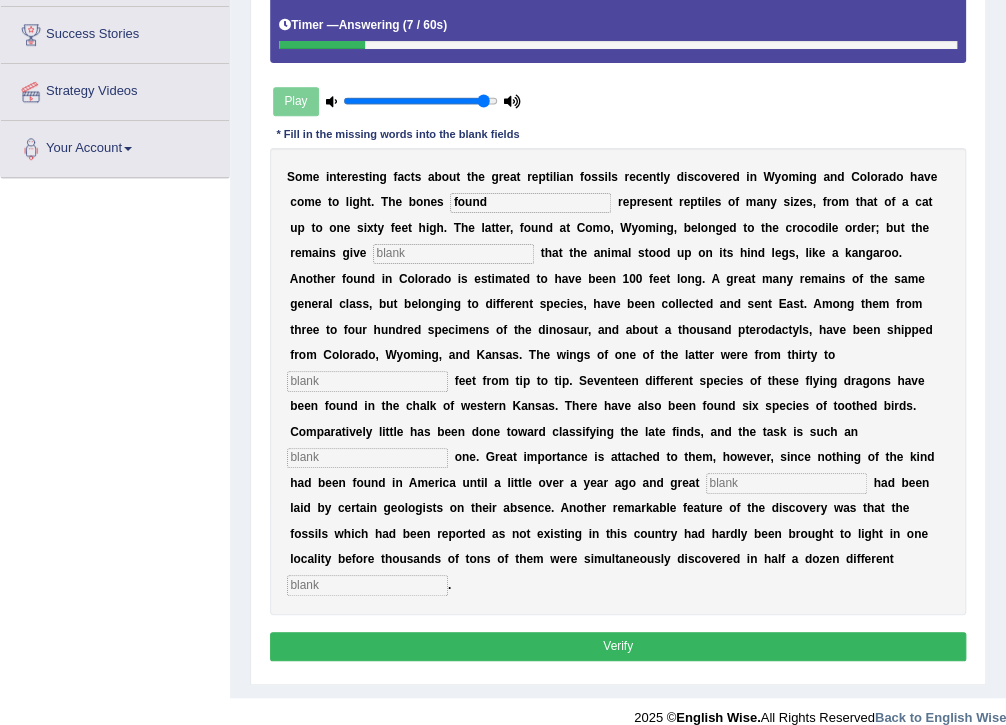type on "found" 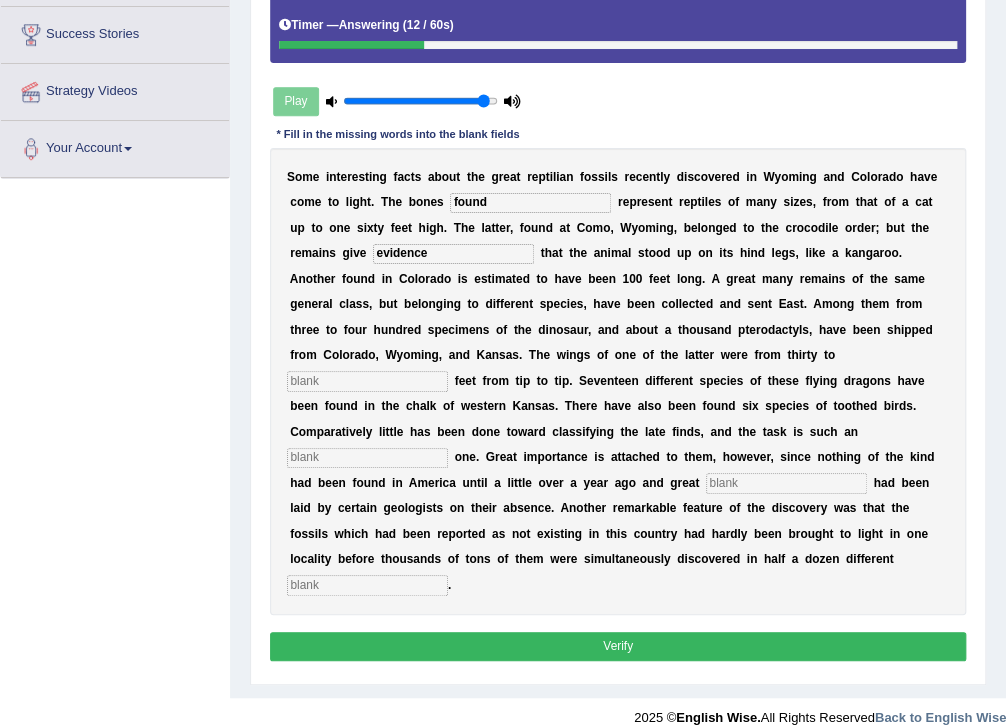 type on "evidence" 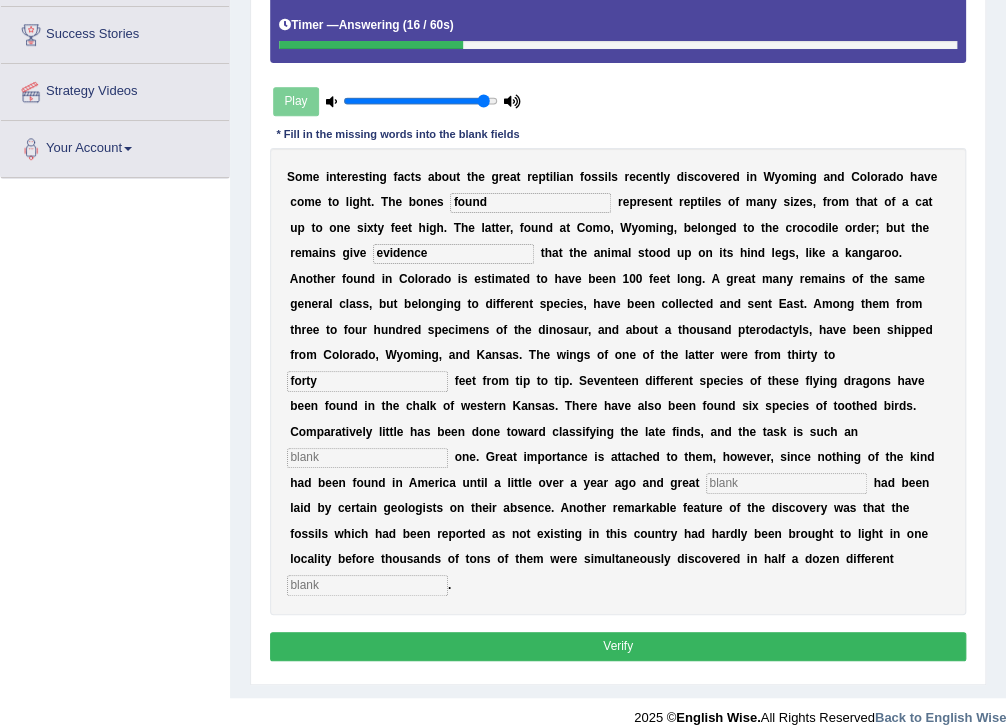 type on "forty" 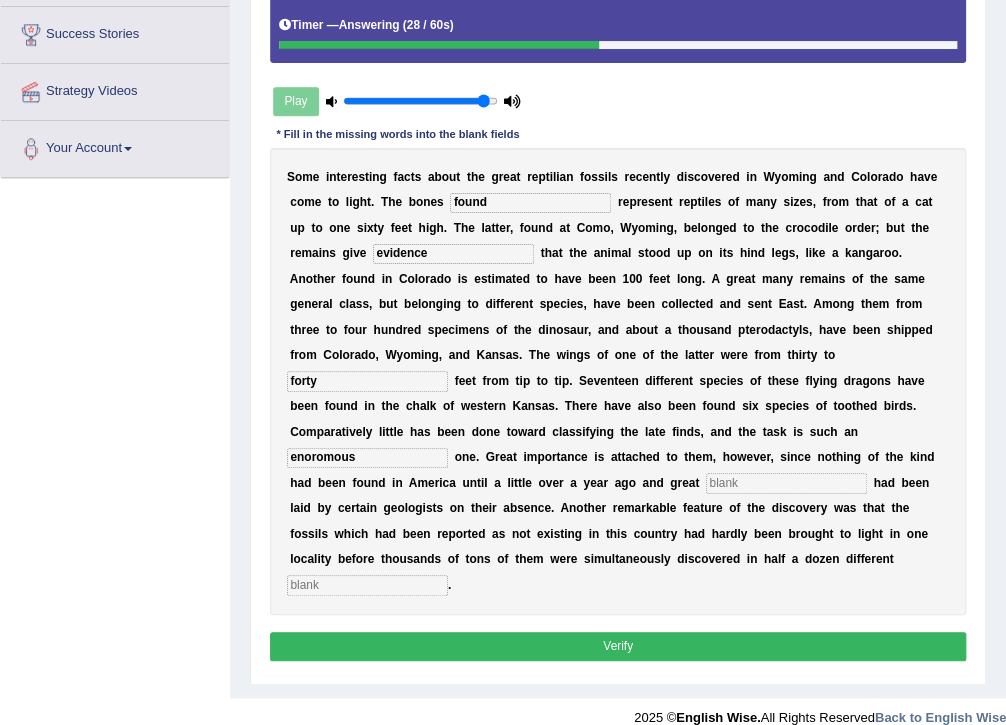 type on "enoromous" 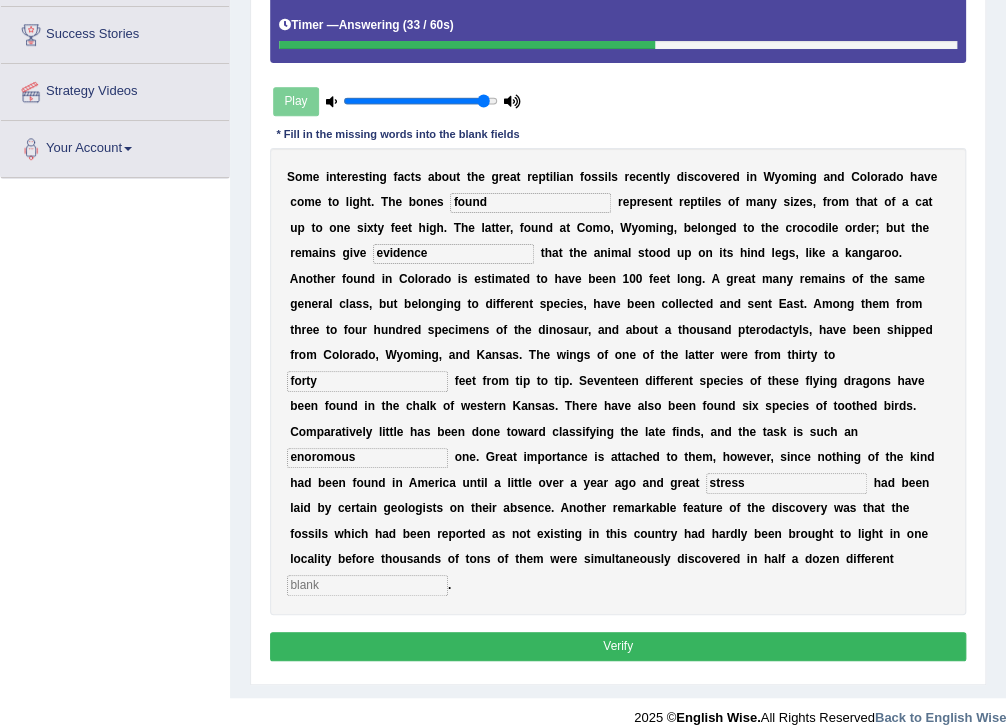 type on "stress" 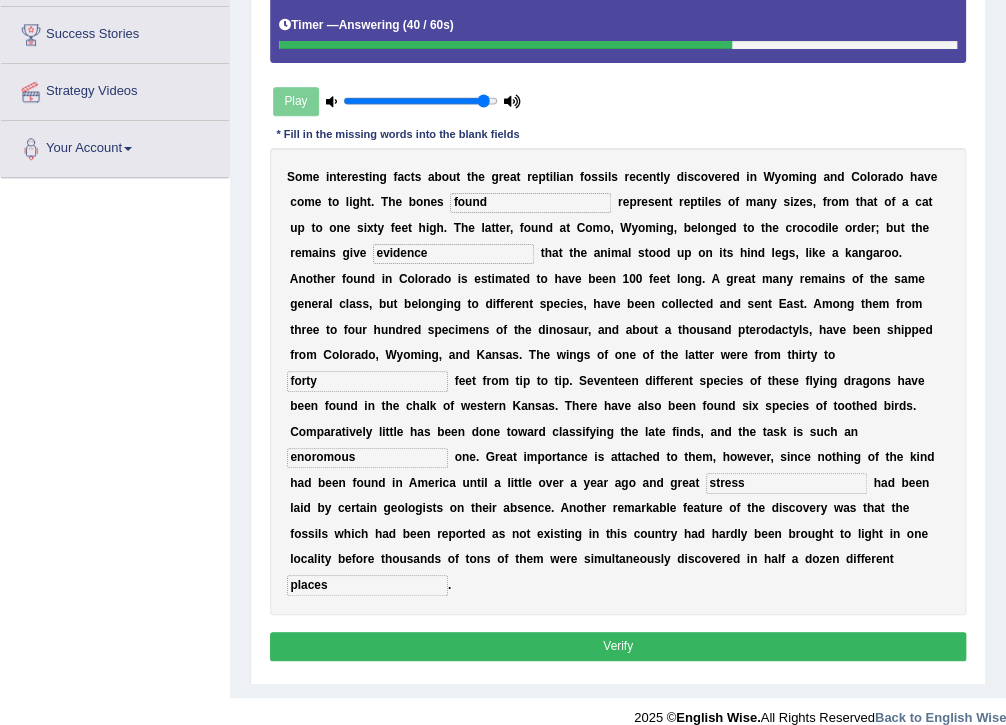 type on "places" 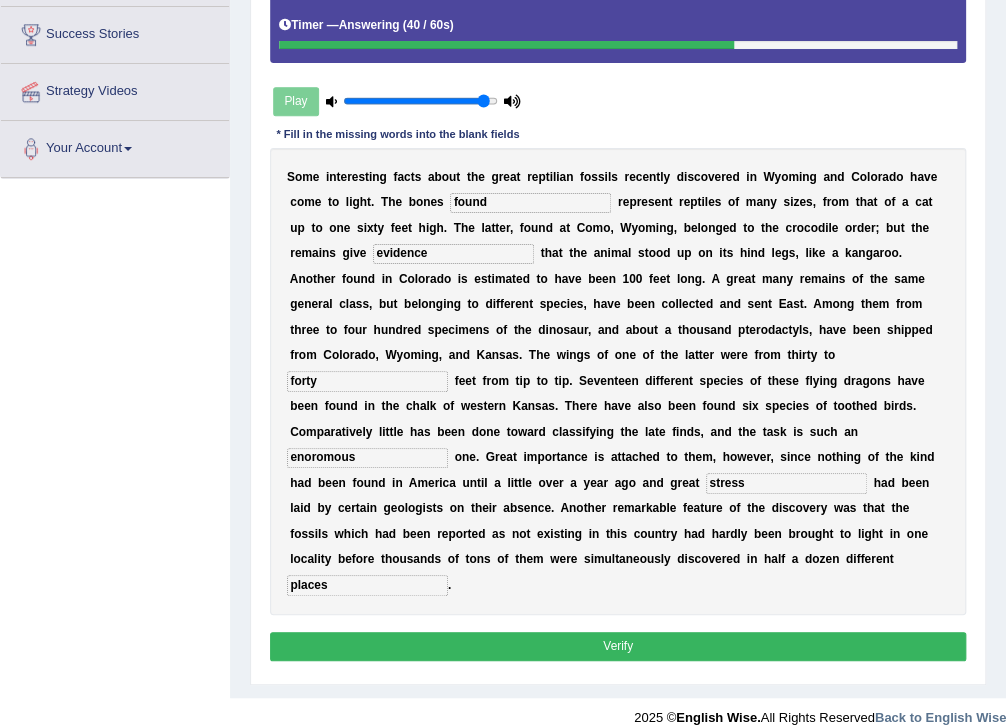 click on "Verify" at bounding box center (618, 646) 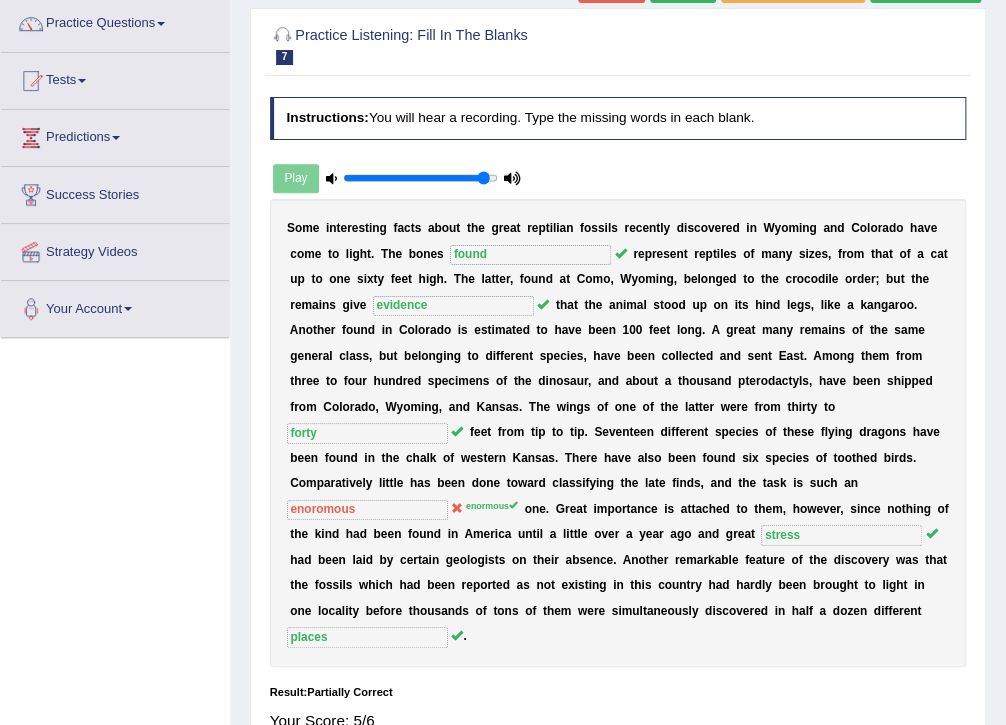 scroll, scrollTop: 0, scrollLeft: 0, axis: both 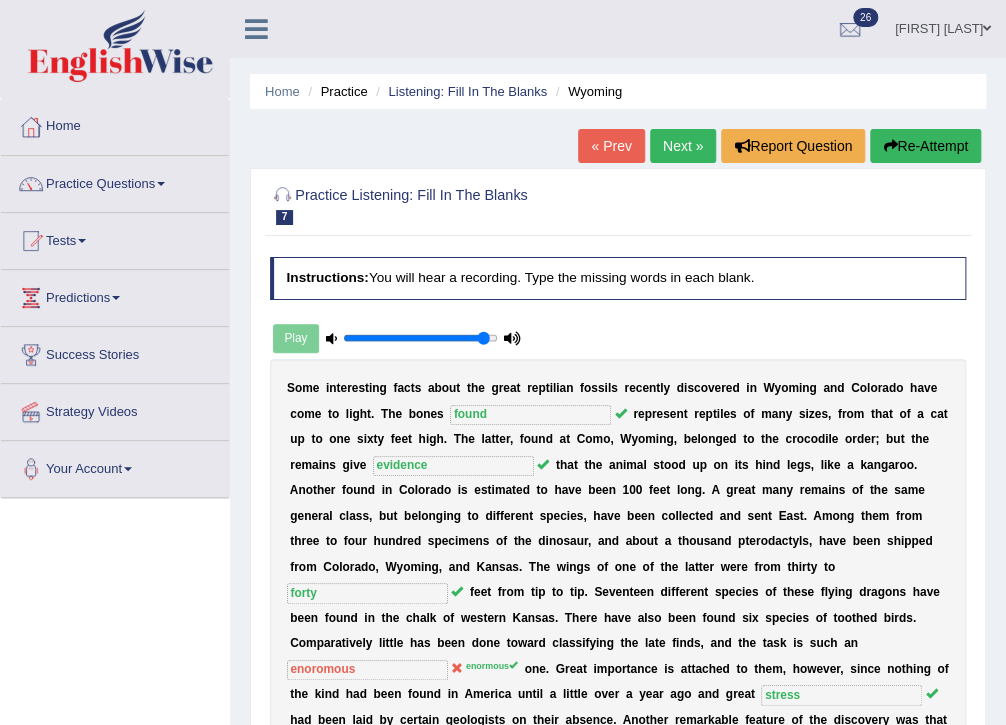 click on "Next »" at bounding box center (683, 146) 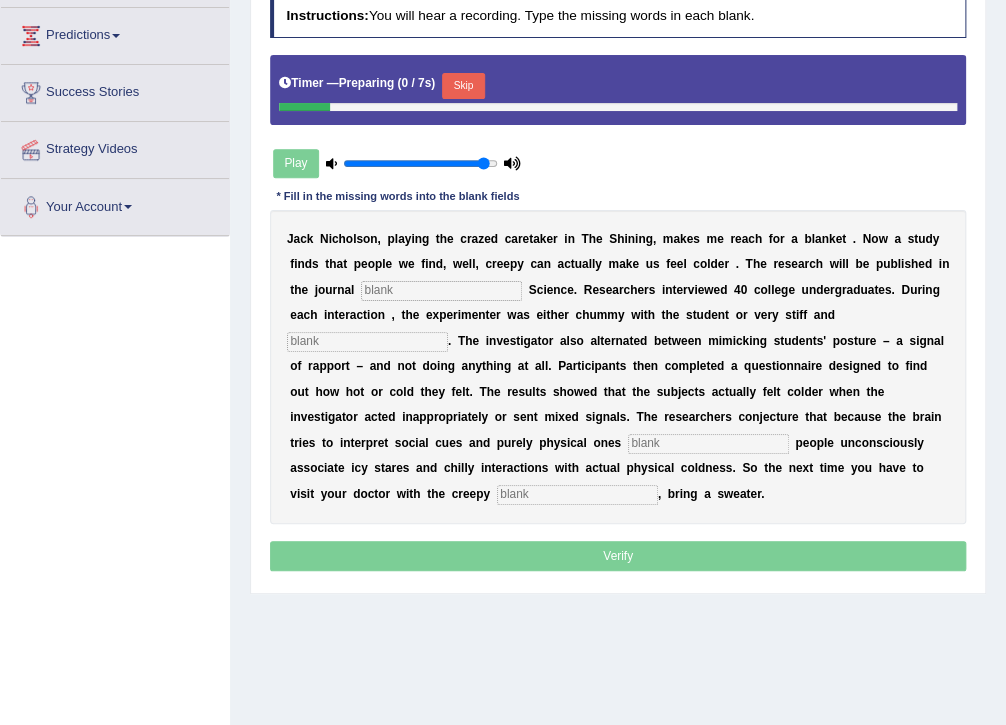 scroll, scrollTop: 0, scrollLeft: 0, axis: both 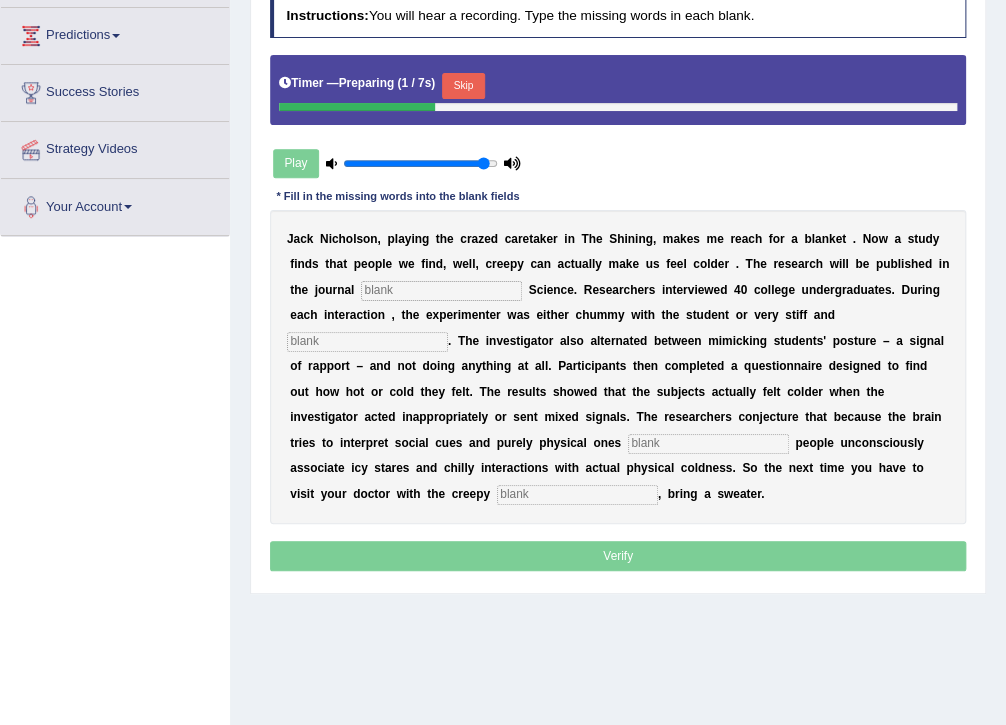 click on "Skip" at bounding box center [463, 86] 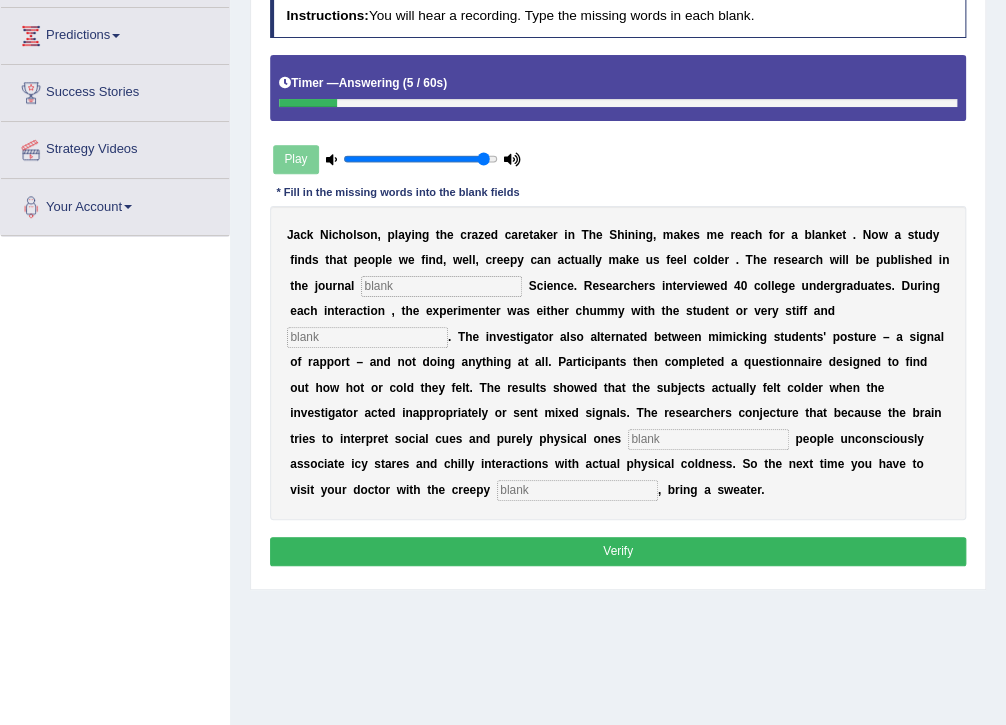 click at bounding box center (441, 286) 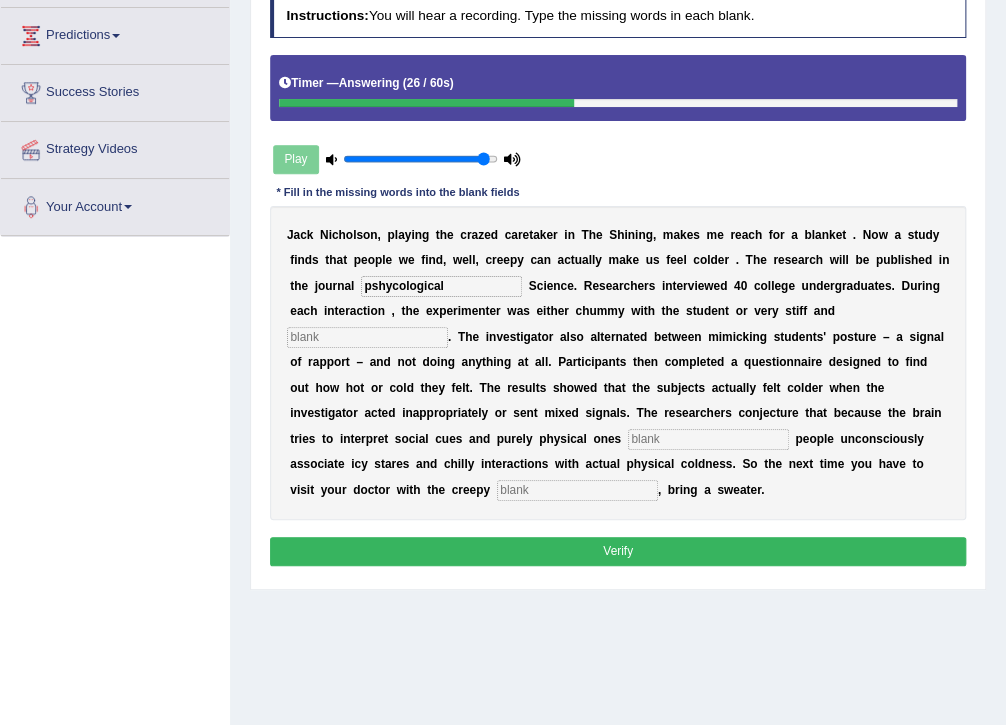 type on "pshycological" 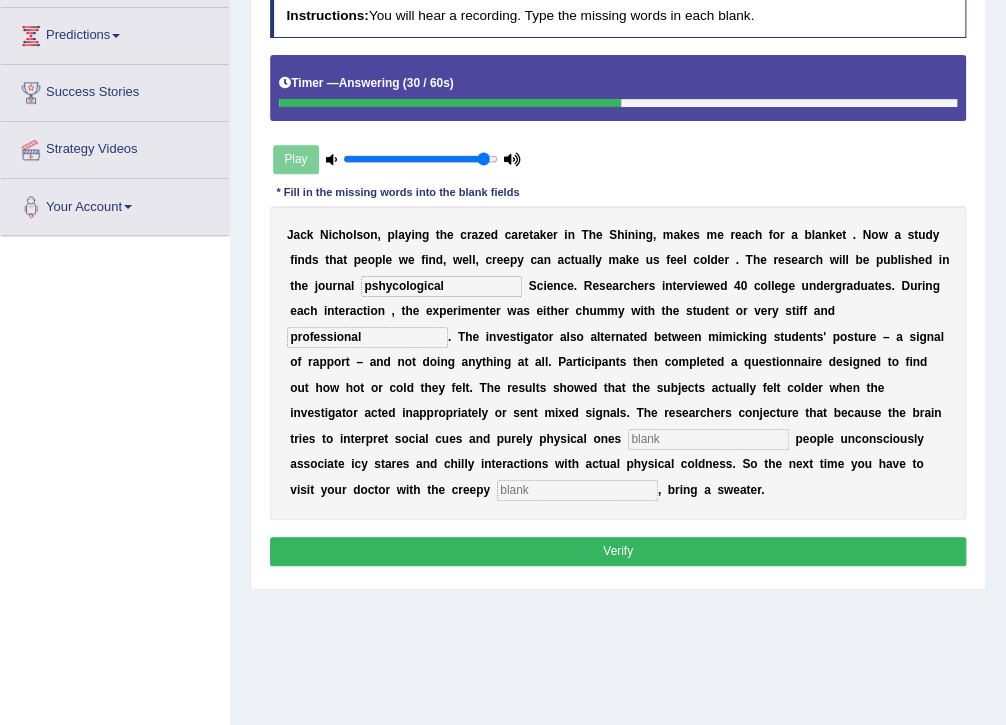 type on "professional" 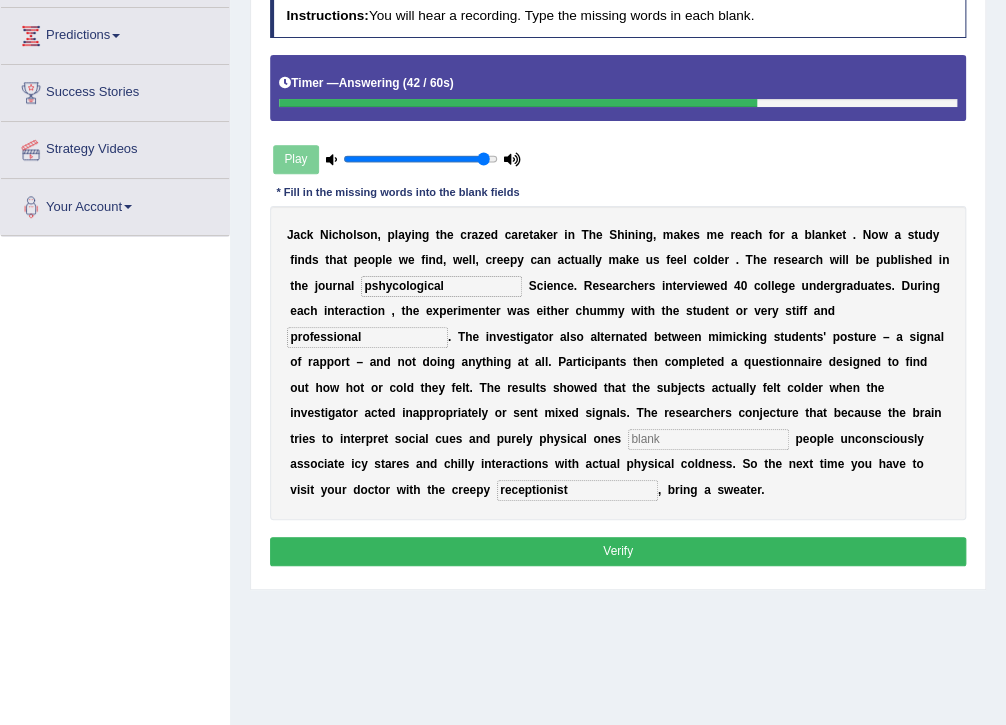 type on "receptionist" 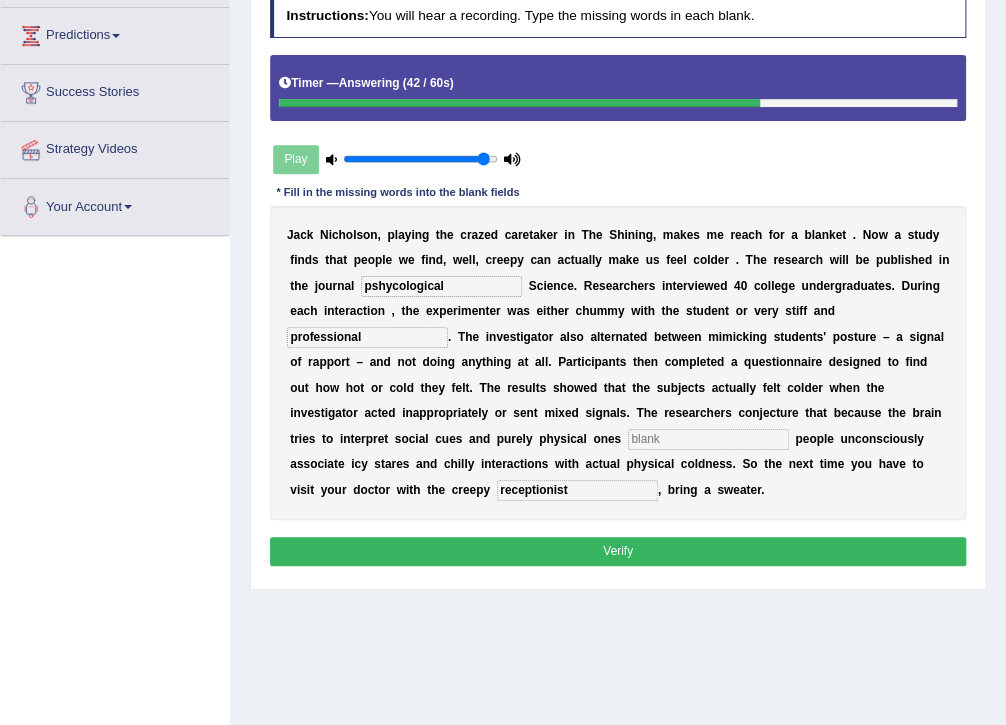 click at bounding box center (708, 439) 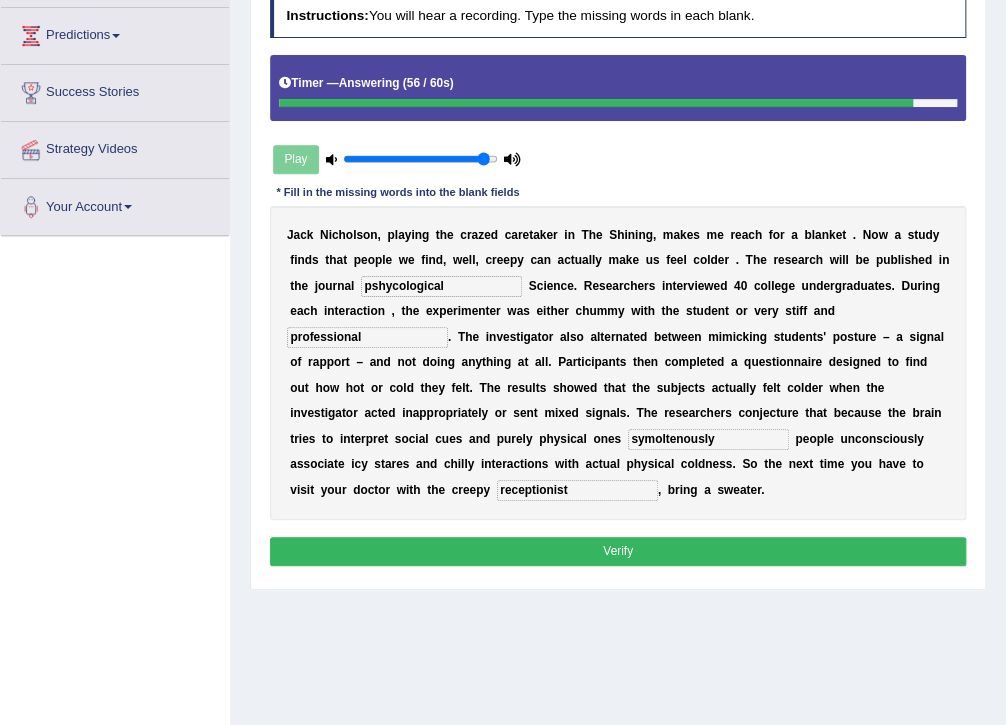 type on "symoltenously" 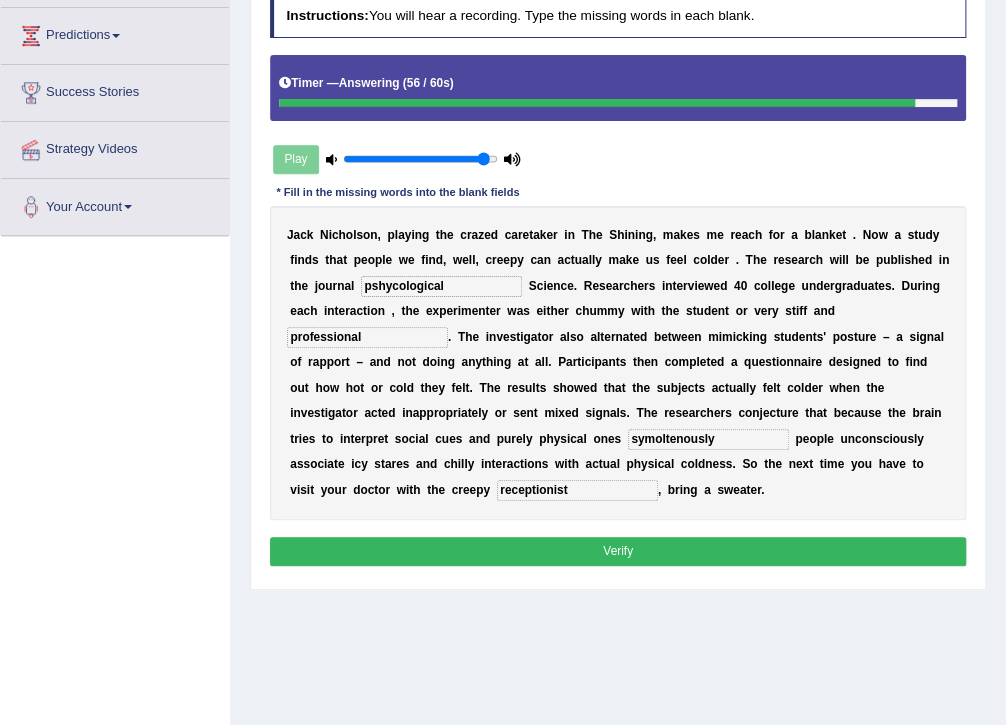 click on "Verify" at bounding box center (618, 551) 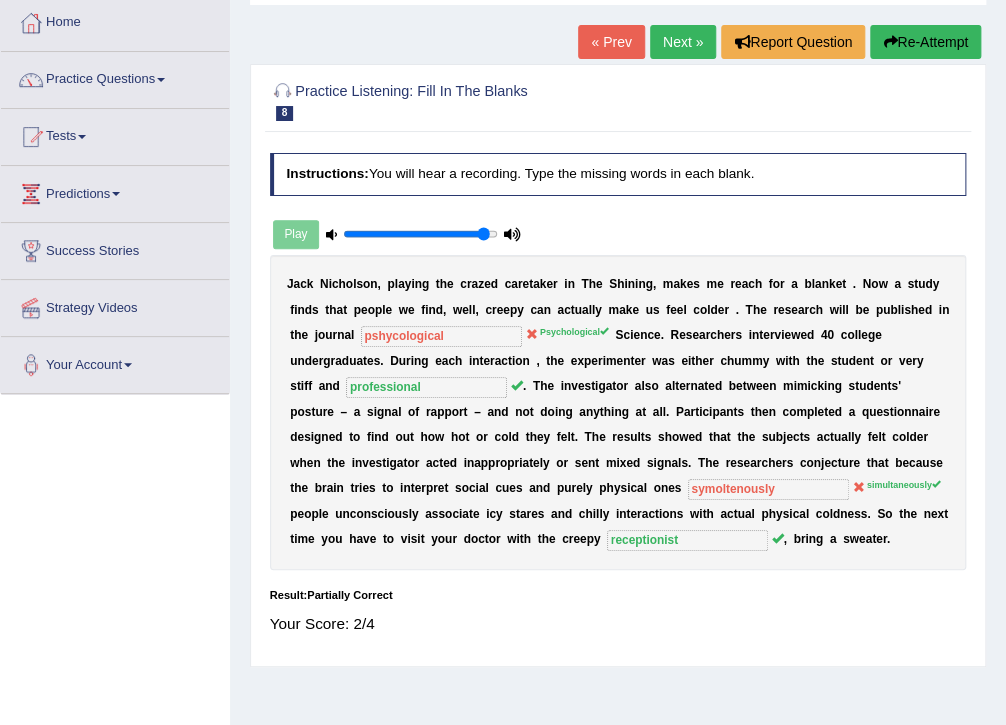 scroll, scrollTop: 102, scrollLeft: 0, axis: vertical 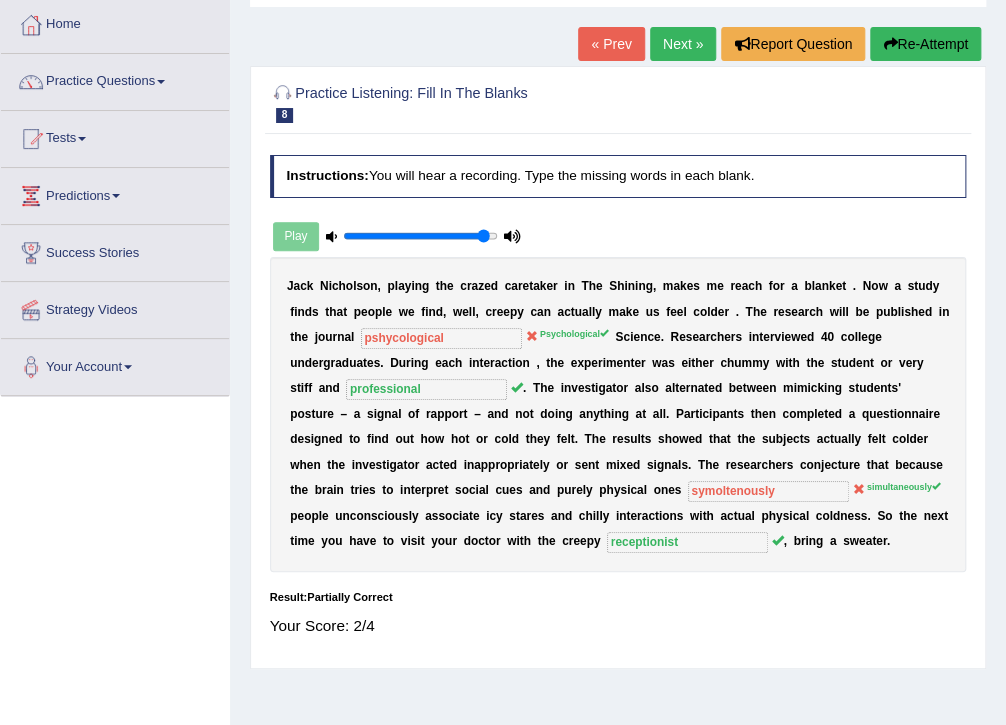 click on "Next »" at bounding box center (683, 44) 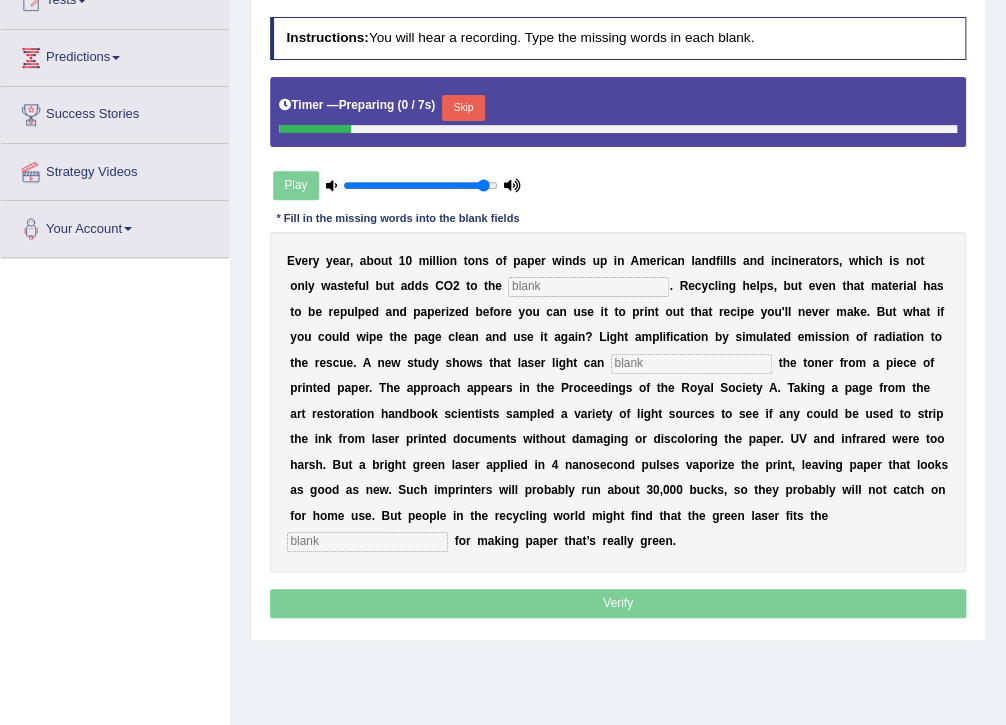 scroll, scrollTop: 240, scrollLeft: 0, axis: vertical 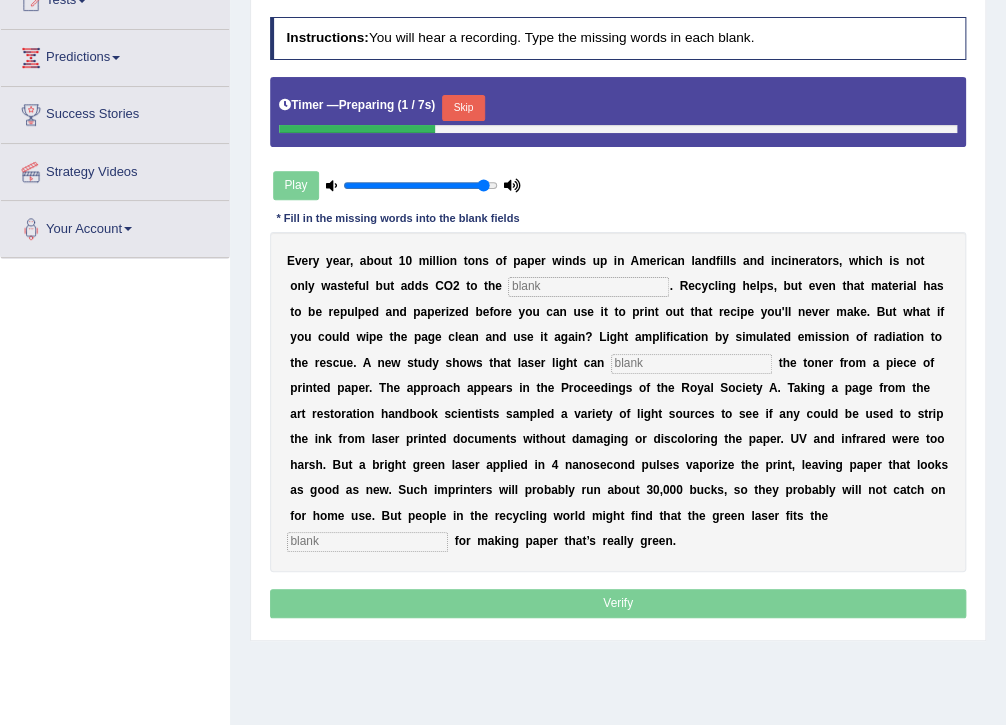 click on "Skip" at bounding box center [463, 108] 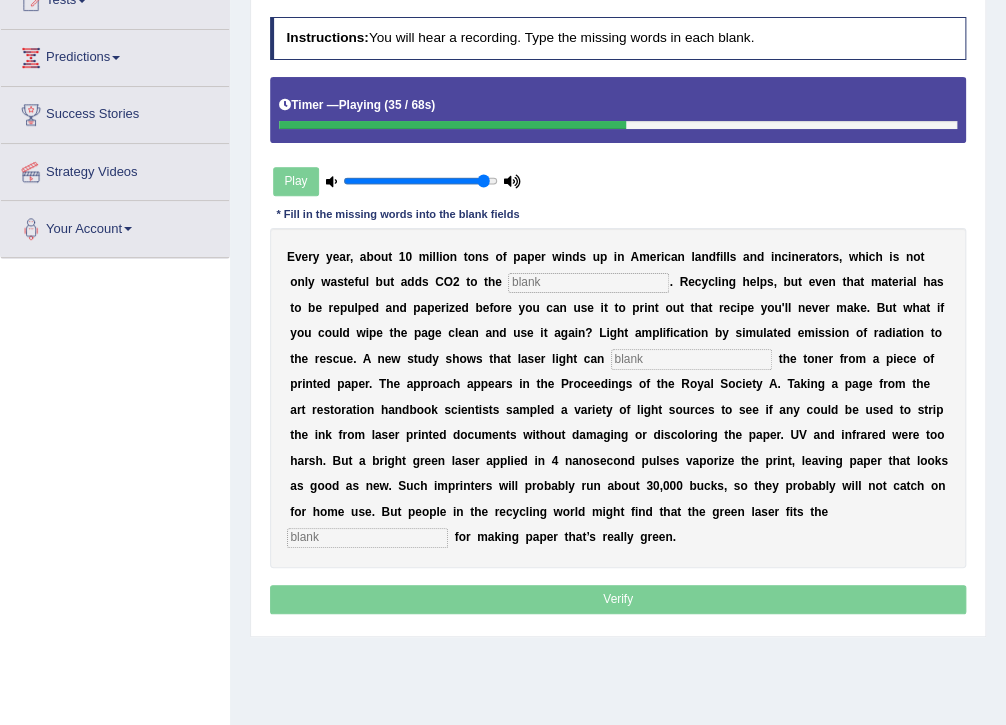 click at bounding box center (588, 283) 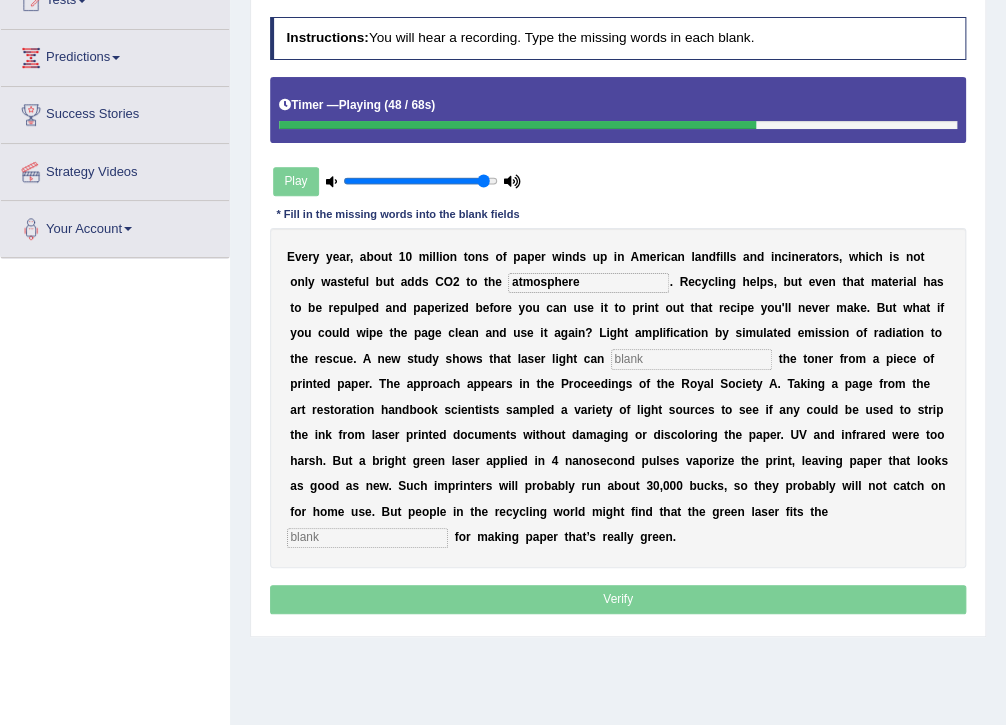 type on "atmosphere" 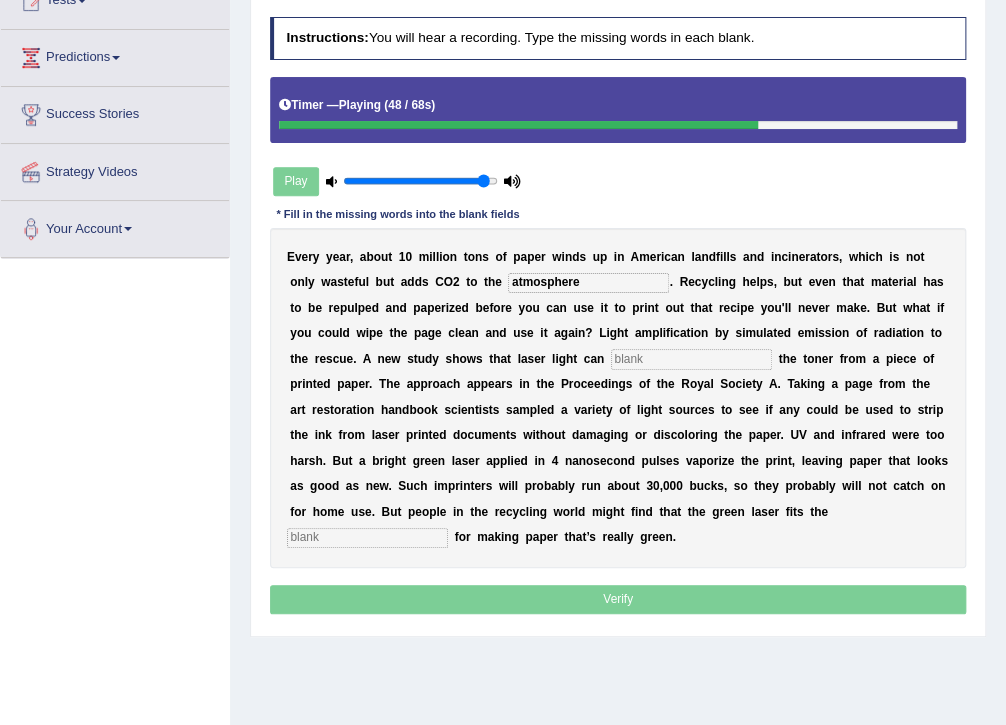 click at bounding box center [691, 359] 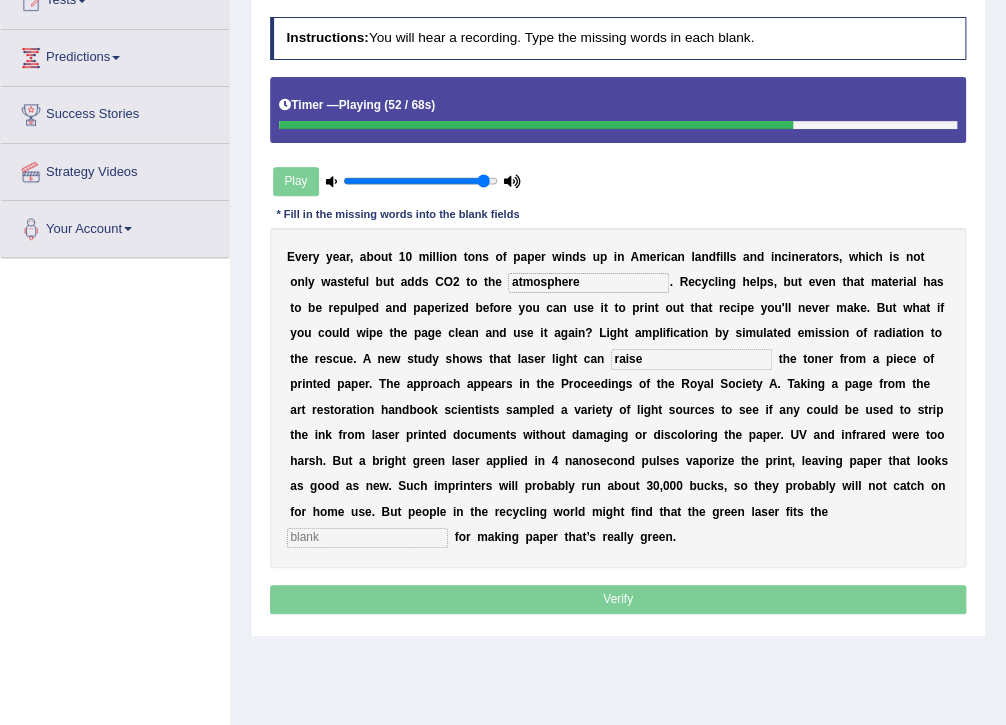 type on "raise" 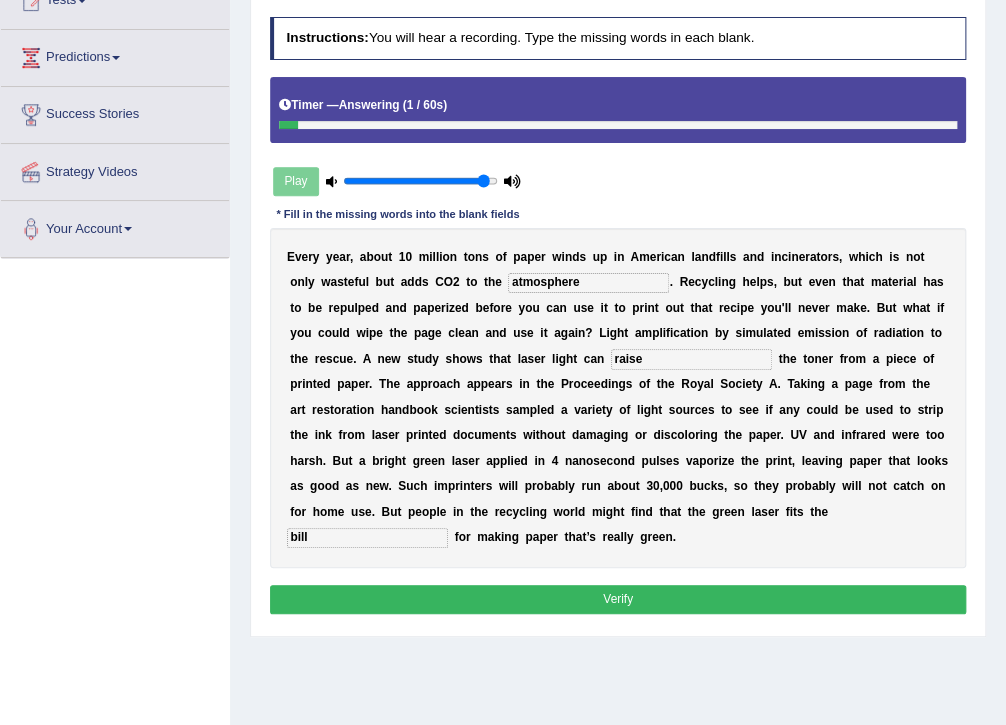 type on "bill" 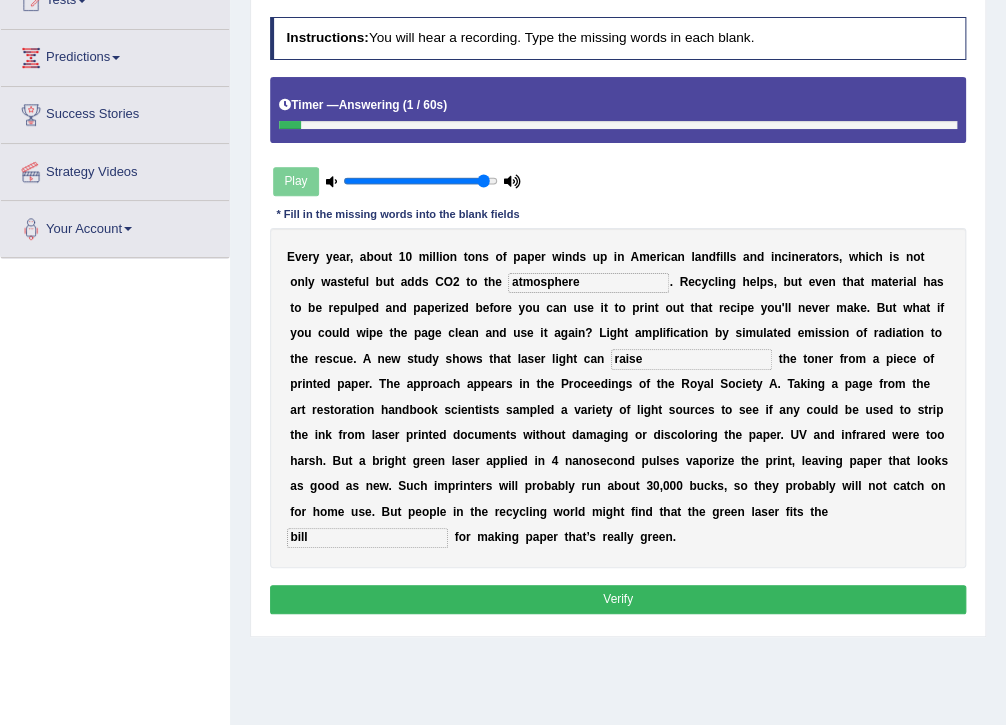 type 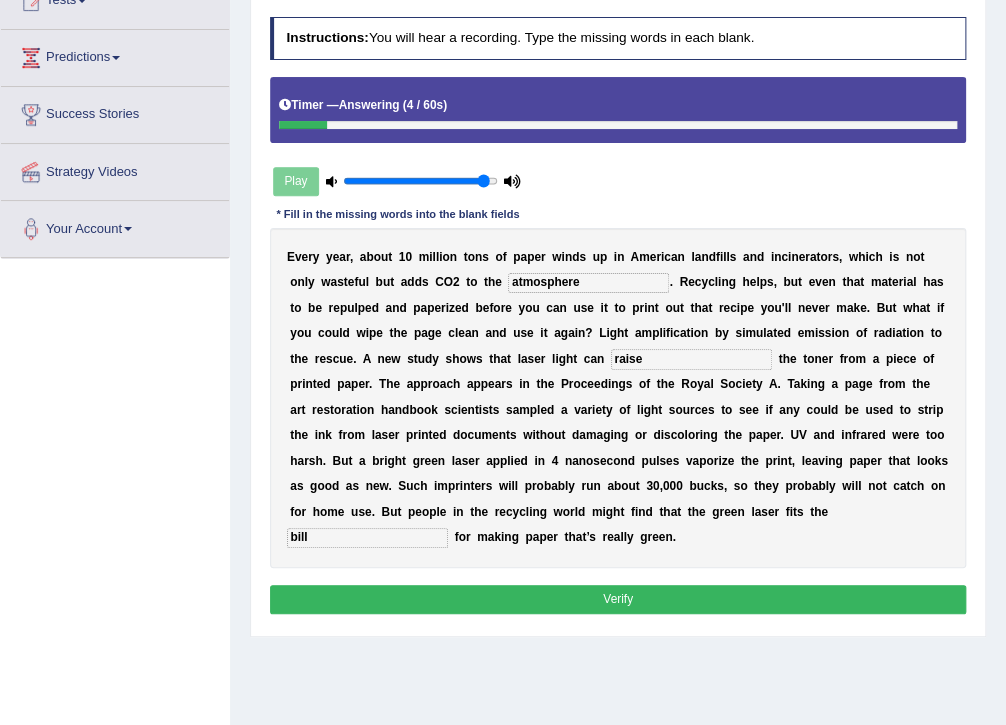 click on "Verify" at bounding box center (618, 599) 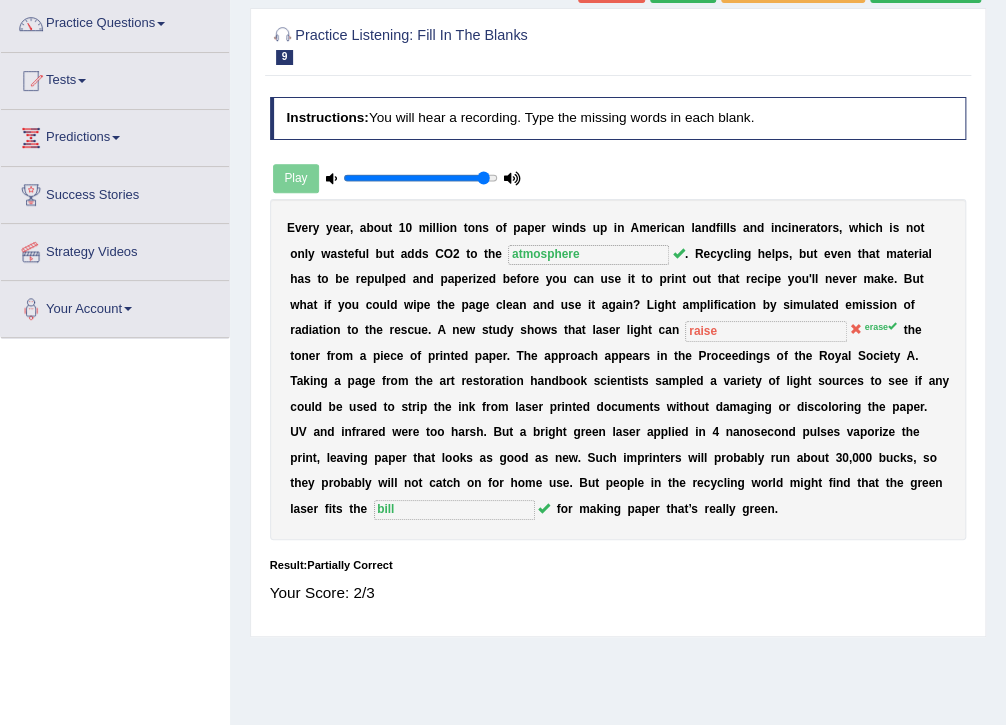 scroll, scrollTop: 80, scrollLeft: 0, axis: vertical 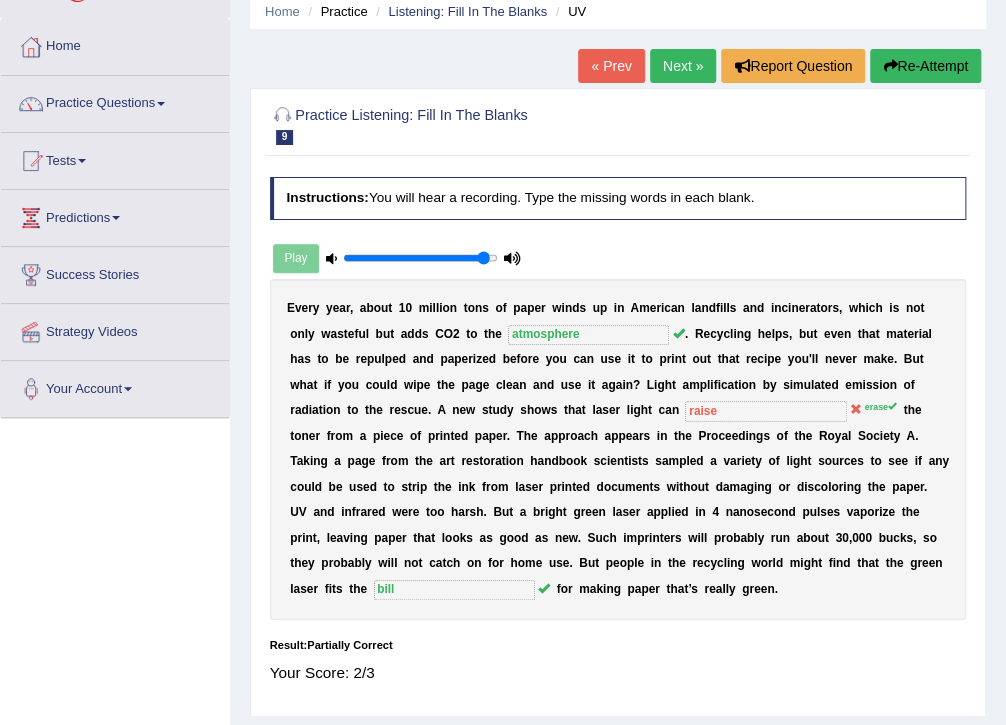 click on "Next »" at bounding box center [683, 66] 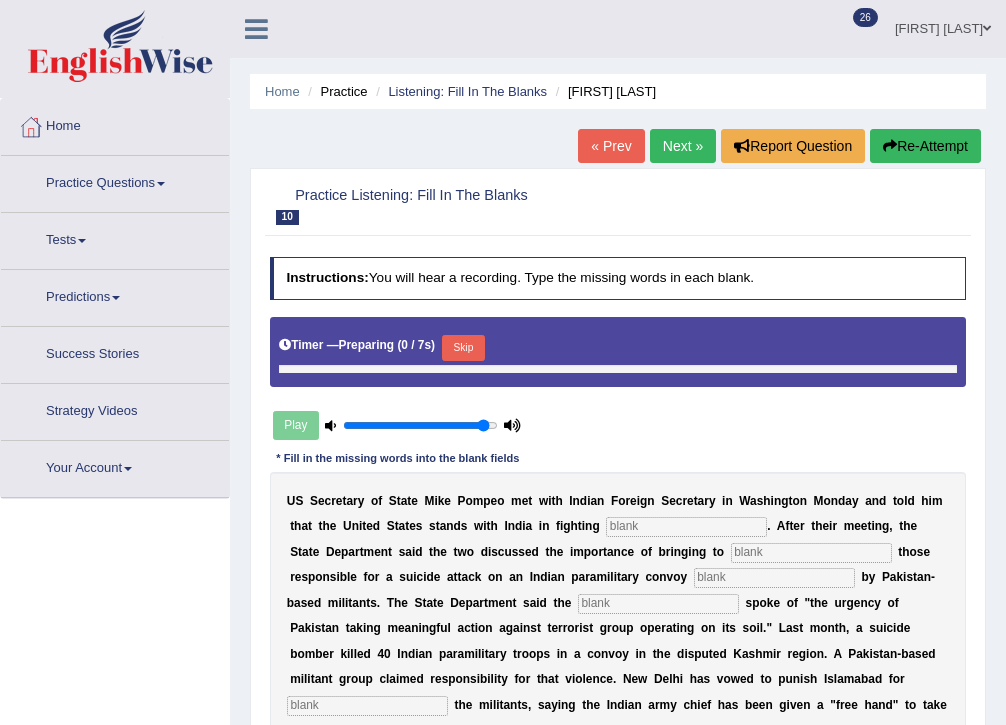 scroll, scrollTop: 0, scrollLeft: 0, axis: both 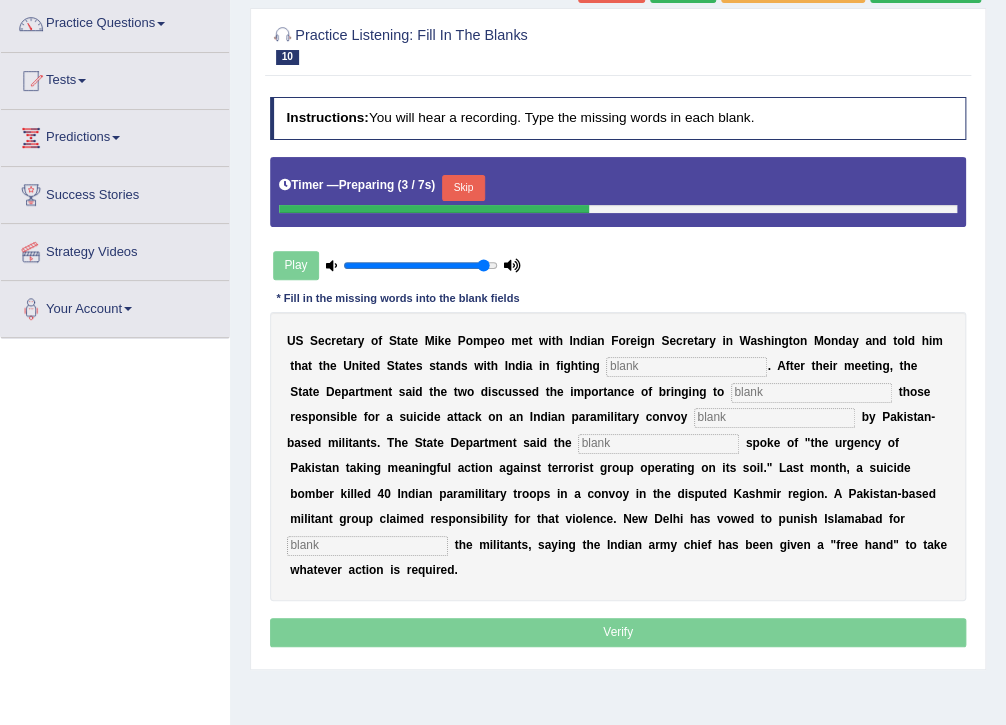 click on "Skip" at bounding box center (463, 188) 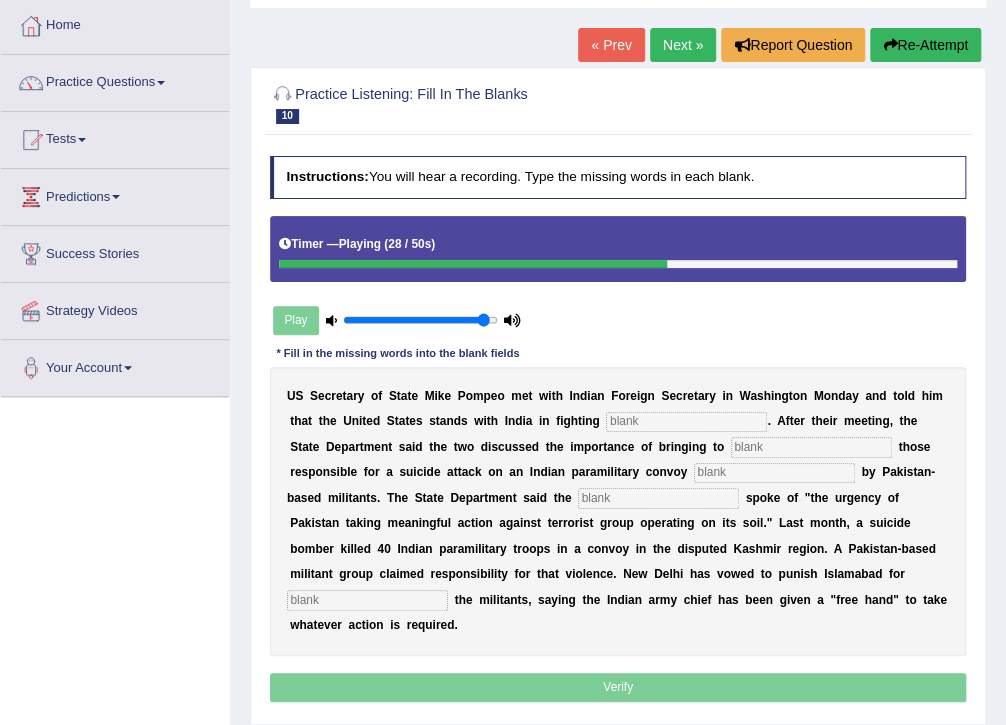 scroll, scrollTop: 0, scrollLeft: 0, axis: both 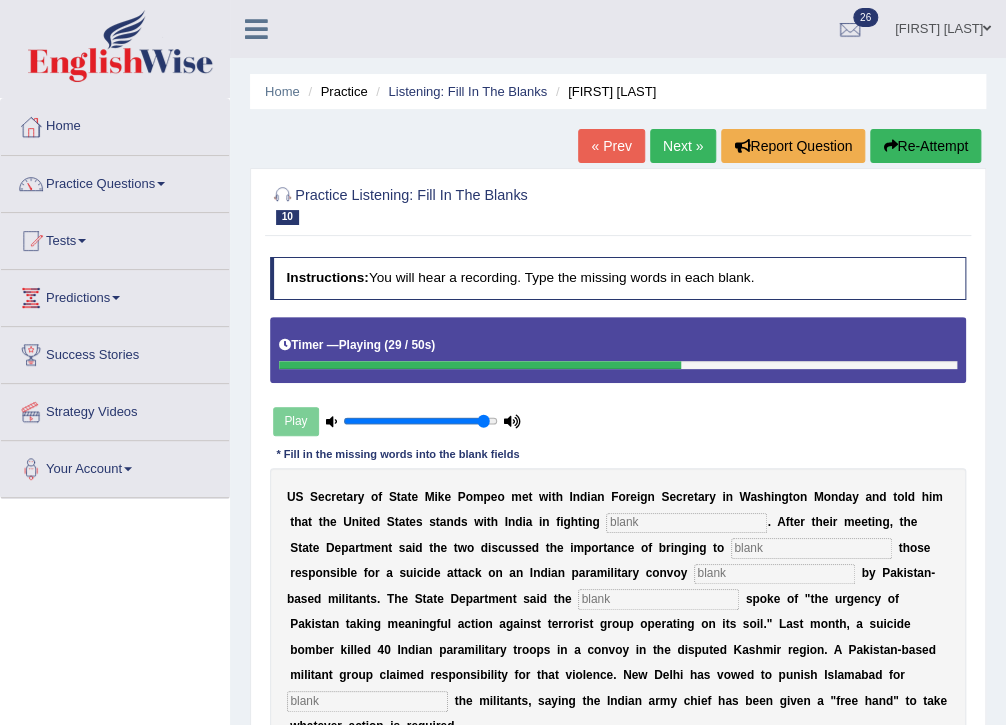 click on "Re-Attempt" at bounding box center [925, 146] 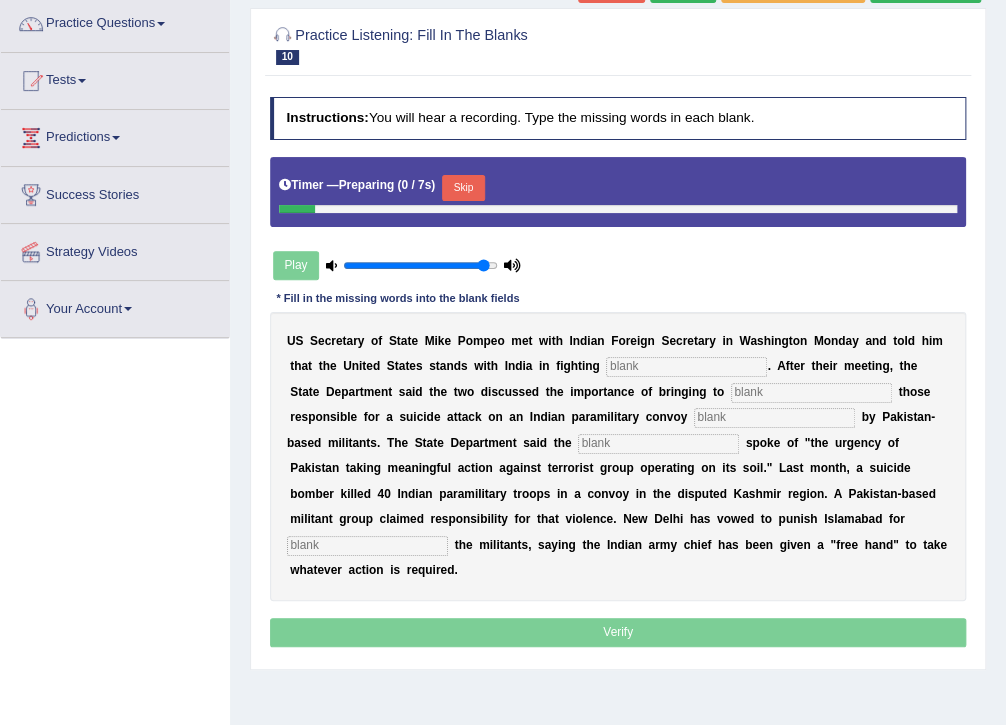 scroll, scrollTop: 0, scrollLeft: 0, axis: both 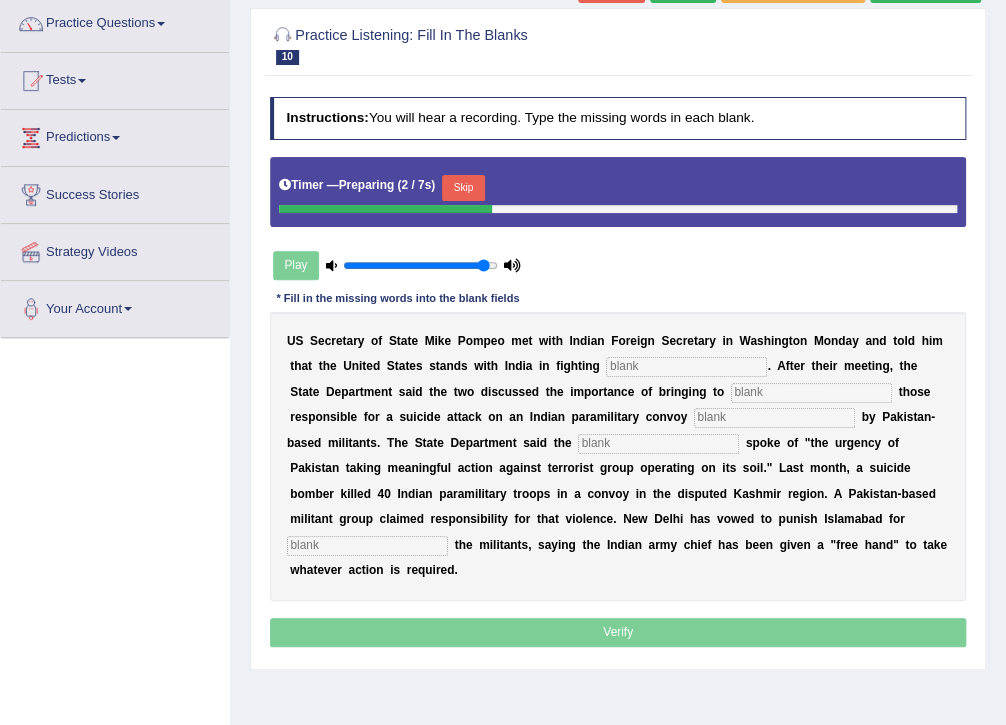 click on "Skip" at bounding box center (463, 188) 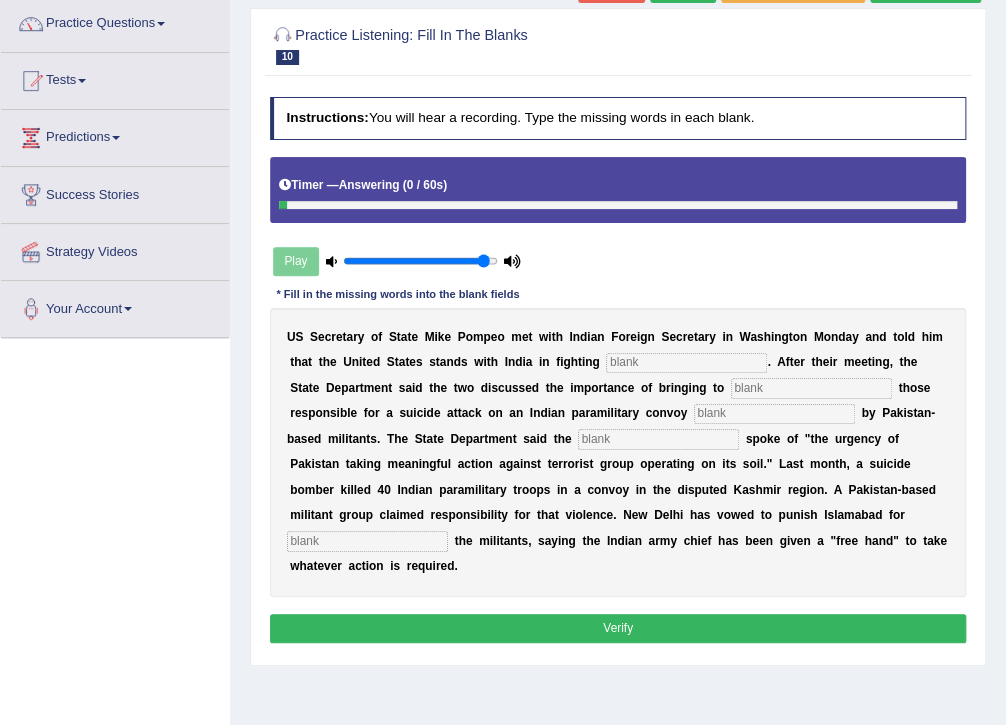 click at bounding box center [686, 363] 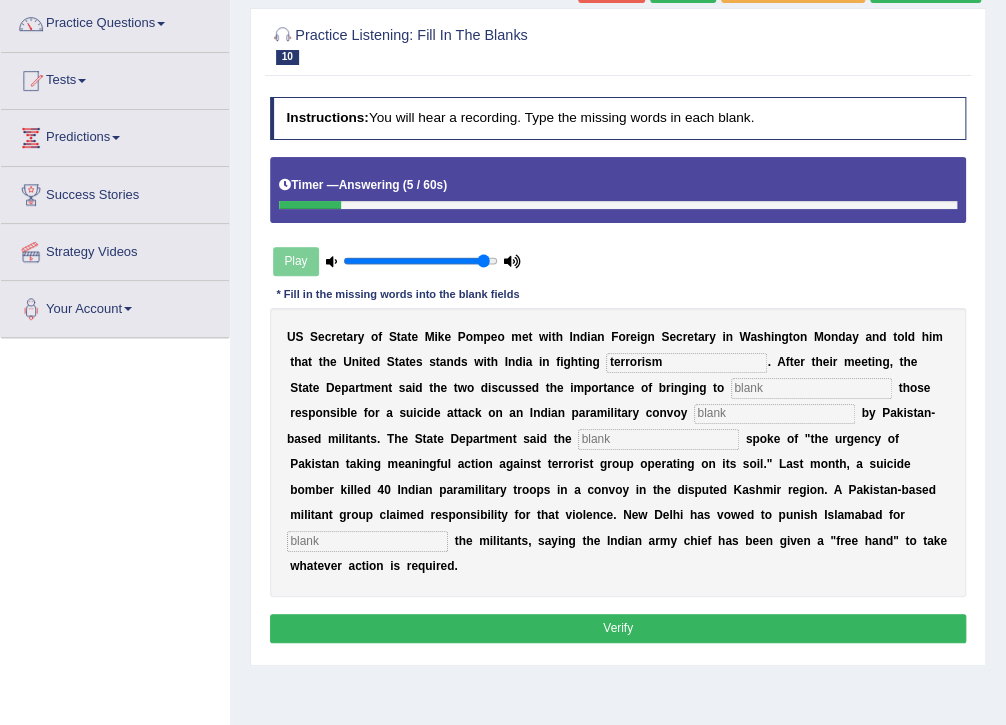 type on "terrorism" 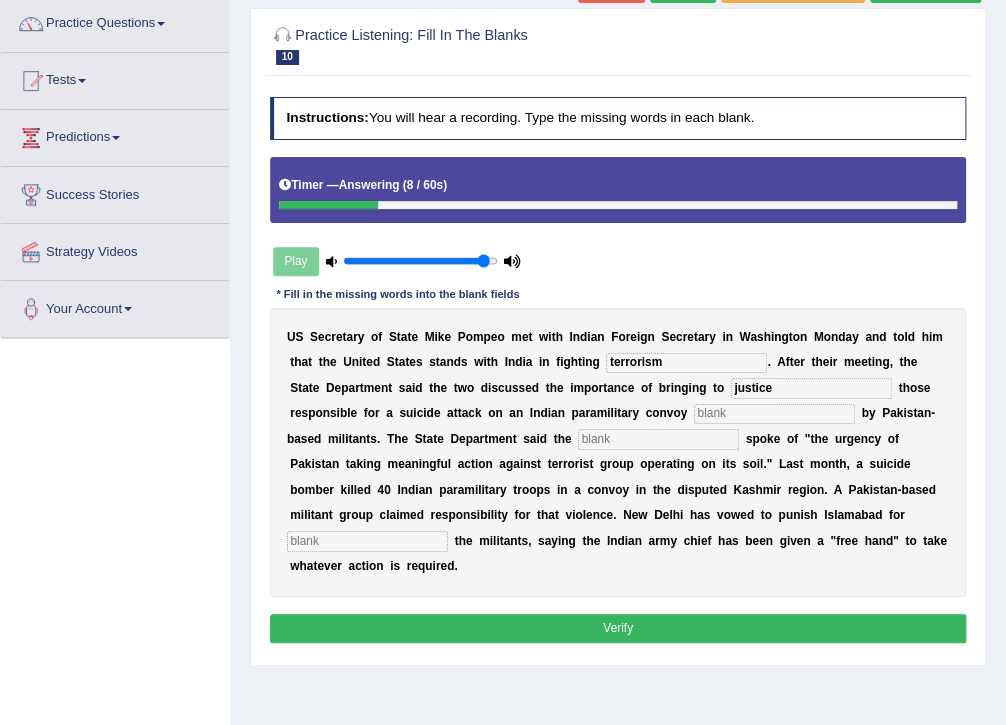 type on "justice" 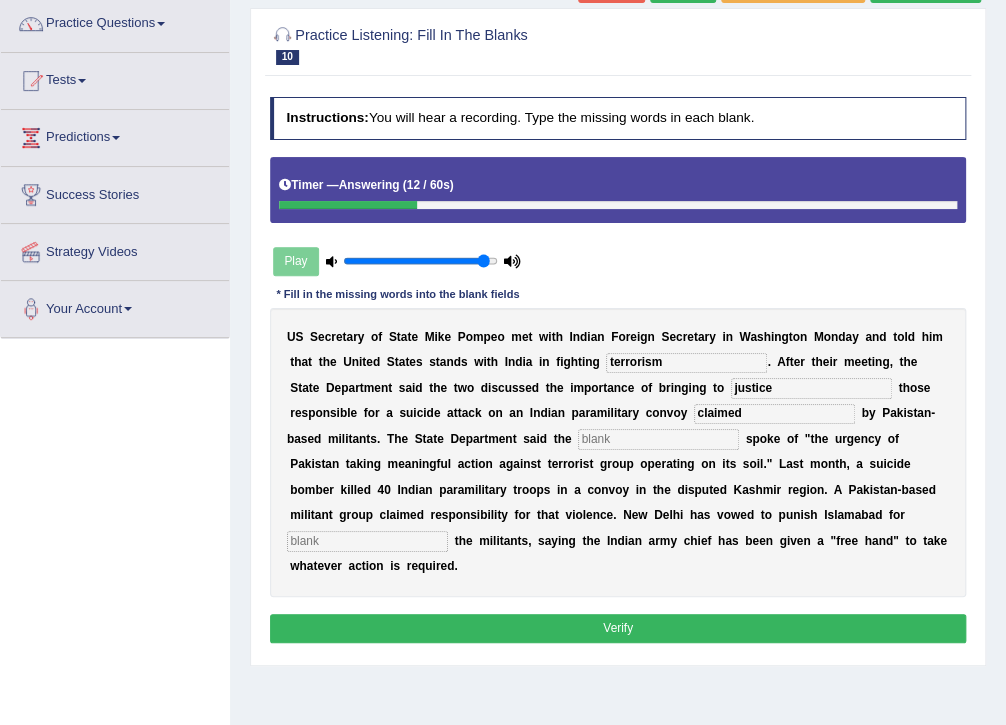 type on "claimed" 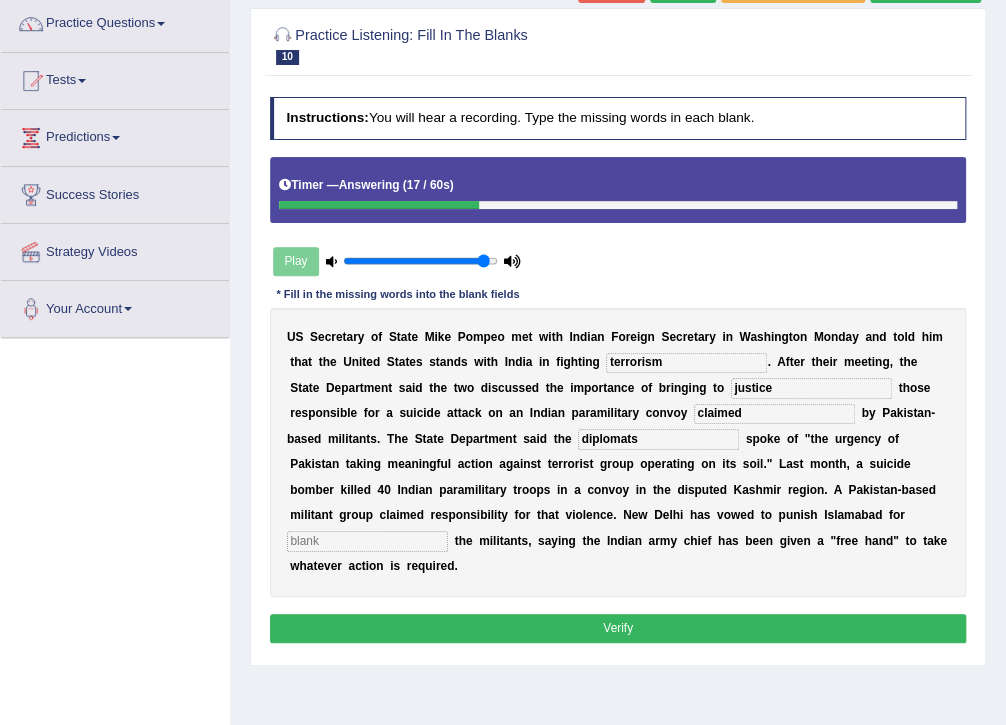 type on "diplomats" 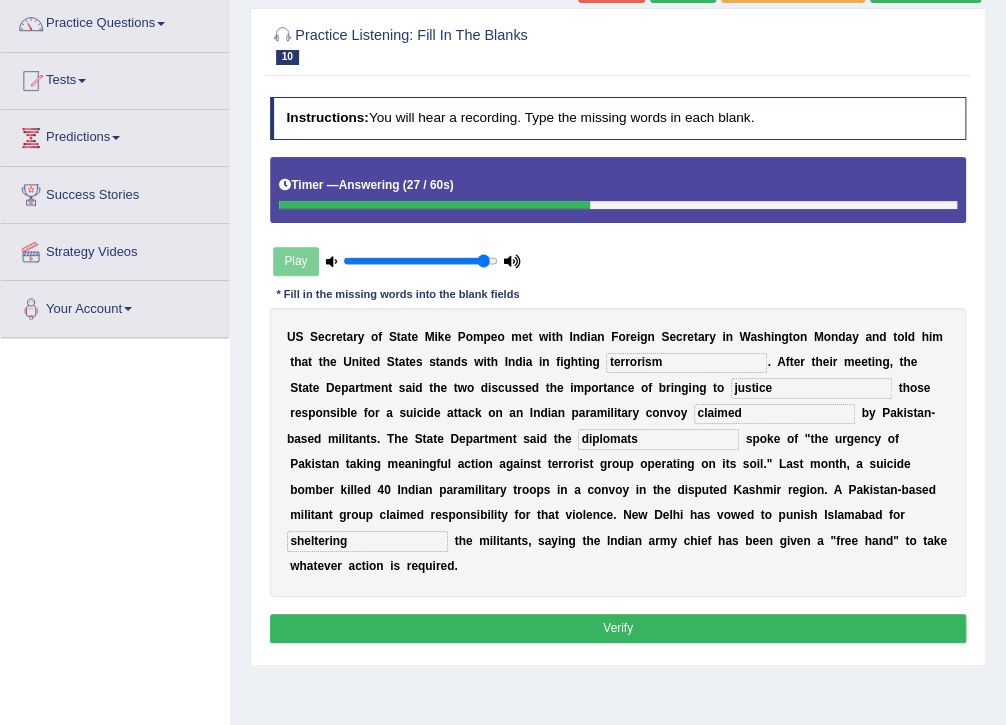 type on "sheltering" 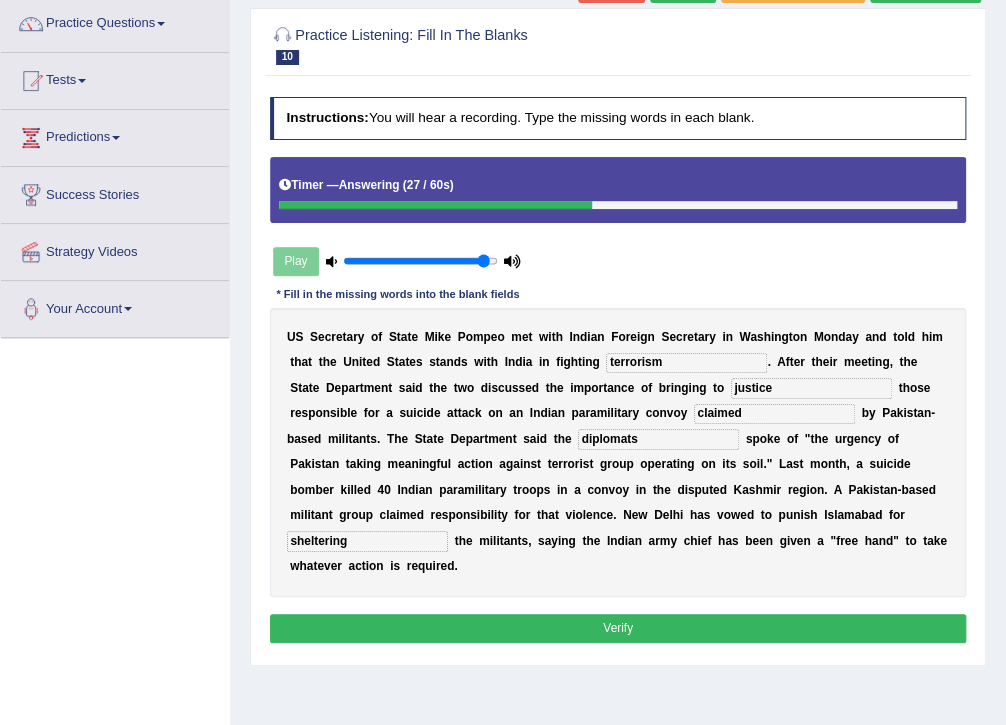 click on "Verify" at bounding box center [618, 628] 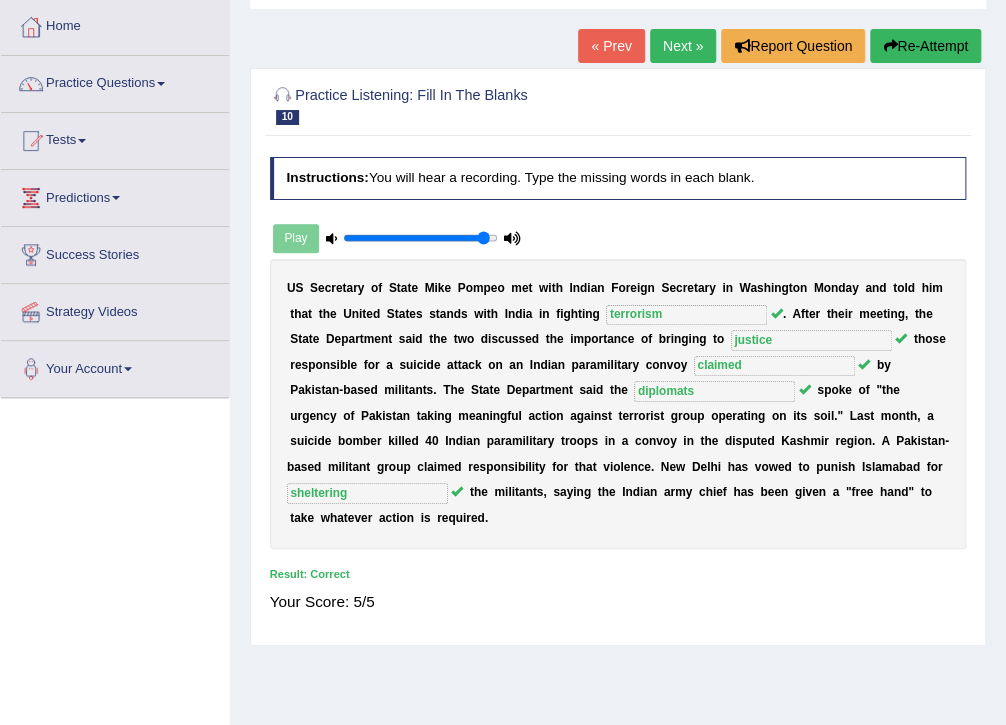 scroll, scrollTop: 0, scrollLeft: 0, axis: both 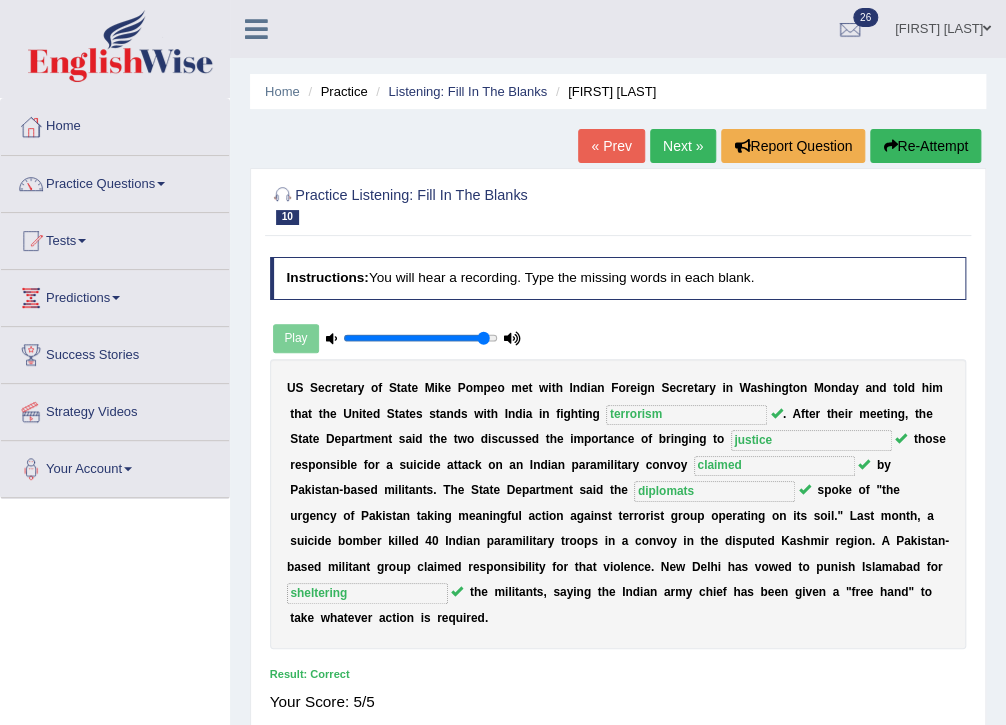 click on "Next »" at bounding box center [683, 146] 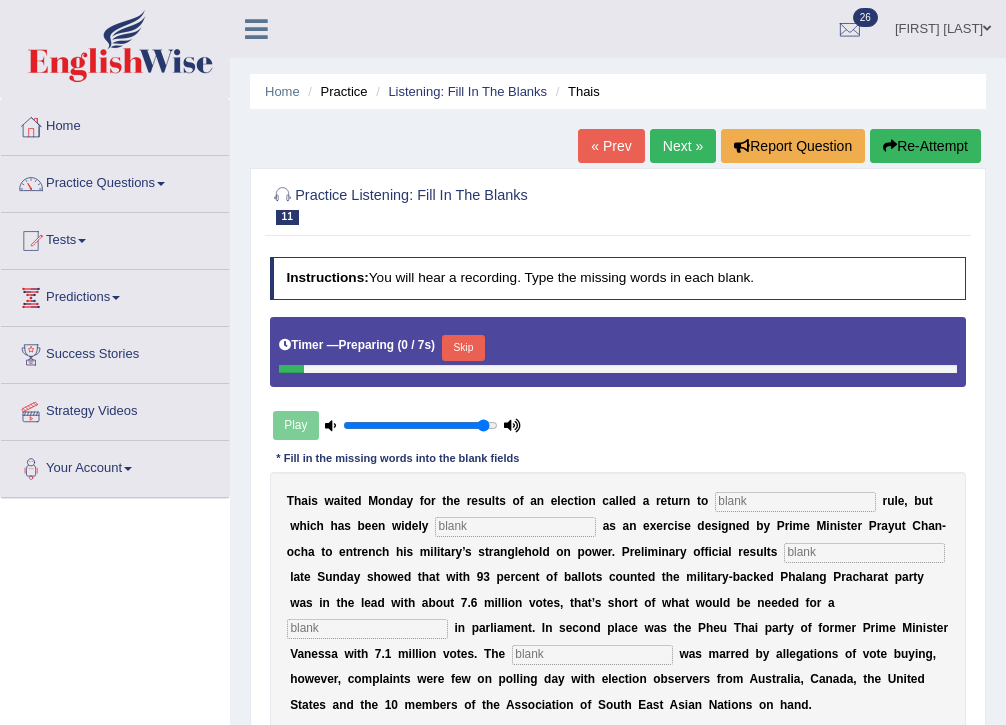 scroll, scrollTop: 0, scrollLeft: 0, axis: both 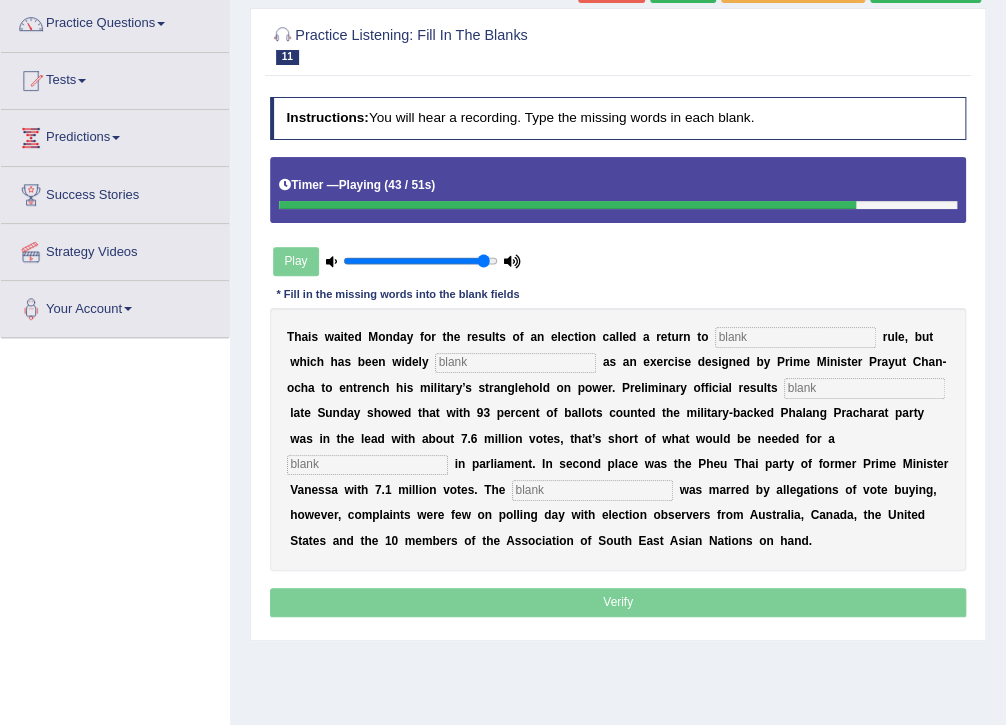 click at bounding box center (795, 337) 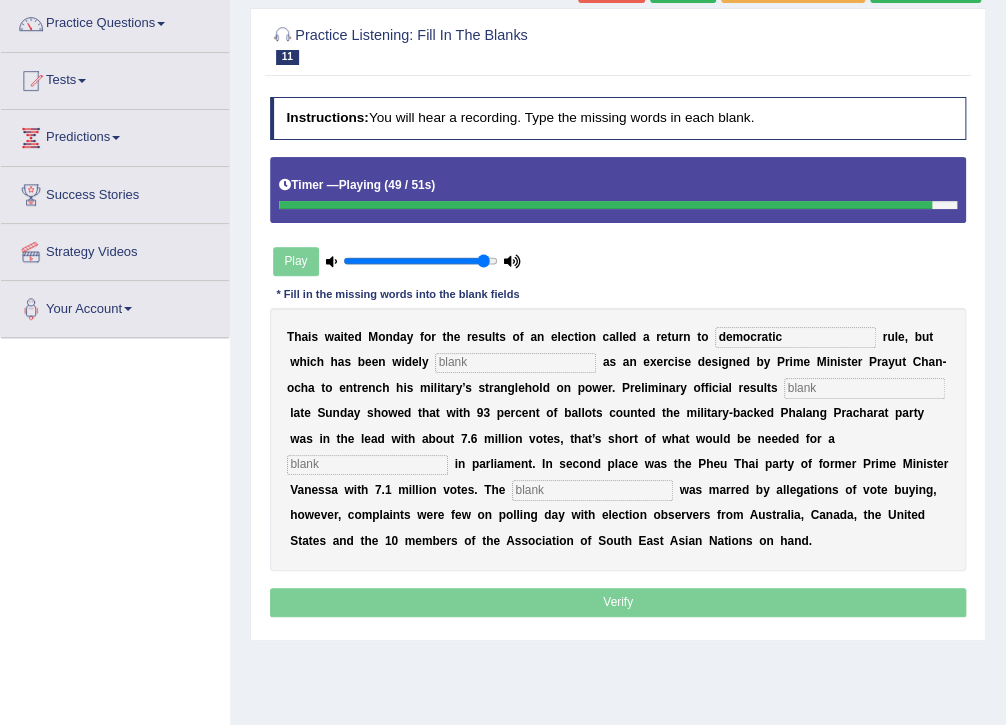 type on "democratic" 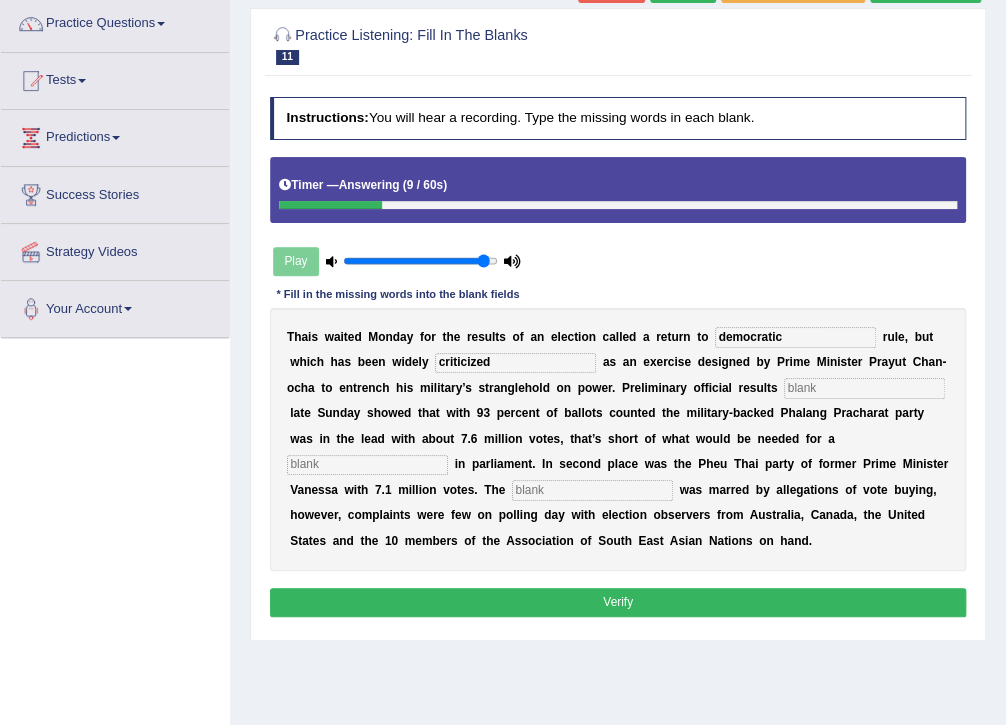 type on "criticized" 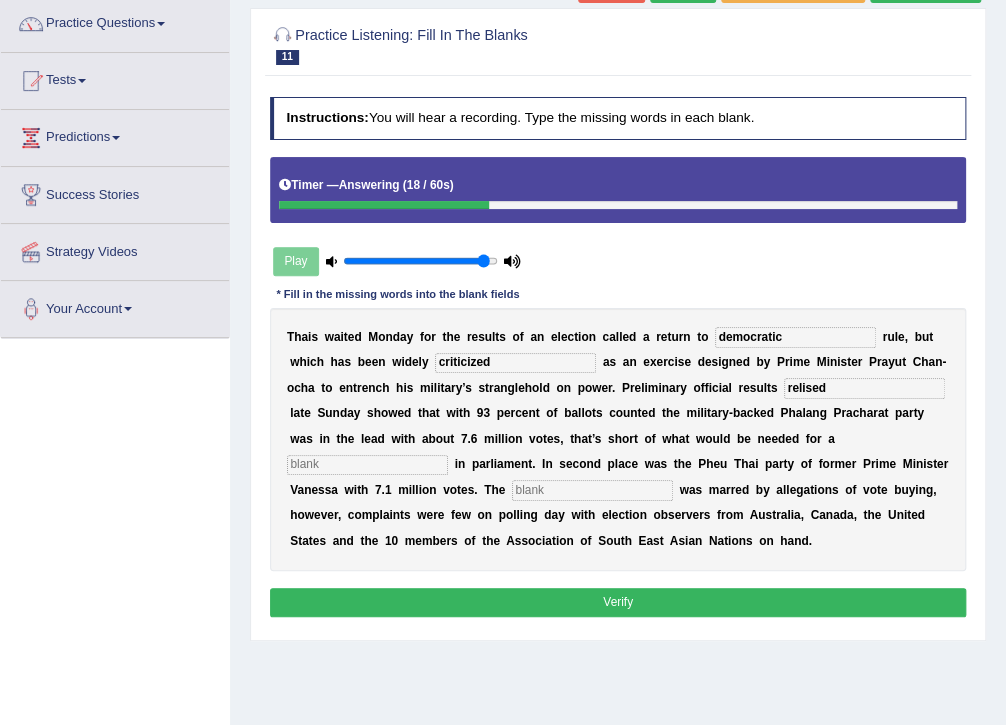 type on "relised" 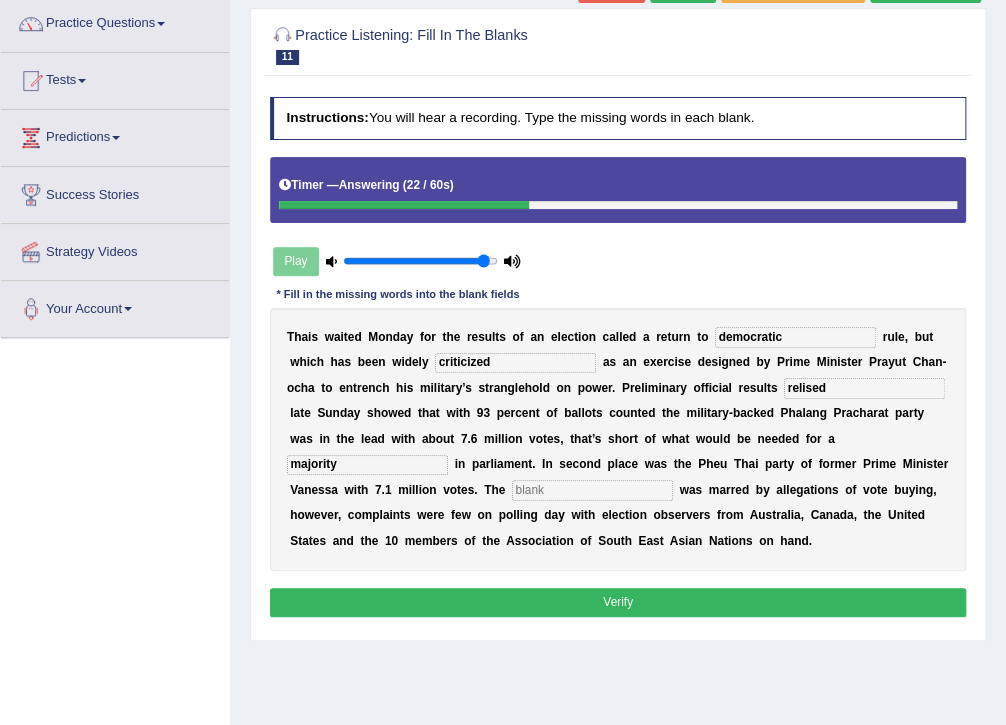 type on "majority" 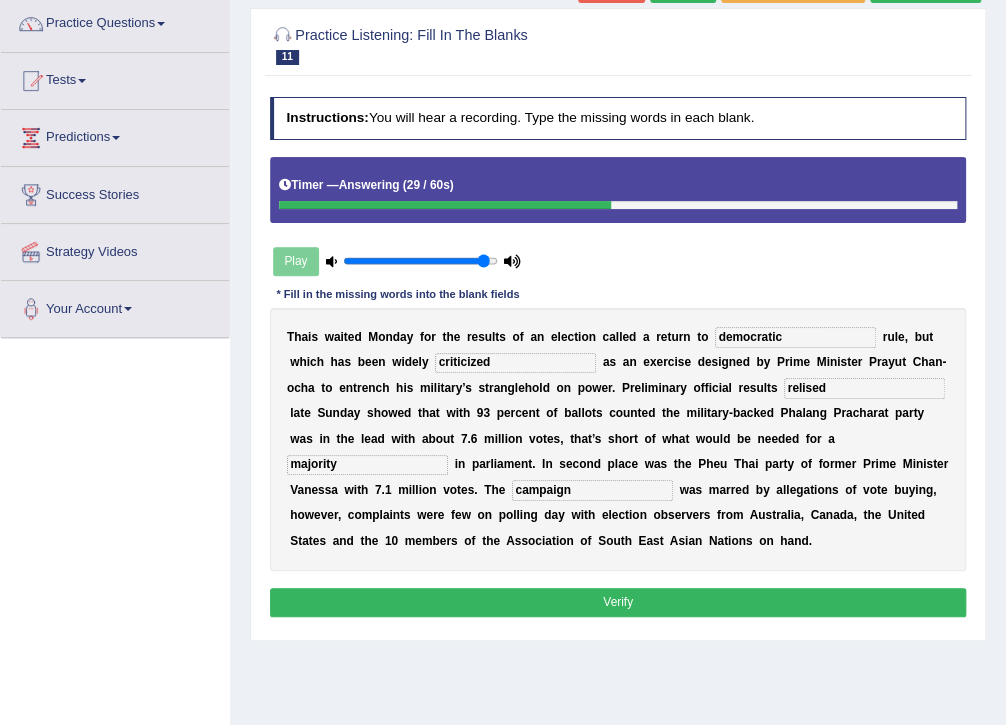 type on "campaign" 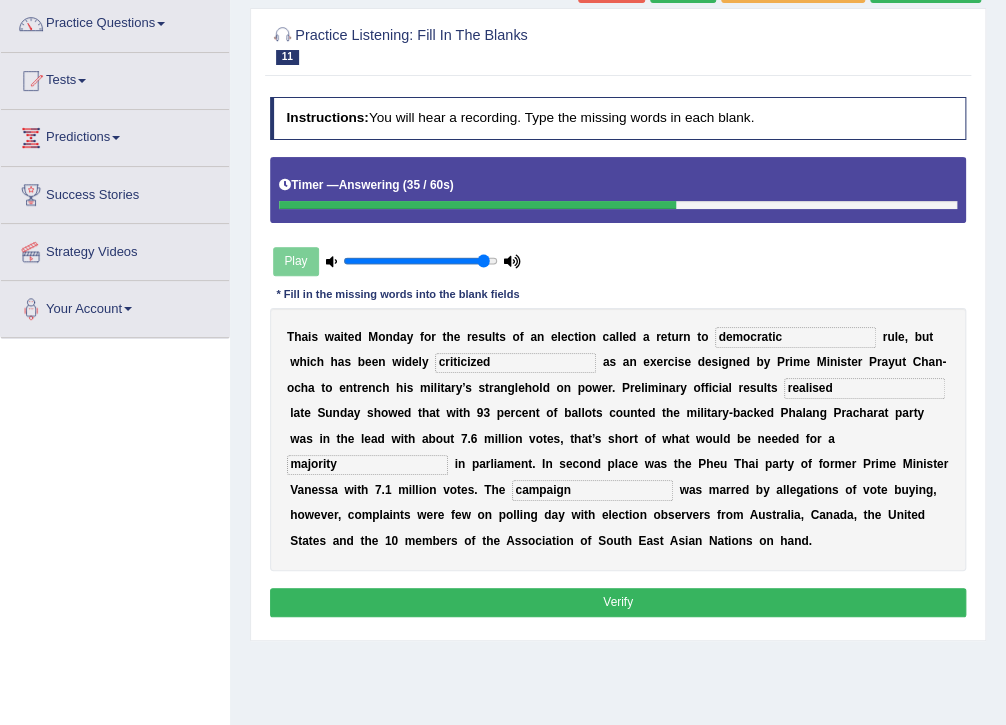type on "relised" 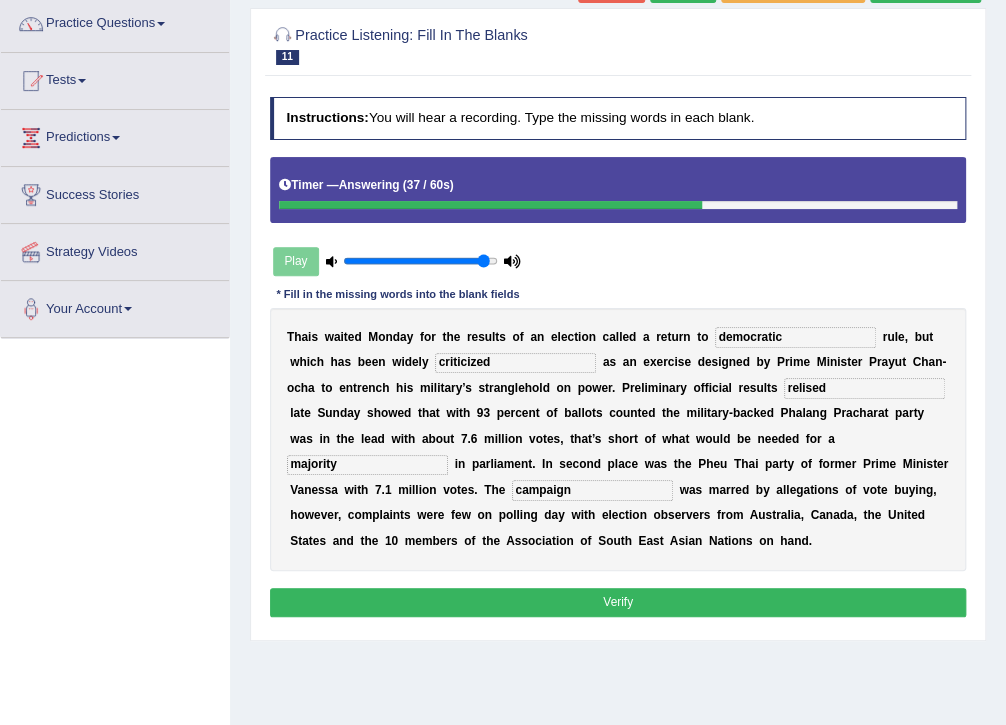 click on "Verify" at bounding box center [618, 602] 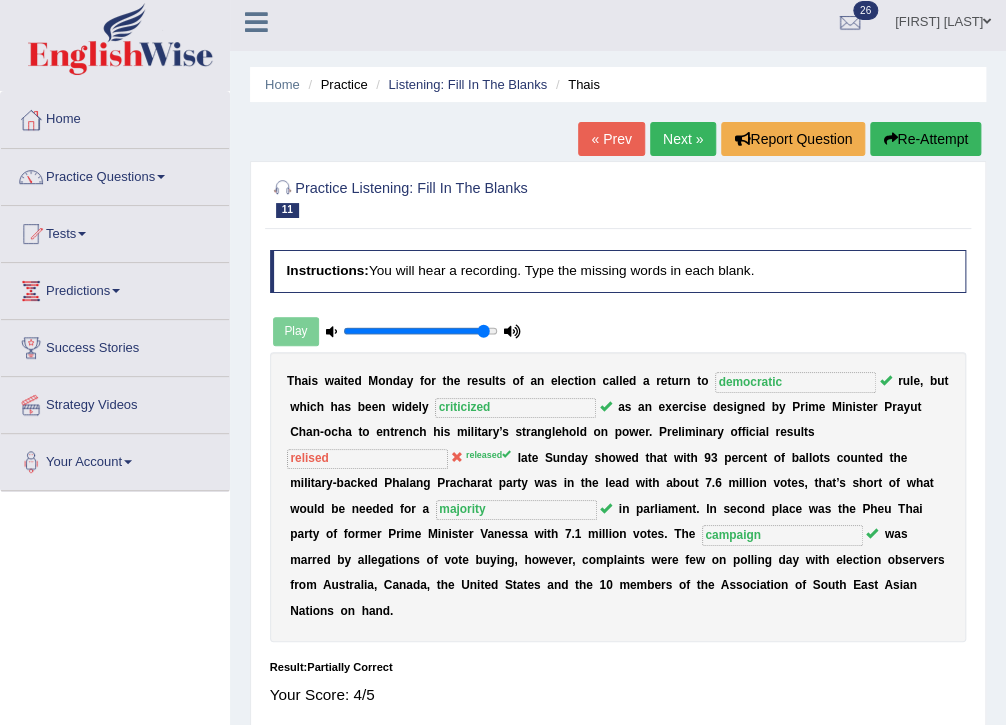 scroll, scrollTop: 0, scrollLeft: 0, axis: both 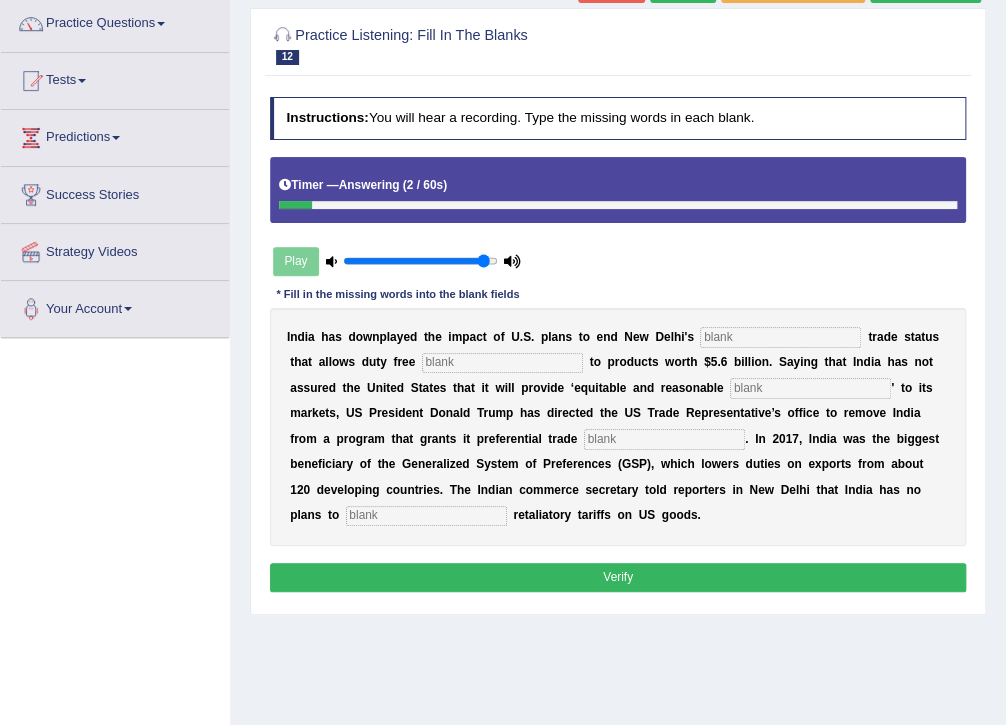 click at bounding box center [780, 337] 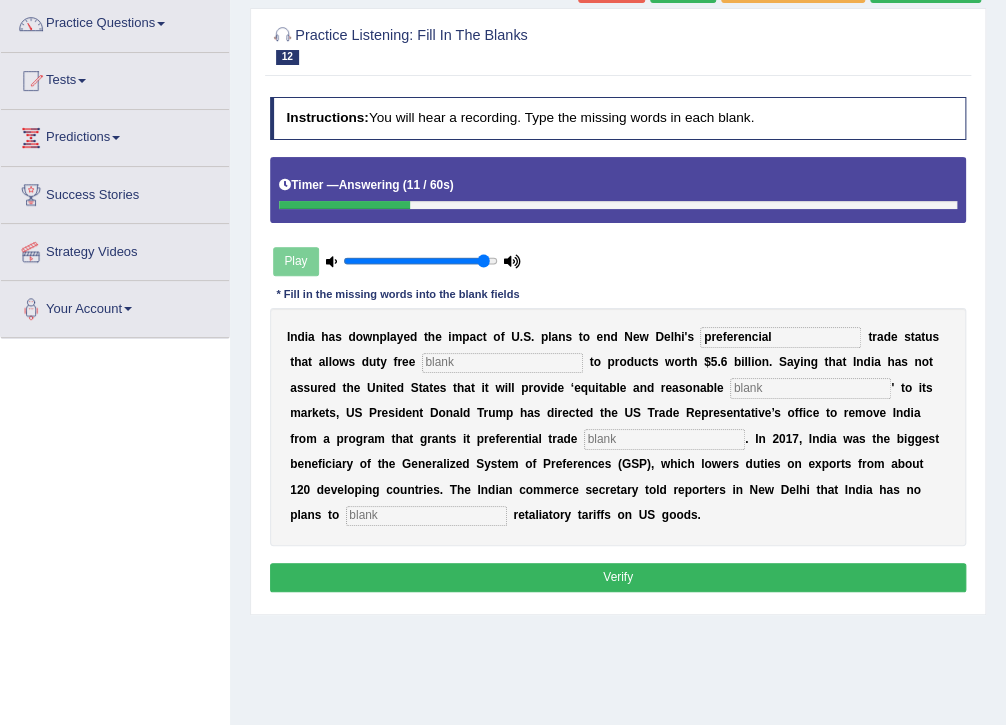 type on "preferencial" 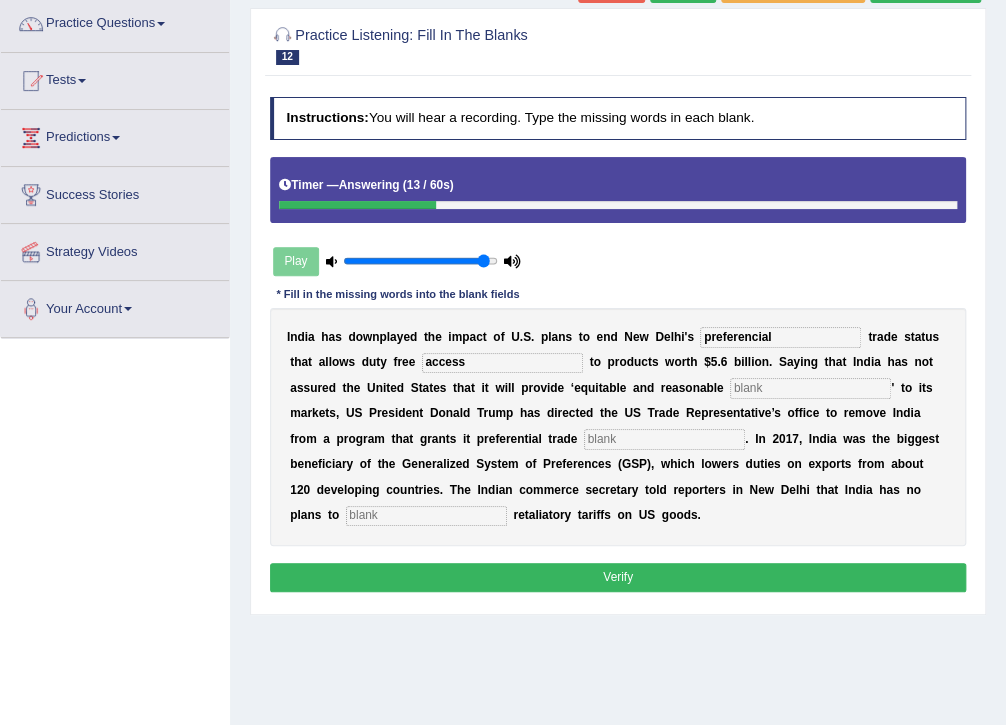 type on "access" 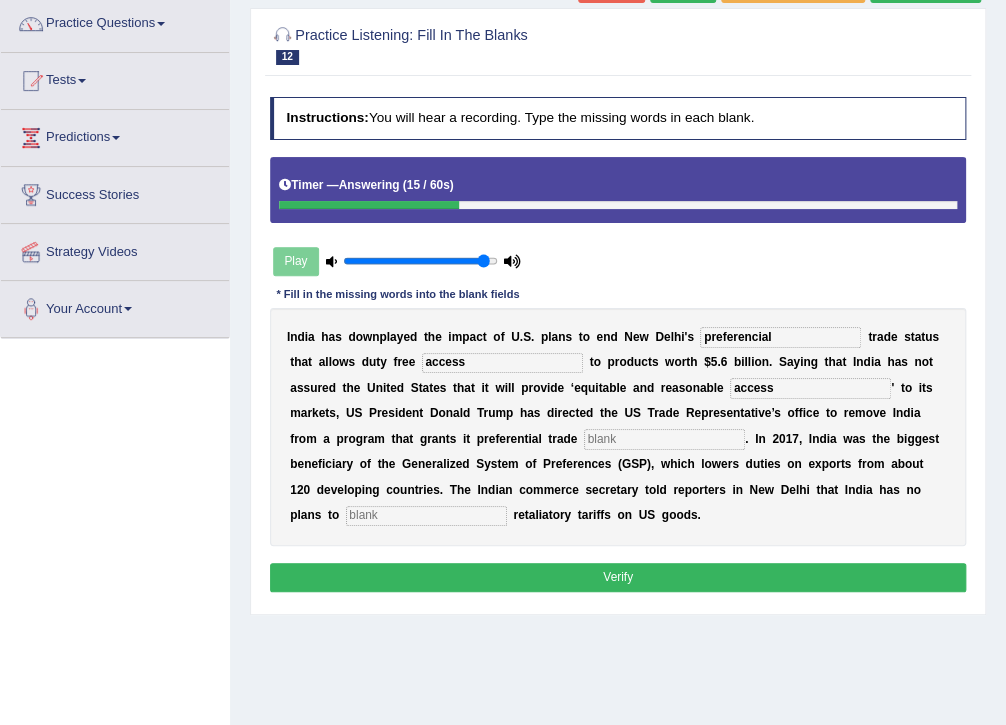 type on "access" 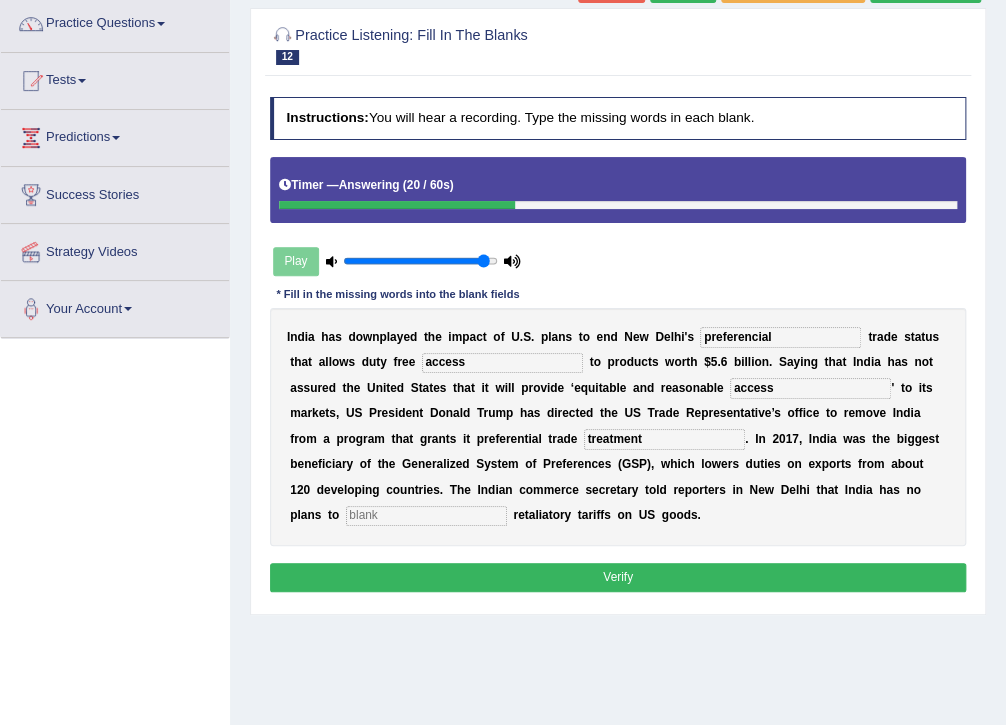 type on "treatment" 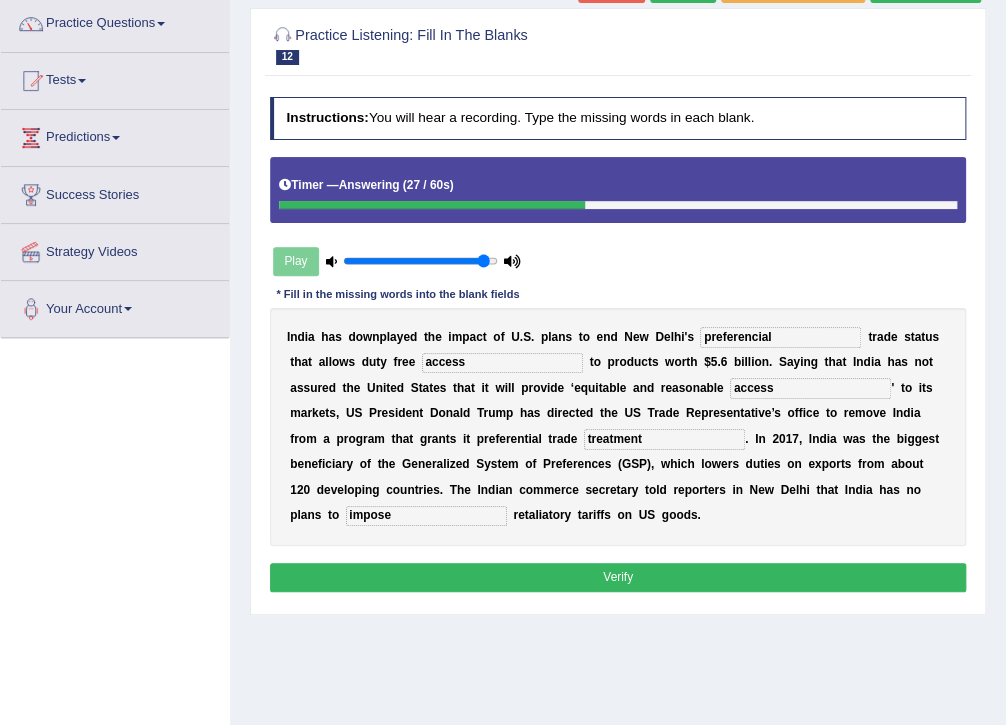 type on "impose" 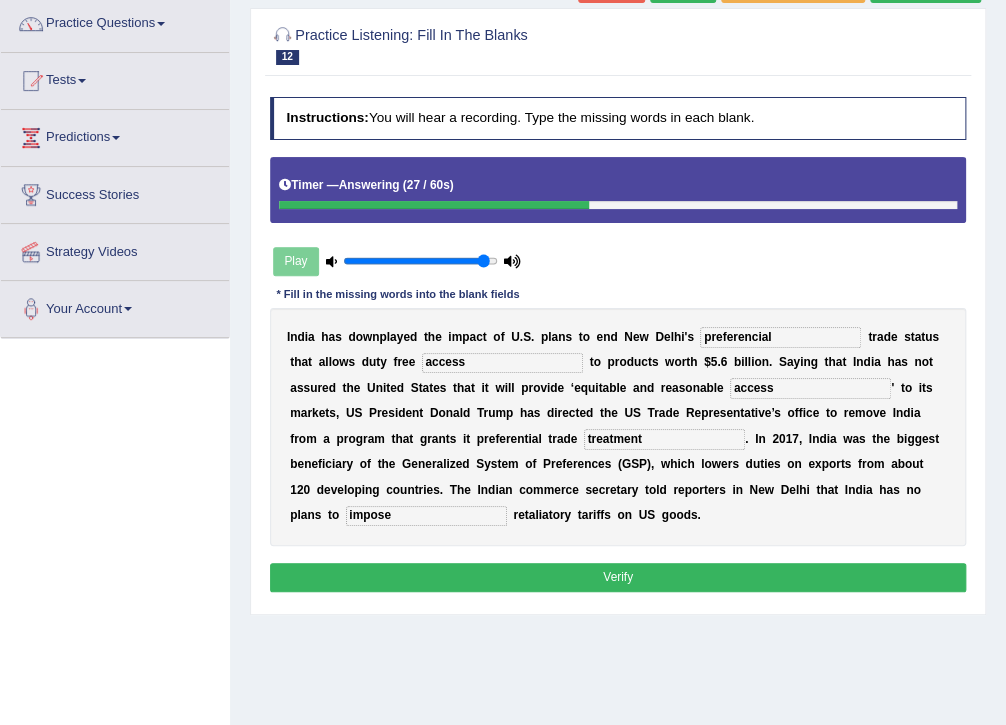 click on "Verify" at bounding box center [618, 577] 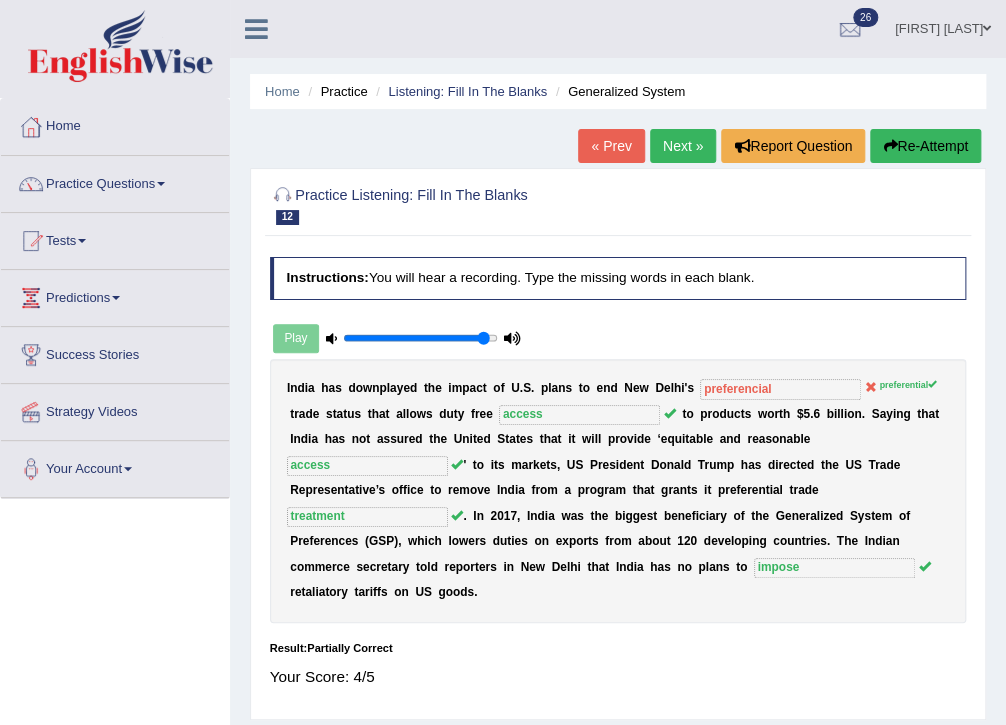 scroll, scrollTop: 0, scrollLeft: 0, axis: both 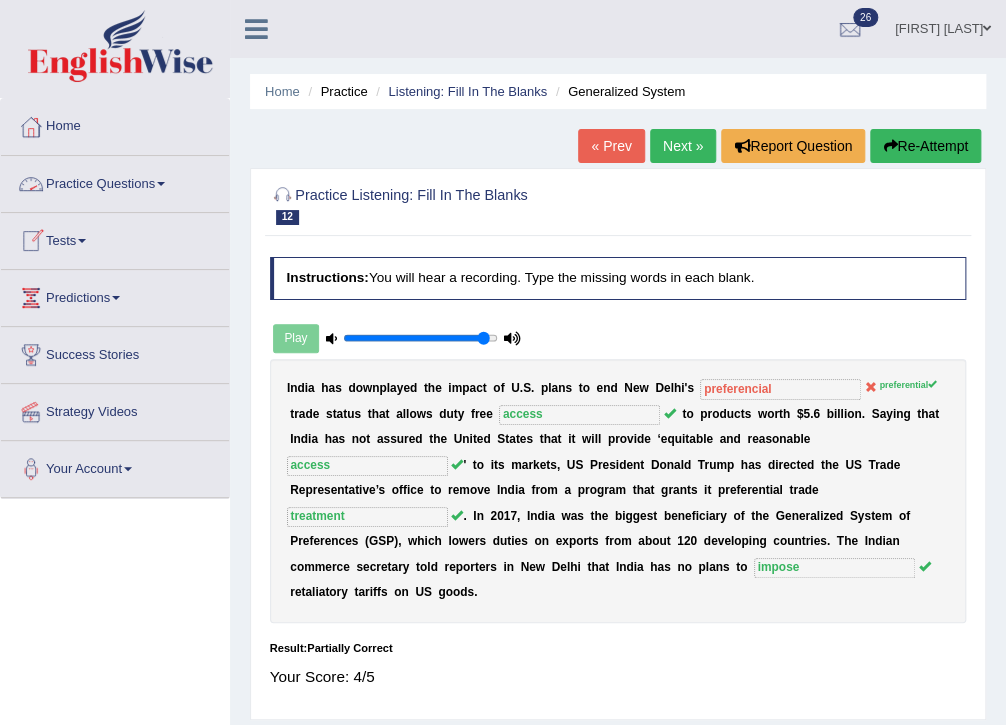 click on "Practice Questions" at bounding box center (115, 181) 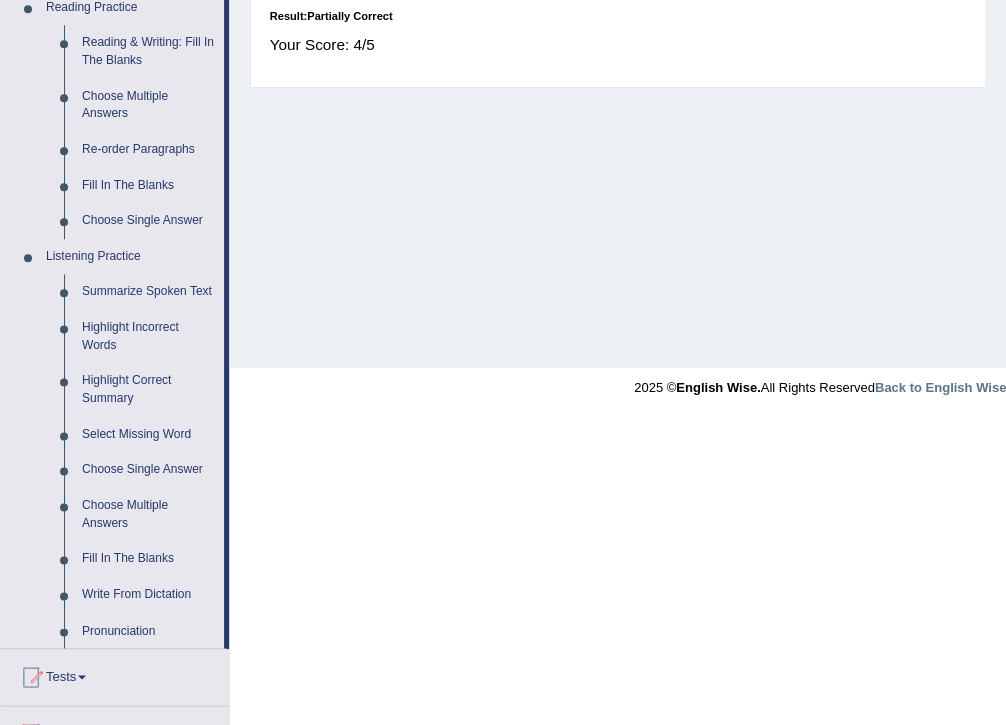 scroll, scrollTop: 640, scrollLeft: 0, axis: vertical 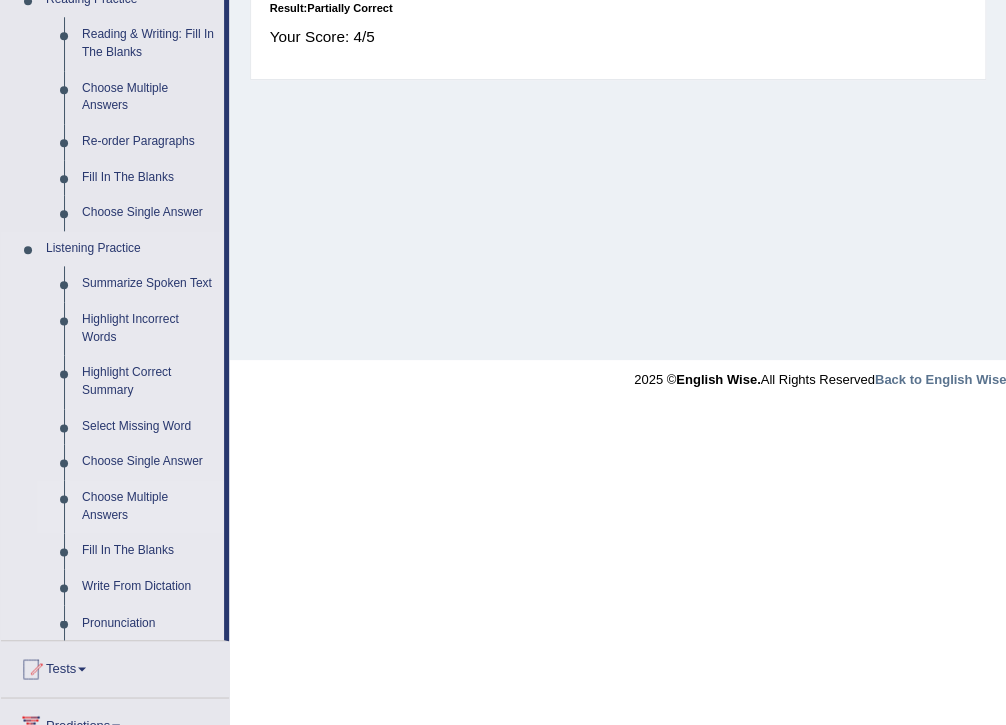 click on "Choose Multiple Answers" at bounding box center (148, 506) 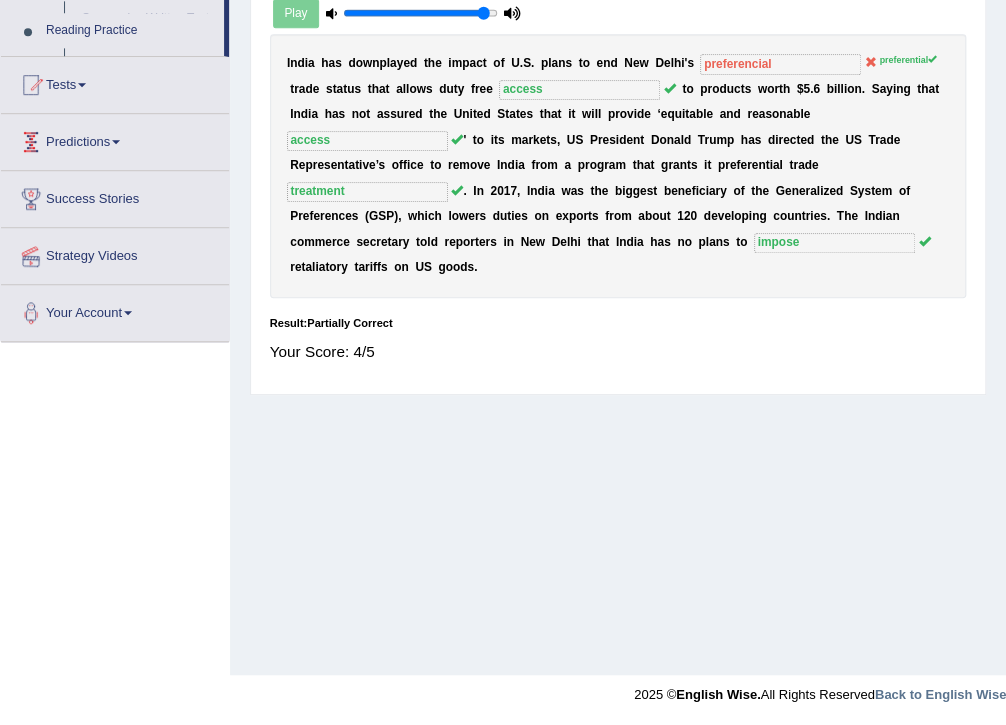 scroll, scrollTop: 325, scrollLeft: 0, axis: vertical 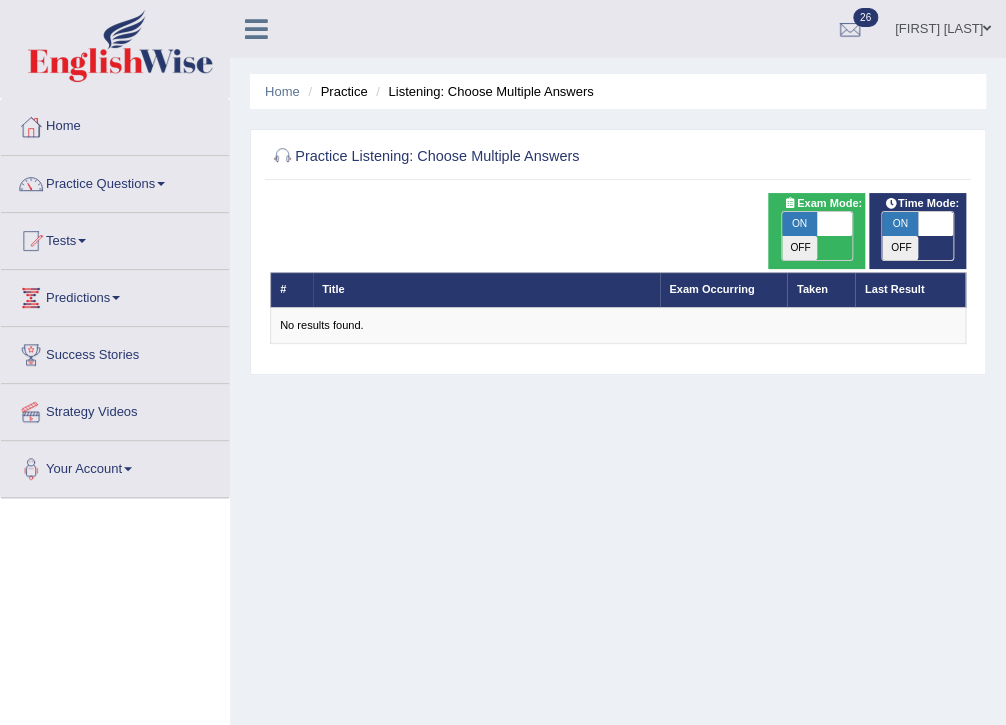 click at bounding box center (834, 224) 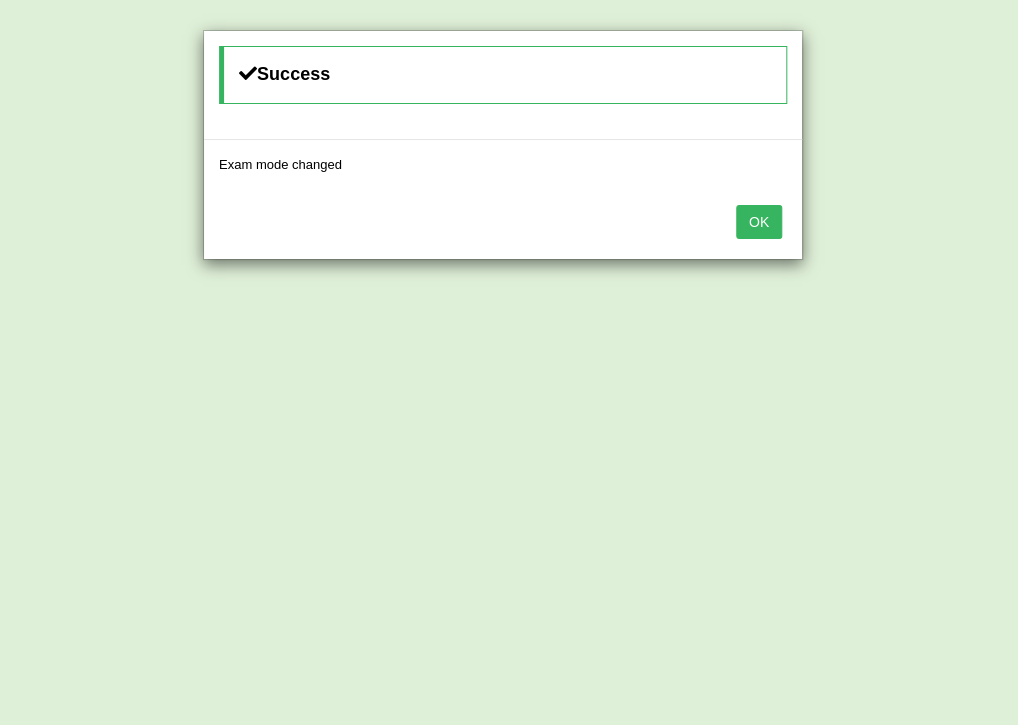 click on "OK" at bounding box center (503, 224) 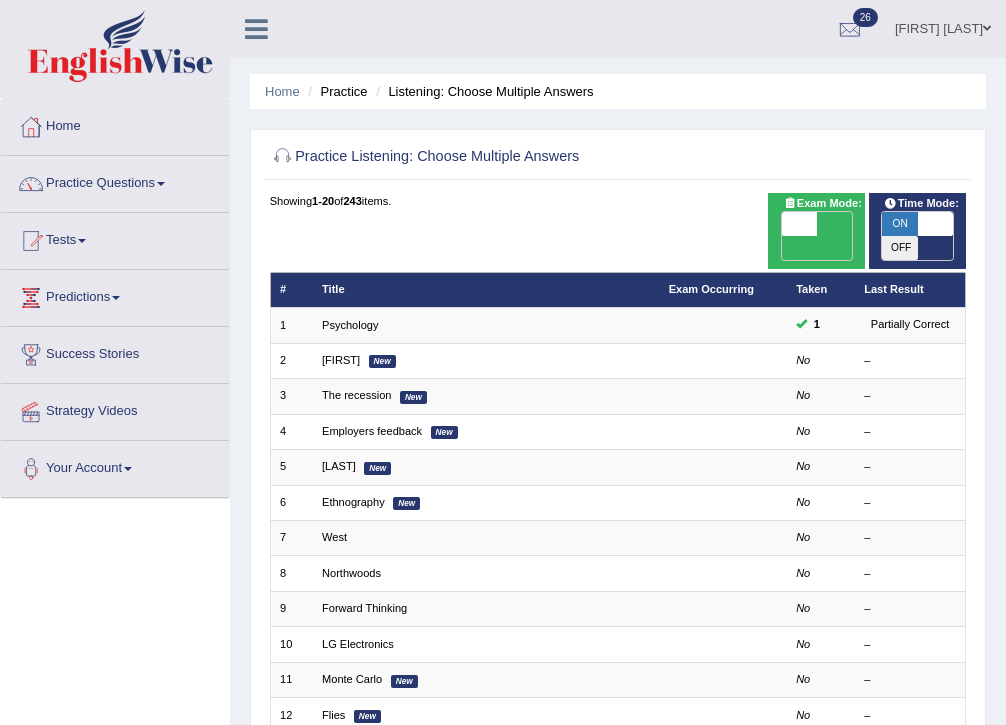 scroll, scrollTop: 80, scrollLeft: 0, axis: vertical 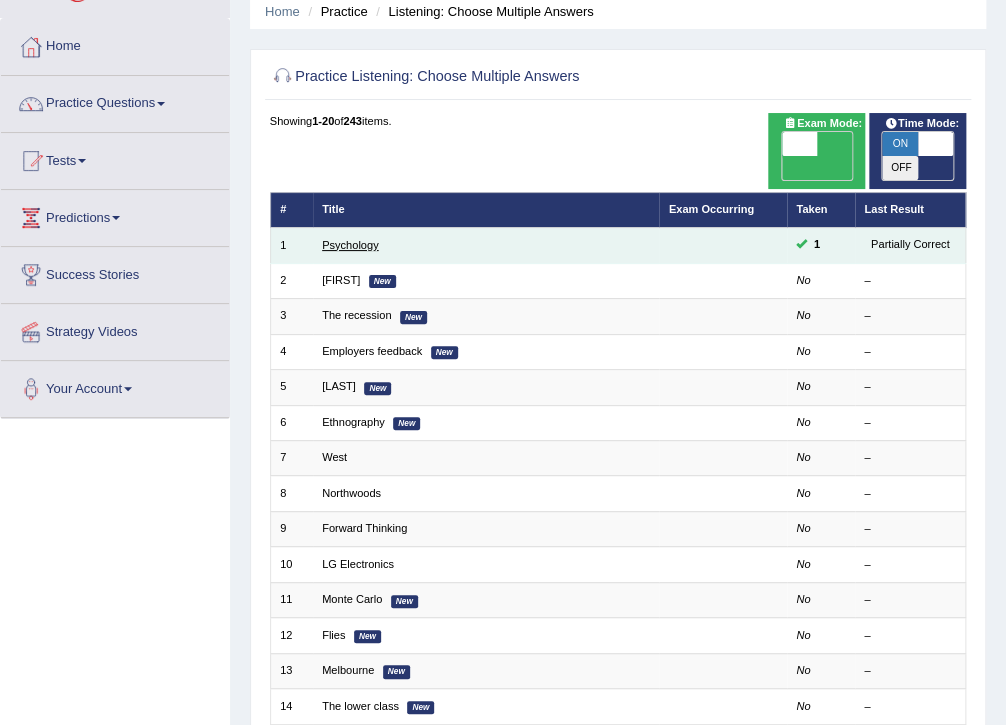 click on "Psychology" at bounding box center (350, 245) 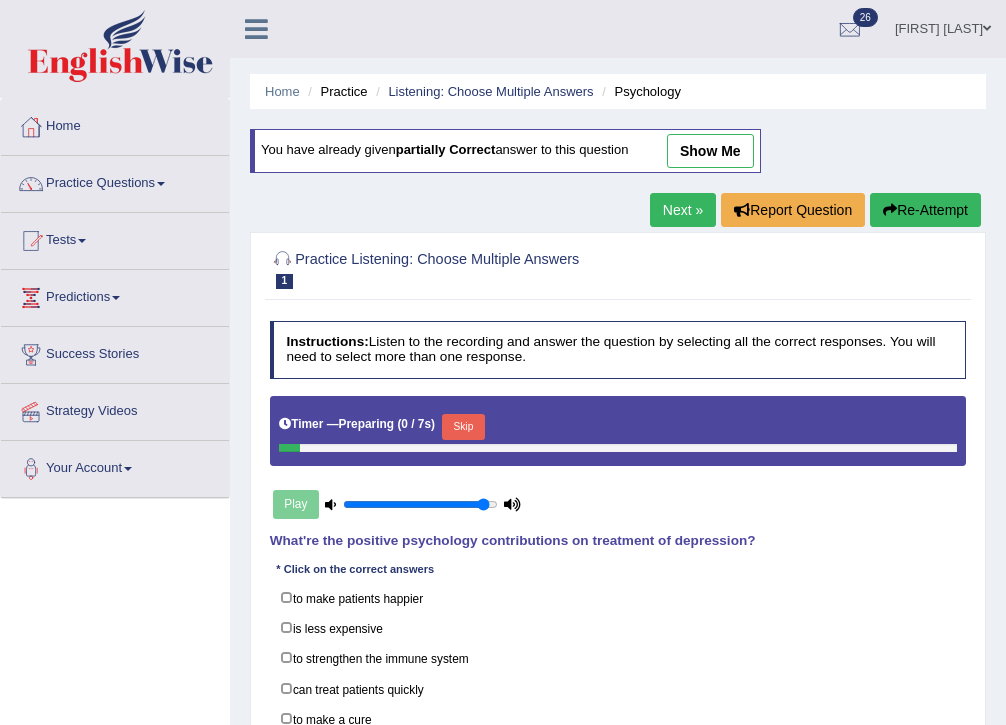 scroll, scrollTop: 0, scrollLeft: 0, axis: both 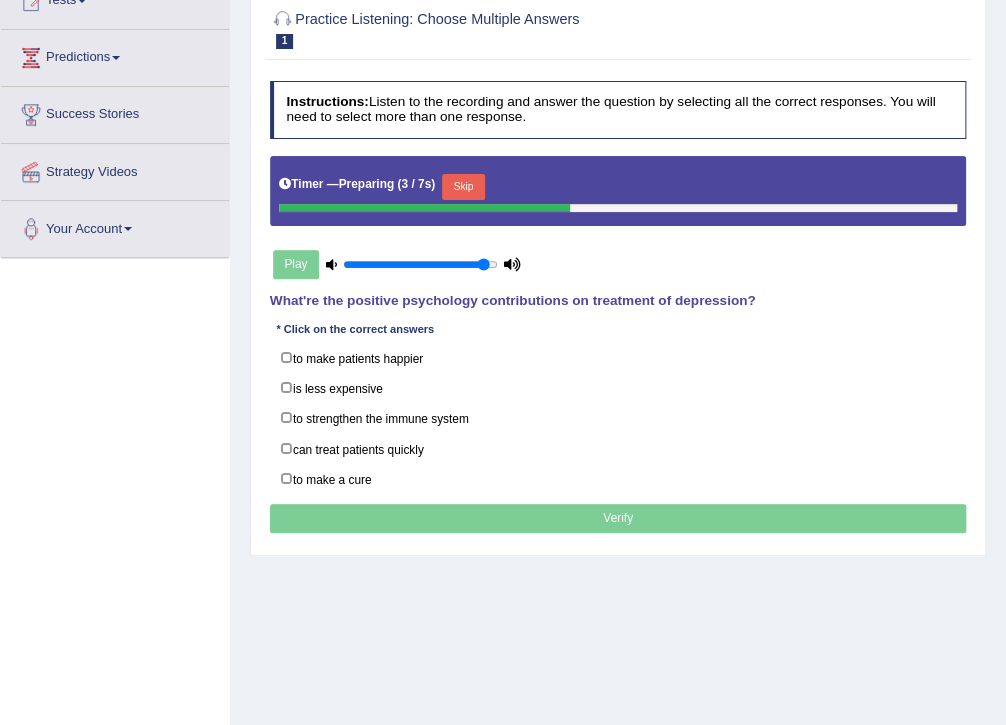 click on "Skip" at bounding box center (463, 187) 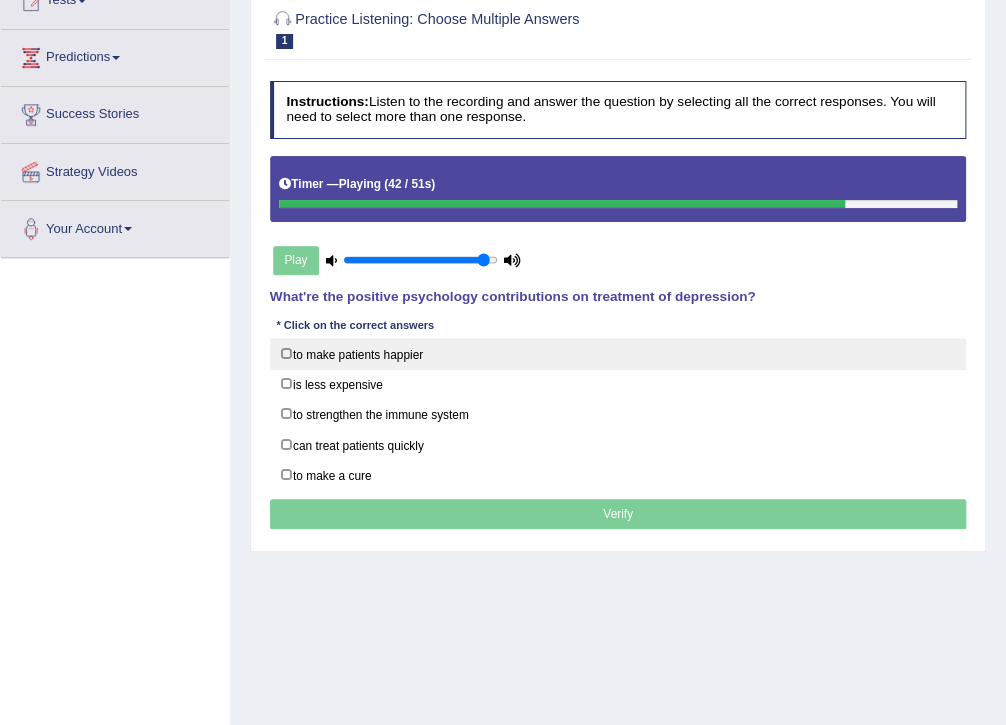 click on "to make patients happier" at bounding box center [618, 353] 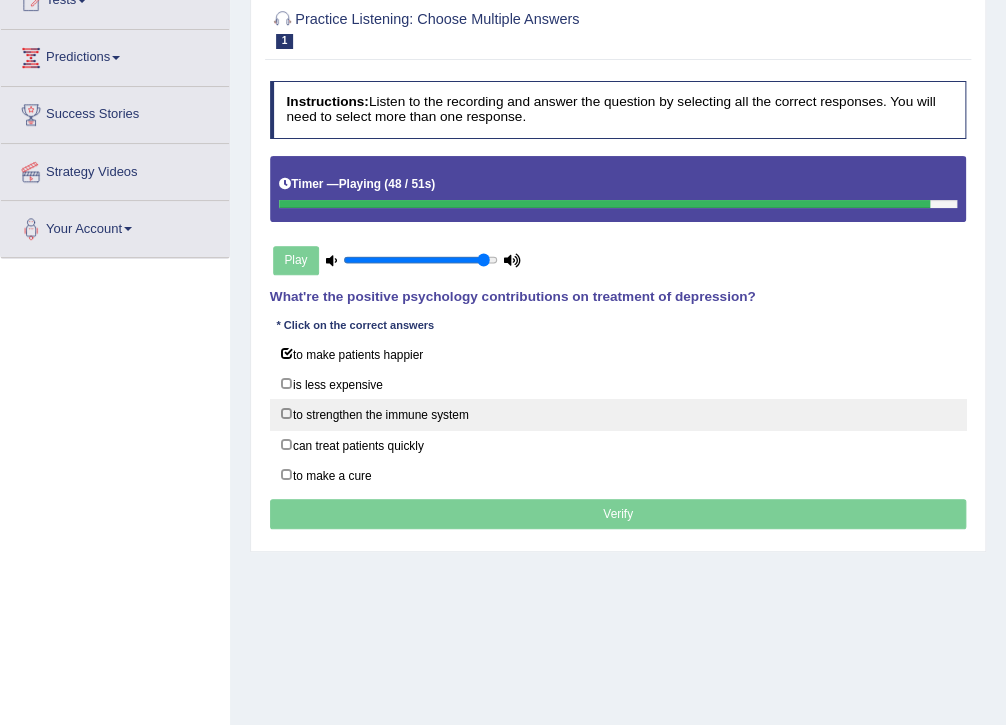 click on "to strengthen the immune system" at bounding box center (618, 414) 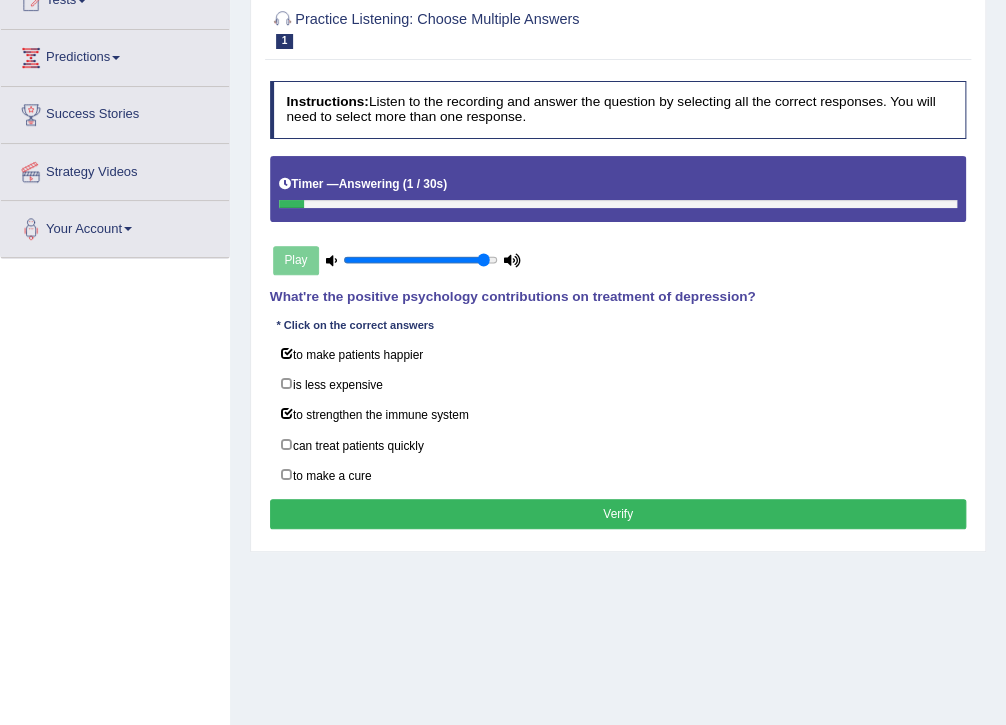 click on "Verify" at bounding box center (618, 513) 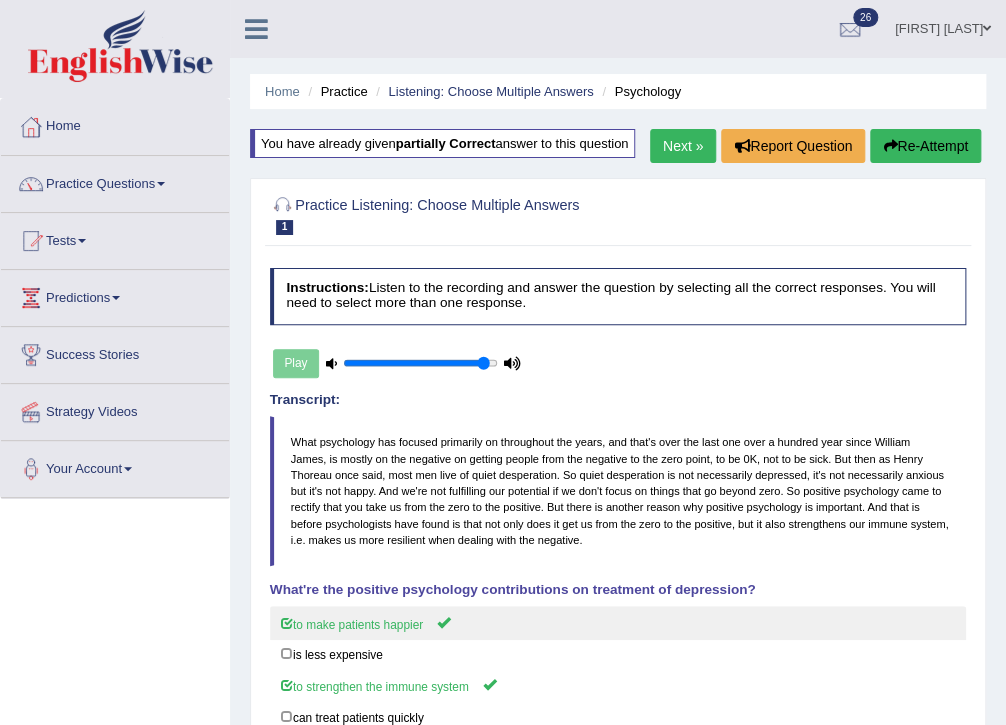 scroll, scrollTop: 0, scrollLeft: 0, axis: both 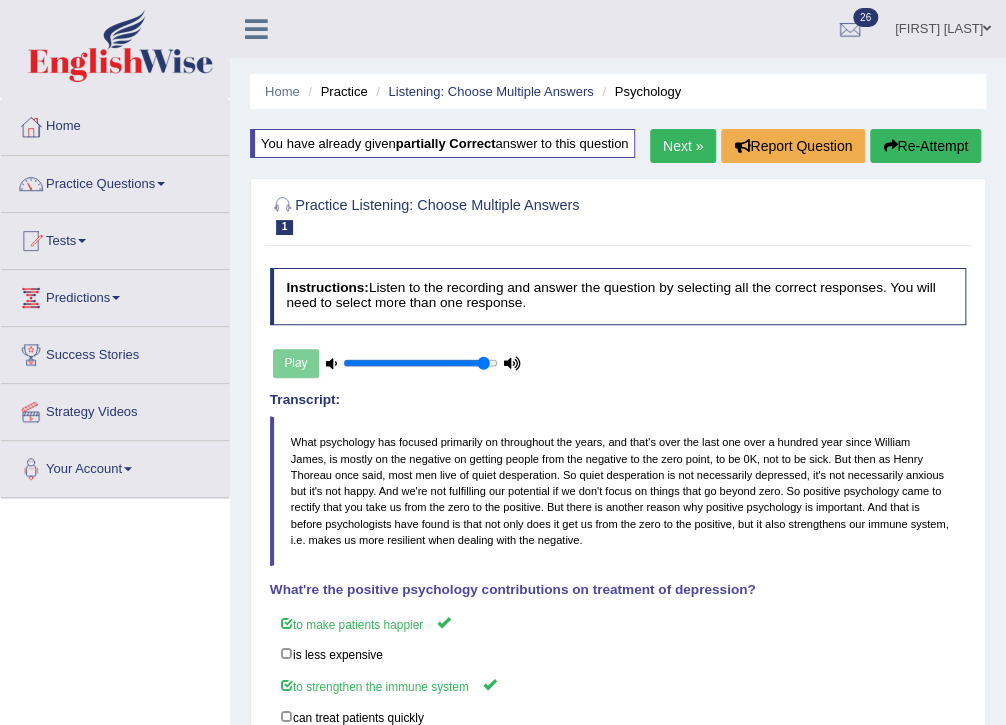 click on "Next »" at bounding box center [683, 146] 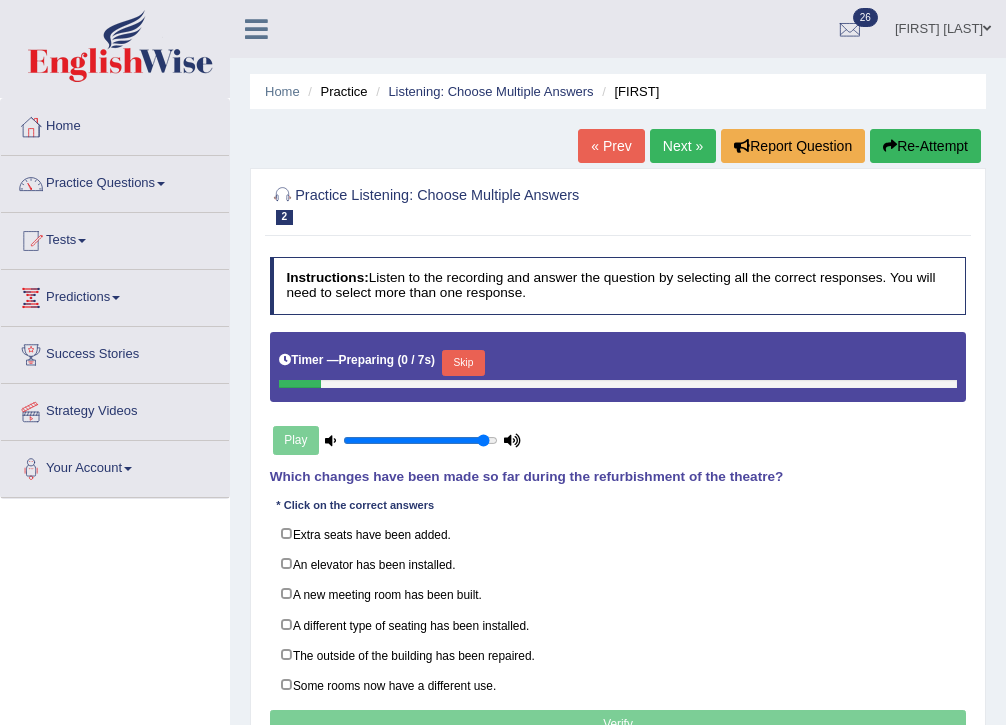scroll, scrollTop: 160, scrollLeft: 0, axis: vertical 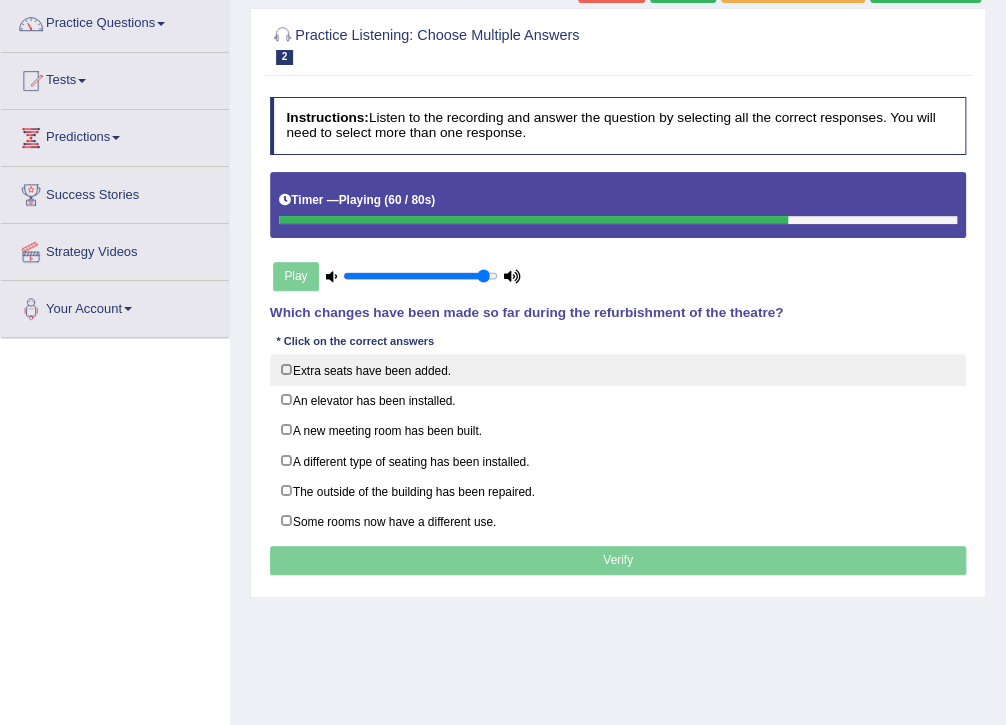 click on "Extra seats have been added." at bounding box center [618, 369] 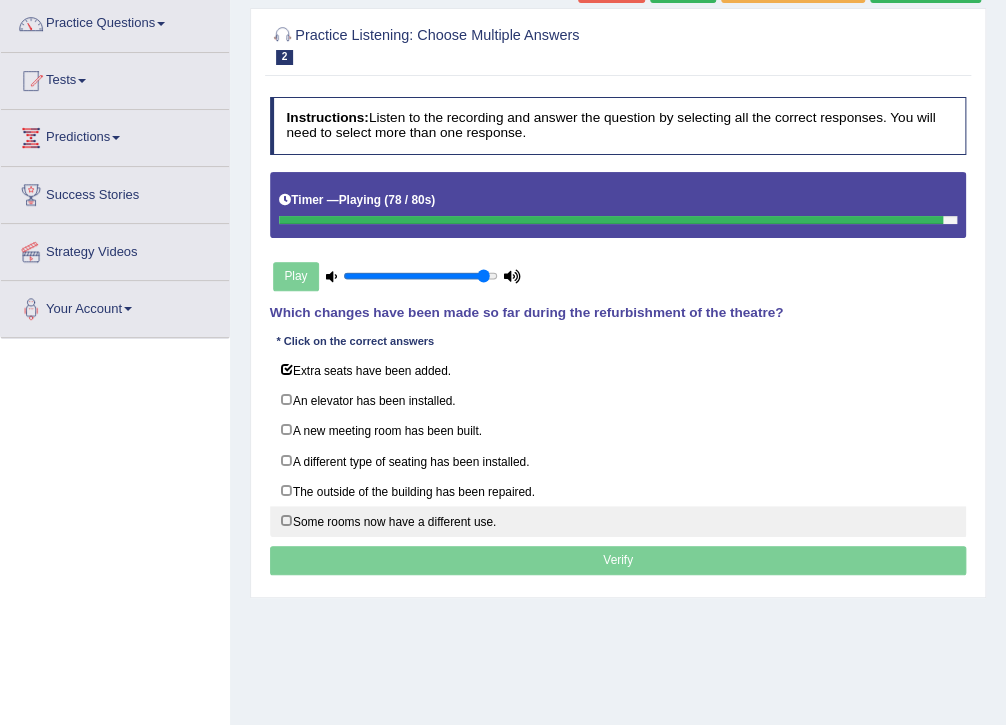 click on "Some rooms now have a different use." at bounding box center [618, 521] 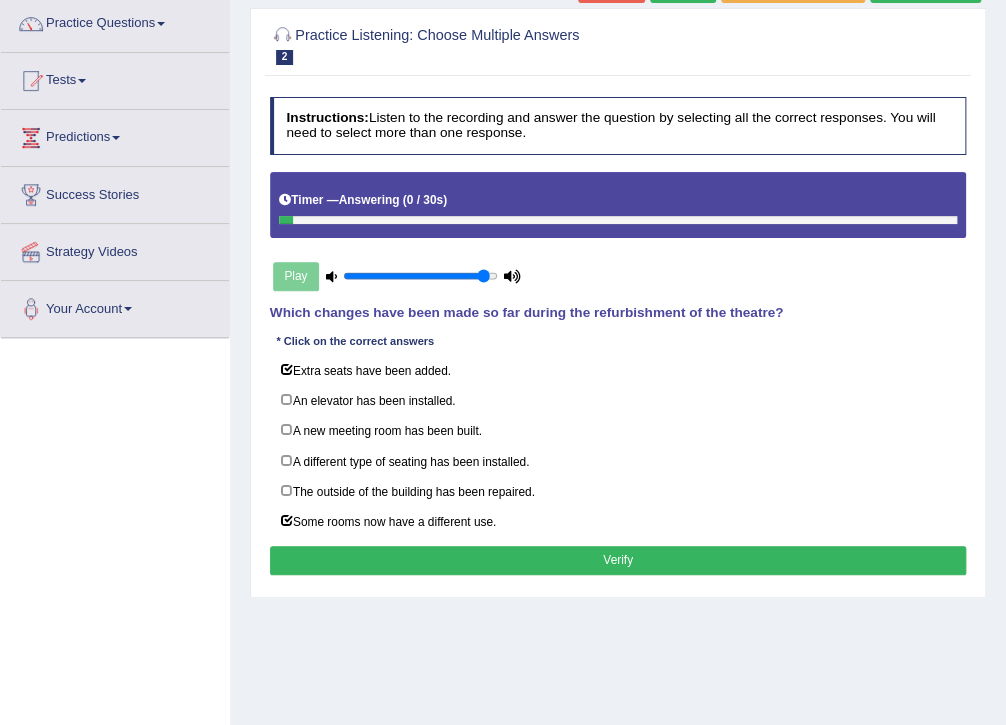 click on "Verify" at bounding box center (618, 560) 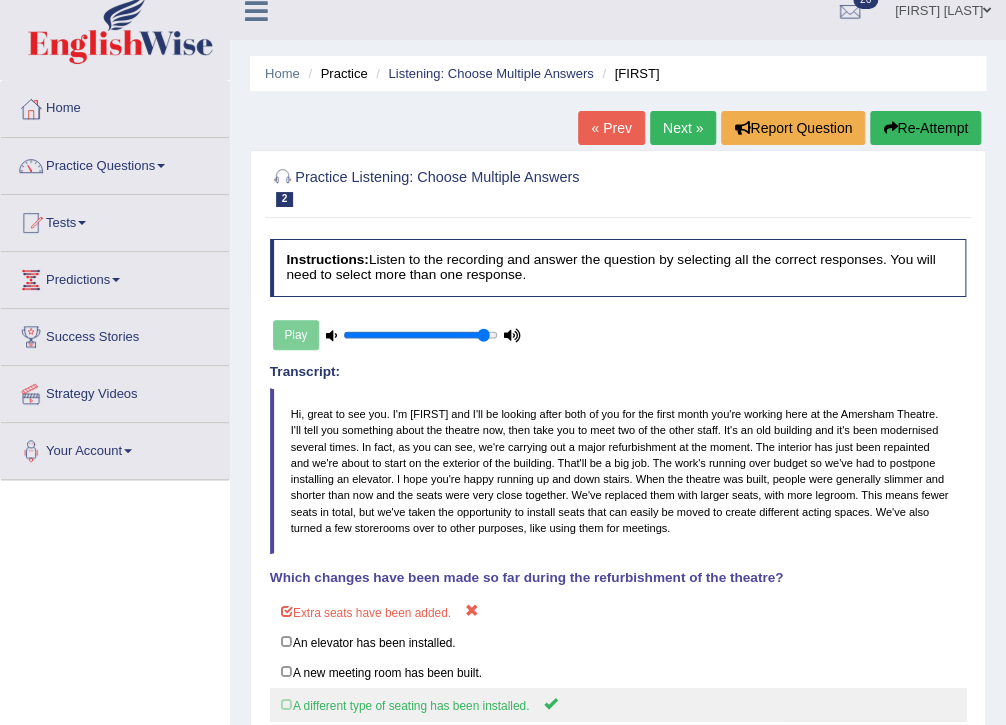 scroll, scrollTop: 0, scrollLeft: 0, axis: both 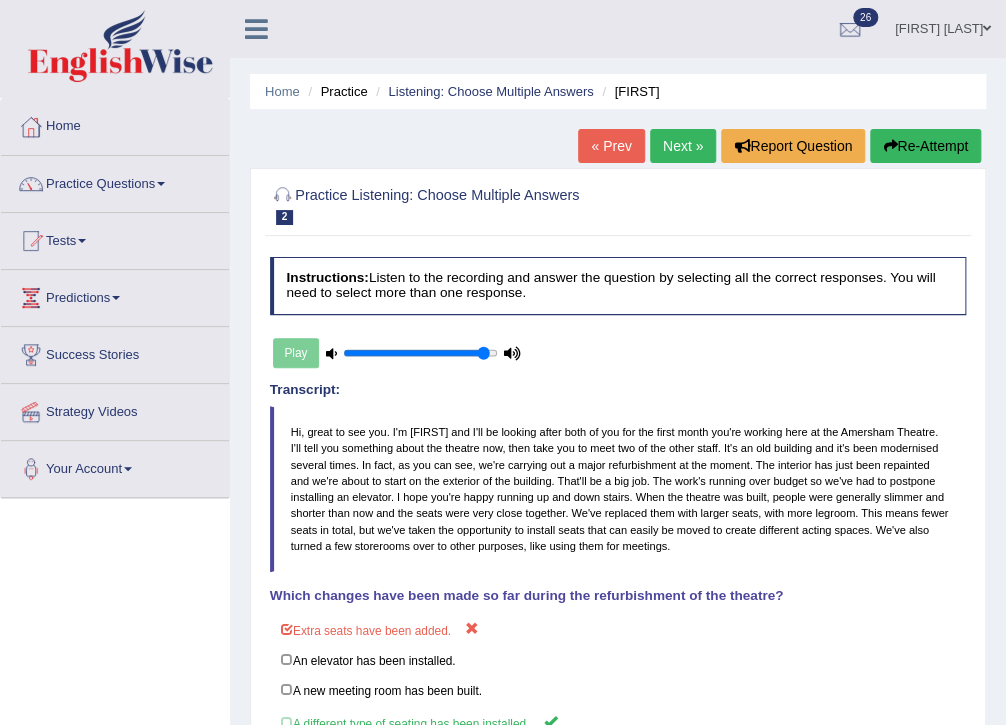 click on "Next »" at bounding box center [683, 146] 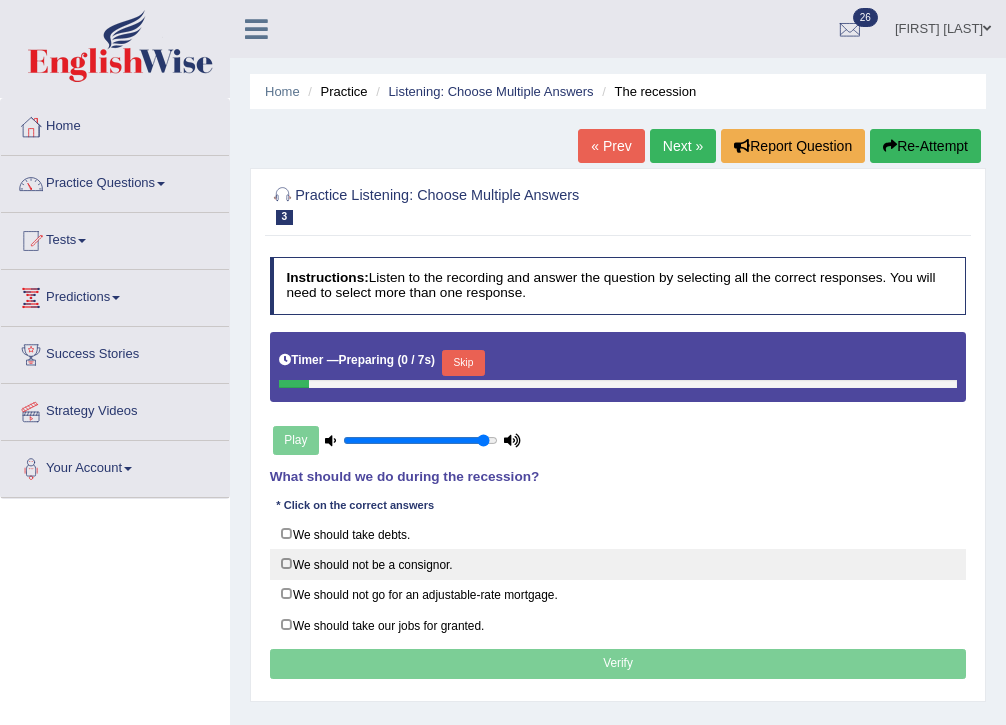 scroll, scrollTop: 0, scrollLeft: 0, axis: both 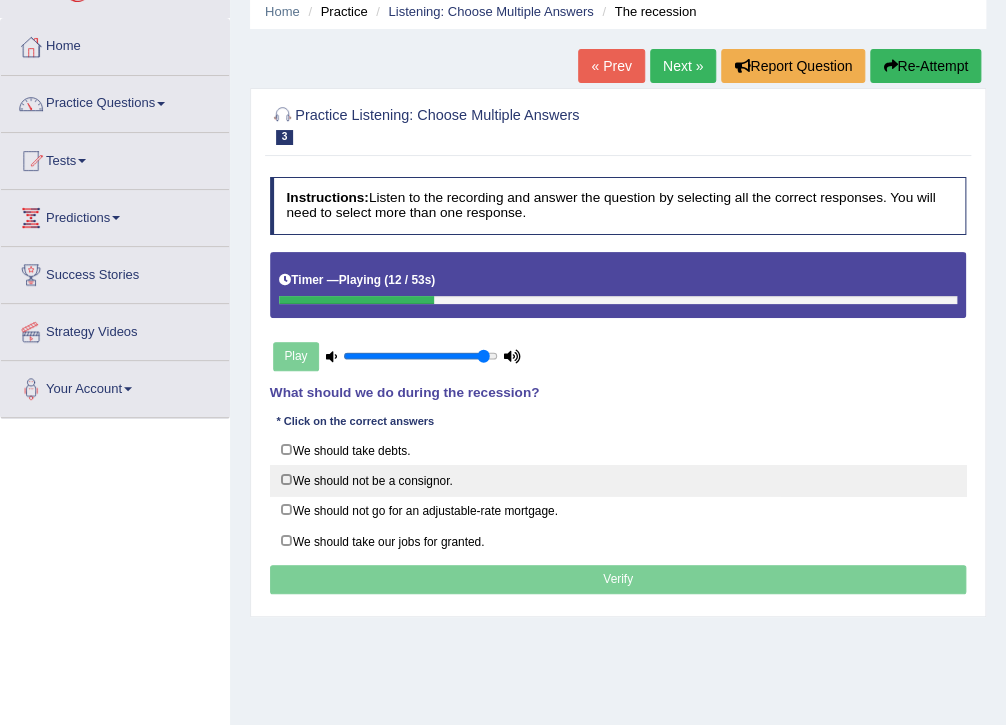 click on "We should not be a consignor." at bounding box center [618, 480] 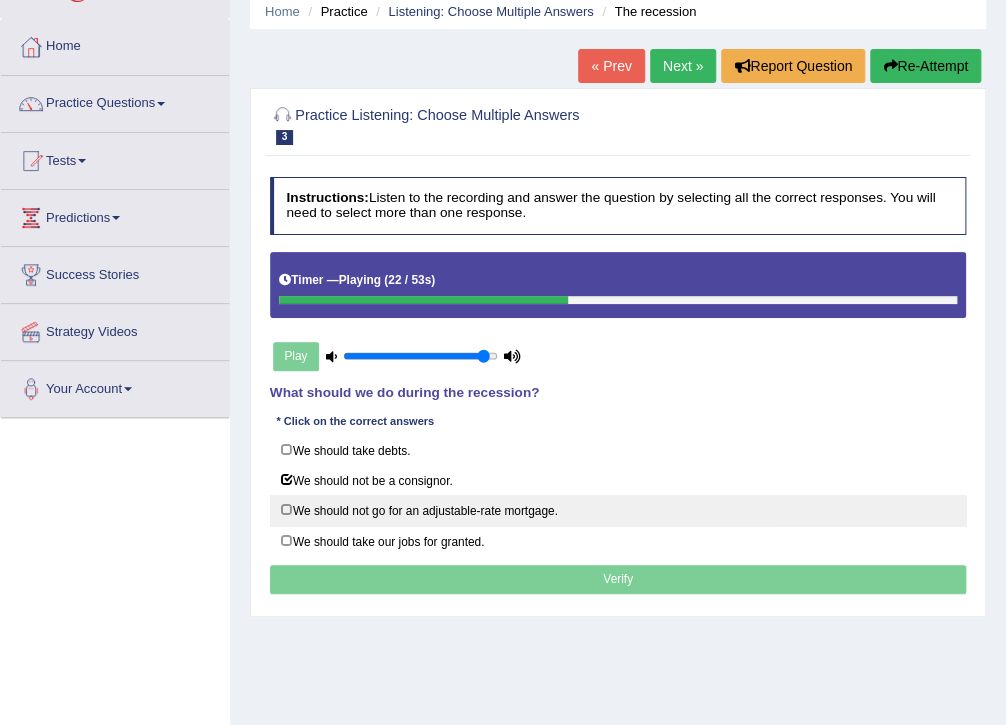 click on "We should not go for an adjustable-rate mortgage." at bounding box center (618, 510) 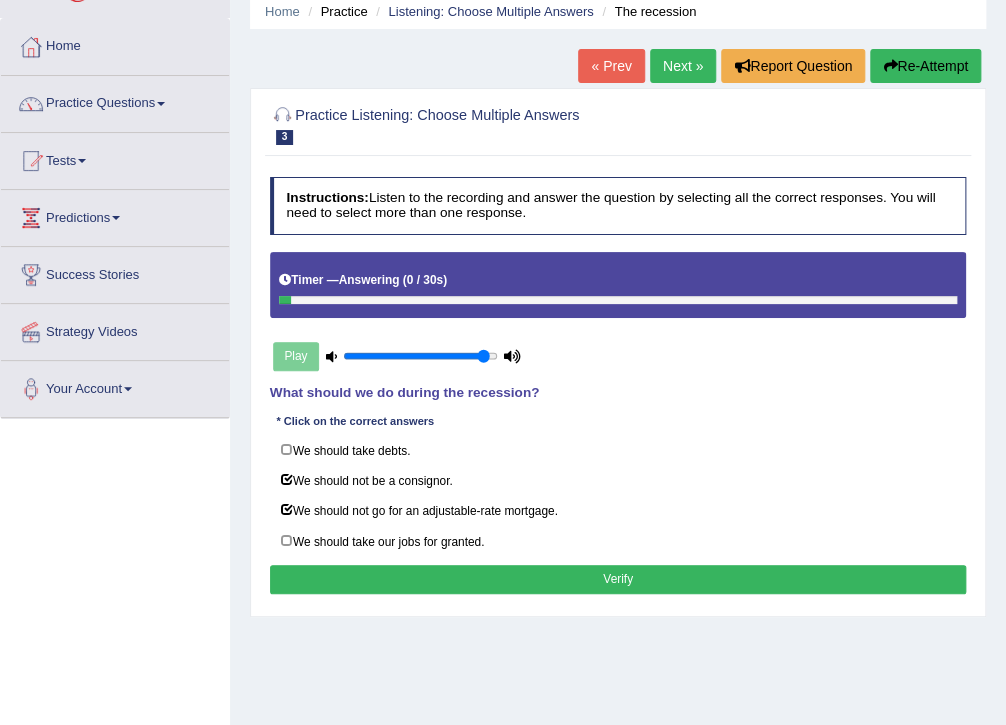 click on "Verify" at bounding box center [618, 579] 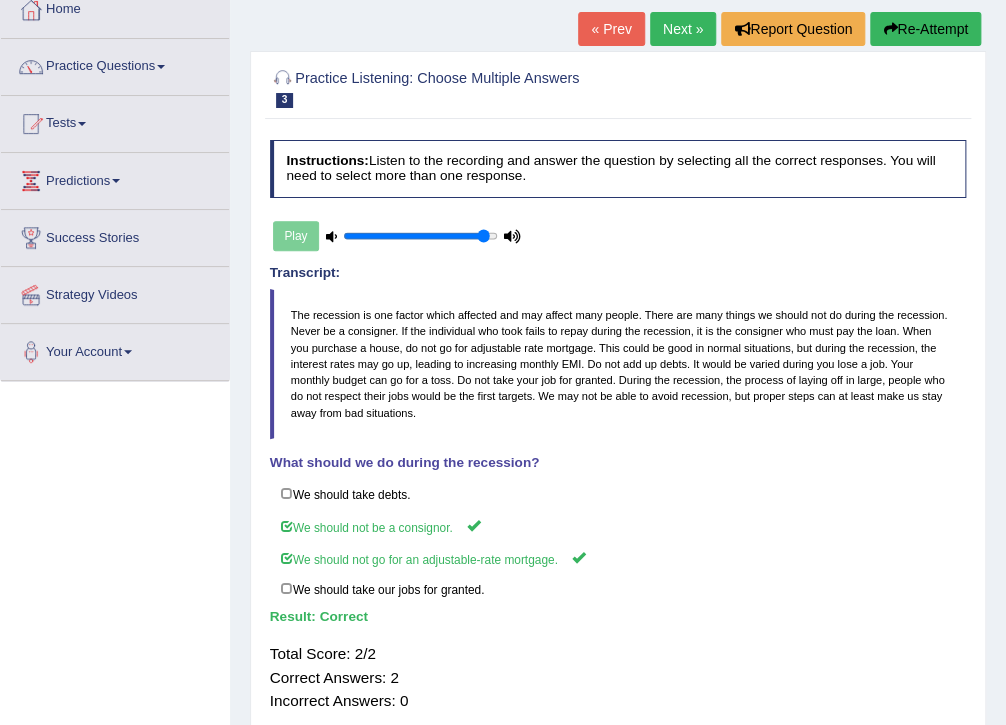 scroll, scrollTop: 0, scrollLeft: 0, axis: both 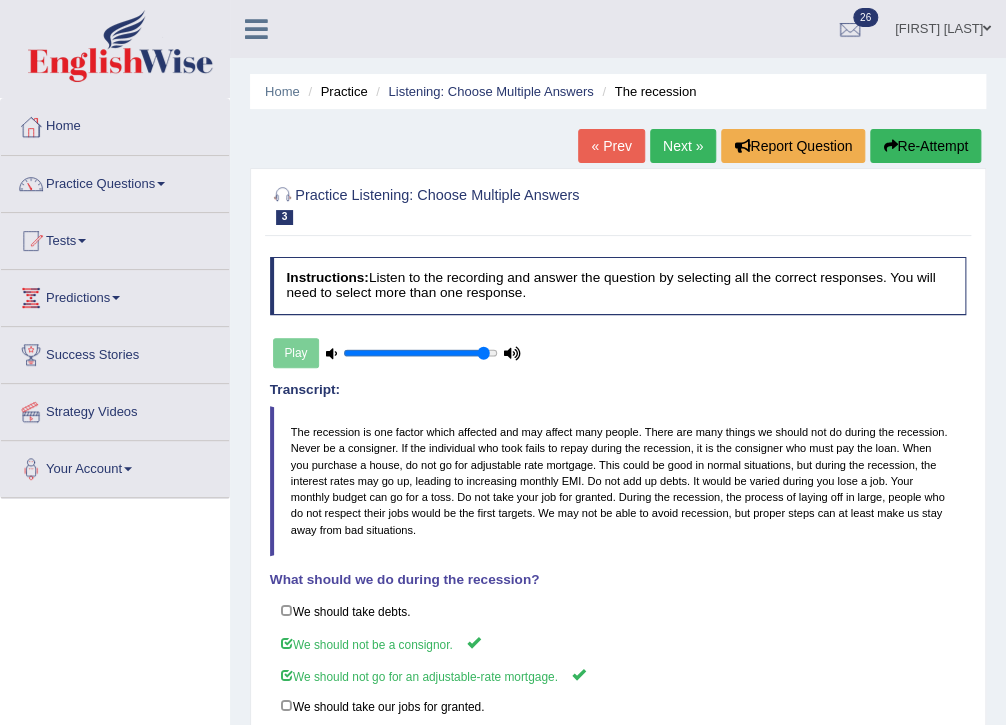 click on "Next »" at bounding box center [683, 146] 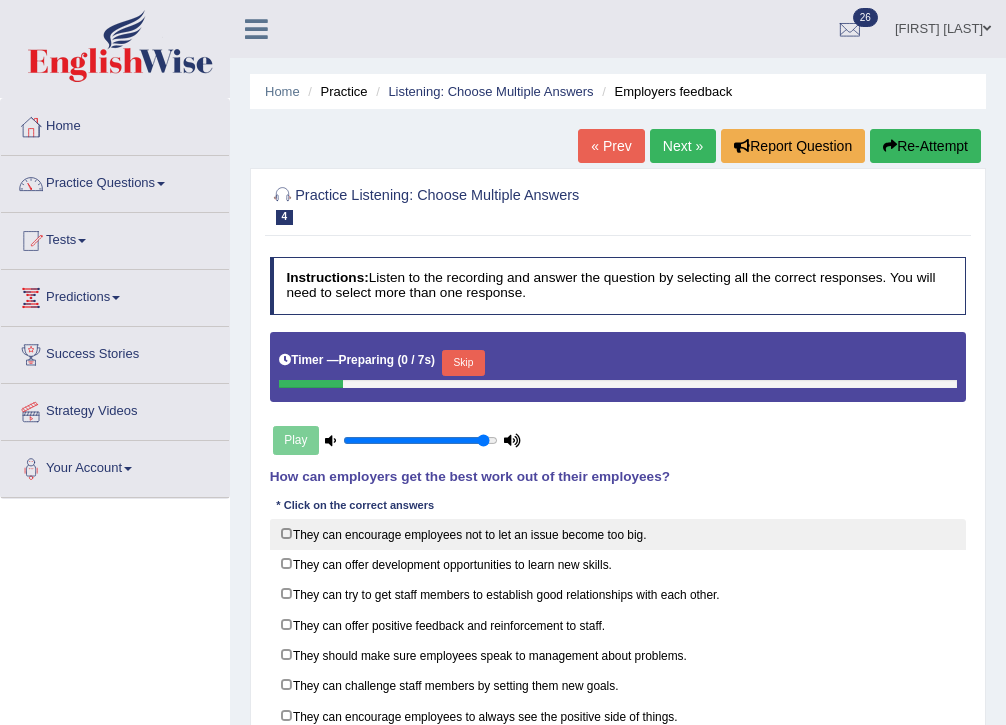 scroll, scrollTop: 160, scrollLeft: 0, axis: vertical 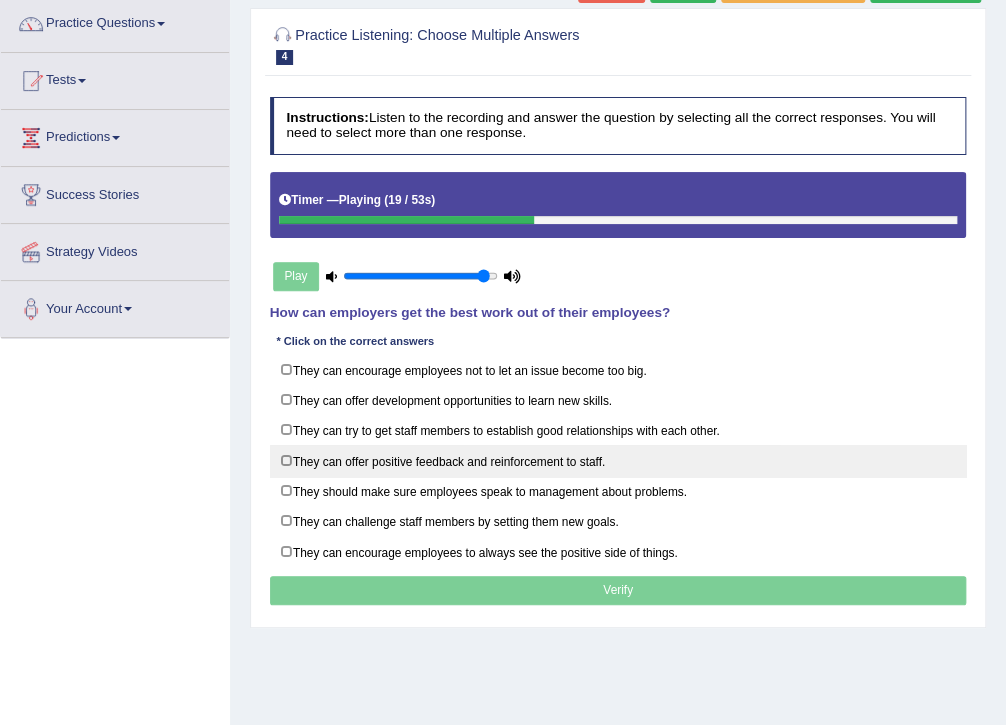 click on "They can offer positive feedback and reinforcement to staff." at bounding box center [618, 460] 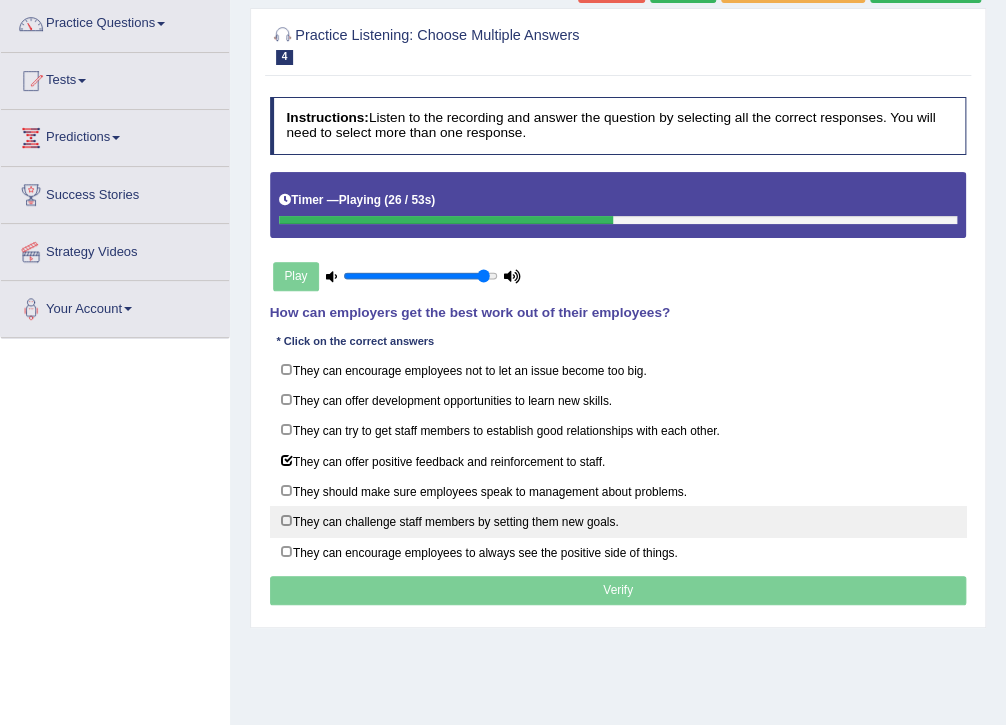 click on "They can challenge staff members by setting them new goals." at bounding box center [618, 521] 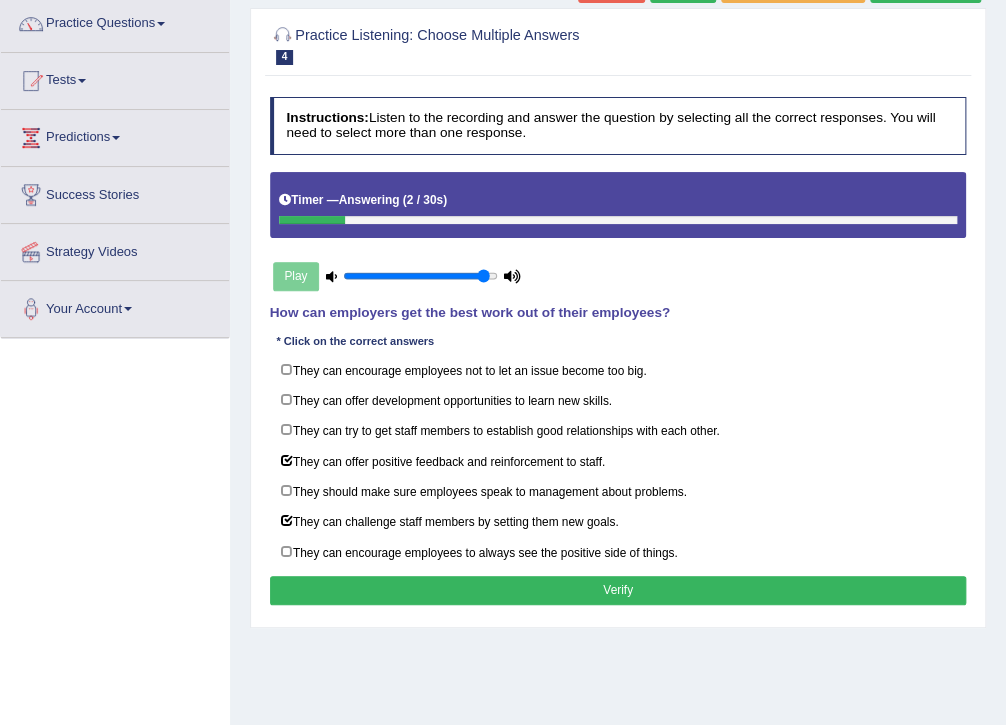 click on "Verify" at bounding box center (618, 590) 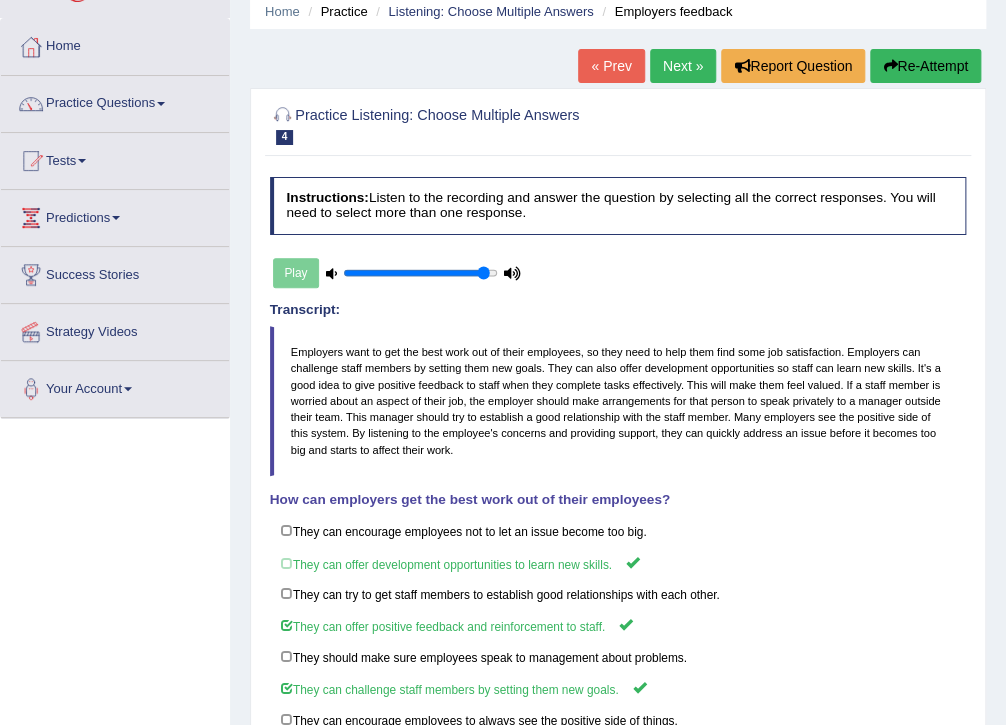scroll, scrollTop: 0, scrollLeft: 0, axis: both 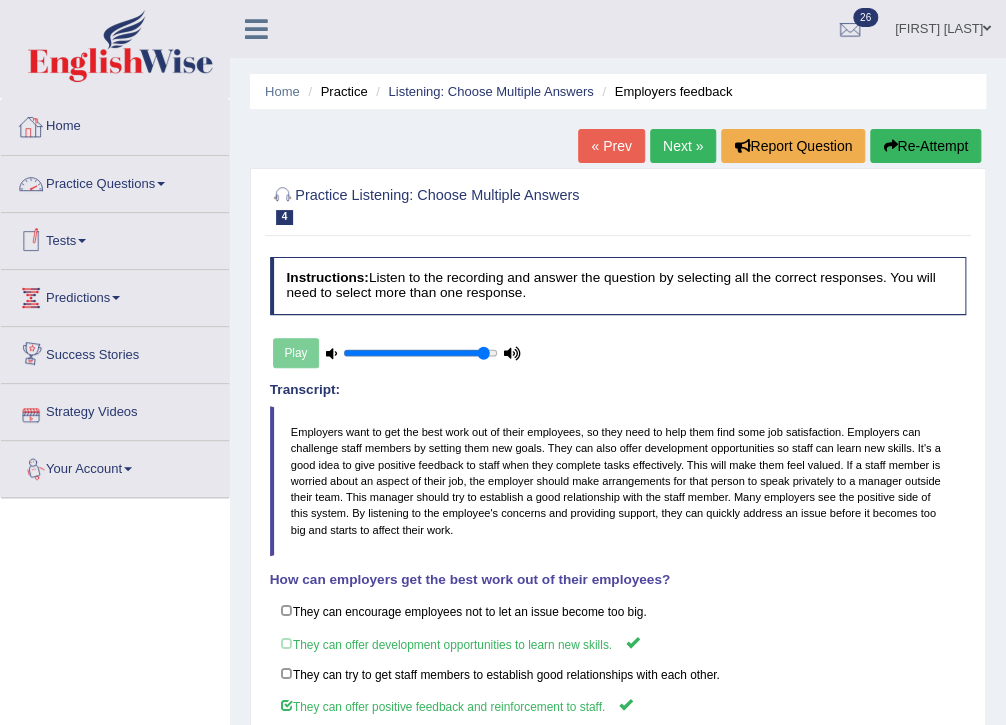 click on "« Prev Next »  Report Question  Re-Attempt" at bounding box center [782, 148] 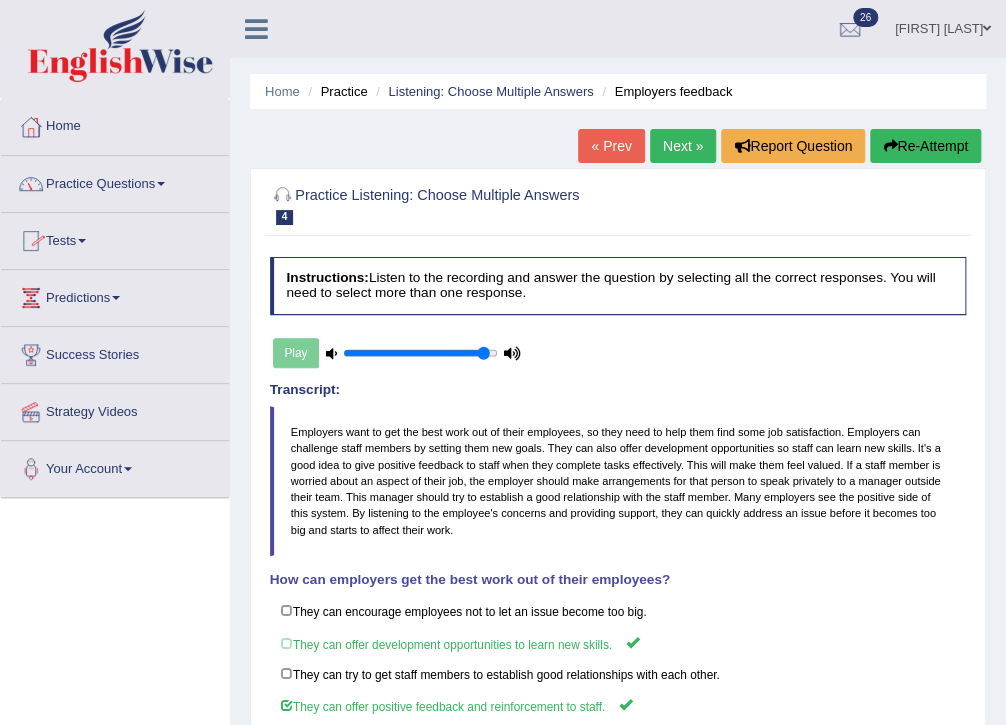click on "Next »" at bounding box center (683, 146) 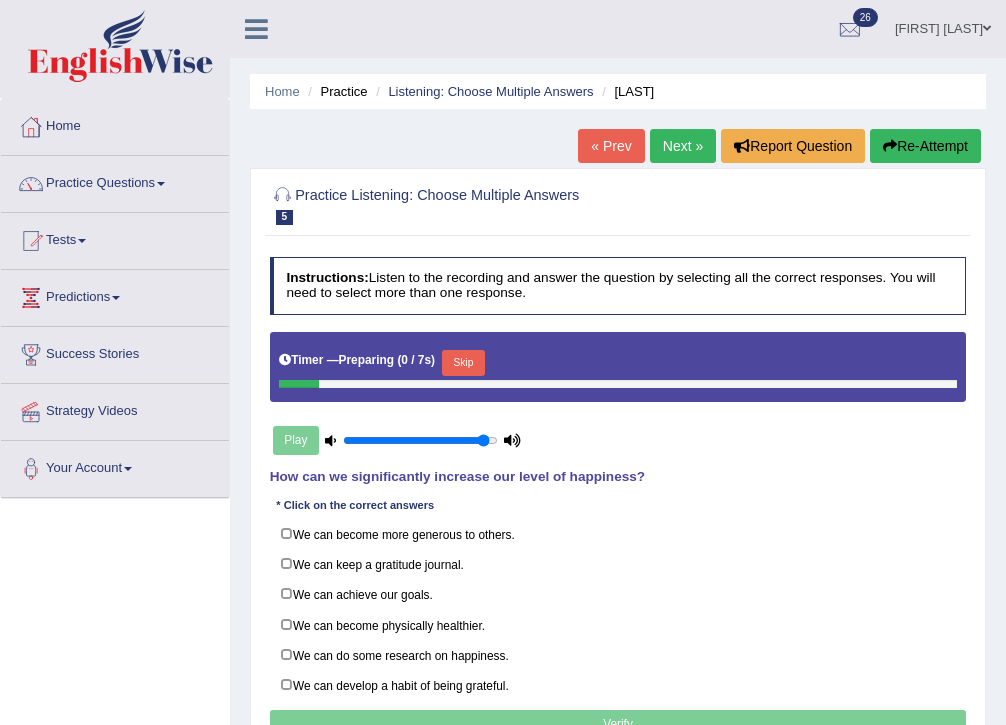 scroll, scrollTop: 80, scrollLeft: 0, axis: vertical 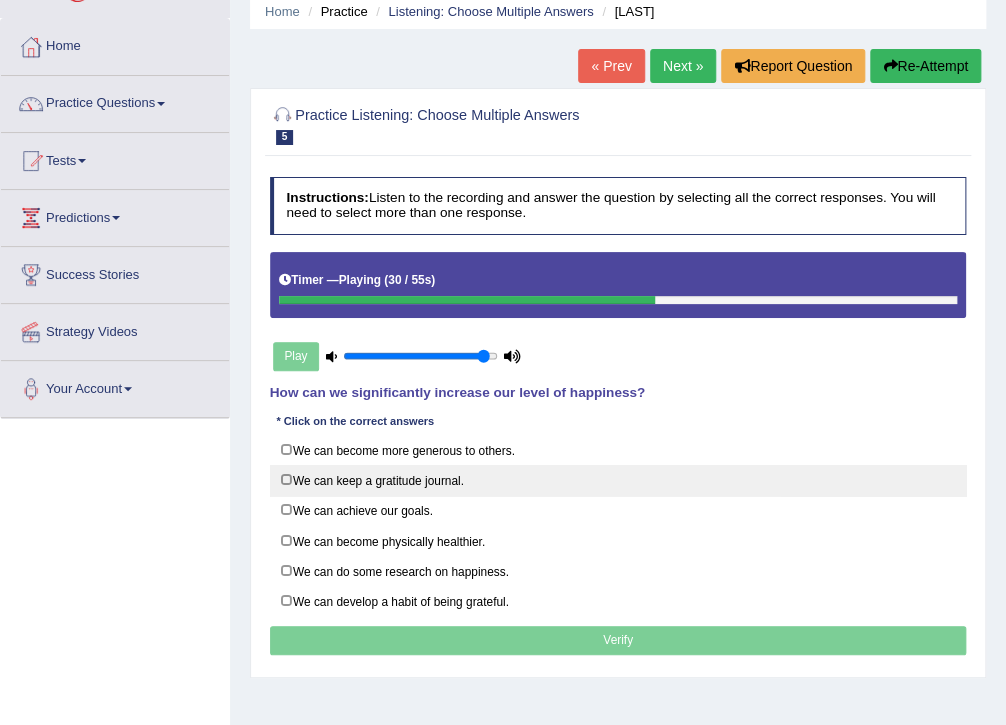 click on "We can keep a gratitude journal." at bounding box center [618, 480] 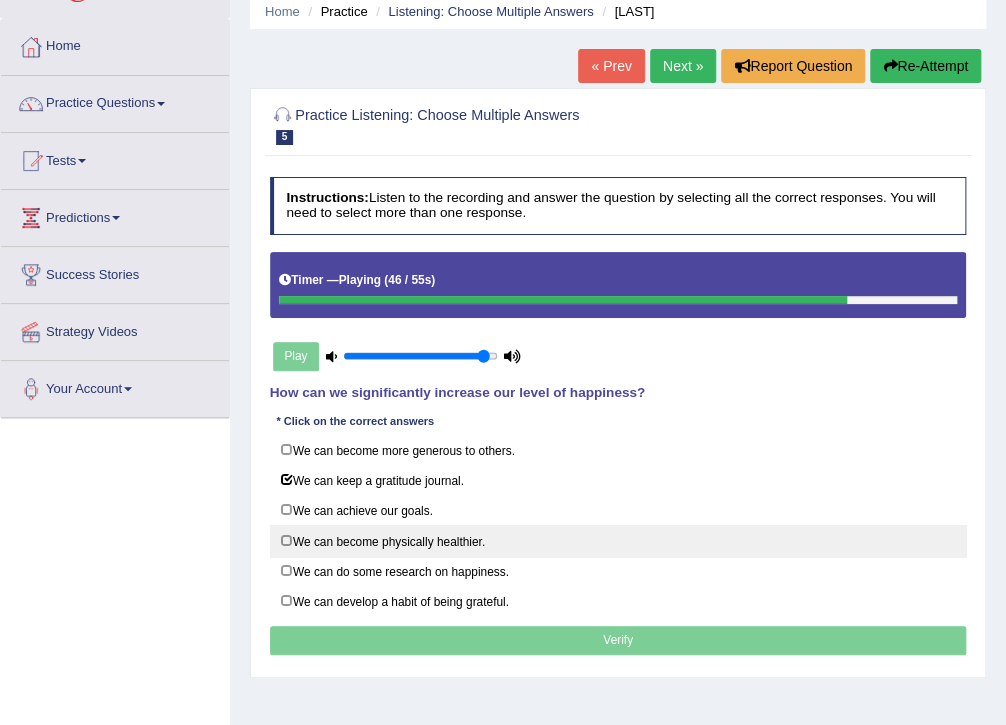 click on "We can become physically healthier." at bounding box center (618, 540) 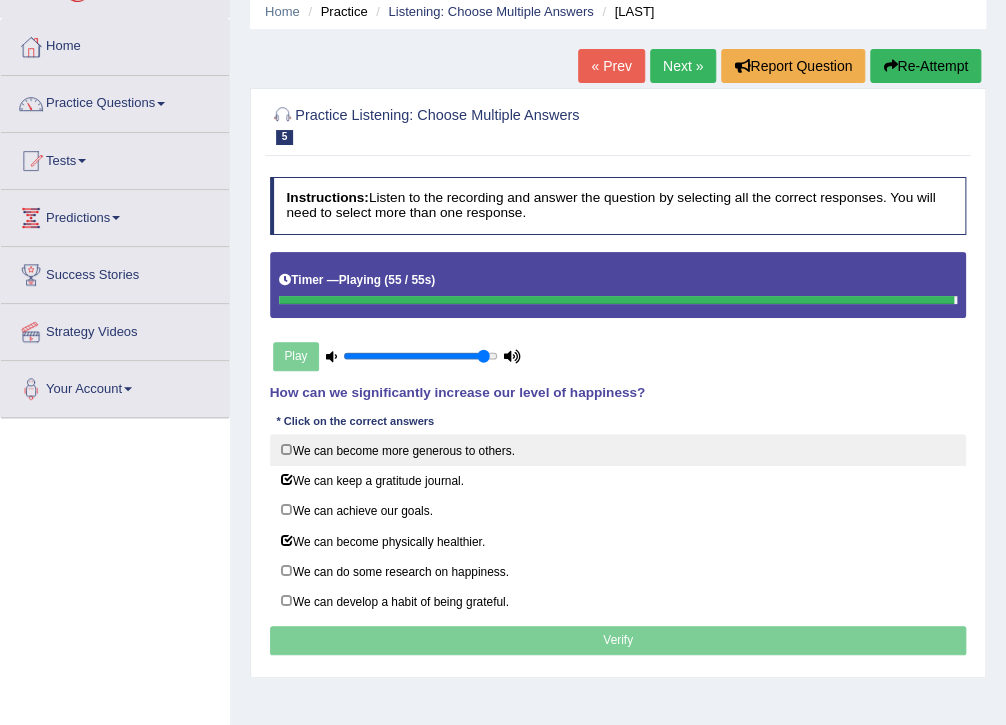 click on "We can become more generous to others." at bounding box center (618, 449) 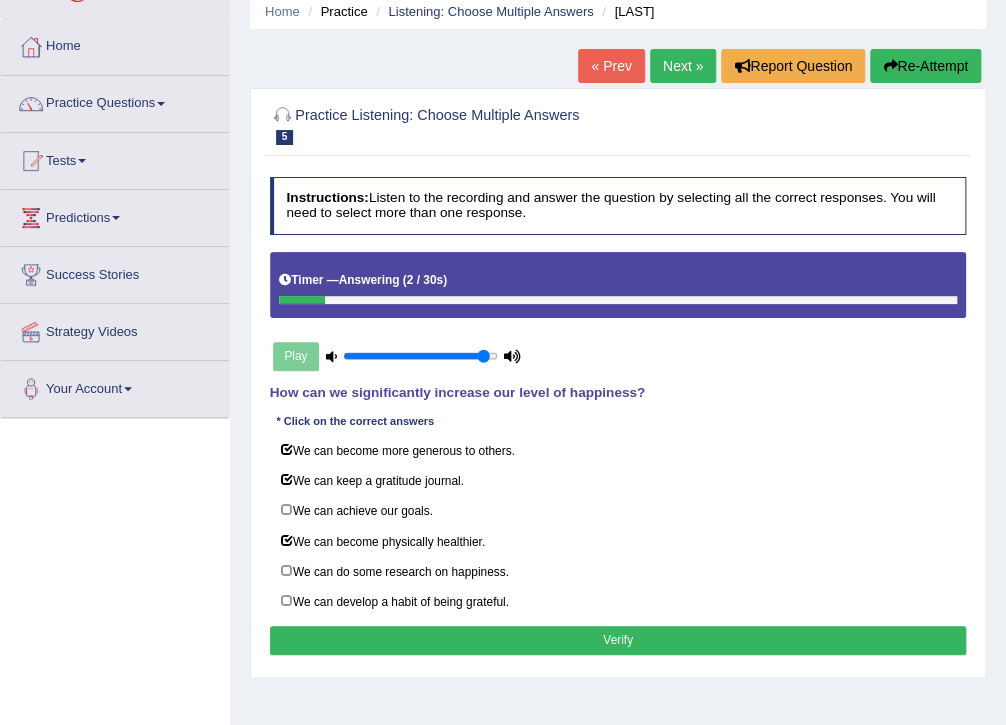 click on "Verify" at bounding box center (618, 640) 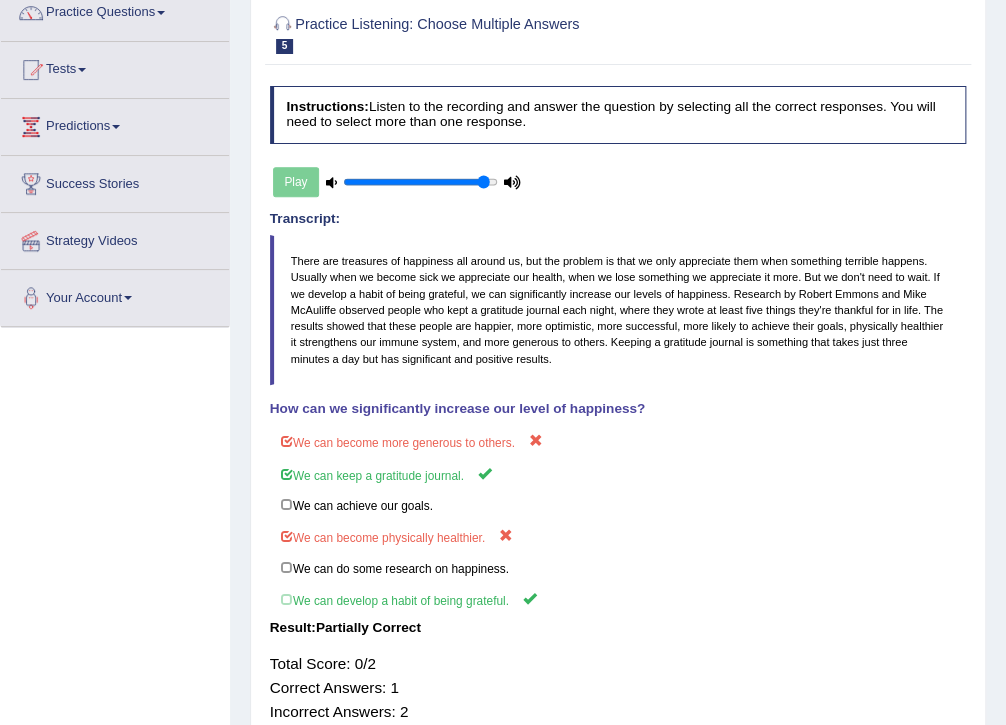 scroll, scrollTop: 80, scrollLeft: 0, axis: vertical 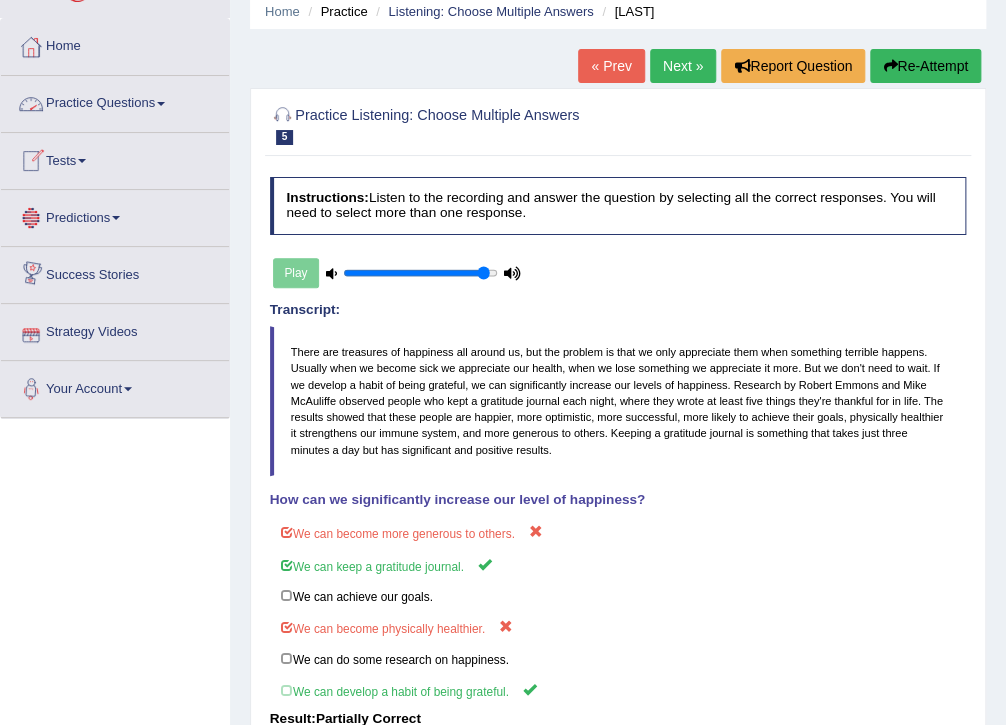 click on "Practice Questions" at bounding box center (115, 101) 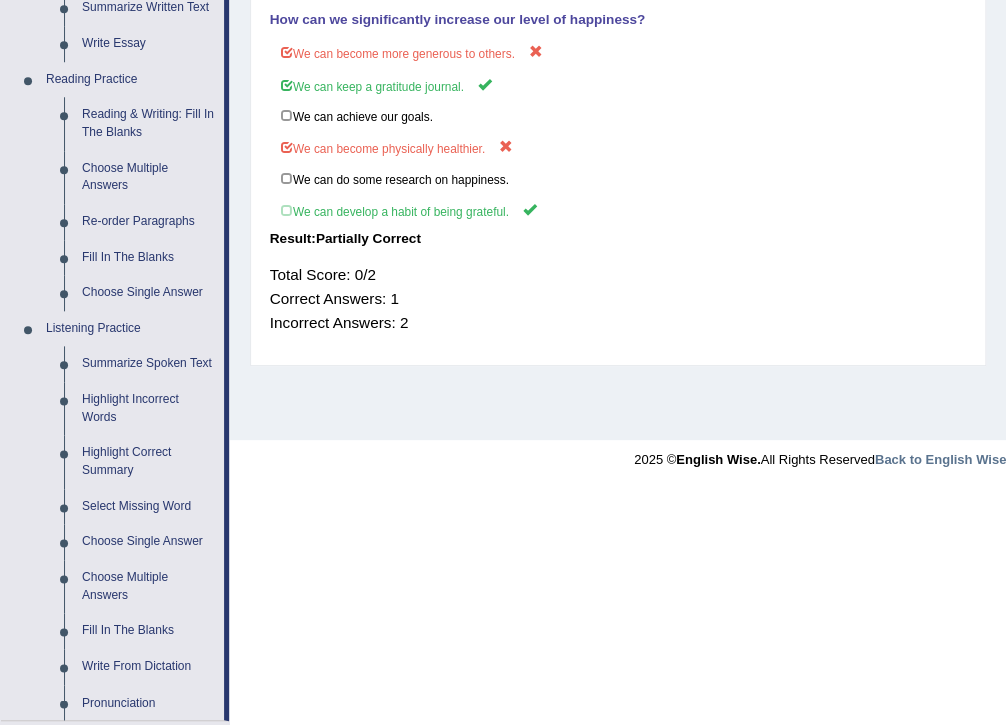 scroll, scrollTop: 720, scrollLeft: 0, axis: vertical 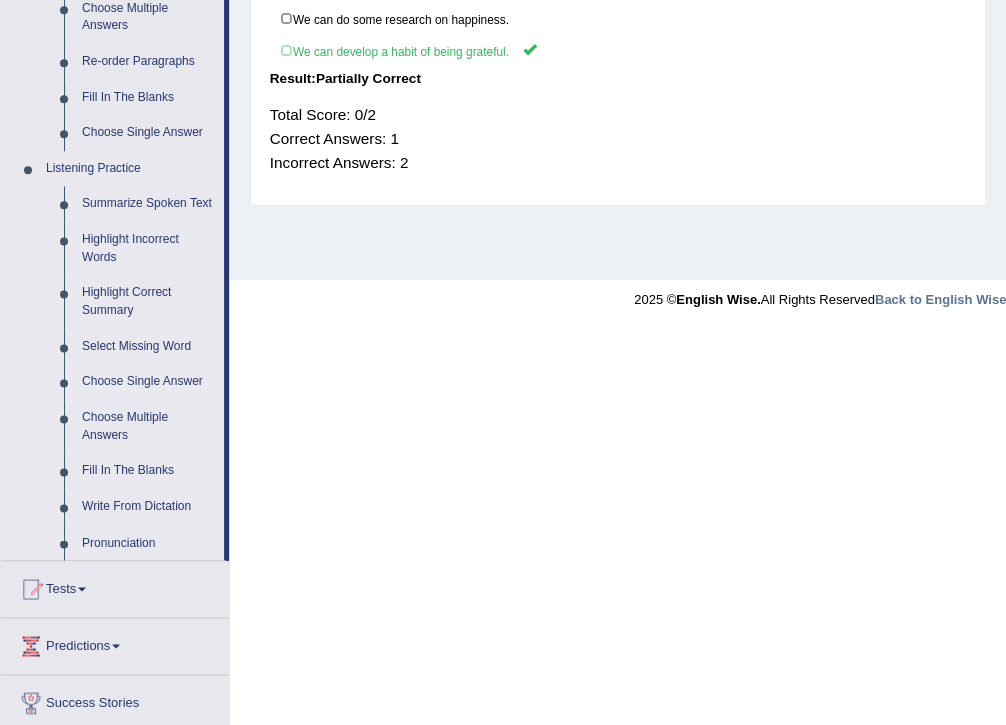 click on "Choose Single Answer" at bounding box center (148, 382) 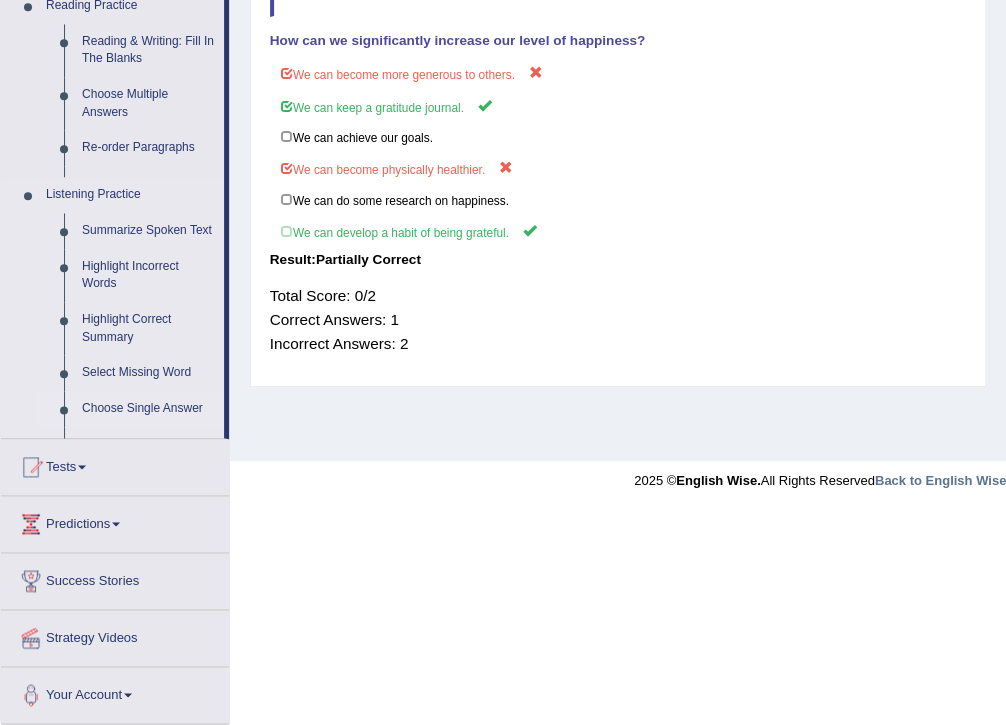scroll, scrollTop: 325, scrollLeft: 0, axis: vertical 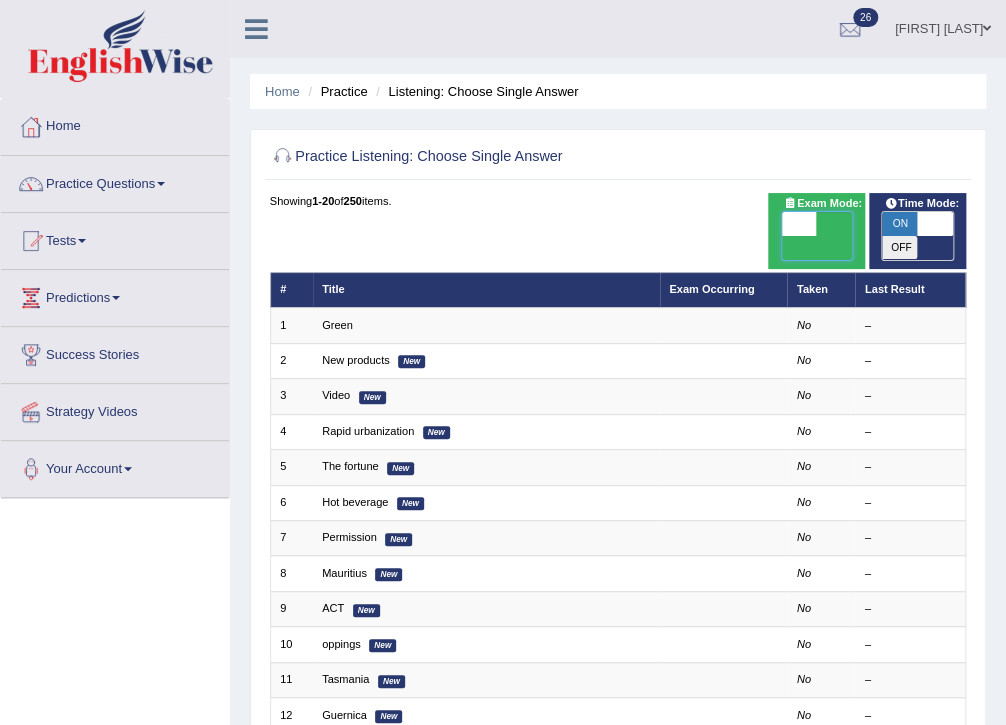 click at bounding box center [799, 224] 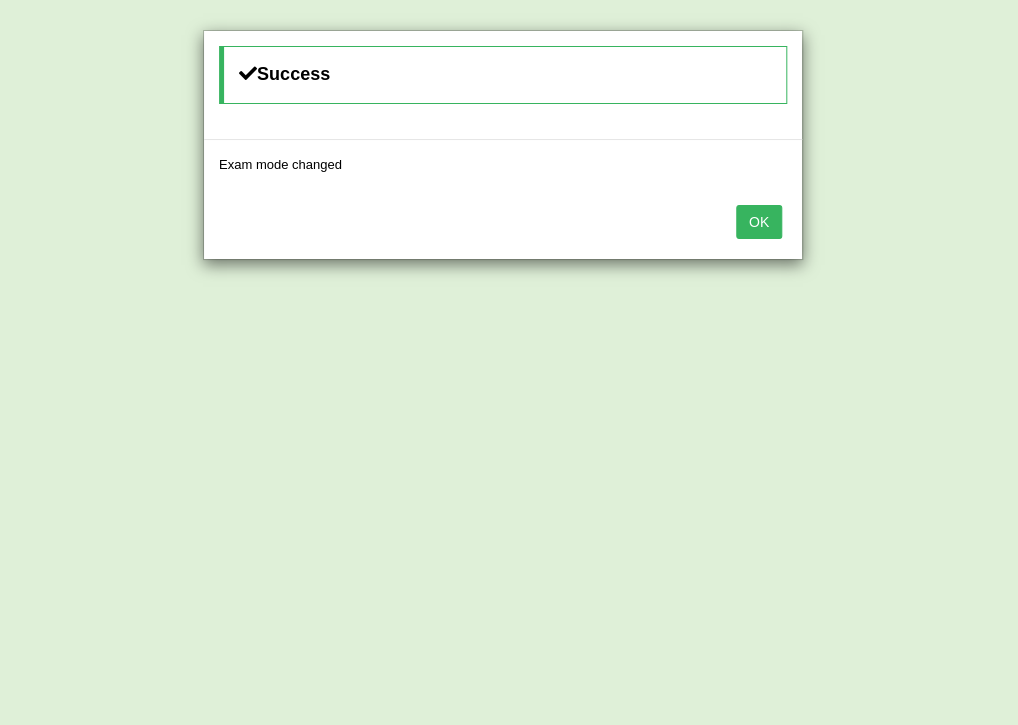 click on "OK" at bounding box center (759, 222) 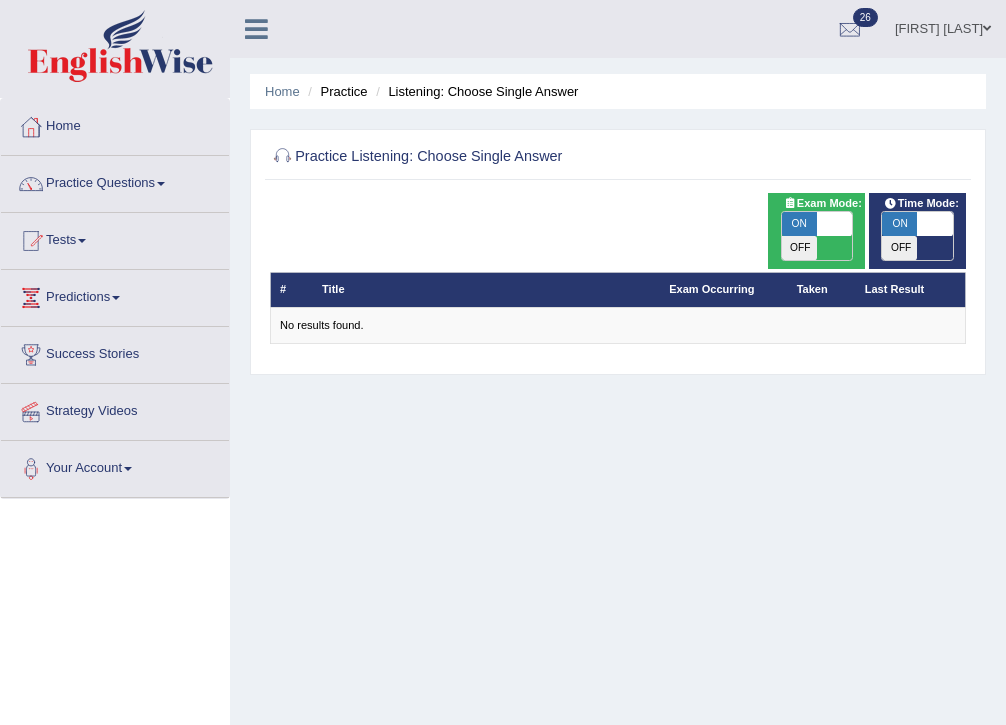 scroll, scrollTop: 0, scrollLeft: 0, axis: both 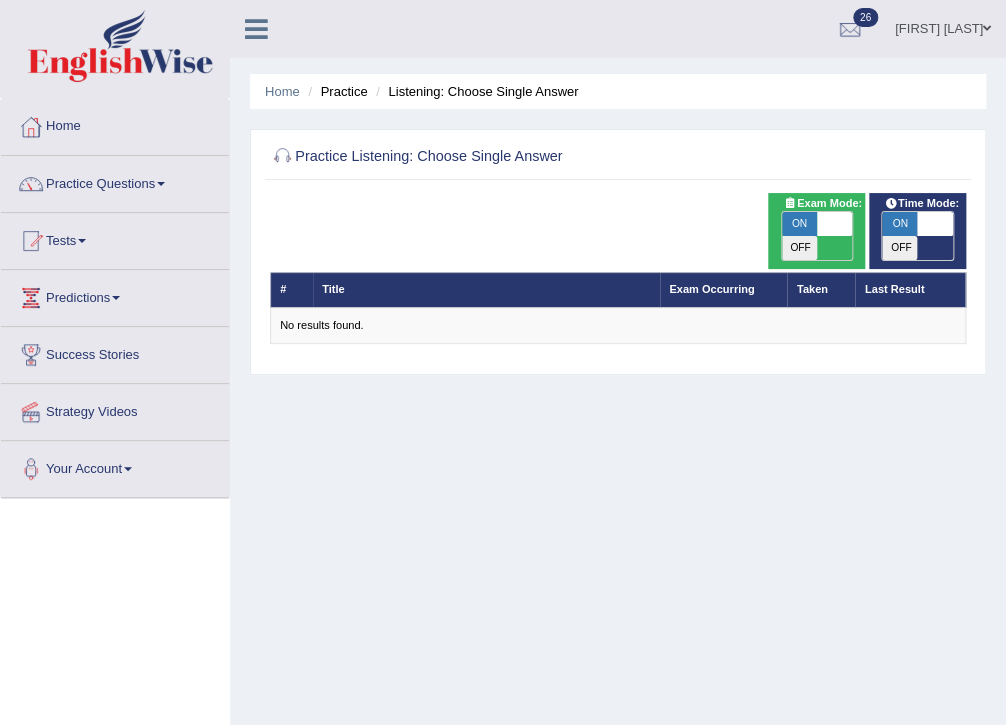 click on "ON" at bounding box center [799, 224] 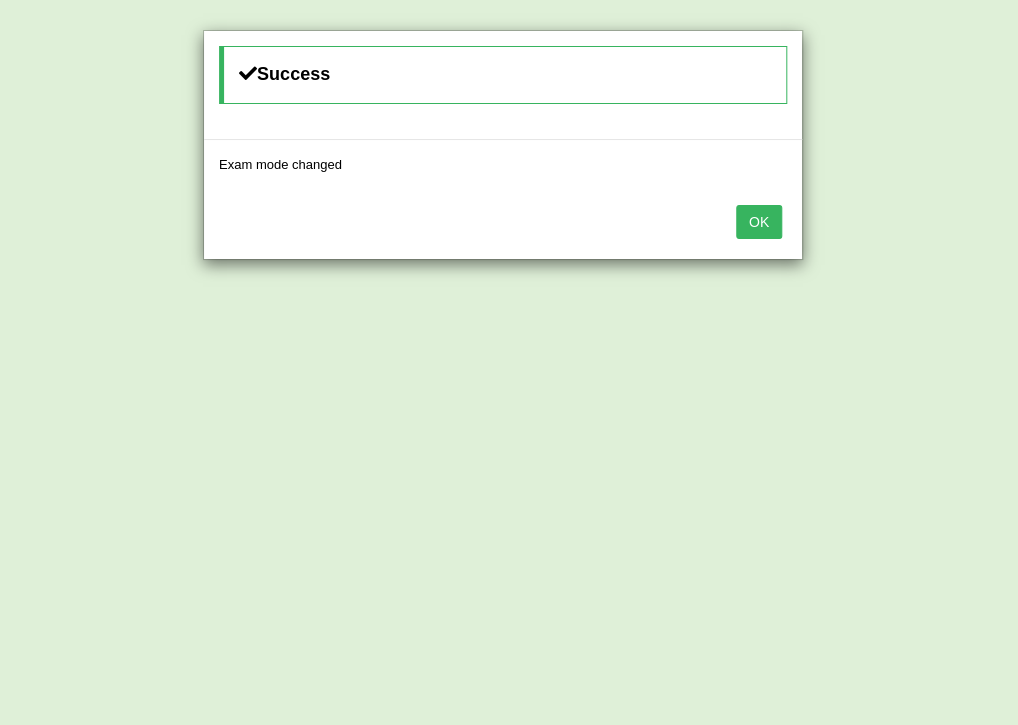 click on "OK" at bounding box center [759, 222] 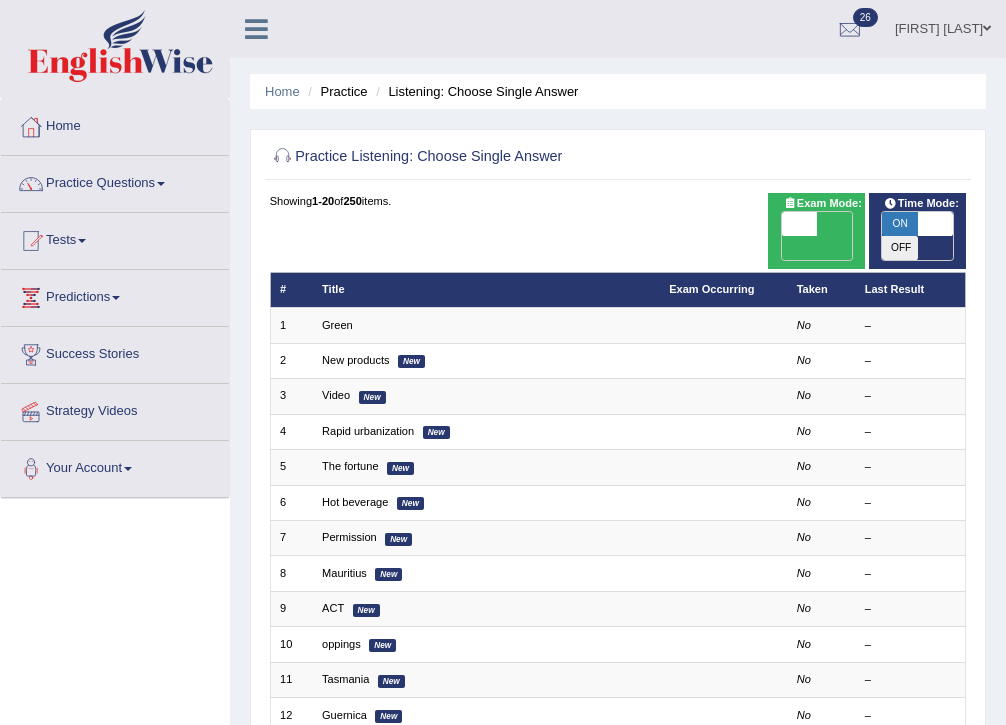 scroll, scrollTop: 80, scrollLeft: 0, axis: vertical 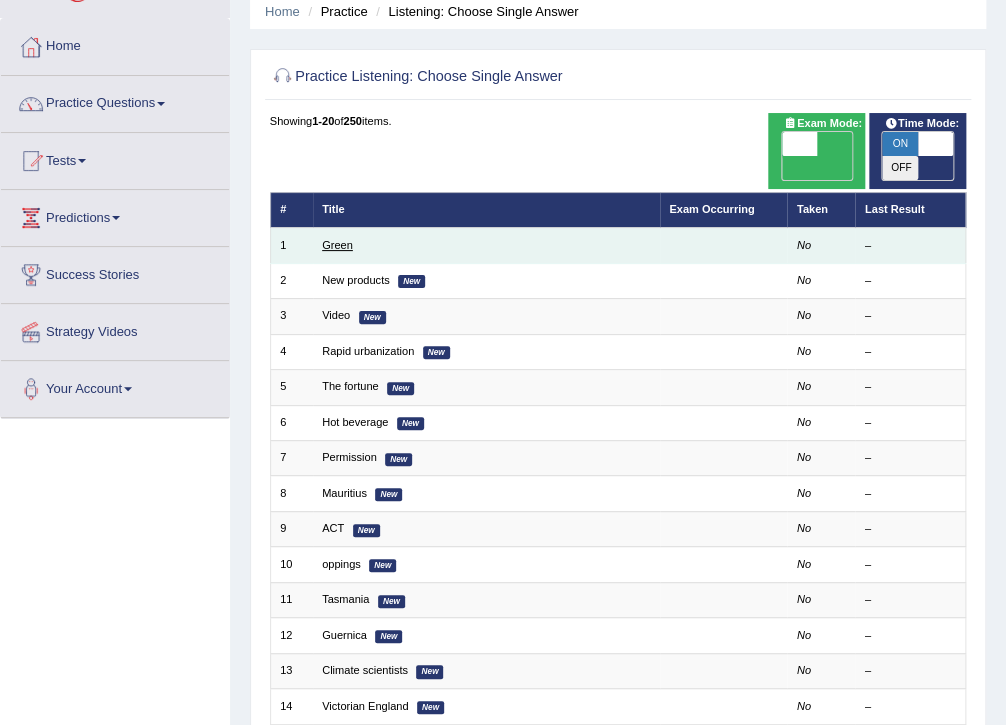 click on "Green" at bounding box center (337, 245) 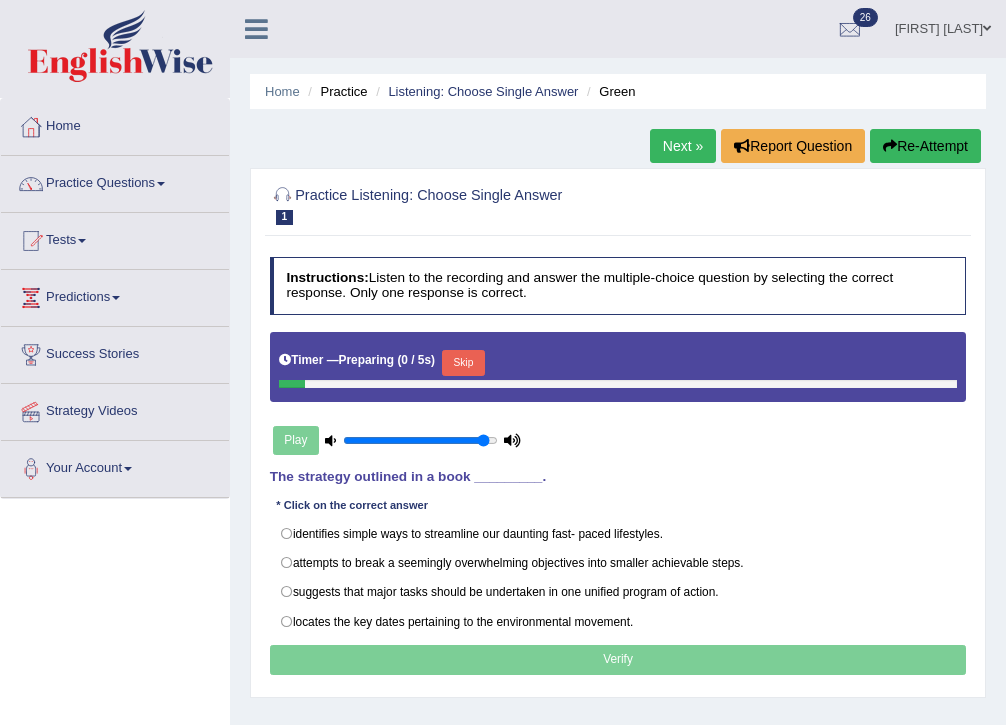 scroll, scrollTop: 0, scrollLeft: 0, axis: both 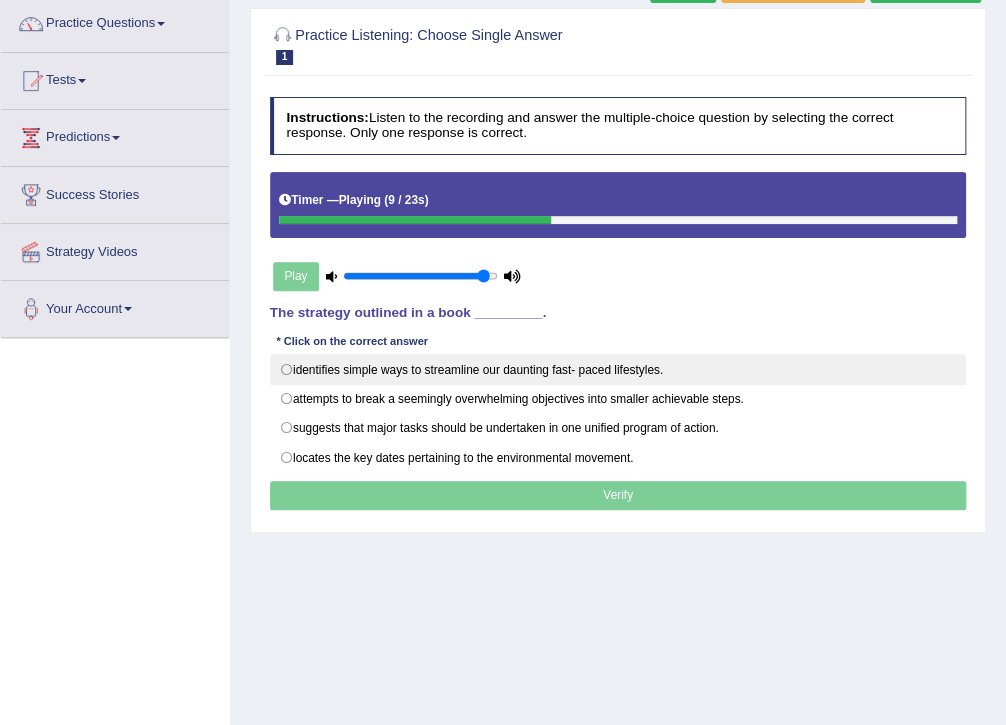 click on "identifies simple ways to streamline our daunting fast- paced lifestyles." at bounding box center [618, 369] 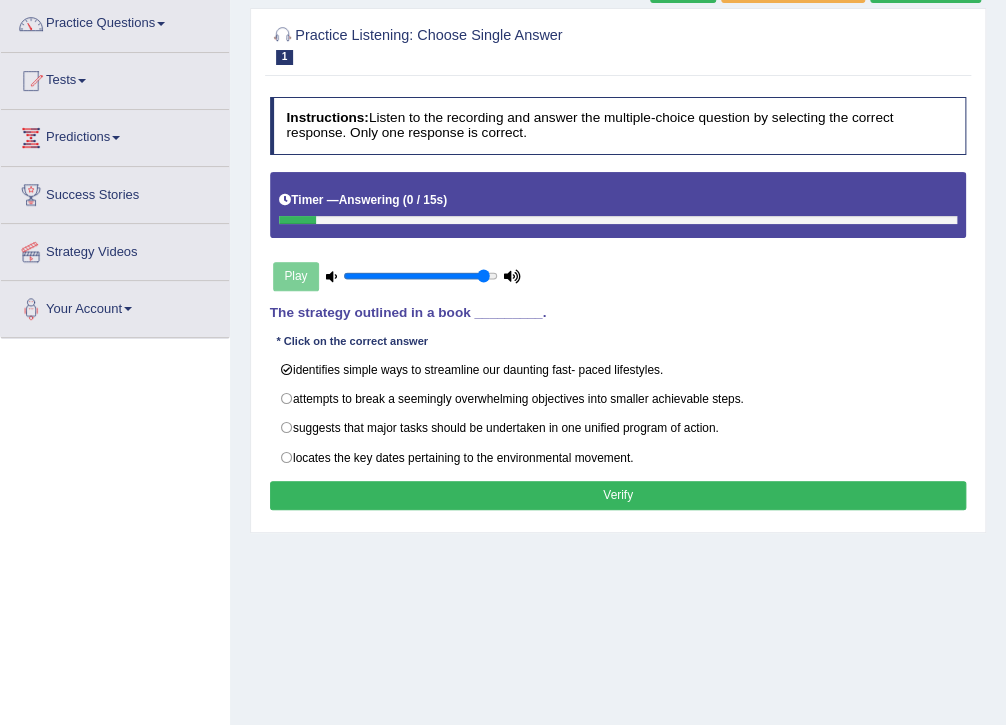 click on "Verify" at bounding box center [618, 495] 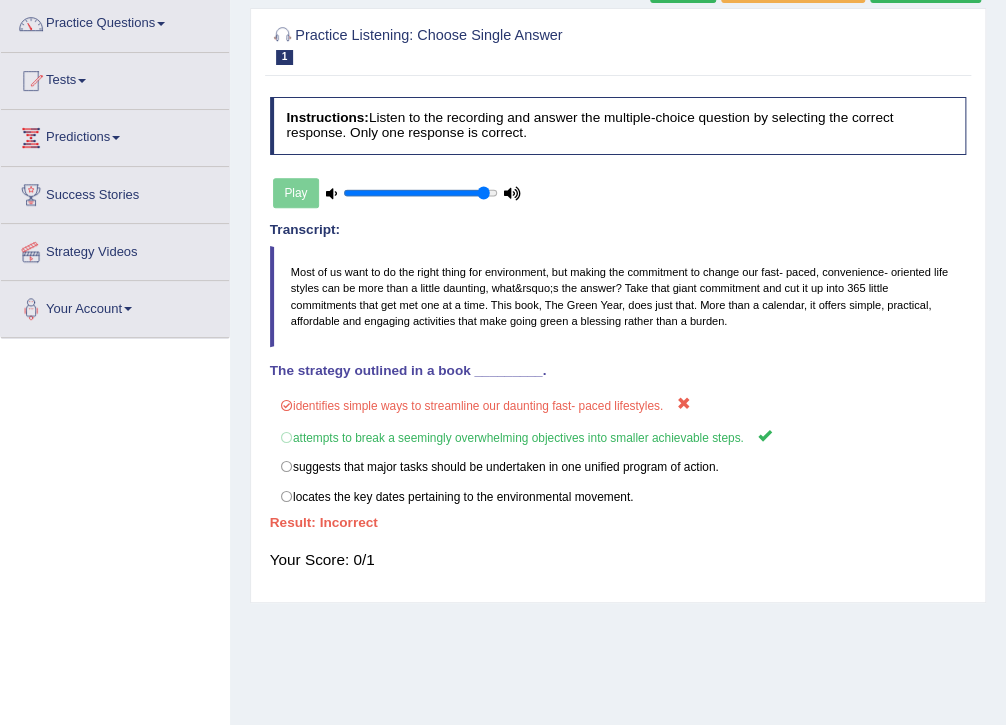 click on "Play" at bounding box center (397, 193) 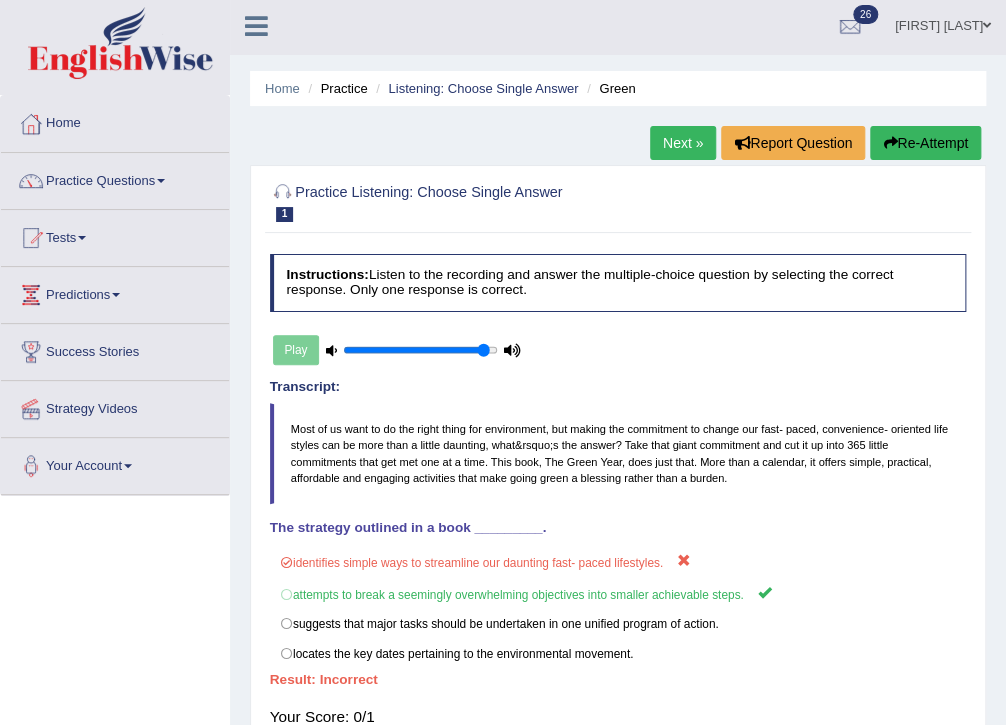 scroll, scrollTop: 0, scrollLeft: 0, axis: both 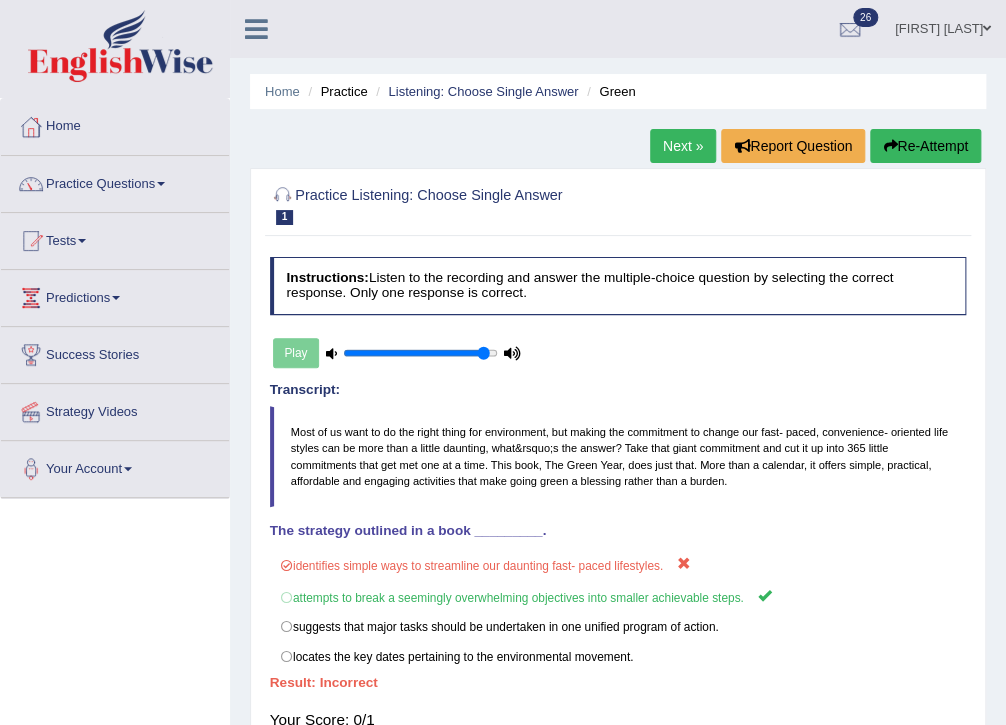 click on "Re-Attempt" at bounding box center [925, 146] 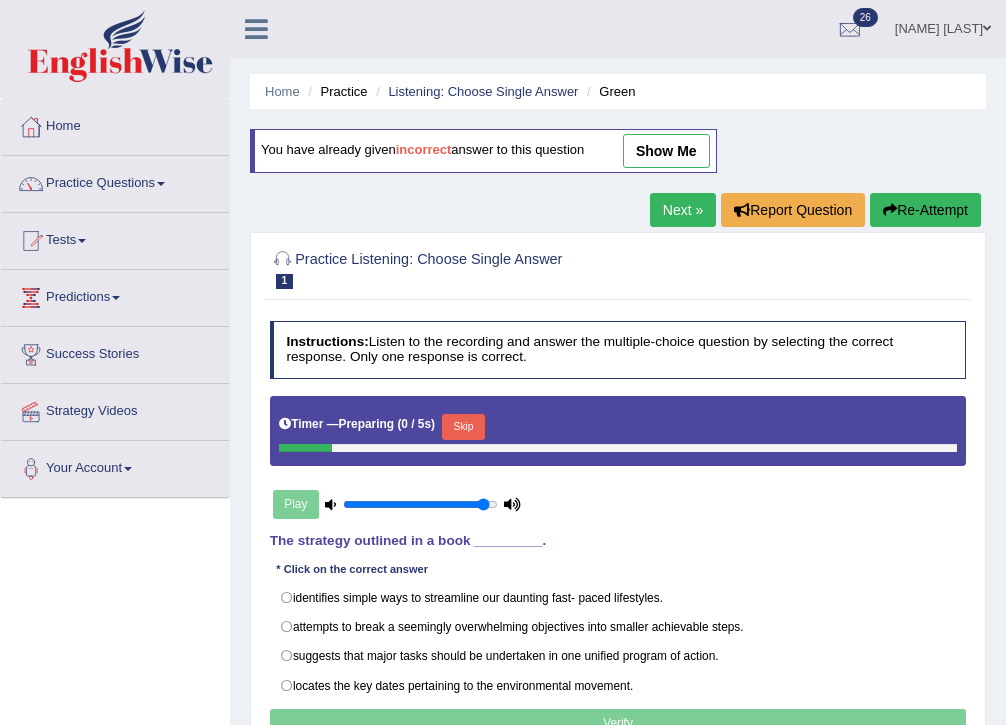 scroll, scrollTop: 80, scrollLeft: 0, axis: vertical 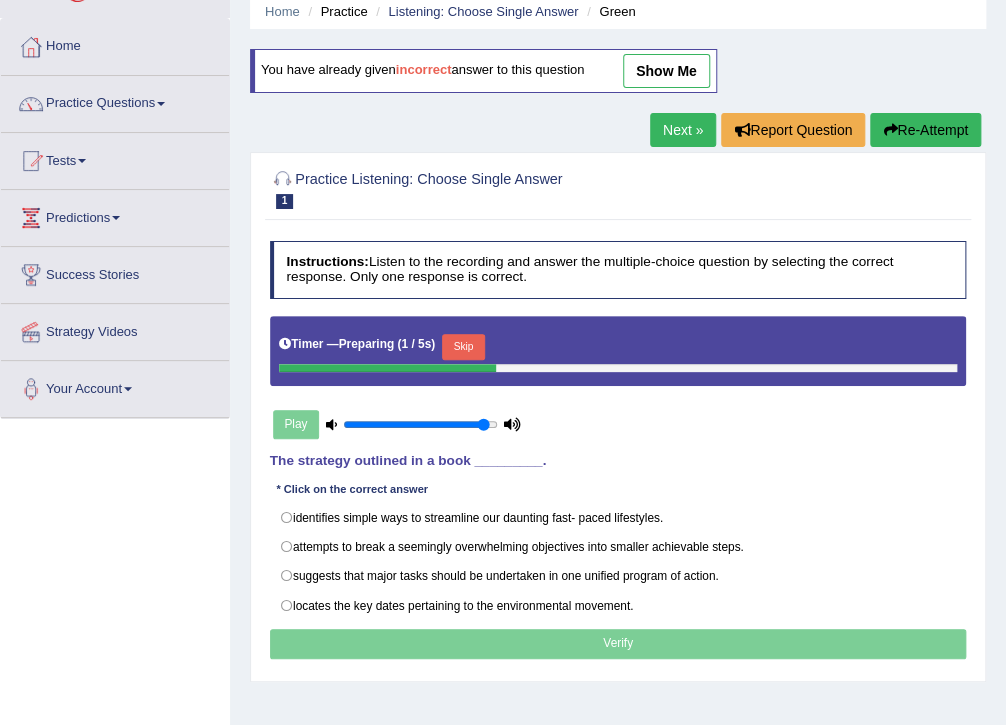 click on "Skip" at bounding box center (463, 347) 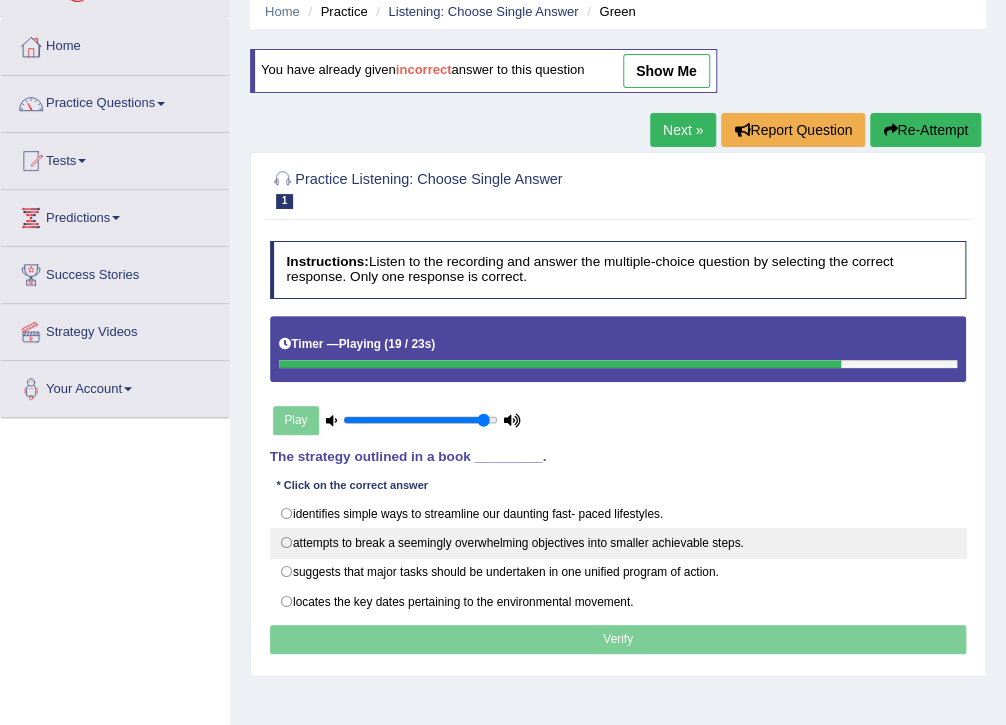 drag, startPoint x: 282, startPoint y: 532, endPoint x: 296, endPoint y: 528, distance: 14.56022 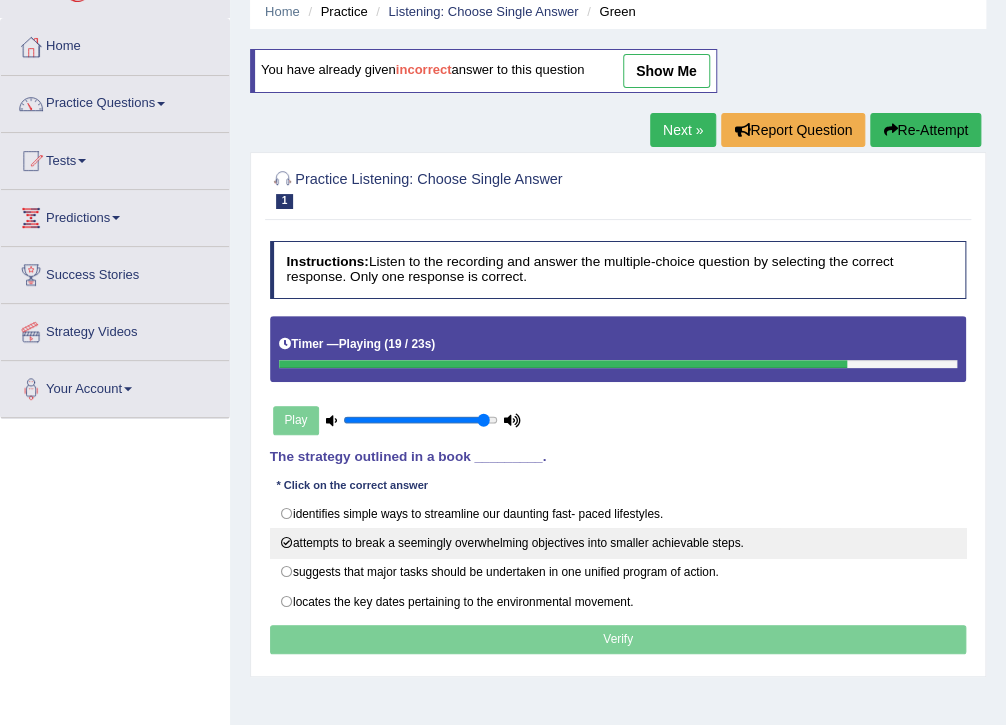 radio on "true" 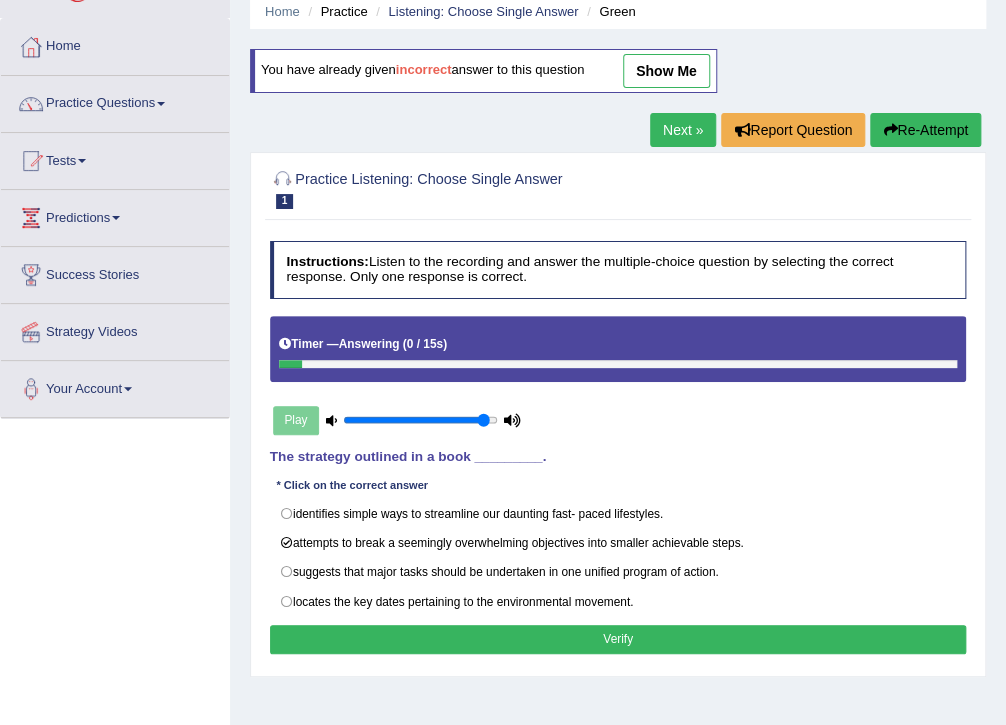 click on "Verify" at bounding box center [618, 639] 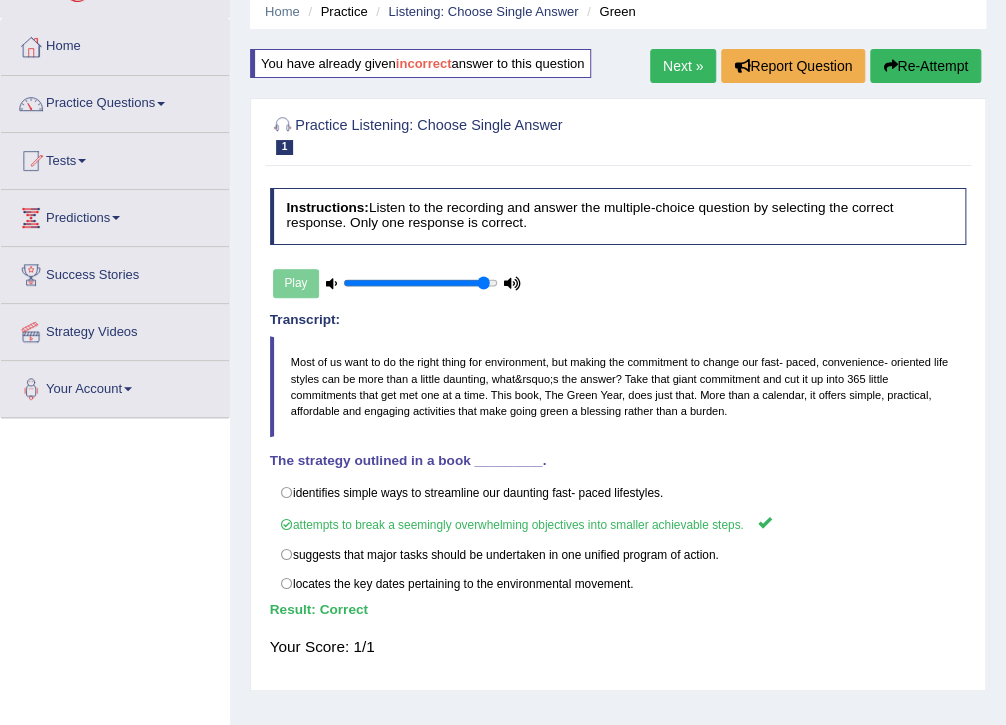 click on "Next »" at bounding box center [683, 66] 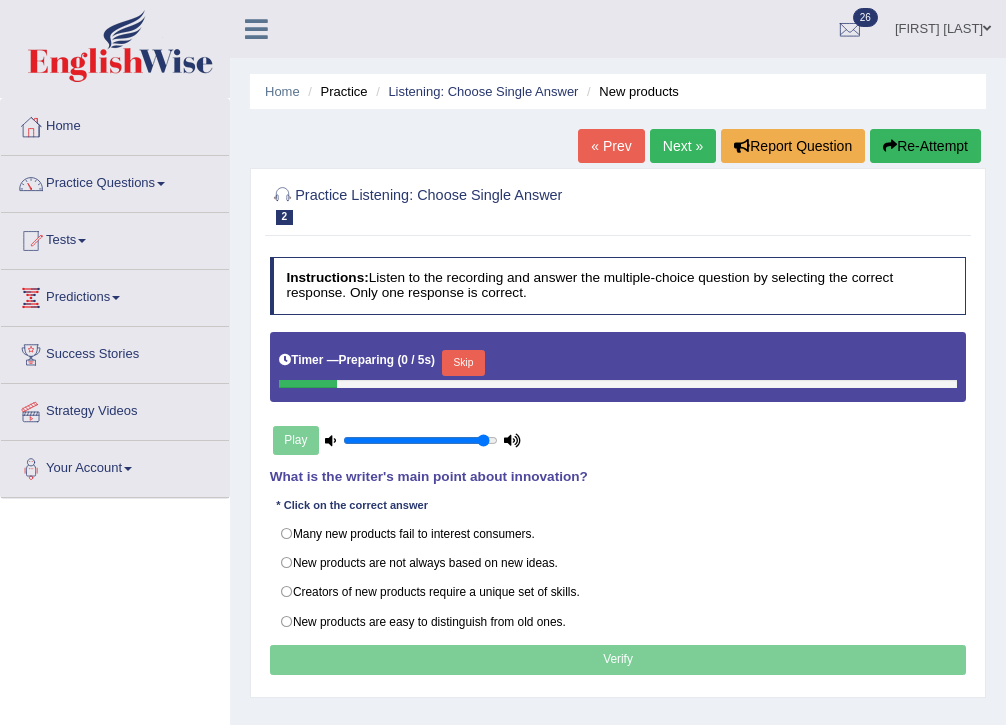 scroll, scrollTop: 80, scrollLeft: 0, axis: vertical 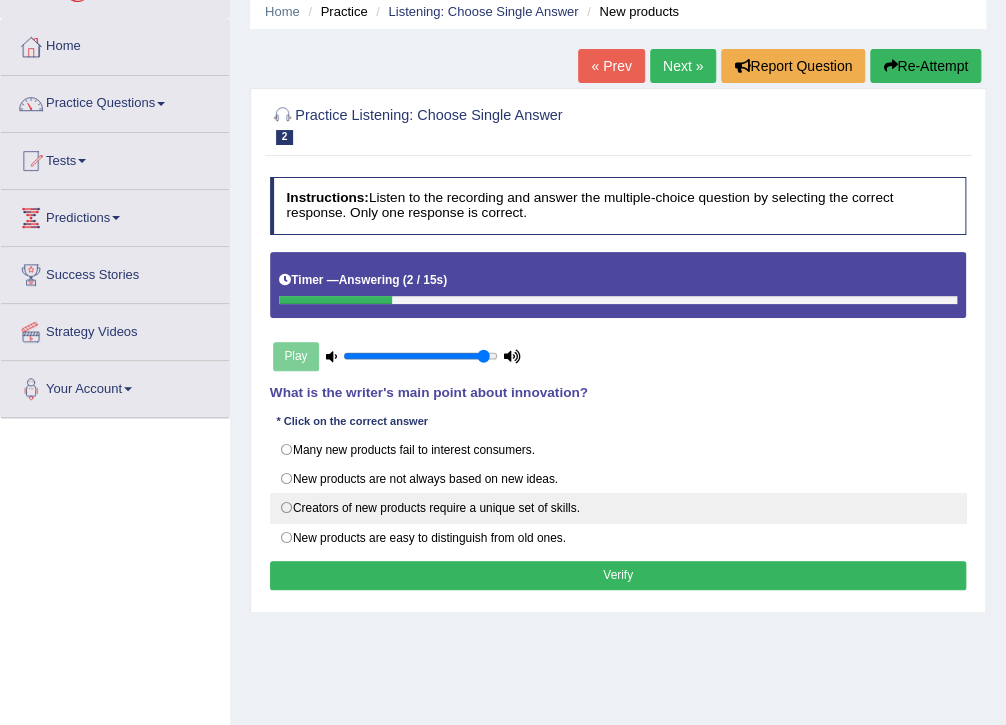 click on "Creators of new products require a unique set of skills." at bounding box center (618, 508) 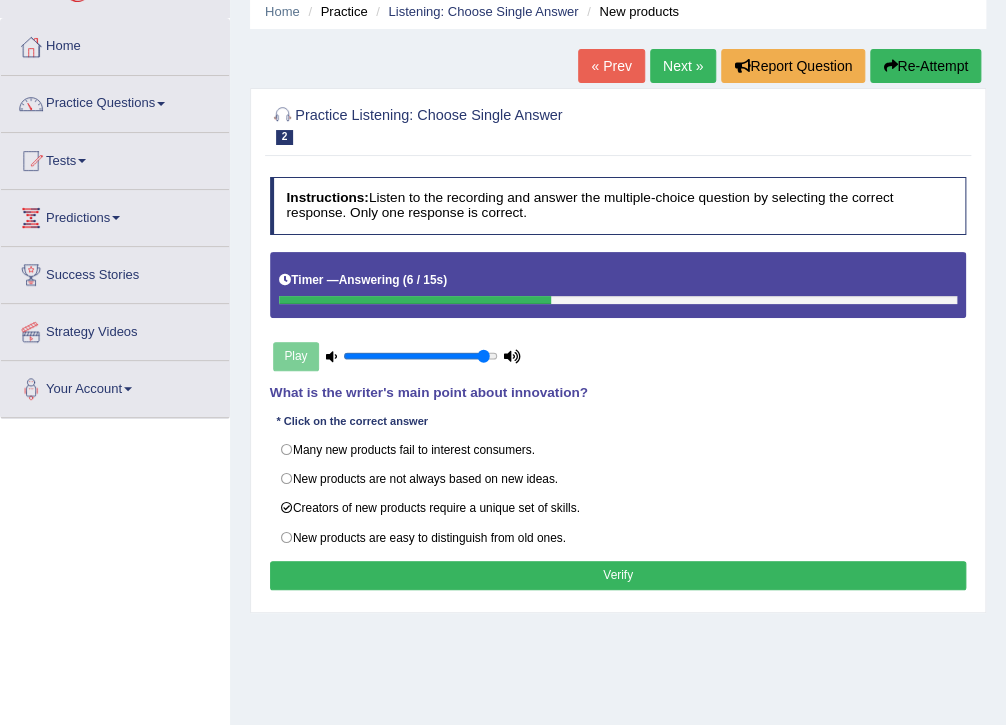 click on "Verify" at bounding box center (618, 575) 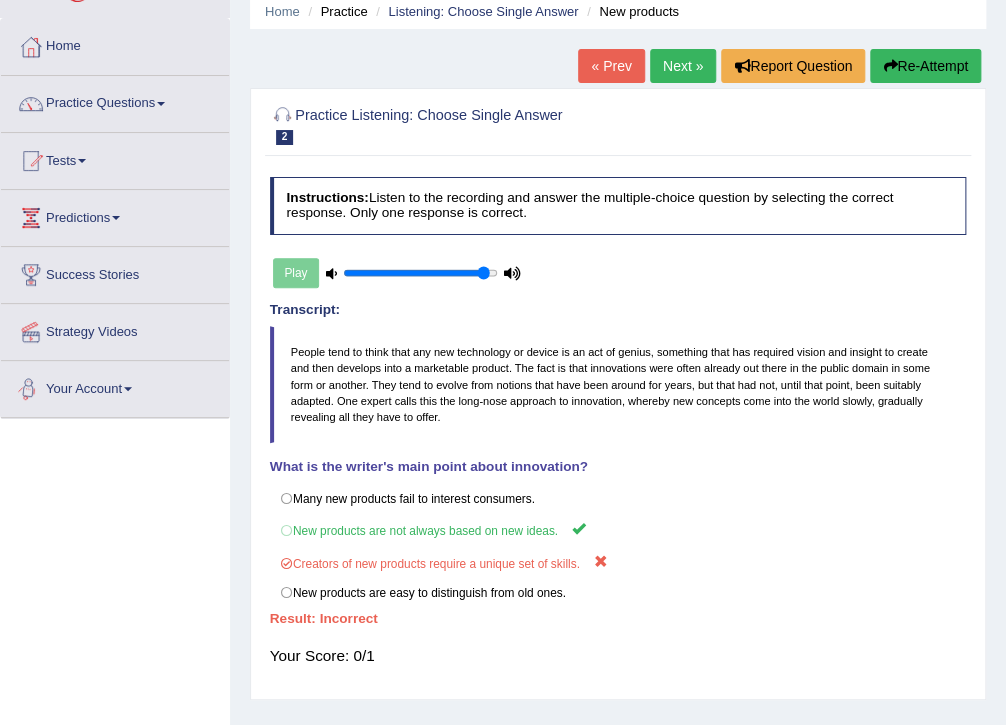 click on "Play" at bounding box center (397, 273) 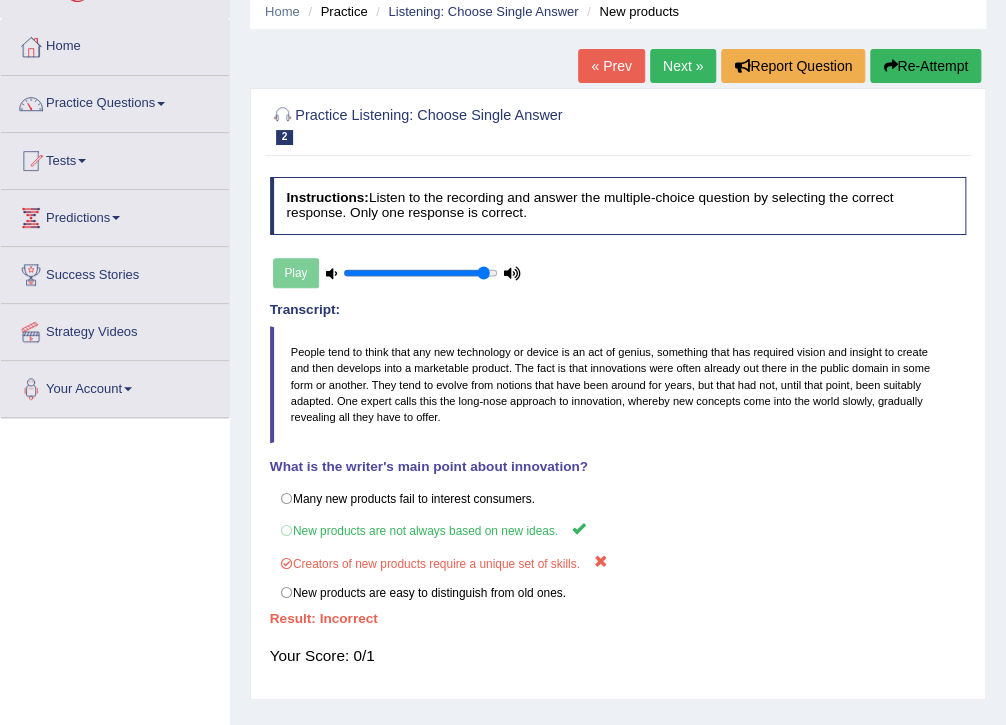 click on "Re-Attempt" at bounding box center [925, 66] 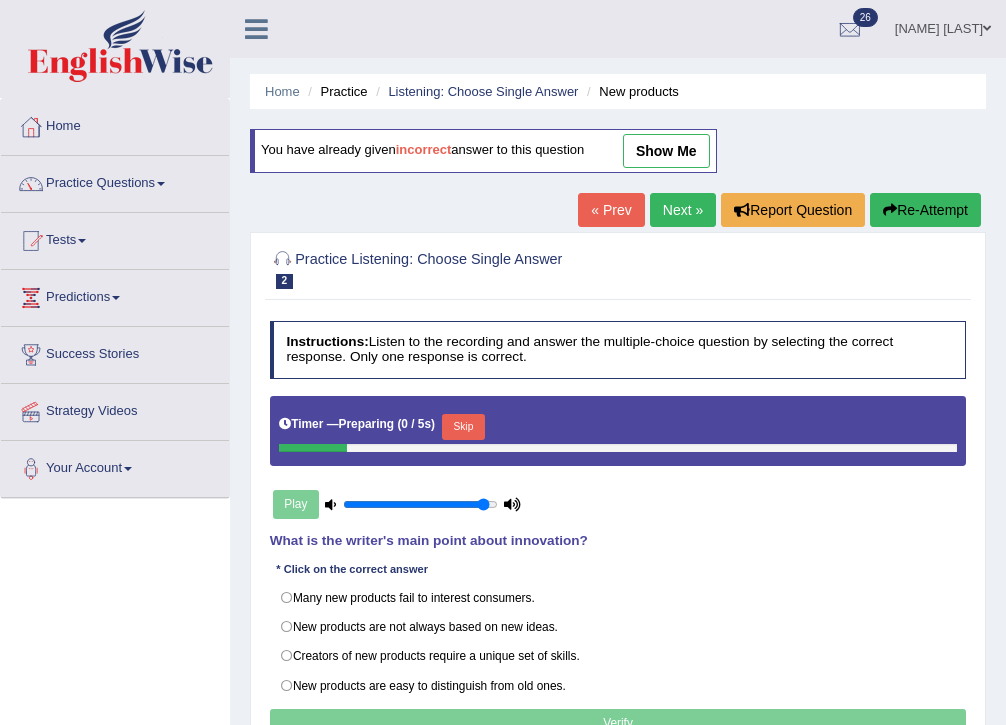 scroll, scrollTop: 80, scrollLeft: 0, axis: vertical 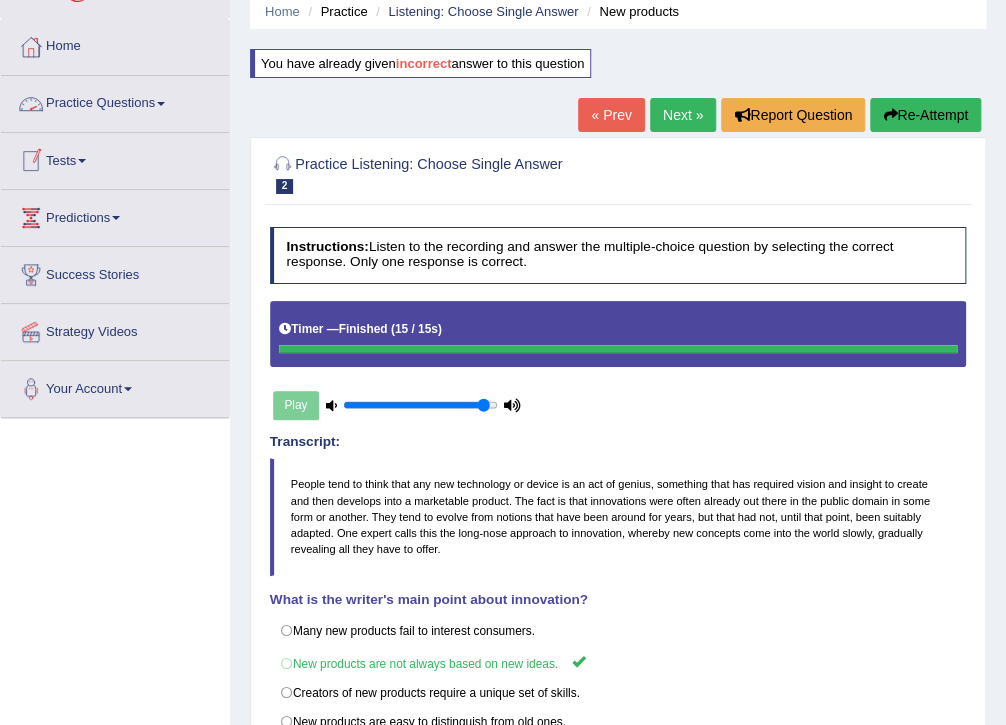 click on "Practice Questions" at bounding box center (115, 101) 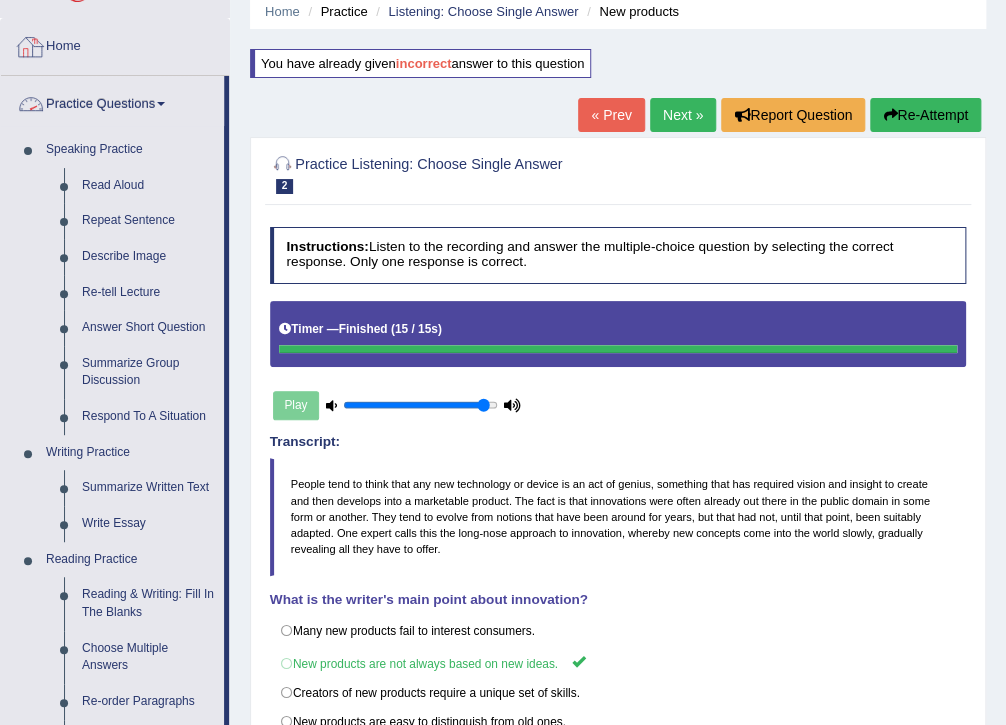 click on "Home" at bounding box center [115, 44] 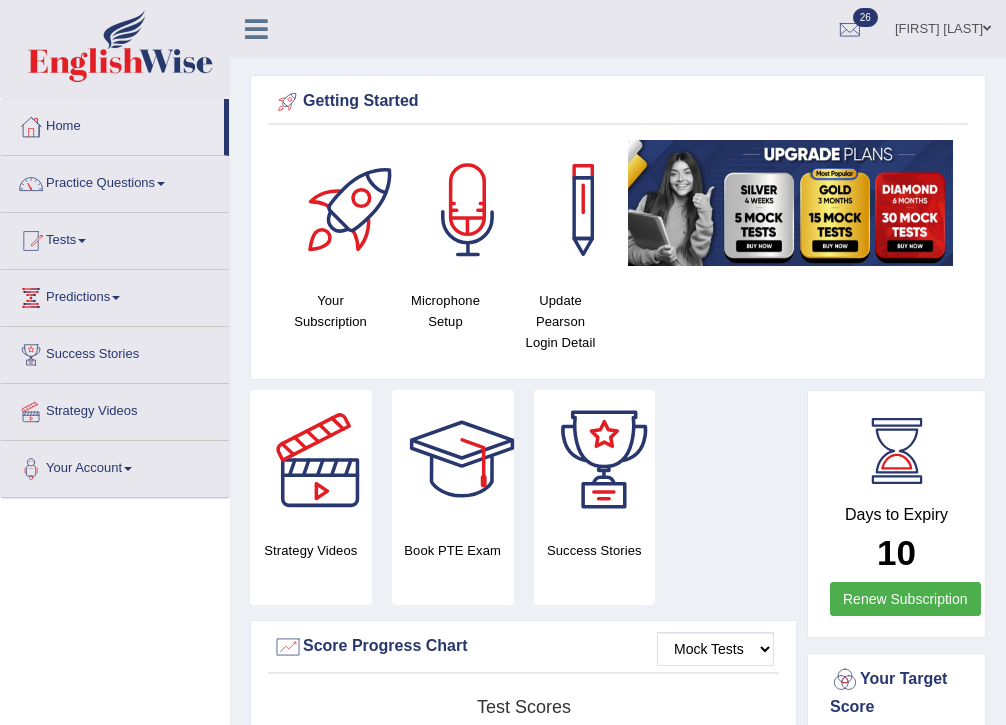 scroll, scrollTop: 0, scrollLeft: 0, axis: both 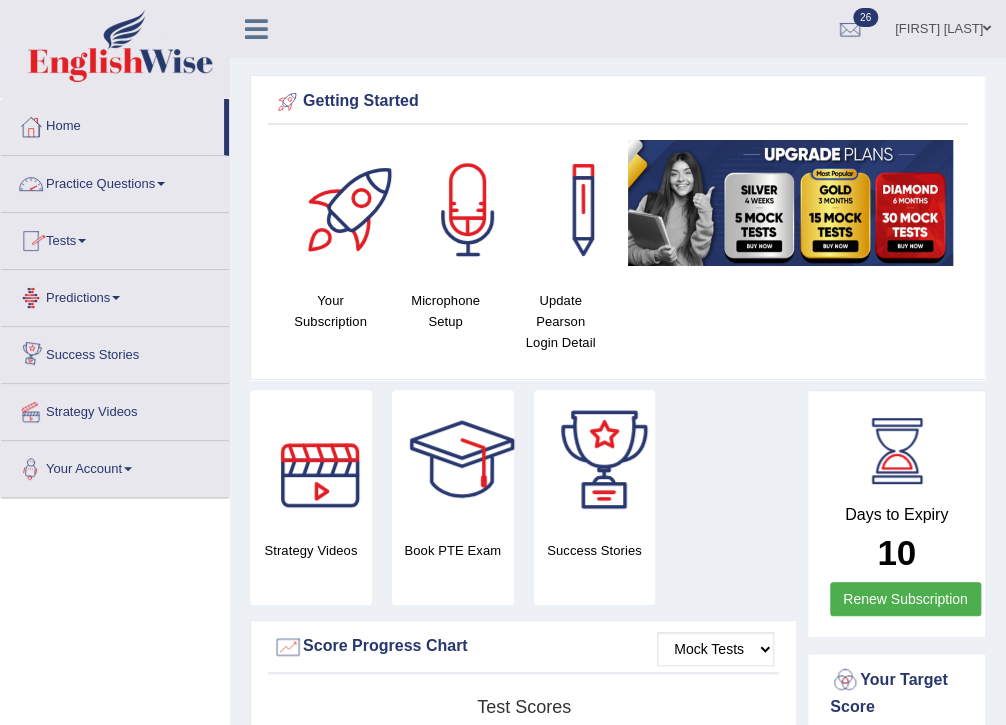 click on "Practice Questions" at bounding box center (115, 181) 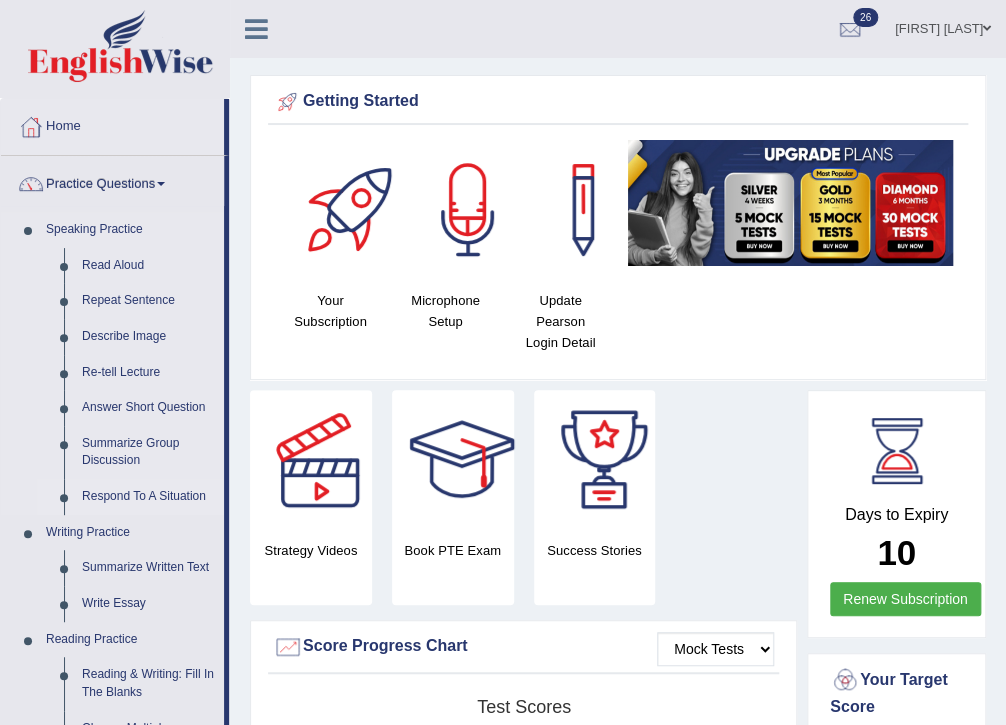 click on "Respond To A Situation" at bounding box center [148, 497] 